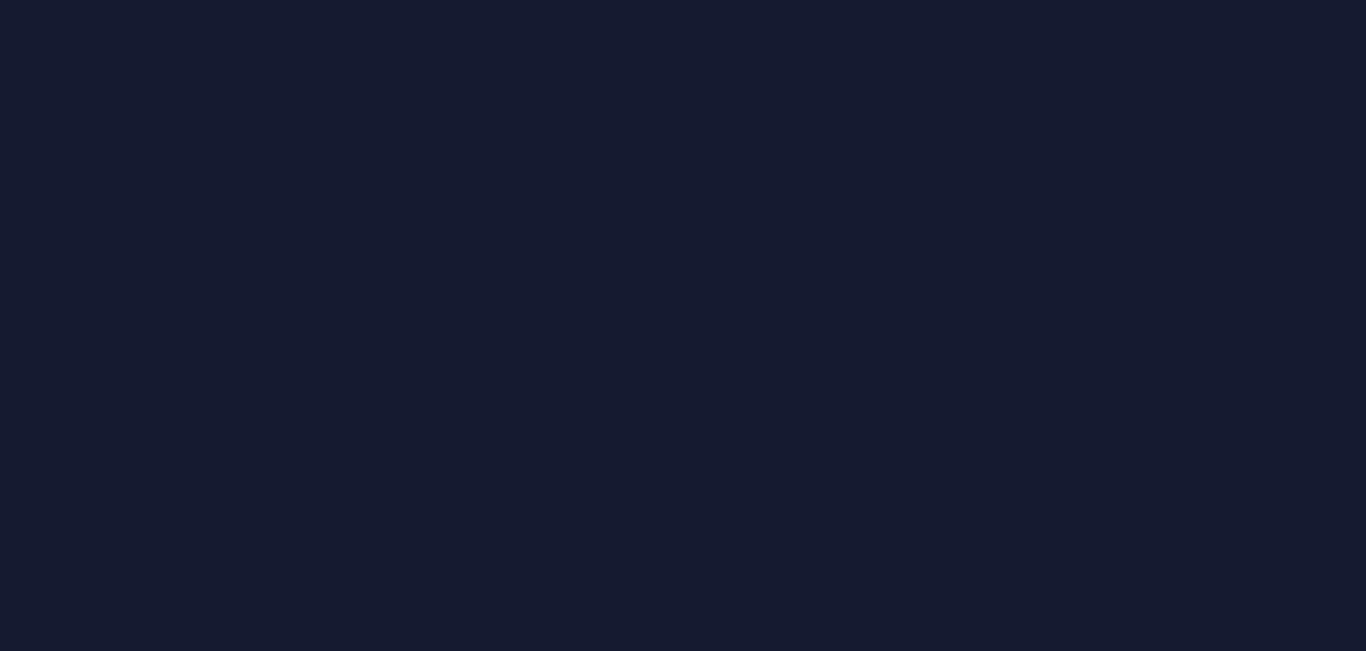 scroll, scrollTop: 0, scrollLeft: 0, axis: both 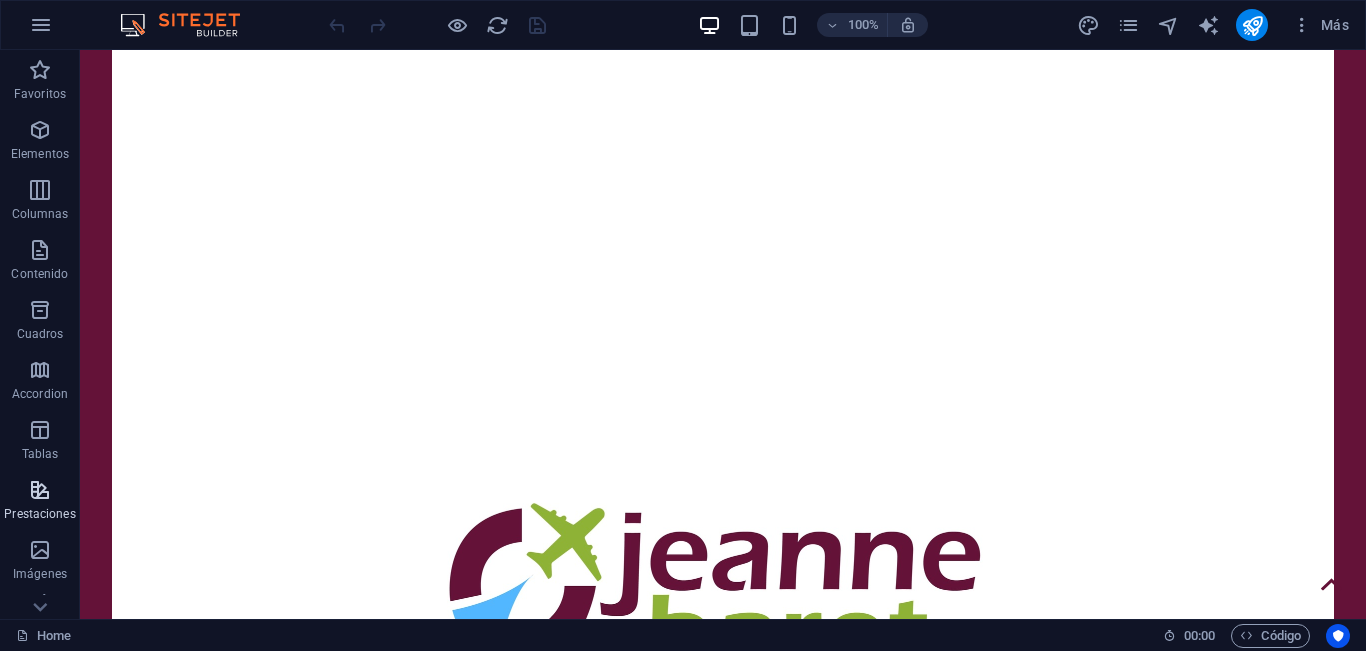 click at bounding box center (40, 490) 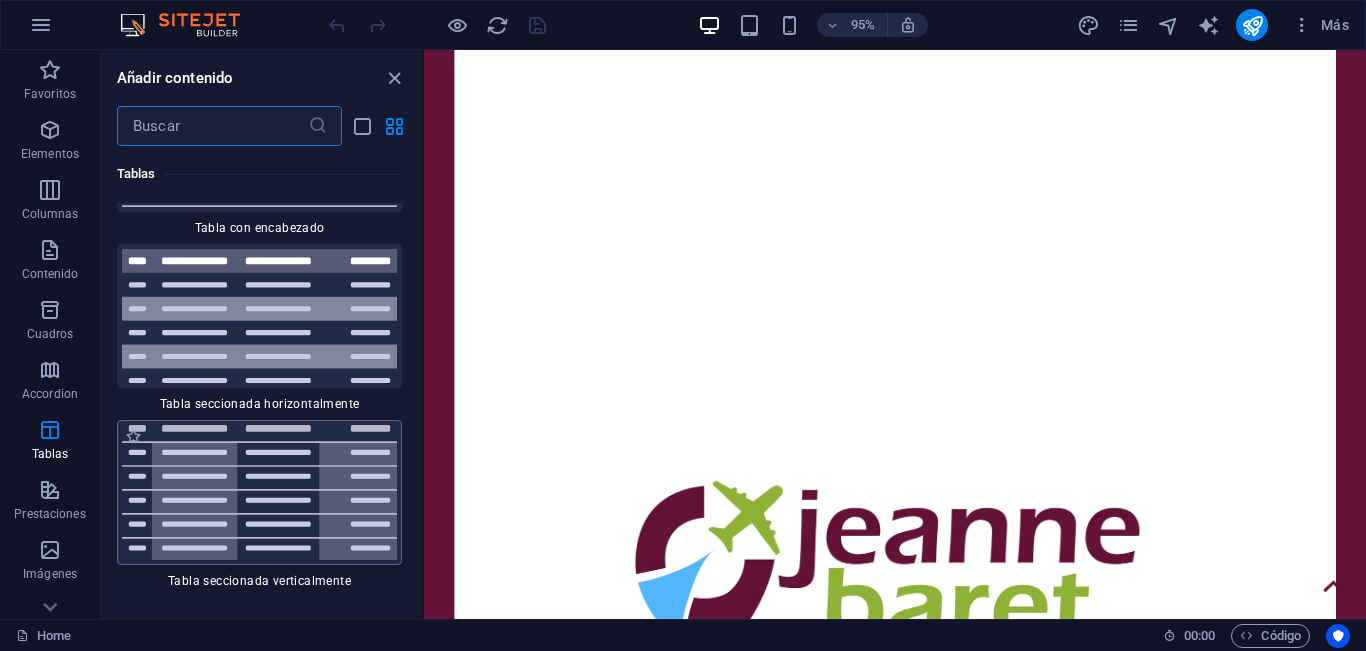scroll, scrollTop: 14927, scrollLeft: 0, axis: vertical 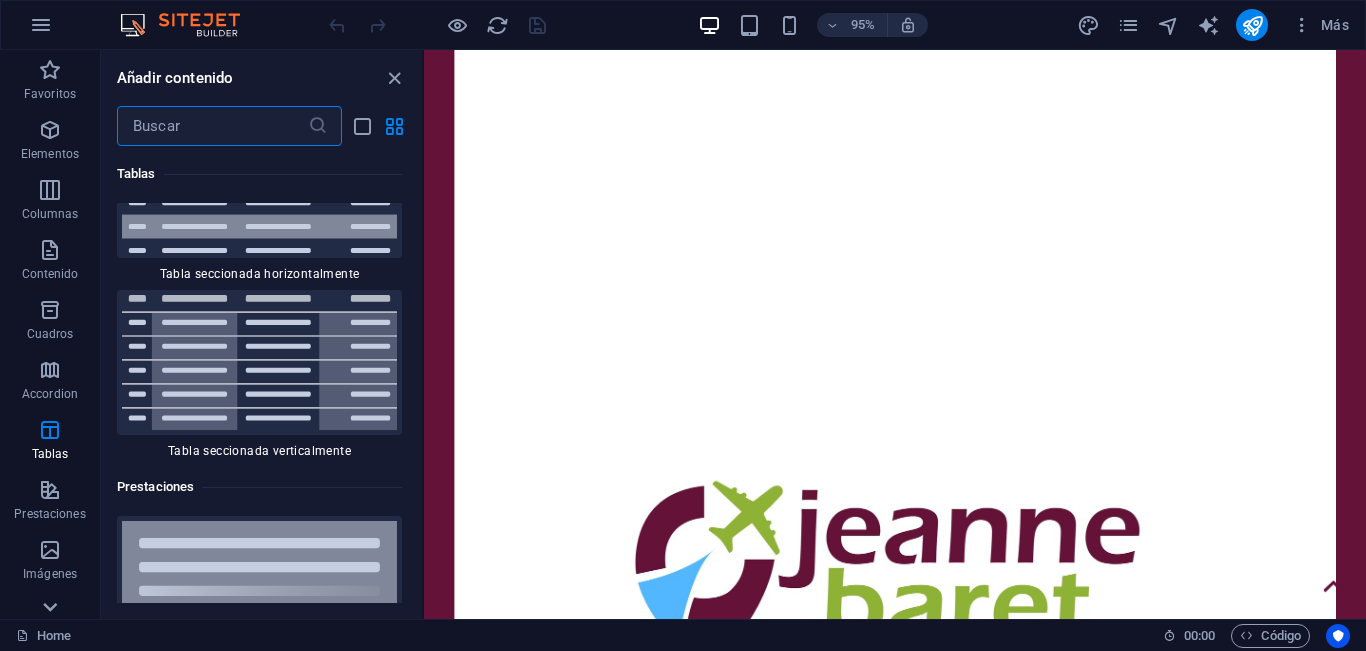 click at bounding box center (50, 607) 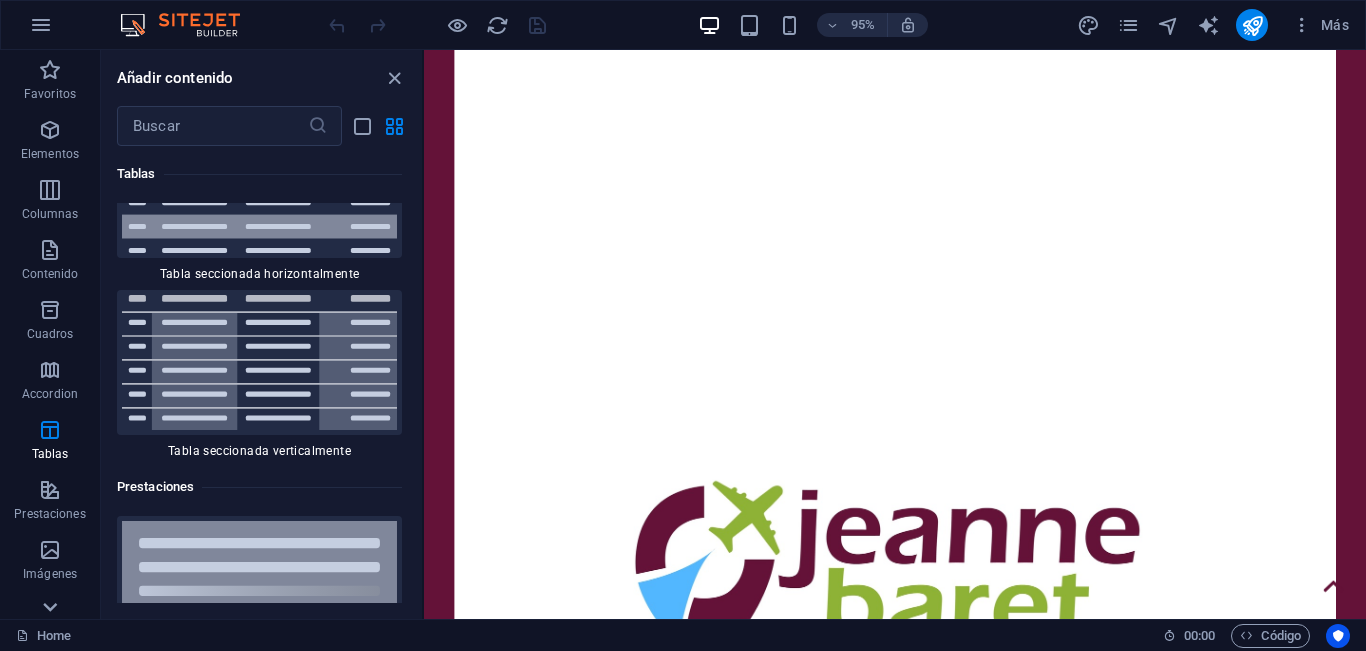 scroll, scrollTop: 331, scrollLeft: 0, axis: vertical 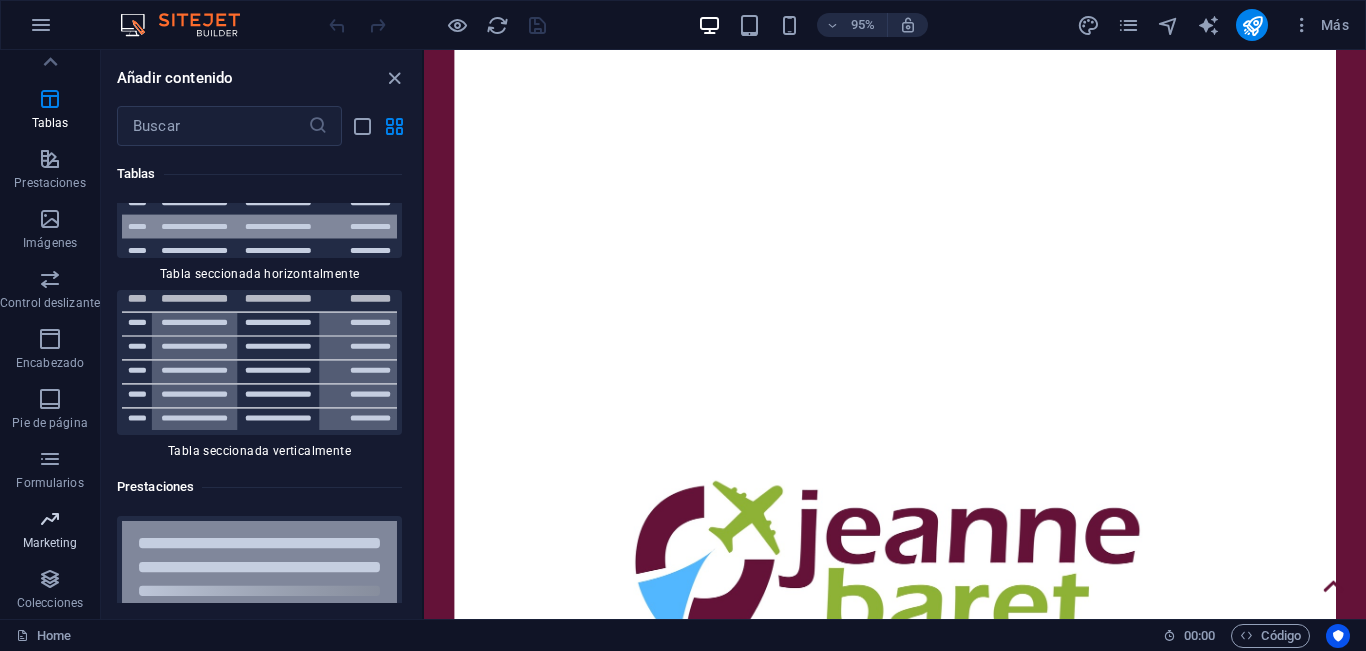 click at bounding box center [50, 519] 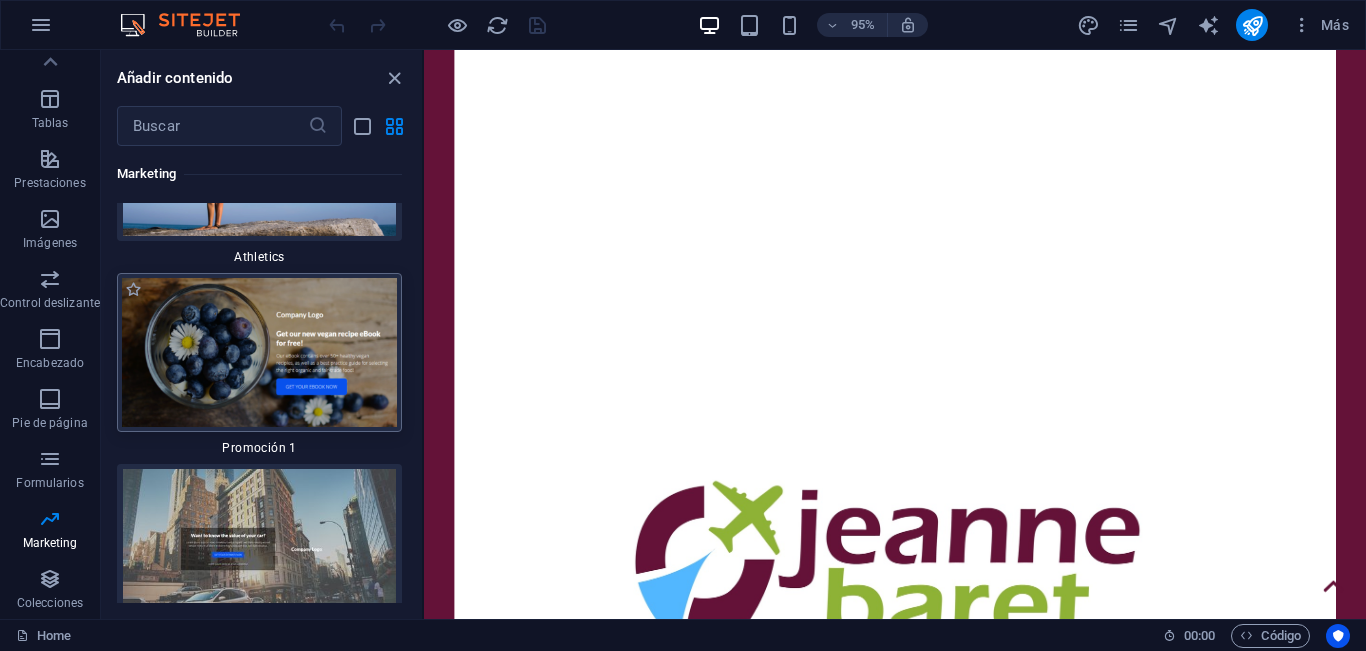 scroll, scrollTop: 34895, scrollLeft: 0, axis: vertical 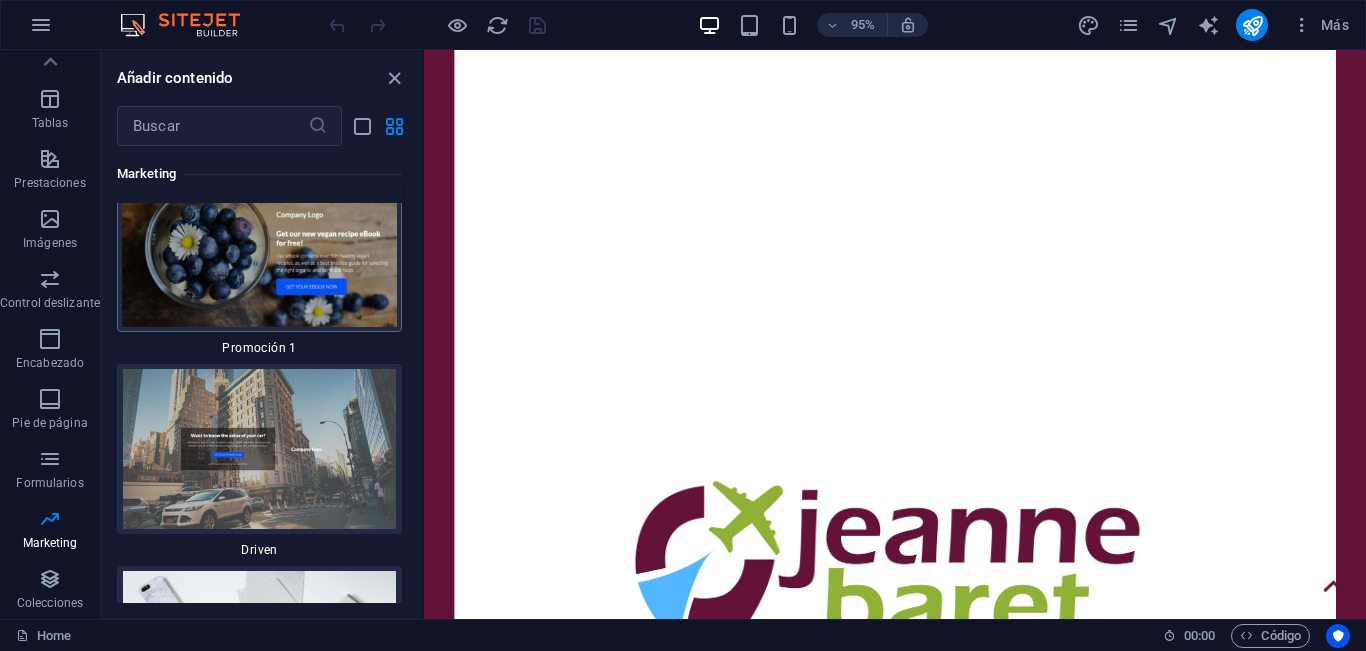 click at bounding box center (259, 252) 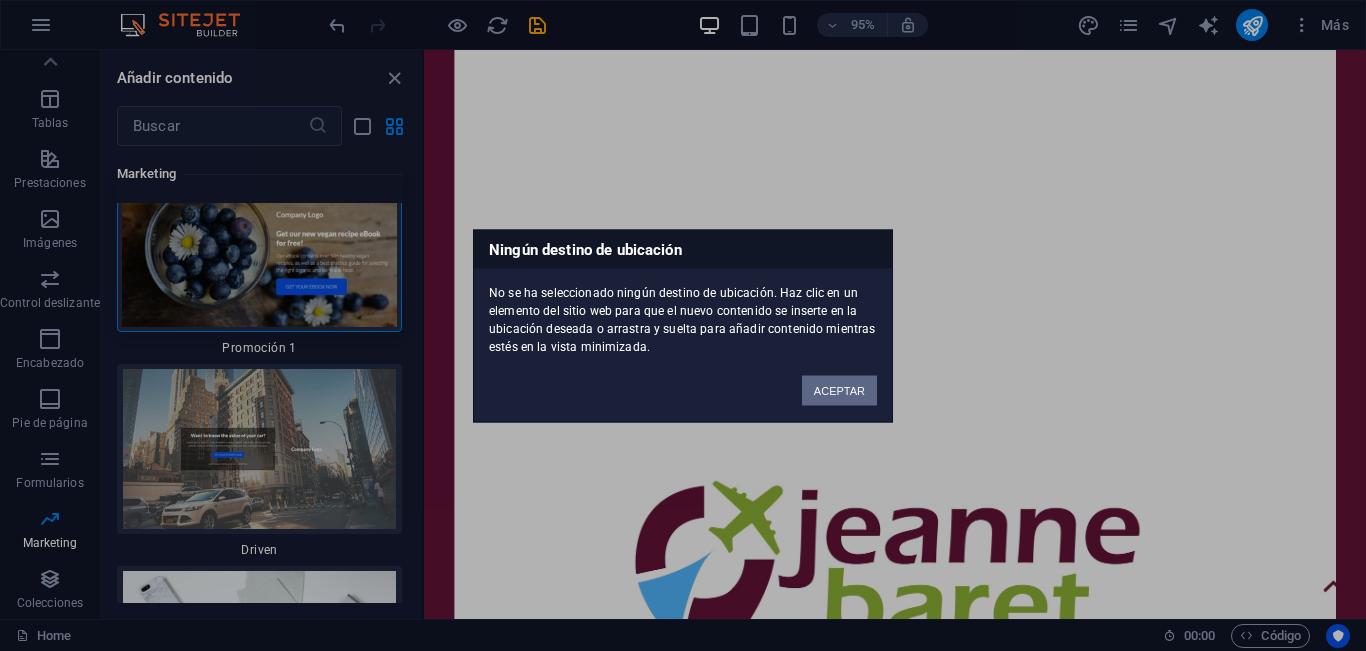 click on "ACEPTAR" at bounding box center (839, 390) 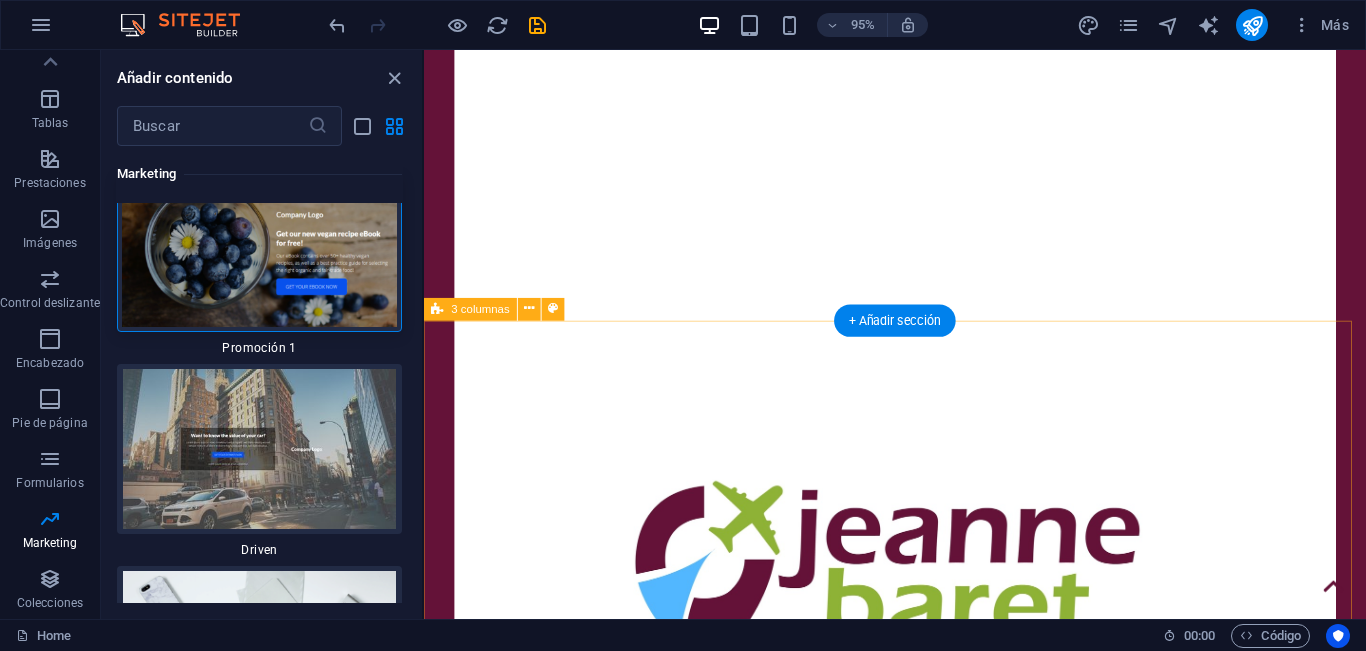 click on "Añadir elementos" at bounding box center (849, 1098) 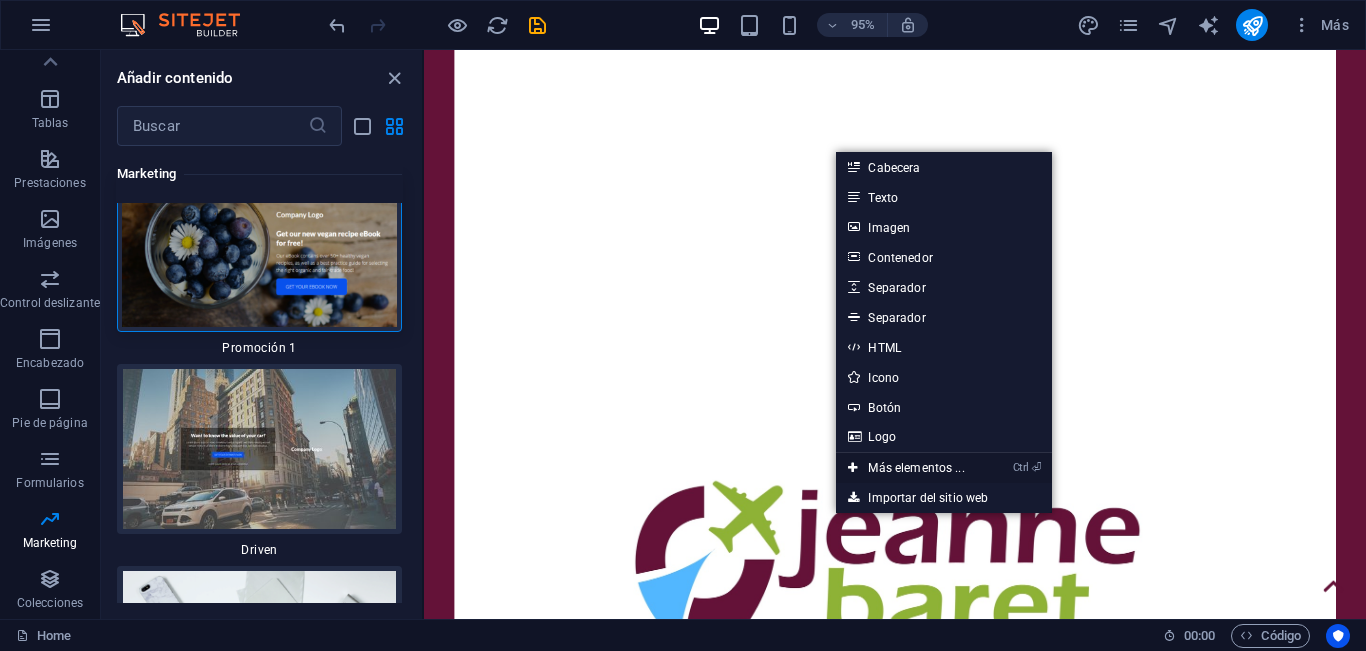 click on "Ctrl ⏎  Más elementos ..." at bounding box center (906, 468) 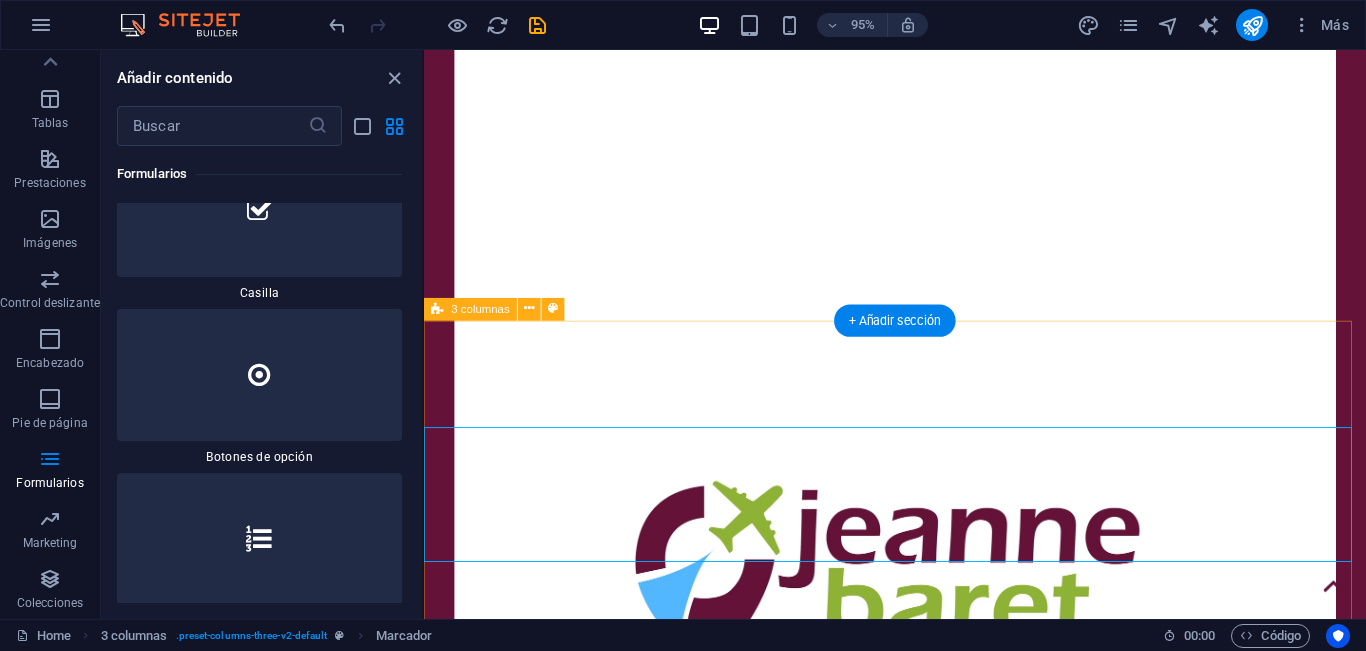 scroll, scrollTop: 377, scrollLeft: 0, axis: vertical 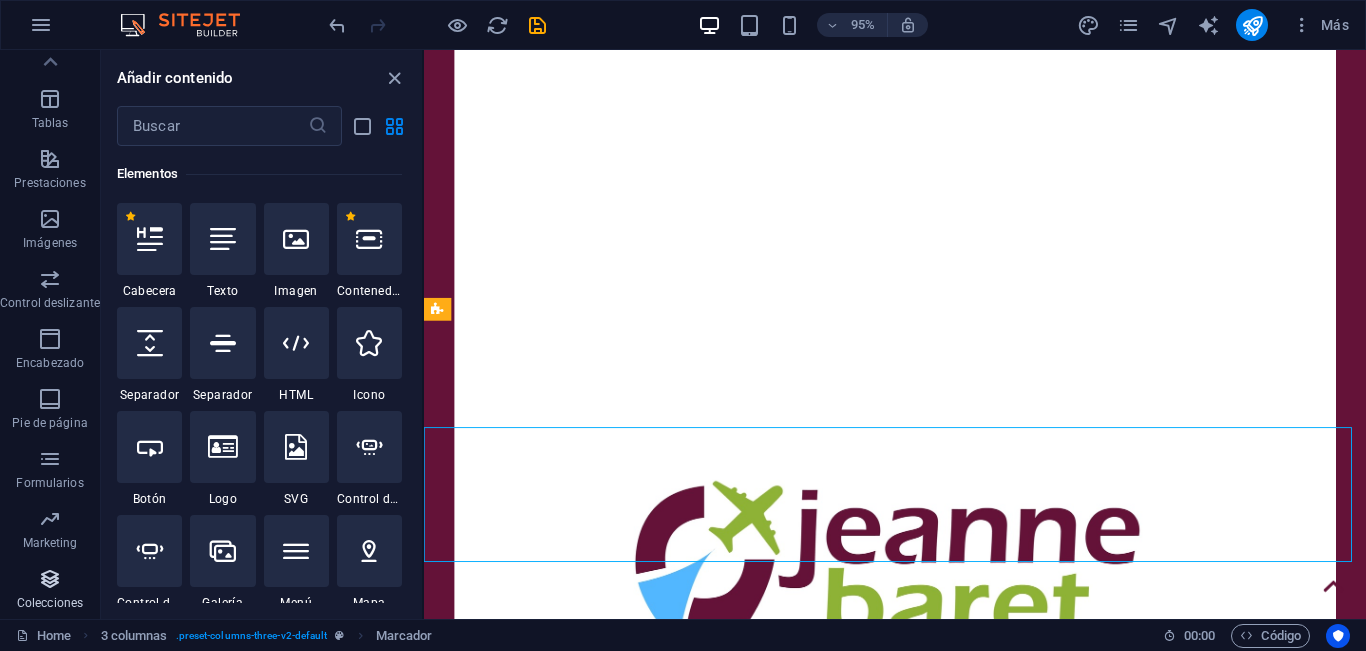 click at bounding box center [50, 579] 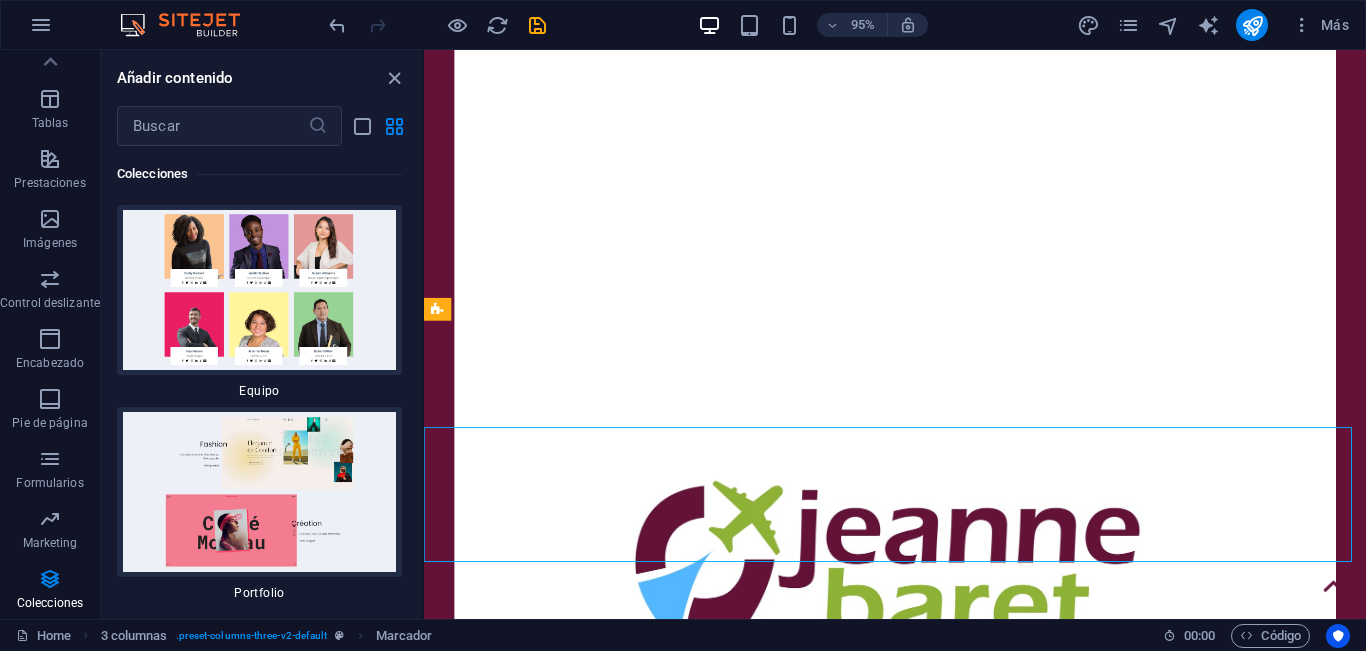 scroll, scrollTop: 37870, scrollLeft: 0, axis: vertical 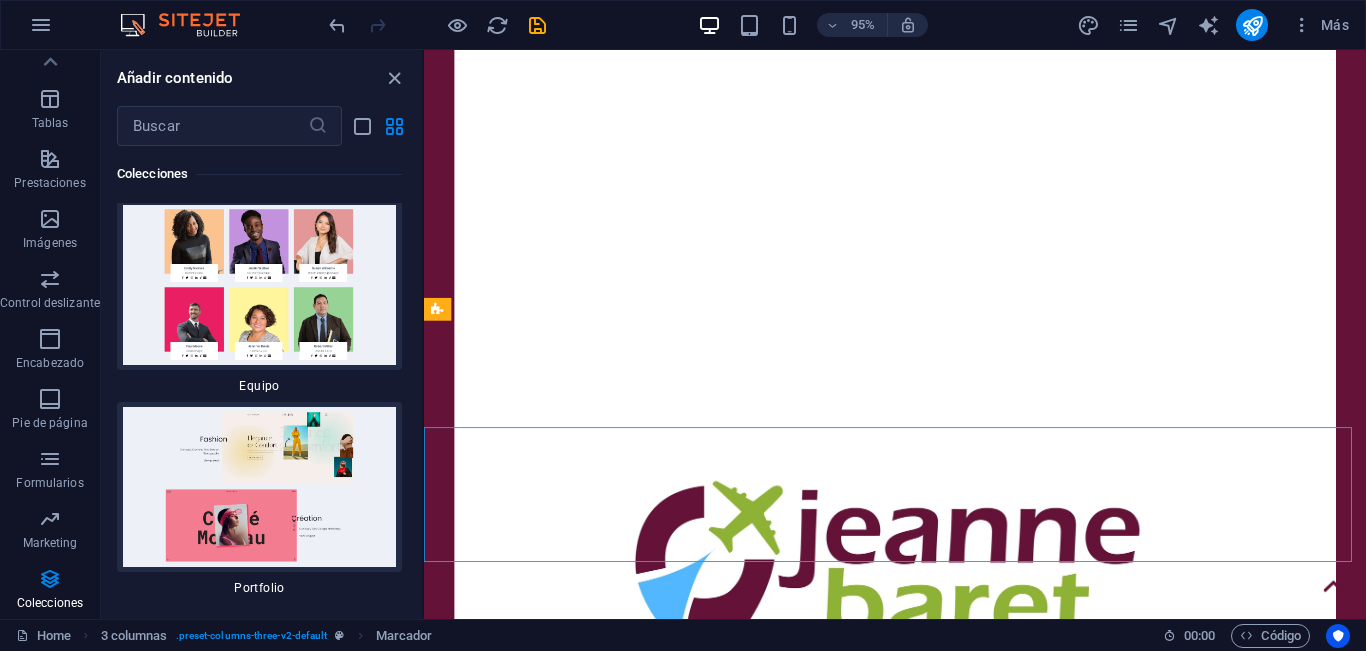 click at bounding box center [259, 285] 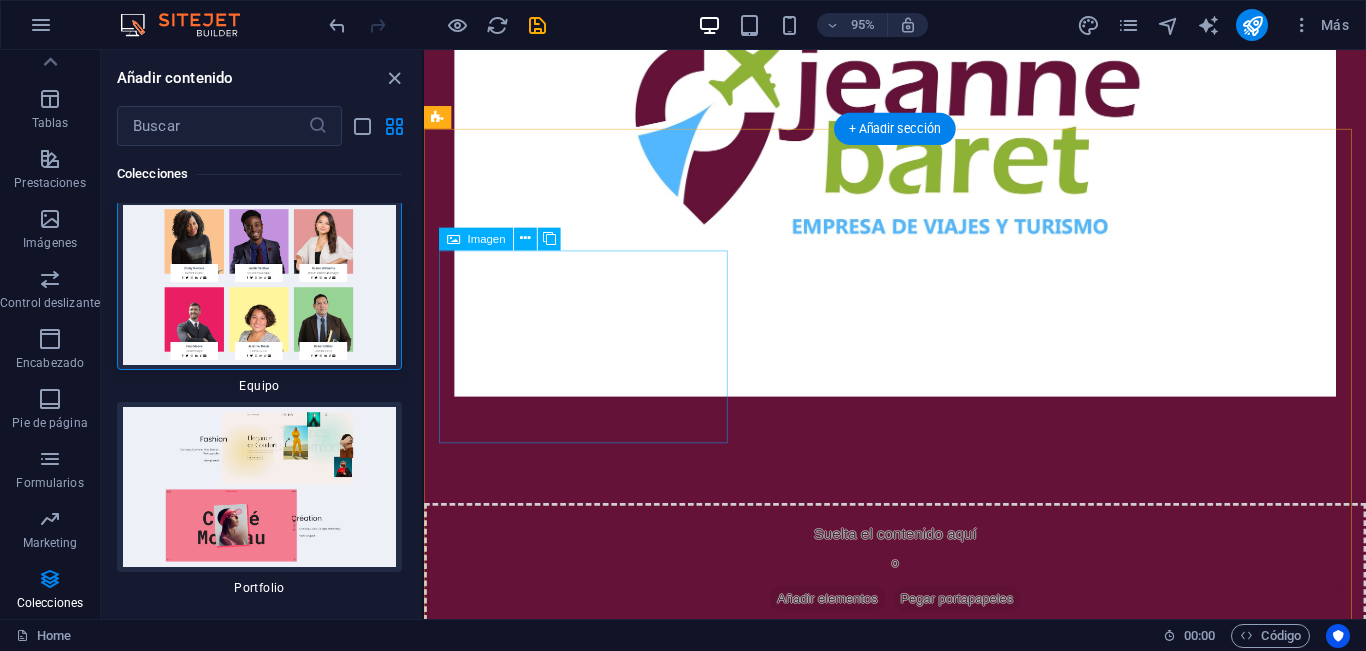 scroll, scrollTop: 513, scrollLeft: 0, axis: vertical 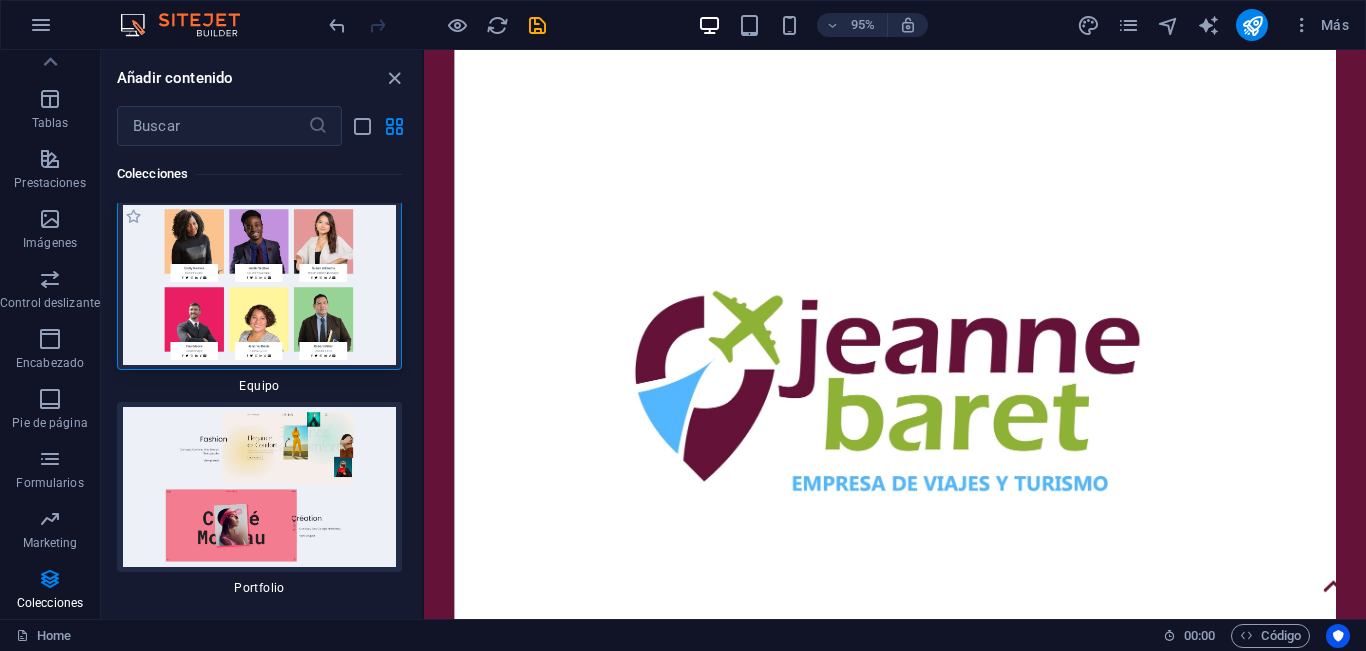 click at bounding box center [259, 285] 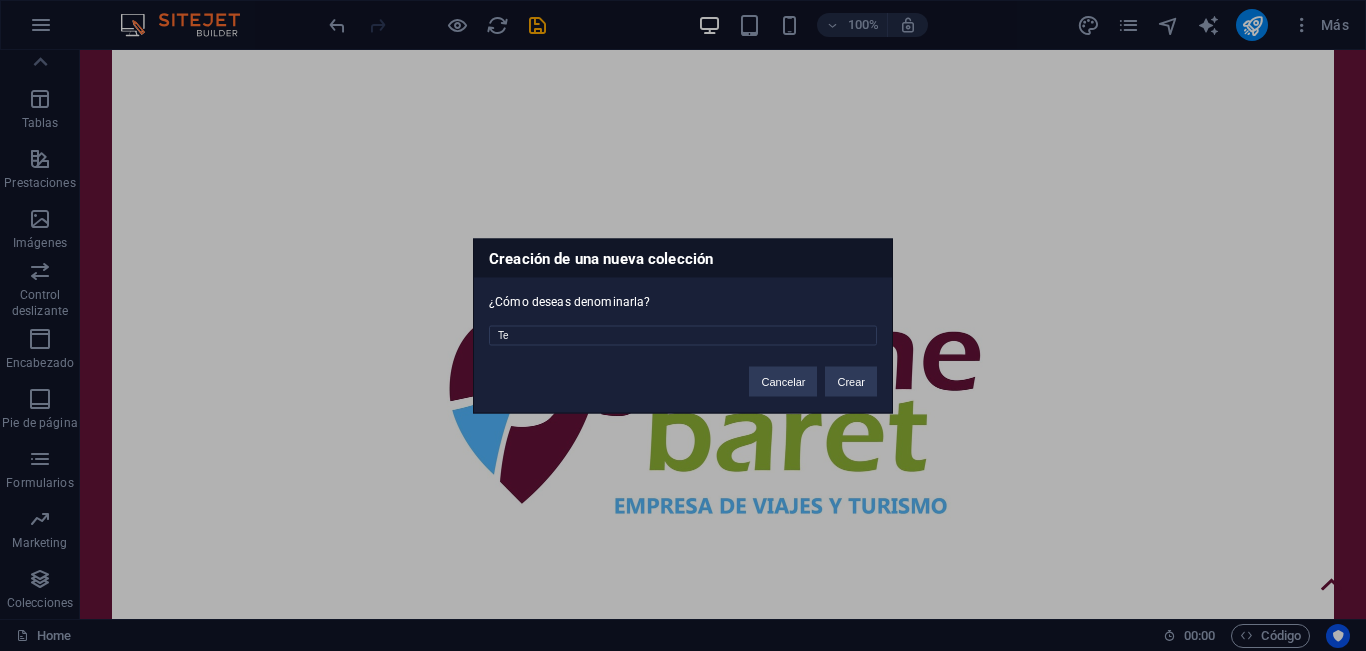 type on "T" 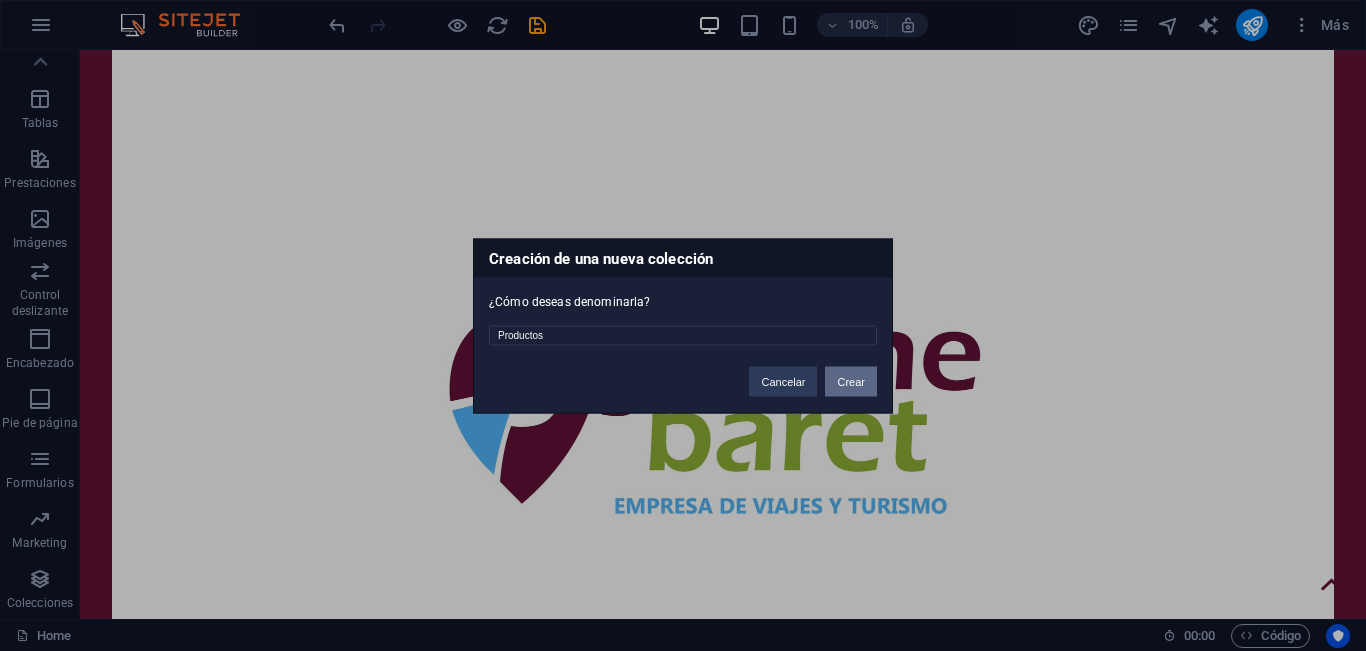 type on "Productos" 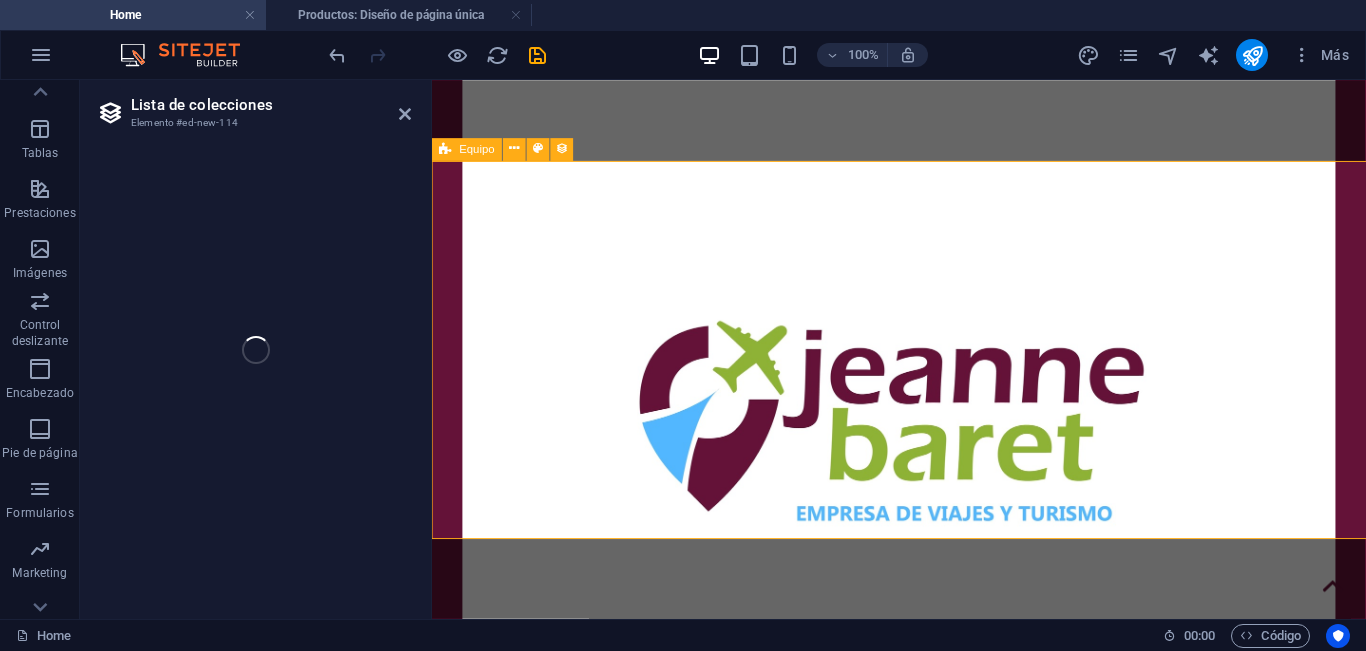 select on "688fbbfad7aa63159f01152e" 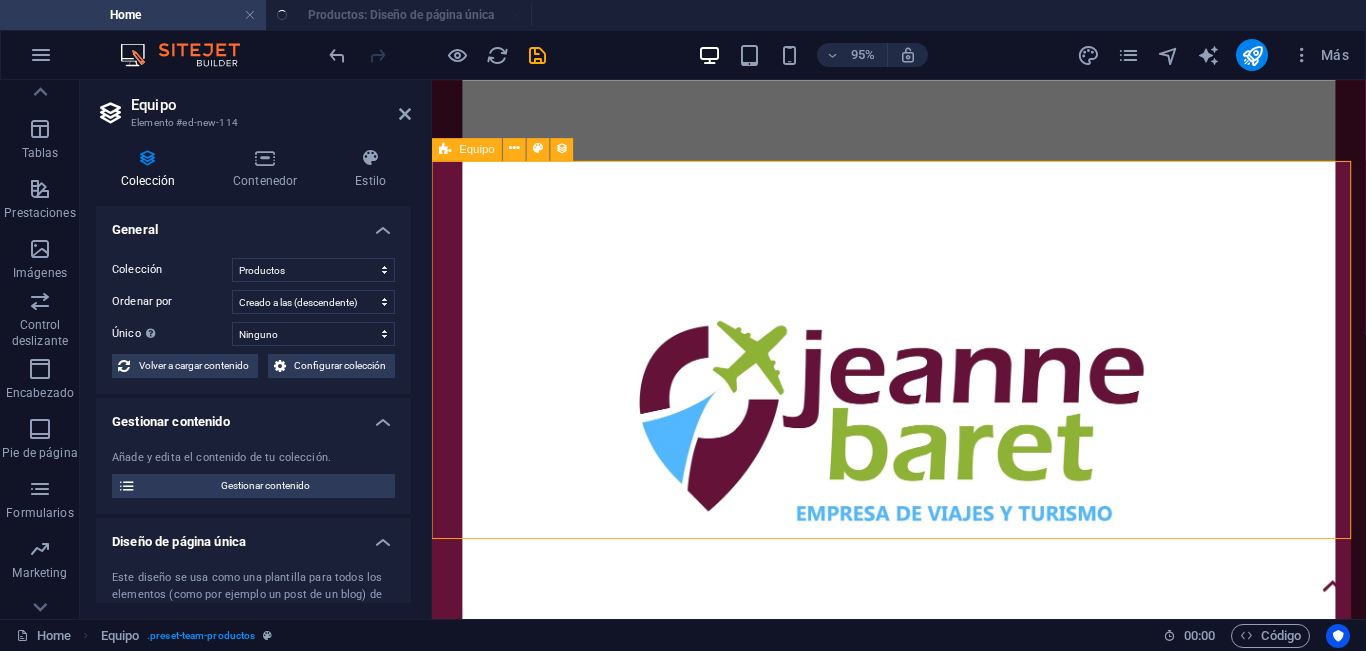 select on "createdAt_DESC" 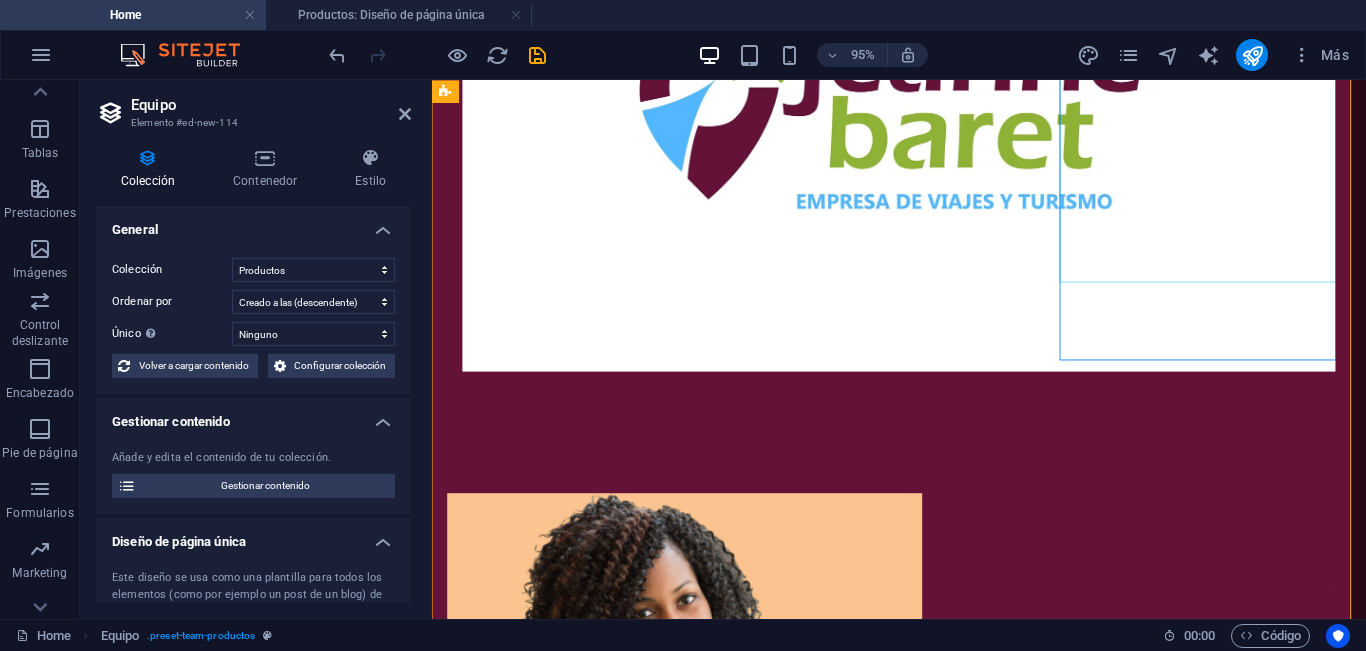 scroll, scrollTop: 913, scrollLeft: 0, axis: vertical 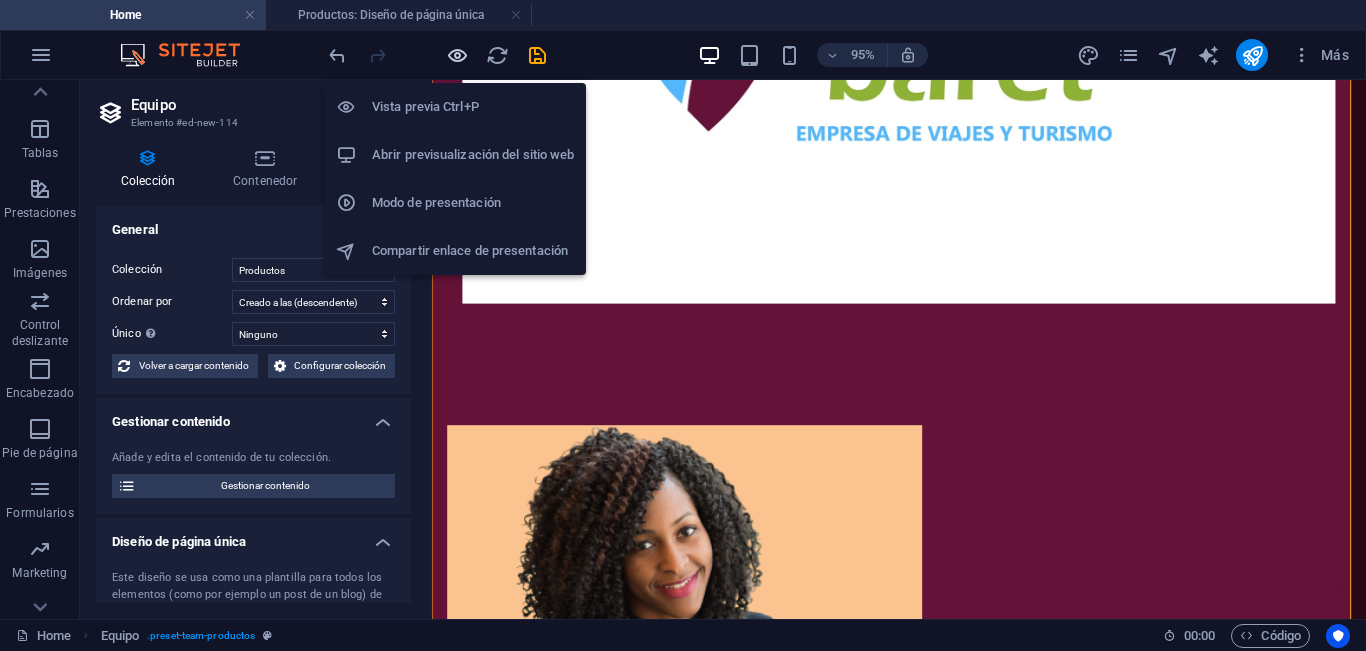 click at bounding box center [457, 55] 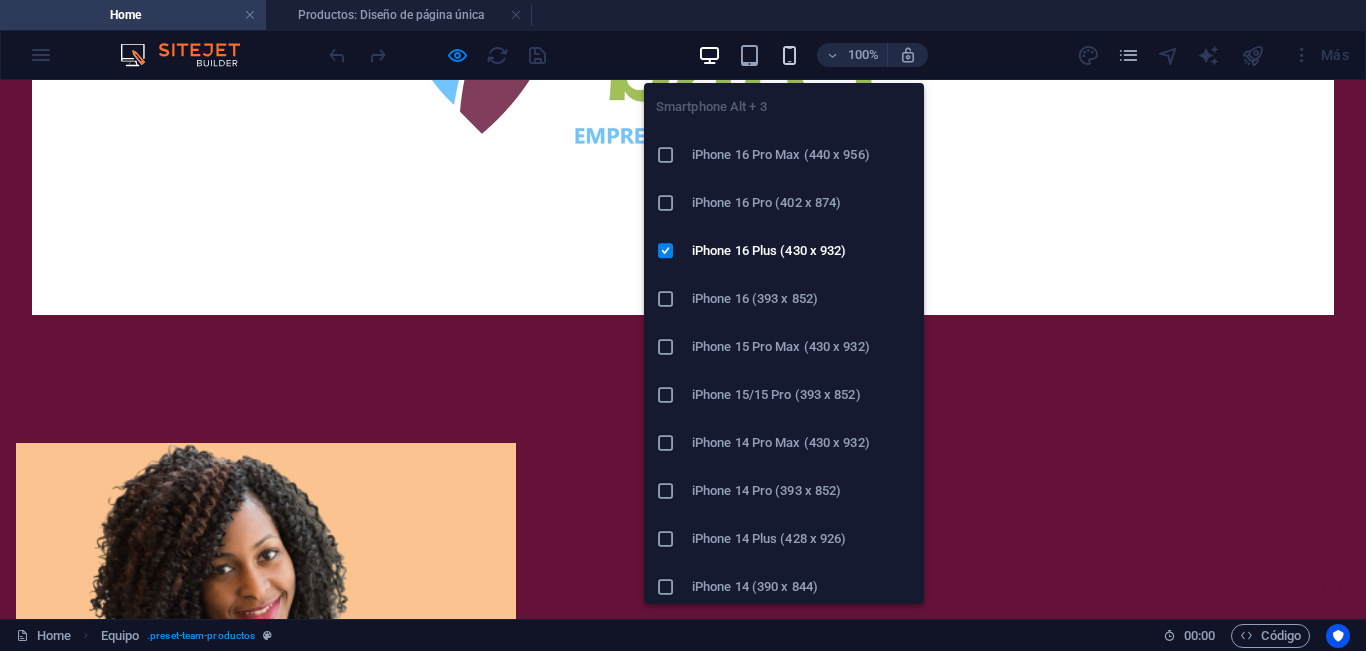 click at bounding box center [789, 55] 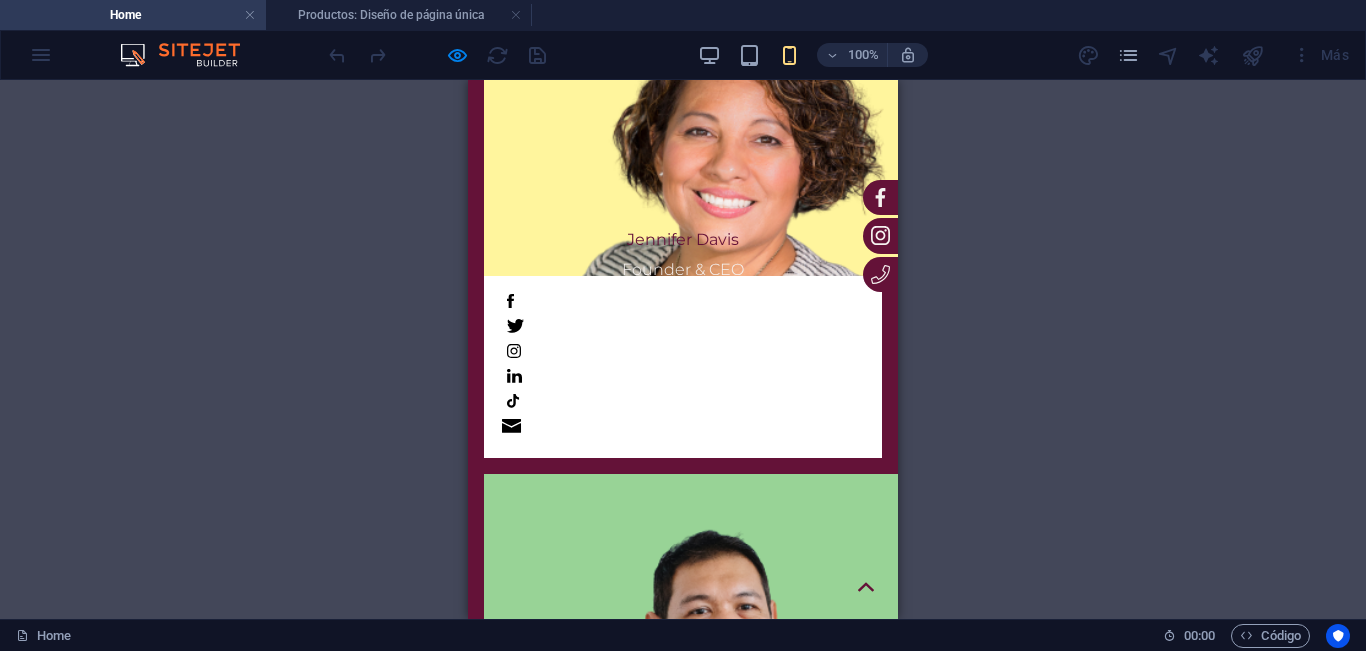 scroll, scrollTop: 2800, scrollLeft: 0, axis: vertical 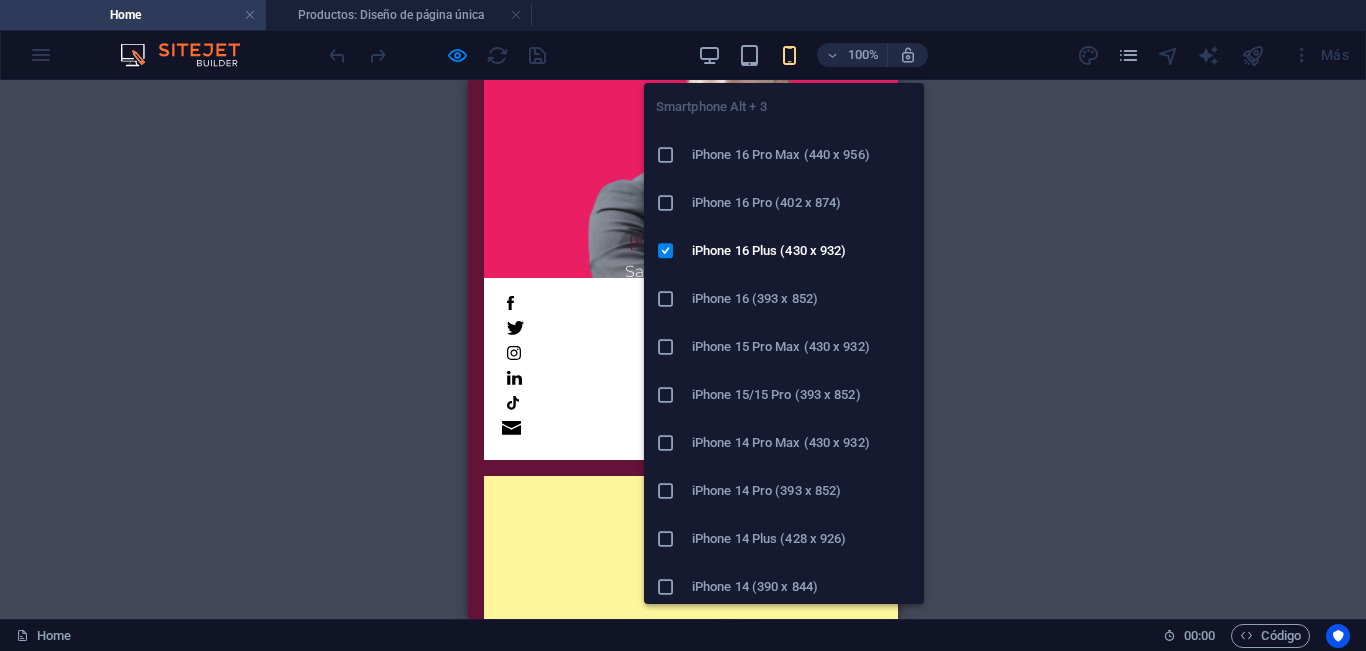 click at bounding box center [789, 55] 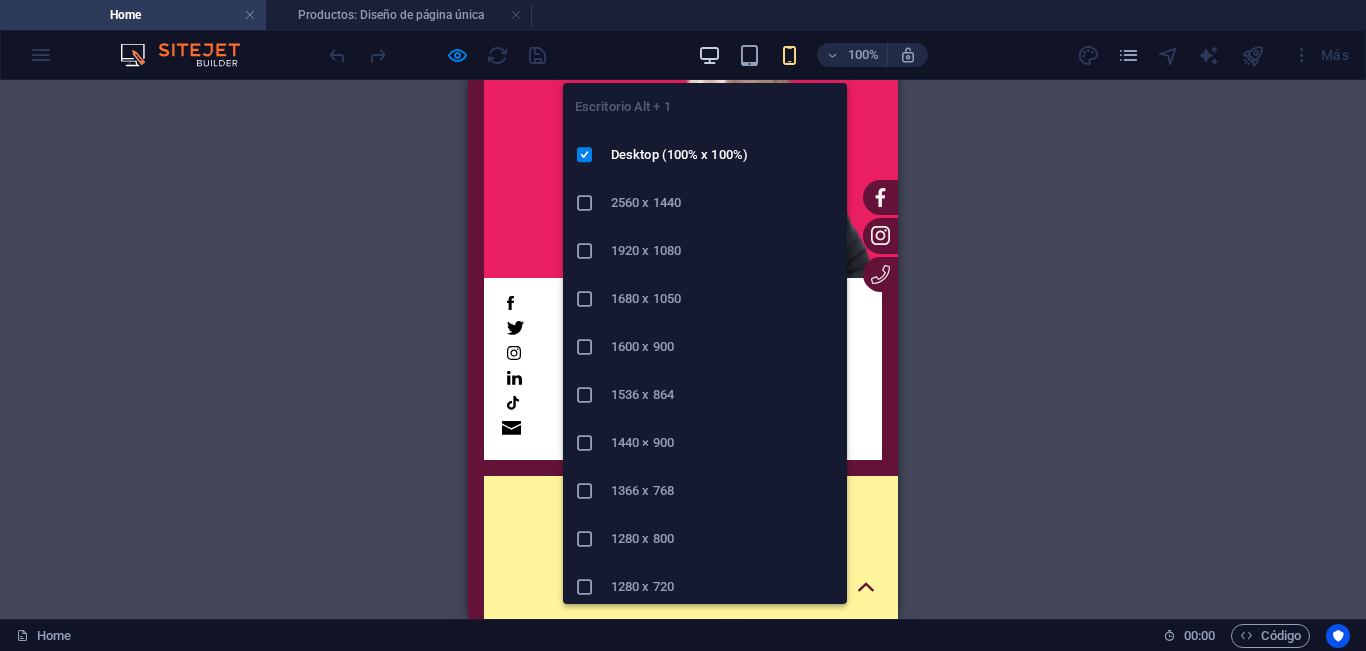 click at bounding box center (709, 55) 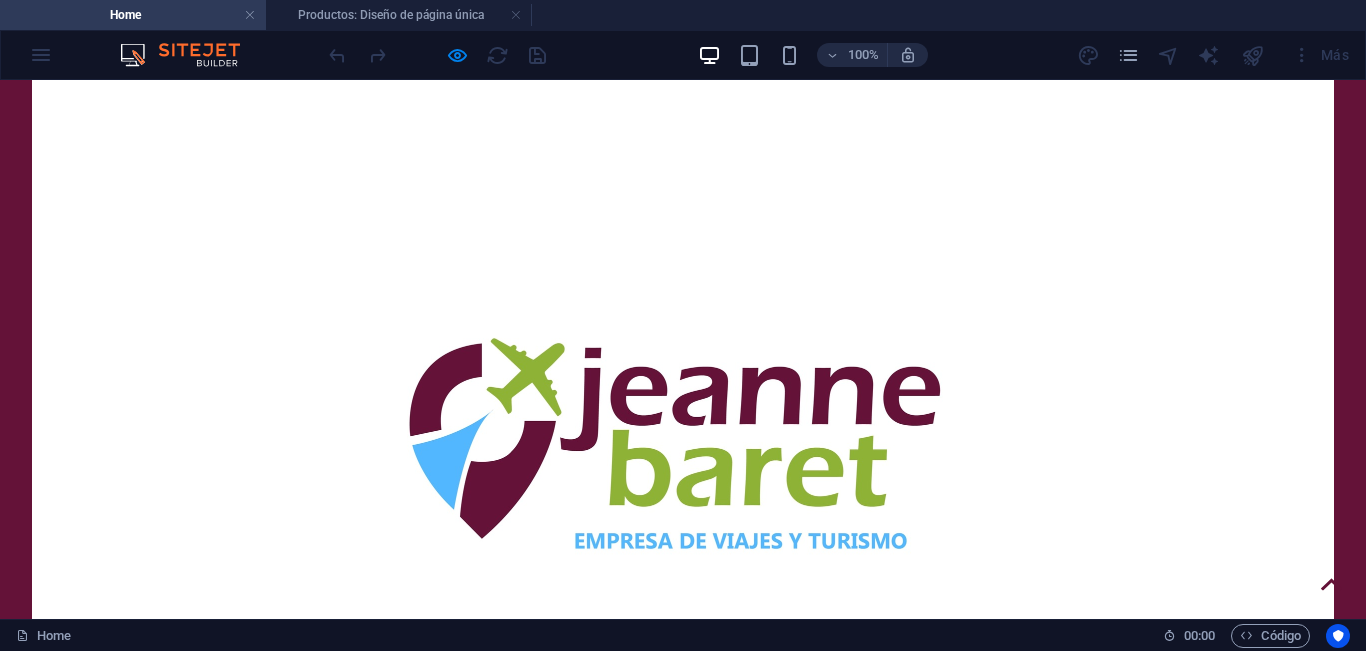 scroll, scrollTop: 500, scrollLeft: 0, axis: vertical 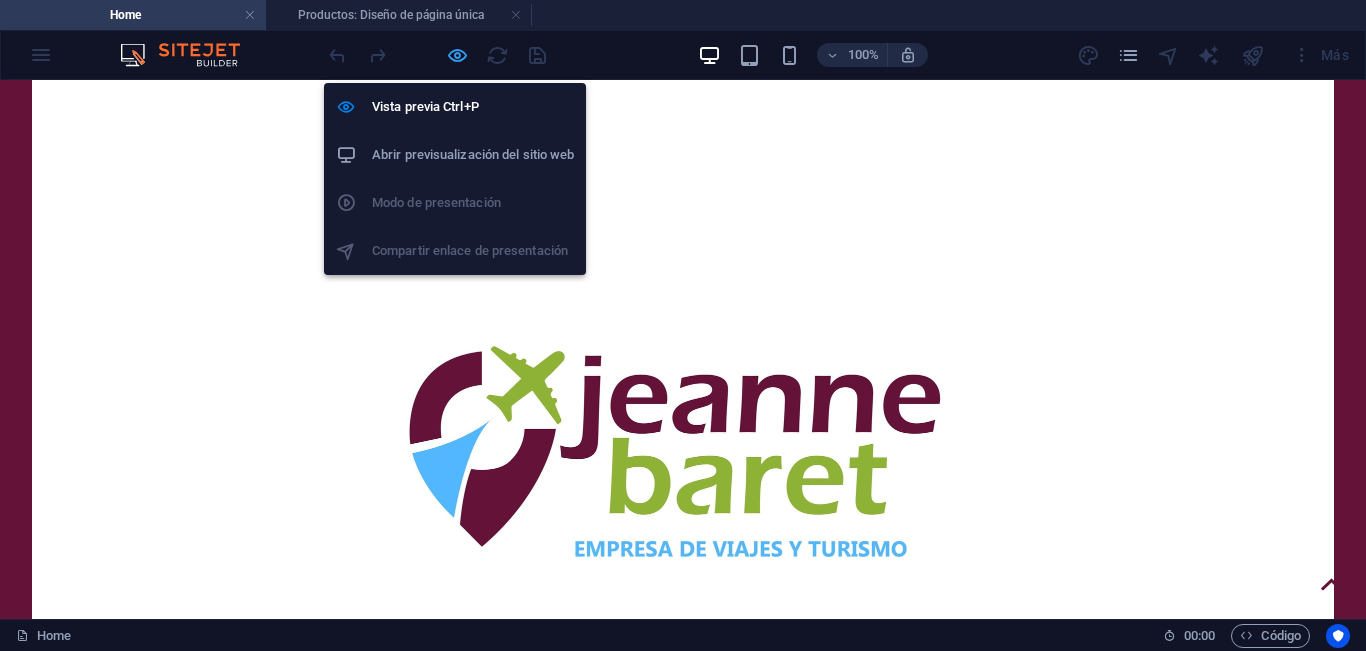 click at bounding box center [457, 55] 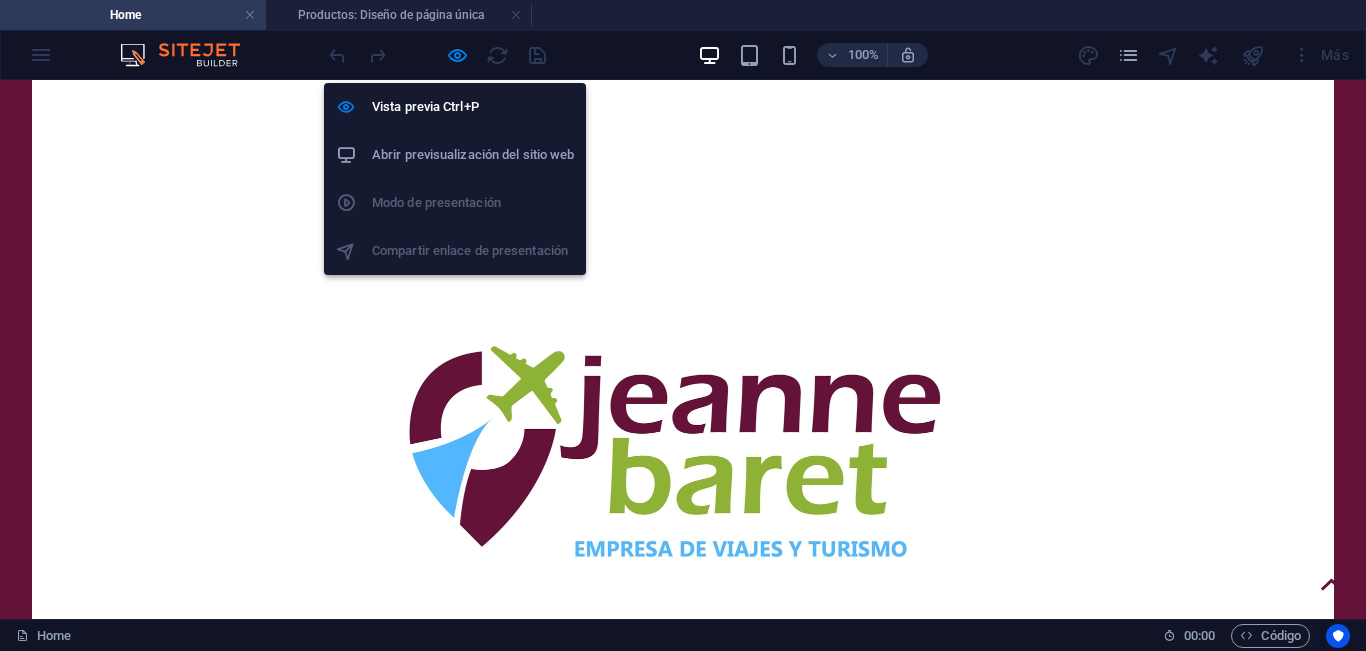 select on "688fbbfad7aa63159f01152e" 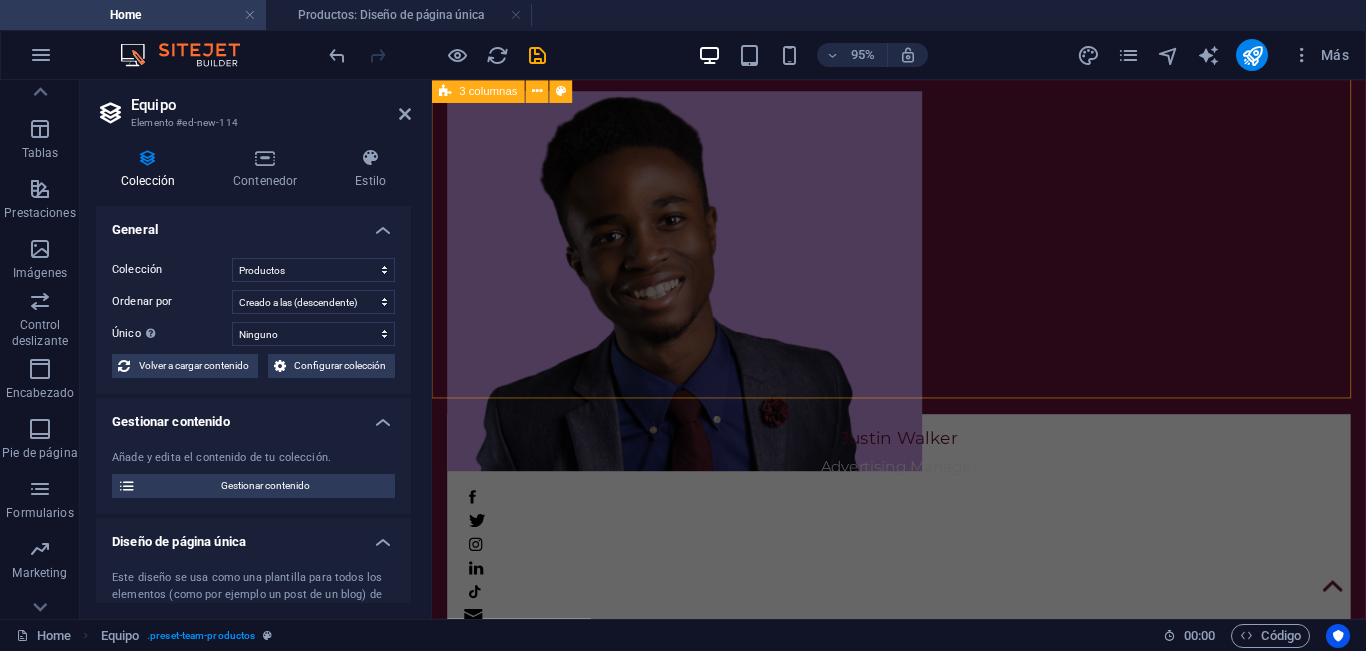 scroll, scrollTop: 1700, scrollLeft: 0, axis: vertical 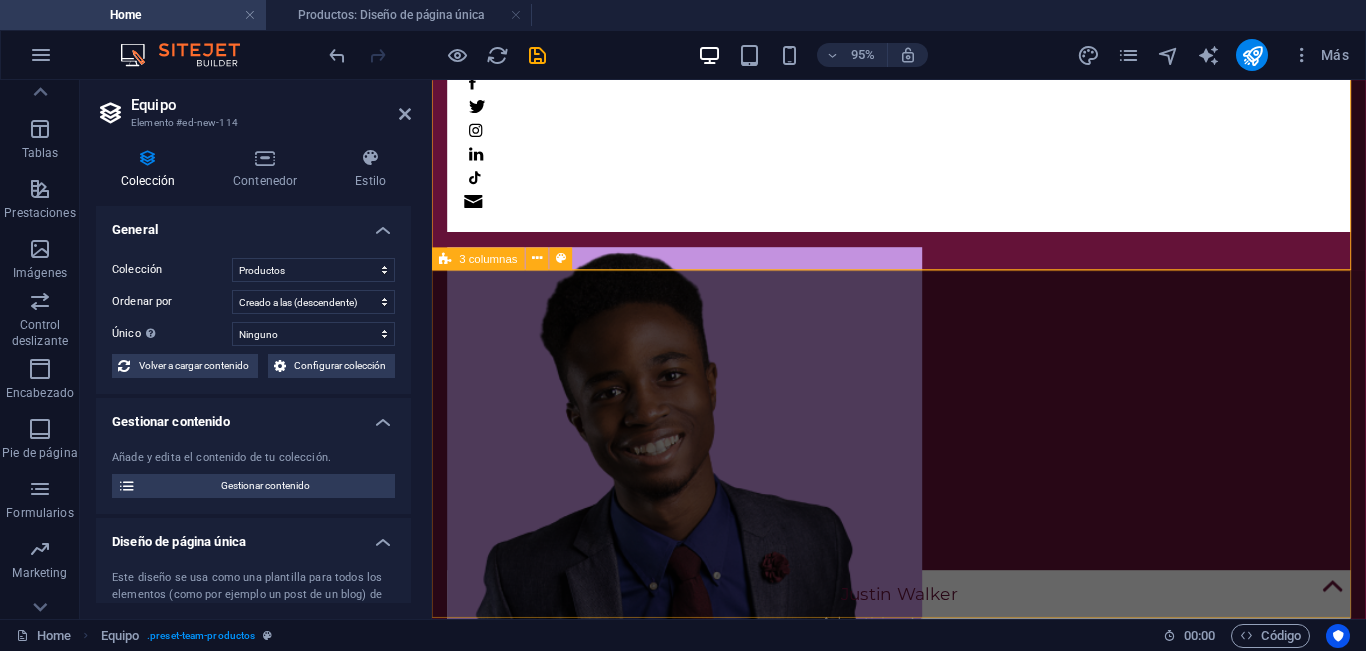 click on "Suelta el contenido aquí o  Añadir elementos  Pegar portapapeles" at bounding box center [923, 3651] 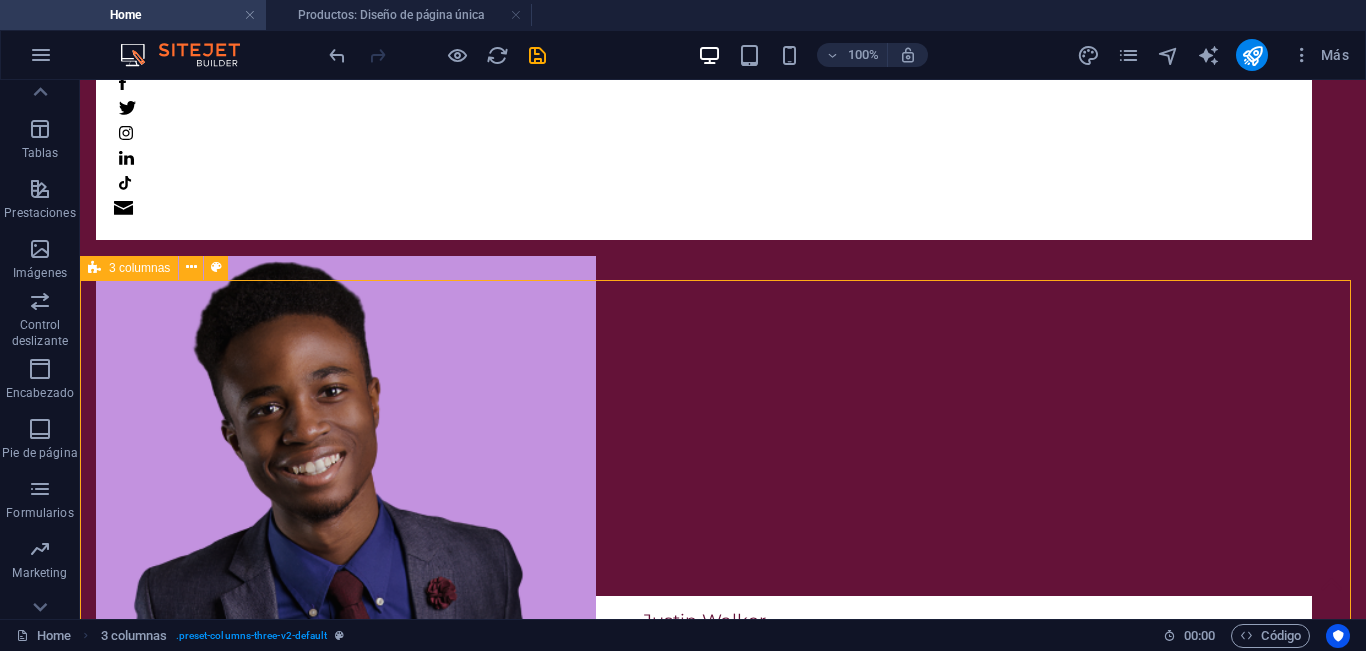 scroll, scrollTop: 1676, scrollLeft: 0, axis: vertical 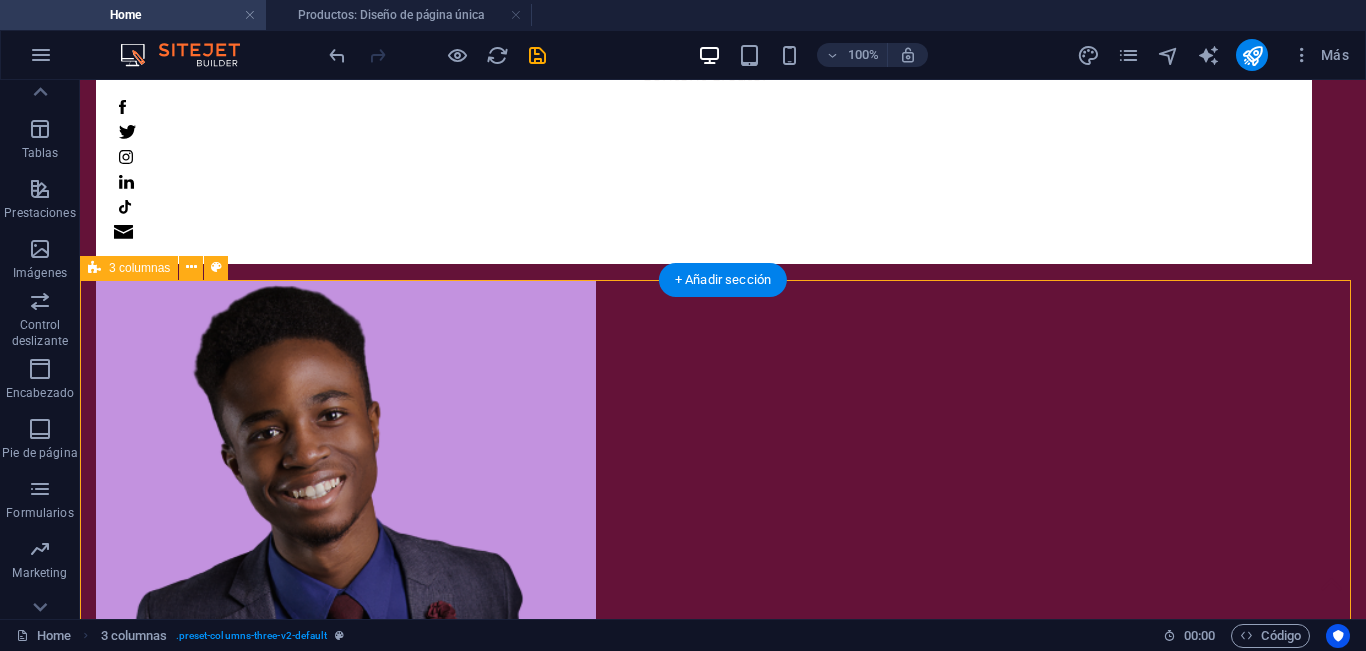 click on "Añadir elementos" at bounding box center [633, 3705] 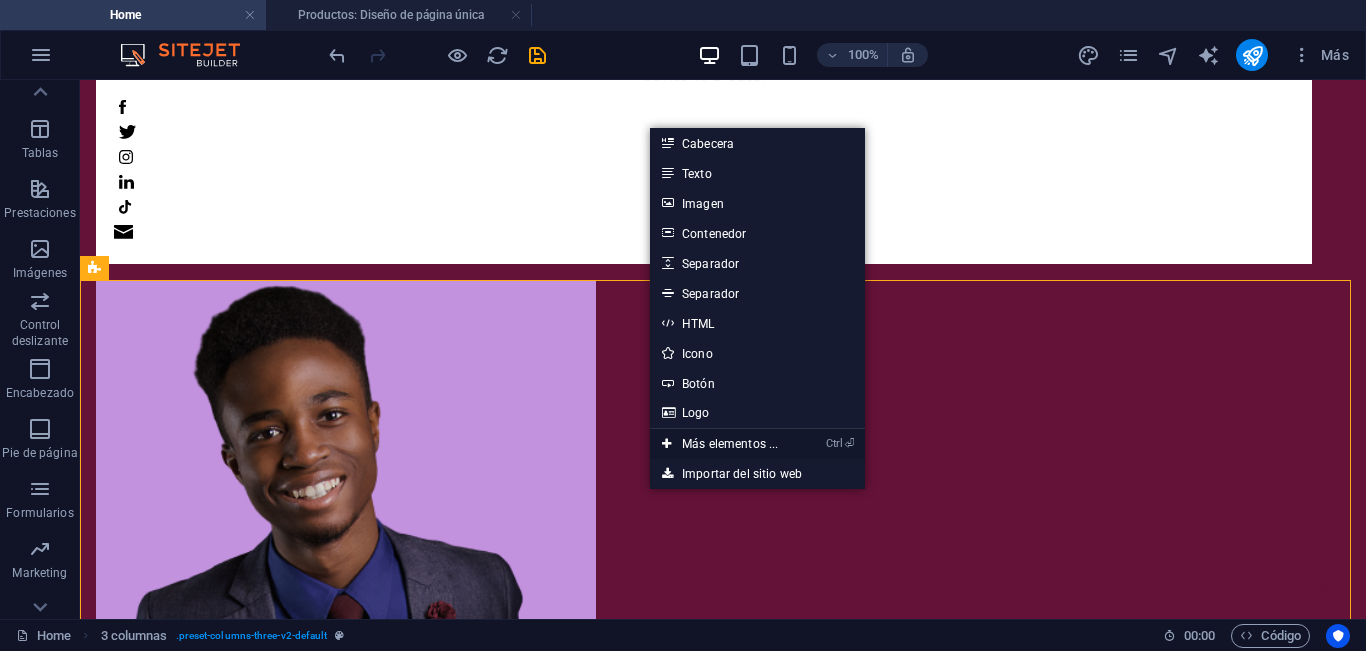 click on "Ctrl ⏎  Más elementos ..." at bounding box center (720, 444) 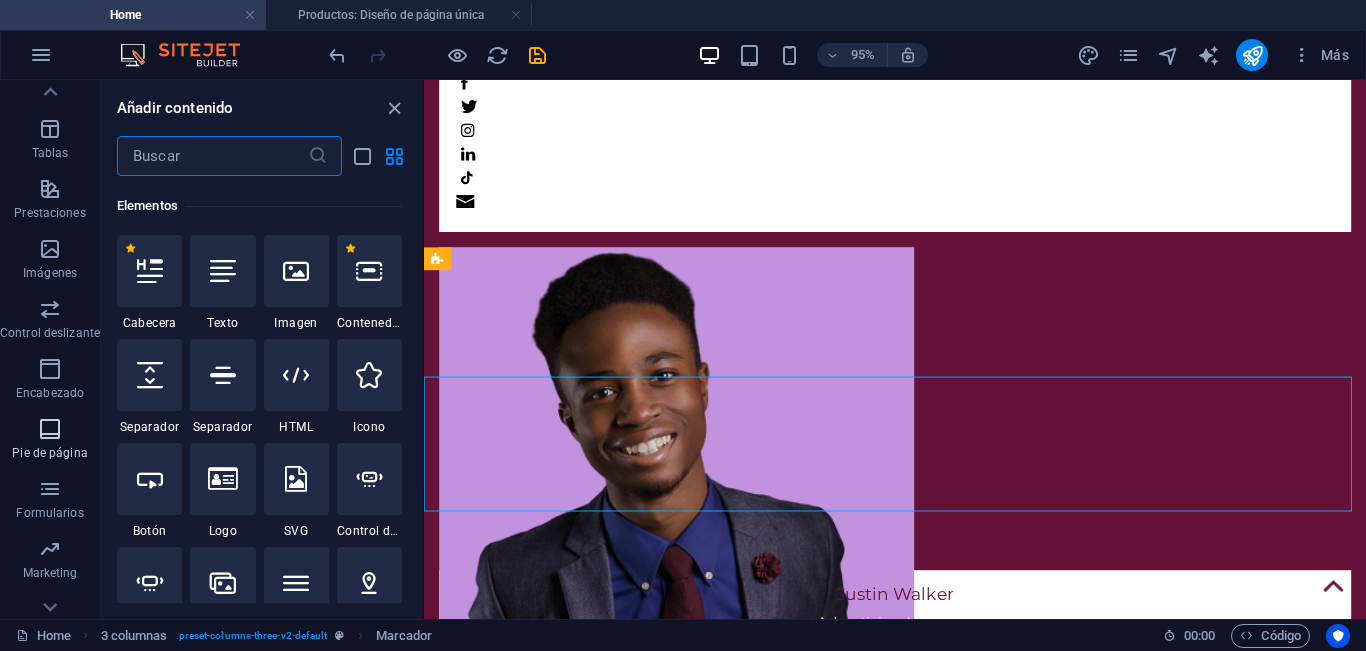 scroll, scrollTop: 377, scrollLeft: 0, axis: vertical 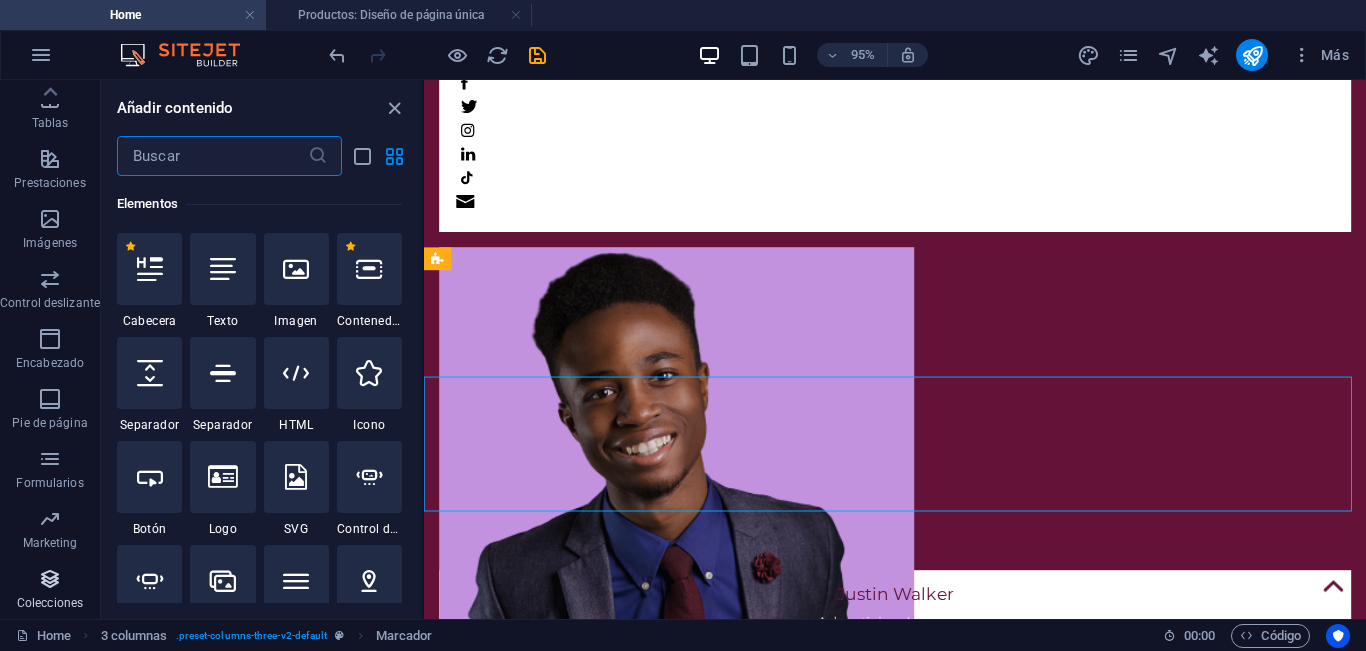 click at bounding box center (50, 579) 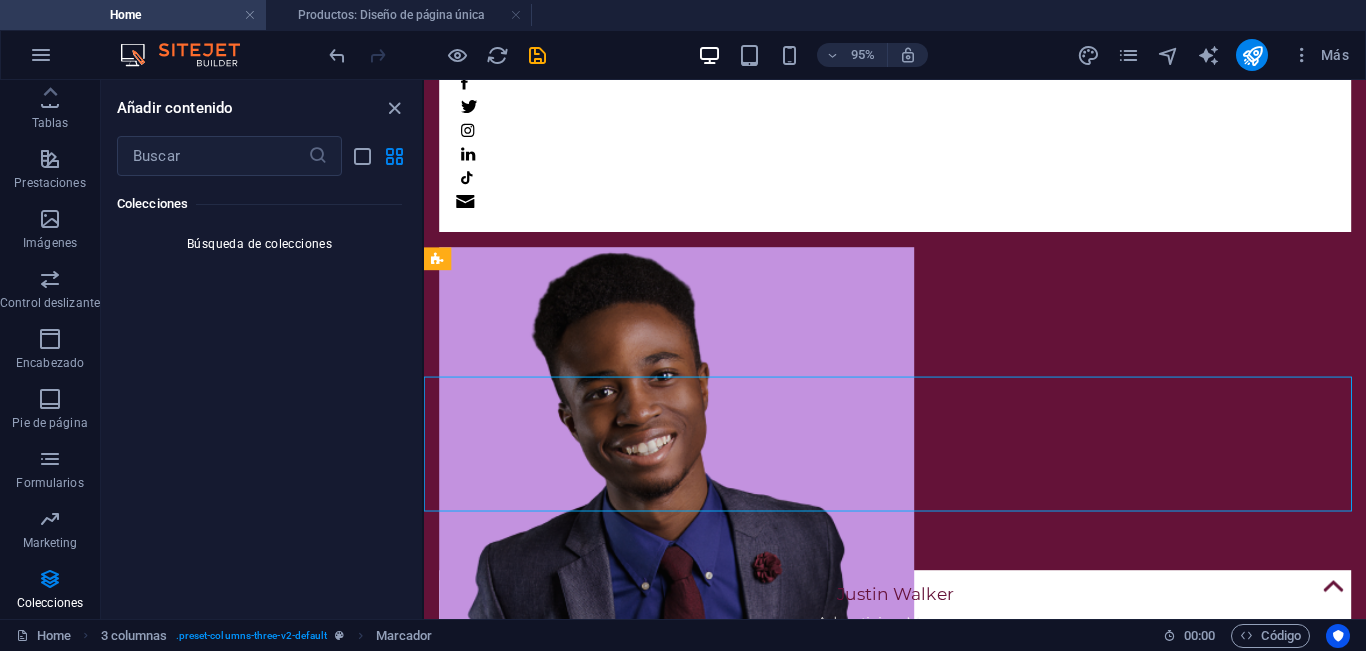 scroll, scrollTop: 39083, scrollLeft: 0, axis: vertical 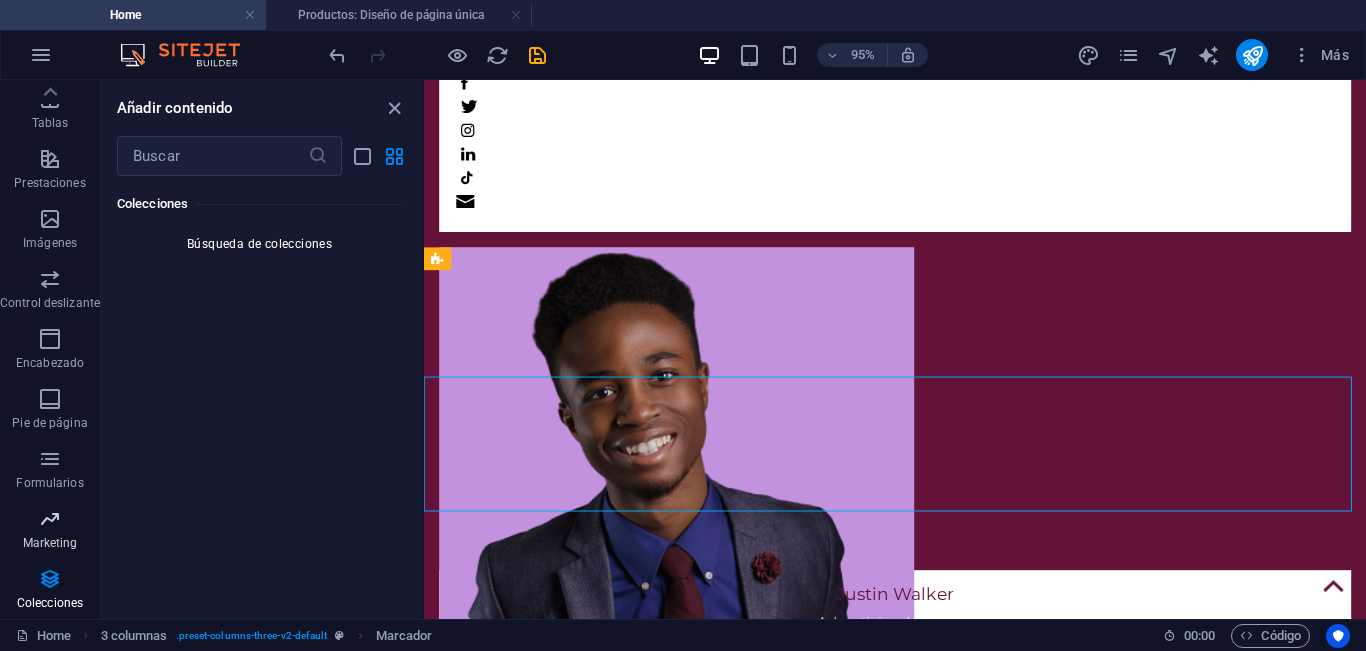 click on "Marketing" at bounding box center (50, 543) 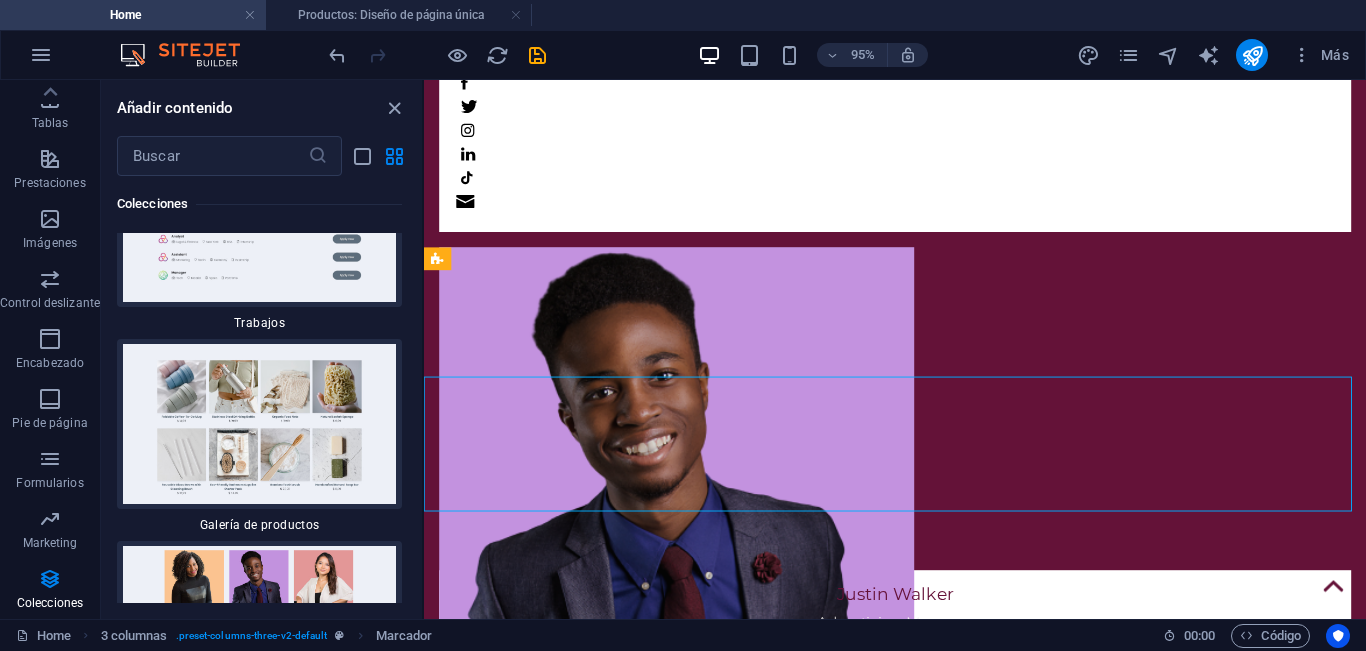 scroll, scrollTop: 37595, scrollLeft: 0, axis: vertical 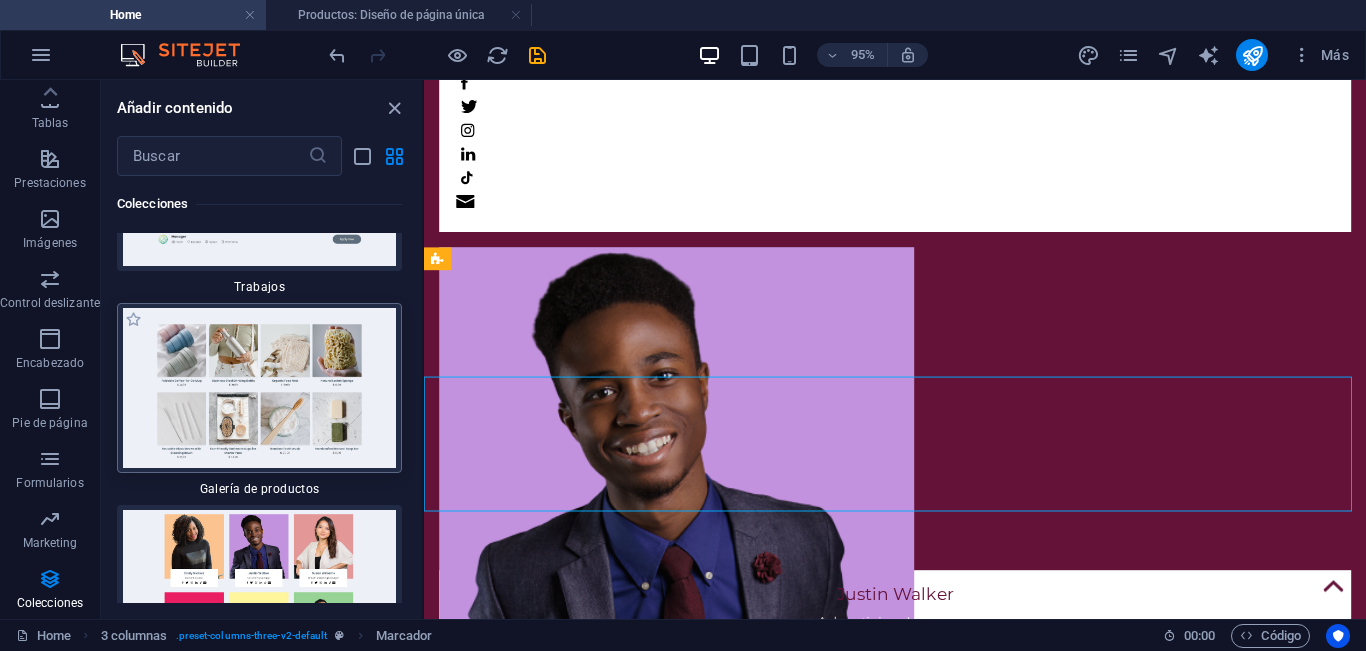 click at bounding box center [259, 388] 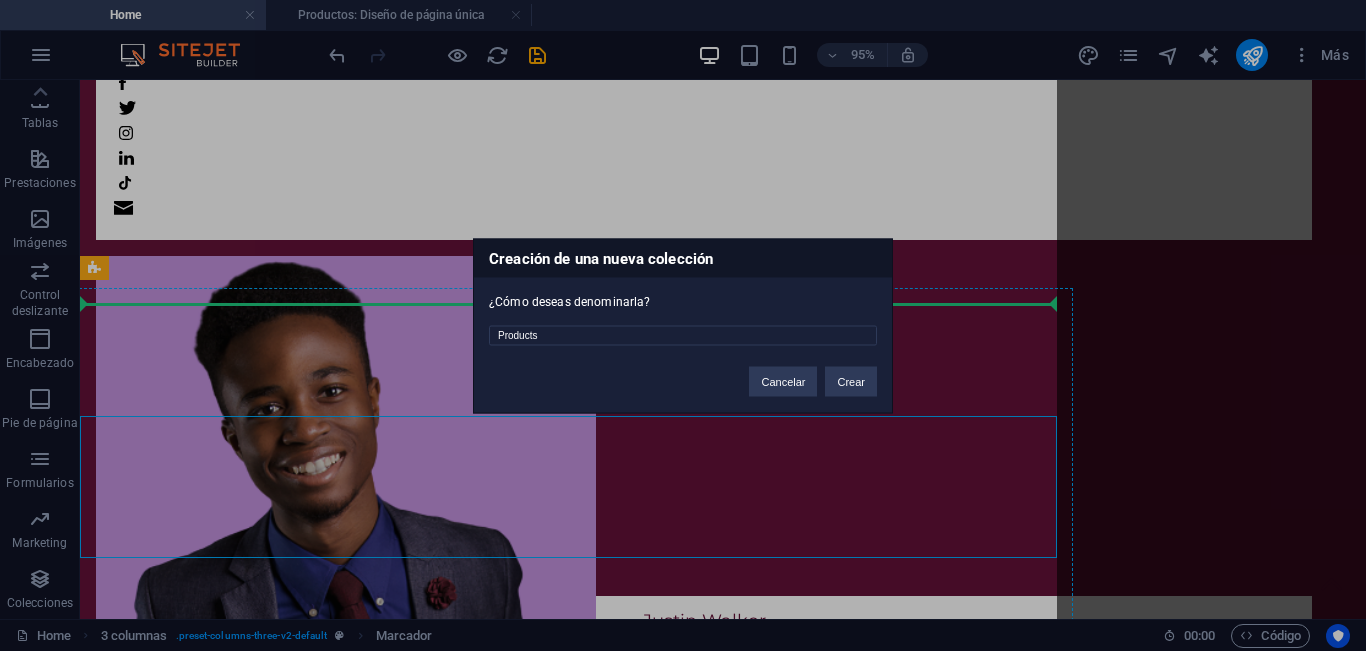 scroll, scrollTop: 1676, scrollLeft: 0, axis: vertical 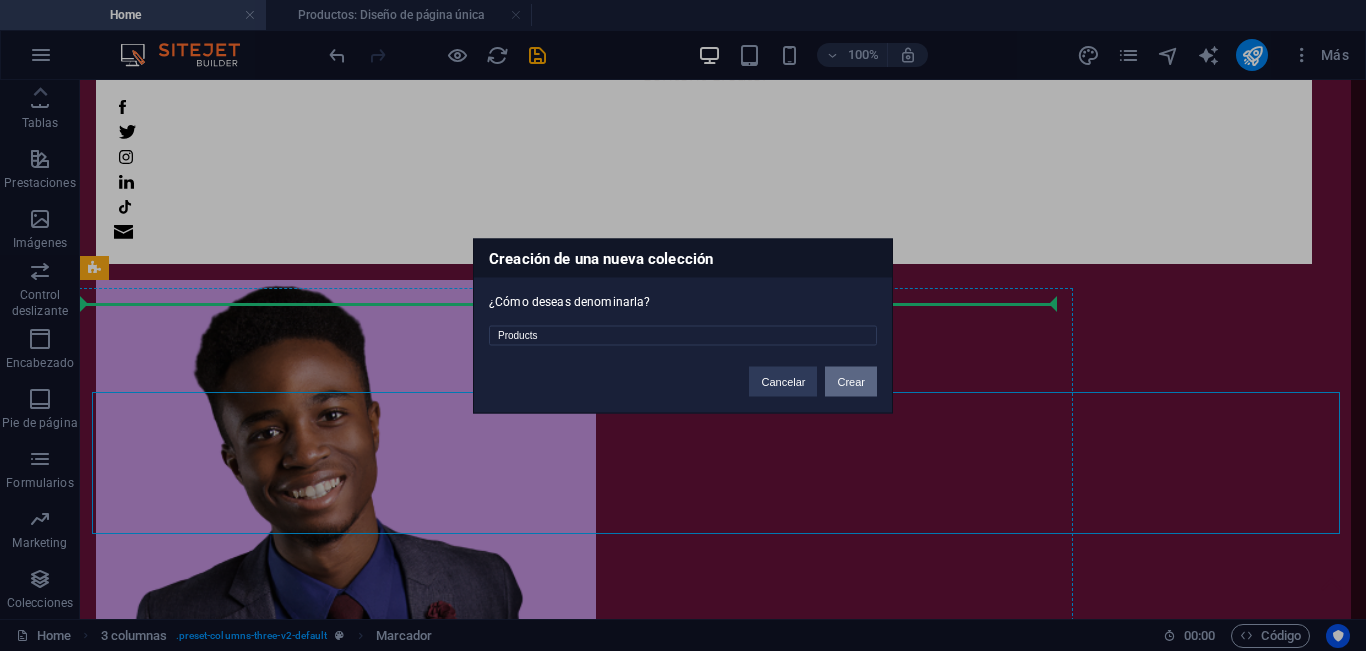 click on "Crear" at bounding box center [851, 381] 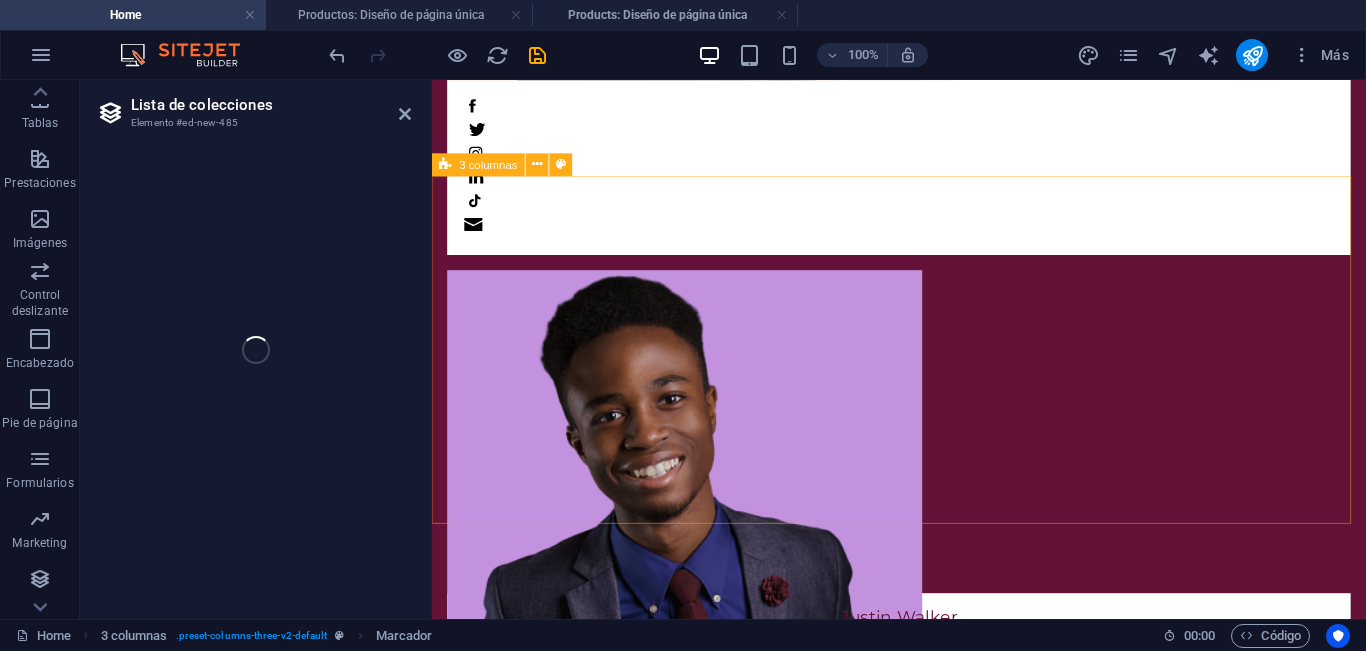 select on "688fbd42002c4bd7f0074c06" 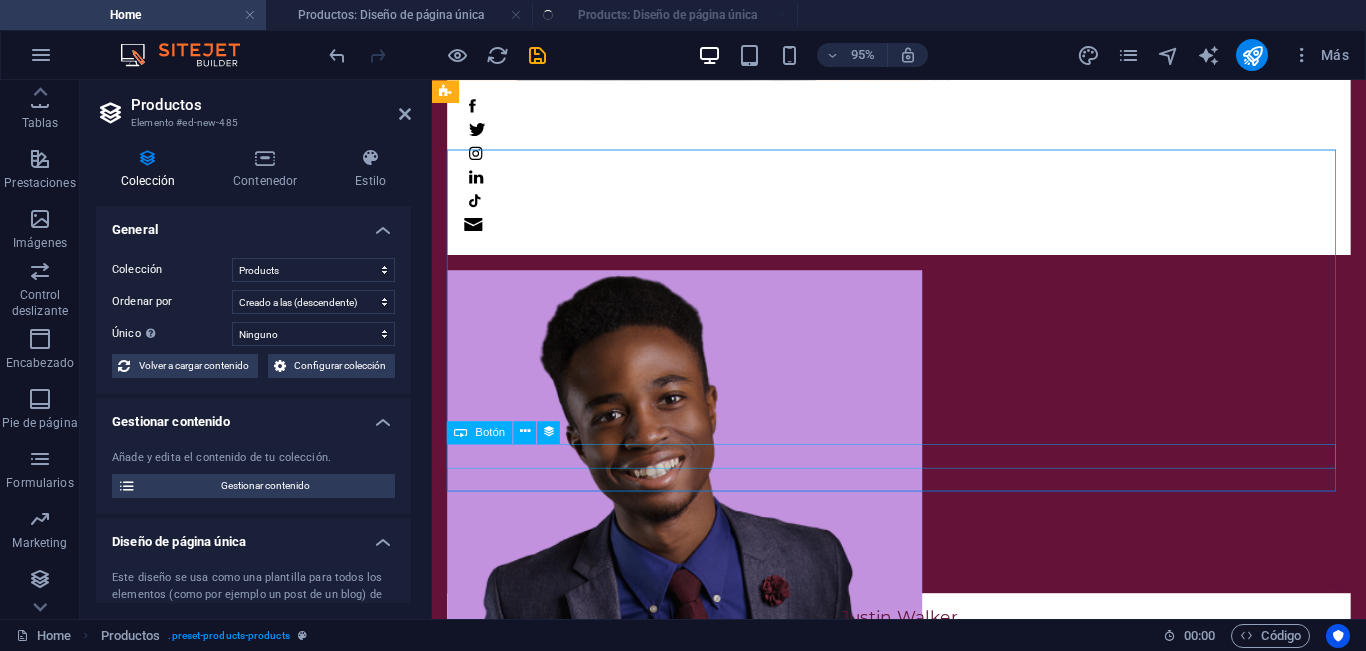 select on "createdAt_DESC" 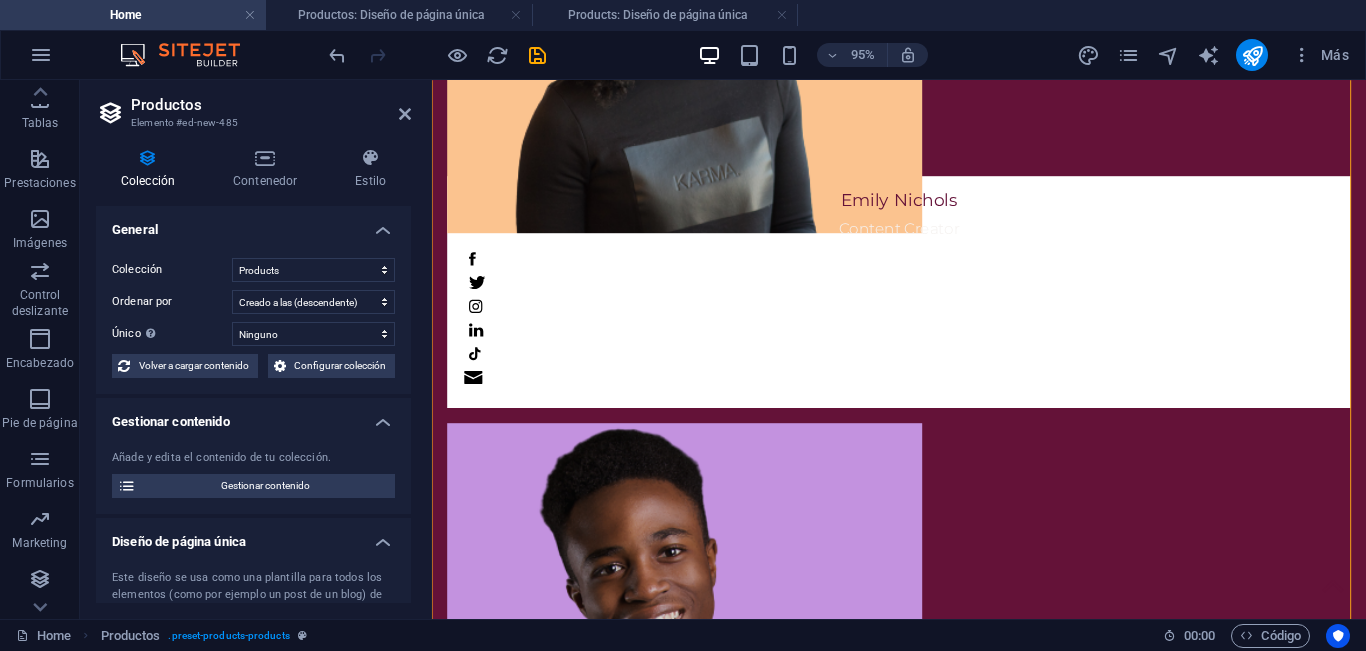 scroll, scrollTop: 2315, scrollLeft: 0, axis: vertical 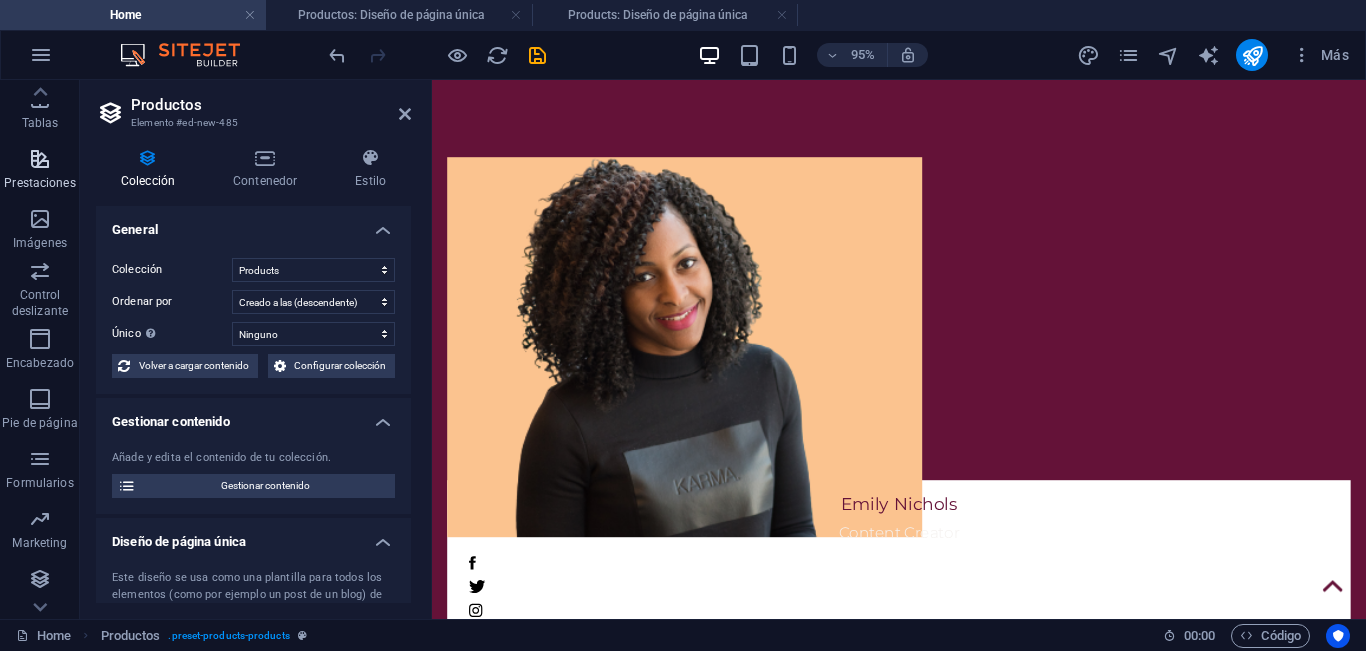 click at bounding box center [40, 159] 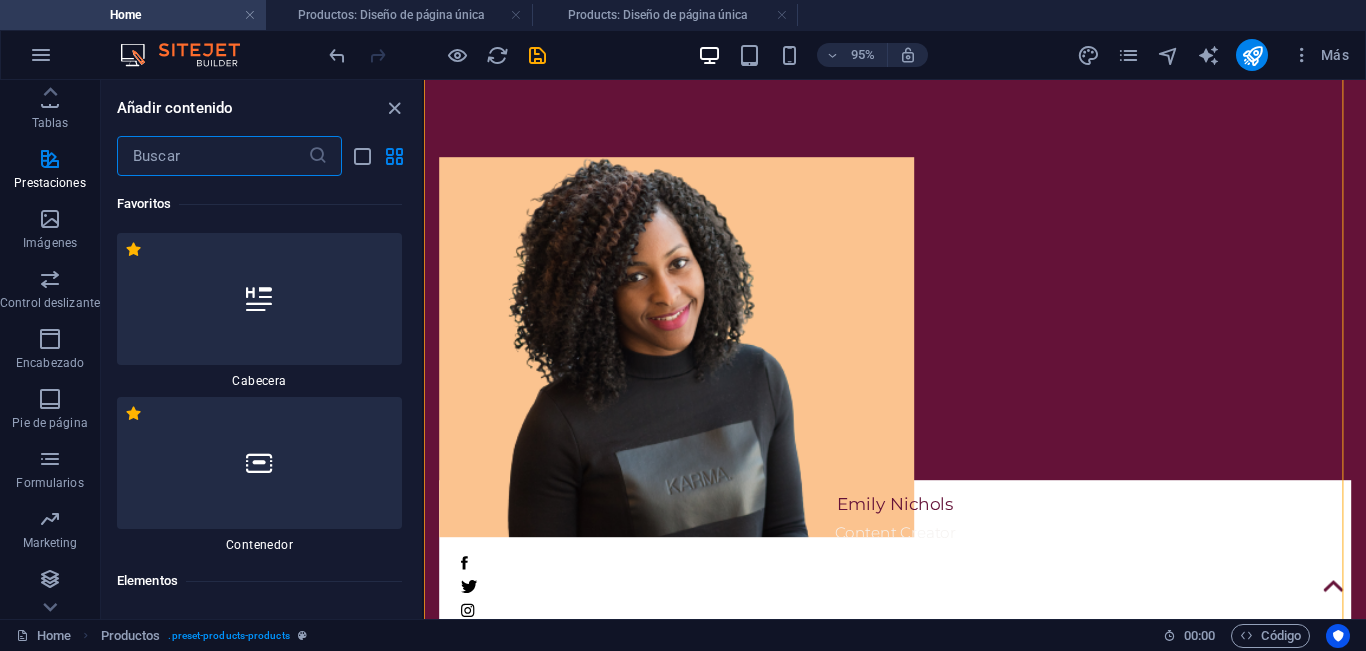 click on "Añadir contenido" at bounding box center (261, 108) 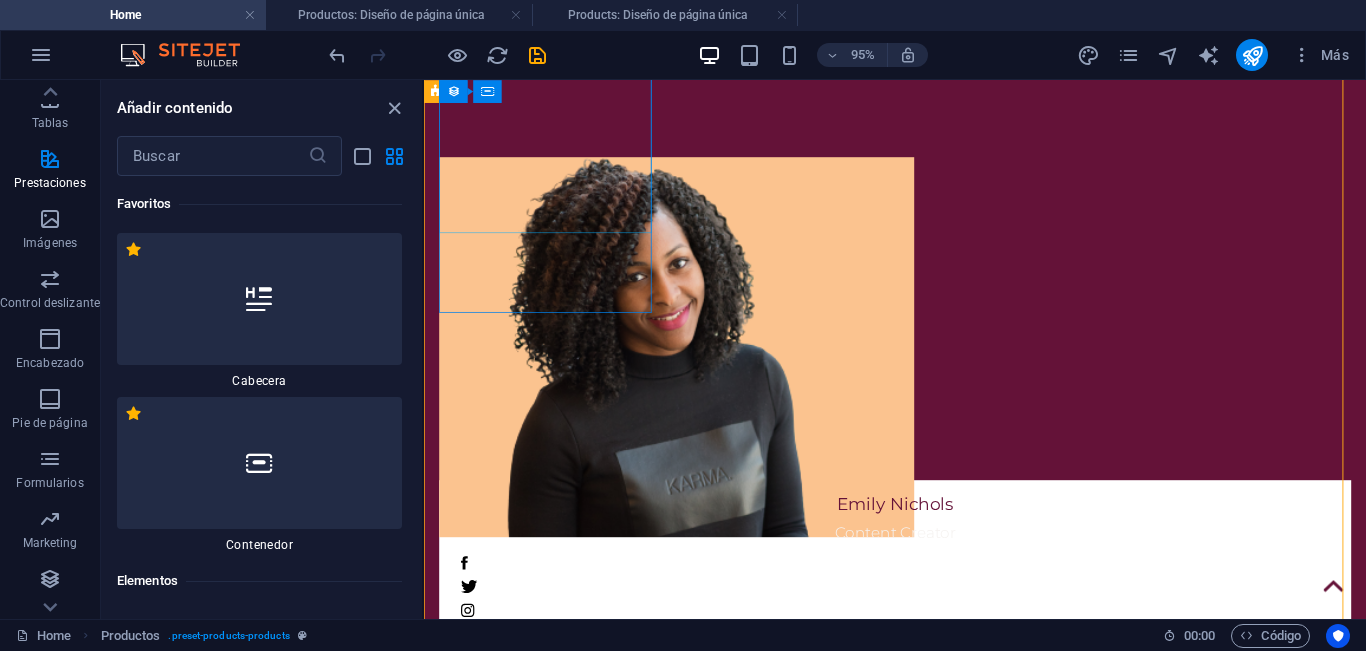 scroll, scrollTop: 2167, scrollLeft: 0, axis: vertical 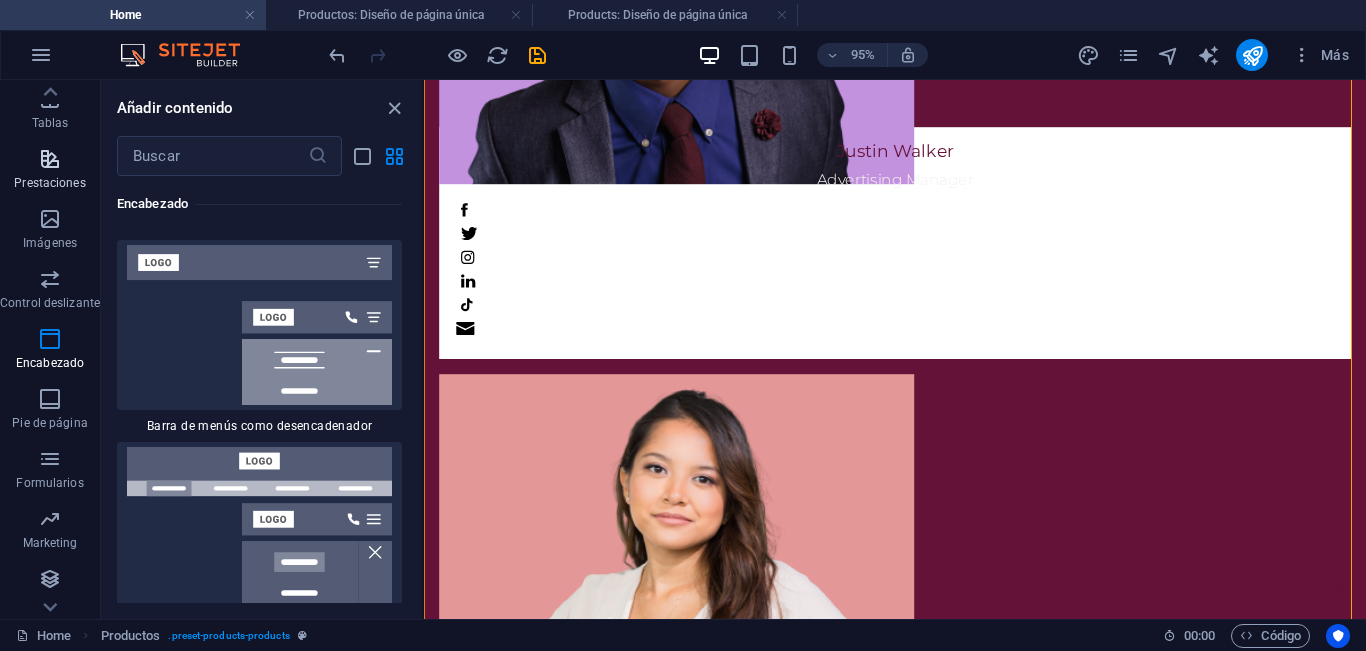 click at bounding box center (50, 159) 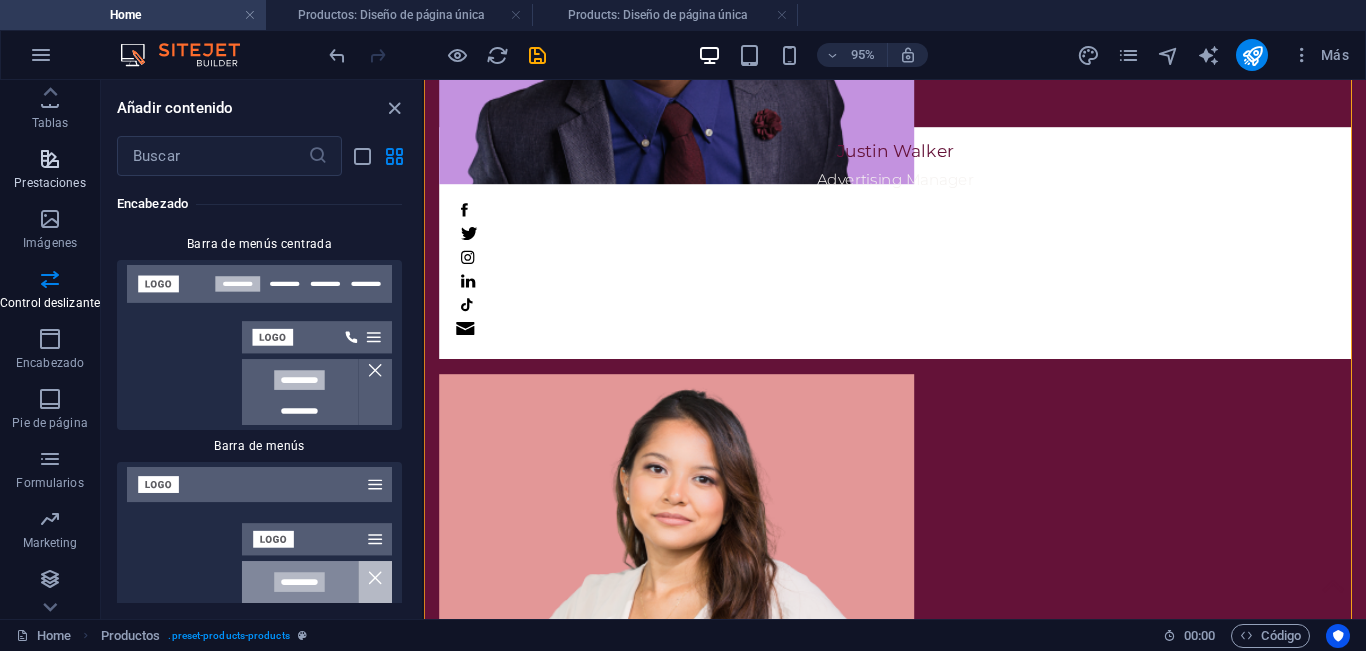 scroll, scrollTop: 15285, scrollLeft: 0, axis: vertical 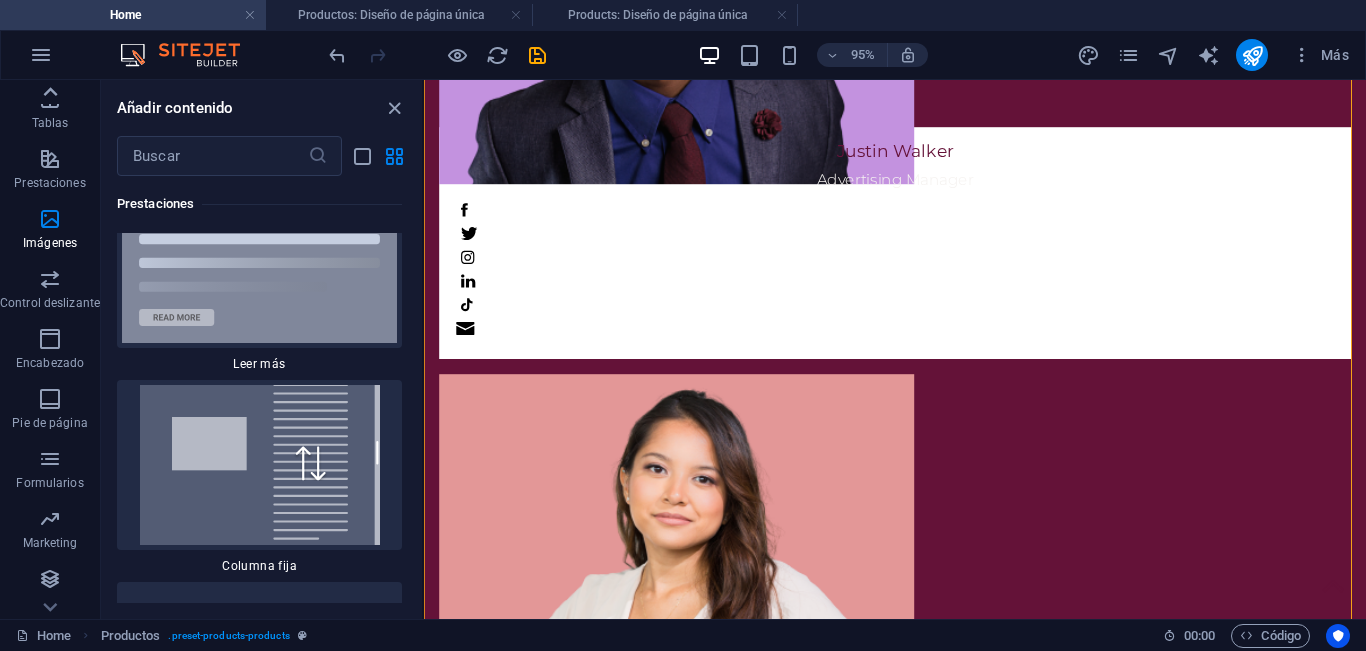 click 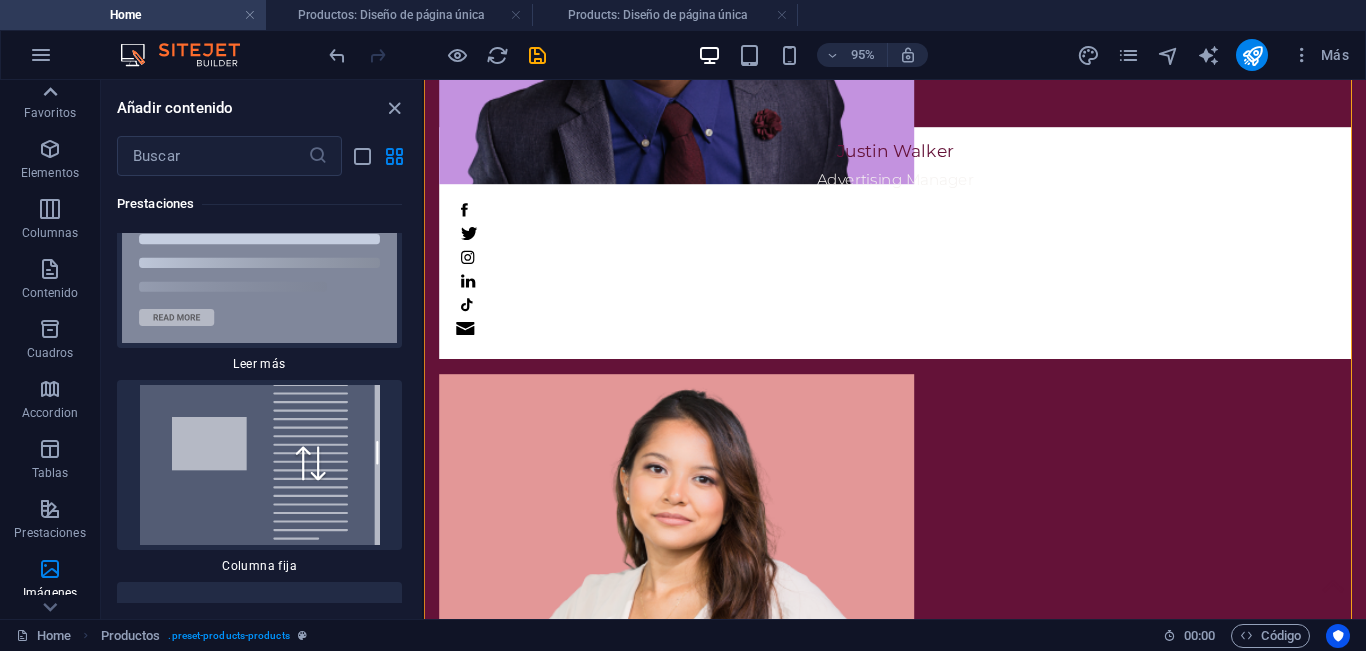scroll, scrollTop: 0, scrollLeft: 0, axis: both 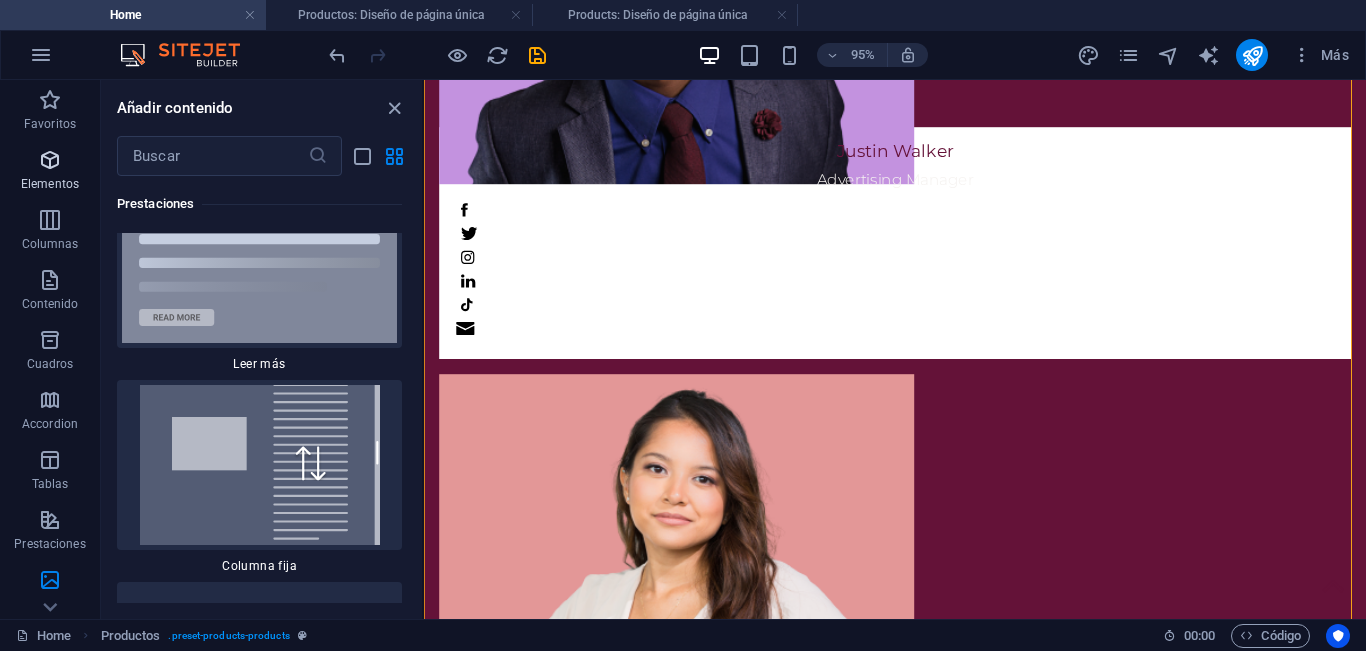 click at bounding box center [50, 160] 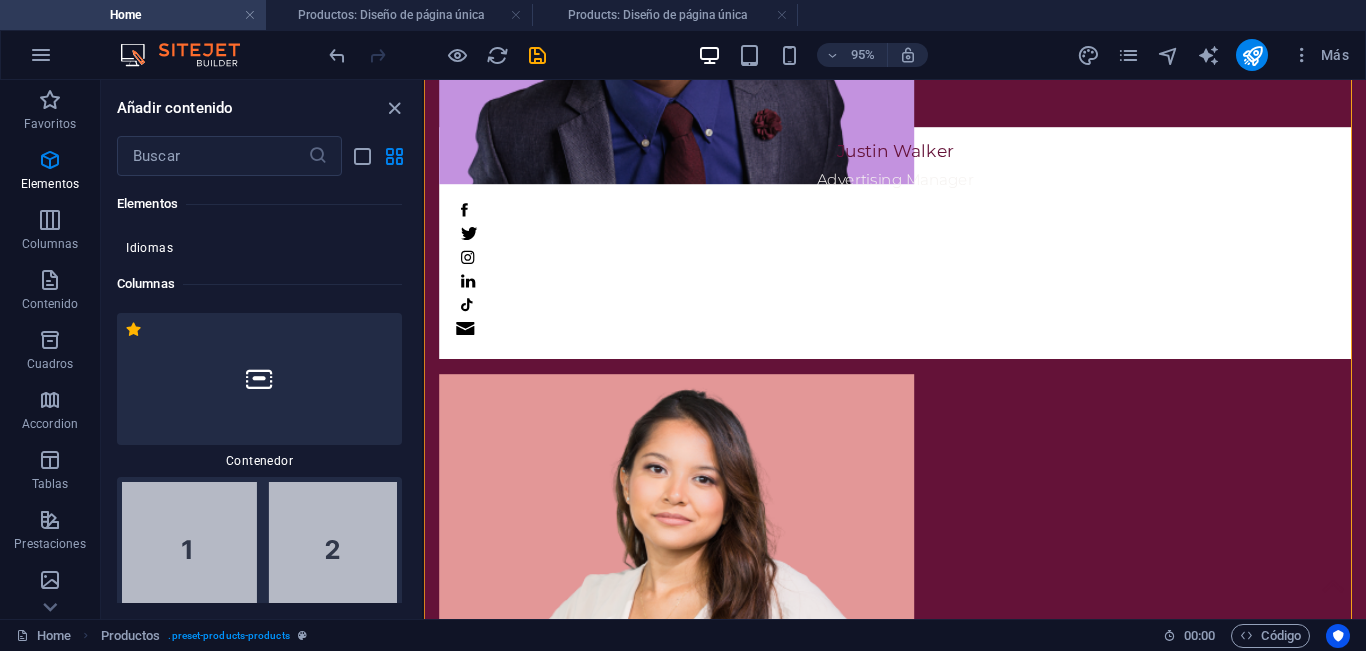 scroll, scrollTop: 1077, scrollLeft: 0, axis: vertical 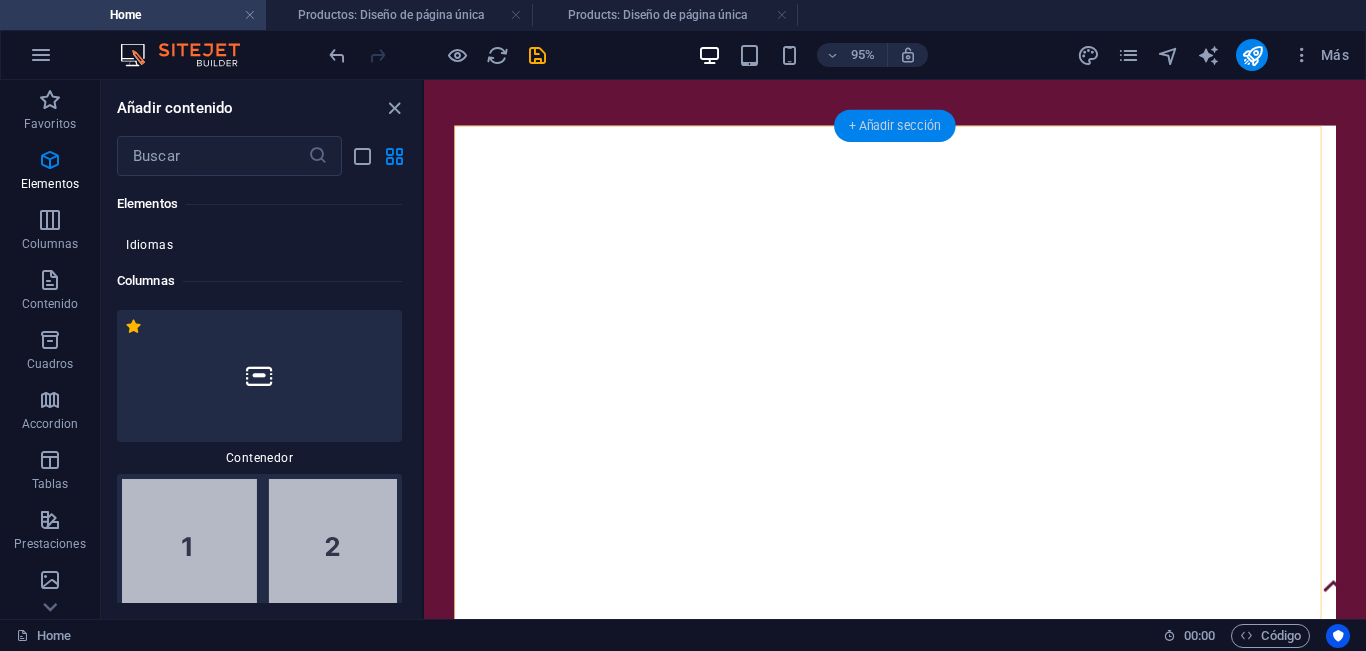 click on "+ Añadir sección" at bounding box center [895, 125] 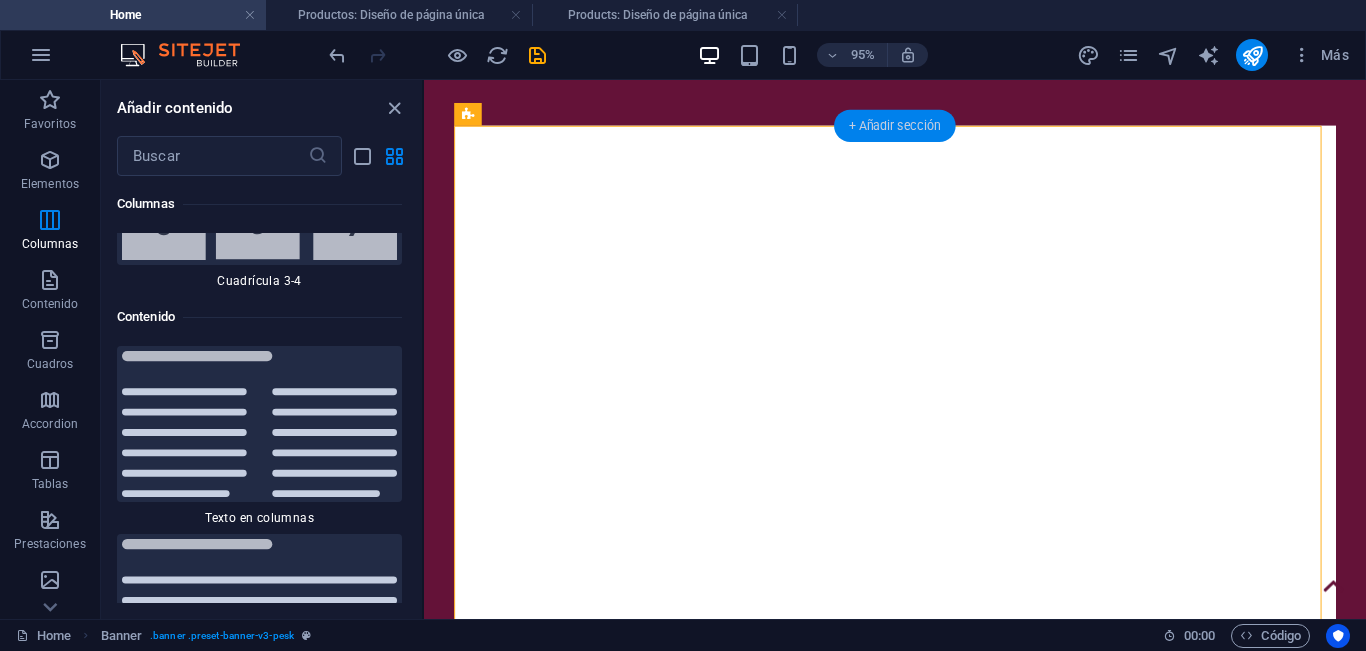 scroll, scrollTop: 6808, scrollLeft: 0, axis: vertical 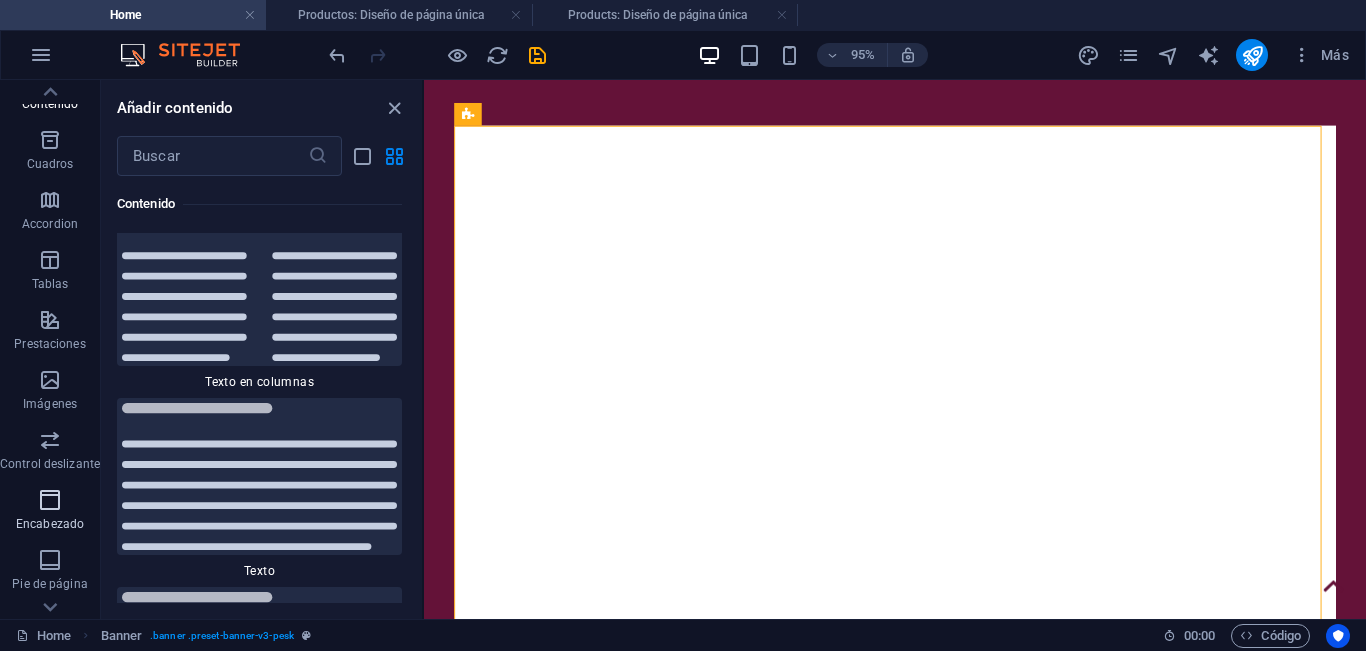 click at bounding box center (50, 500) 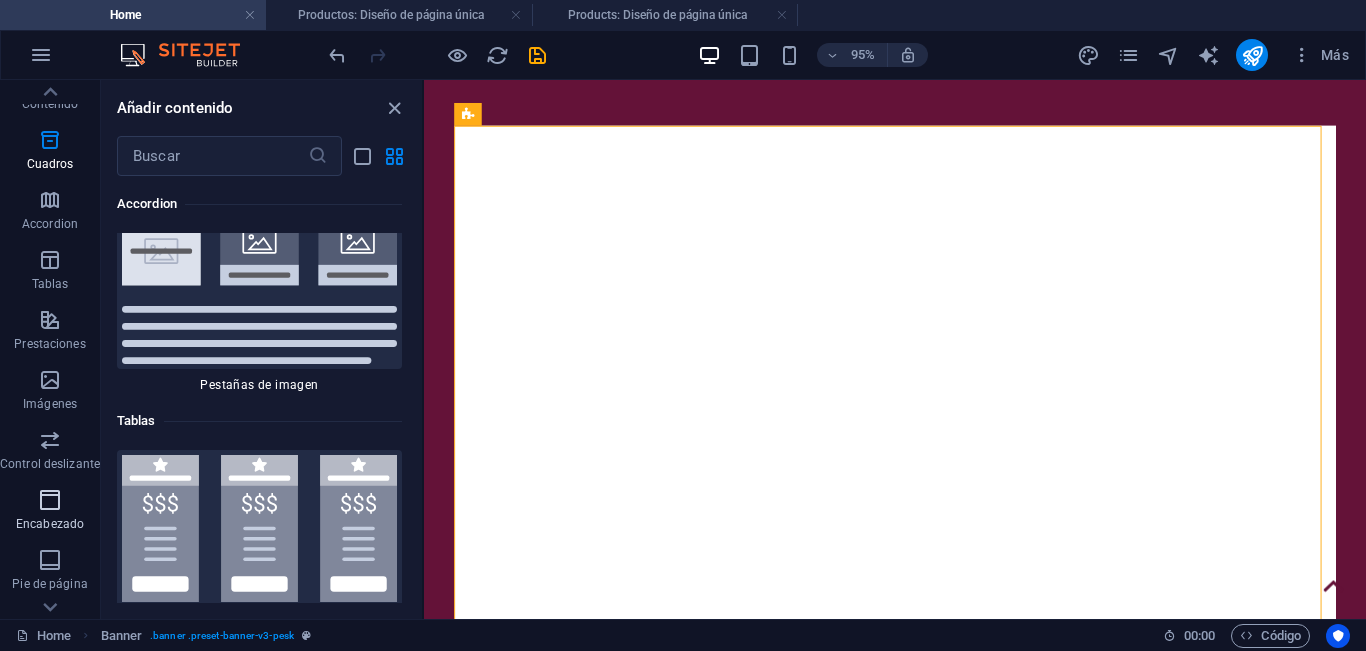 scroll, scrollTop: 24033, scrollLeft: 0, axis: vertical 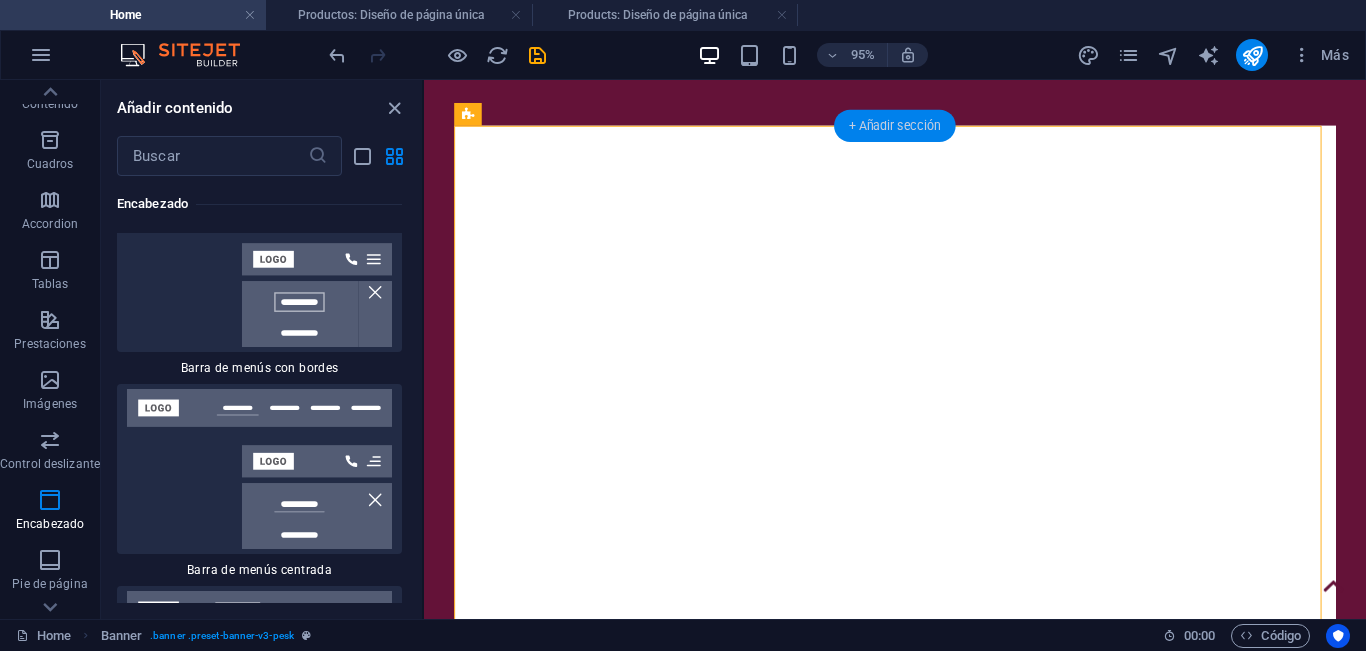 click on "+ Añadir sección" at bounding box center (895, 125) 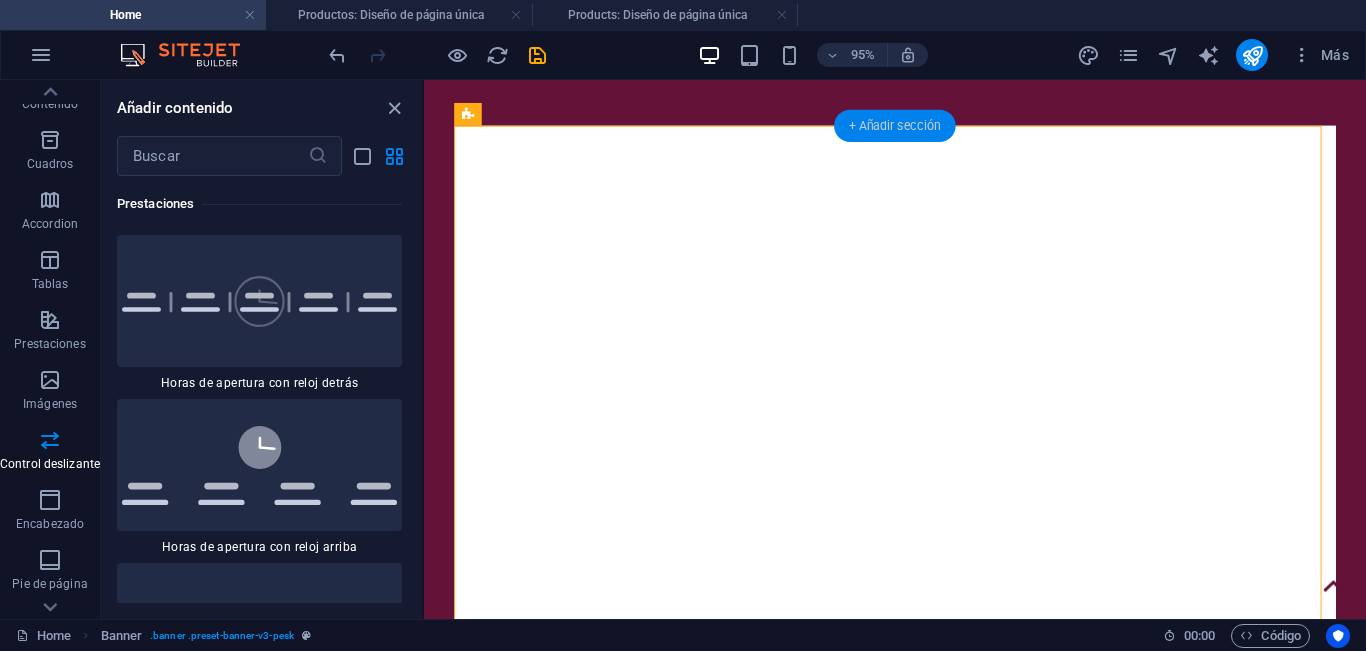 scroll, scrollTop: 6808, scrollLeft: 0, axis: vertical 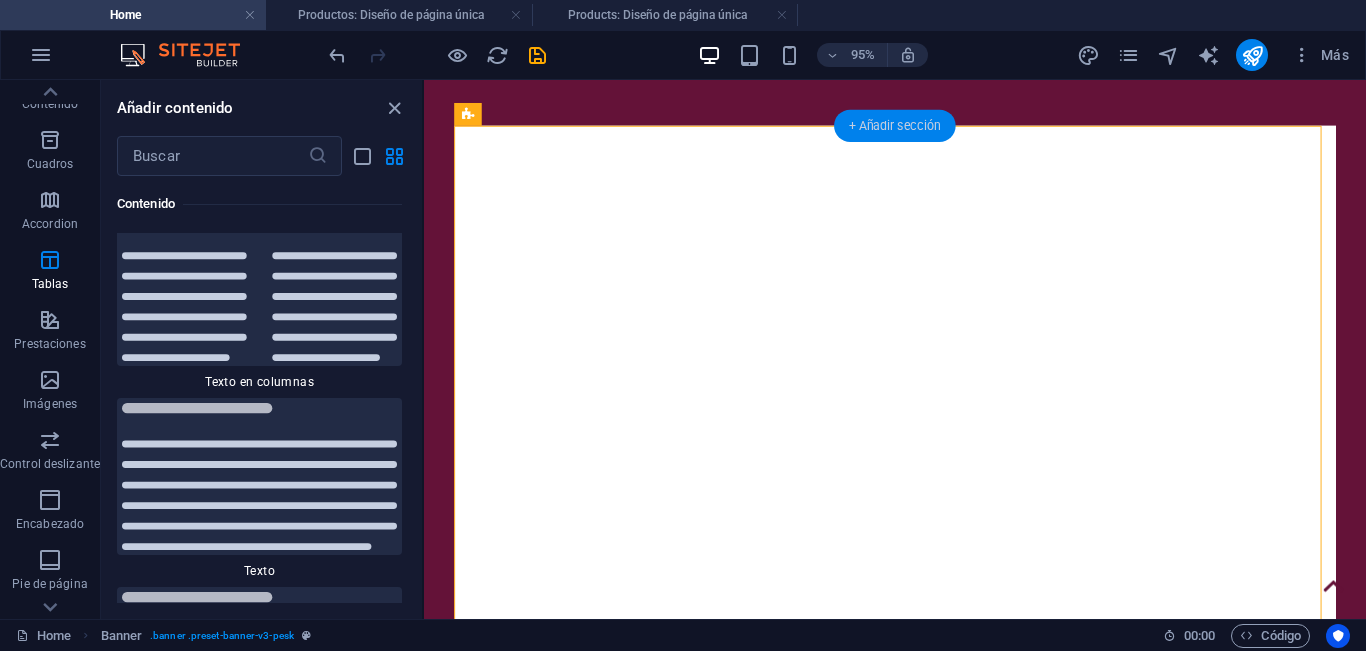 click on "+ Añadir sección" at bounding box center (895, 125) 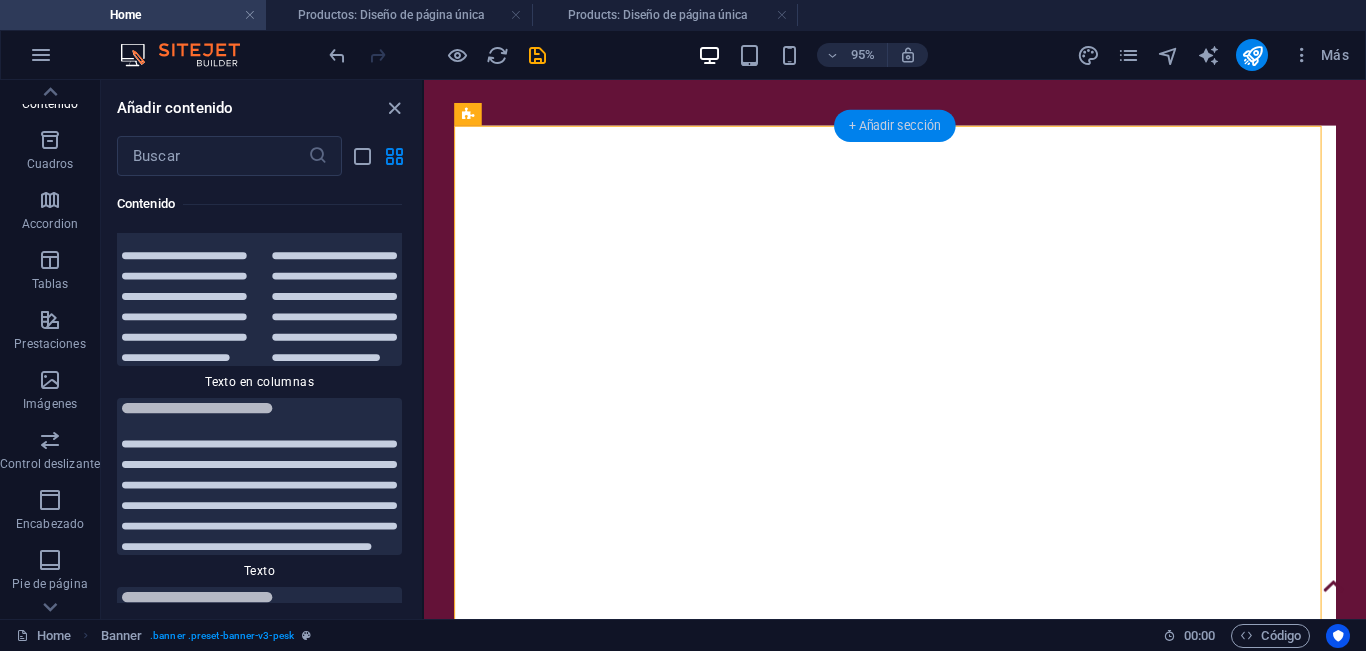click on "+ Añadir sección" at bounding box center (895, 125) 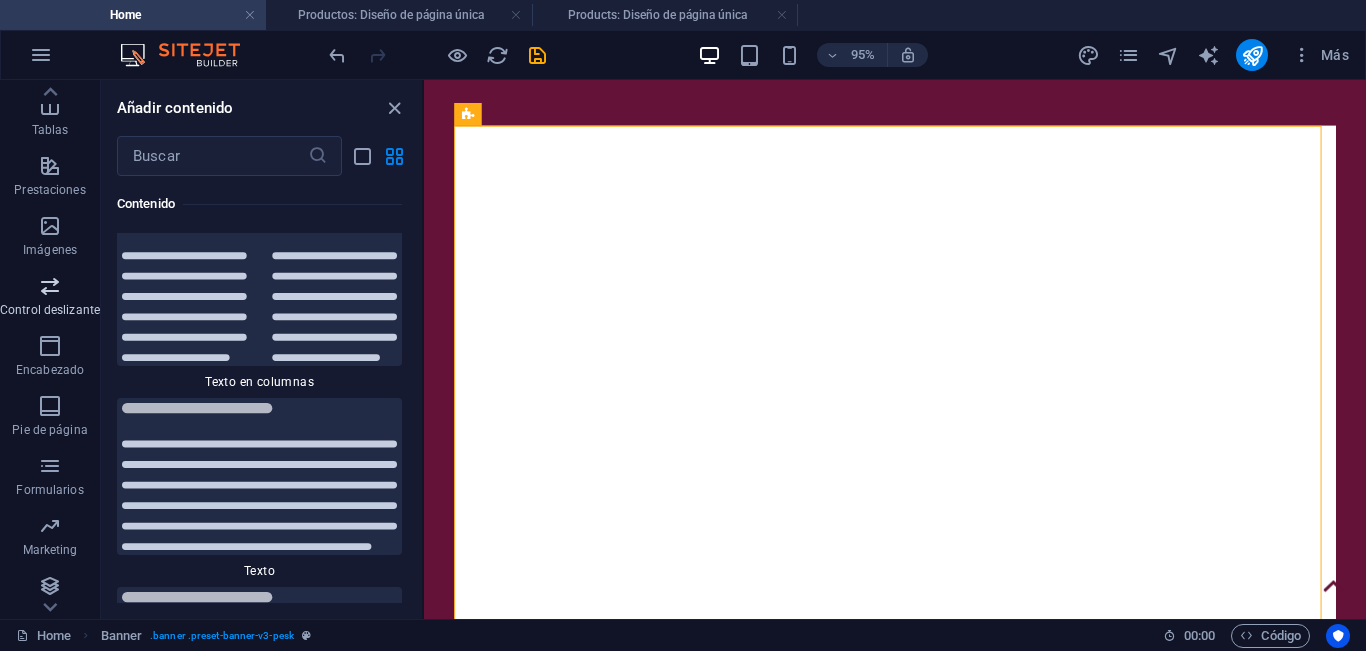 scroll, scrollTop: 361, scrollLeft: 0, axis: vertical 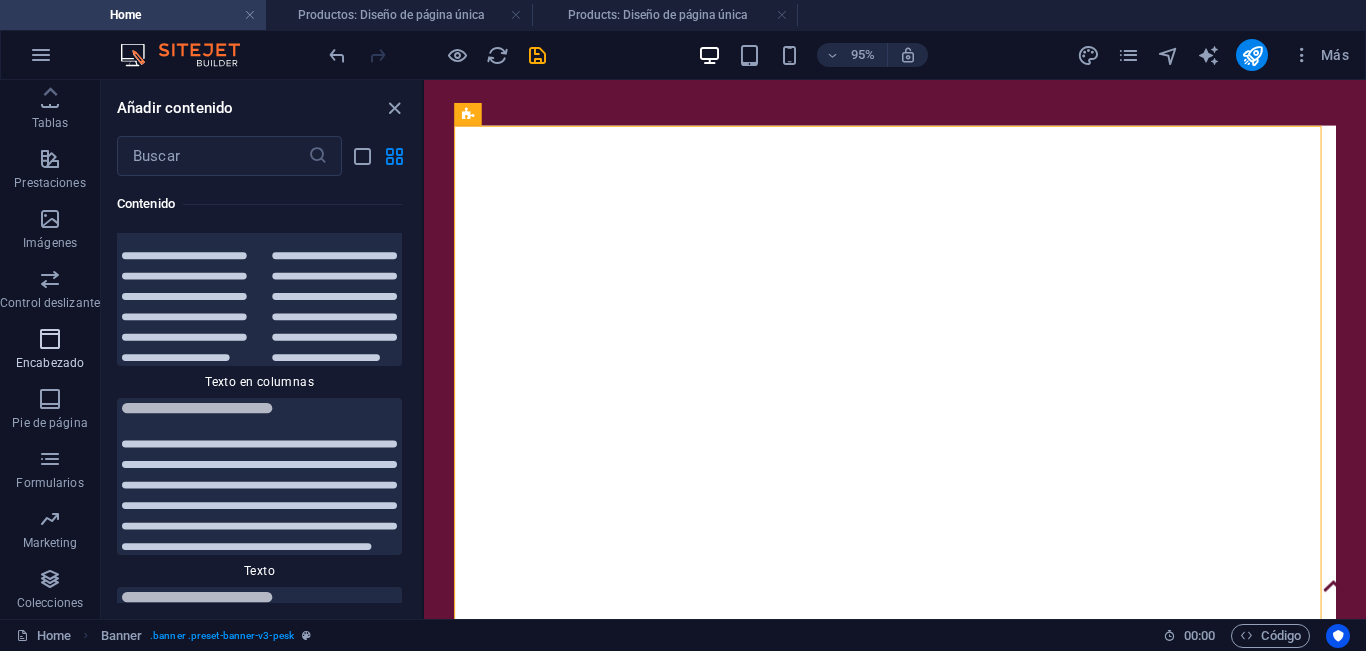 click at bounding box center [50, 339] 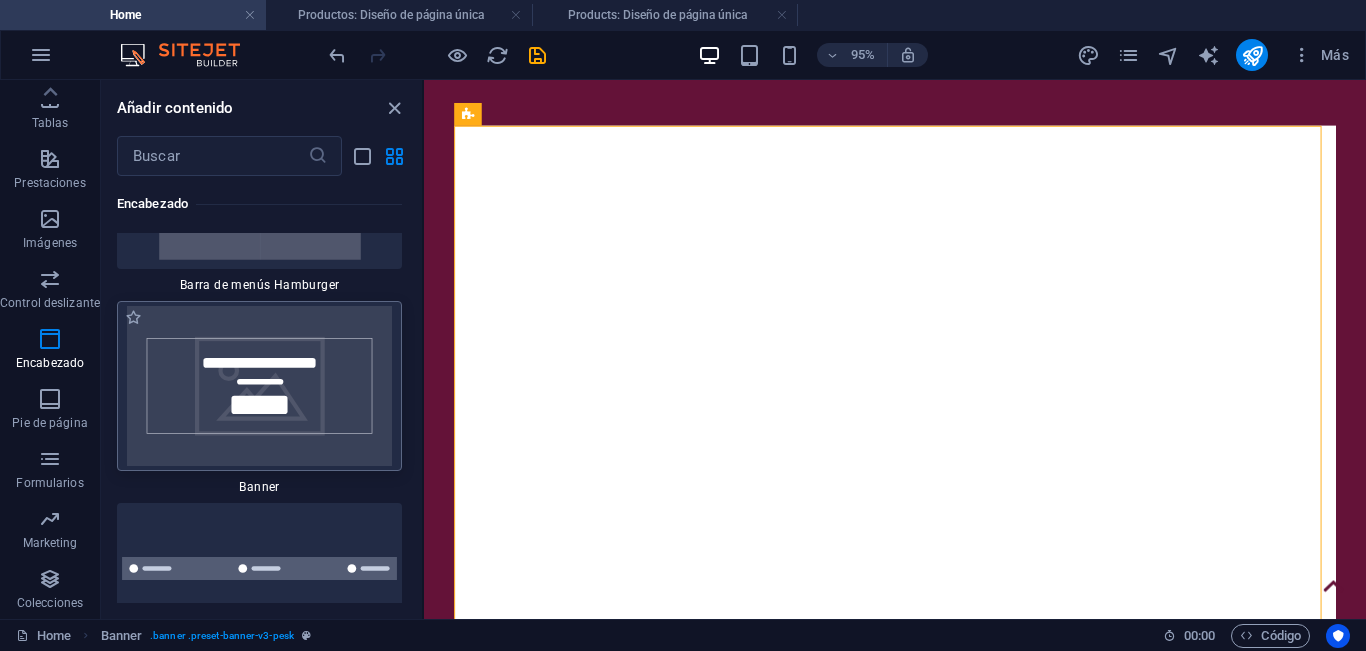 scroll, scrollTop: 25733, scrollLeft: 0, axis: vertical 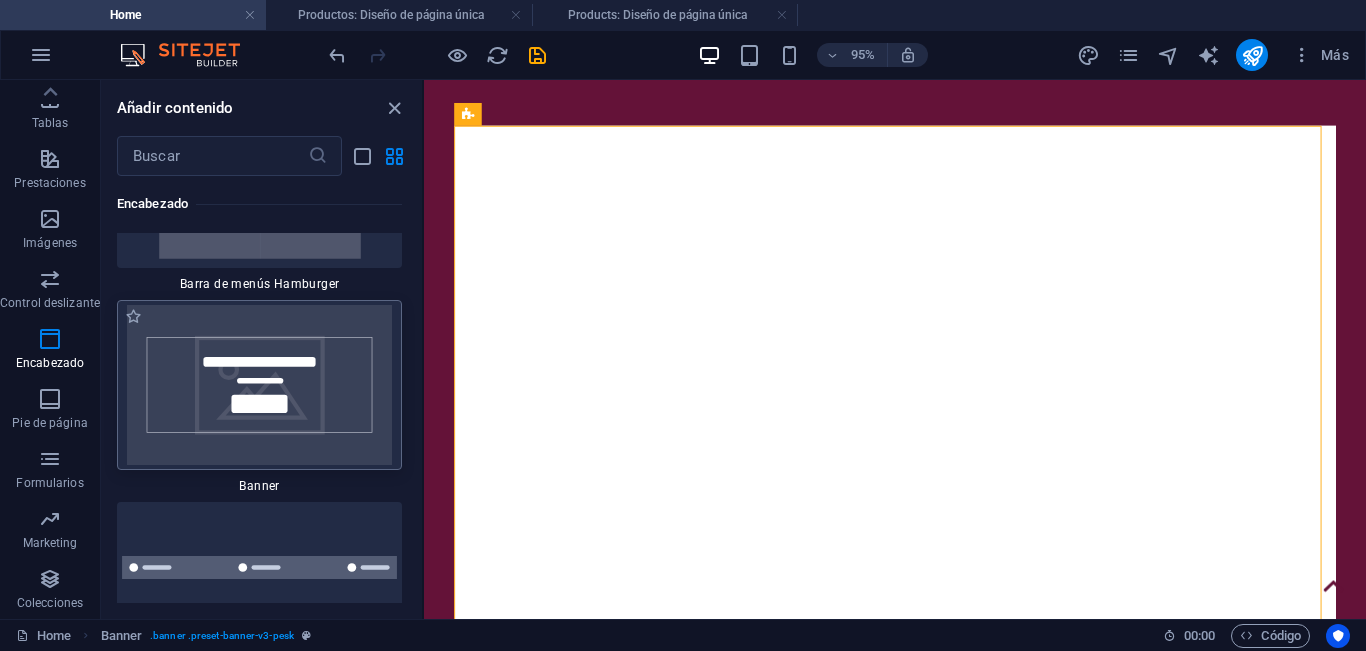 drag, startPoint x: 264, startPoint y: 451, endPoint x: 397, endPoint y: 294, distance: 205.762 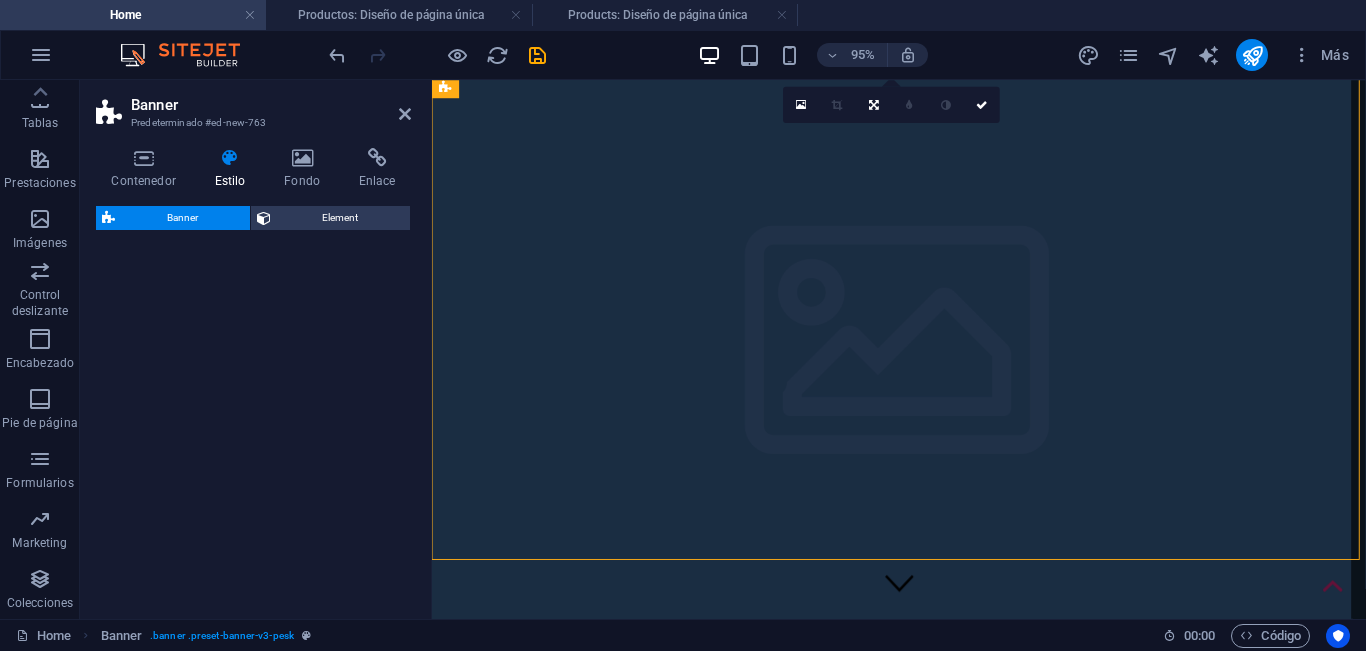 select on "preset-banner-v3-default" 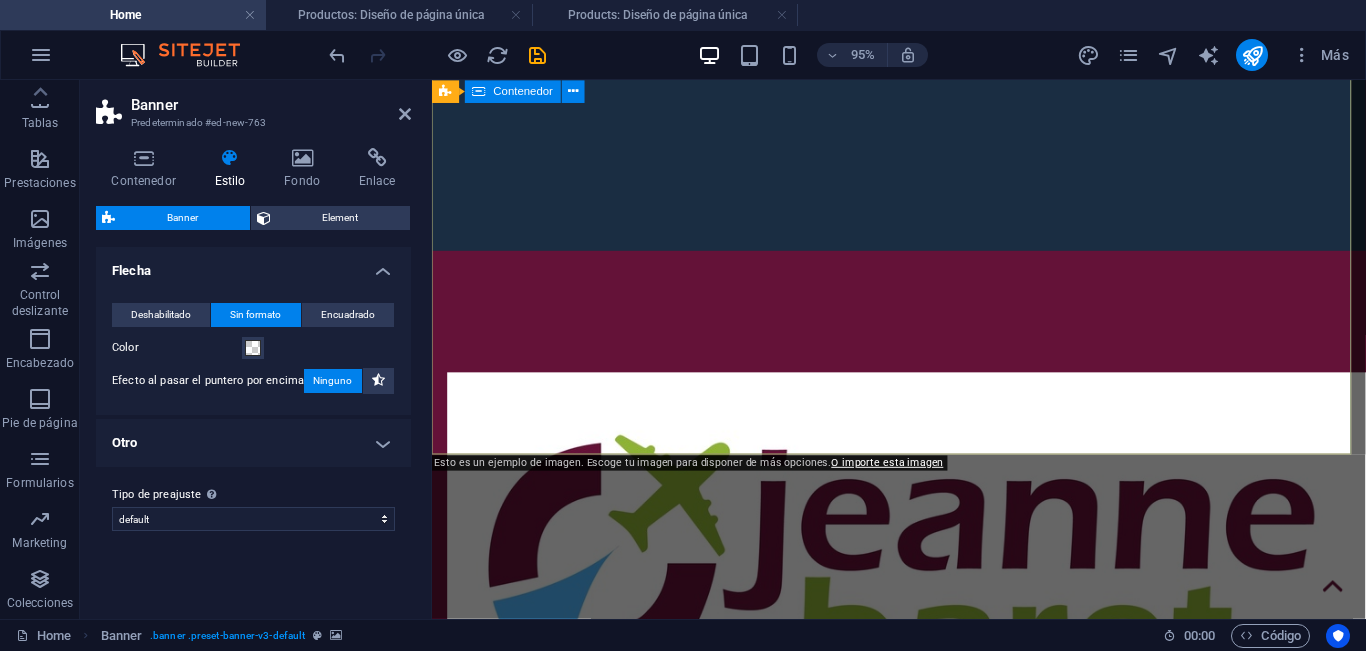 scroll, scrollTop: 405, scrollLeft: 0, axis: vertical 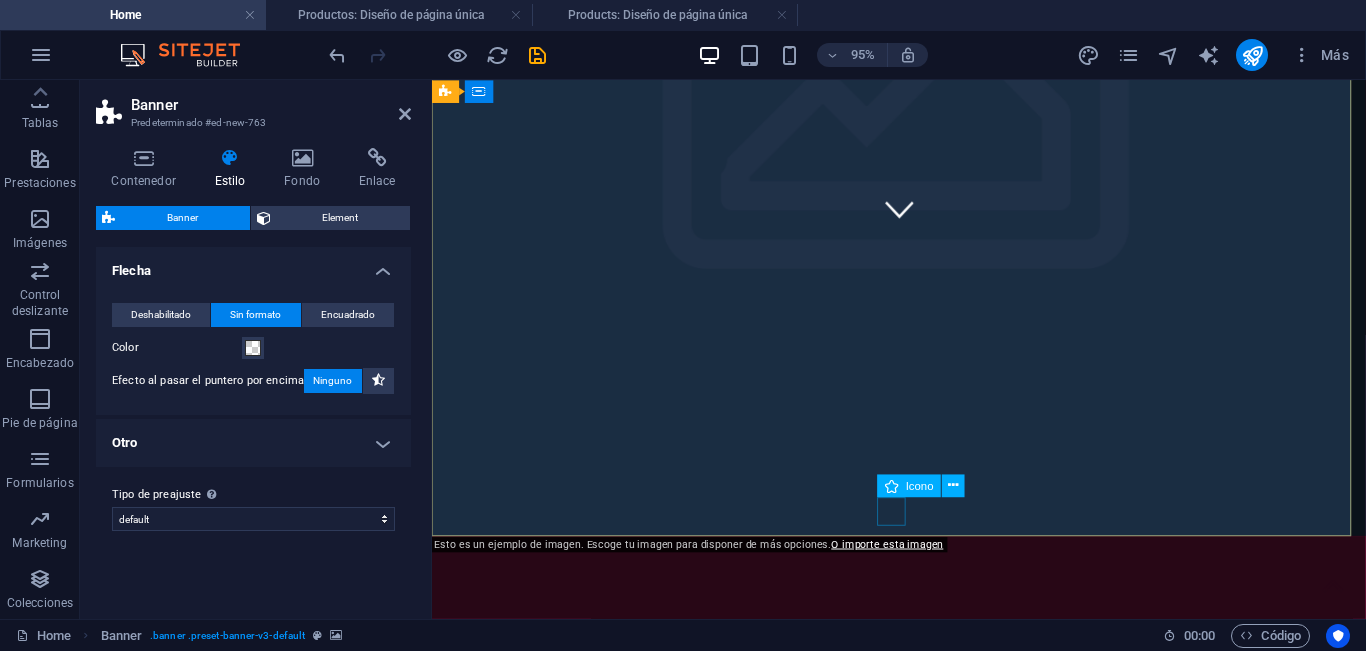 click at bounding box center [924, 216] 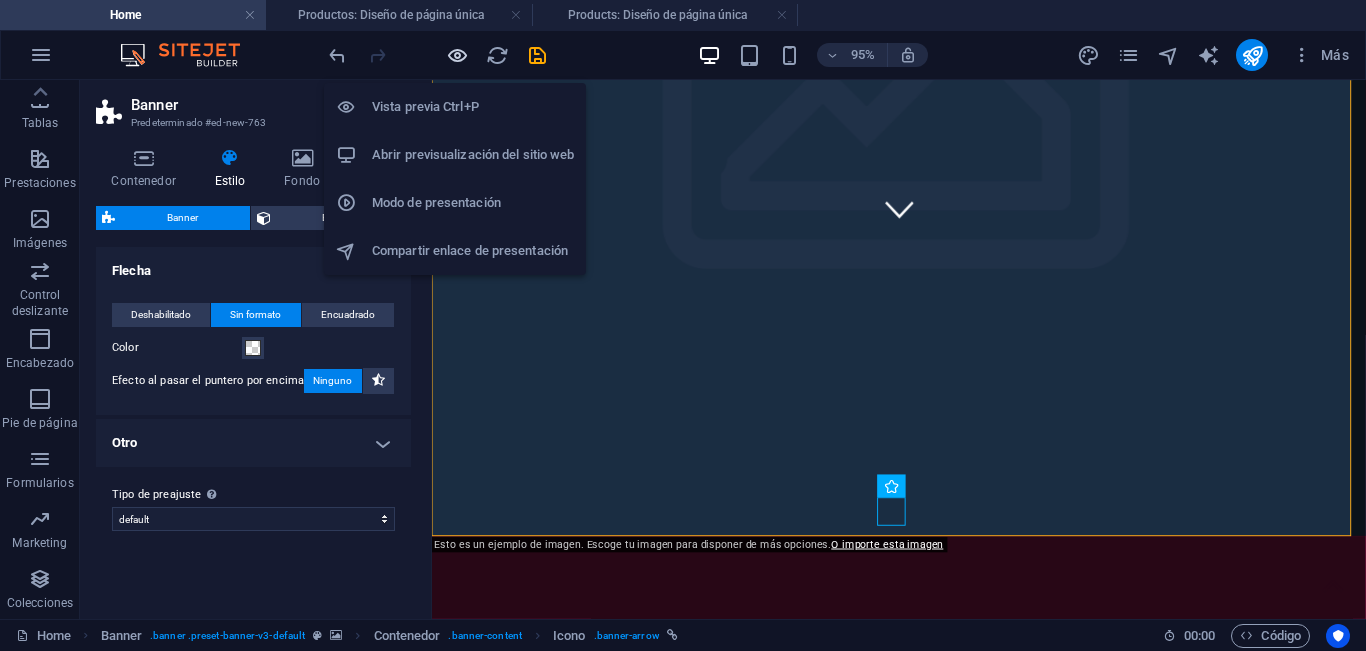 click at bounding box center (457, 55) 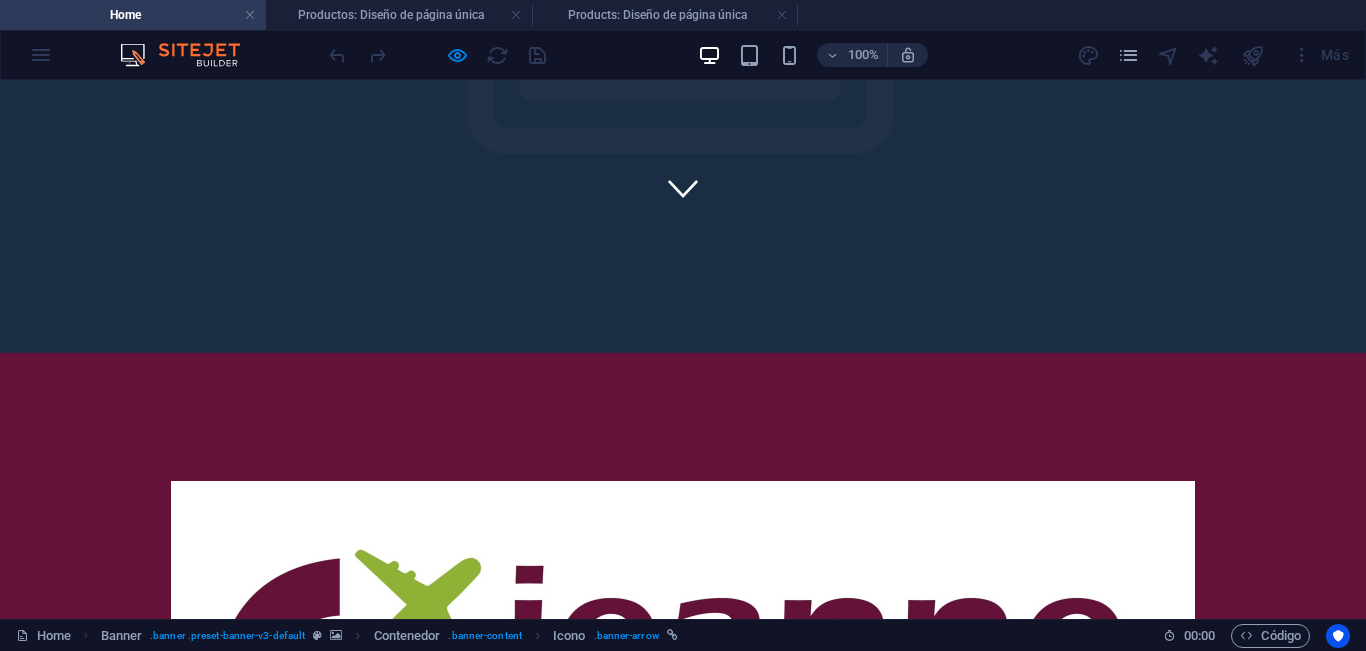 scroll, scrollTop: 0, scrollLeft: 0, axis: both 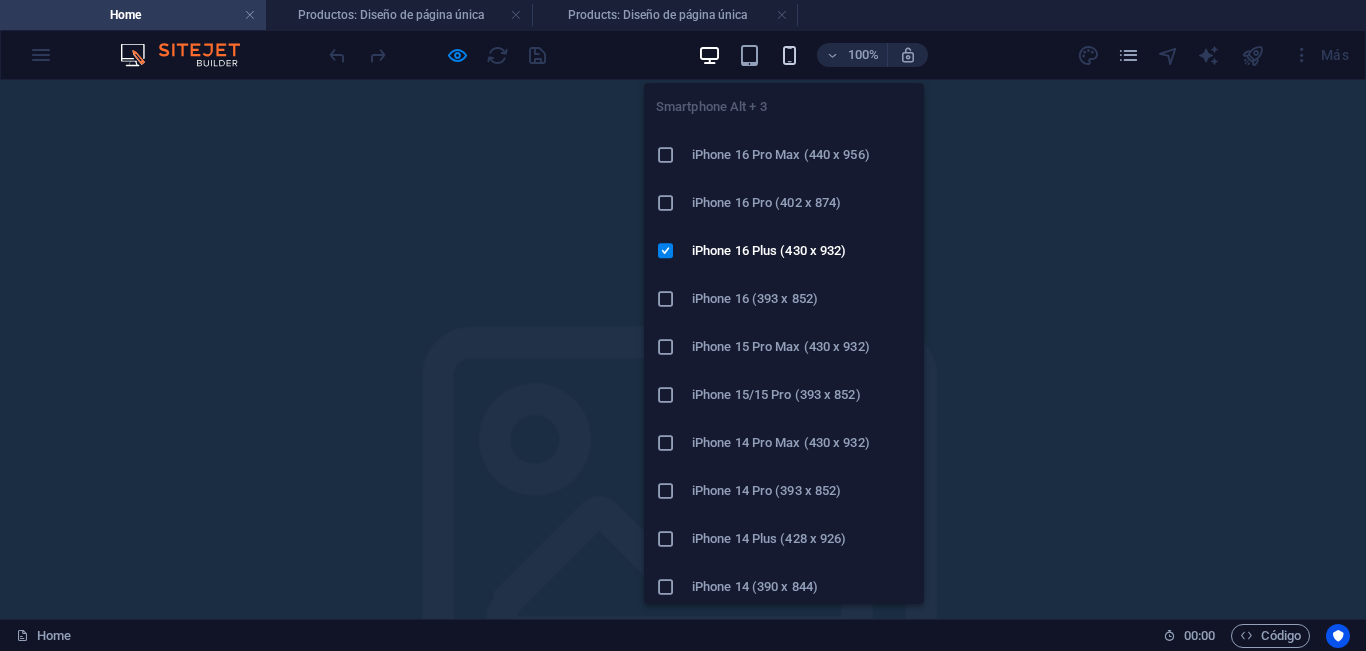 click at bounding box center [789, 55] 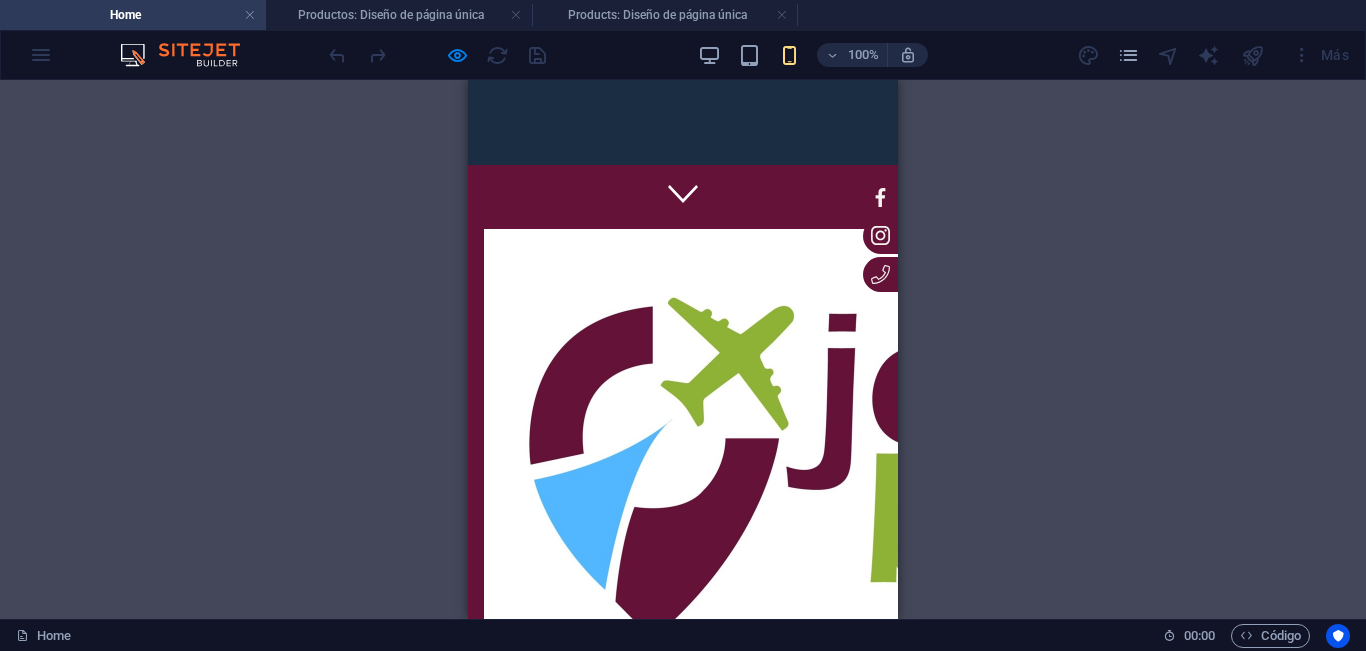 scroll, scrollTop: 0, scrollLeft: 0, axis: both 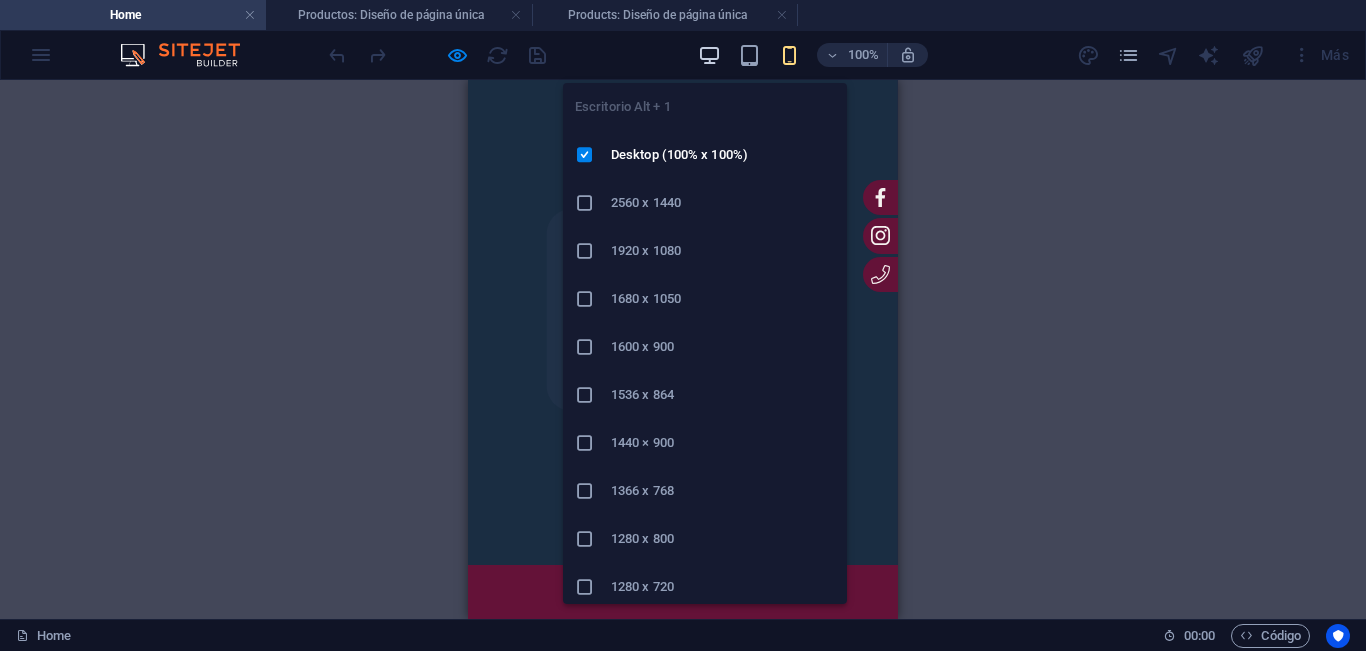 click at bounding box center [709, 55] 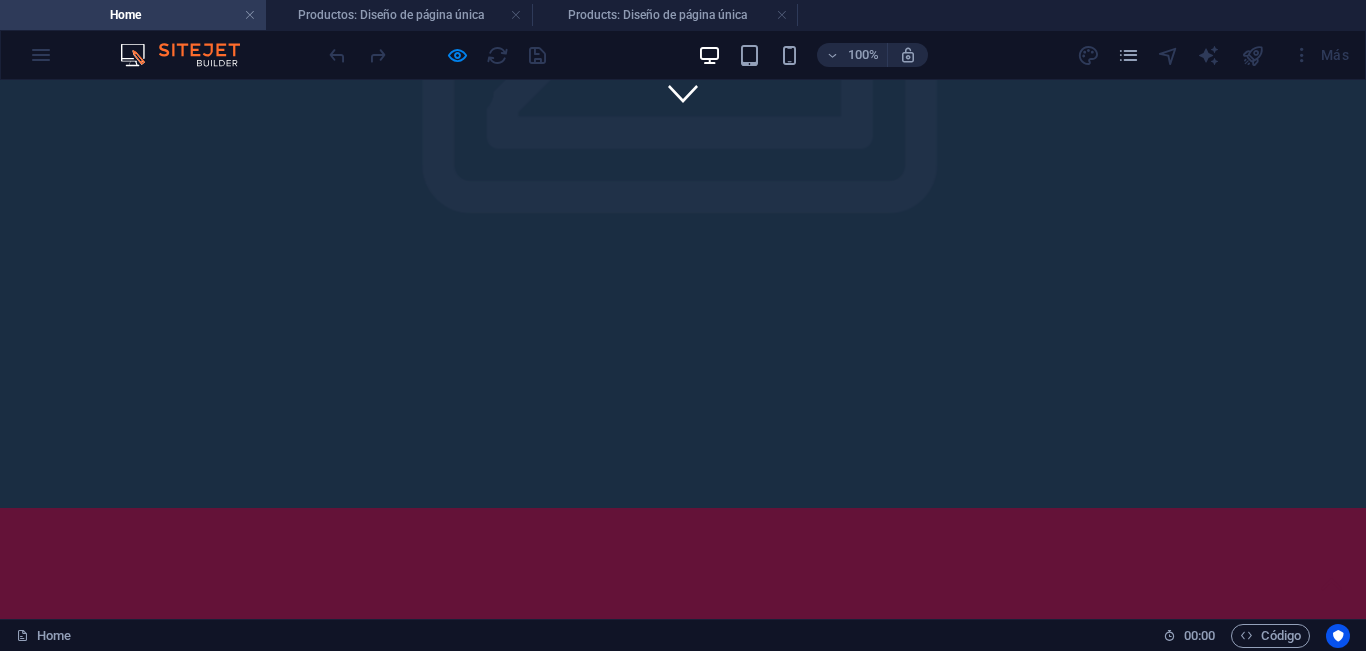 scroll, scrollTop: 700, scrollLeft: 0, axis: vertical 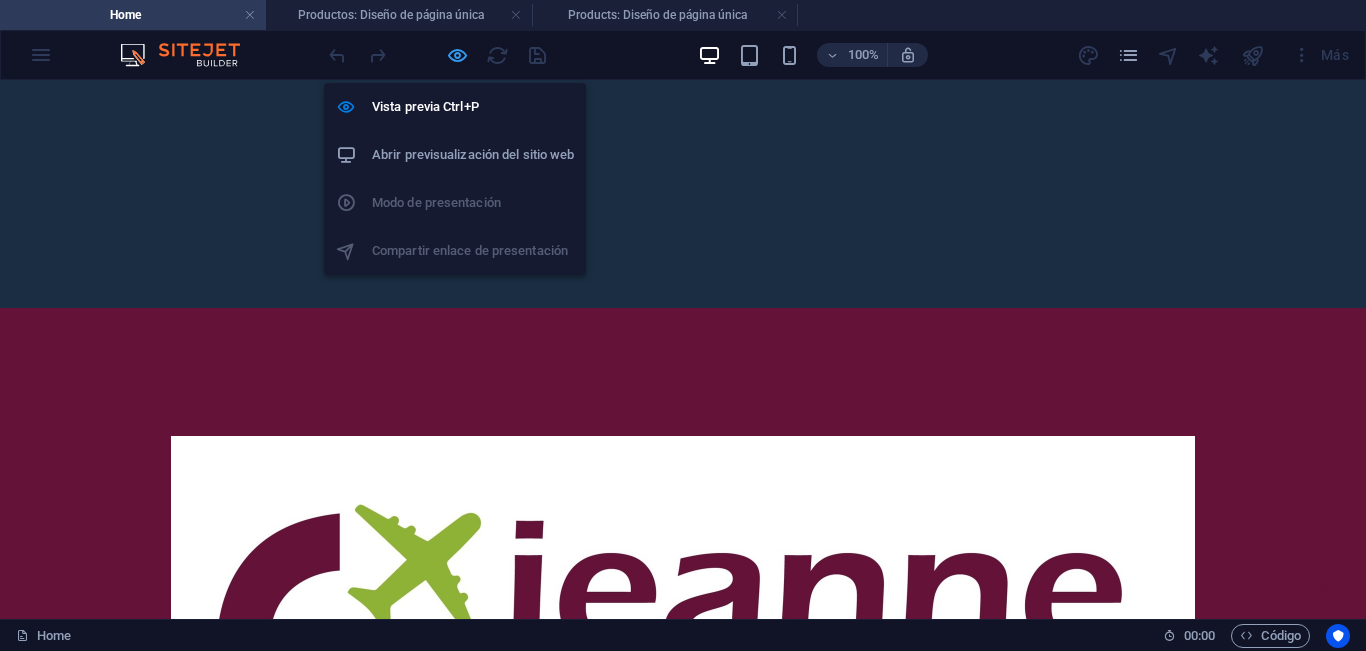 click at bounding box center [457, 55] 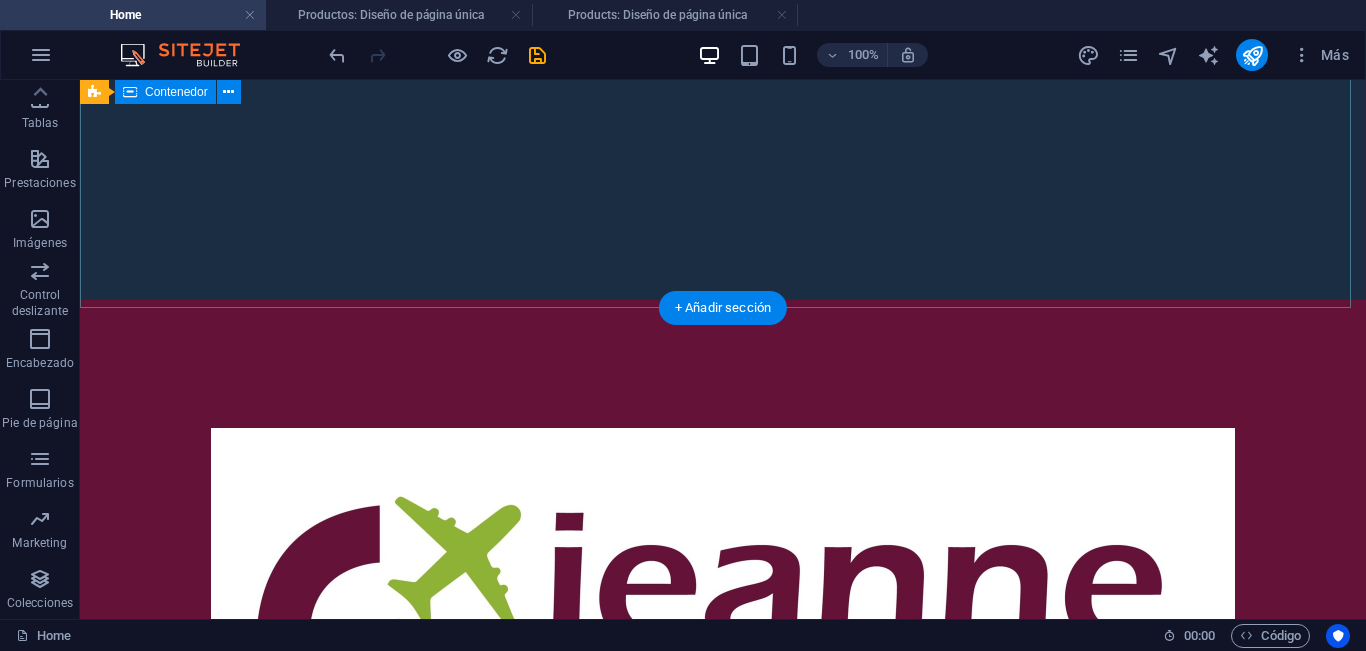 scroll, scrollTop: 700, scrollLeft: 0, axis: vertical 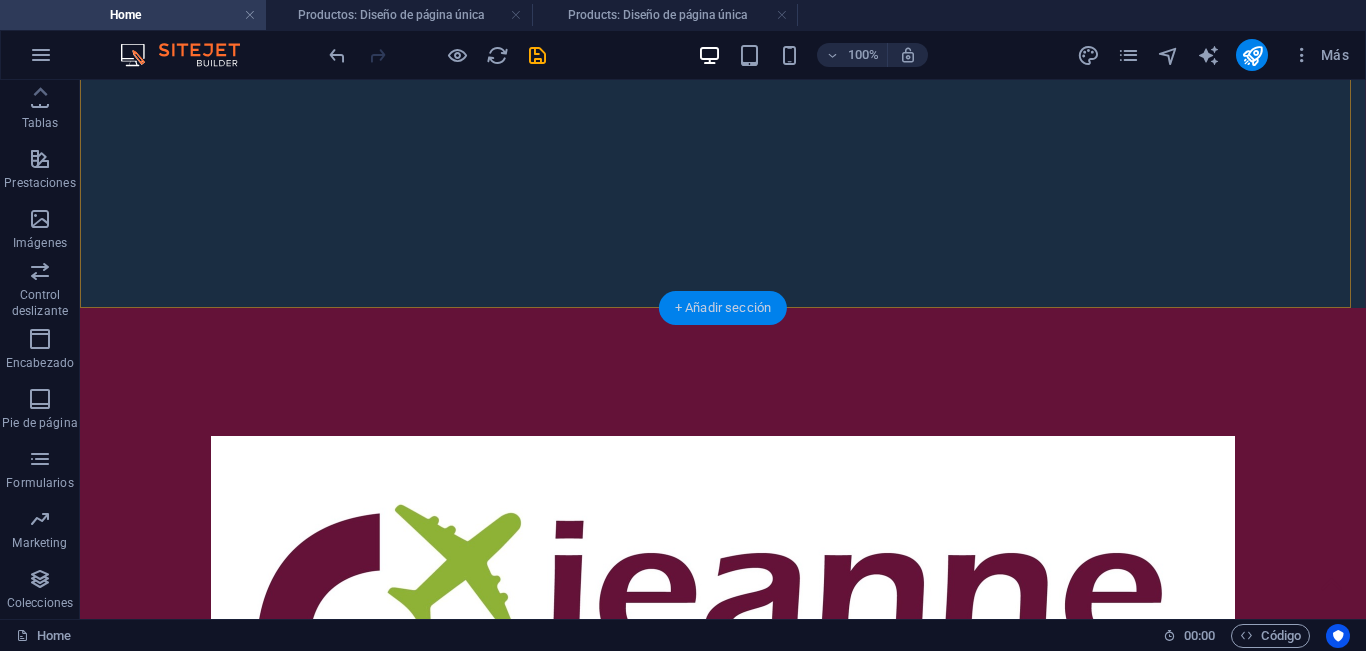 click on "+ Añadir sección" at bounding box center (723, 308) 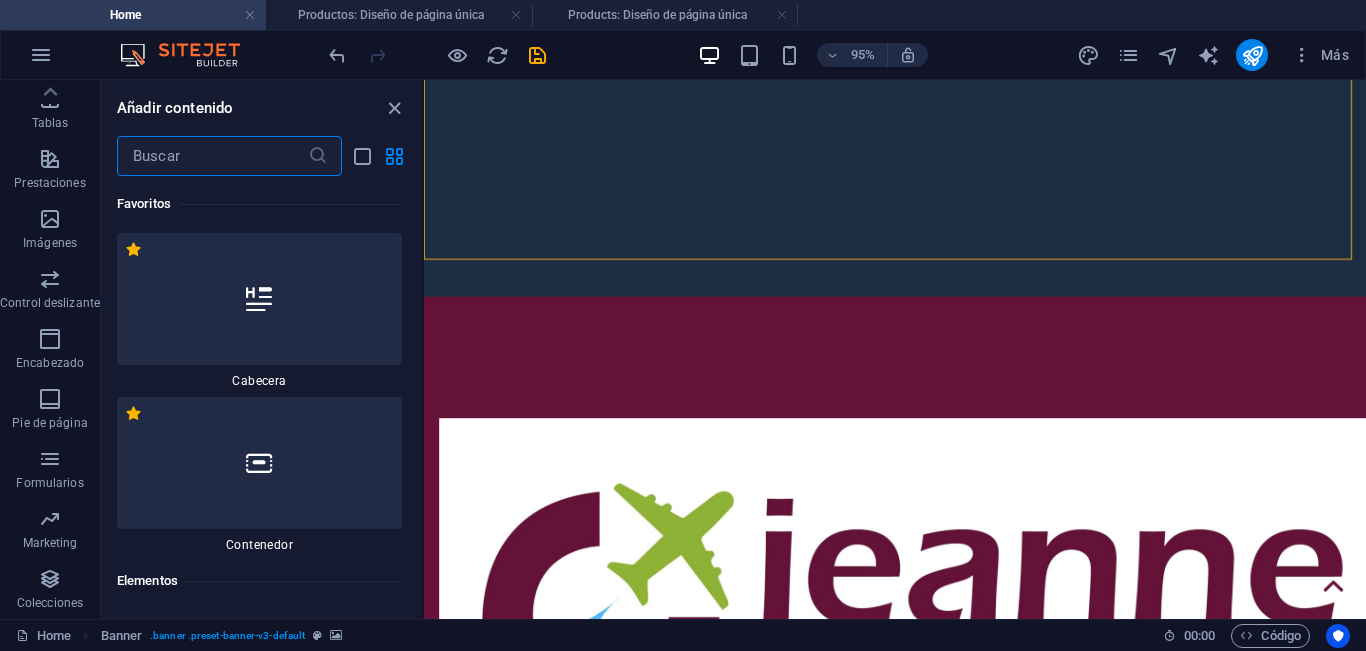 scroll, scrollTop: 6808, scrollLeft: 0, axis: vertical 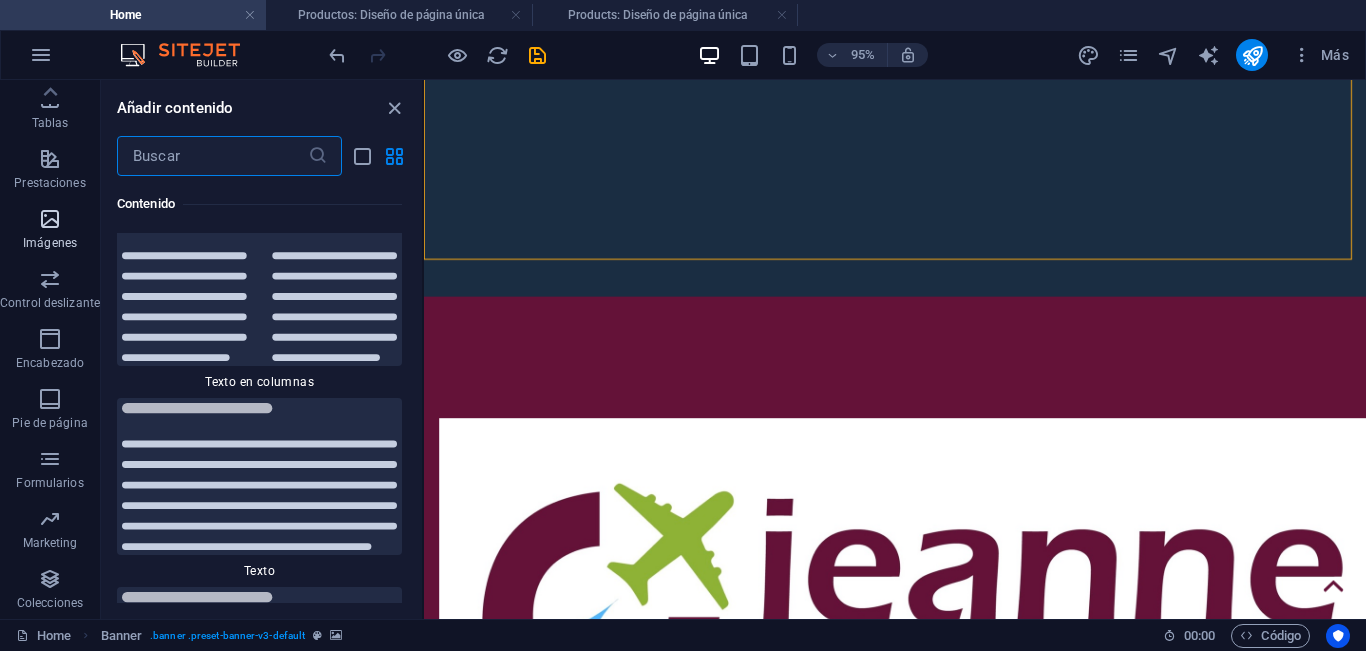click at bounding box center [50, 219] 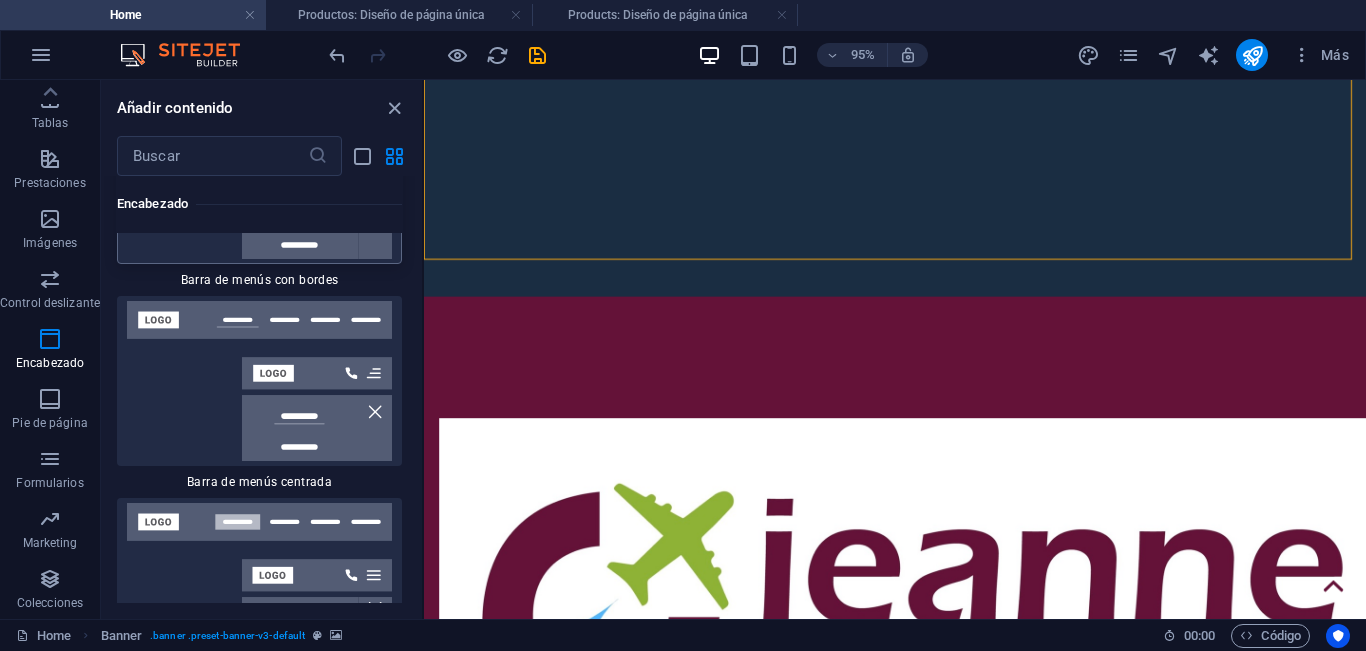 scroll, scrollTop: 24237, scrollLeft: 0, axis: vertical 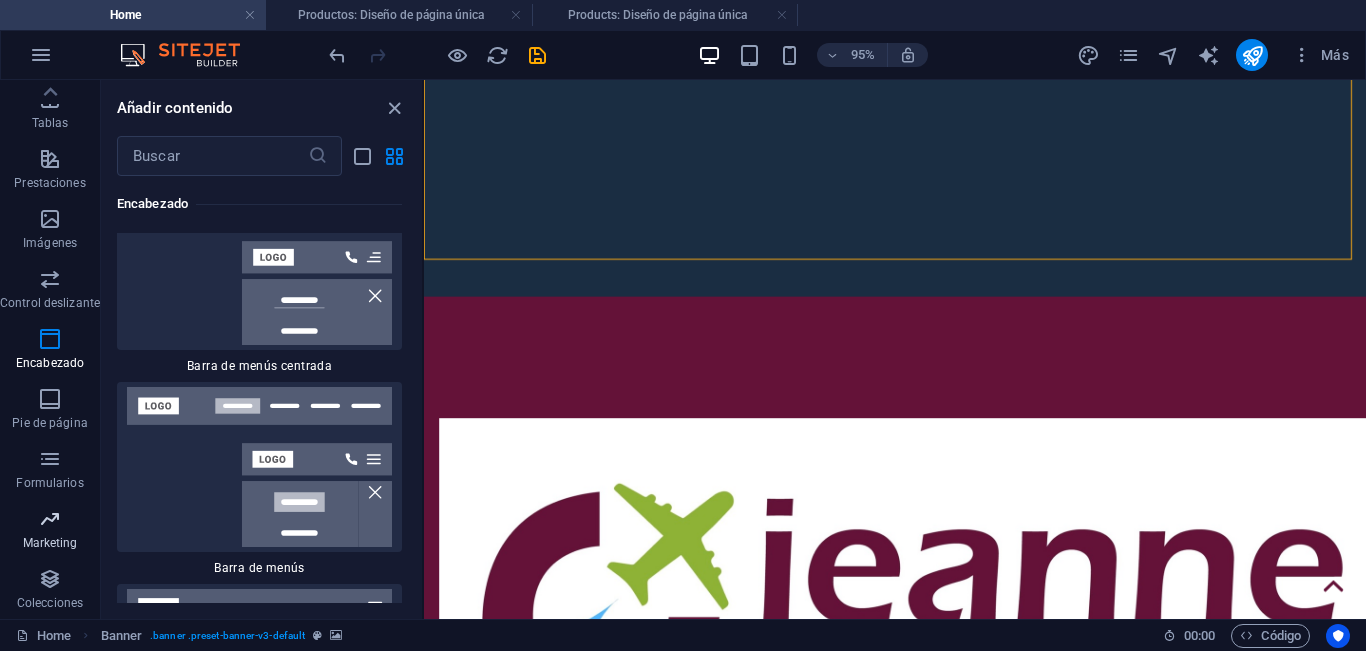 click on "Marketing" at bounding box center [50, 531] 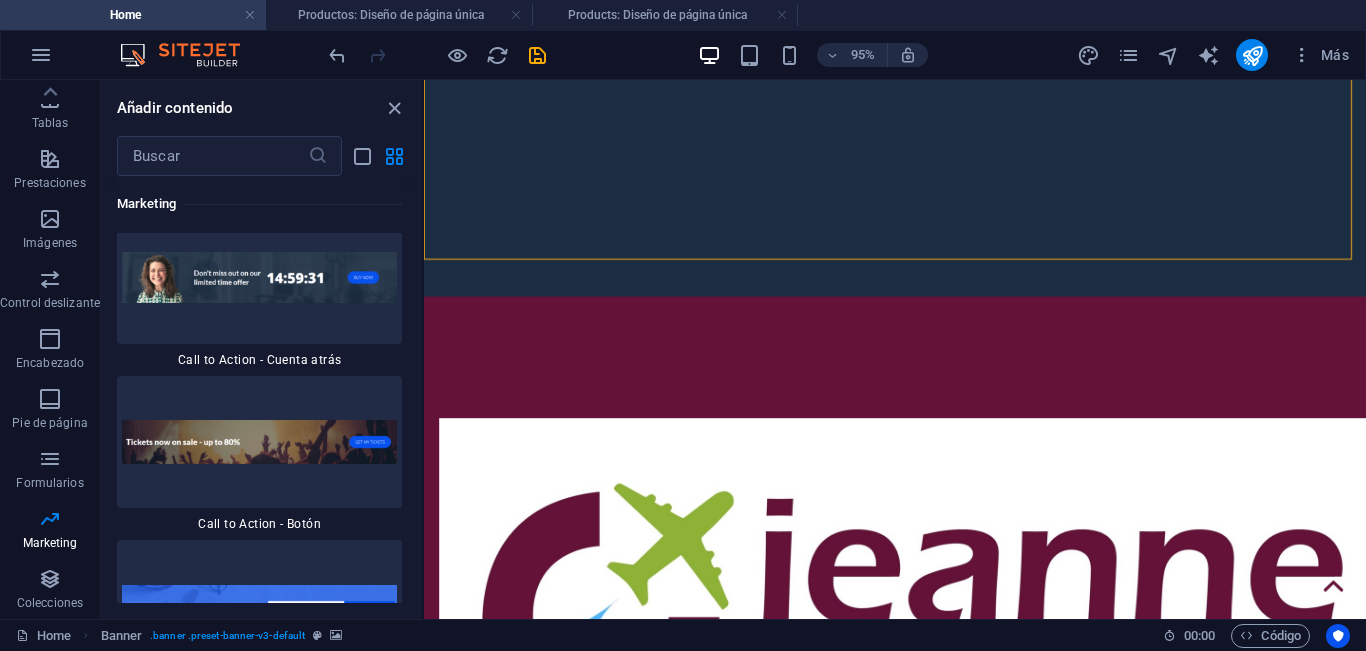scroll, scrollTop: 36495, scrollLeft: 0, axis: vertical 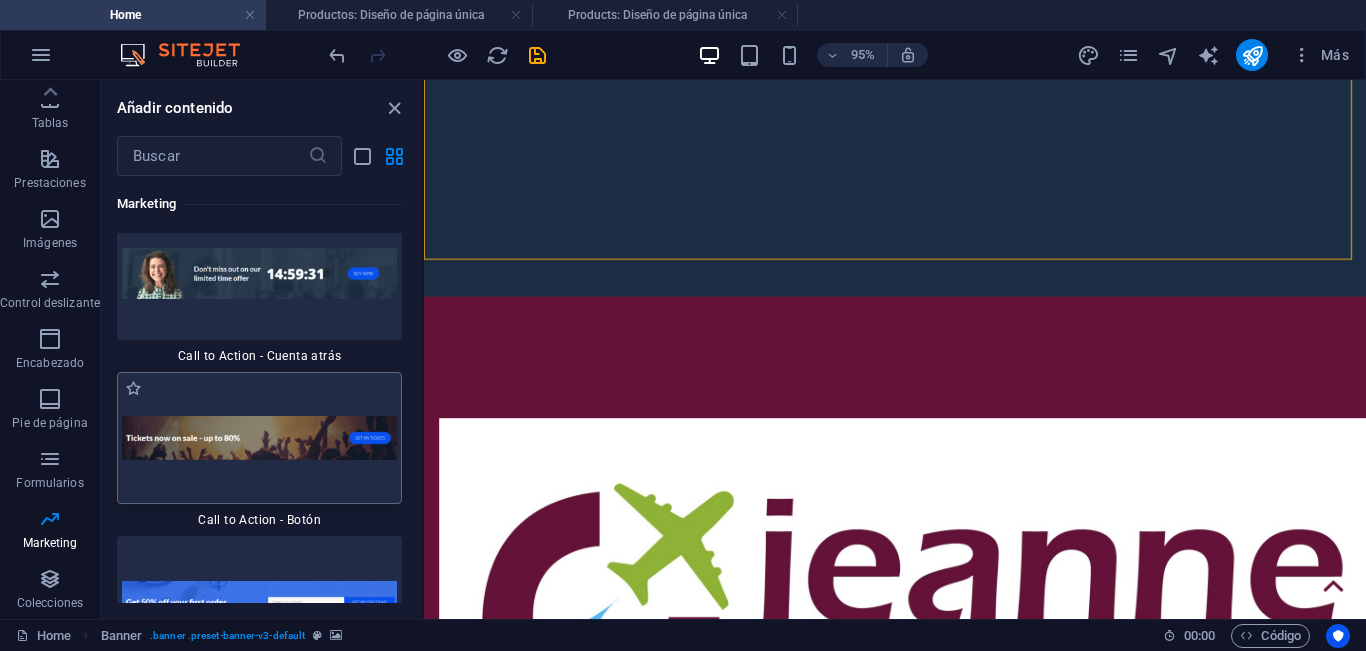 click at bounding box center [259, 438] 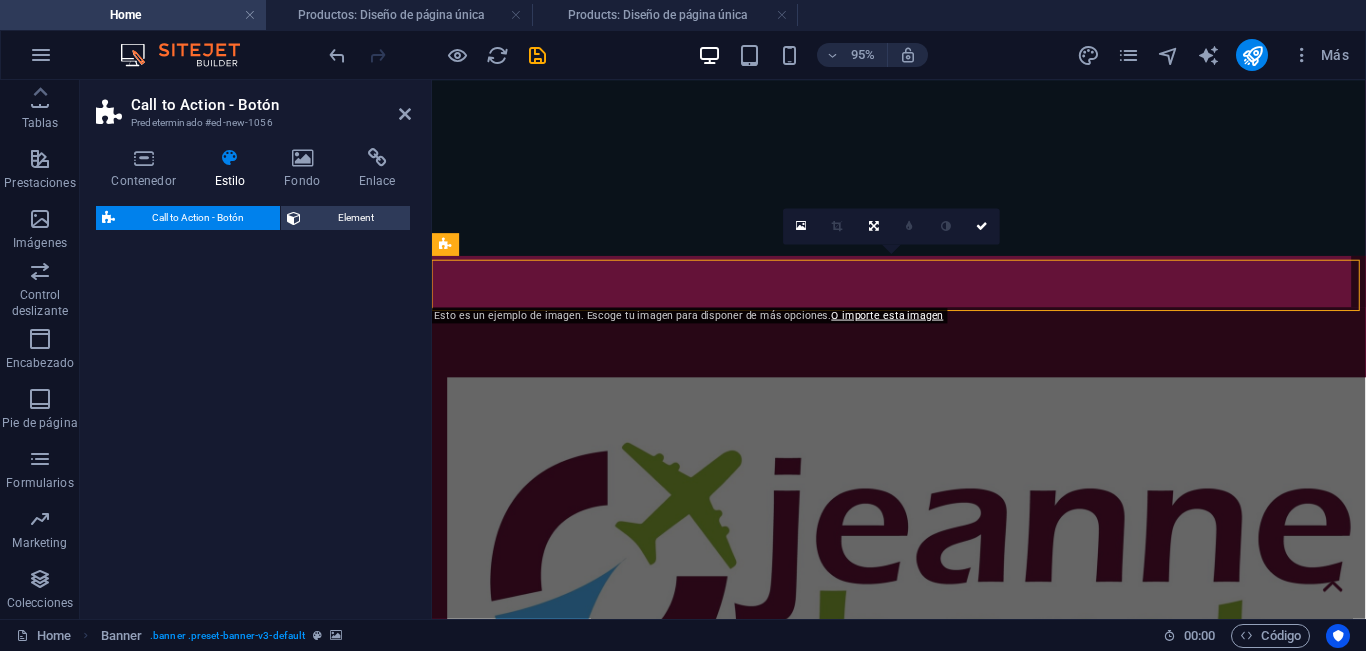 select on "rem" 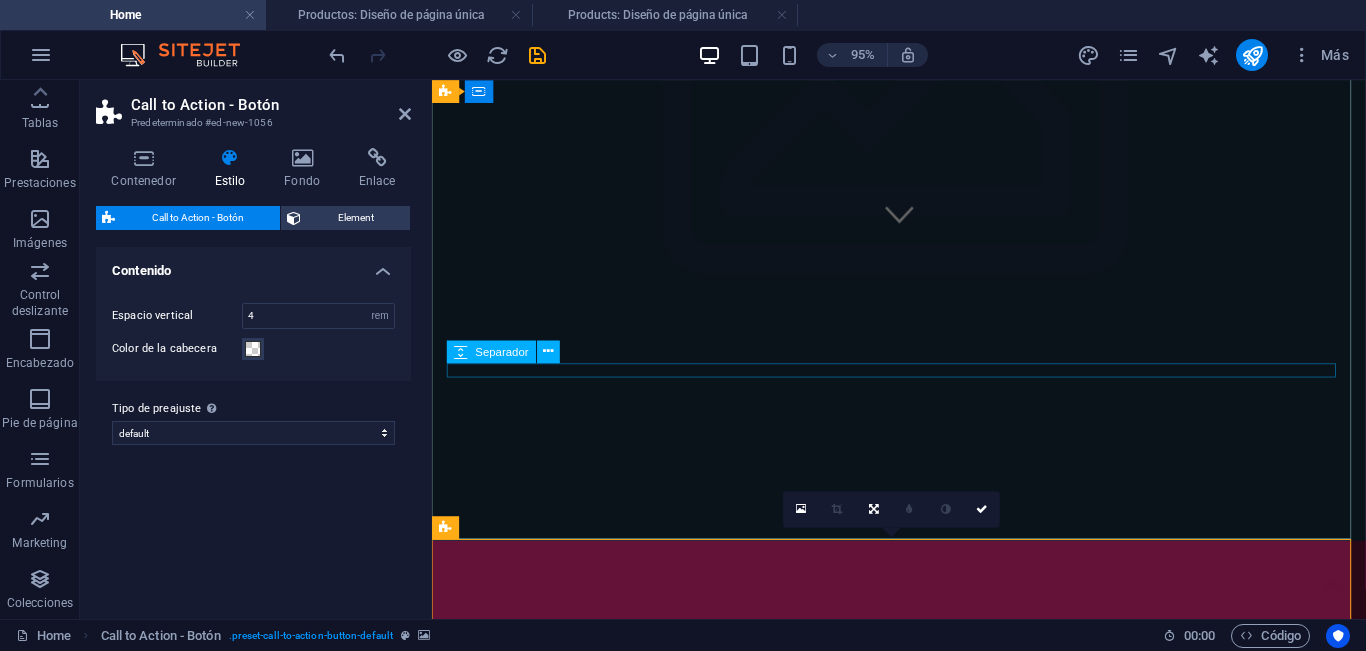 scroll, scrollTop: 600, scrollLeft: 0, axis: vertical 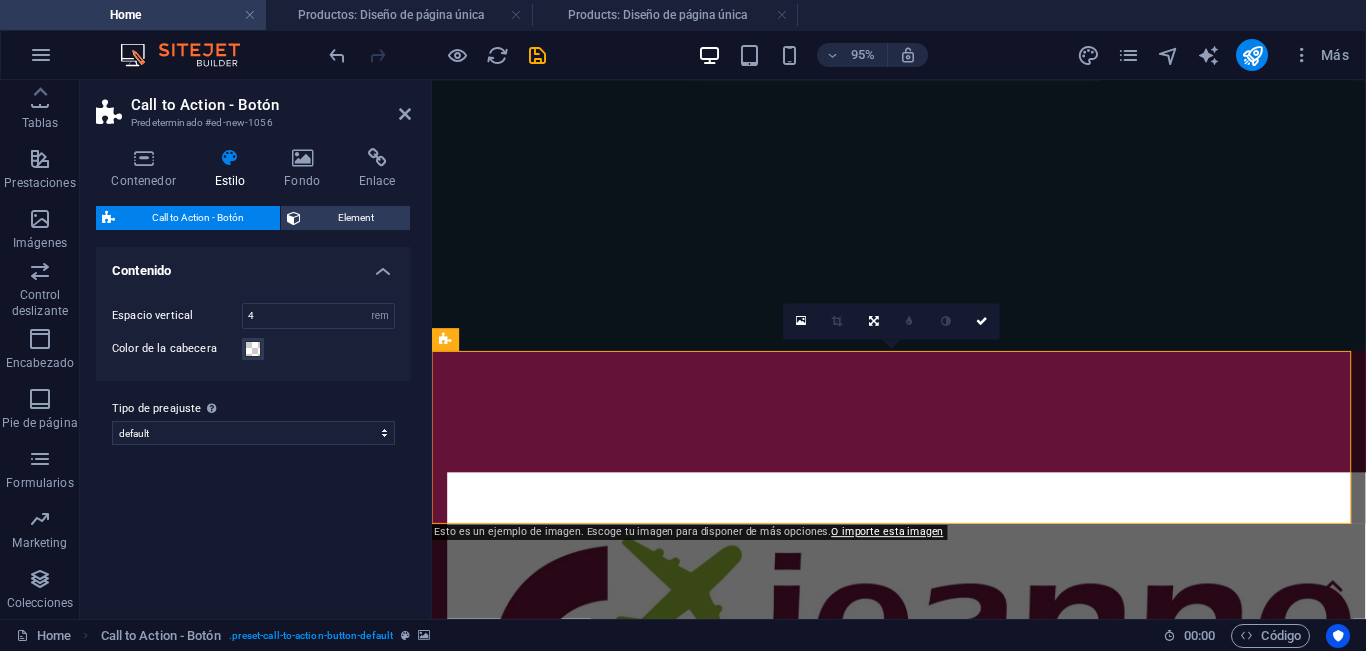click at bounding box center (923, 1384) 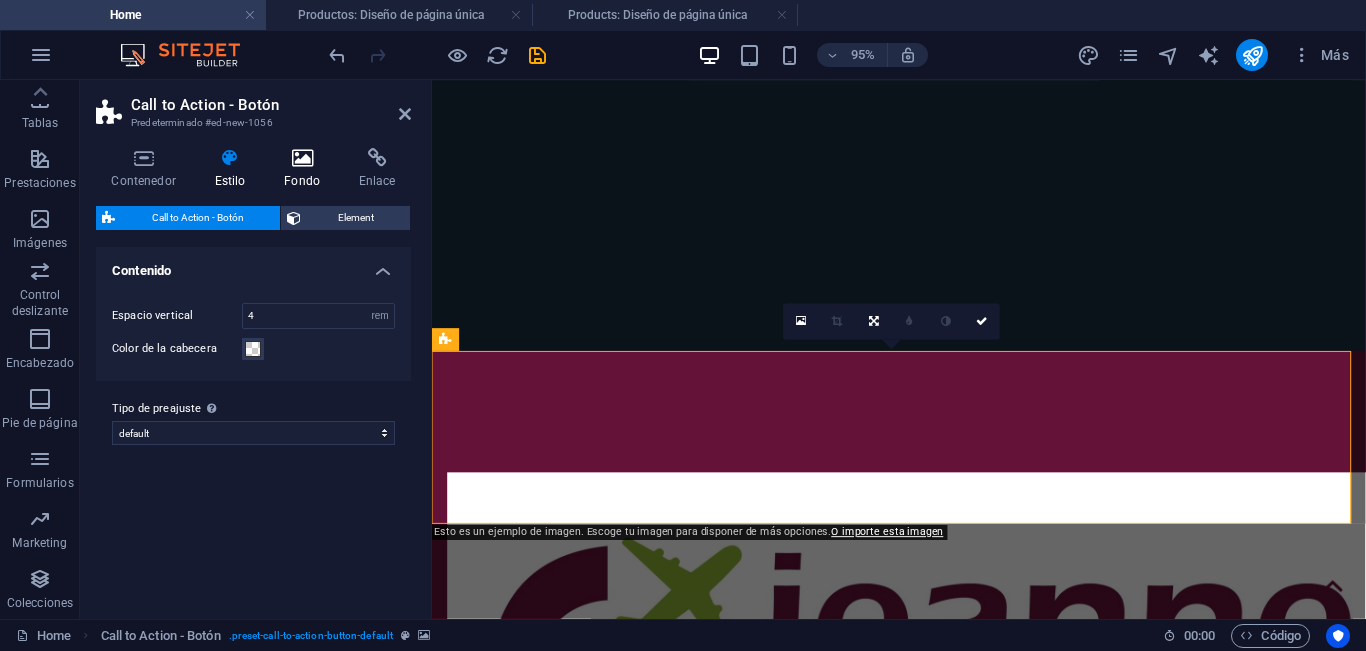 click at bounding box center (302, 158) 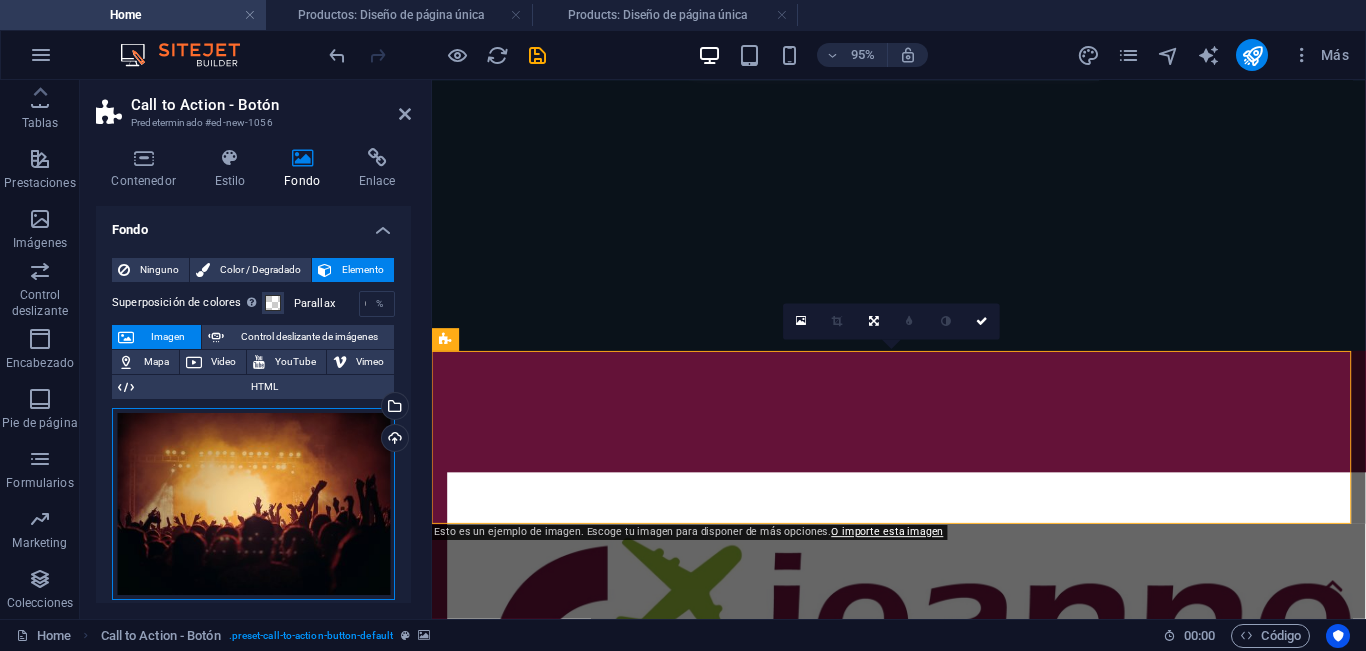 click on "Arrastra archivos aquí, haz clic para escoger archivos o  selecciona archivos de Archivos o de nuestra galería gratuita de fotos y vídeos" at bounding box center [253, 504] 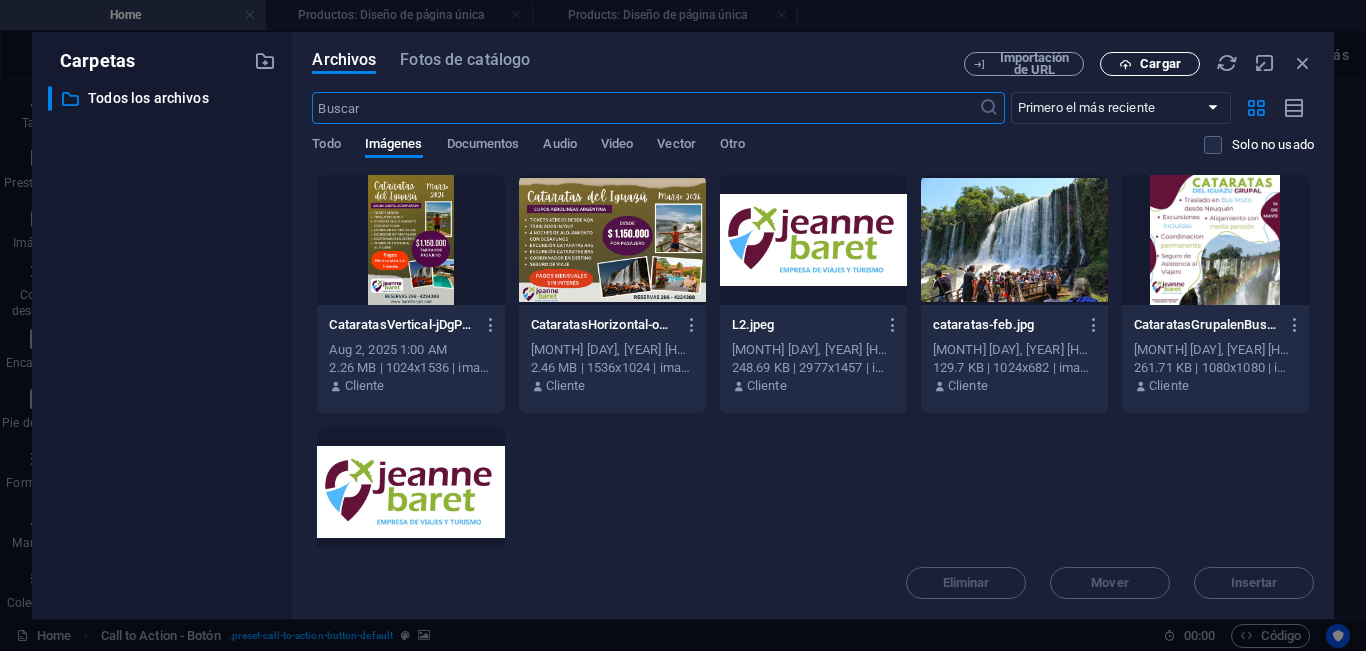 click on "Cargar" at bounding box center [1160, 64] 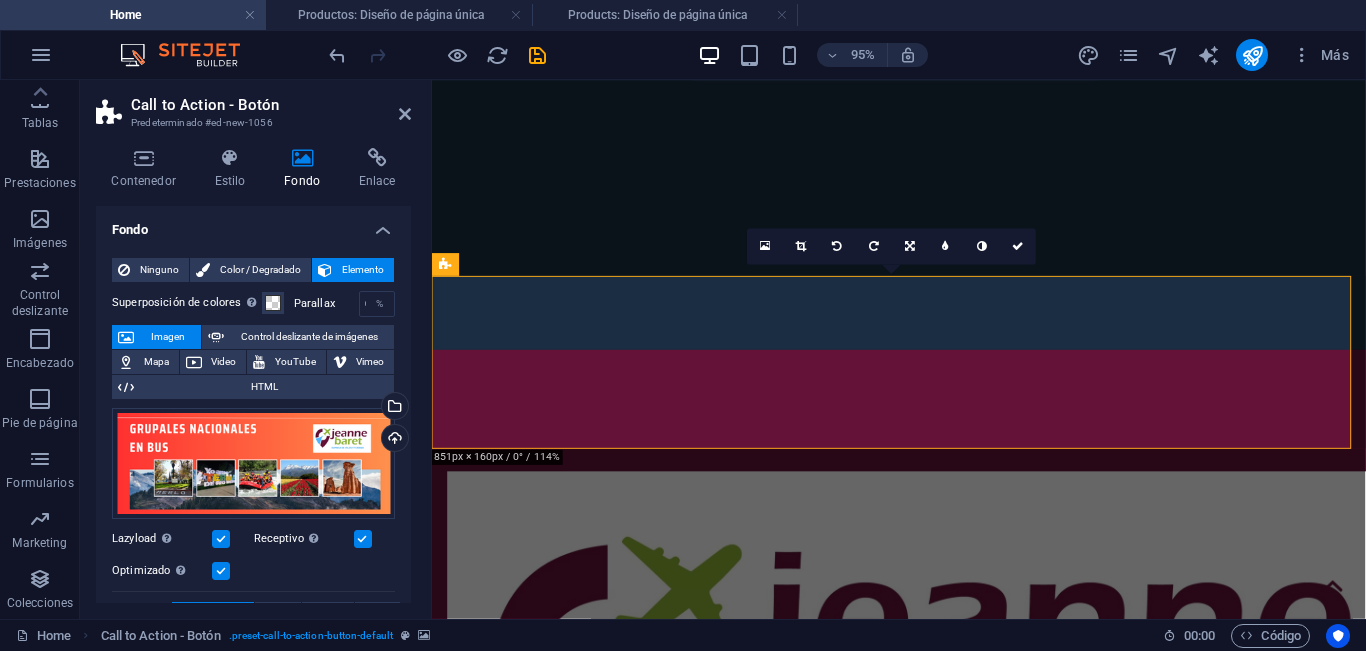 scroll, scrollTop: 700, scrollLeft: 0, axis: vertical 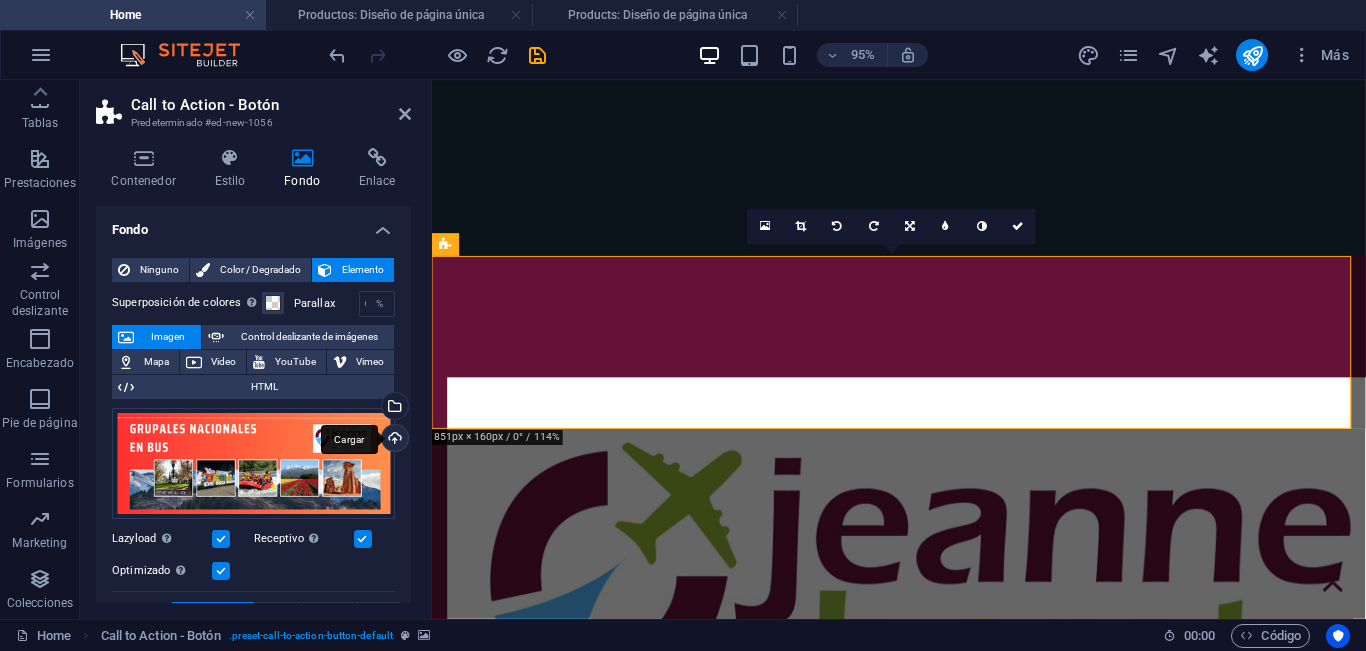 click on "Cargar" at bounding box center [393, 440] 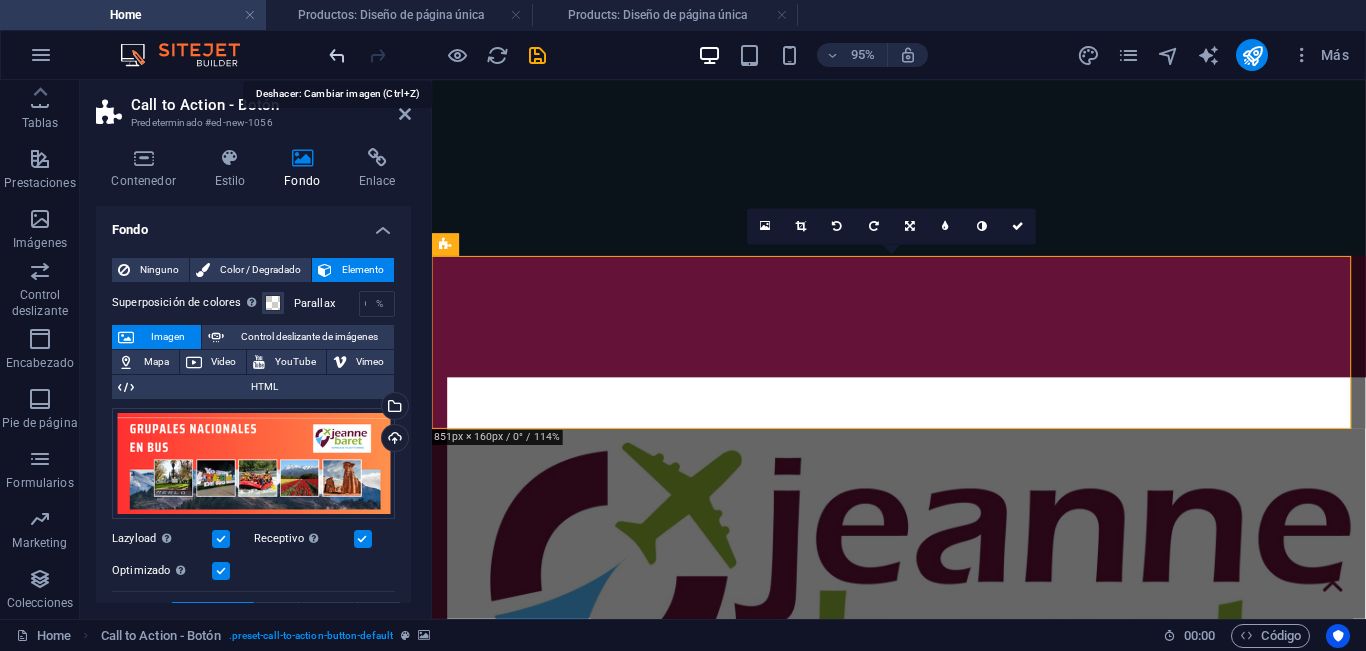 click at bounding box center (337, 55) 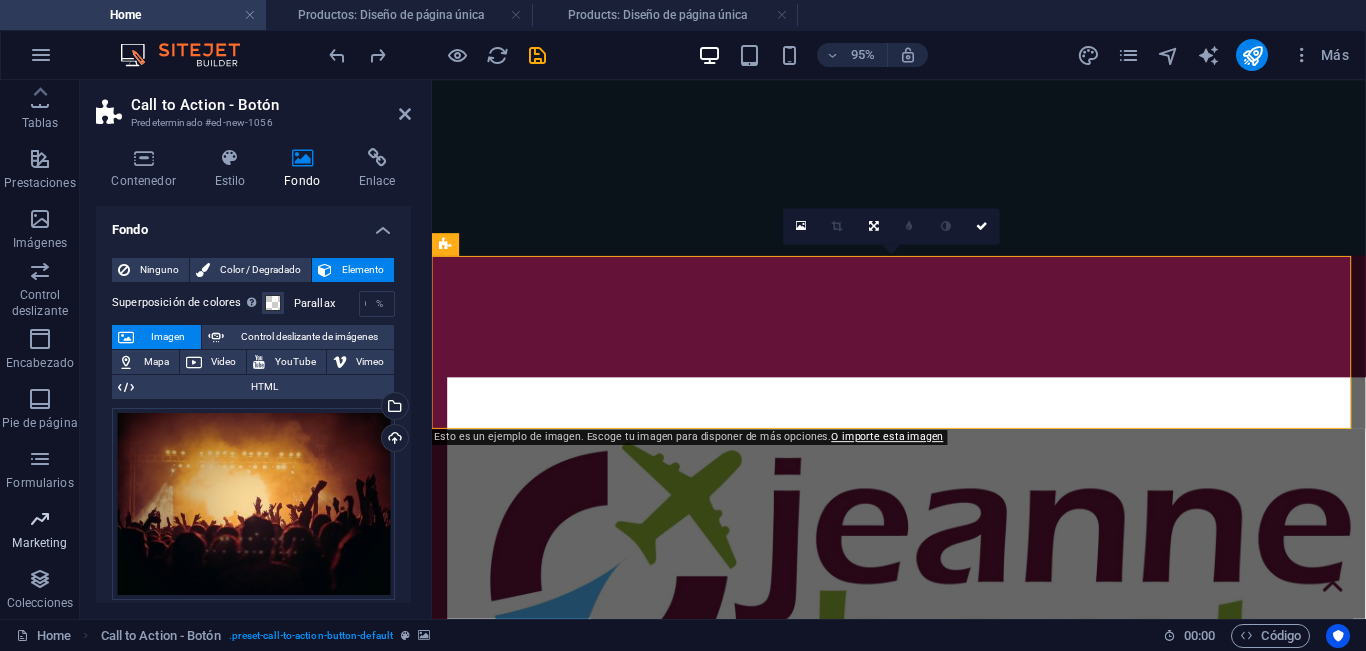 click at bounding box center [40, 519] 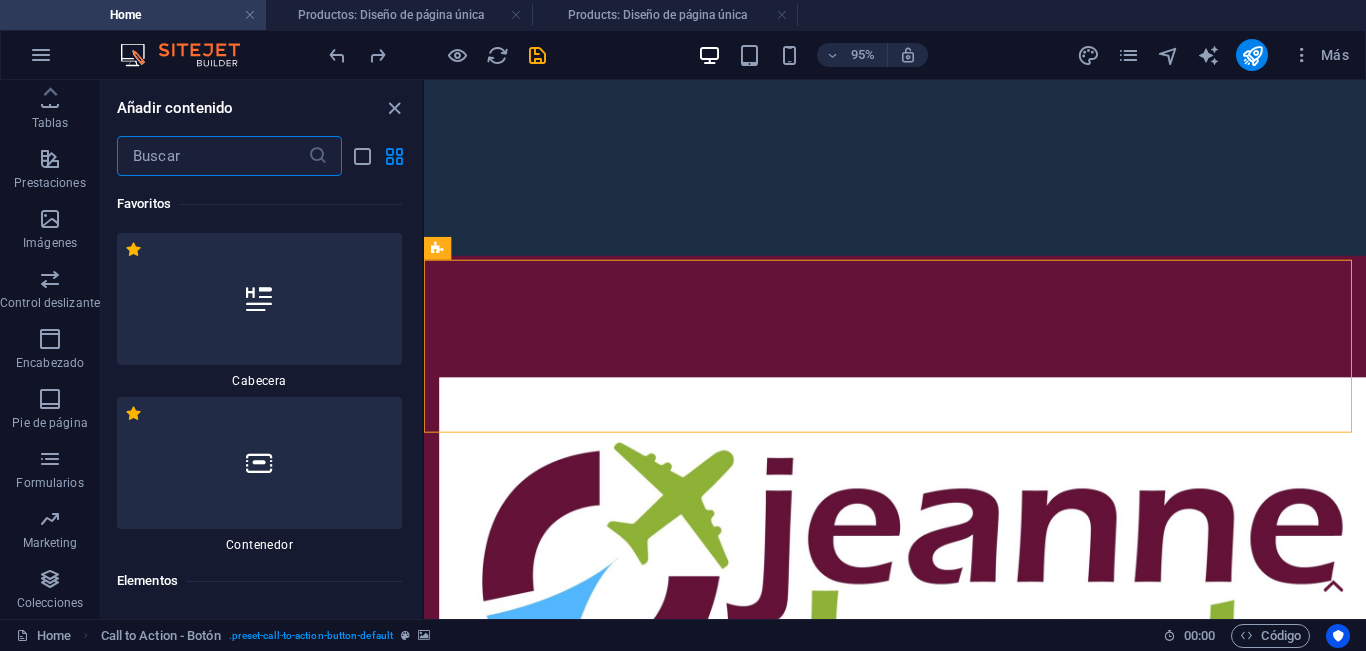 scroll, scrollTop: 32695, scrollLeft: 0, axis: vertical 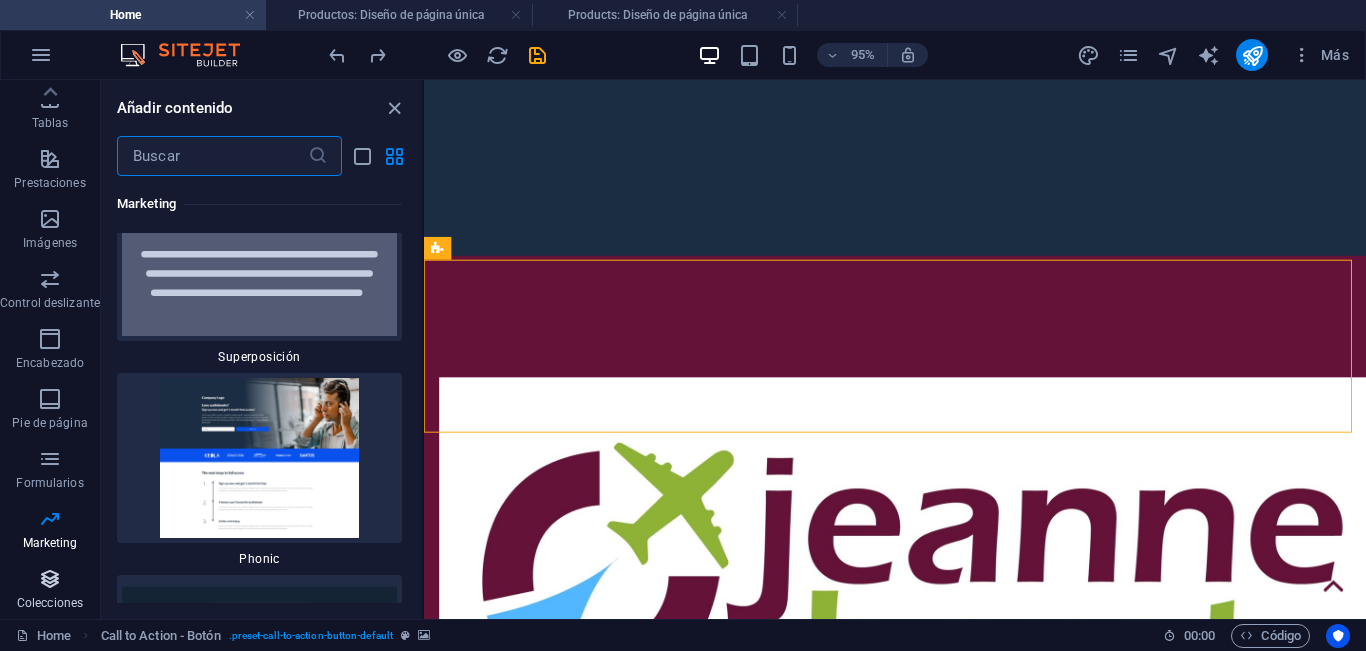 click at bounding box center [50, 579] 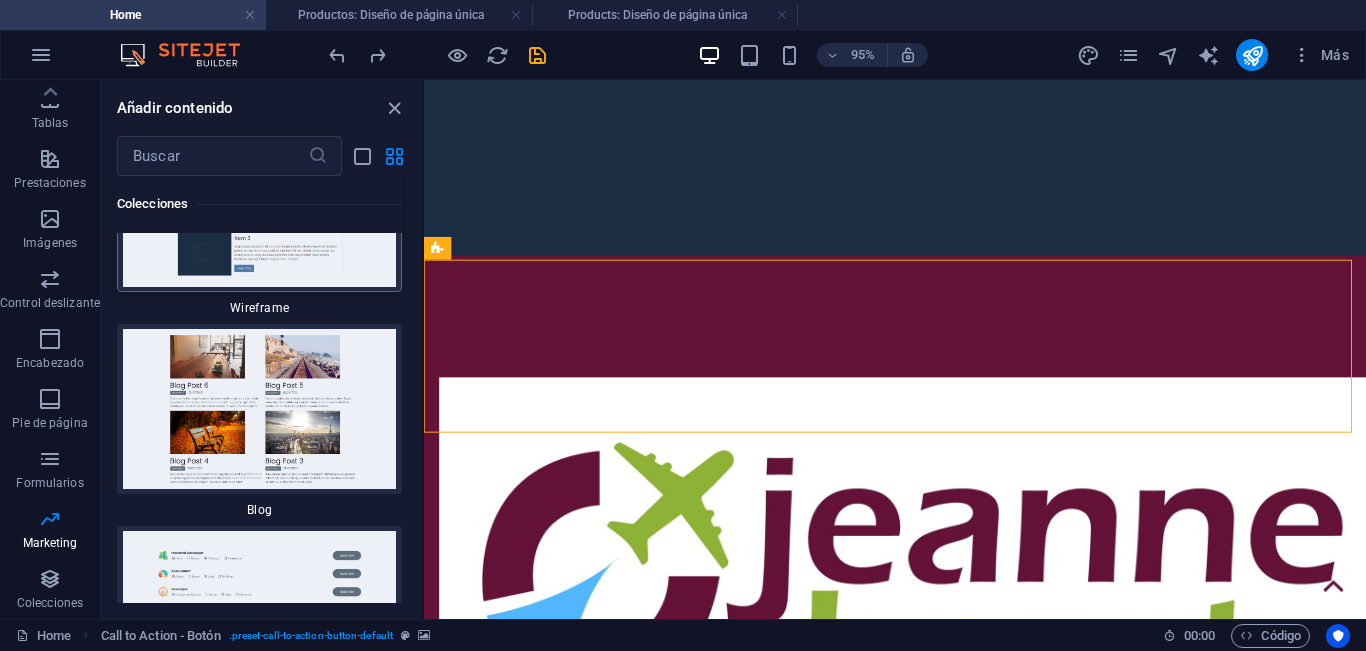 scroll, scrollTop: 36970, scrollLeft: 0, axis: vertical 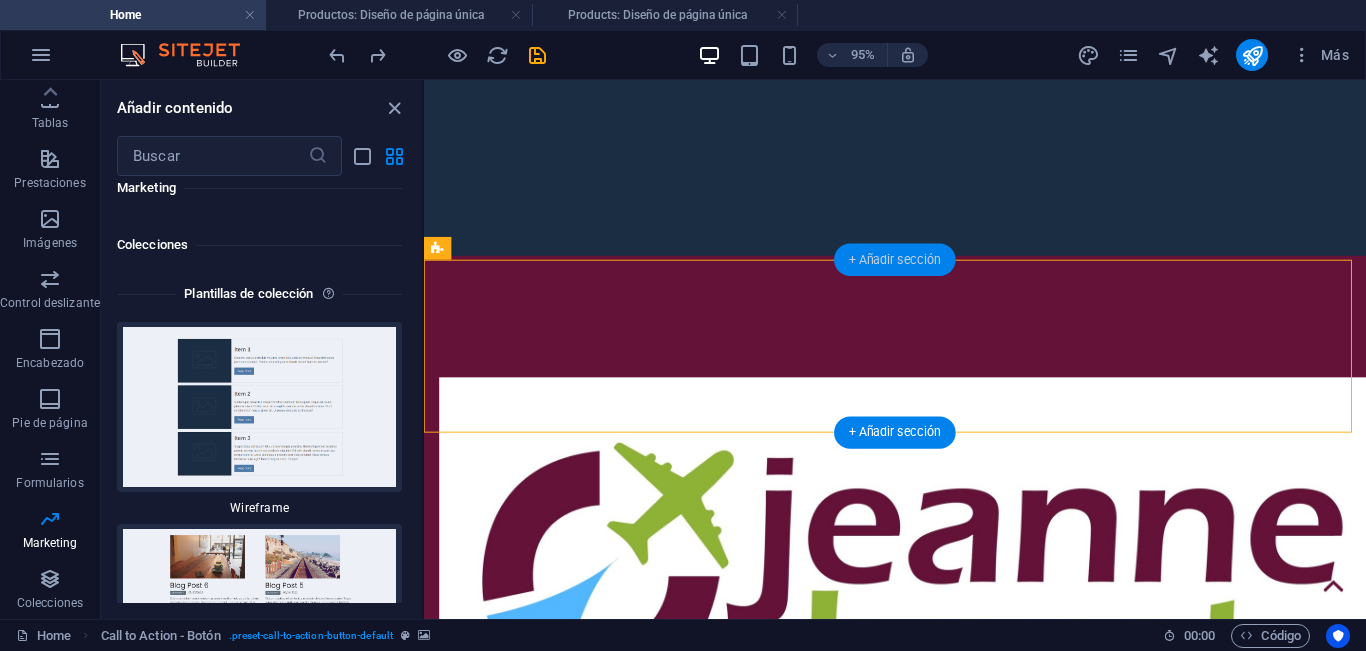 click on "+ Añadir sección" at bounding box center (895, 260) 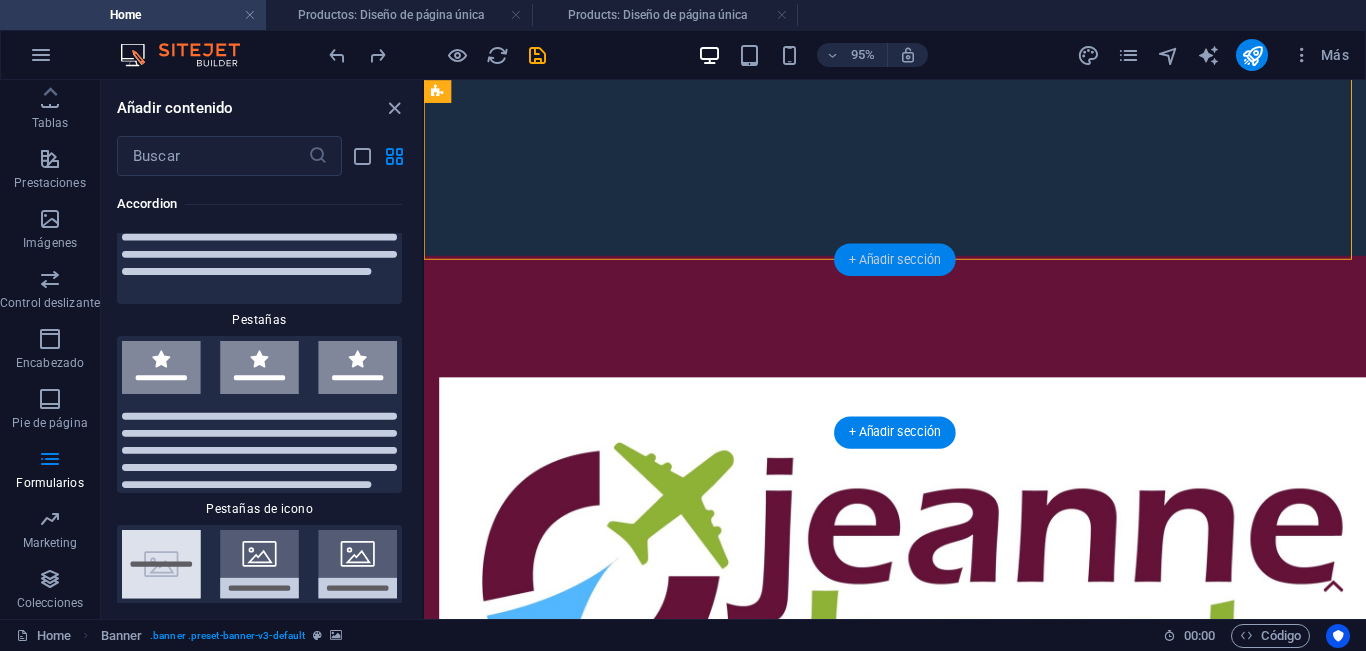 scroll, scrollTop: 6808, scrollLeft: 0, axis: vertical 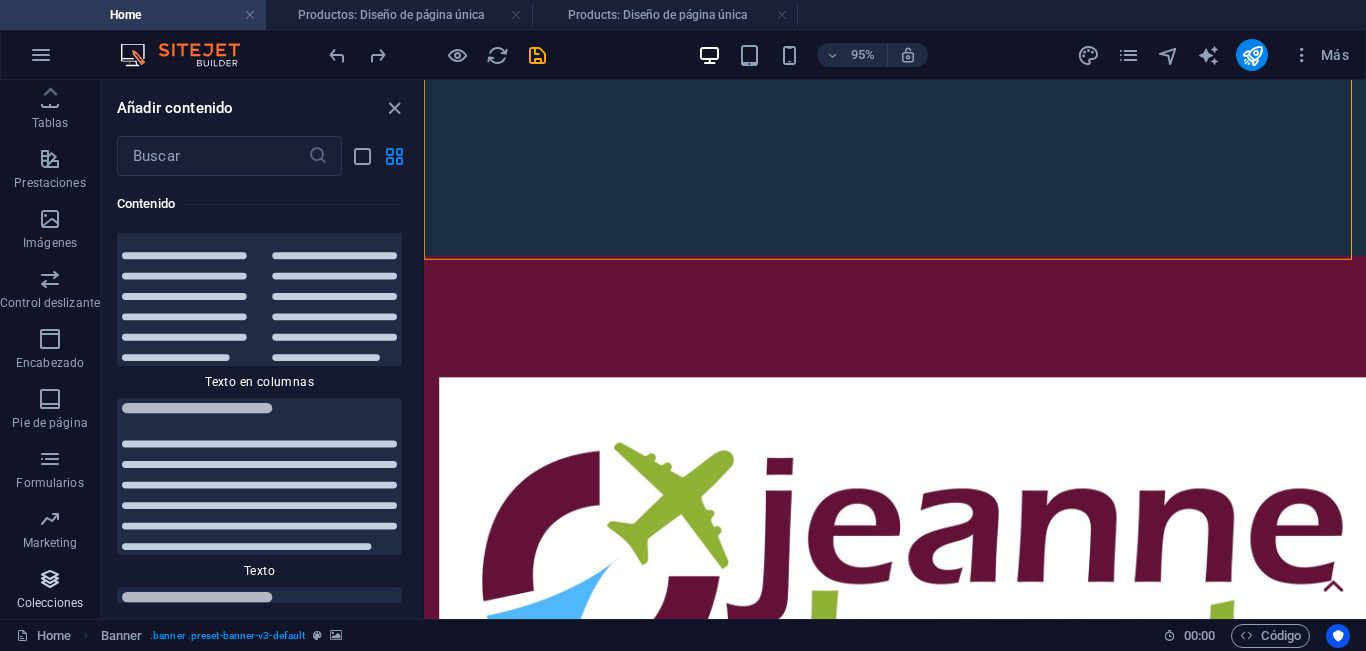 click at bounding box center (50, 579) 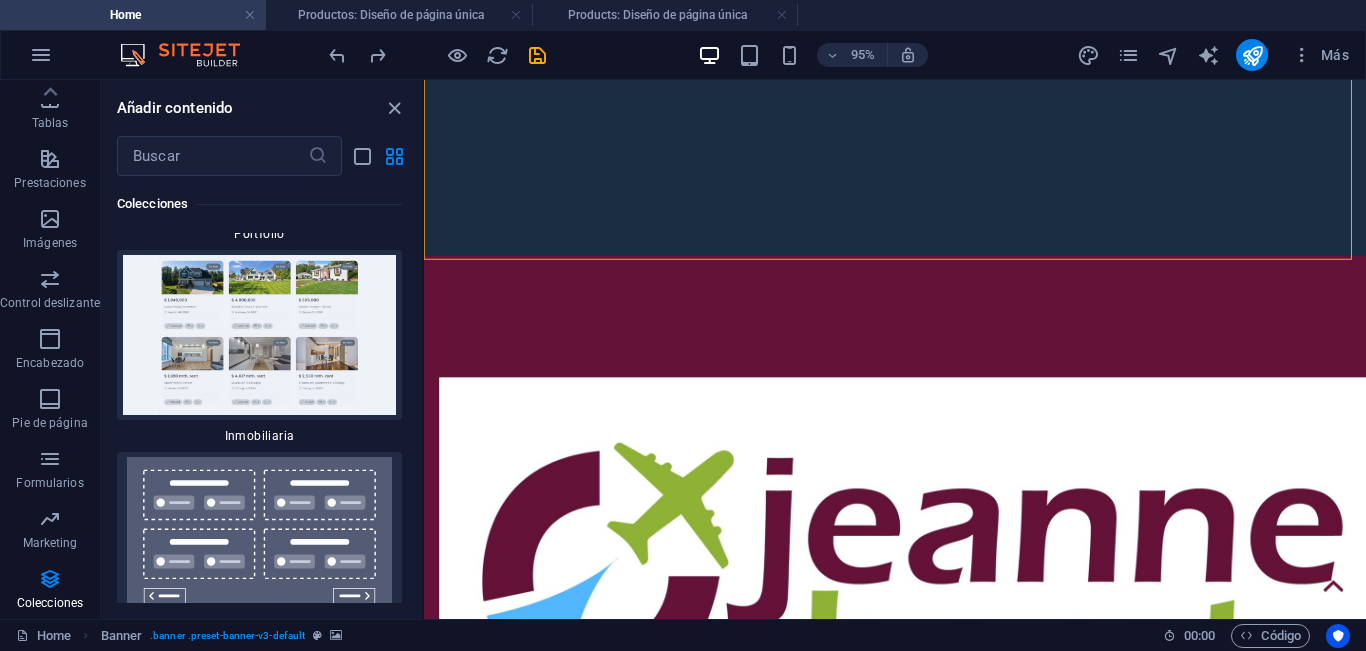 scroll, scrollTop: 38270, scrollLeft: 0, axis: vertical 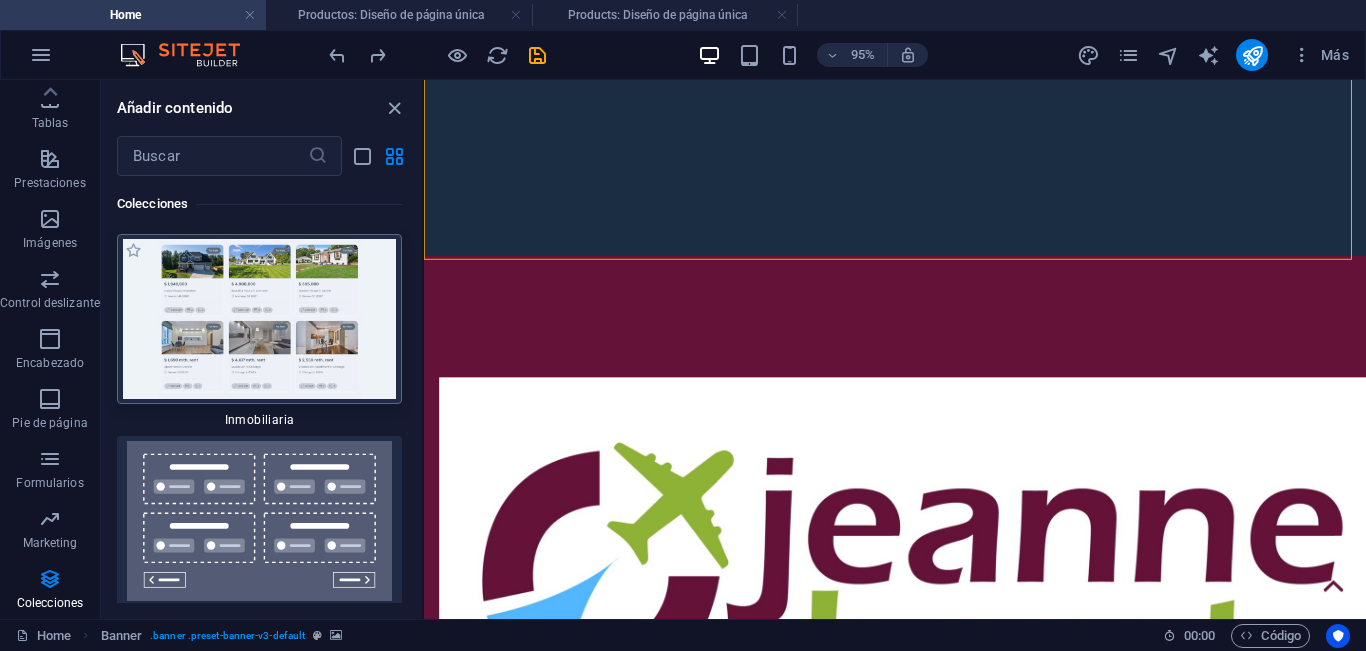 click at bounding box center [259, 319] 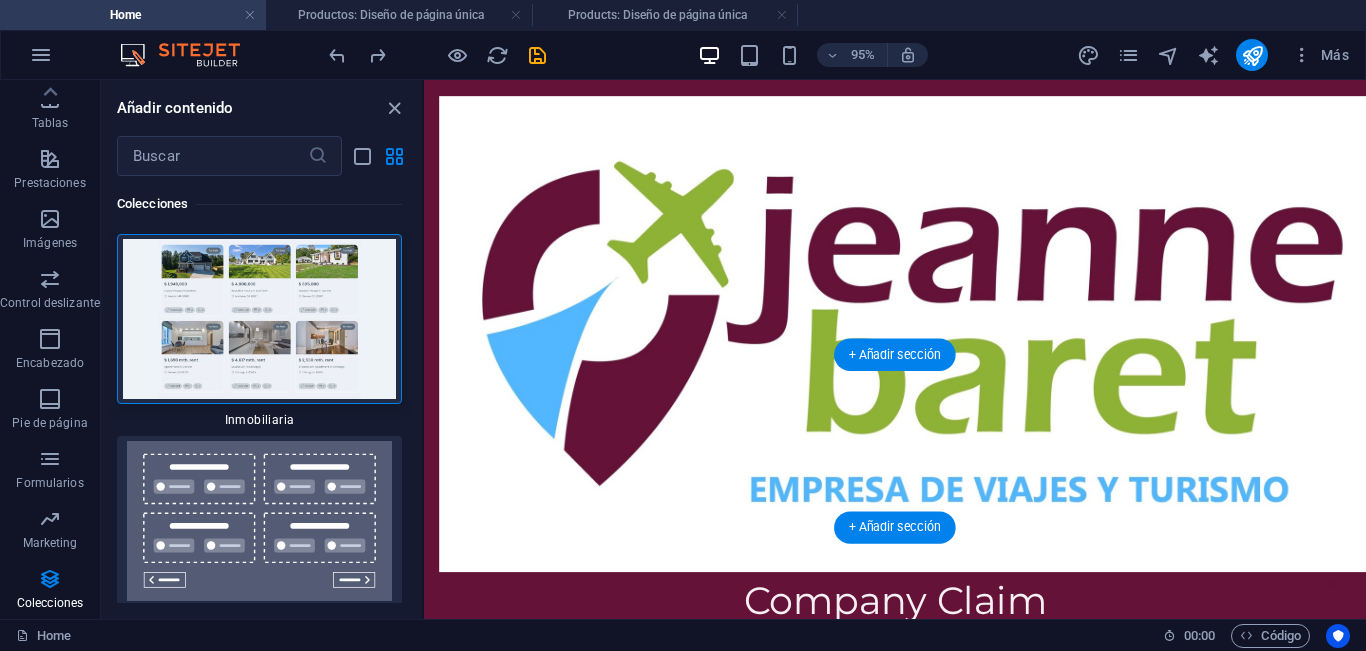 scroll, scrollTop: 600, scrollLeft: 0, axis: vertical 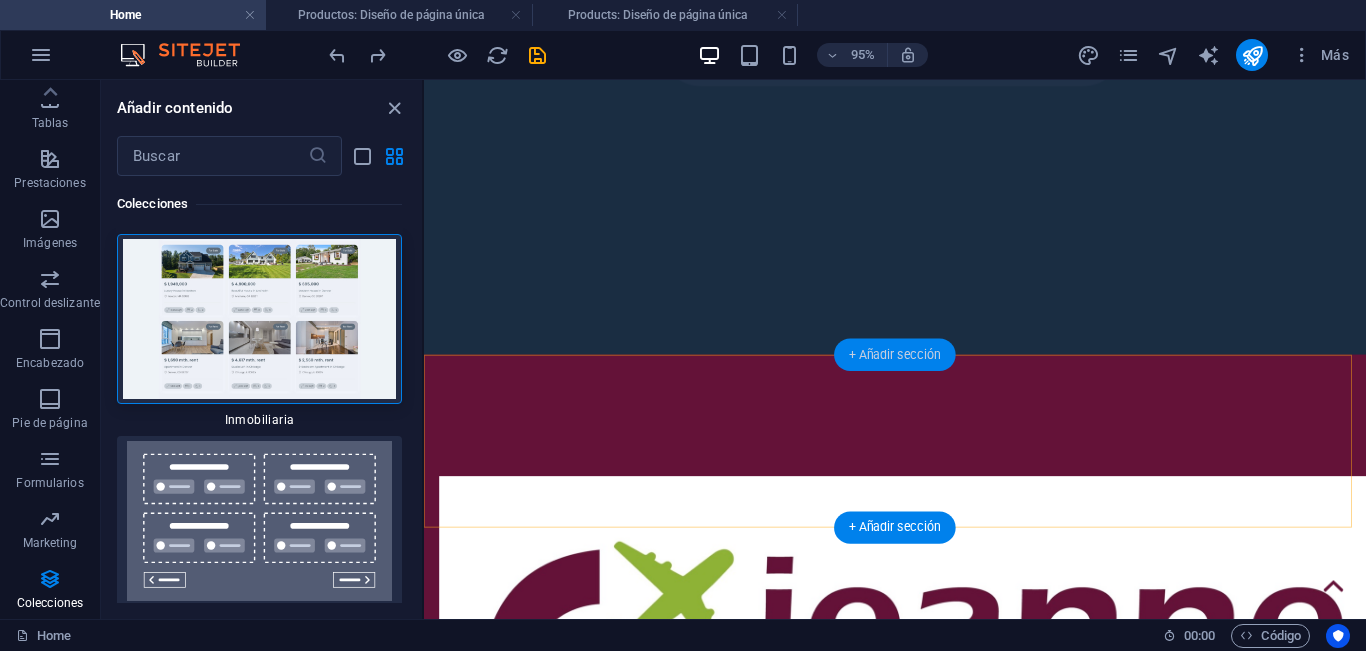click on "+ Añadir sección" at bounding box center (895, 355) 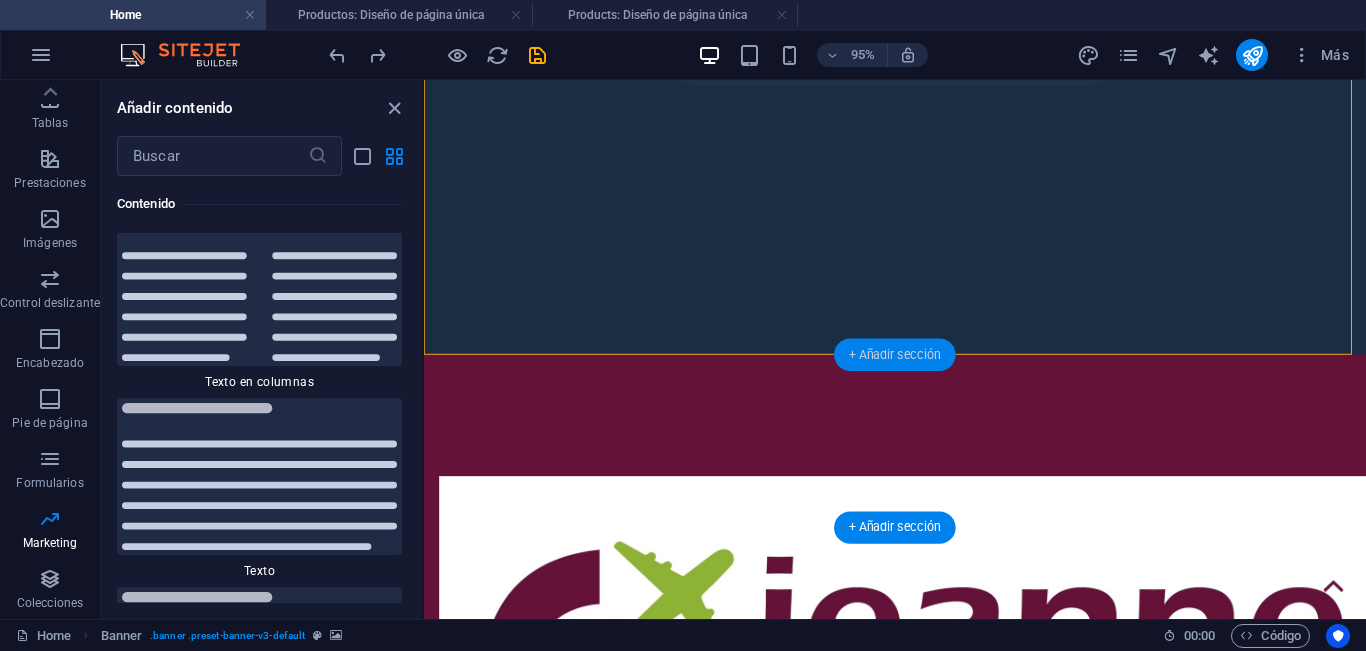 scroll, scrollTop: 6808, scrollLeft: 0, axis: vertical 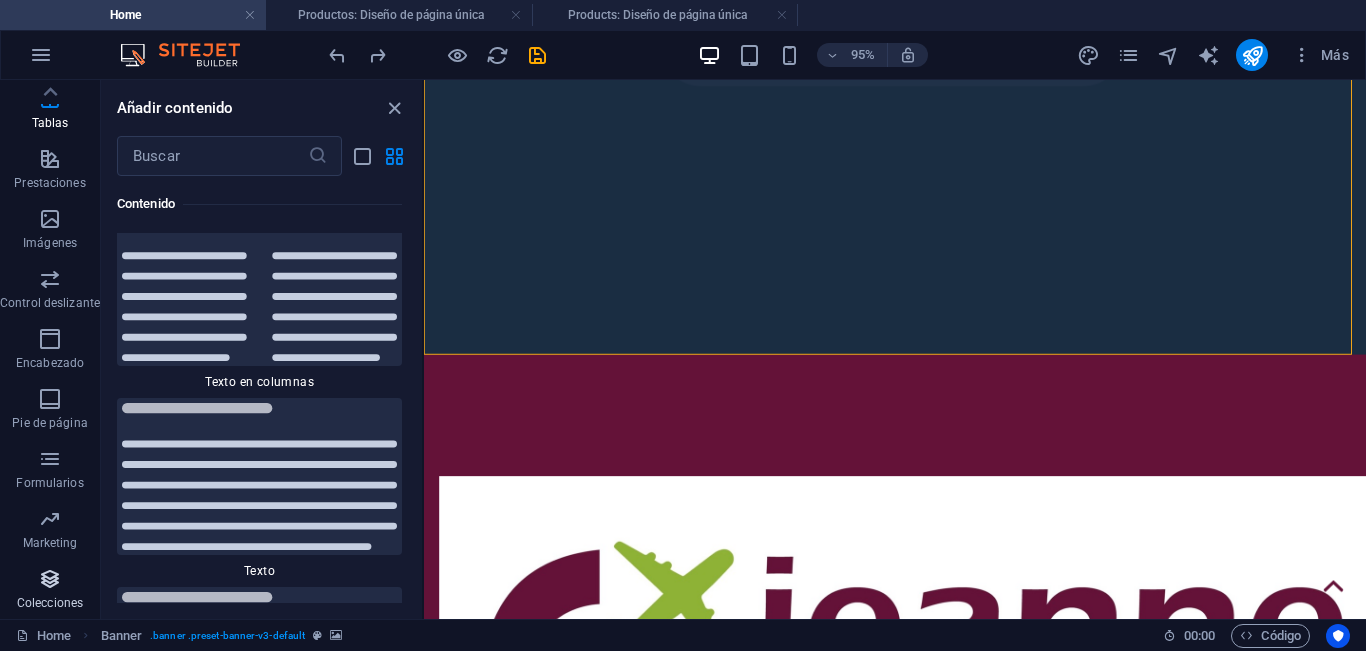click at bounding box center [50, 579] 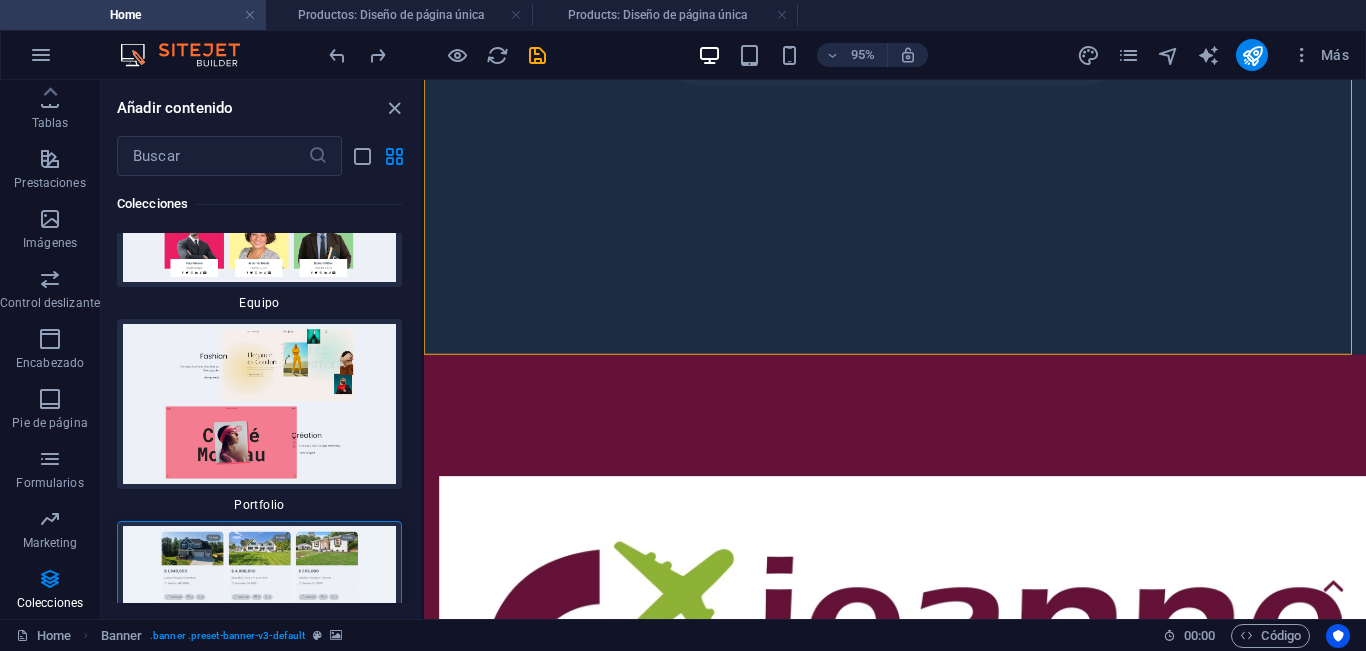 scroll, scrollTop: 38283, scrollLeft: 0, axis: vertical 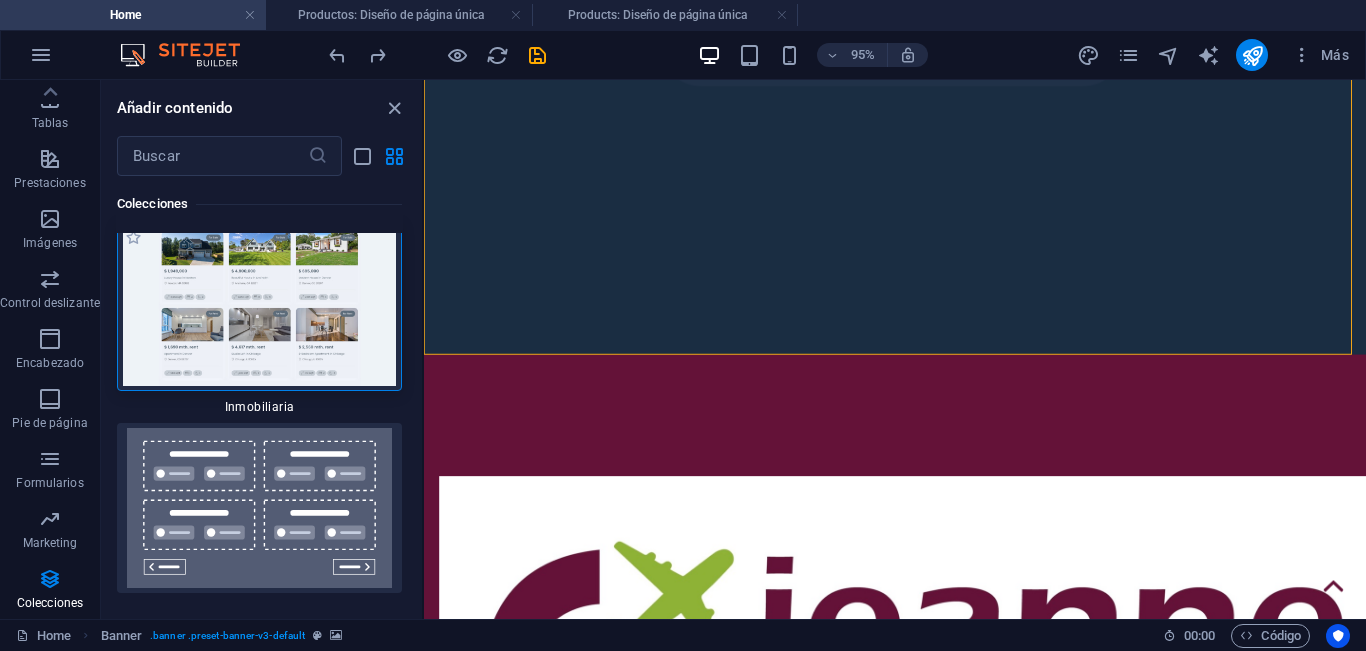 click at bounding box center (259, 306) 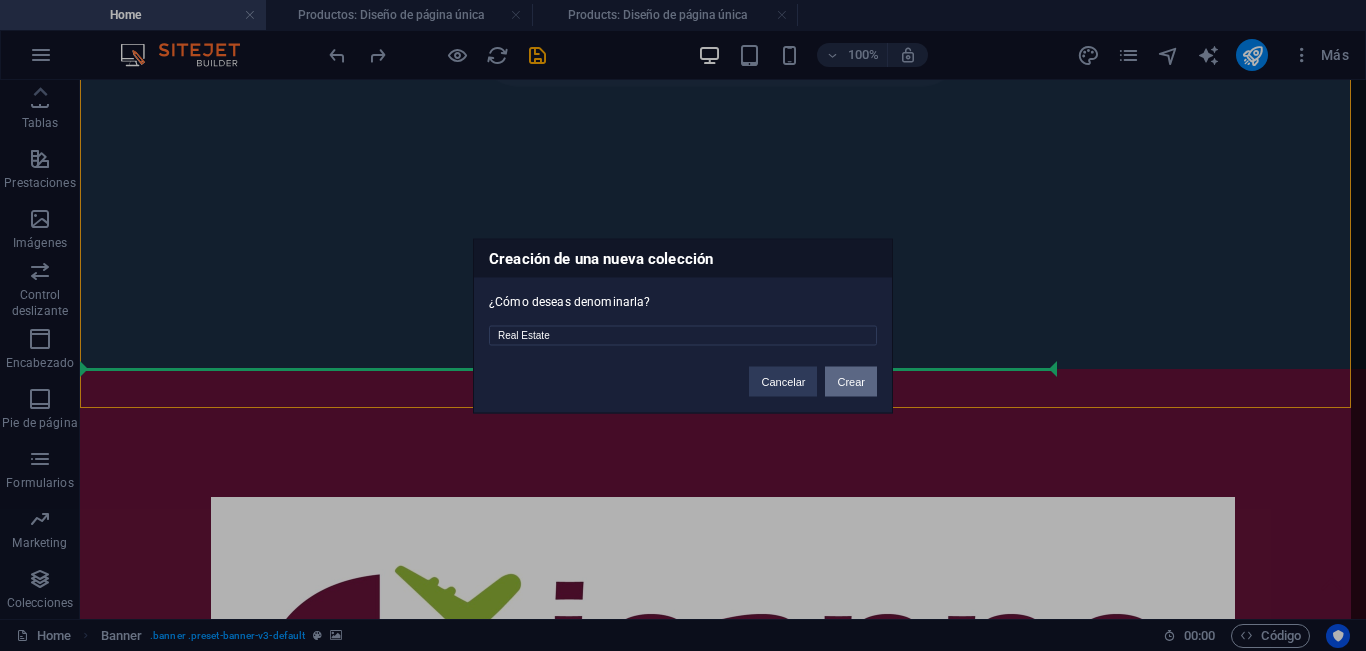 click on "Crear" at bounding box center [851, 381] 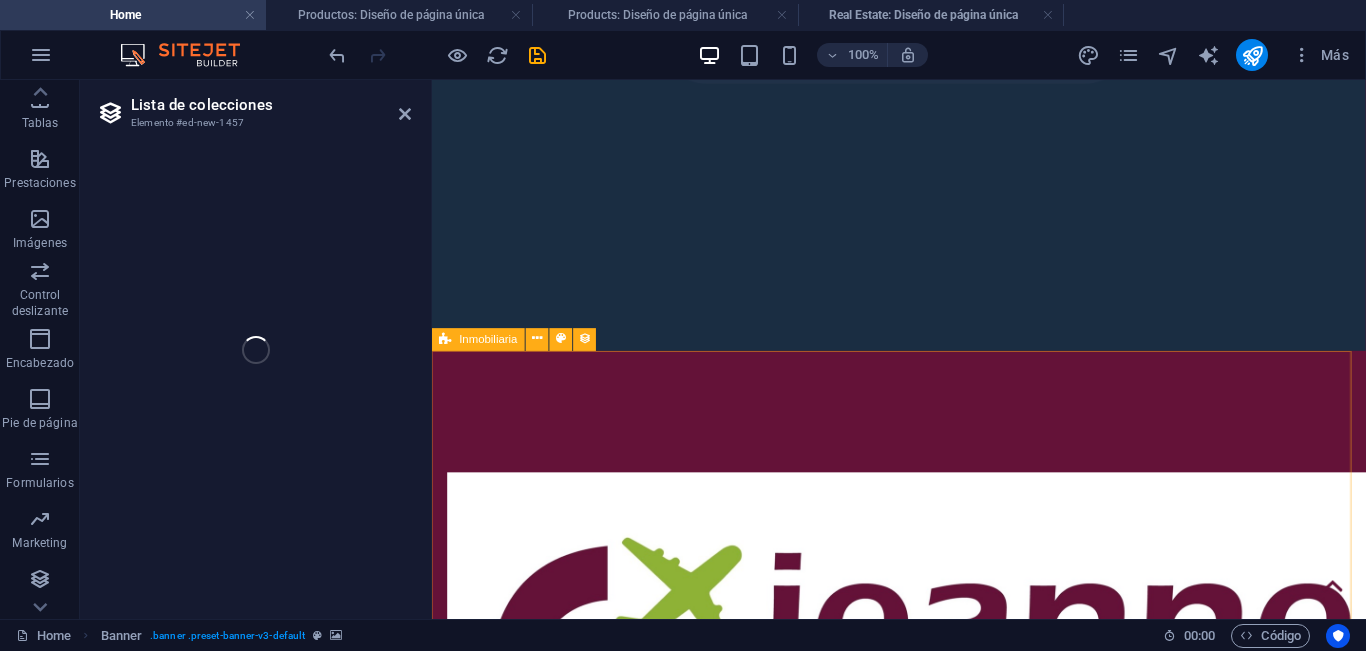 select on "688fc44c69bce82a620939d7" 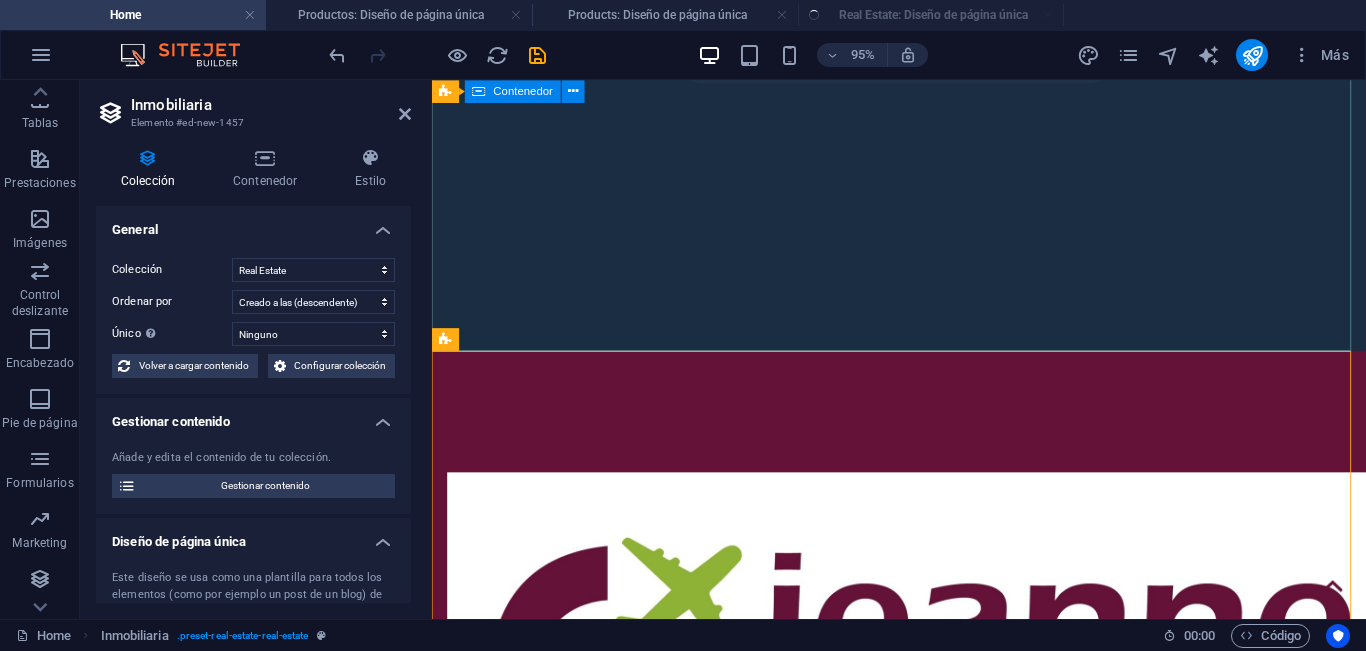 select on "createdAt_DESC" 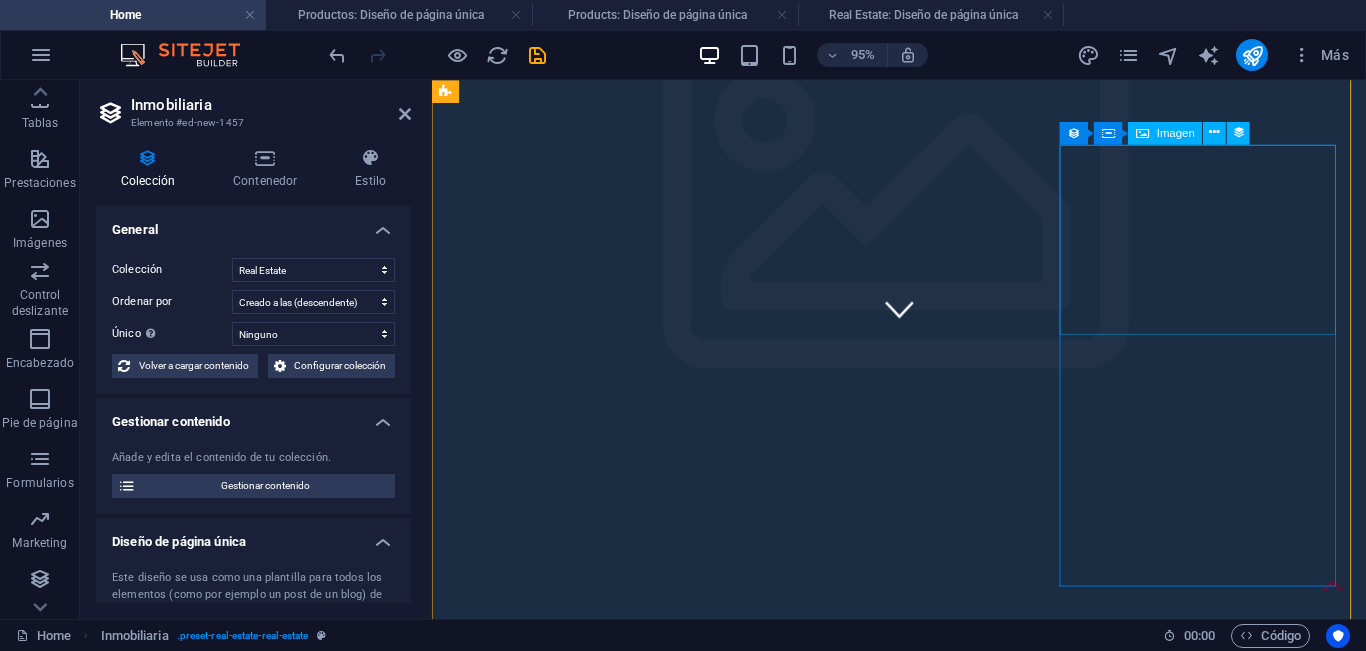 scroll, scrollTop: 900, scrollLeft: 0, axis: vertical 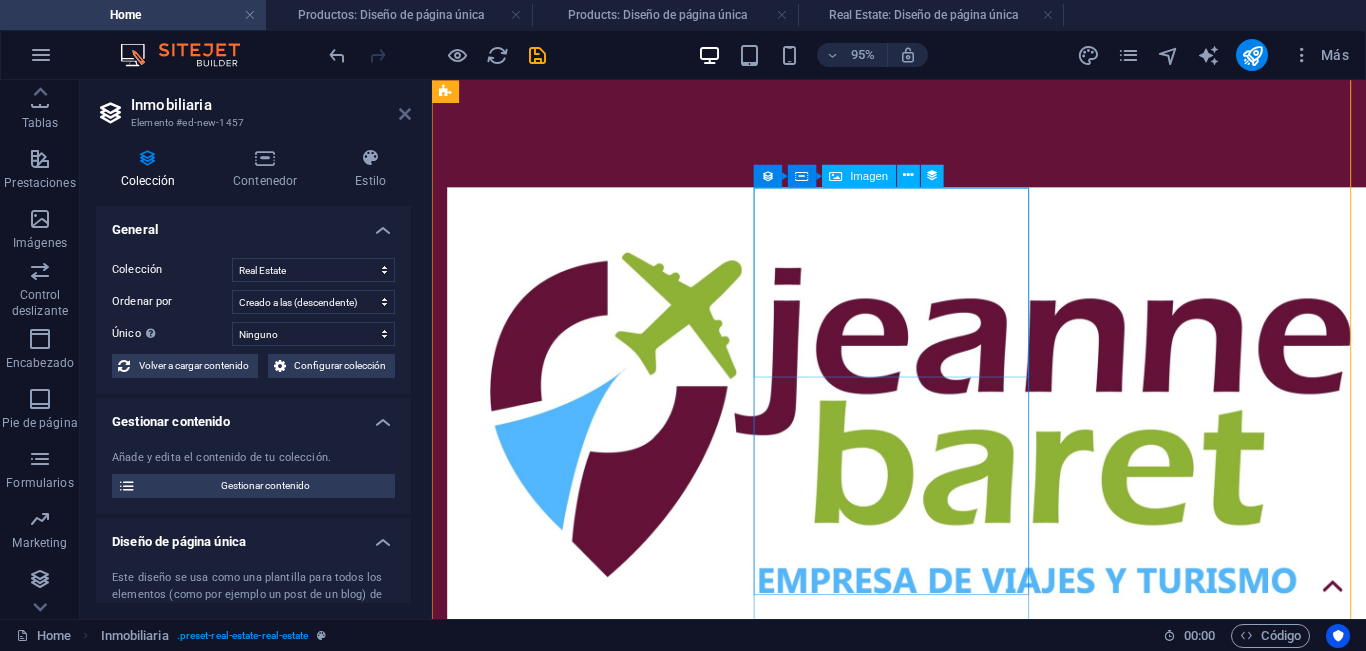 click at bounding box center (405, 114) 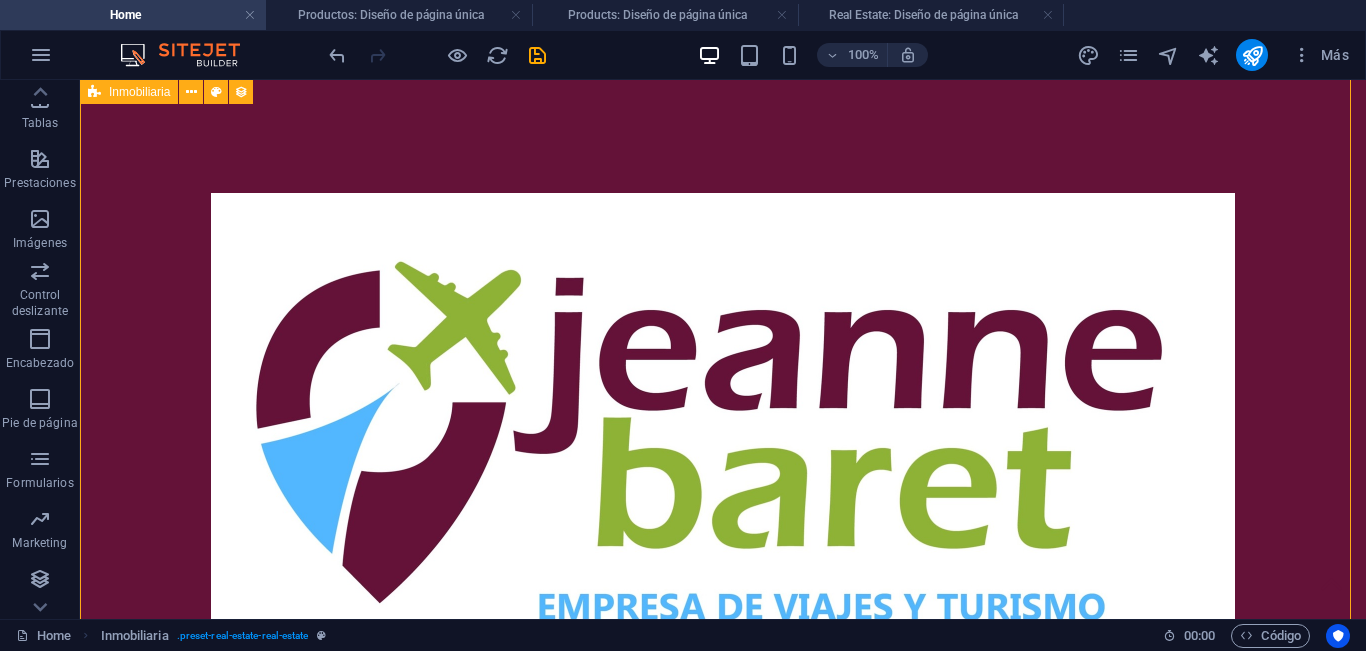 scroll, scrollTop: 1243, scrollLeft: 0, axis: vertical 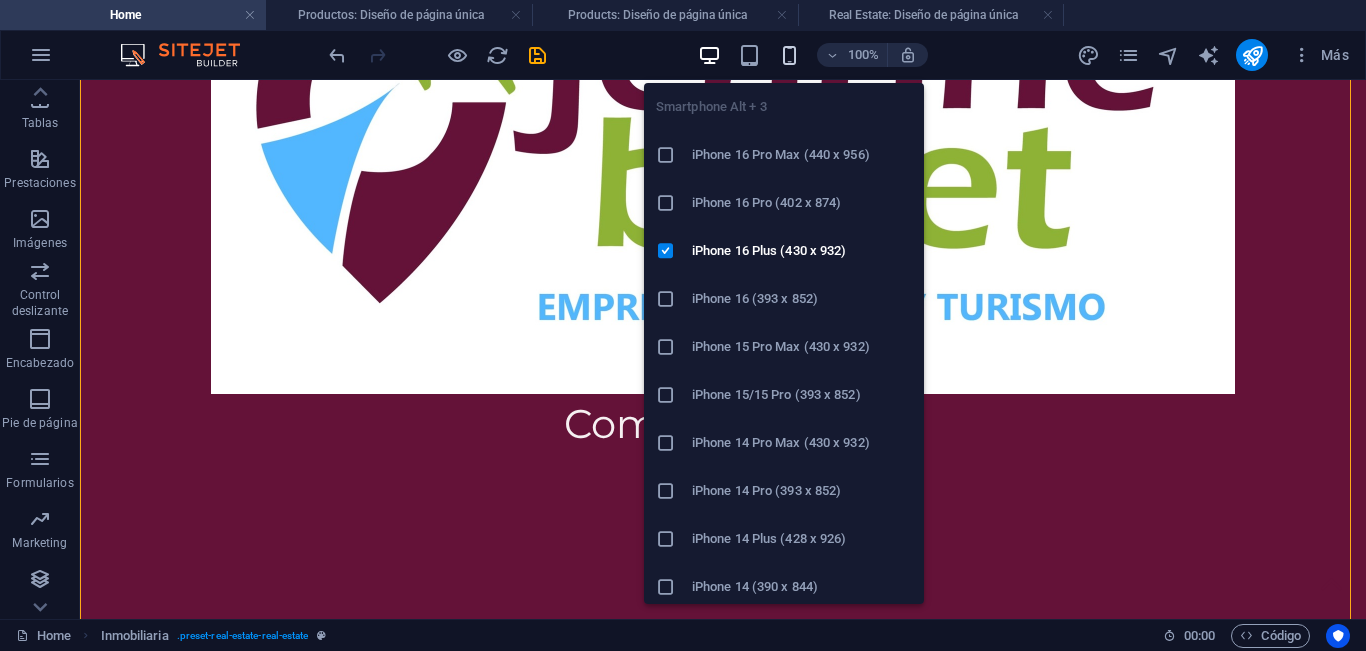 click at bounding box center [789, 55] 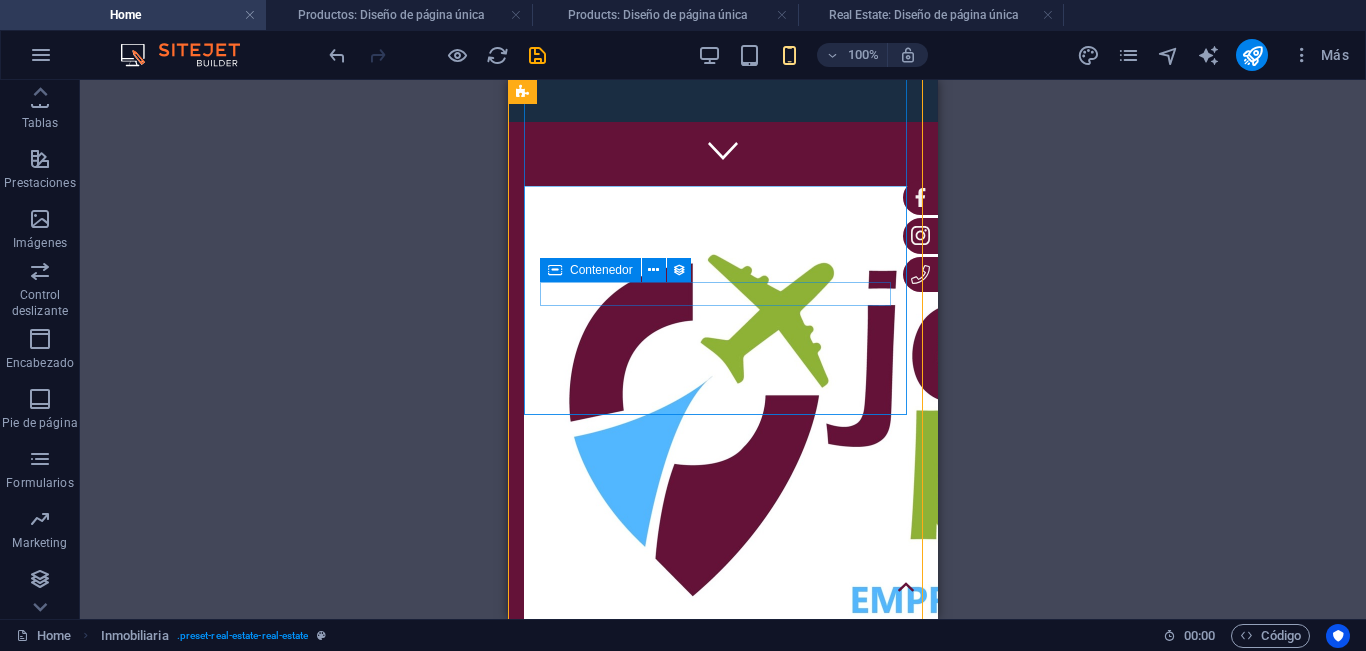 scroll, scrollTop: 643, scrollLeft: 0, axis: vertical 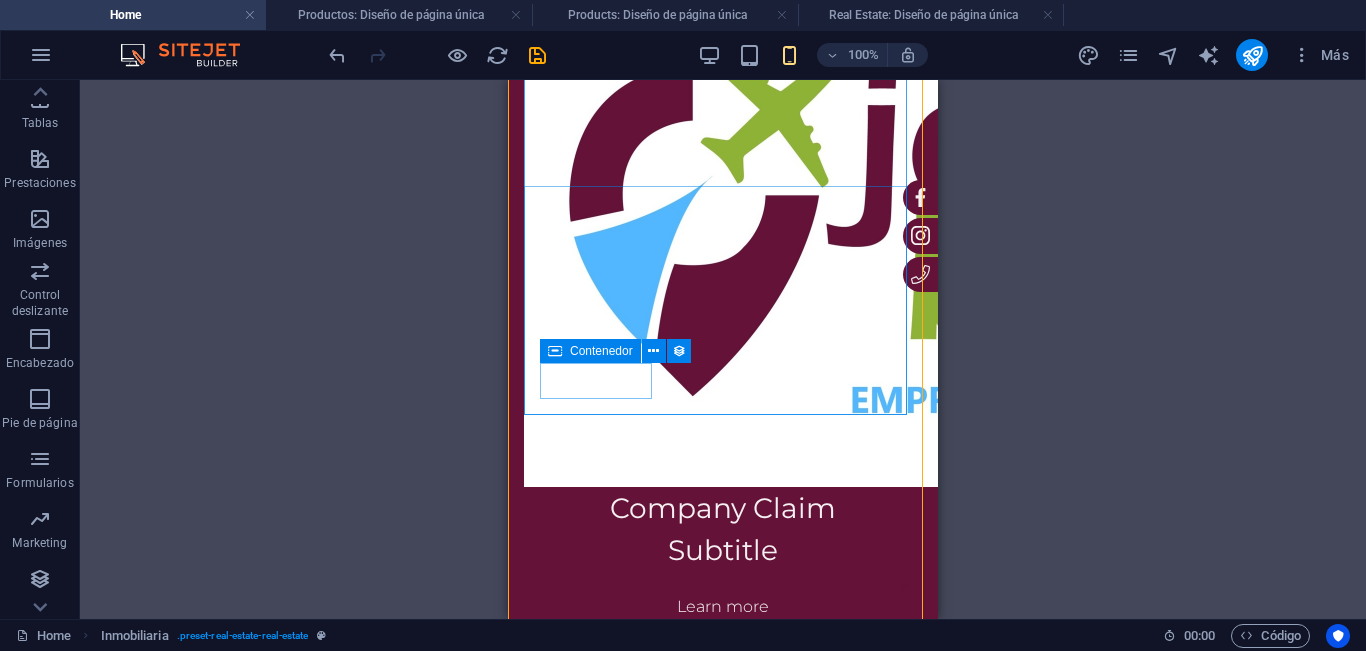 click on "Contenedor" at bounding box center (601, 351) 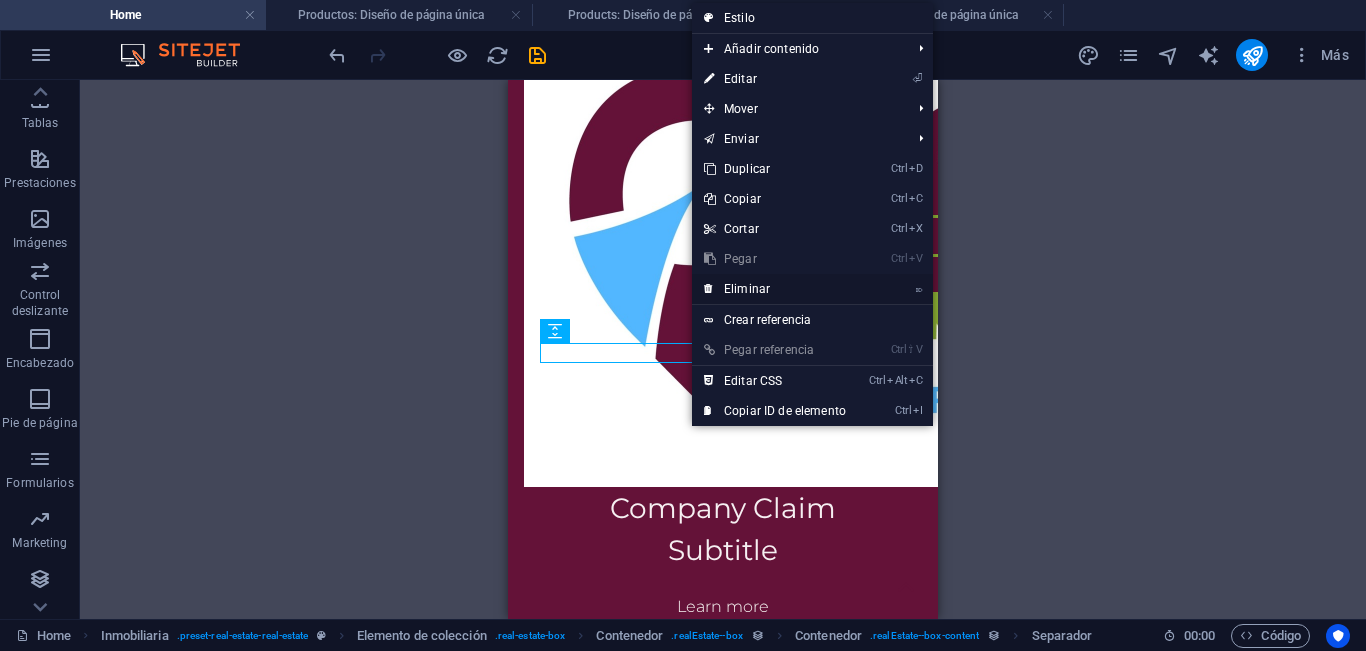 click on "⌦  Eliminar" at bounding box center [775, 289] 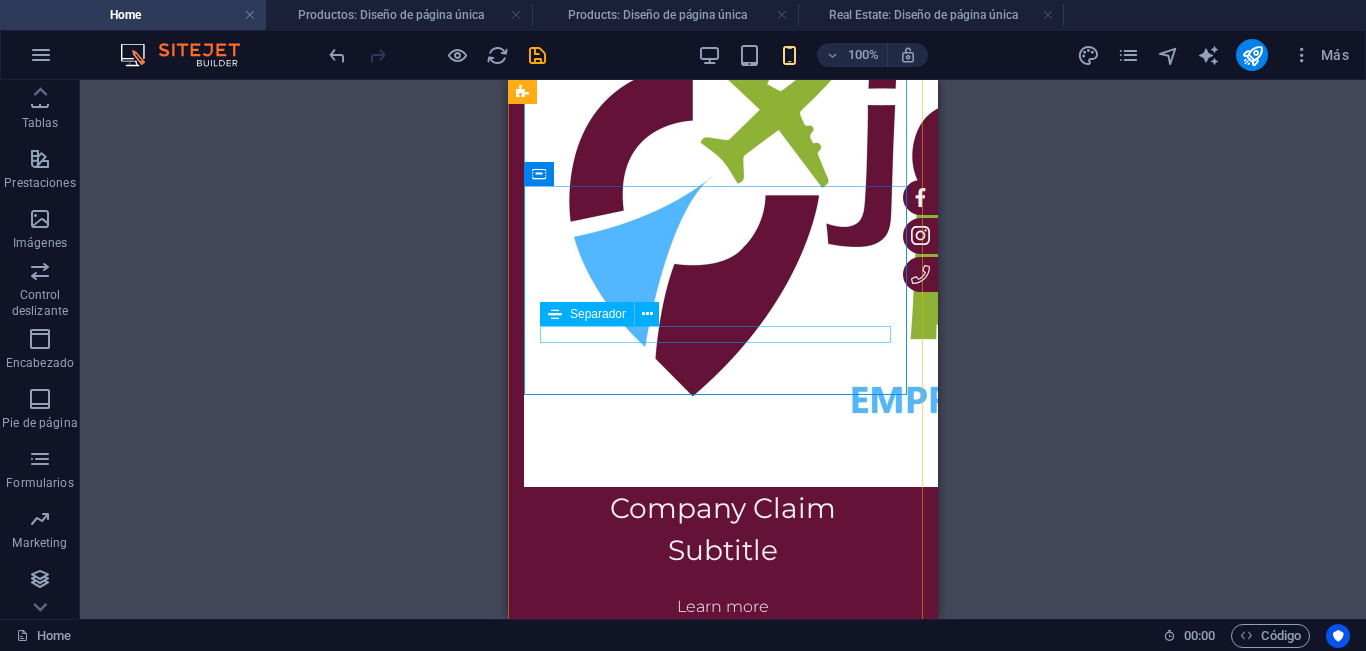 click at bounding box center [723, 1013] 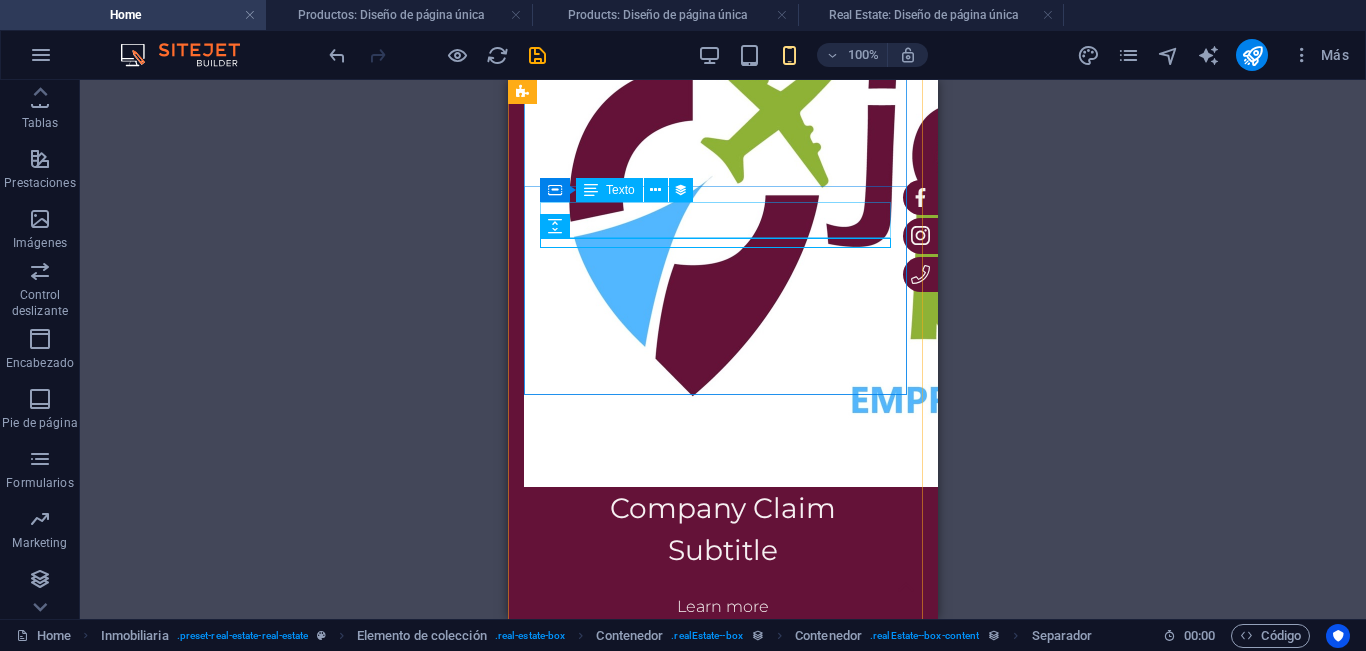click on "Texto" at bounding box center (620, 190) 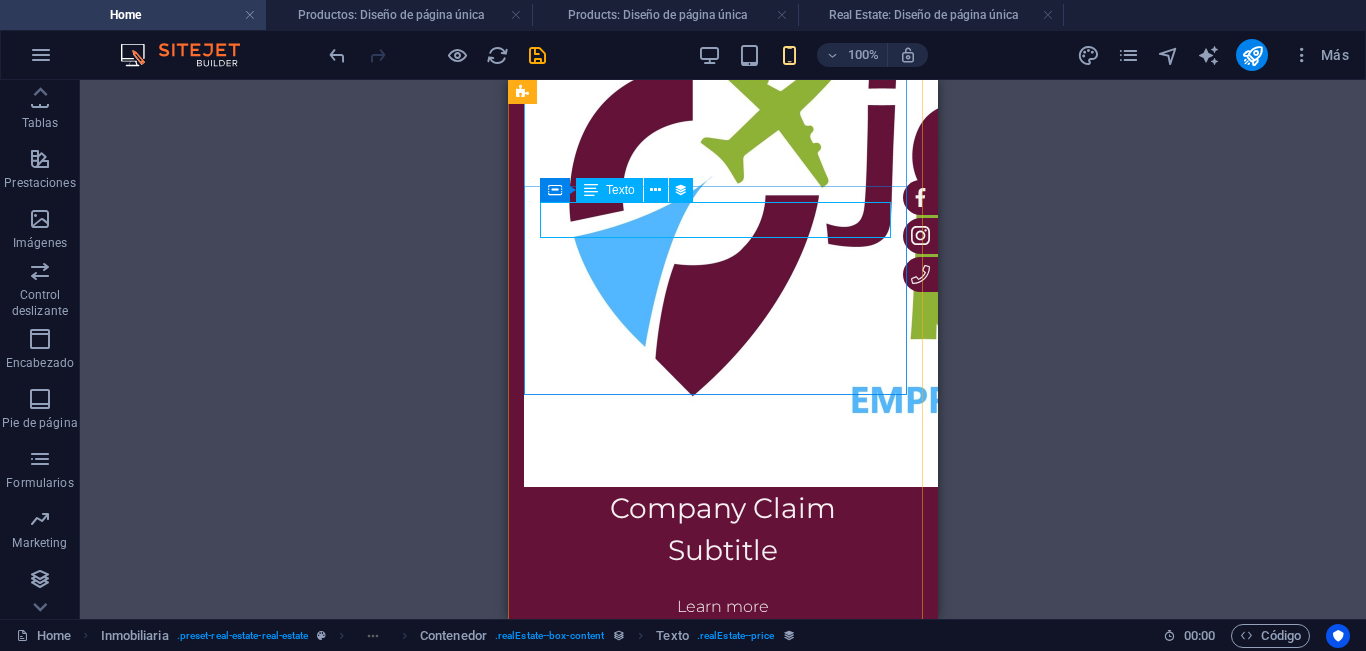 click on "$ 2,789 mth. rent" at bounding box center [723, 990] 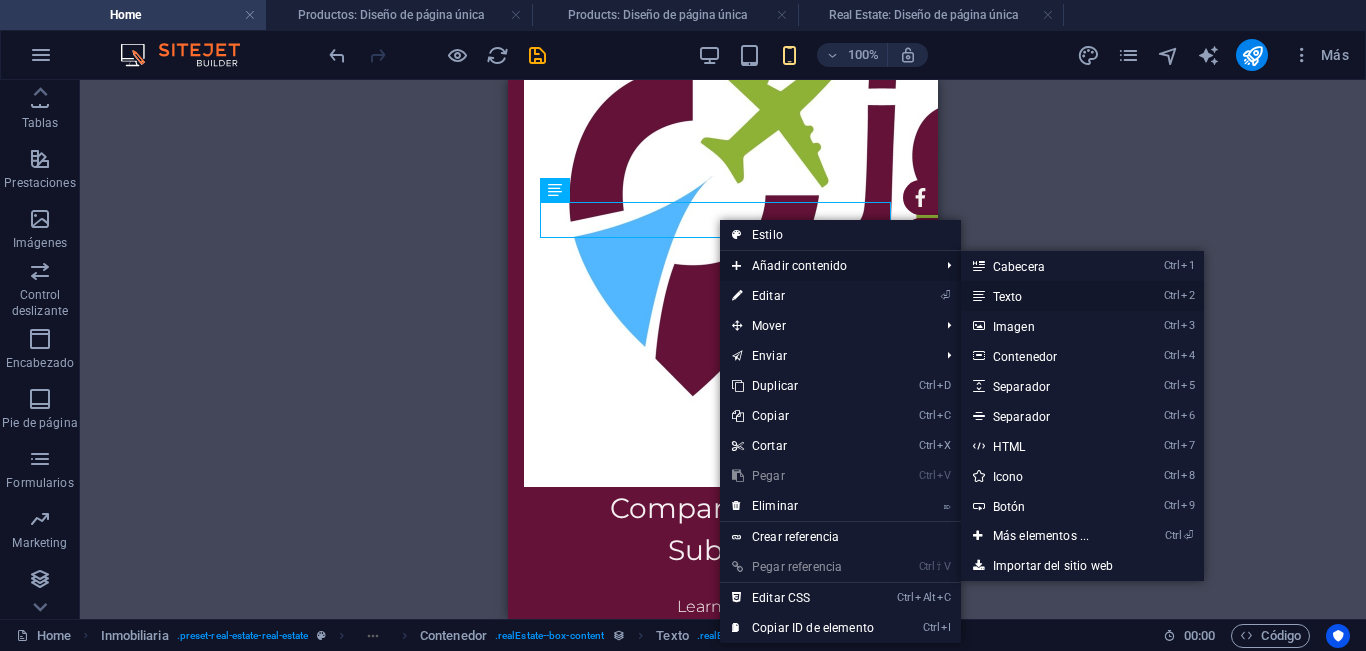 click on "Ctrl 2  Texto" at bounding box center [1045, 296] 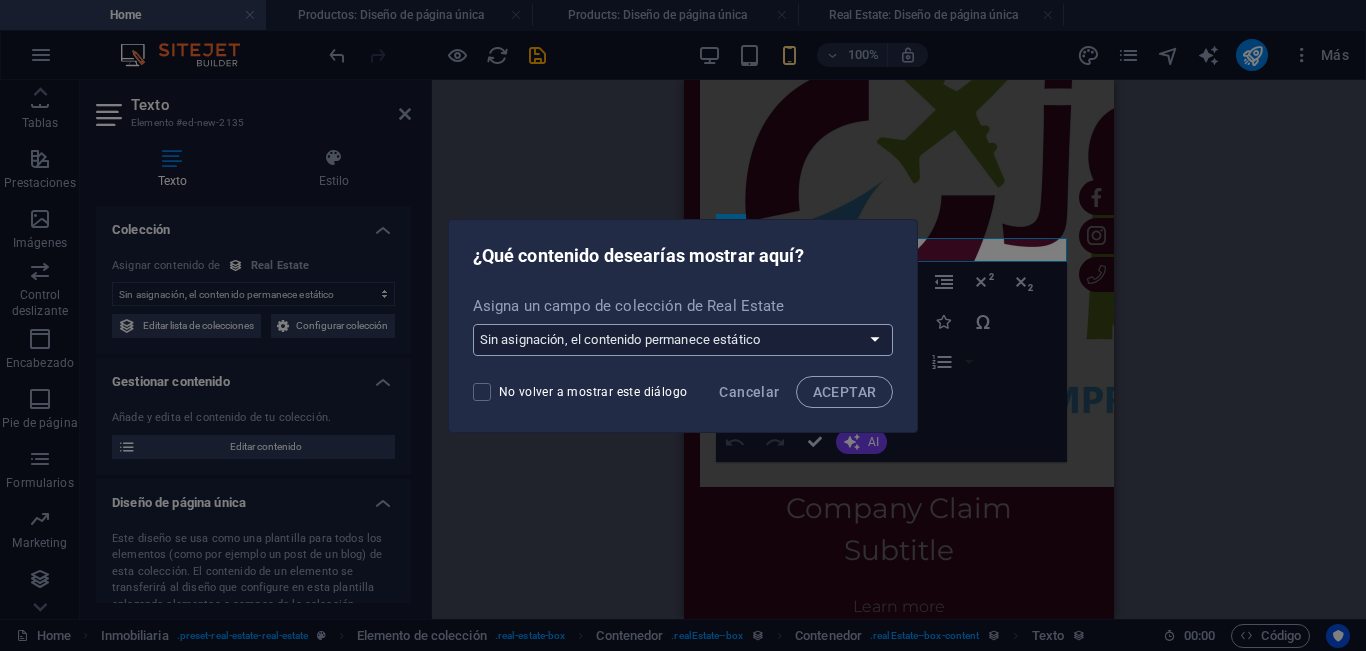 click on "Sin asignación, el contenido permanece estático Crear un campo nuevo Creado a las (Fecha) Actualizado a las (Fecha) Name (Texto sin formato) Slug (Texto sin formato) Imagen (Archivo) Descripción breve (Texto enriquecido) Tipo de propiedad (Opción) Contrato (Opción) Precio (Texto sin formato) Dirección (Texto sin formato) Tamaño (Texto sin formato) Habitaciones (Nº) Baños (Nº) Mostrado (Casilla) Descripción (CMS) Galería (Múltiples archivos)" at bounding box center (683, 340) 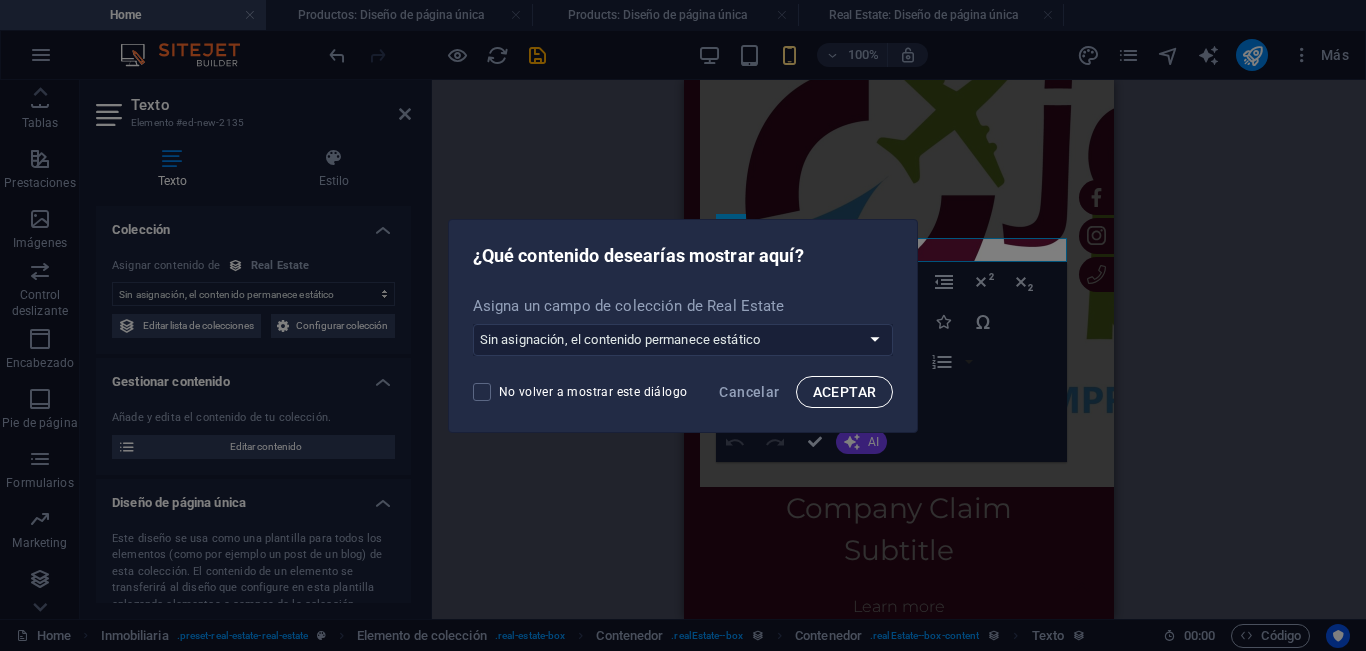 click on "ACEPTAR" at bounding box center [845, 392] 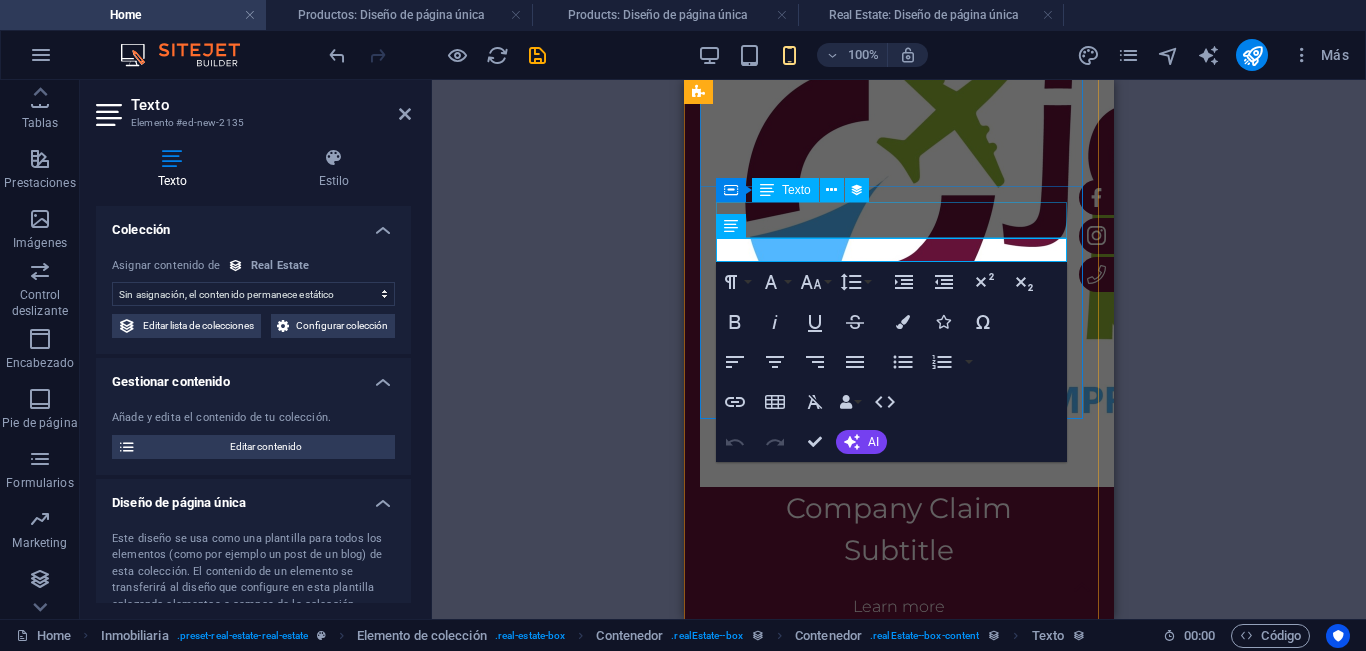 click on "$ 2,789 mth. rent" at bounding box center (899, 990) 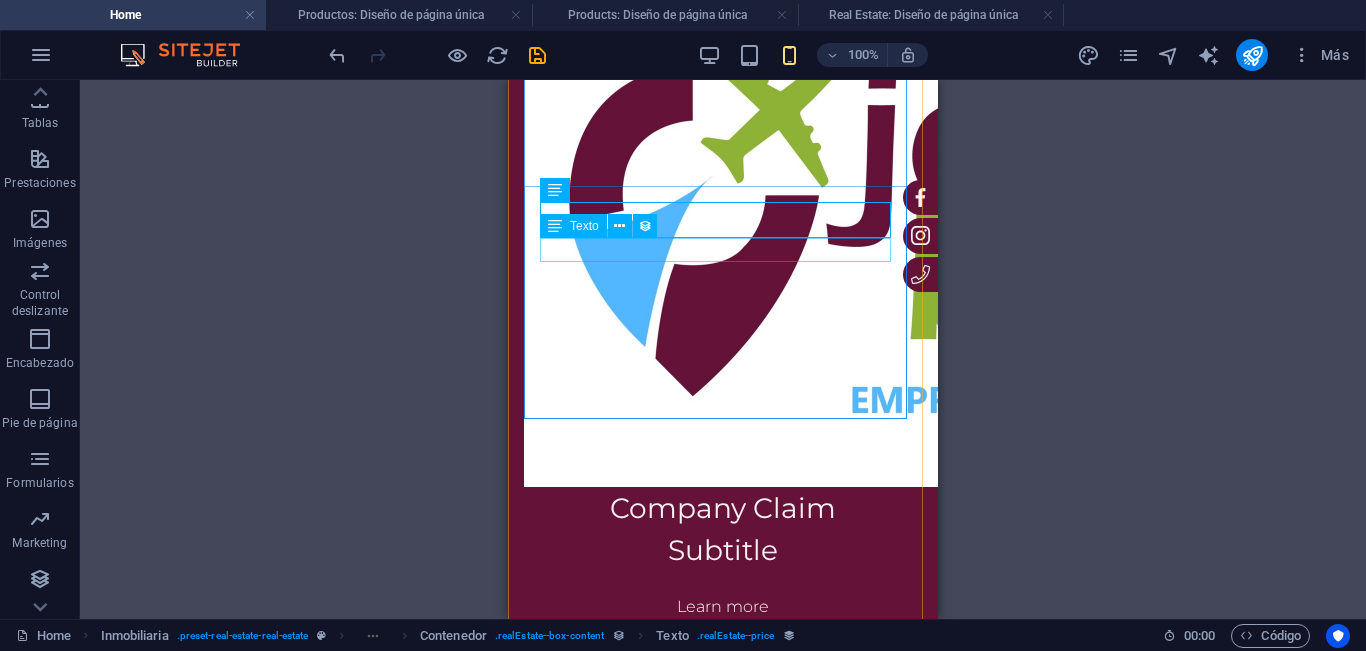 click on "Nuevo elemento de texto" at bounding box center (723, 1020) 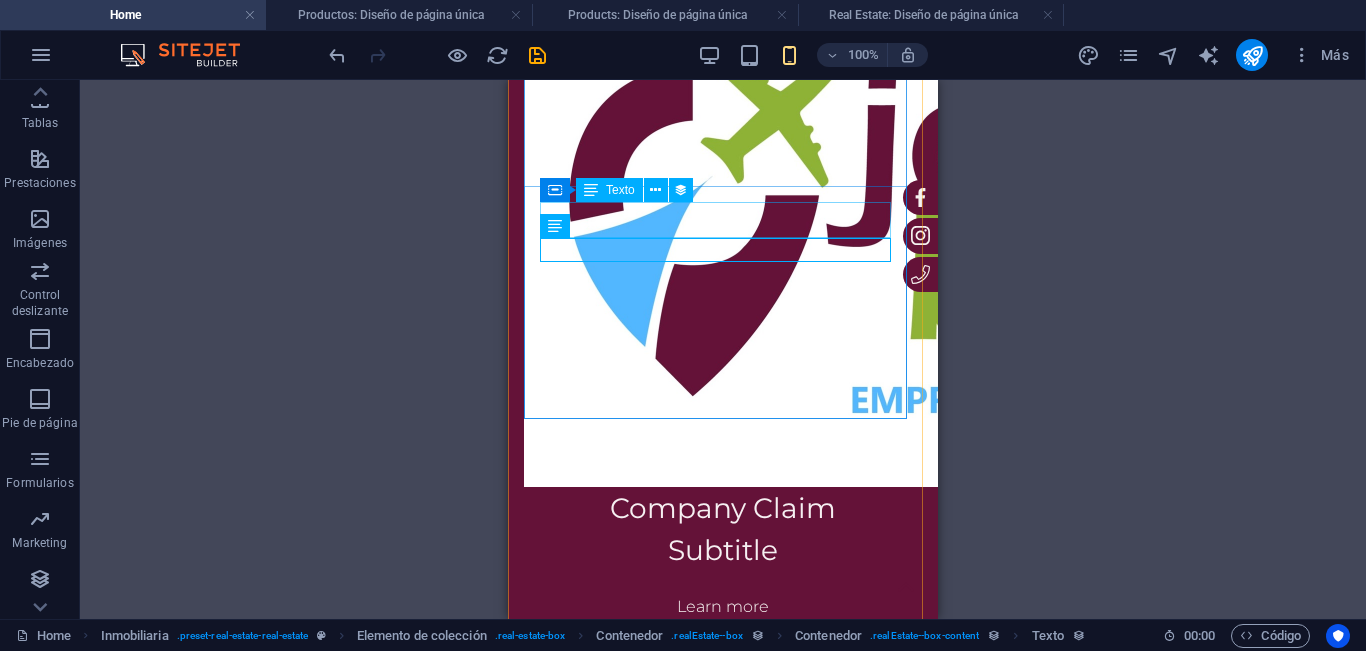 click on "$ 2,789 mth. rent" at bounding box center (723, 990) 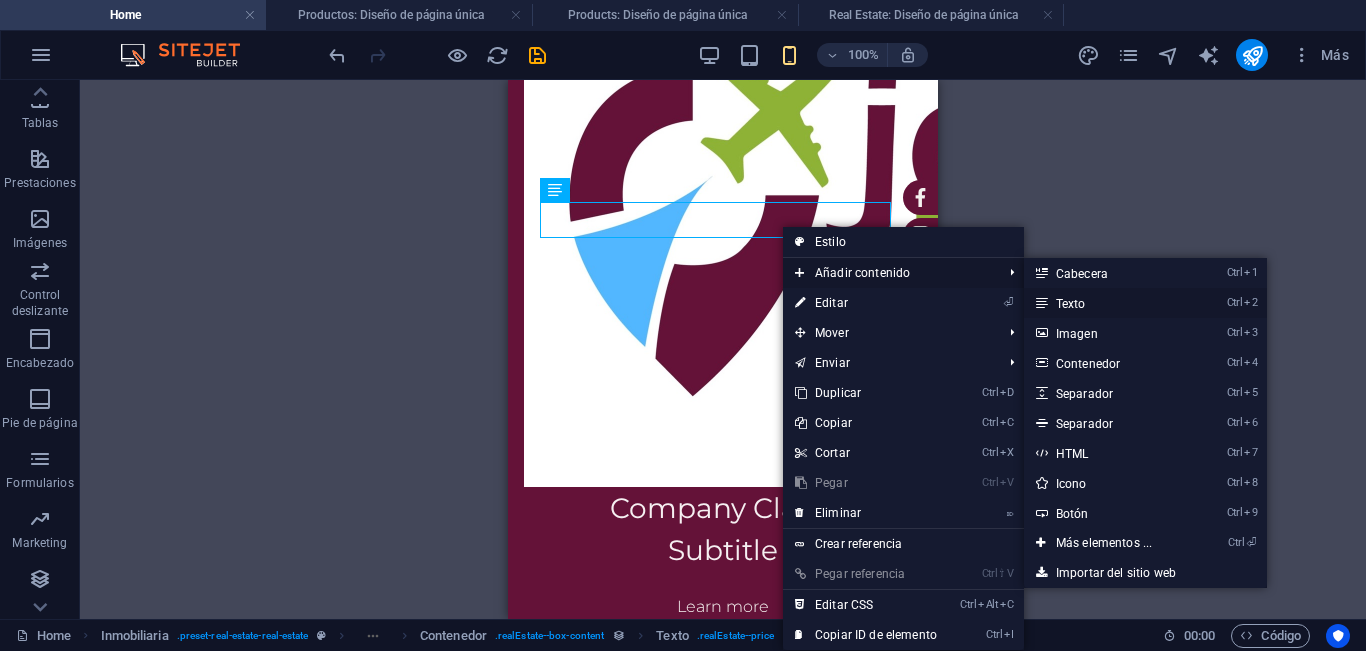 click on "Ctrl 2  Texto" at bounding box center [1108, 303] 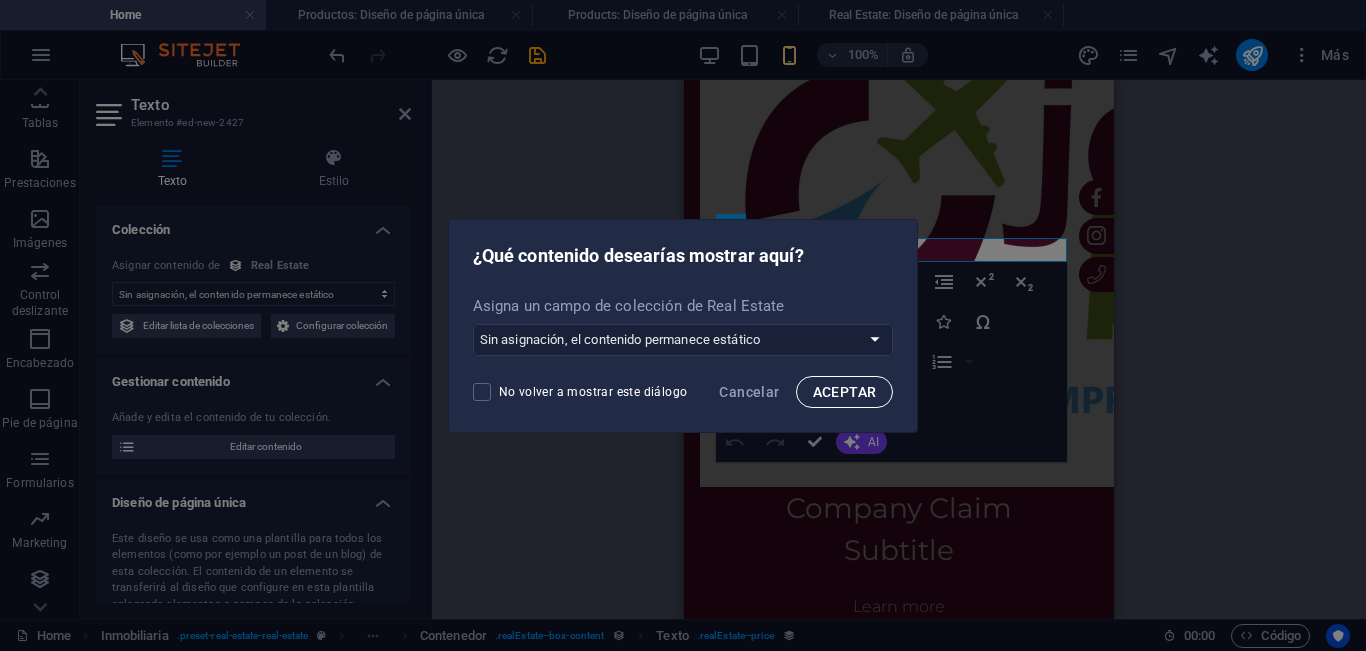 click on "ACEPTAR" at bounding box center [845, 392] 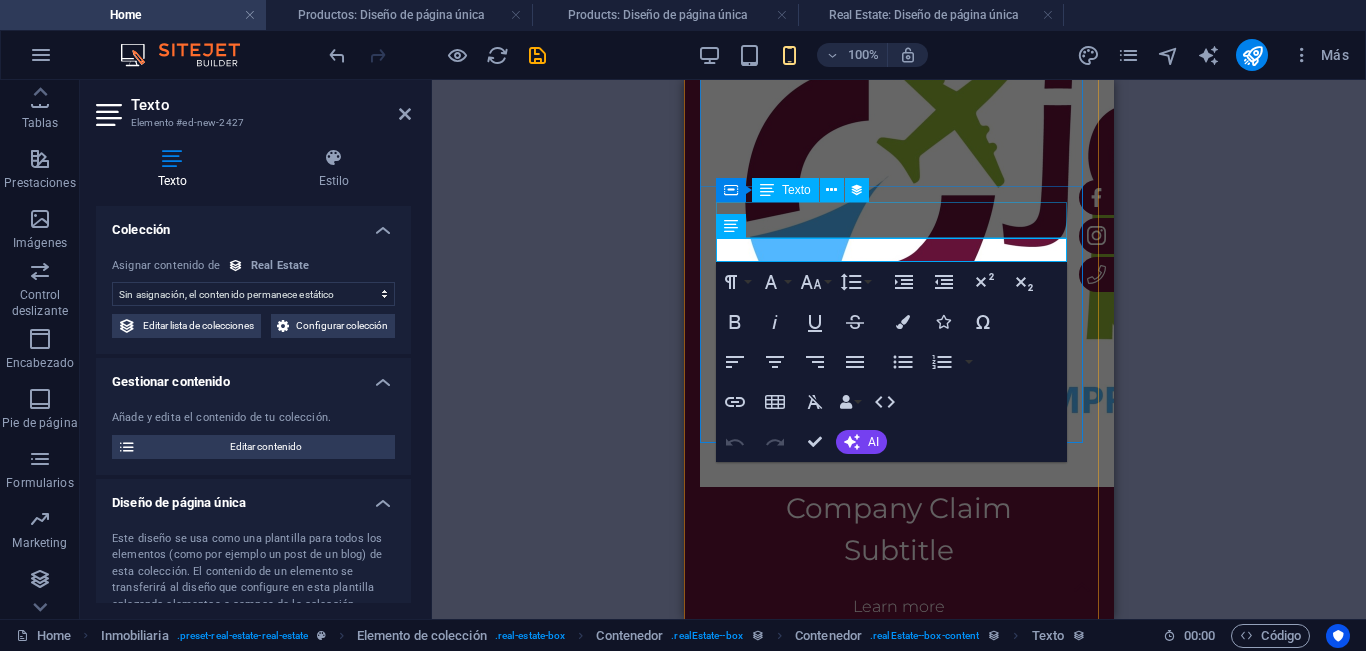 click on "$ 2,789 mth. rent" at bounding box center [899, 990] 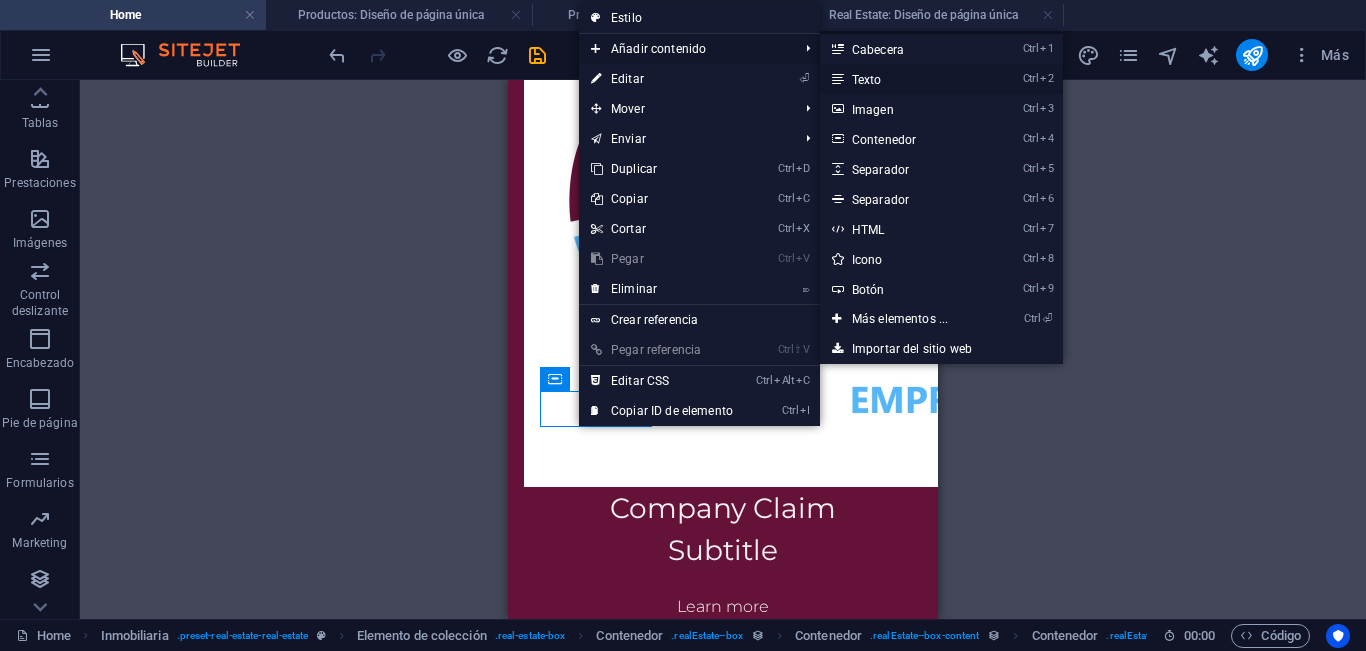 click on "Ctrl 2  Texto" at bounding box center [904, 79] 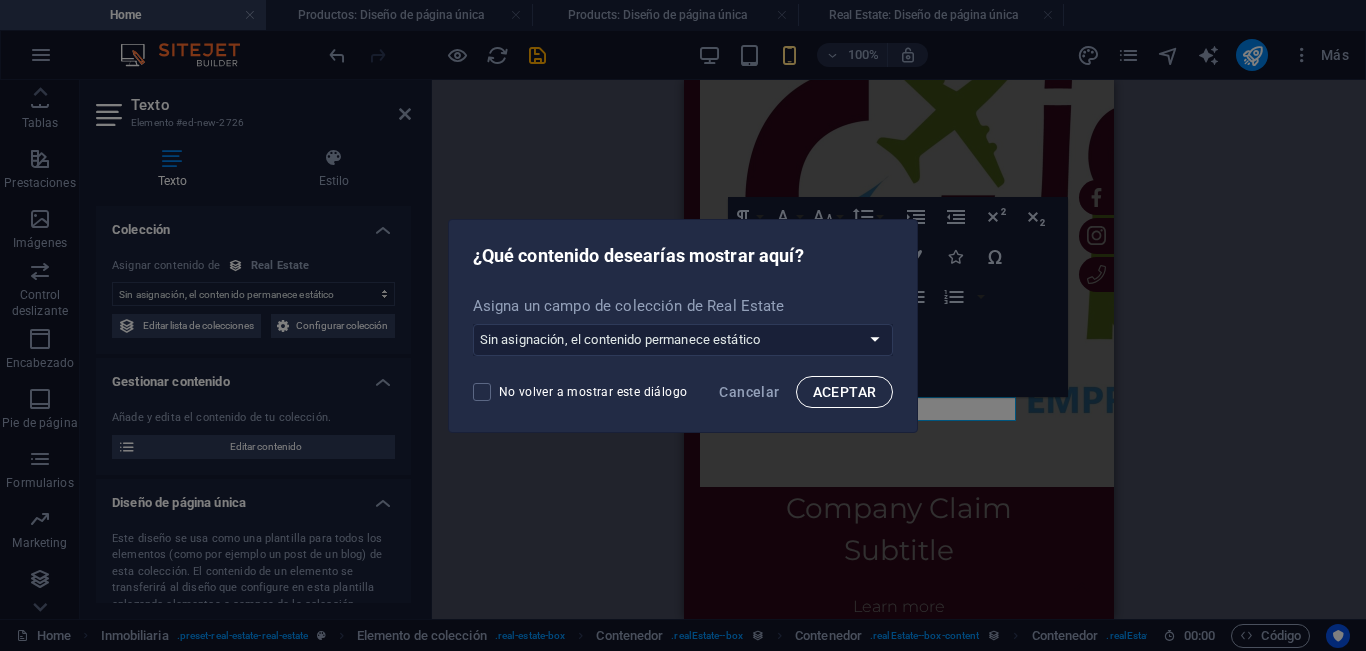click on "ACEPTAR" at bounding box center (845, 392) 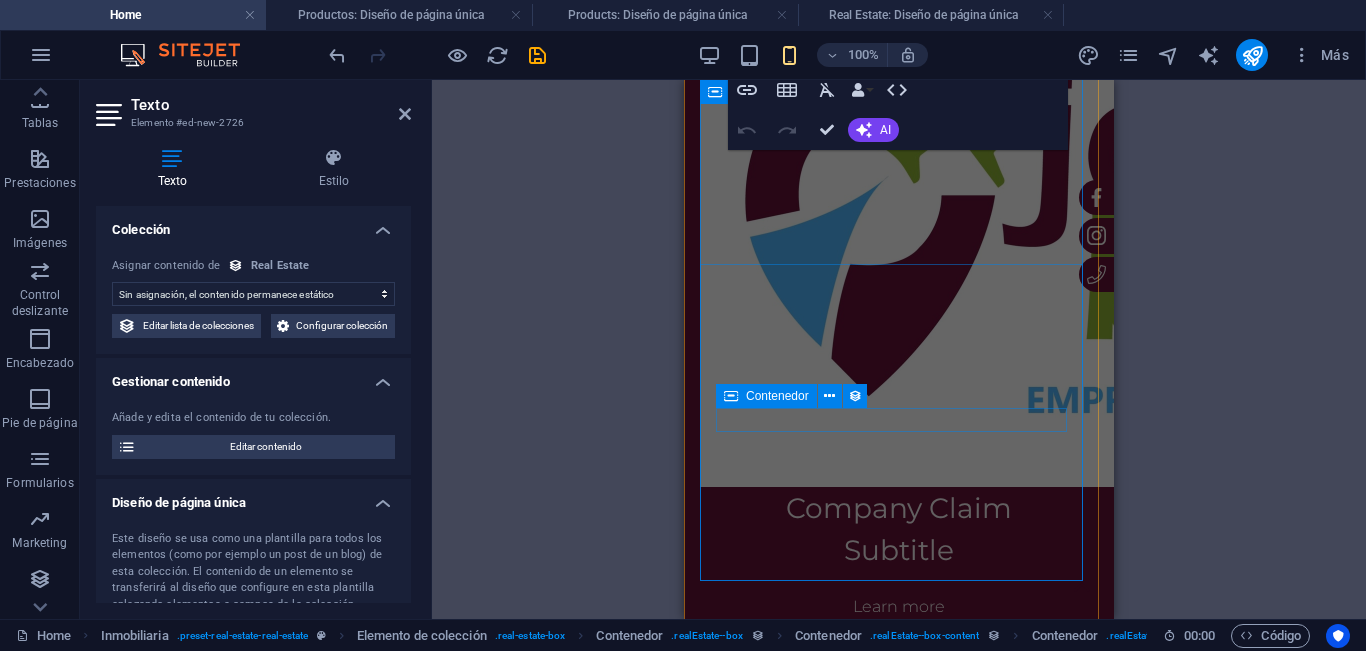 scroll, scrollTop: 1114, scrollLeft: 0, axis: vertical 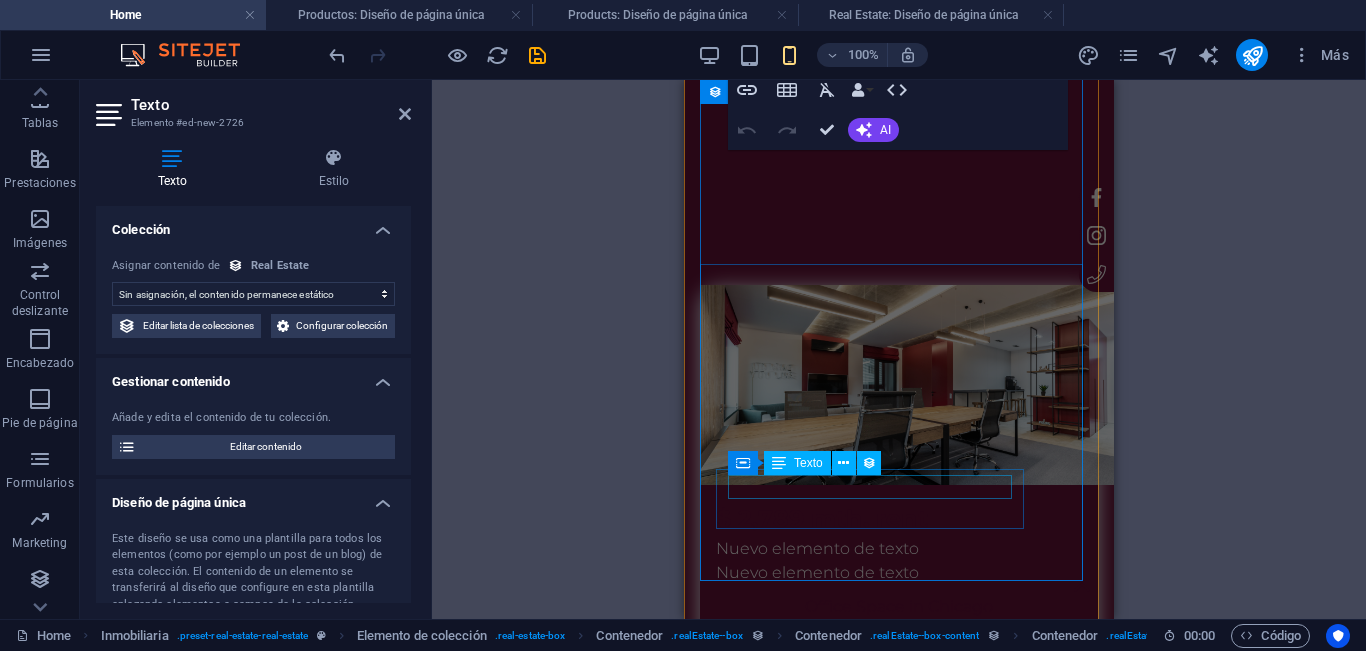 click on "Nuevo elemento de texto" at bounding box center (896, 1412) 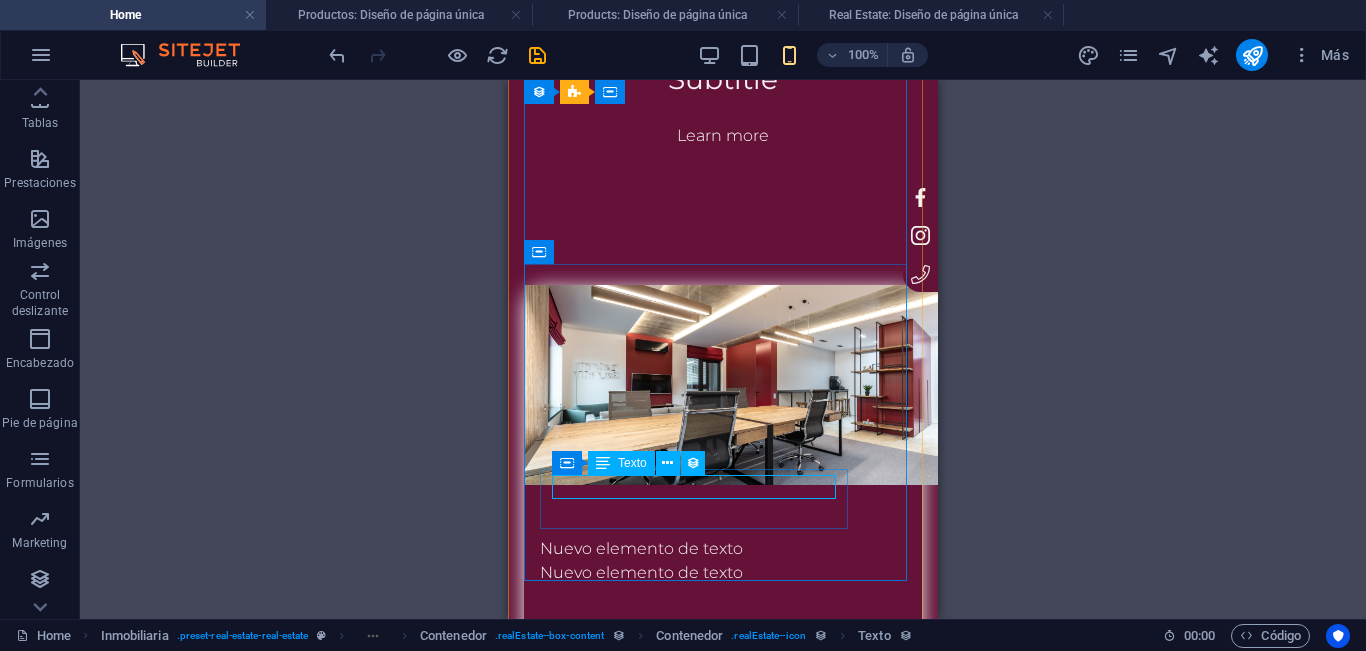 click on "Nuevo elemento de texto" at bounding box center (720, 1412) 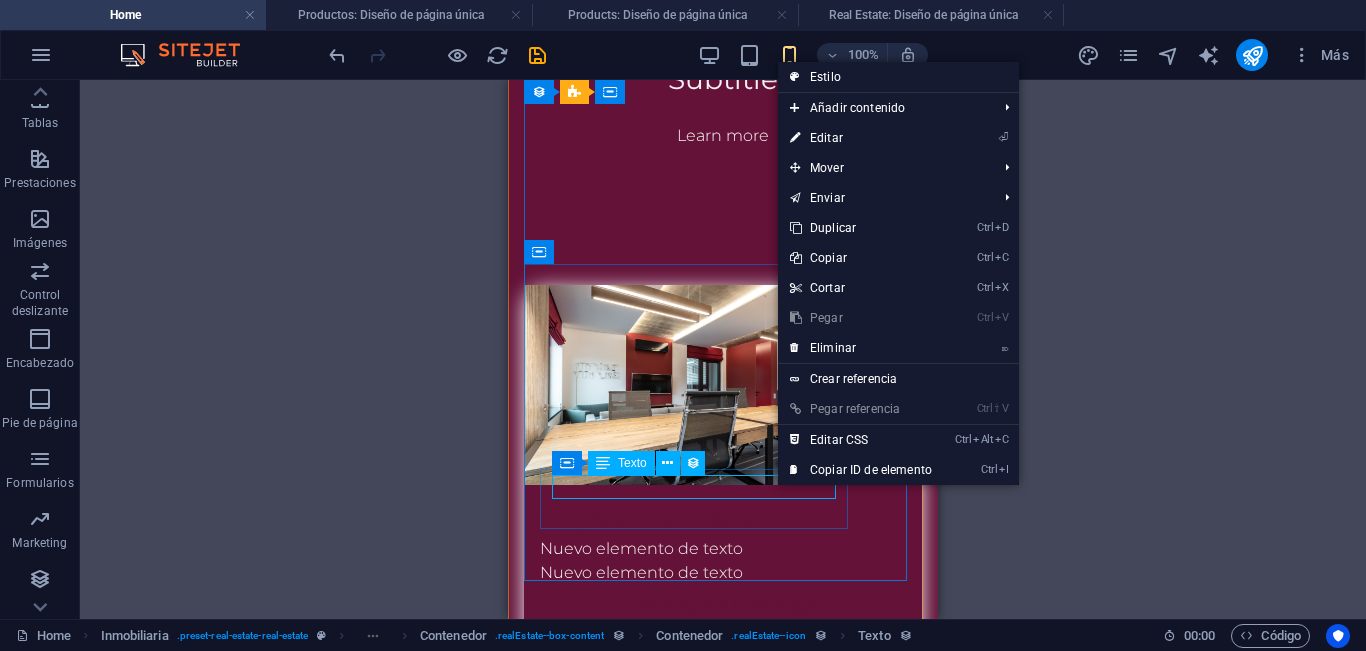 click on "Nuevo elemento de texto" at bounding box center [720, 1412] 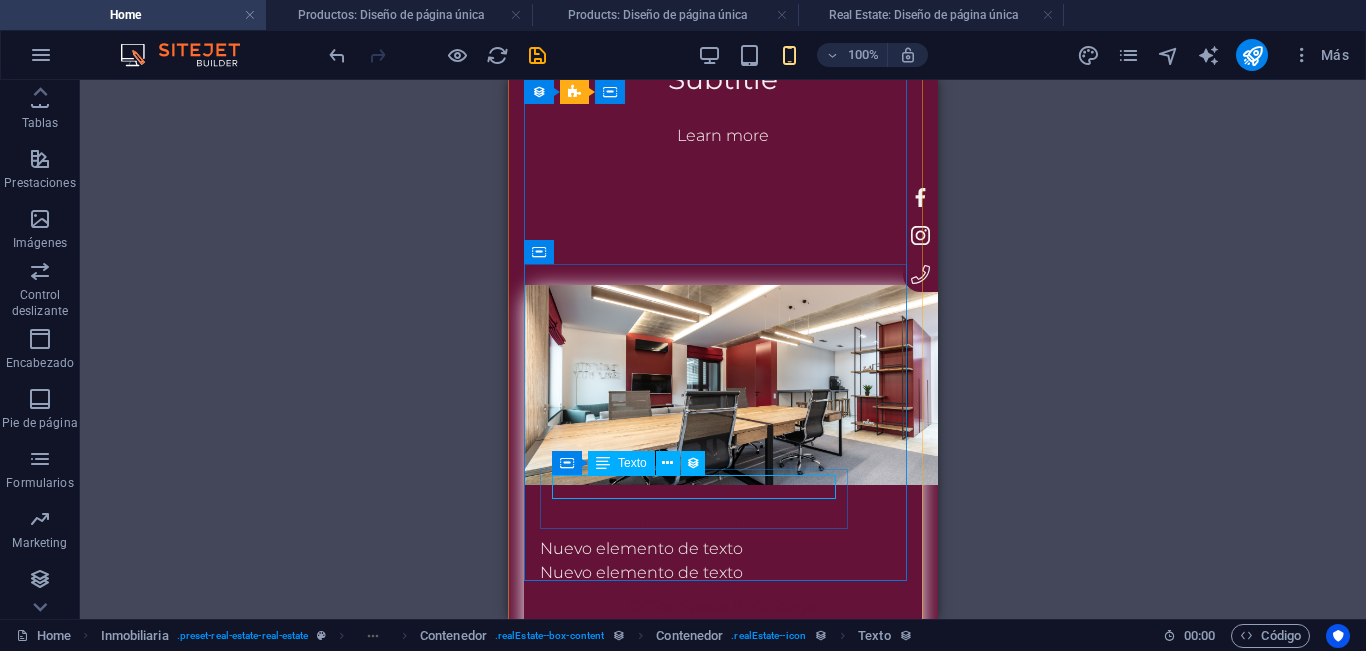 click on "Nuevo elemento de texto" at bounding box center [720, 1412] 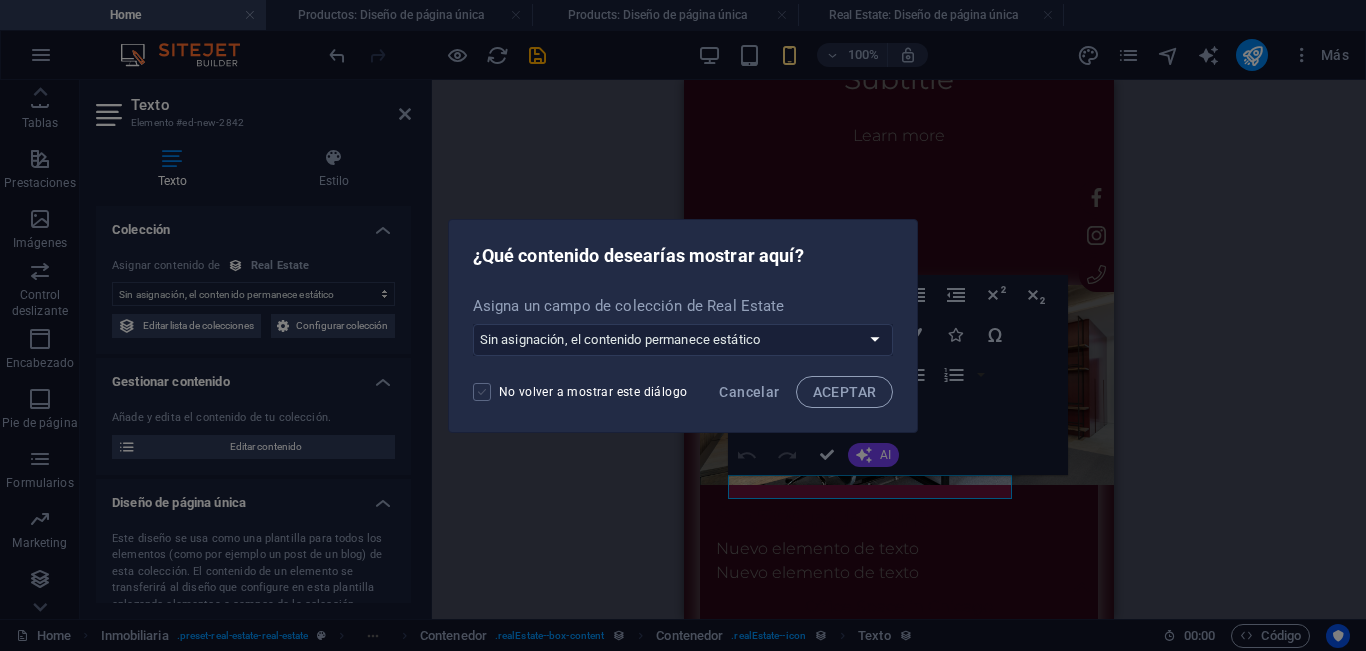 click at bounding box center [482, 392] 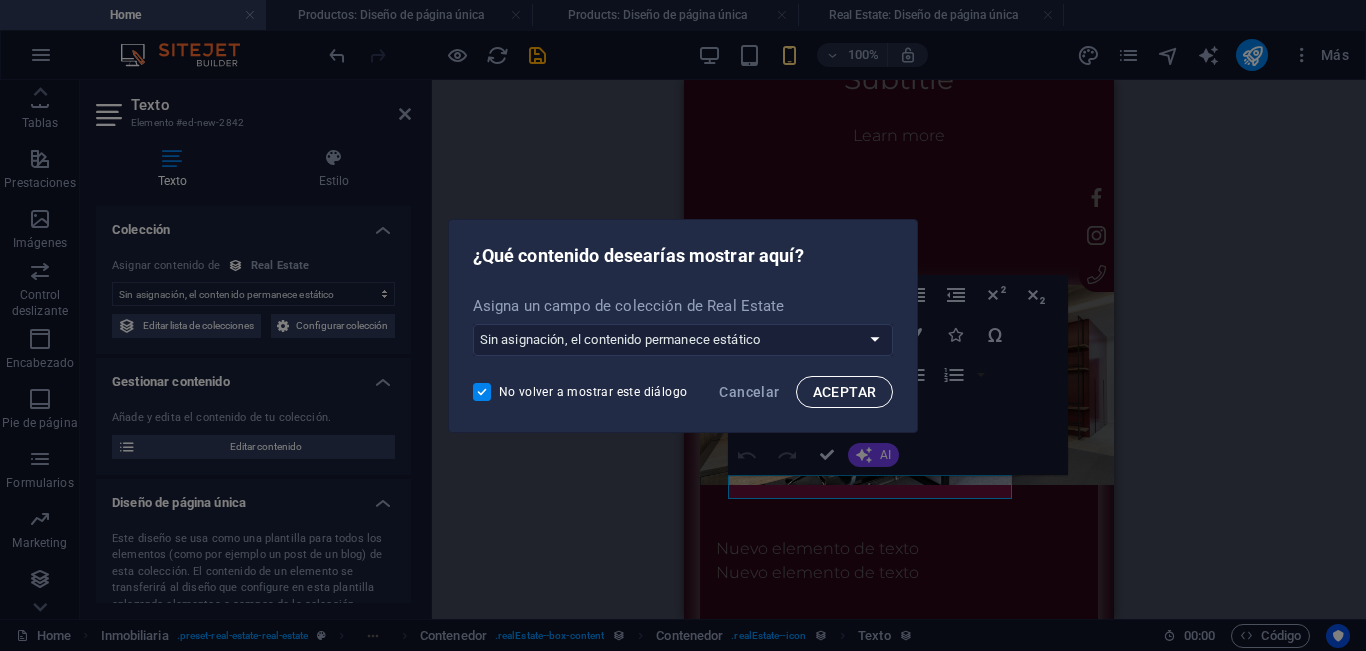 click on "ACEPTAR" at bounding box center (845, 392) 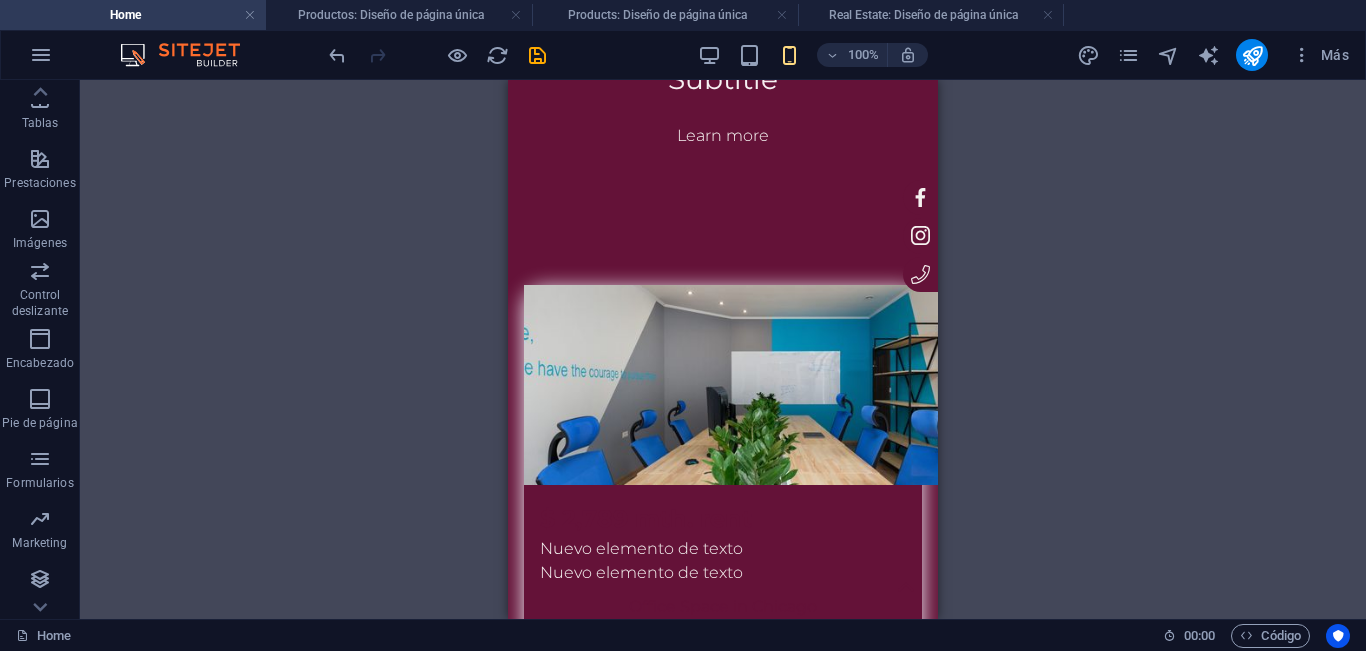 scroll, scrollTop: 1054, scrollLeft: 0, axis: vertical 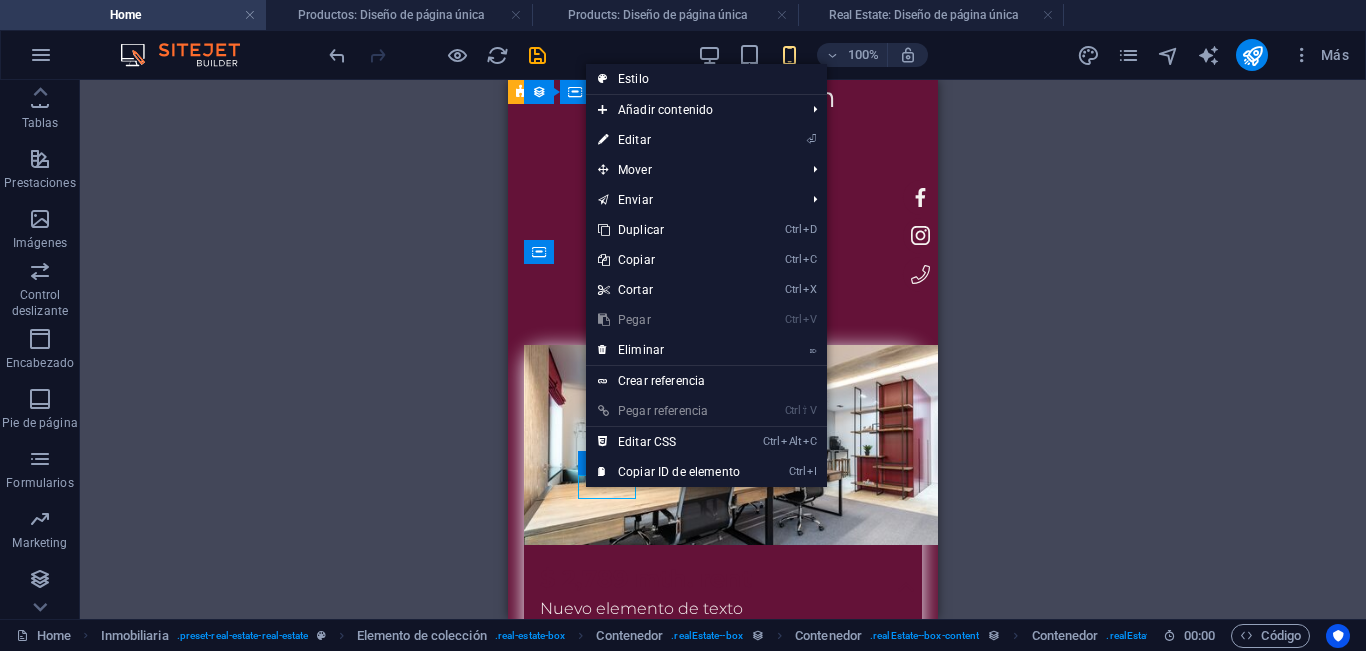 click on "517 sqft" at bounding box center [720, 1475] 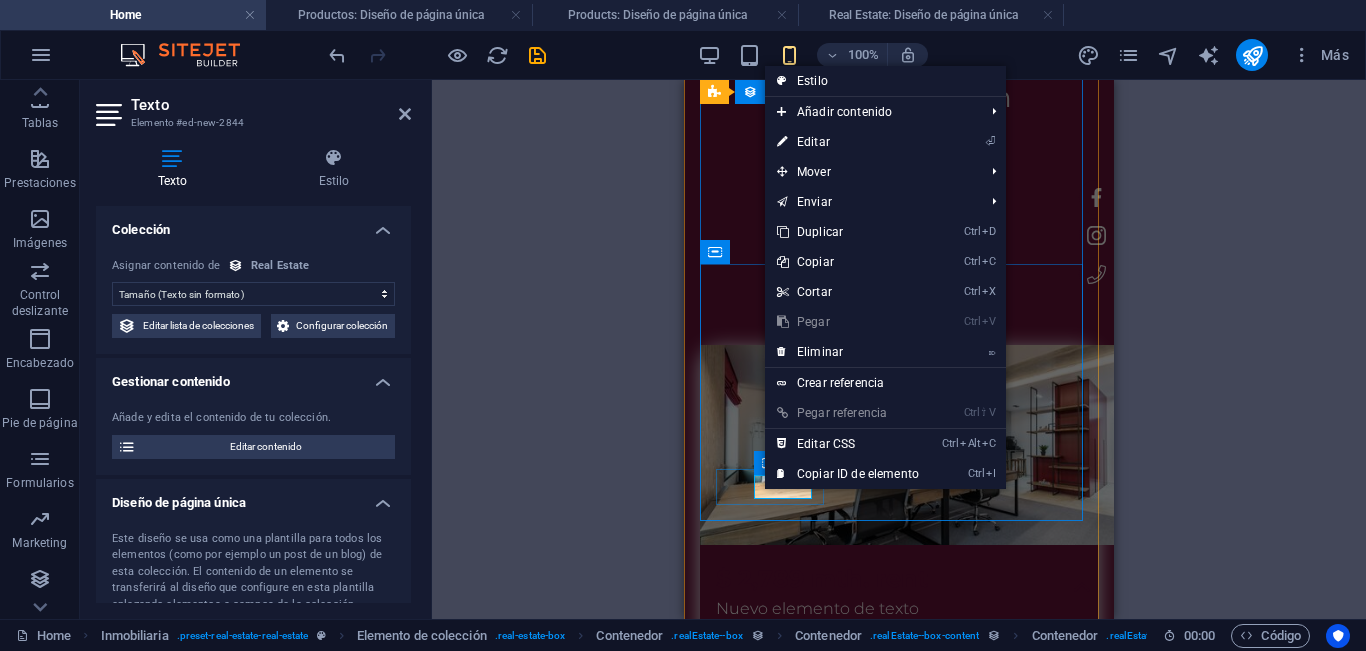 click on "517 sqft" at bounding box center (896, 1475) 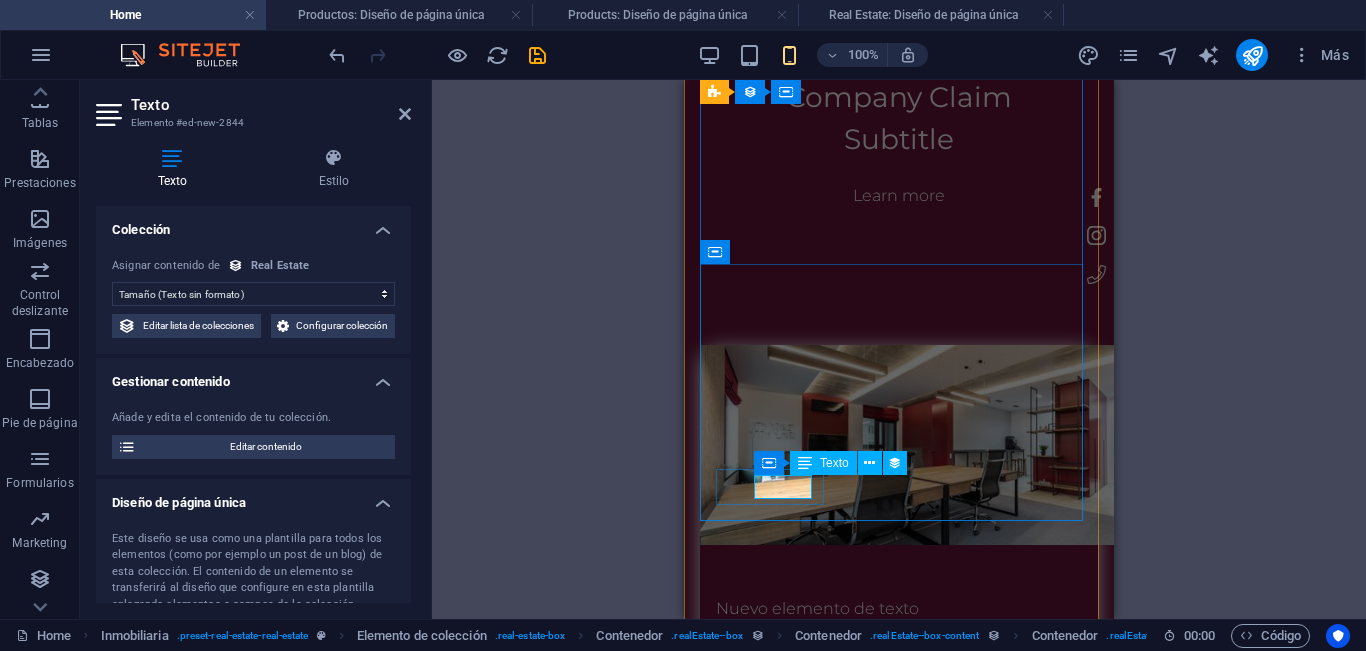 click on "517 sqft" at bounding box center [896, 1475] 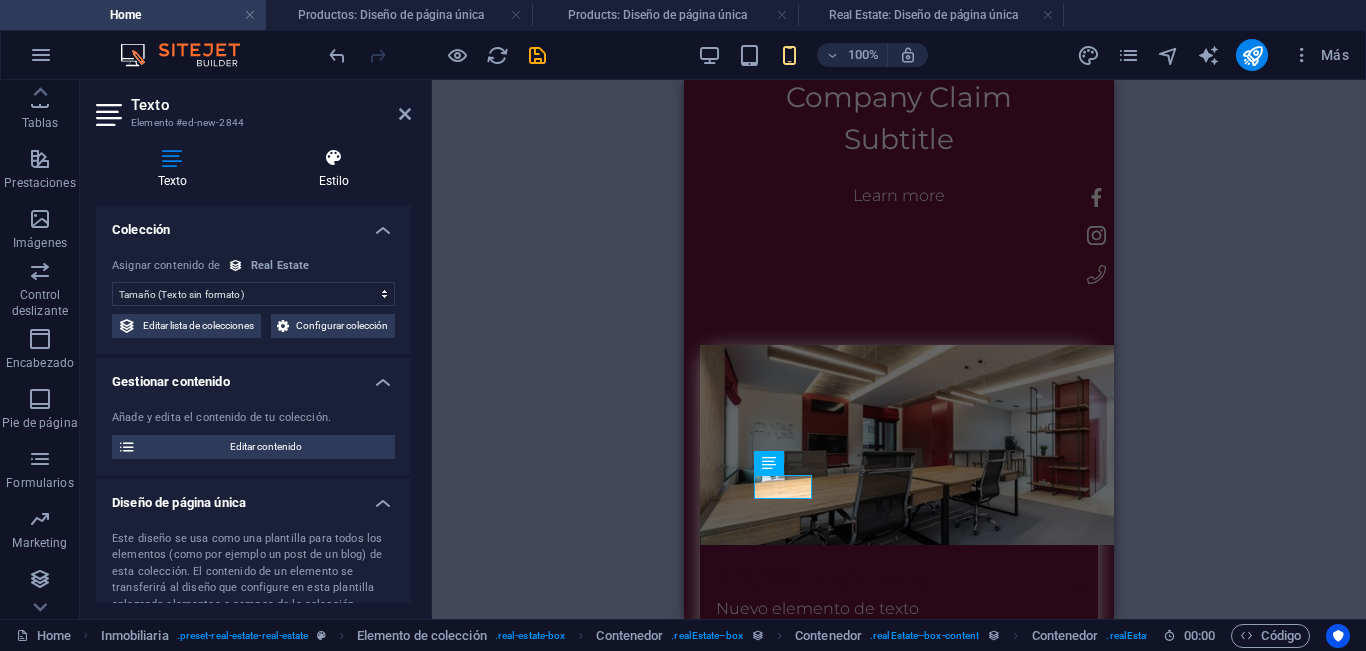 click at bounding box center (334, 158) 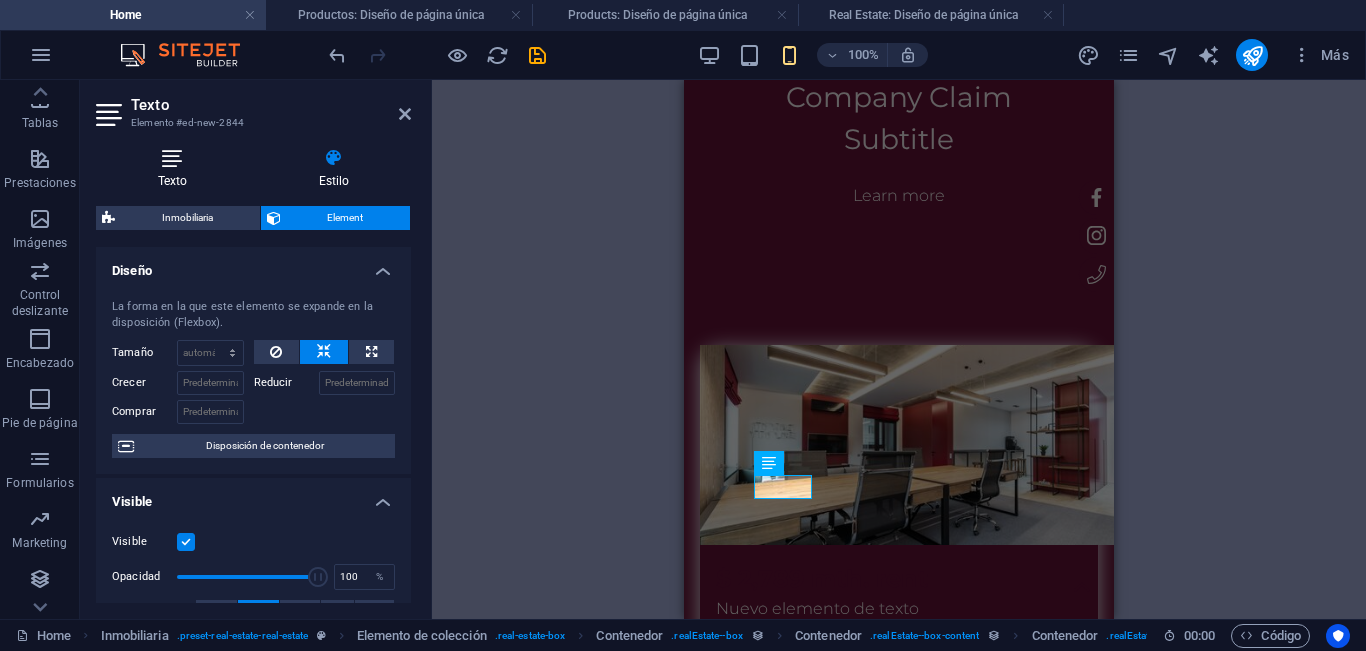 click at bounding box center (172, 158) 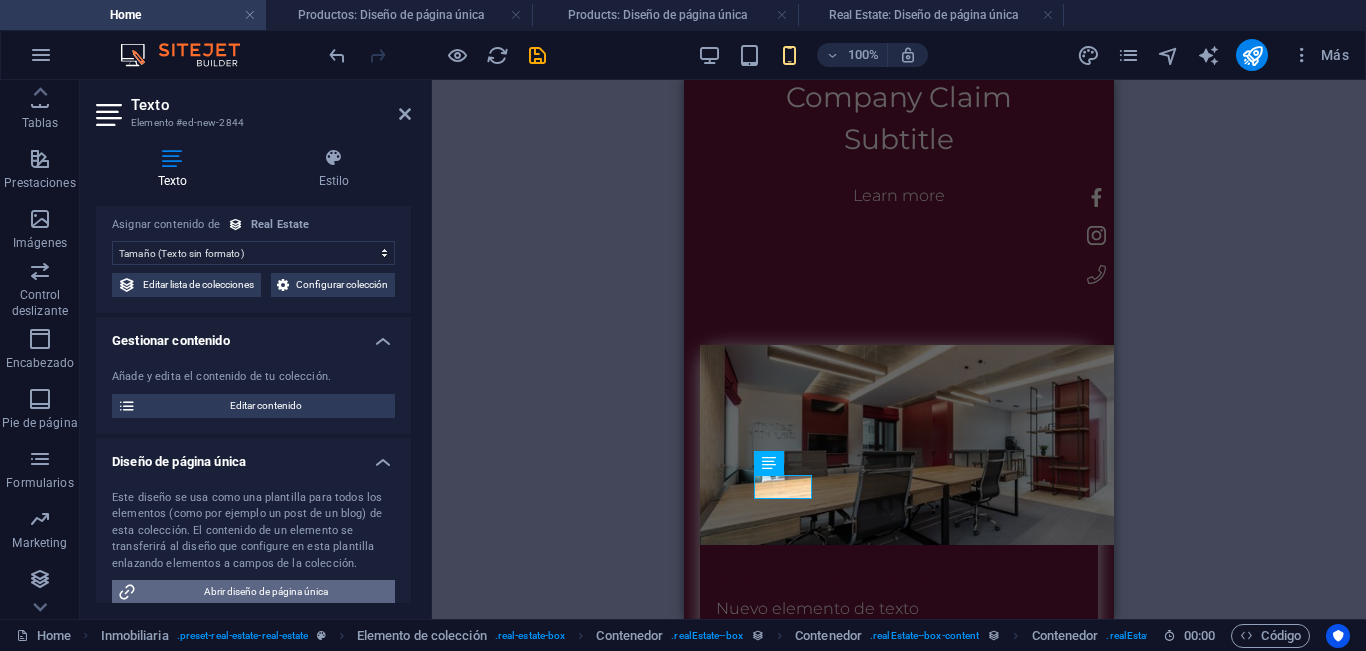 scroll, scrollTop: 0, scrollLeft: 0, axis: both 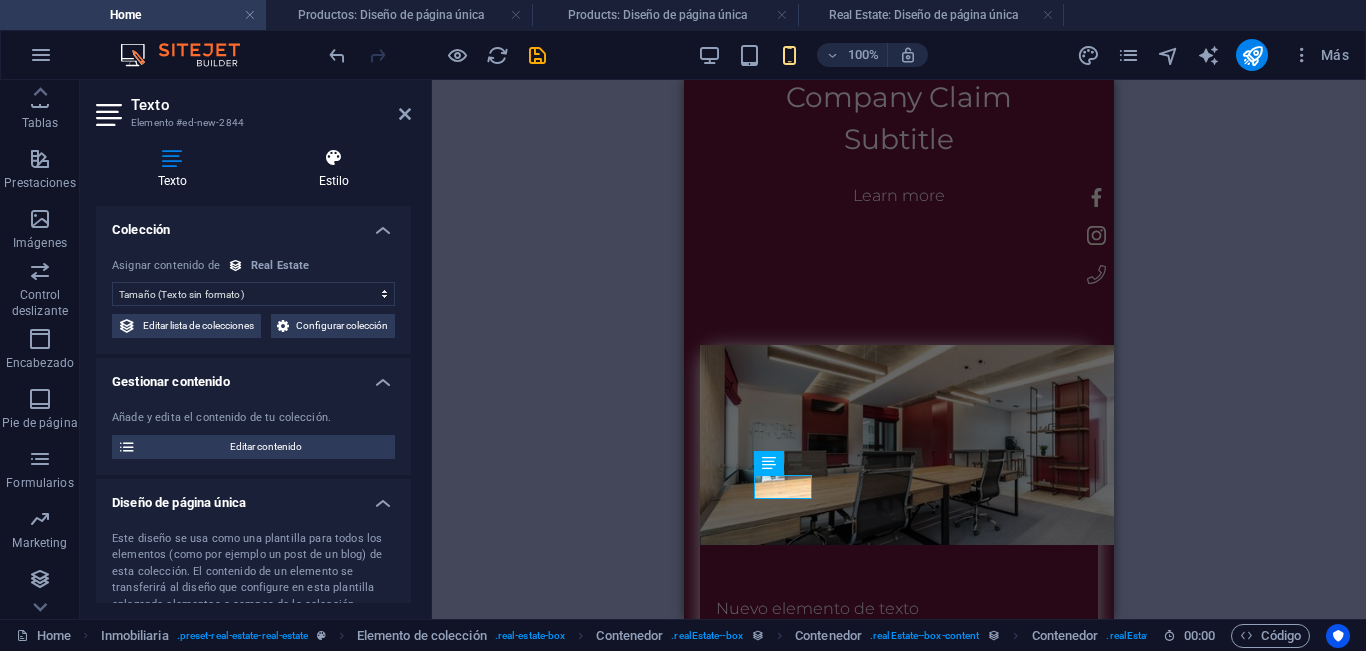 click at bounding box center (334, 158) 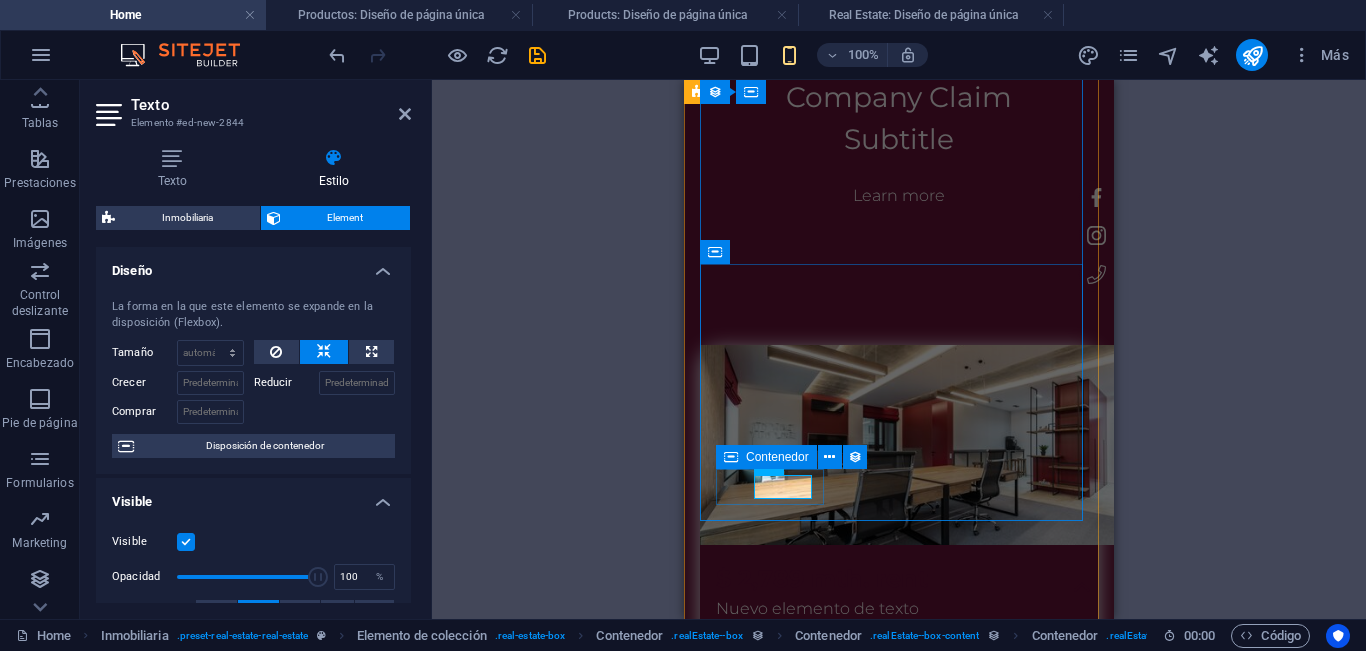 click on "517 sqft" at bounding box center [896, 1461] 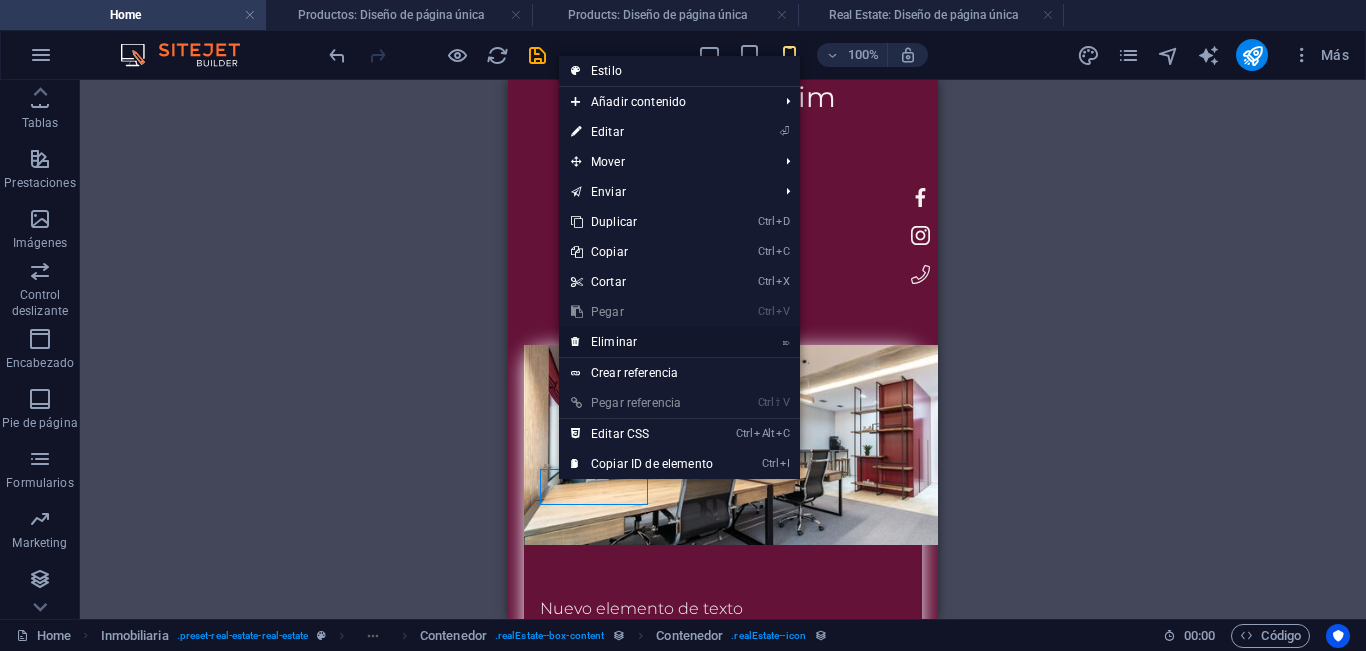 click on "⌦  Eliminar" at bounding box center (642, 342) 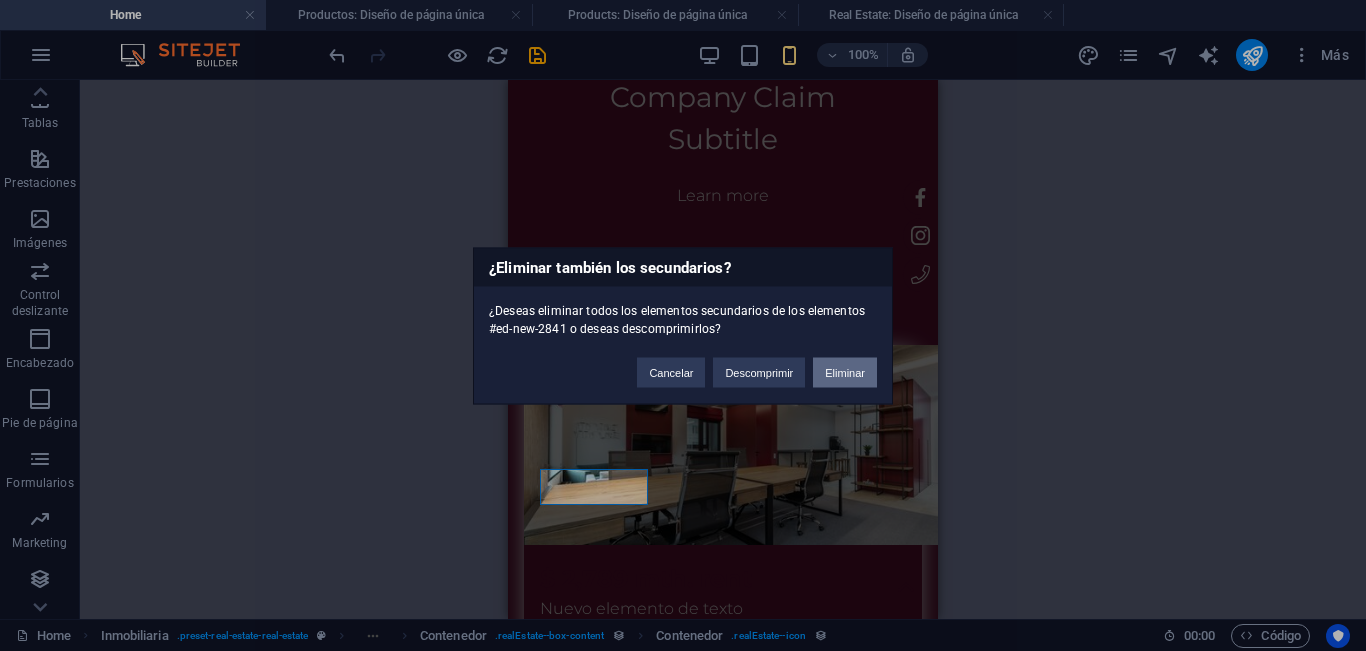 click on "Eliminar" at bounding box center [845, 372] 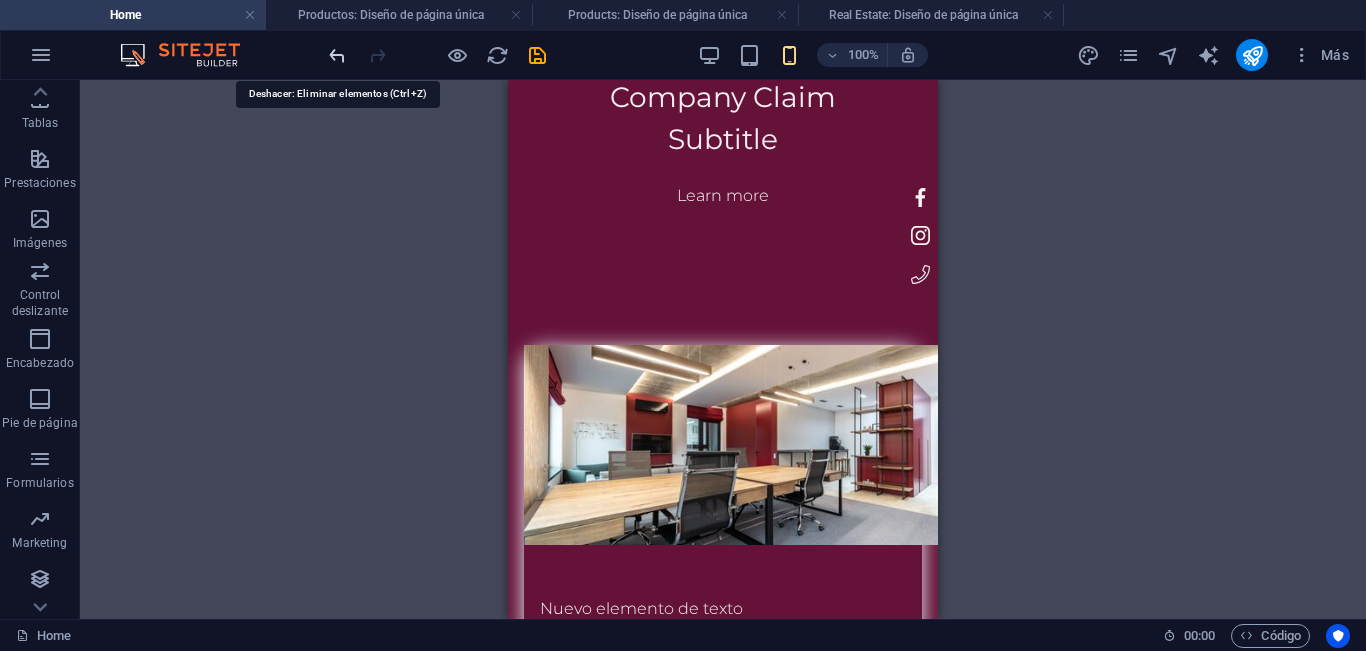 click at bounding box center (337, 55) 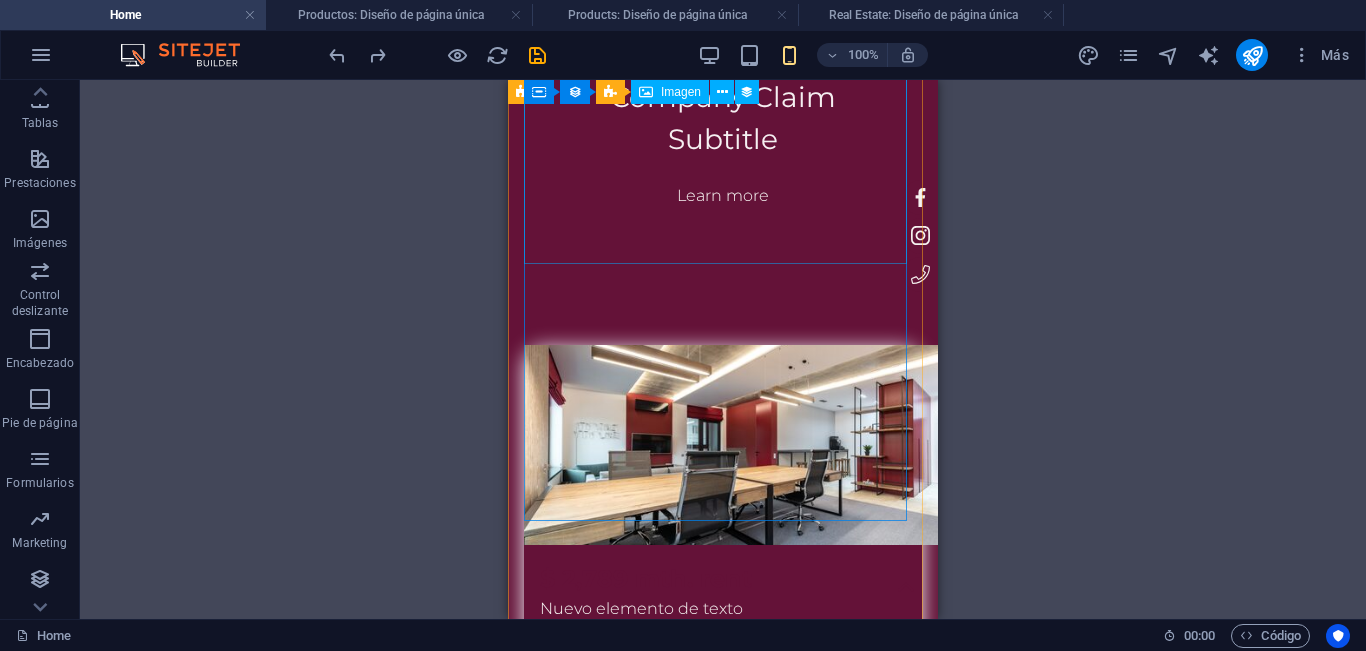 click at bounding box center [723, 1098] 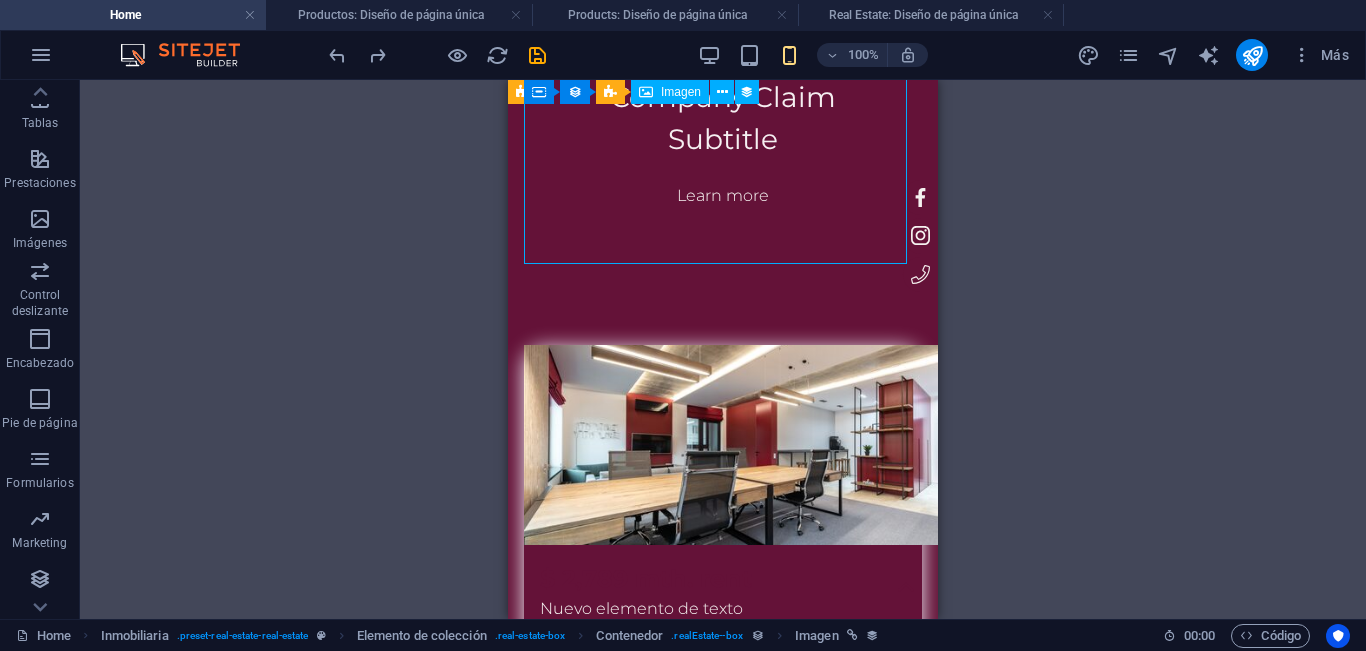 click at bounding box center (723, 1098) 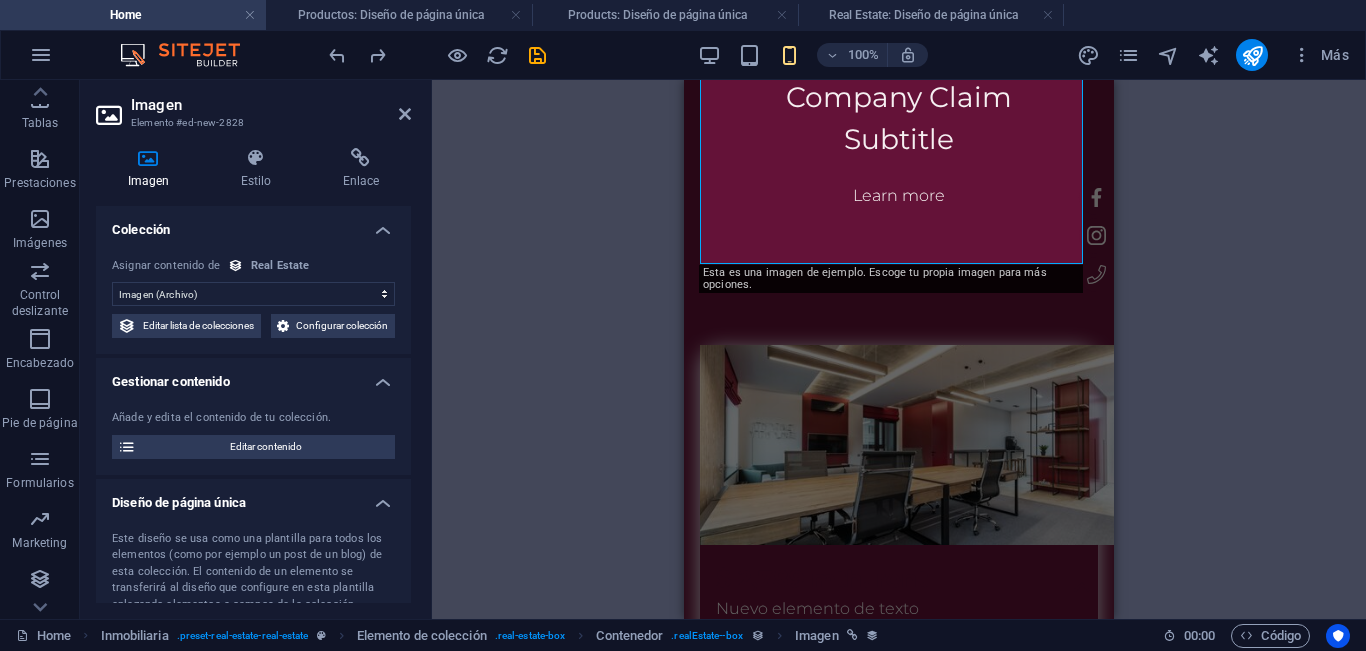 click at bounding box center [148, 158] 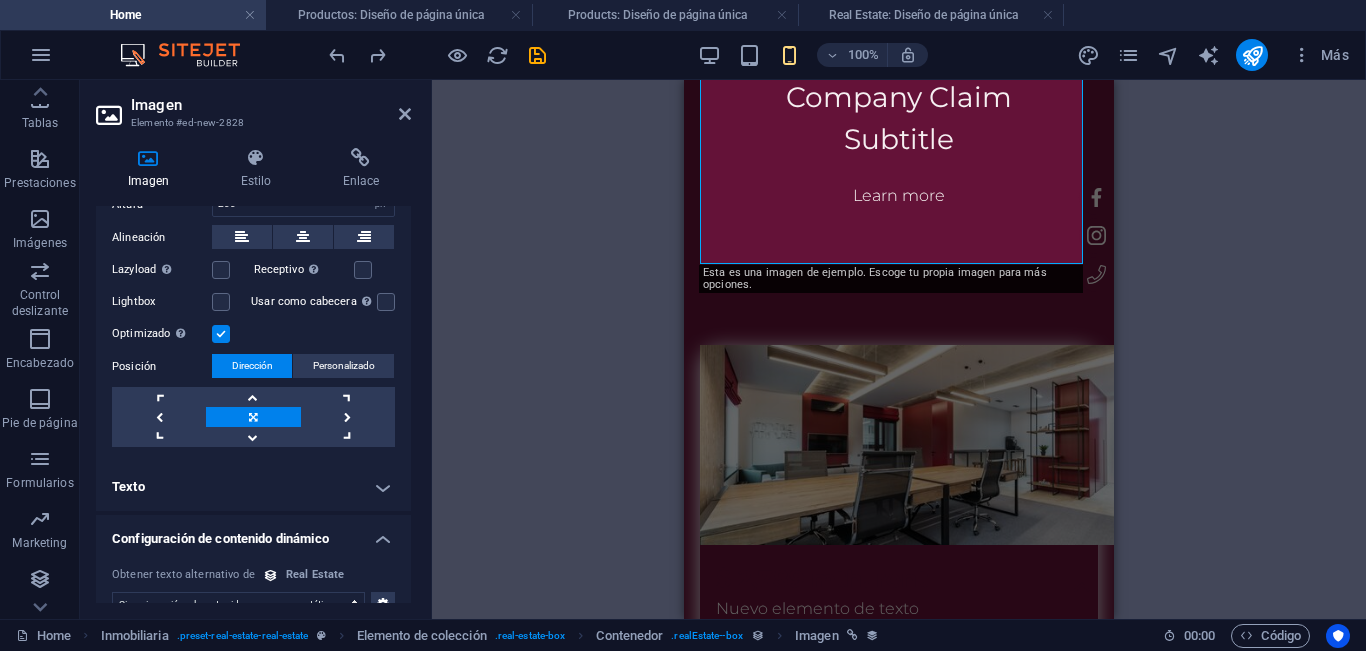 scroll, scrollTop: 709, scrollLeft: 0, axis: vertical 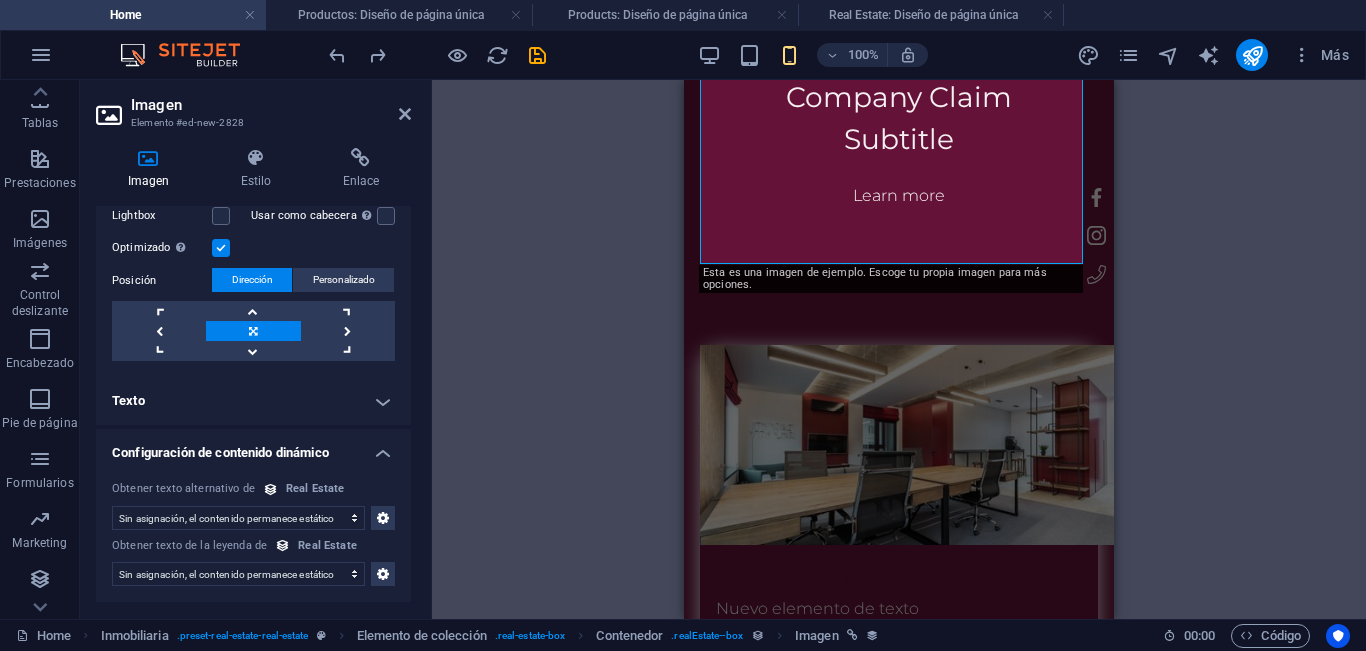 click on "Texto" at bounding box center (253, 401) 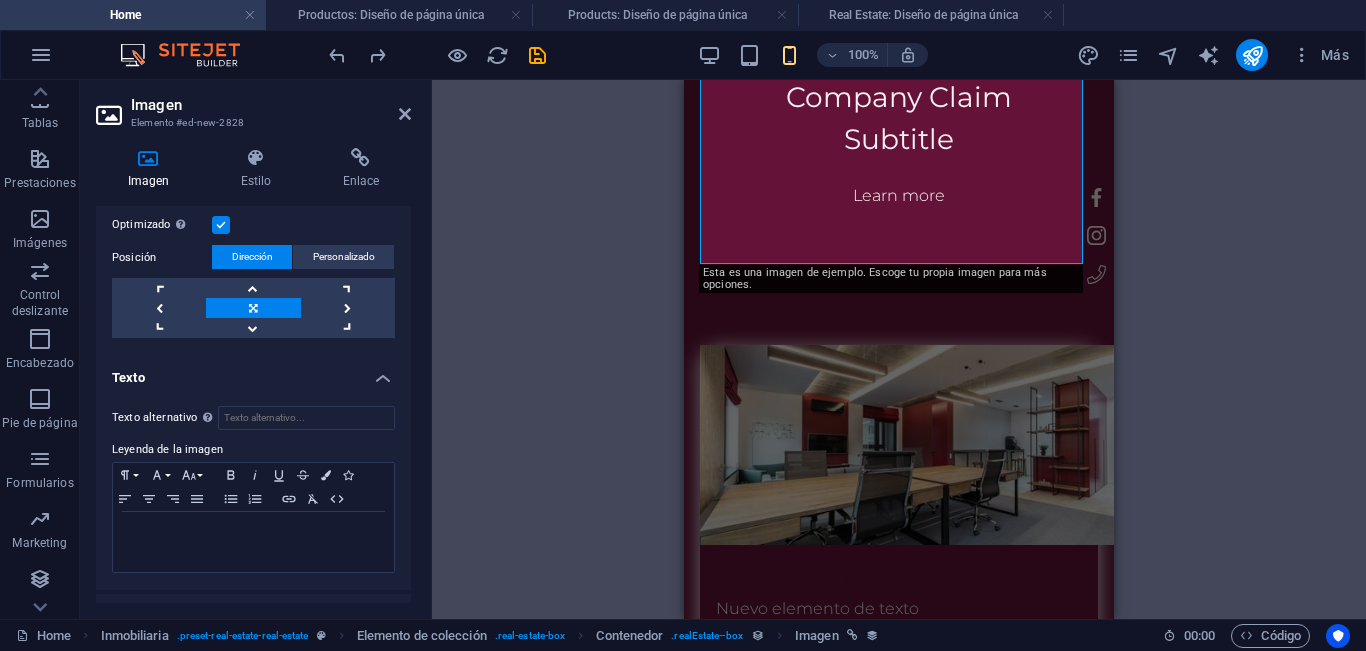 click on "Texto" at bounding box center [253, 372] 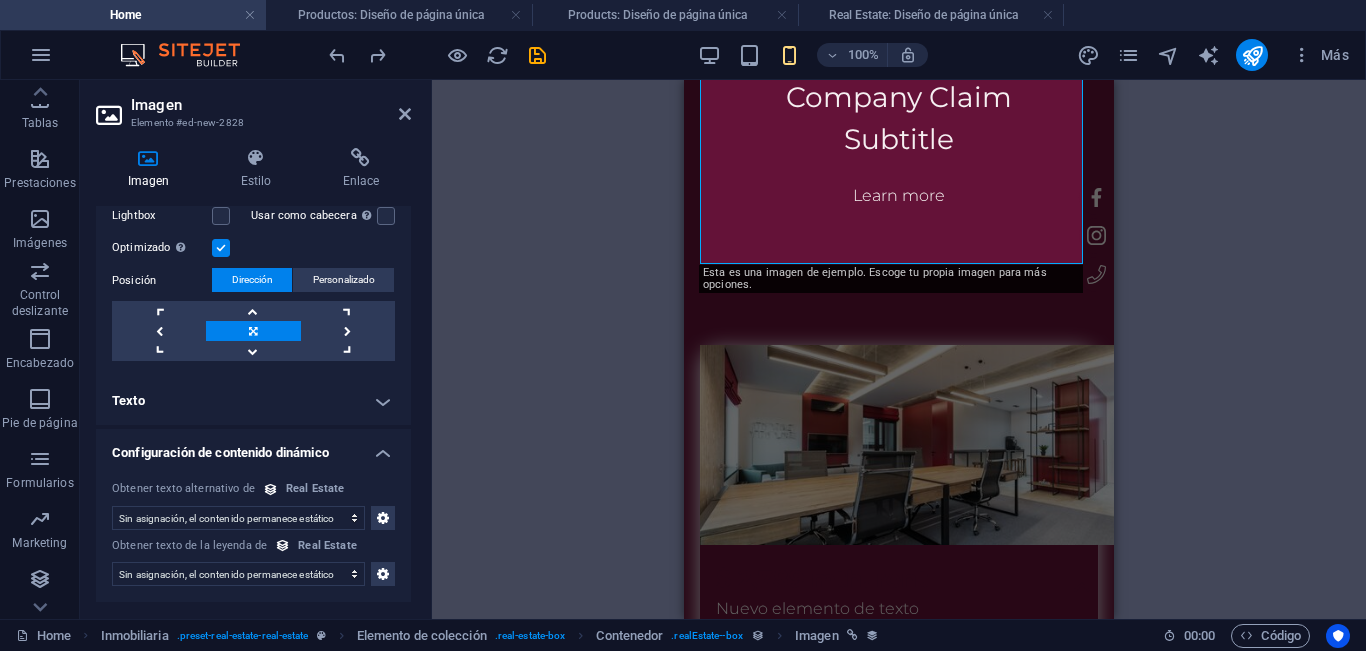 scroll, scrollTop: 309, scrollLeft: 0, axis: vertical 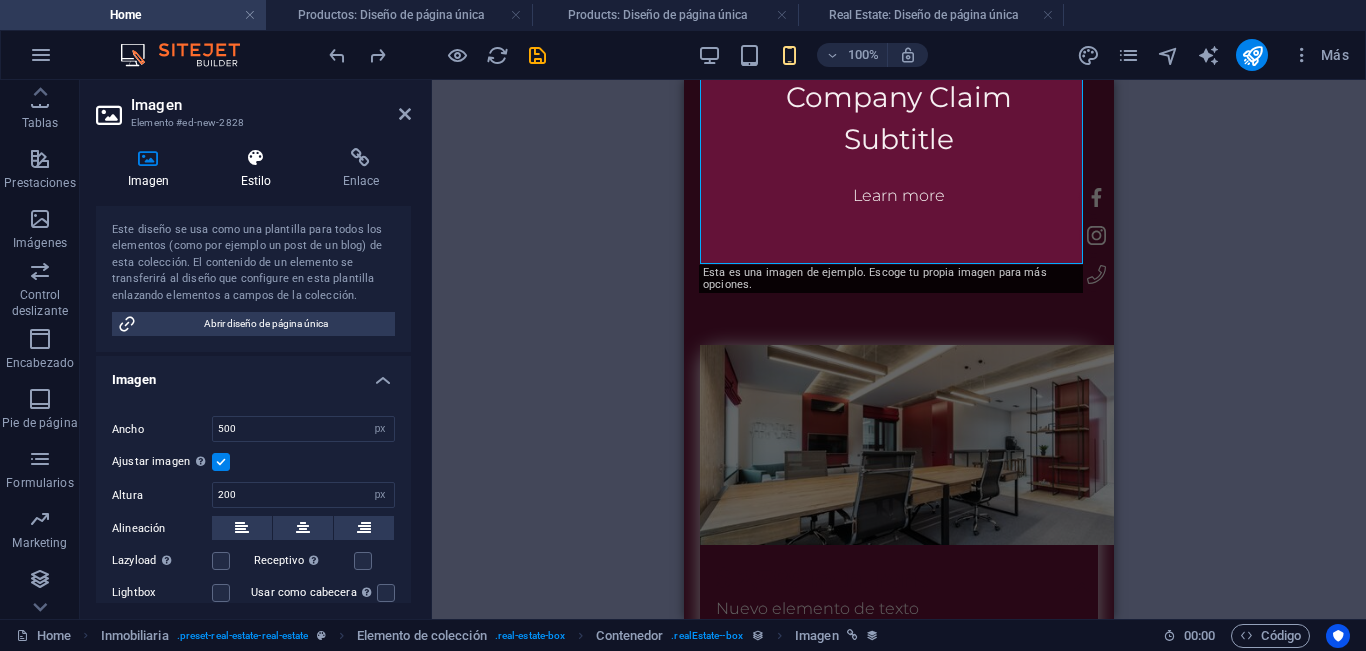 click on "Estilo" at bounding box center (260, 169) 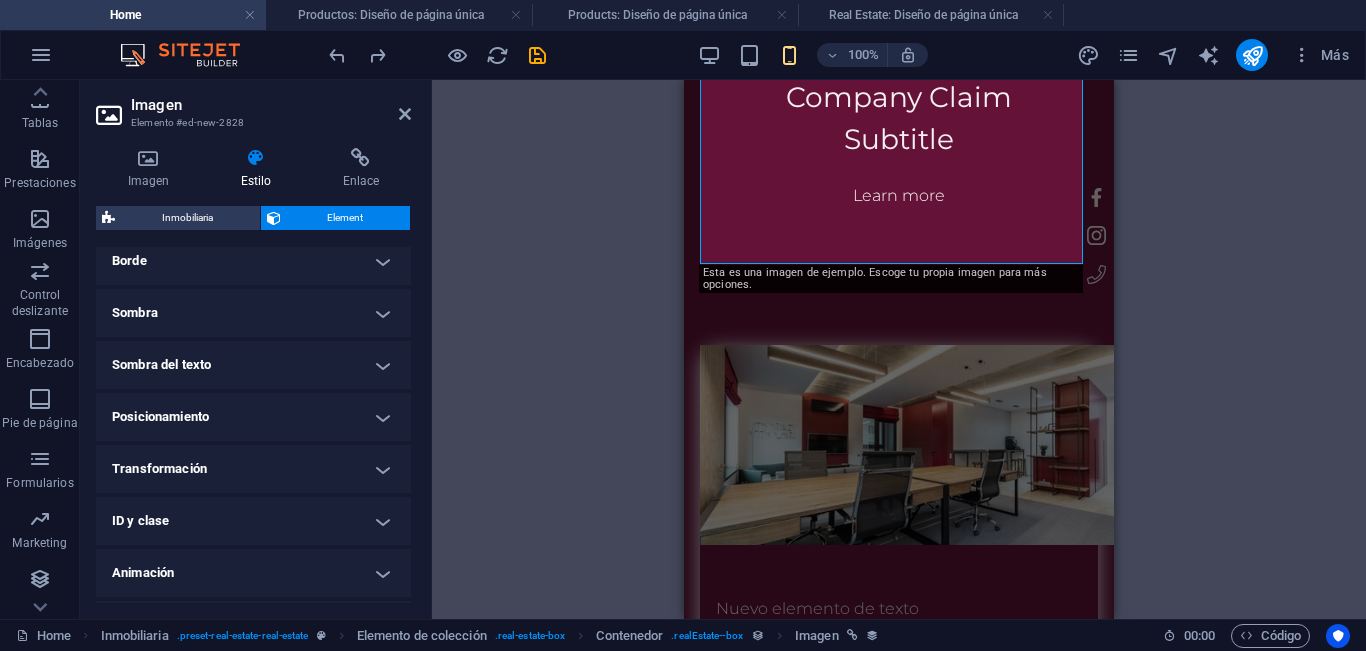 scroll, scrollTop: 506, scrollLeft: 0, axis: vertical 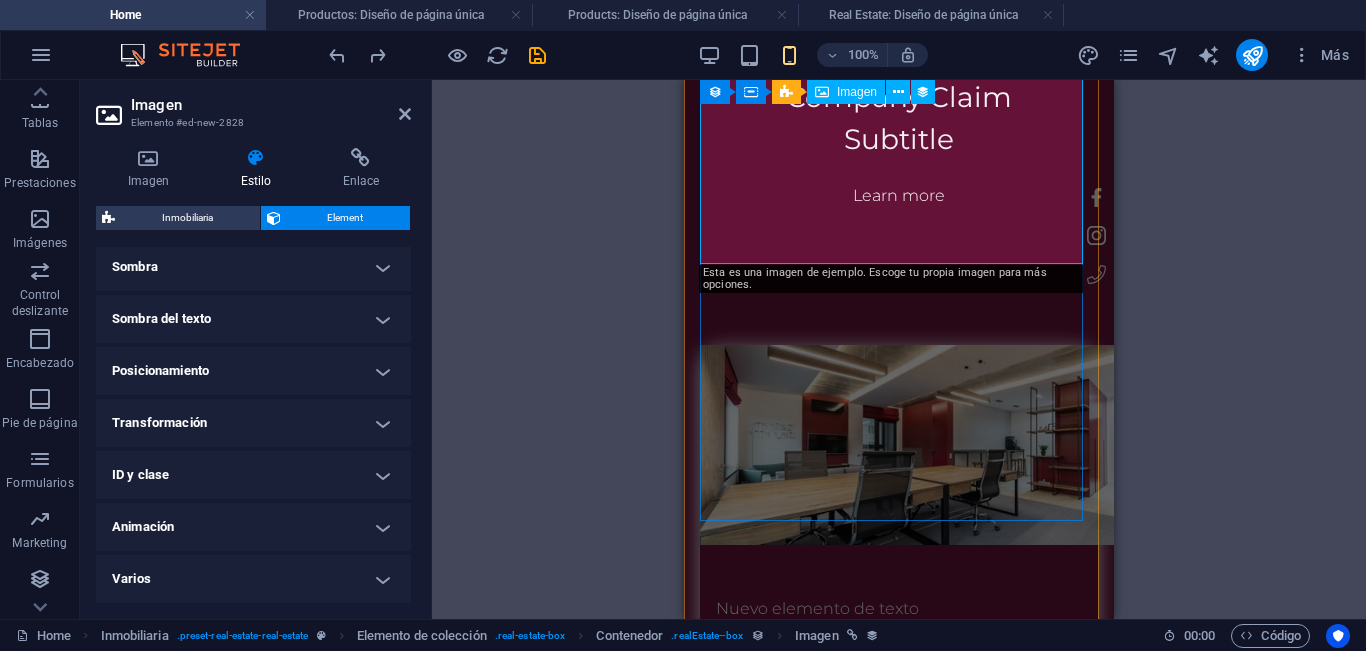 click at bounding box center (899, 1098) 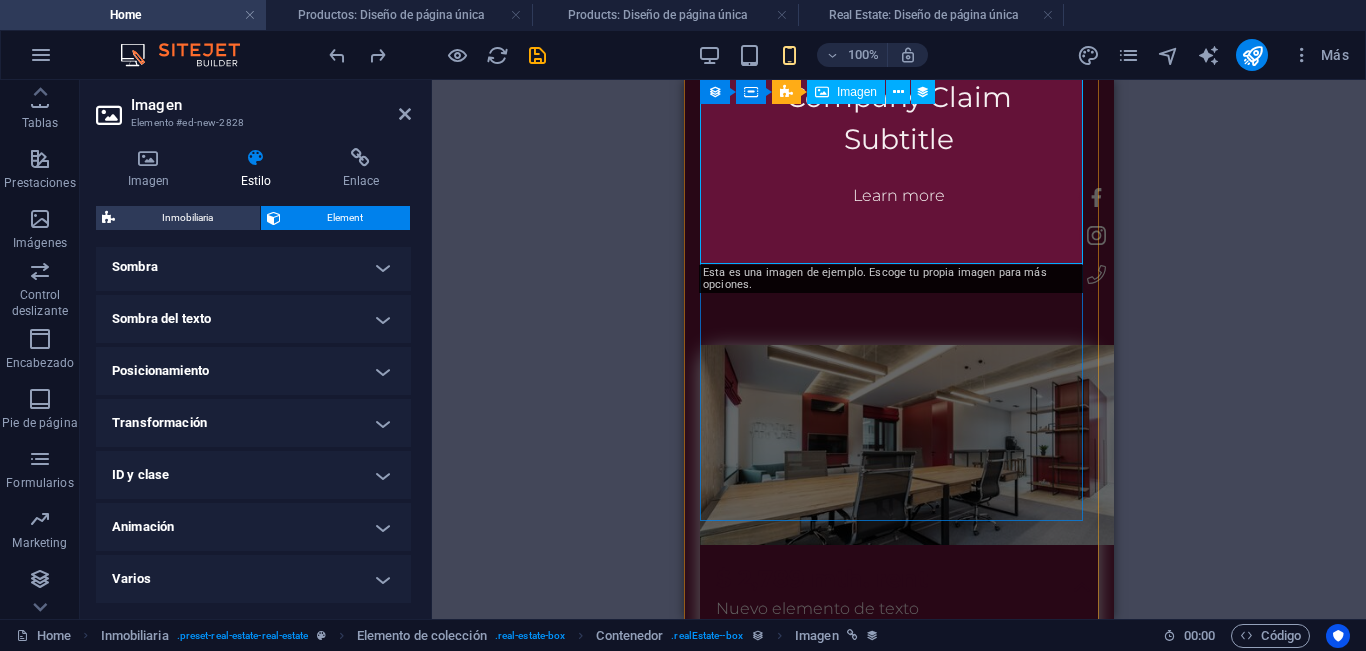 click at bounding box center [899, 1098] 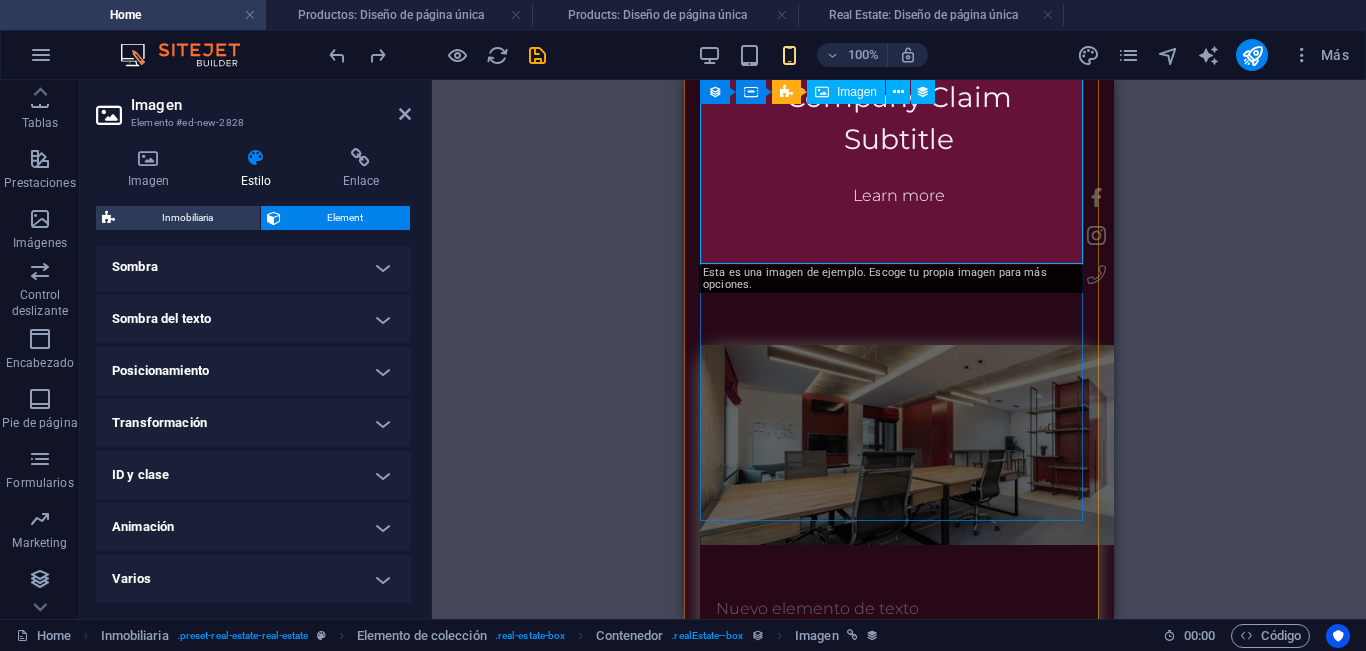 click at bounding box center (899, 1098) 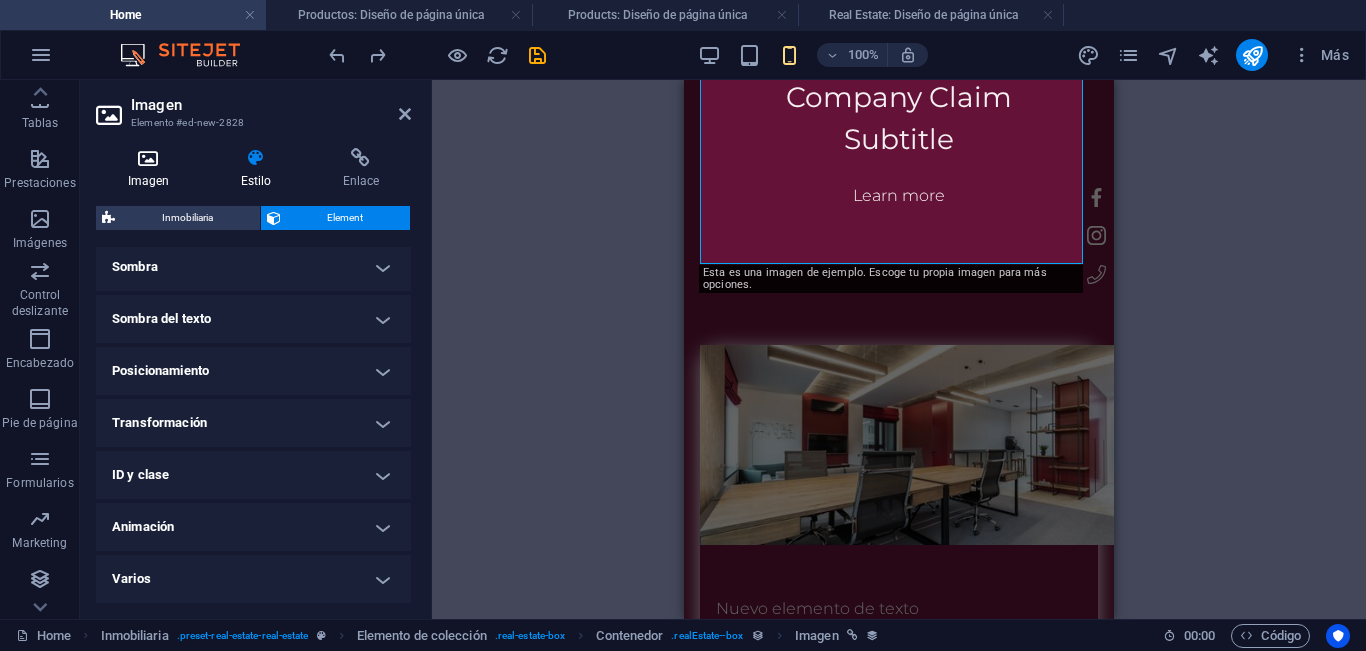 click at bounding box center [148, 158] 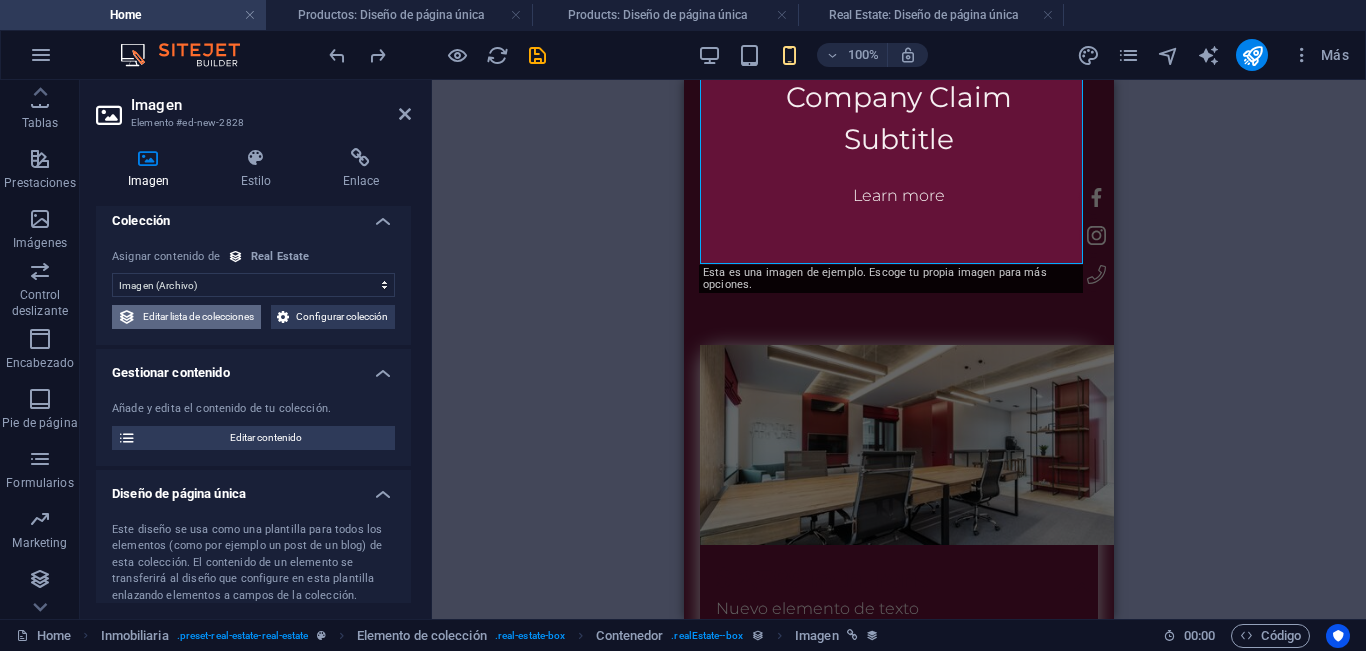 scroll, scrollTop: 0, scrollLeft: 0, axis: both 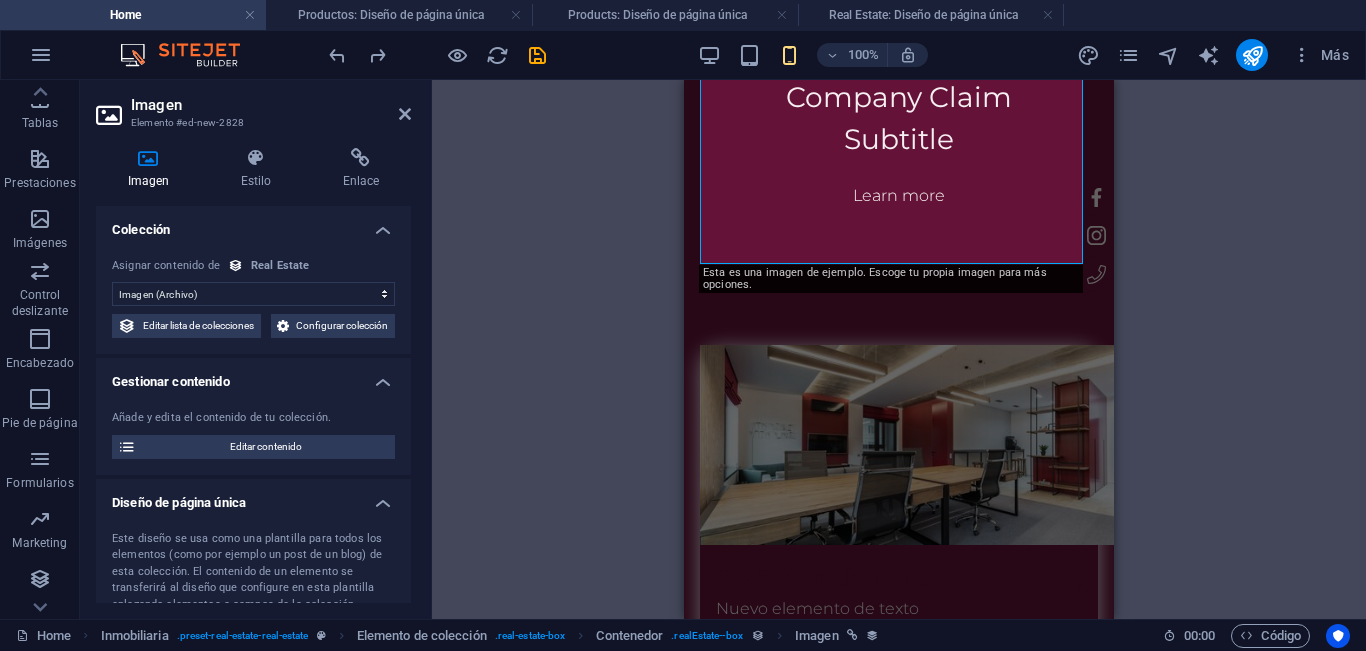 click on "Sin asignación, el contenido permanece estático Creado a las (Fecha) Actualizado a las (Fecha) Name (Texto sin formato) Slug (Texto sin formato) Imagen (Archivo) Descripción breve (Texto enriquecido) Tipo de propiedad (Opción) Contrato (Opción) Precio (Texto sin formato) Dirección (Texto sin formato) Tamaño (Texto sin formato) Habitaciones (Nº) Baños (Nº) Mostrado (Casilla) Descripción (CMS) Galería (Múltiples archivos)" at bounding box center (253, 294) 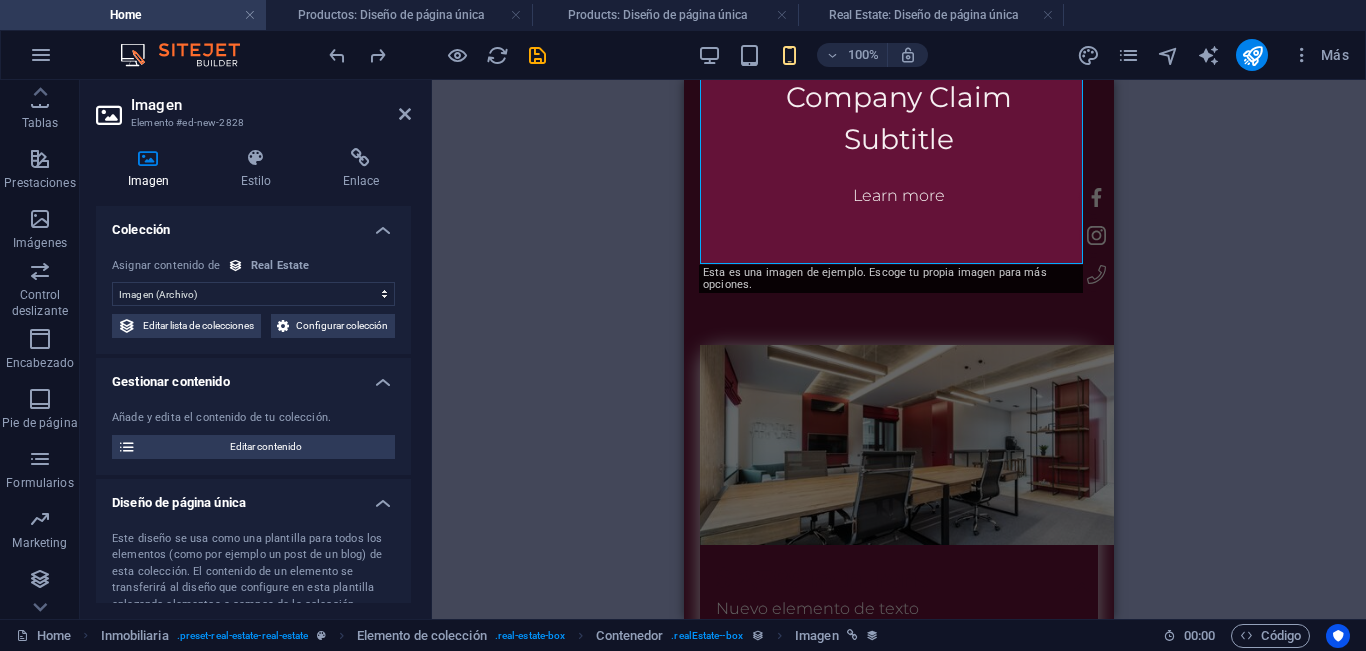 select on "remainStatic" 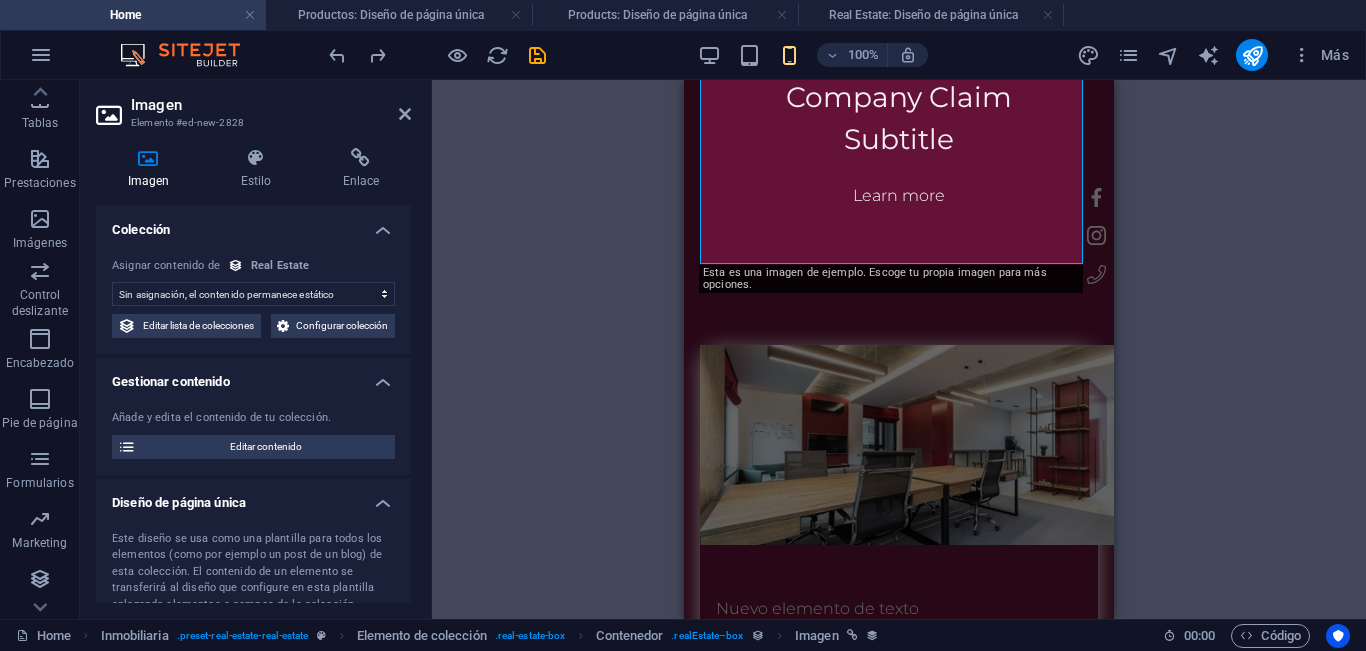 click on "Sin asignación, el contenido permanece estático Creado a las (Fecha) Actualizado a las (Fecha) Name (Texto sin formato) Slug (Texto sin formato) Imagen (Archivo) Descripción breve (Texto enriquecido) Tipo de propiedad (Opción) Contrato (Opción) Precio (Texto sin formato) Dirección (Texto sin formato) Tamaño (Texto sin formato) Habitaciones (Nº) Baños (Nº) Mostrado (Casilla) Descripción (CMS) Galería (Múltiples archivos)" at bounding box center (253, 294) 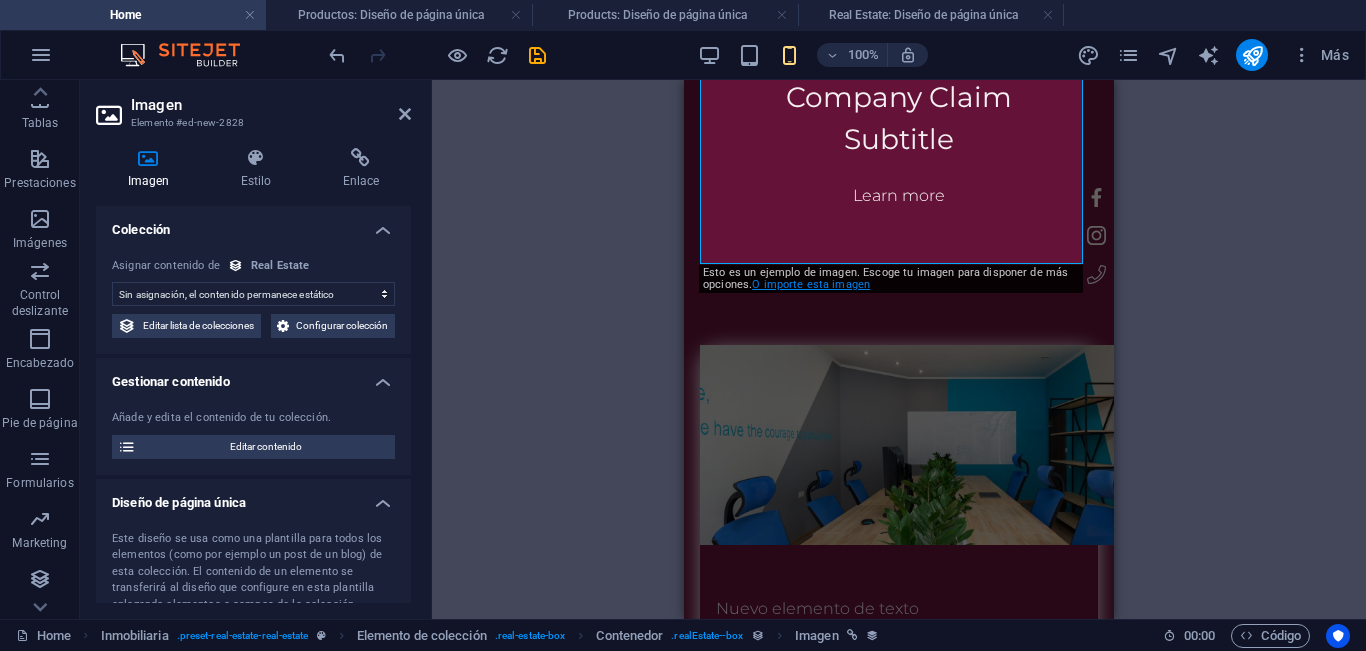 click on "O importe esta imagen" at bounding box center (811, 284) 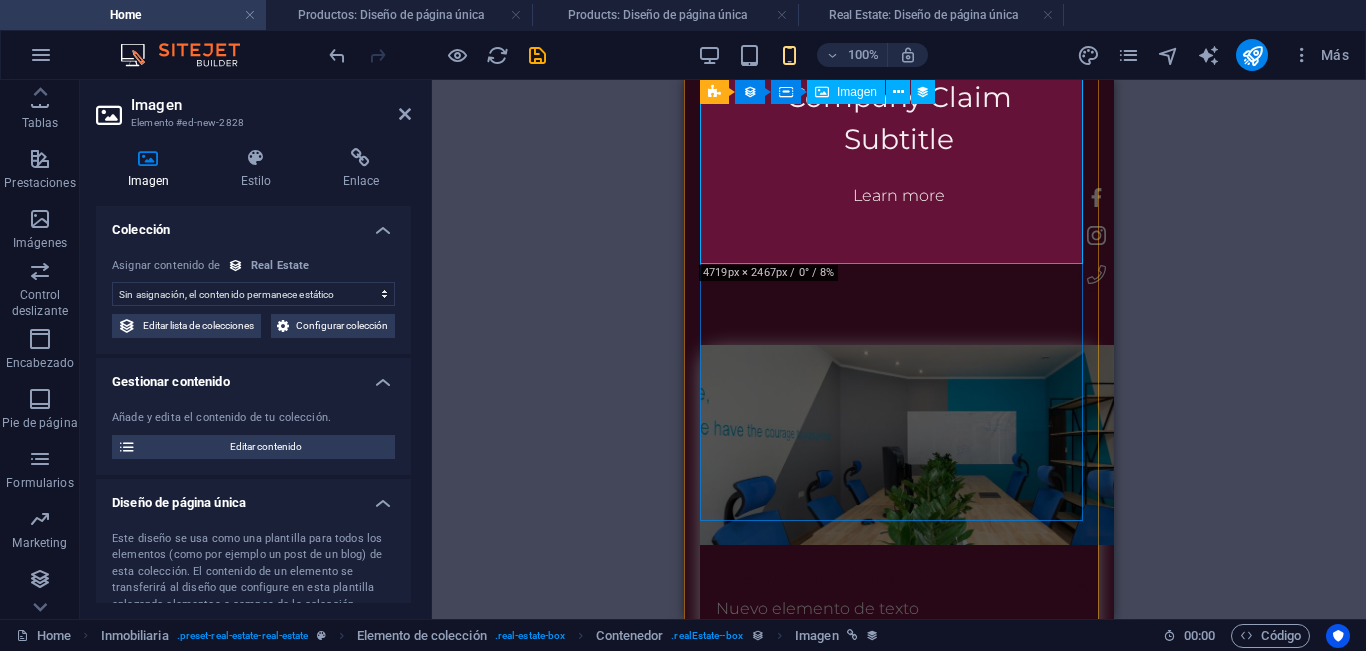 click at bounding box center (899, 1098) 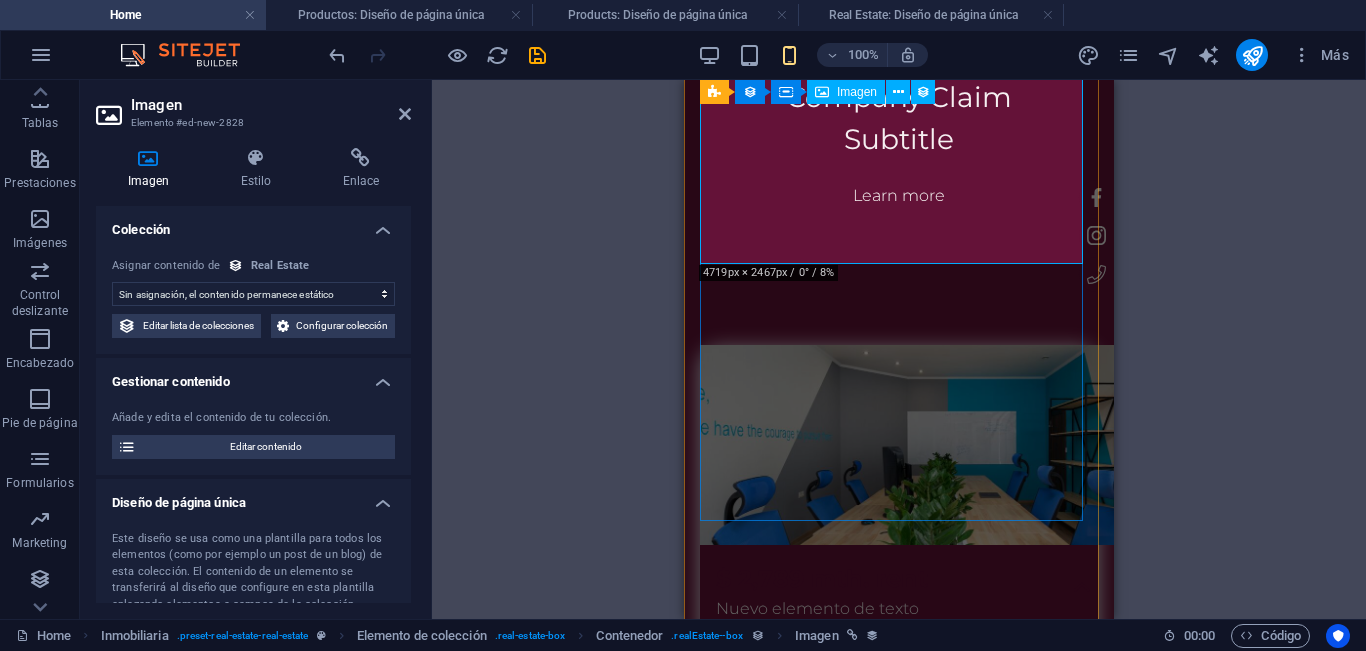 click at bounding box center (899, 1098) 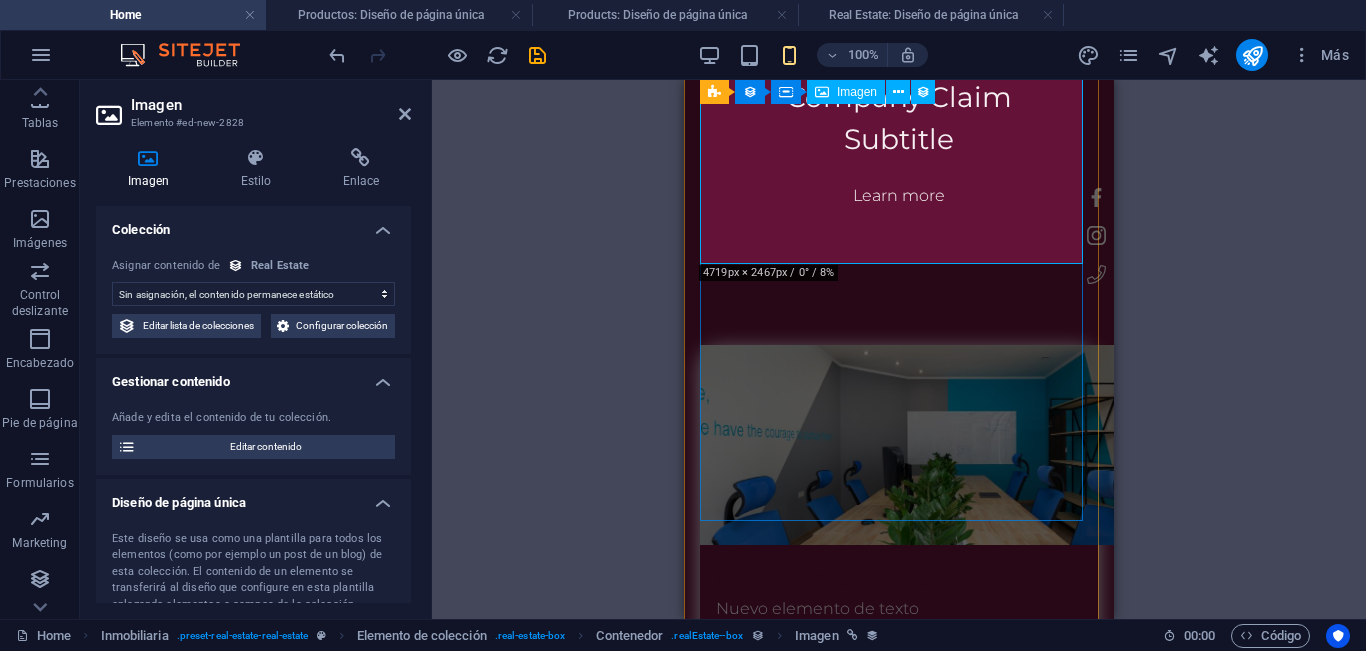click at bounding box center (899, 1098) 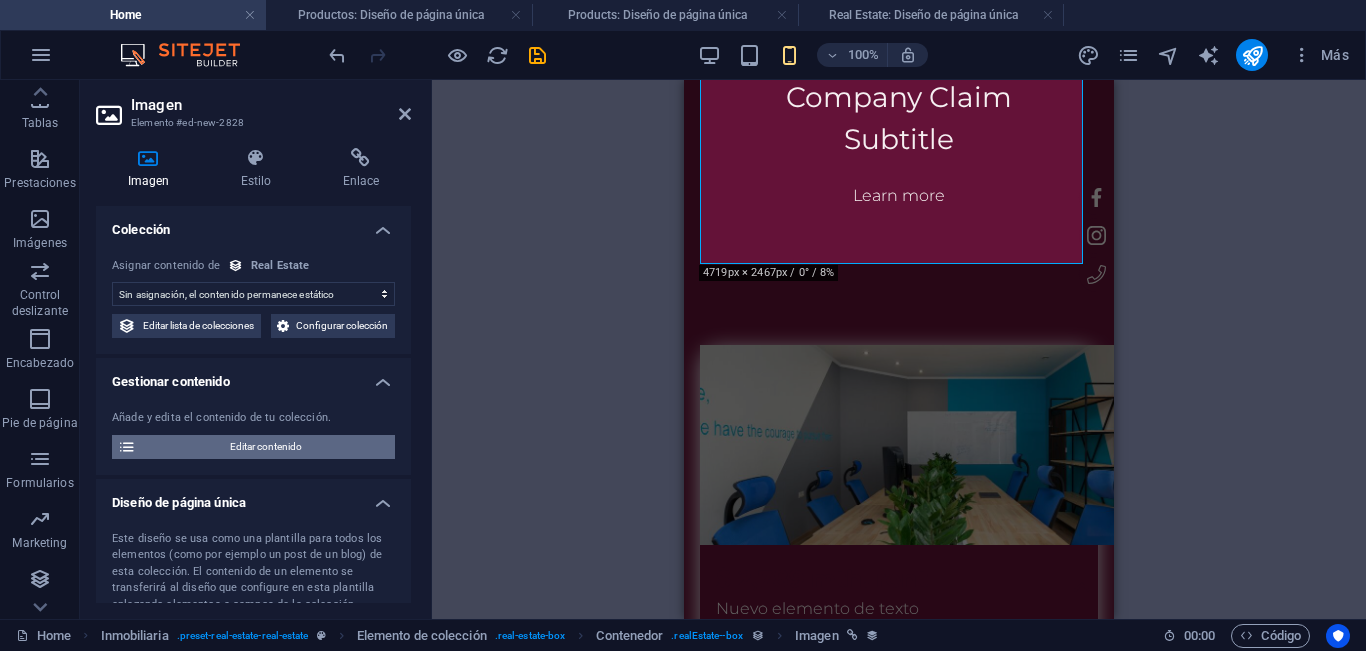 click on "Editar contenido" at bounding box center (265, 447) 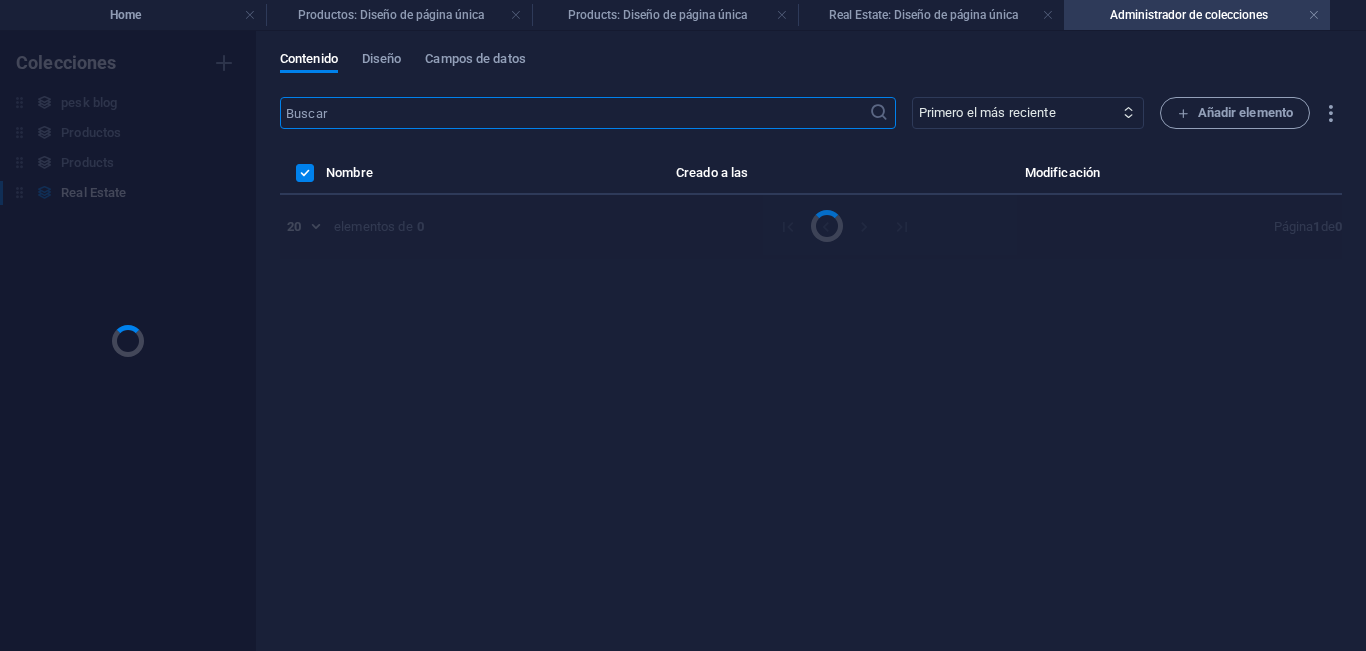 scroll, scrollTop: 0, scrollLeft: 0, axis: both 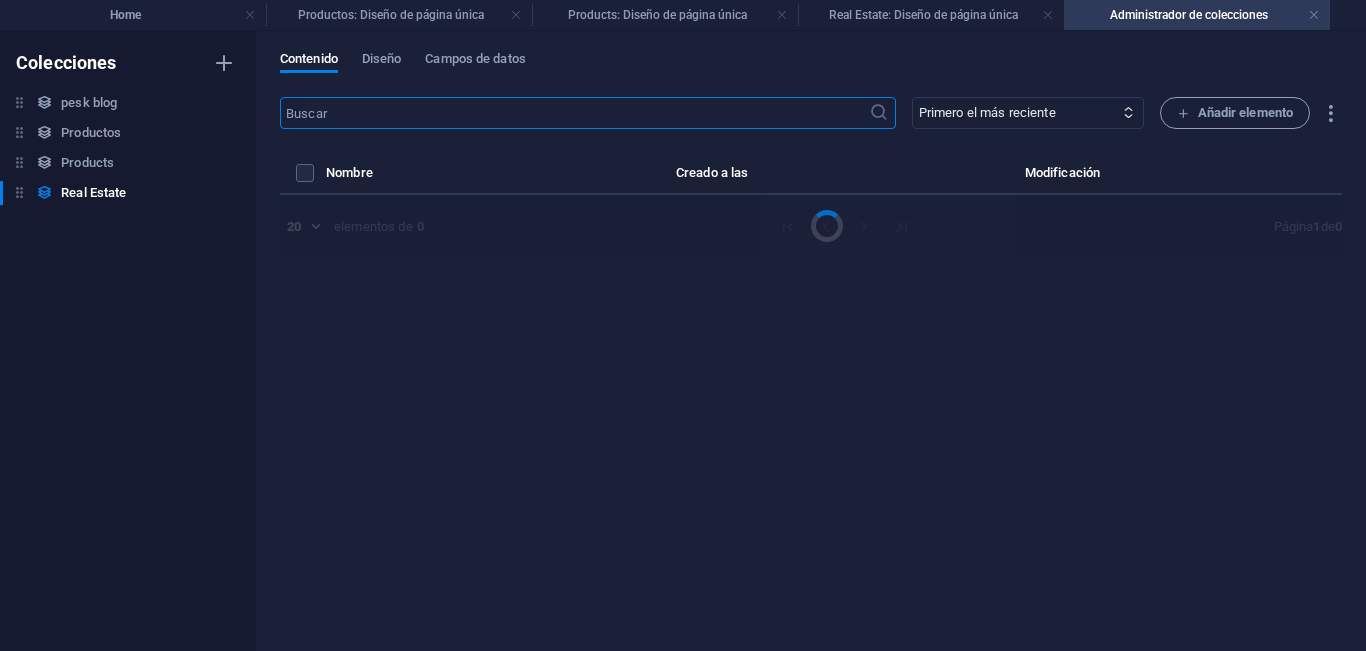 select on "Office" 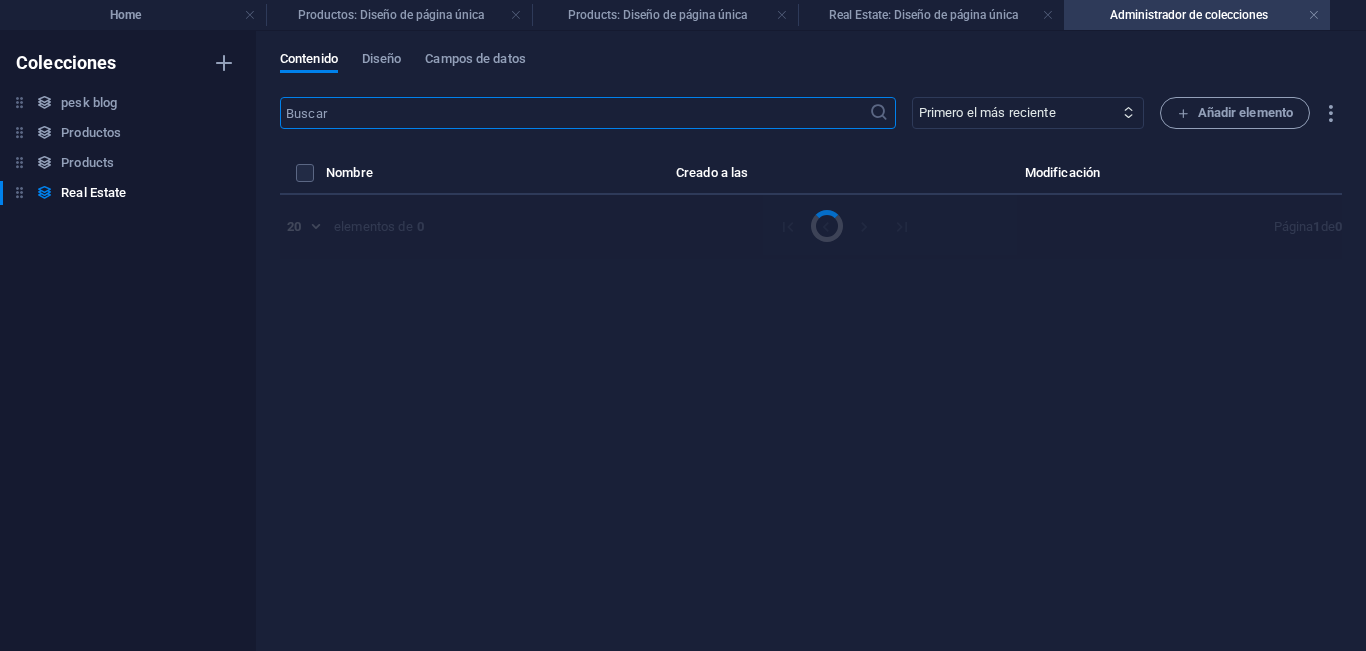 select on "For Rent" 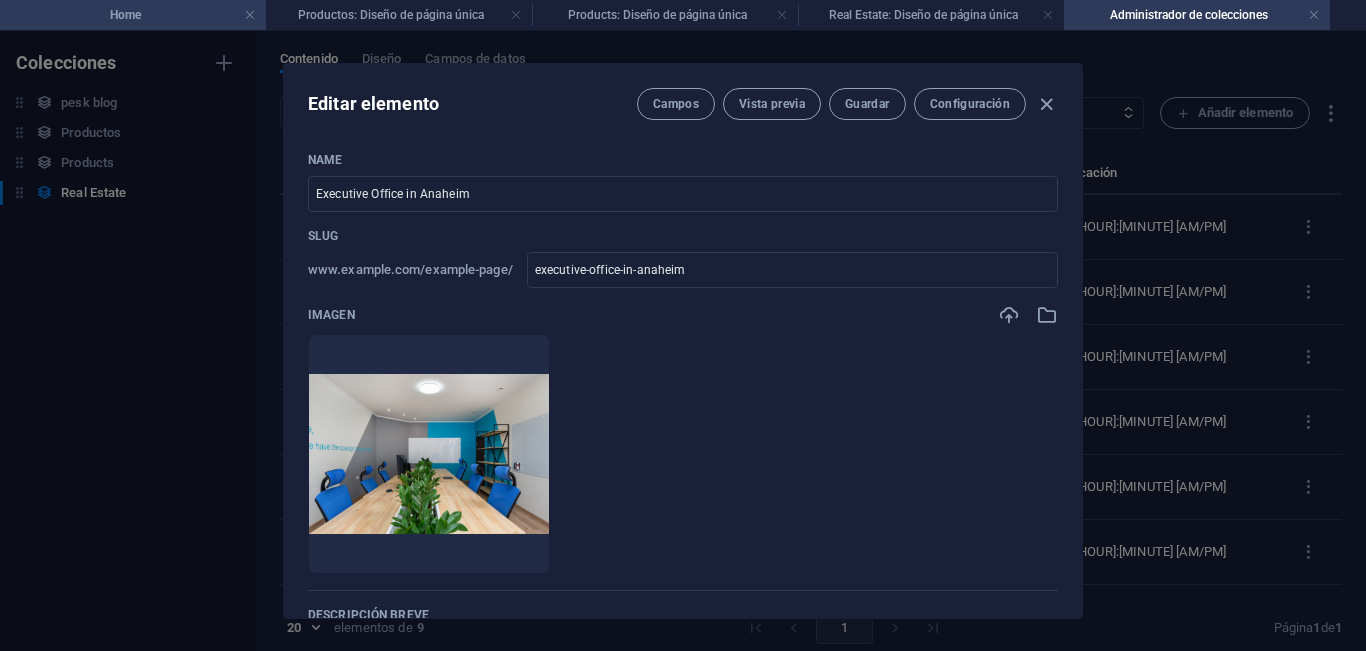 click on "Home" at bounding box center (133, 15) 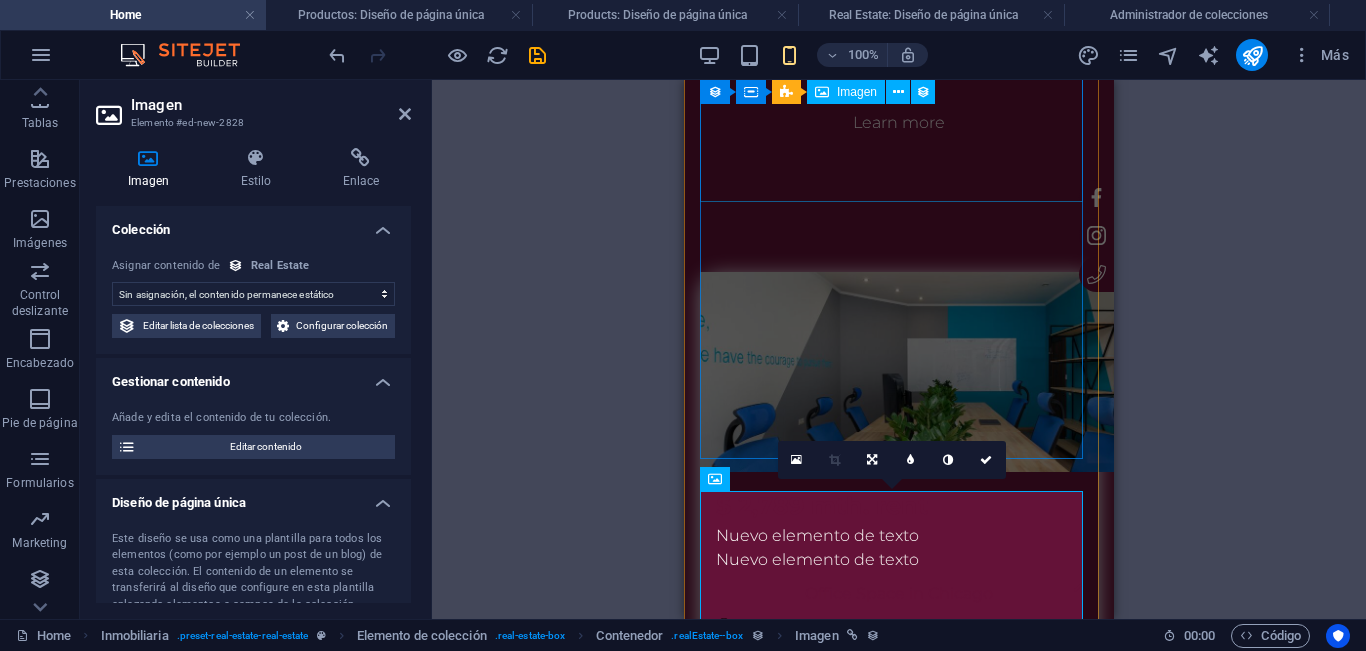 scroll, scrollTop: 627, scrollLeft: 0, axis: vertical 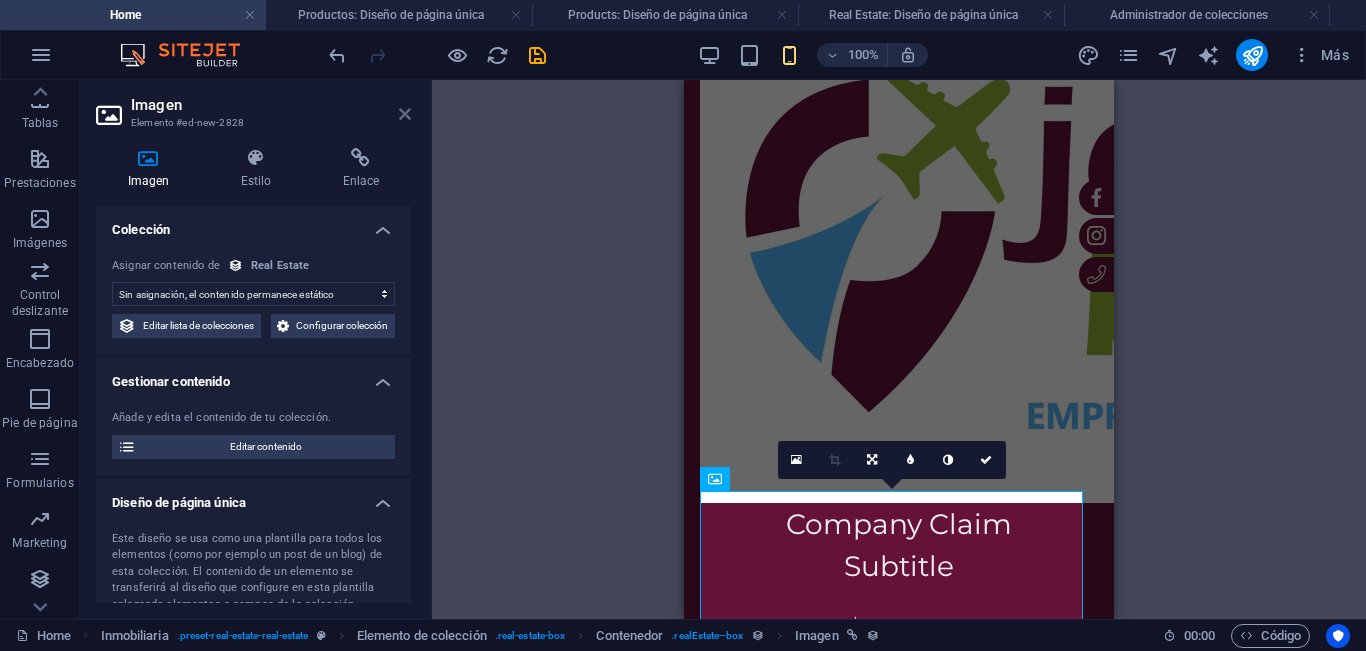 click at bounding box center [405, 114] 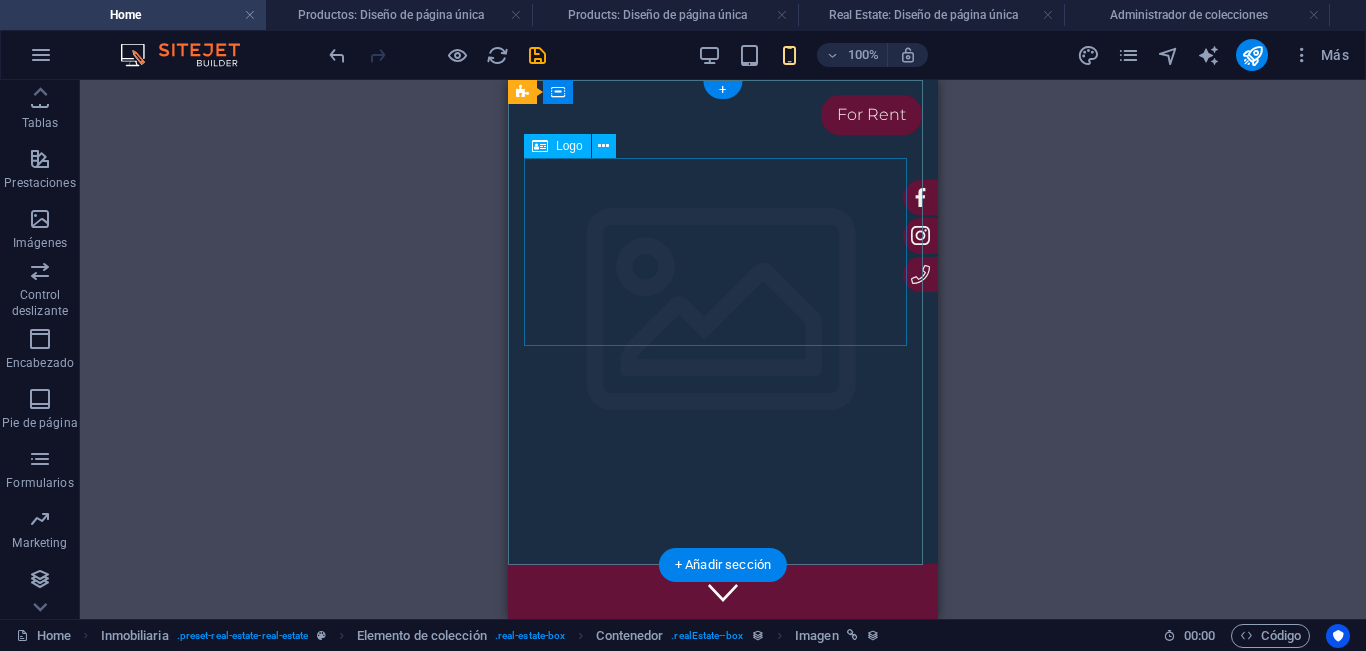 scroll, scrollTop: 0, scrollLeft: 0, axis: both 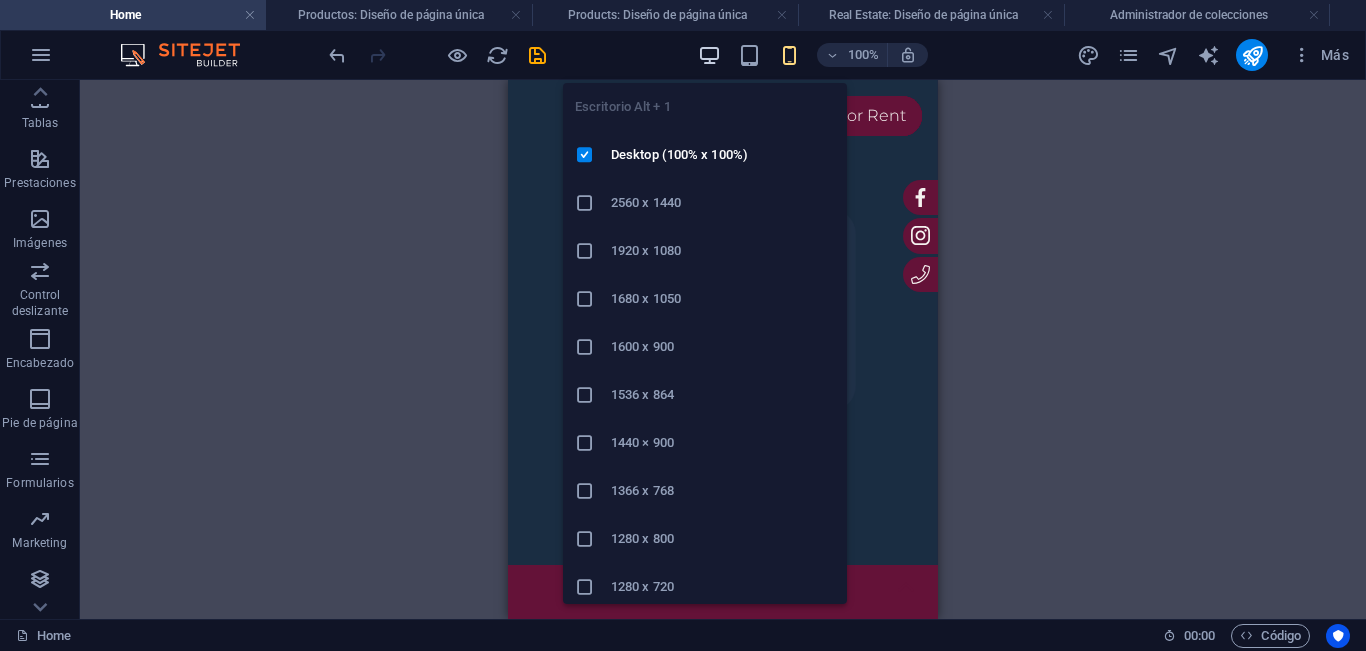 click at bounding box center (709, 55) 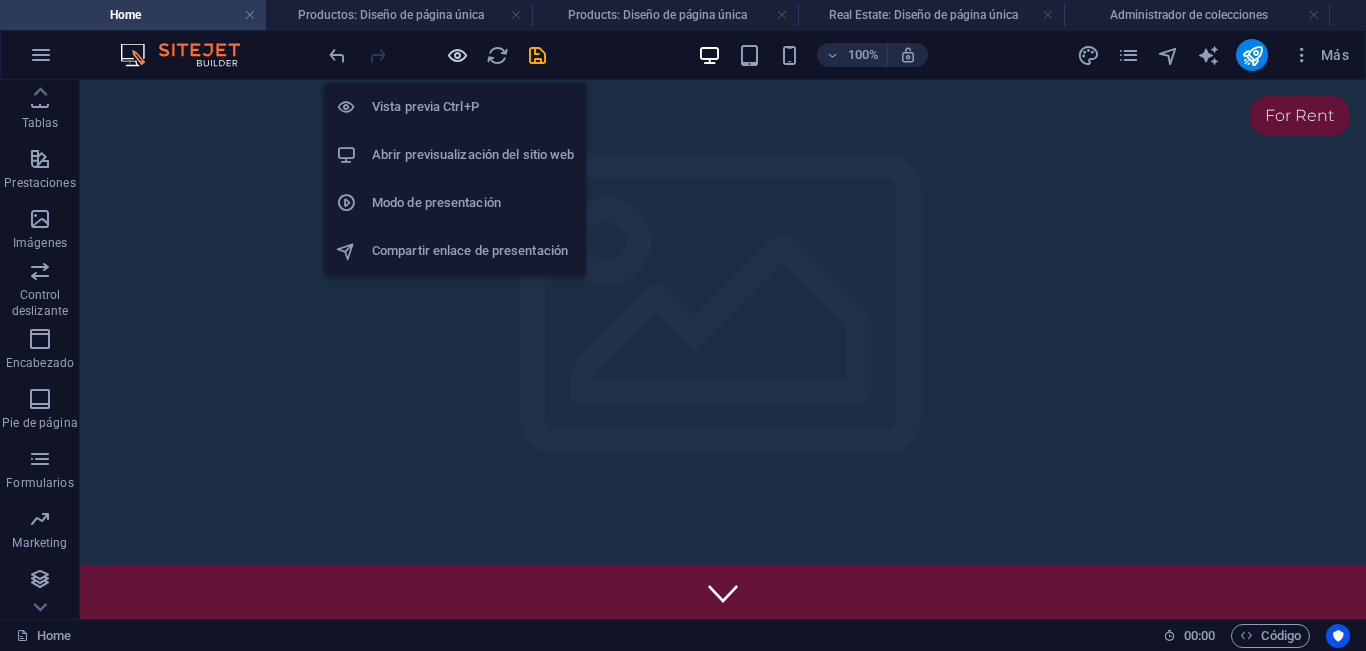 click at bounding box center [457, 55] 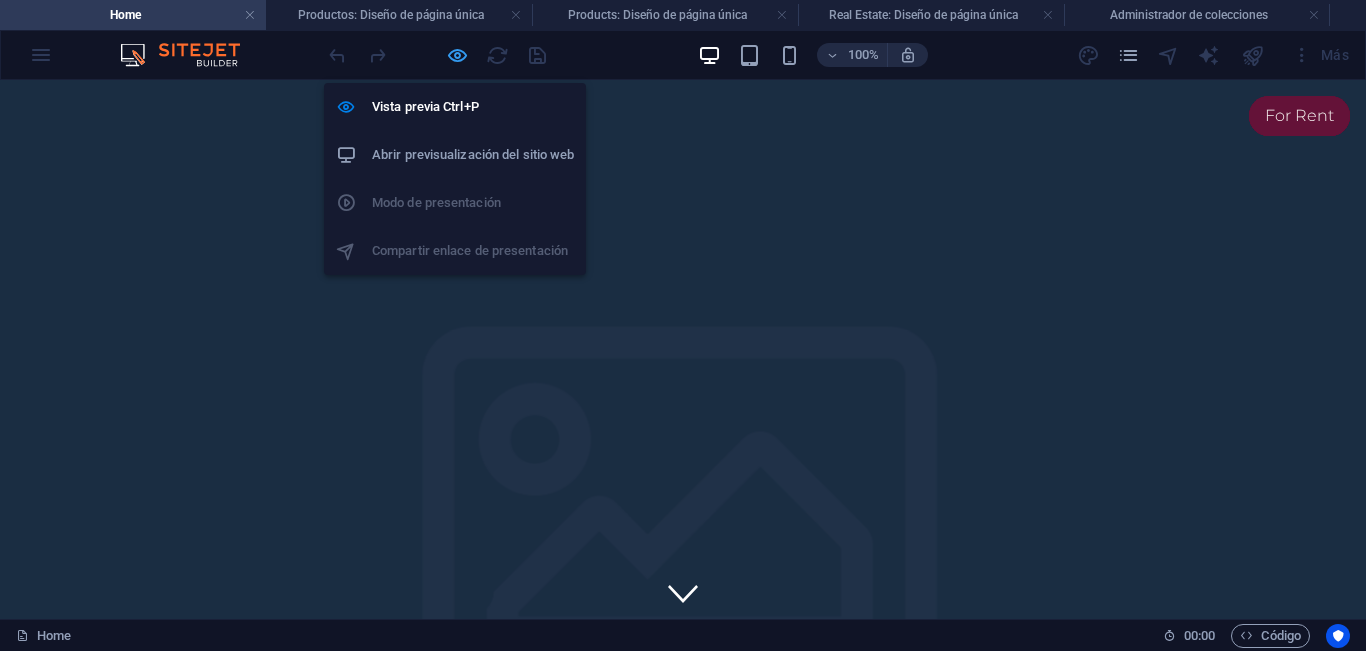 click at bounding box center [457, 55] 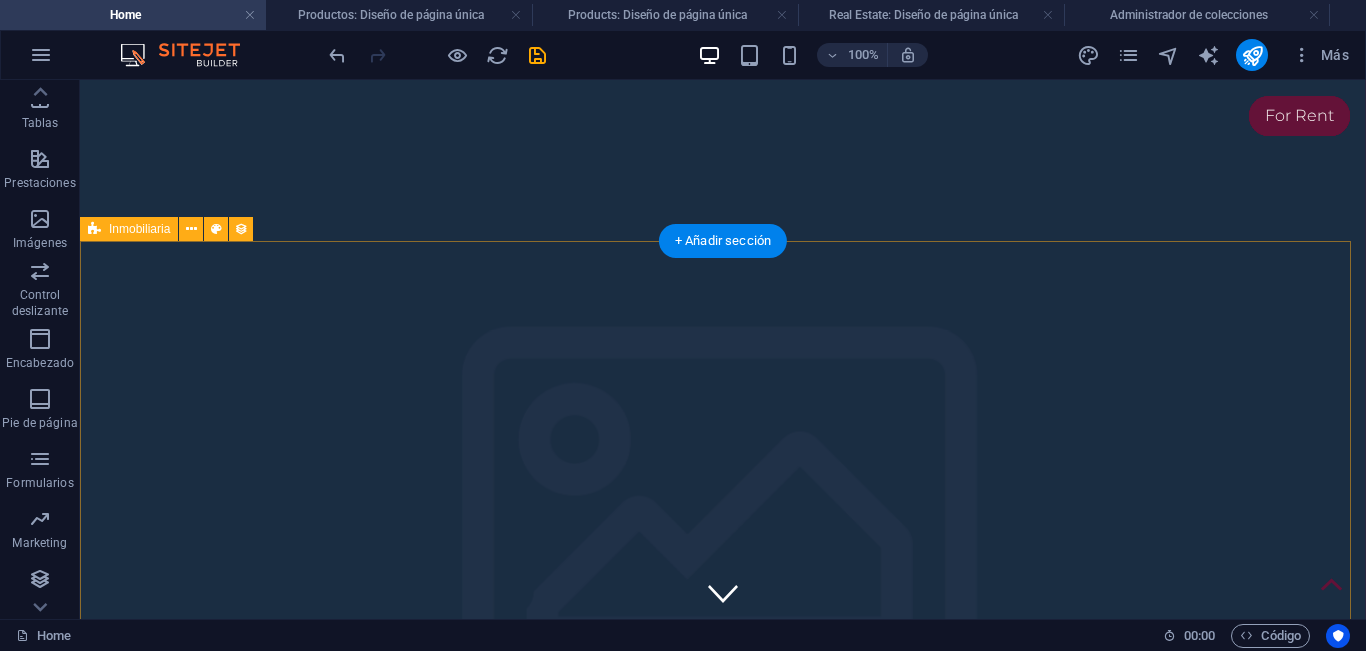 scroll, scrollTop: 900, scrollLeft: 0, axis: vertical 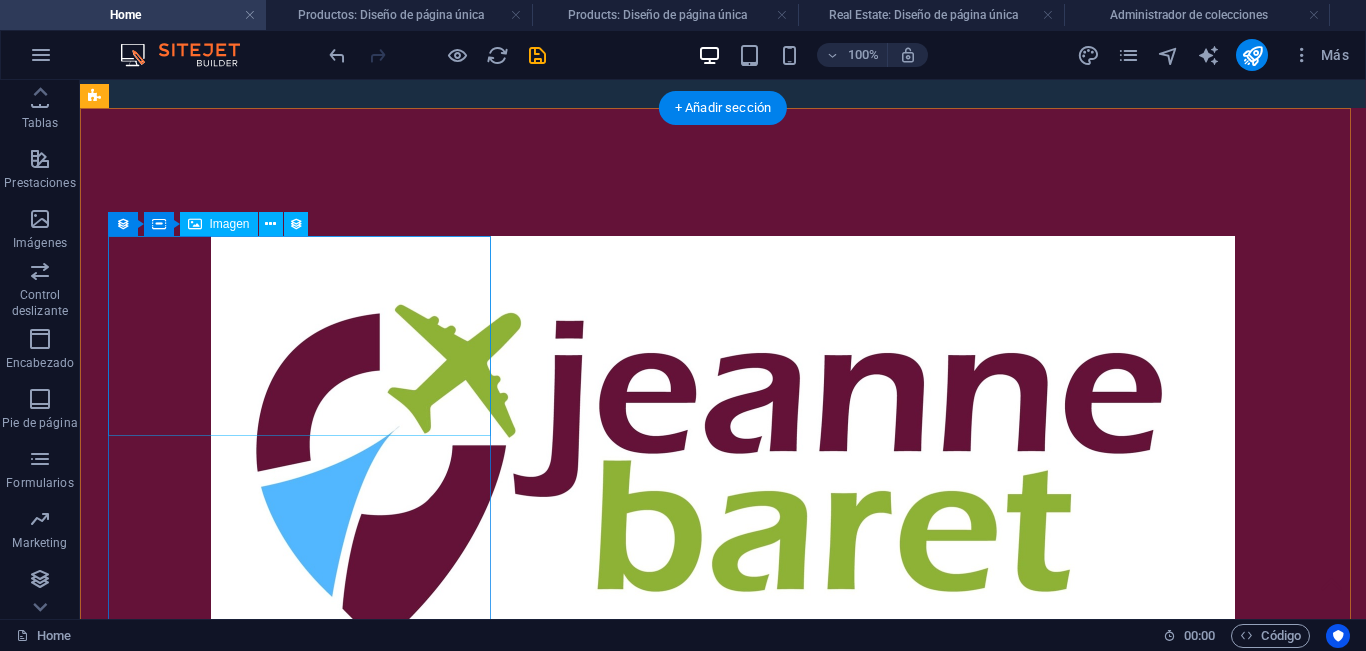 click at bounding box center (704, 1264) 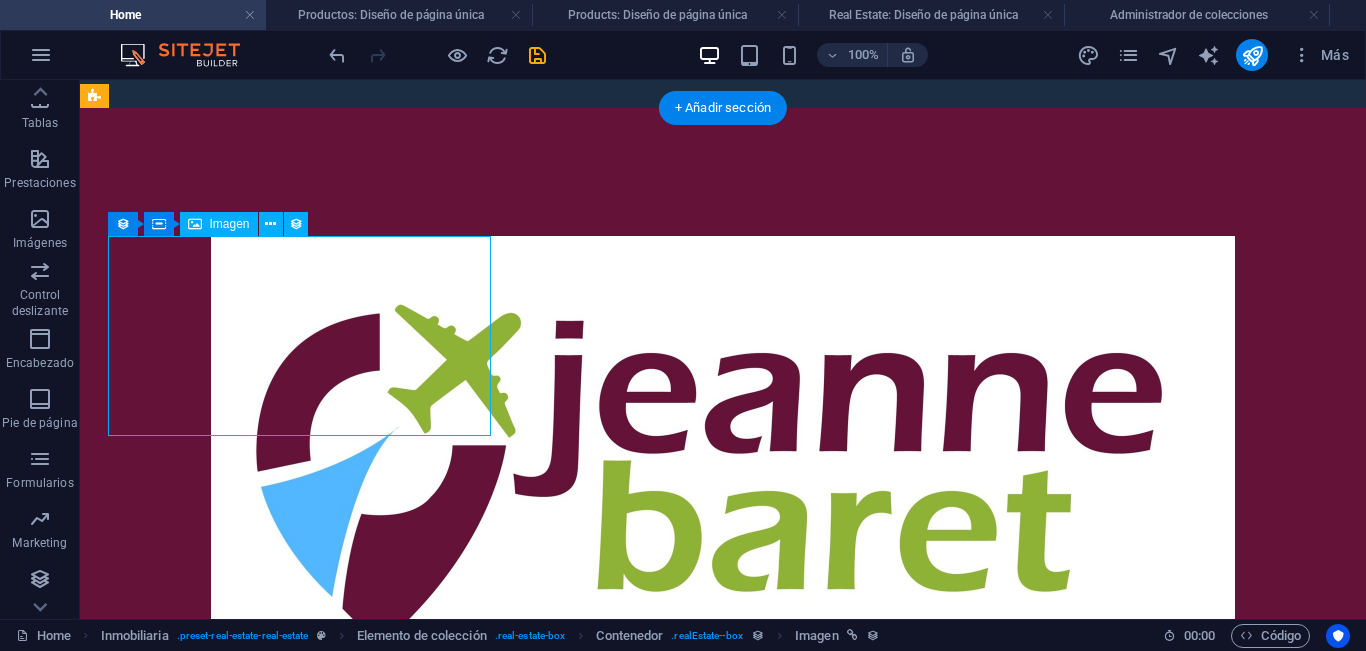 click at bounding box center (704, 1264) 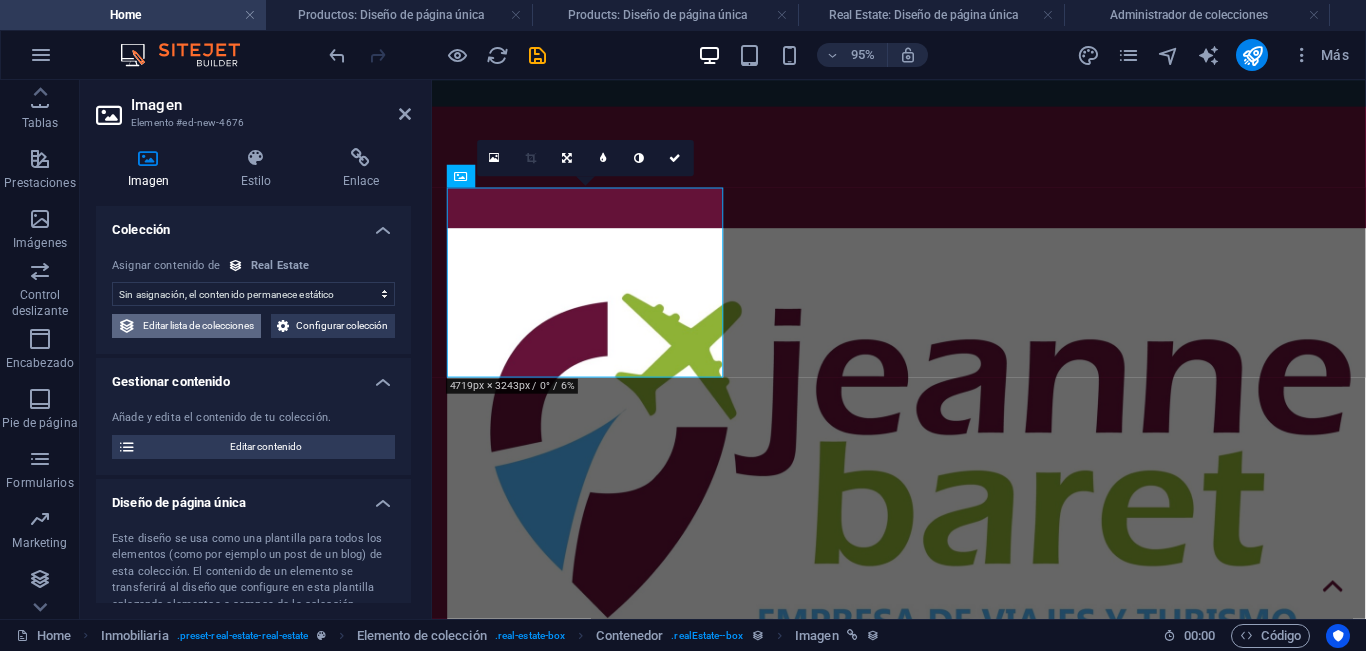 scroll, scrollTop: 500, scrollLeft: 0, axis: vertical 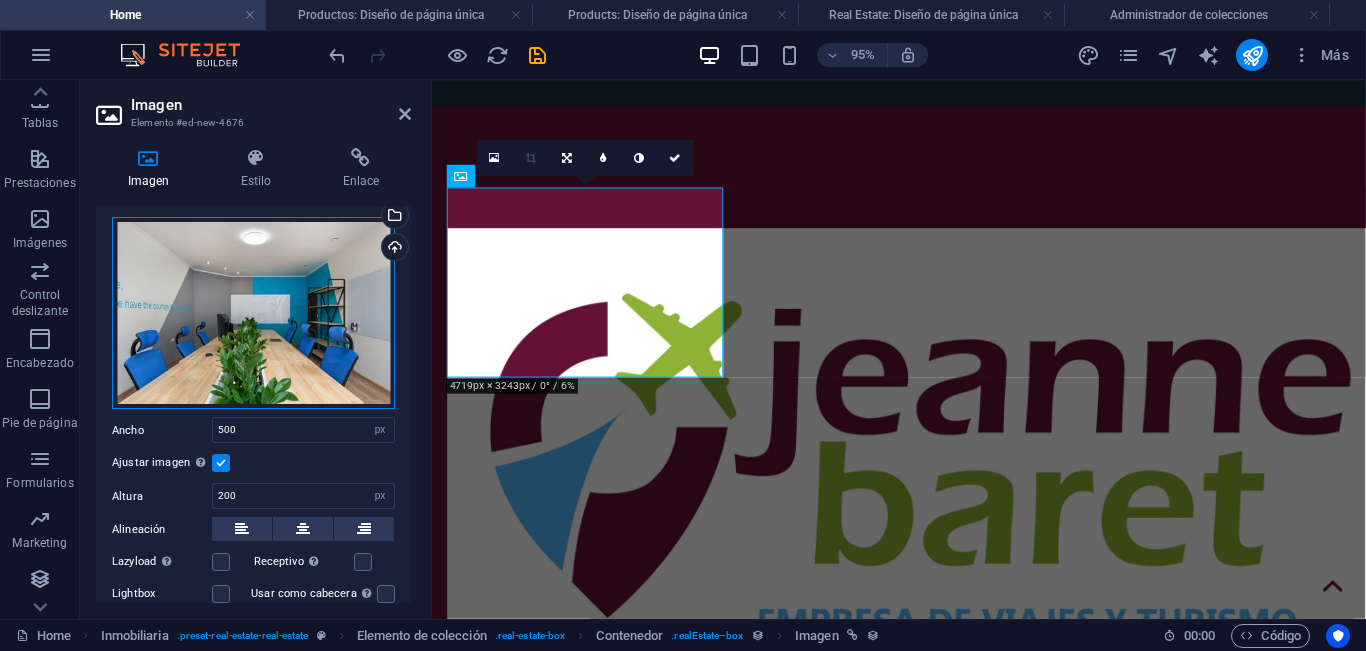 click on "Arrastra archivos aquí, haz clic para escoger archivos o  selecciona archivos de Archivos o de nuestra galería gratuita de fotos y vídeos" at bounding box center (253, 313) 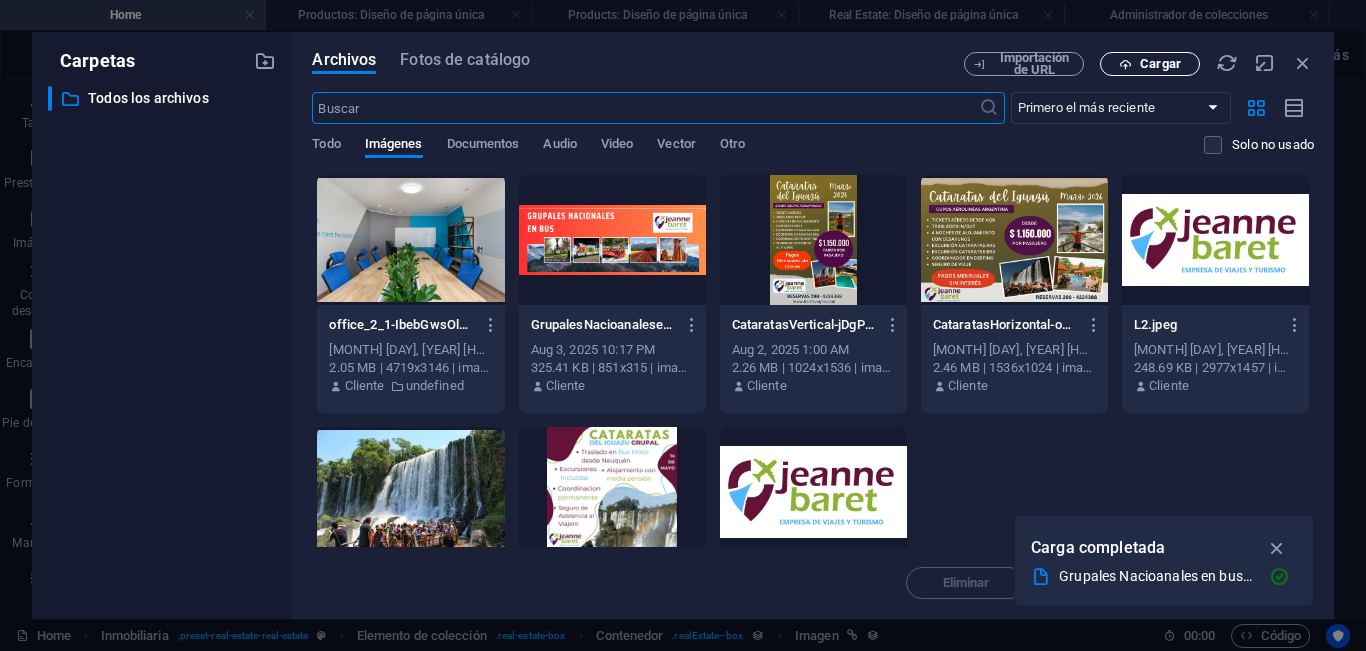 click on "Cargar" at bounding box center [1150, 64] 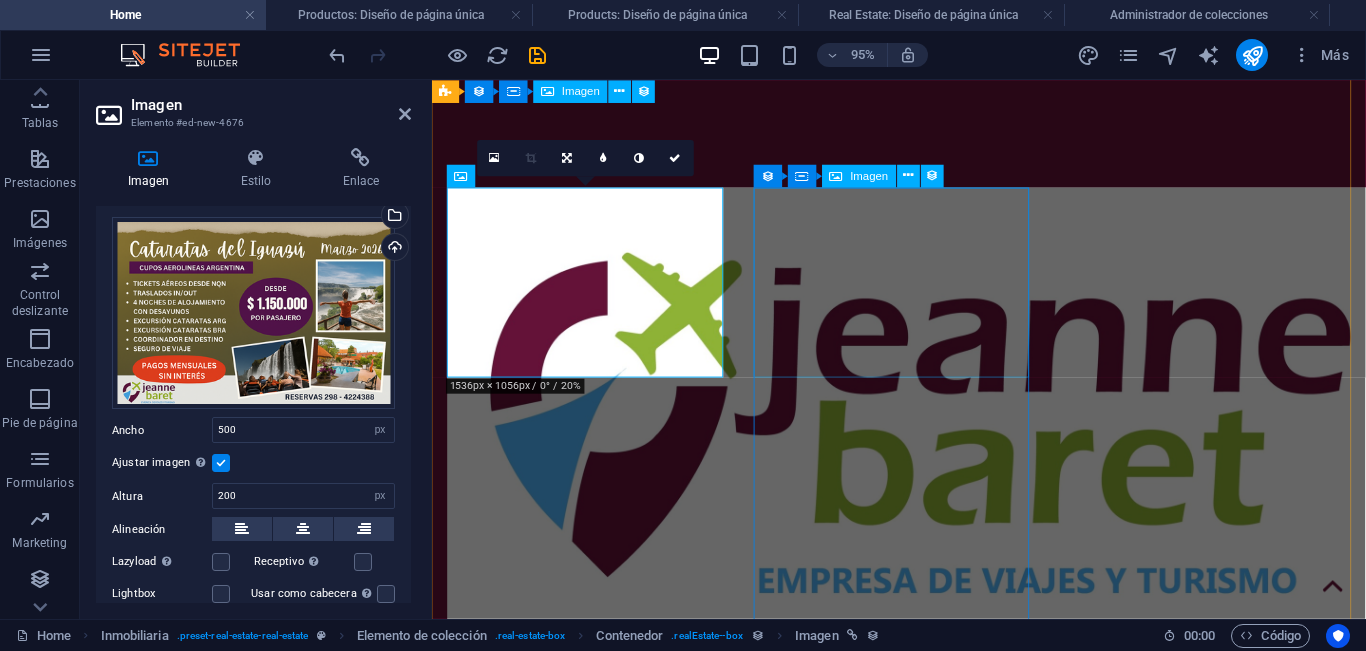 click at bounding box center (923, 1874) 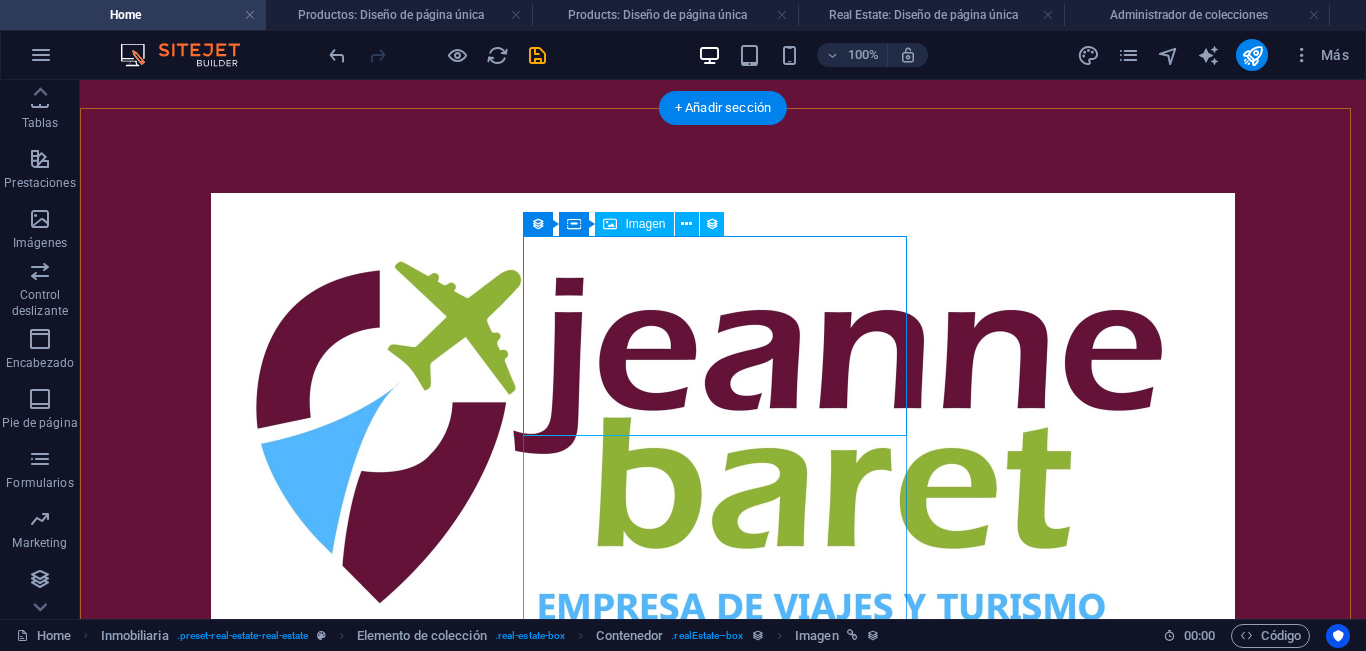 click at bounding box center [704, 1874] 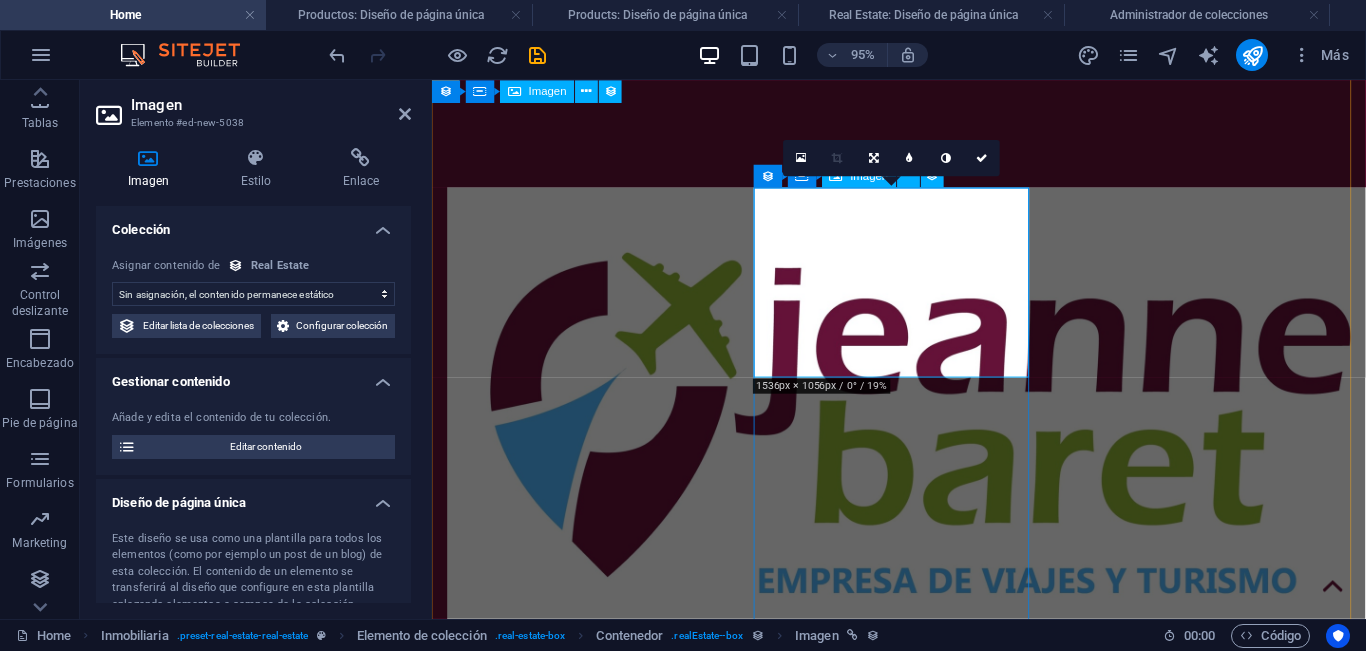 click at bounding box center (923, 1874) 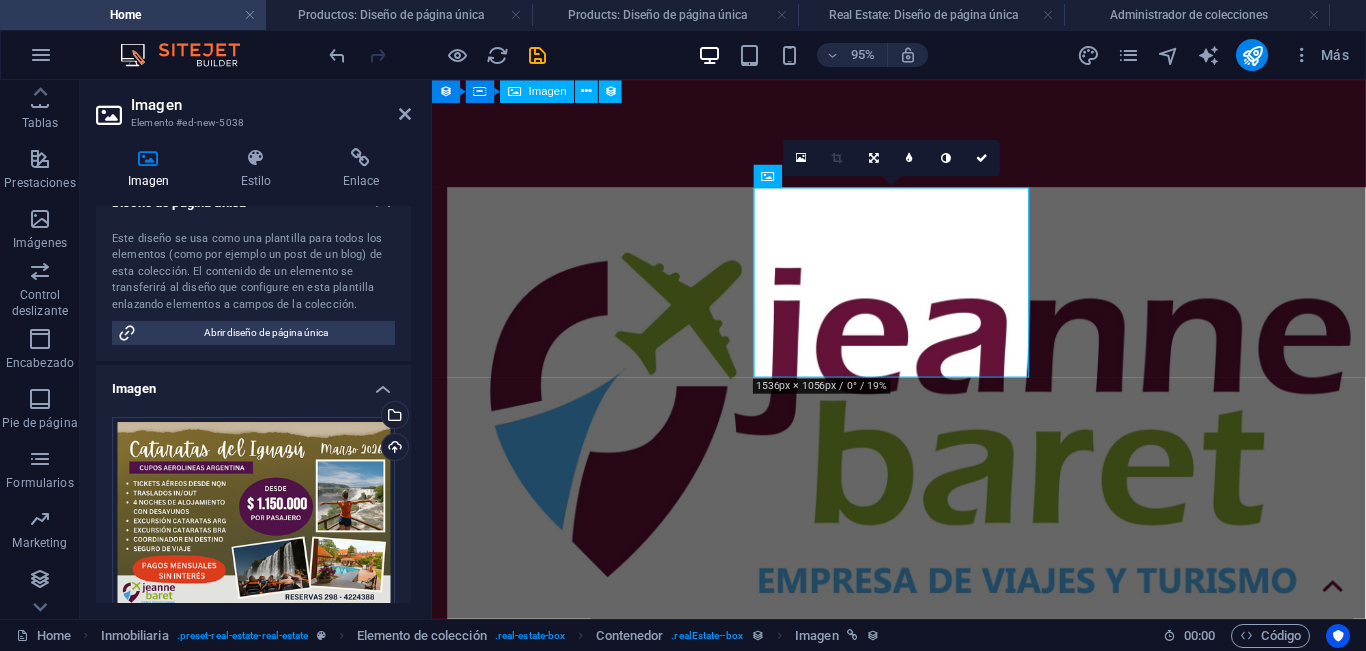 scroll, scrollTop: 500, scrollLeft: 0, axis: vertical 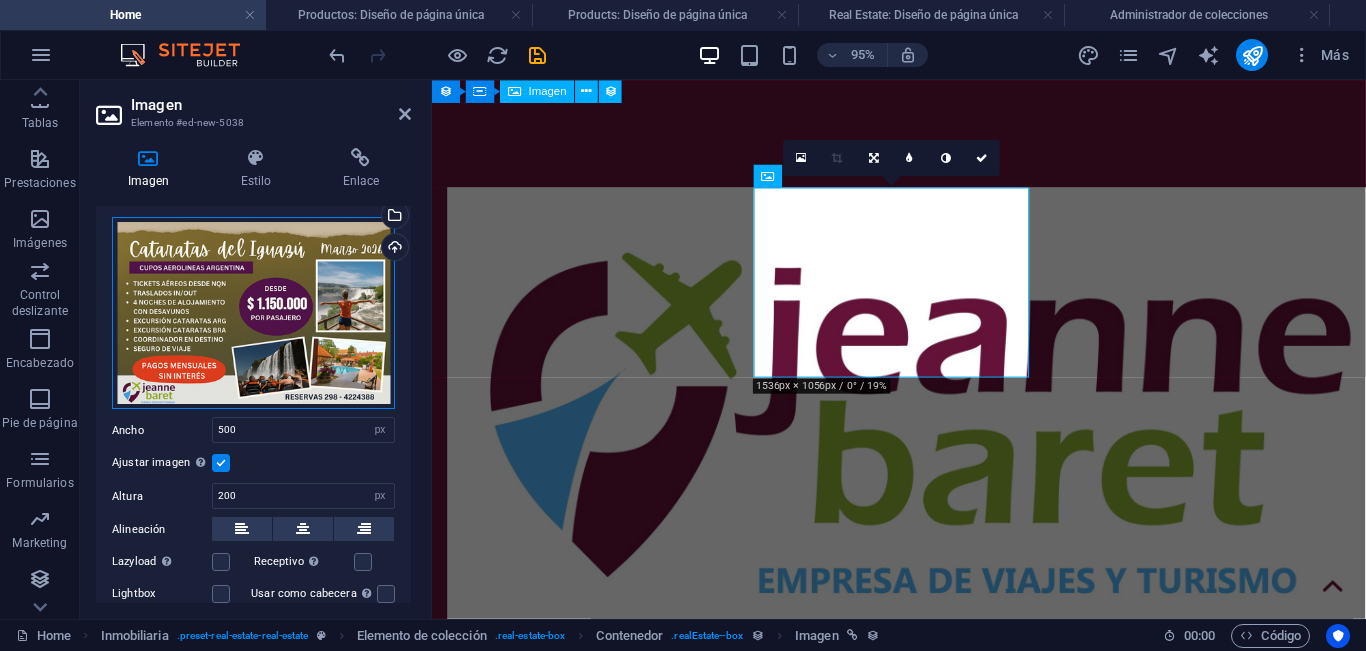 click on "Arrastra archivos aquí, haz clic para escoger archivos o  selecciona archivos de Archivos o de nuestra galería gratuita de fotos y vídeos" at bounding box center (253, 313) 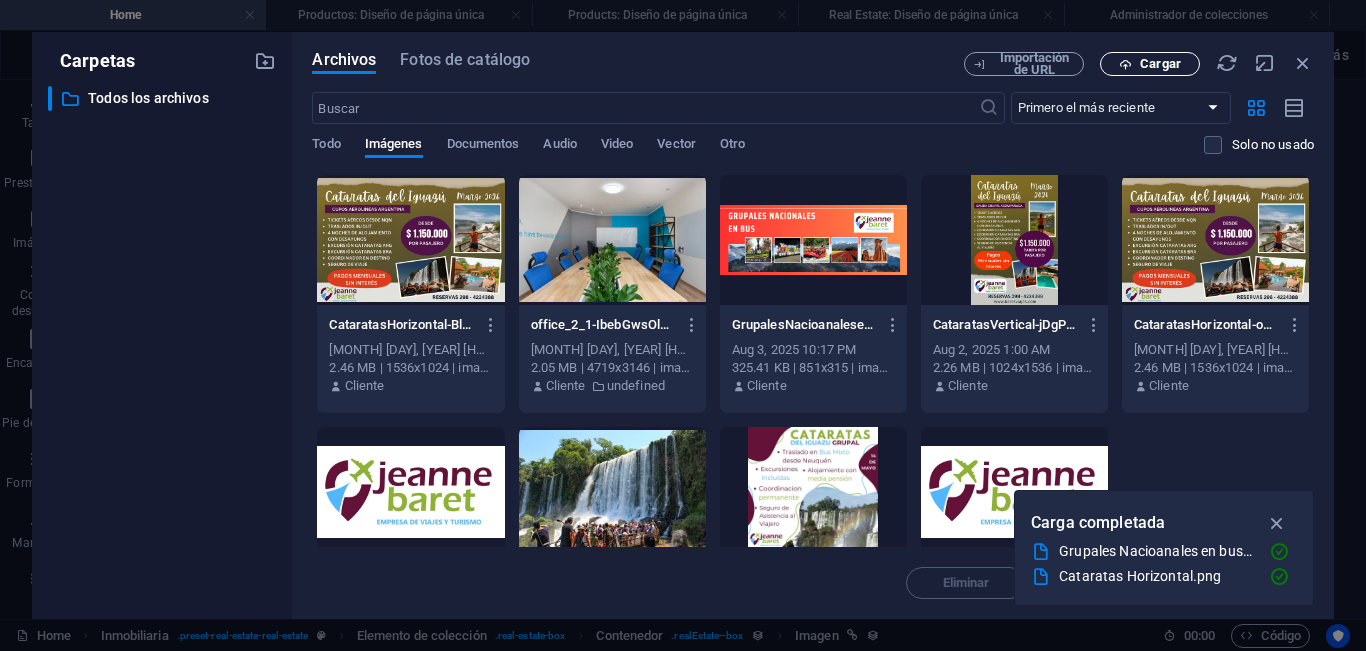 click on "Cargar" at bounding box center [1160, 64] 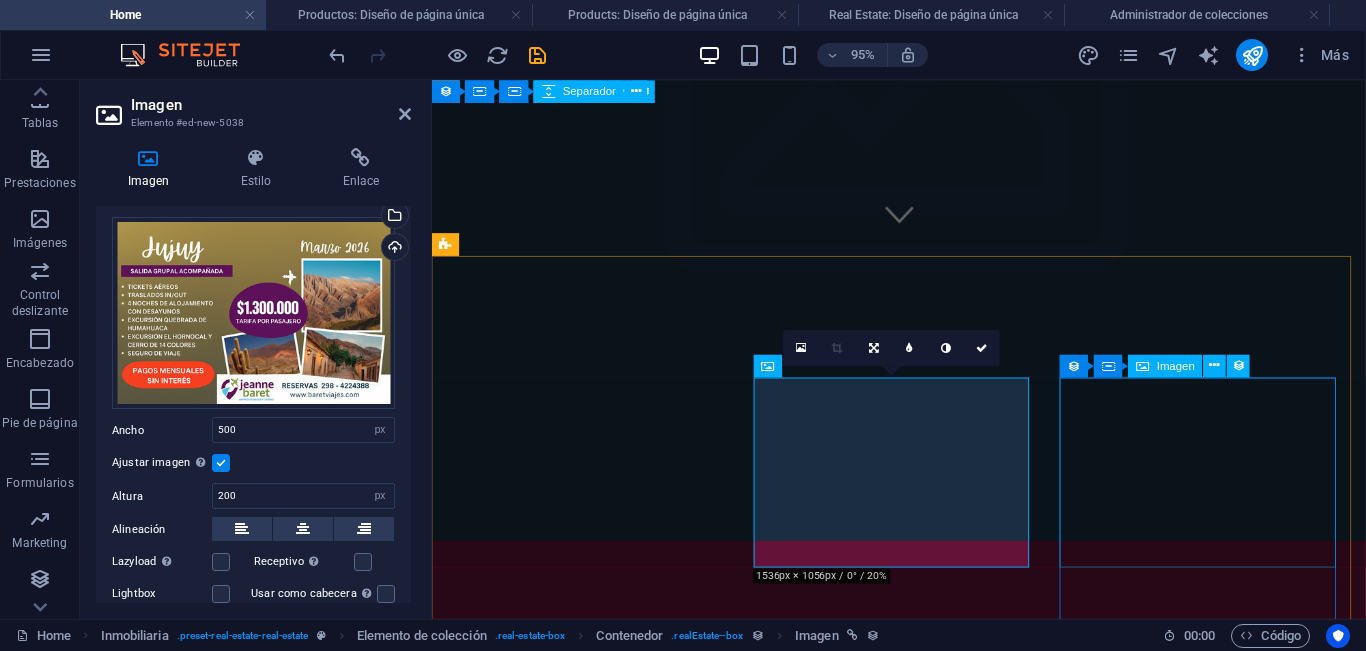 scroll, scrollTop: 700, scrollLeft: 0, axis: vertical 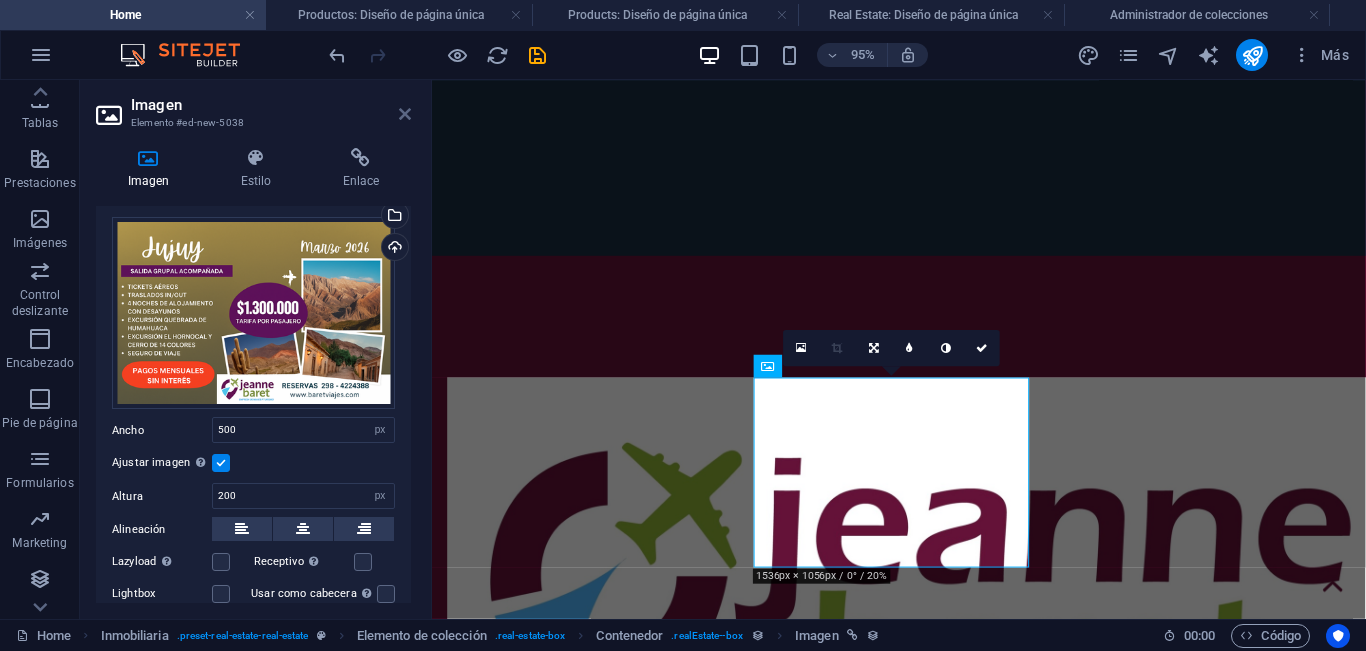 drag, startPoint x: 403, startPoint y: 115, endPoint x: 325, endPoint y: 169, distance: 94.86833 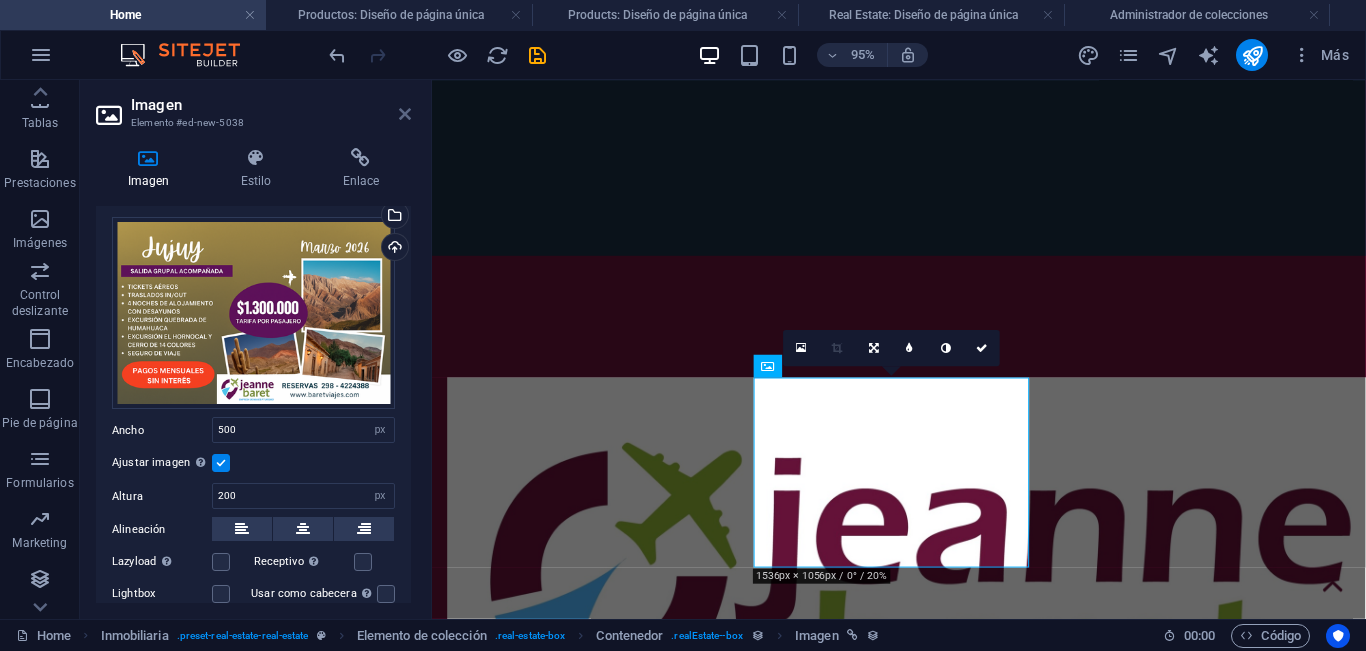 click at bounding box center [405, 114] 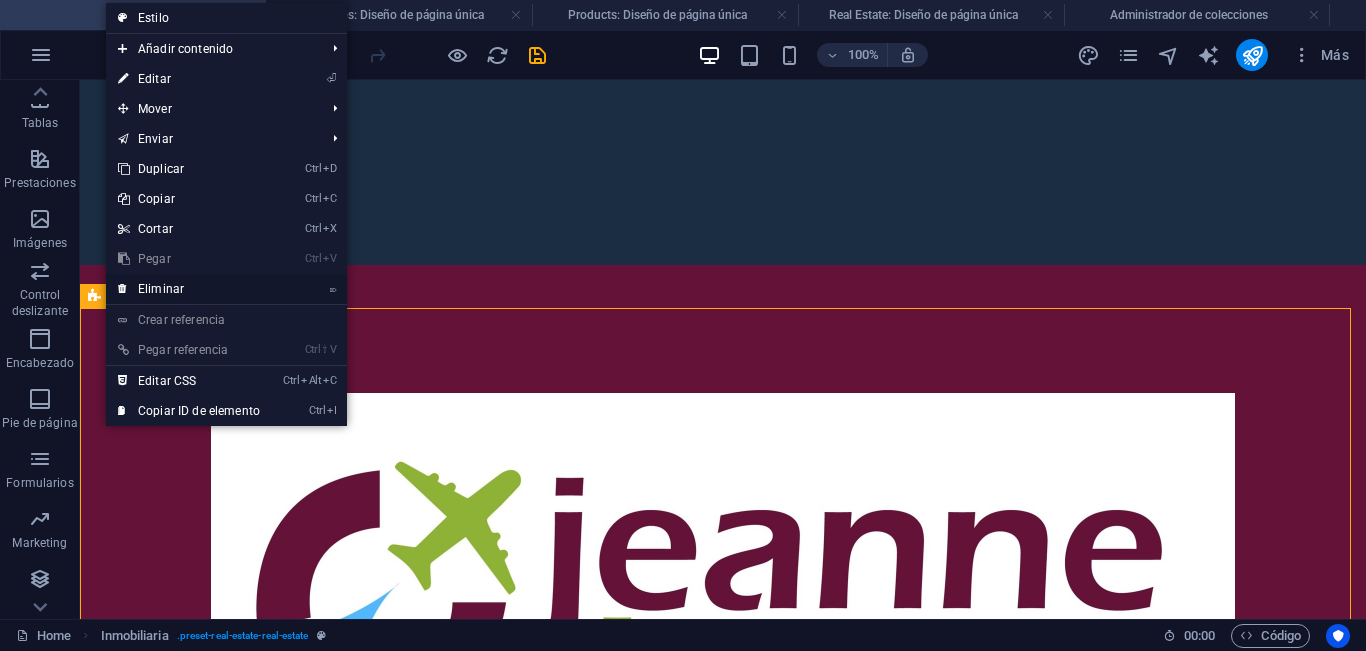 click on "⌦  Eliminar" at bounding box center [189, 289] 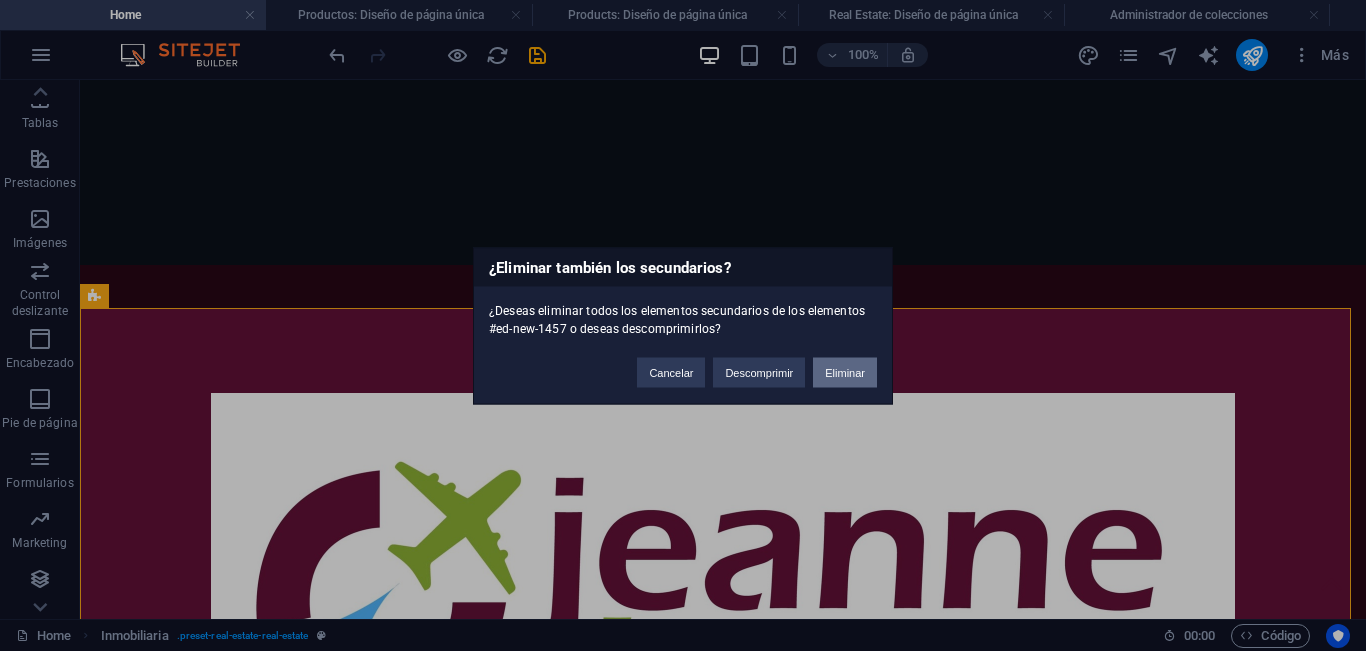 click on "Eliminar" at bounding box center (845, 372) 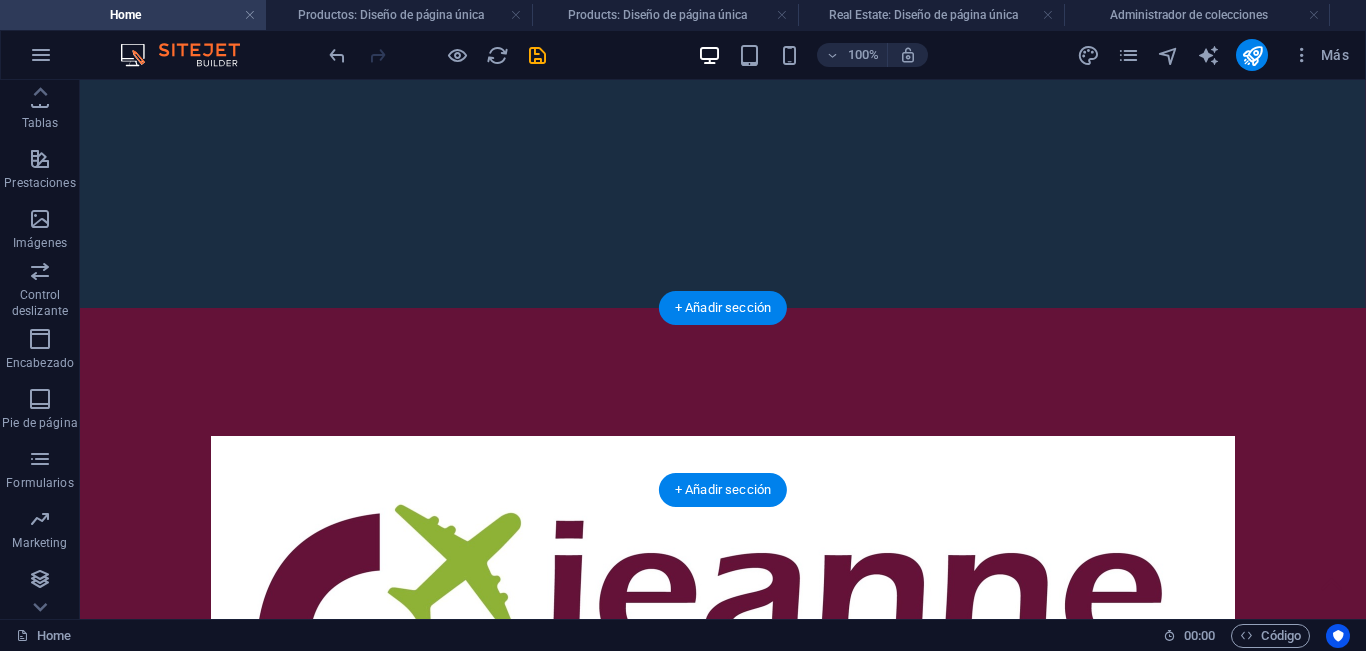 scroll, scrollTop: 800, scrollLeft: 0, axis: vertical 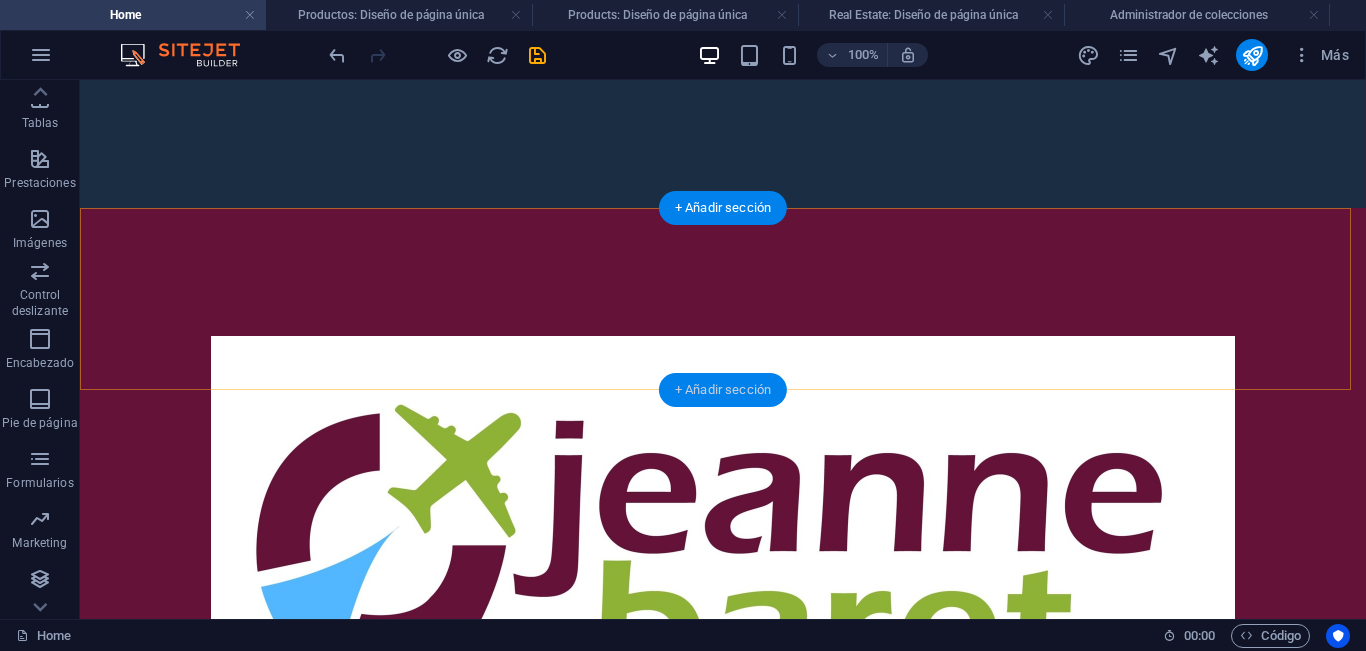 click on "+ Añadir sección" at bounding box center [723, 390] 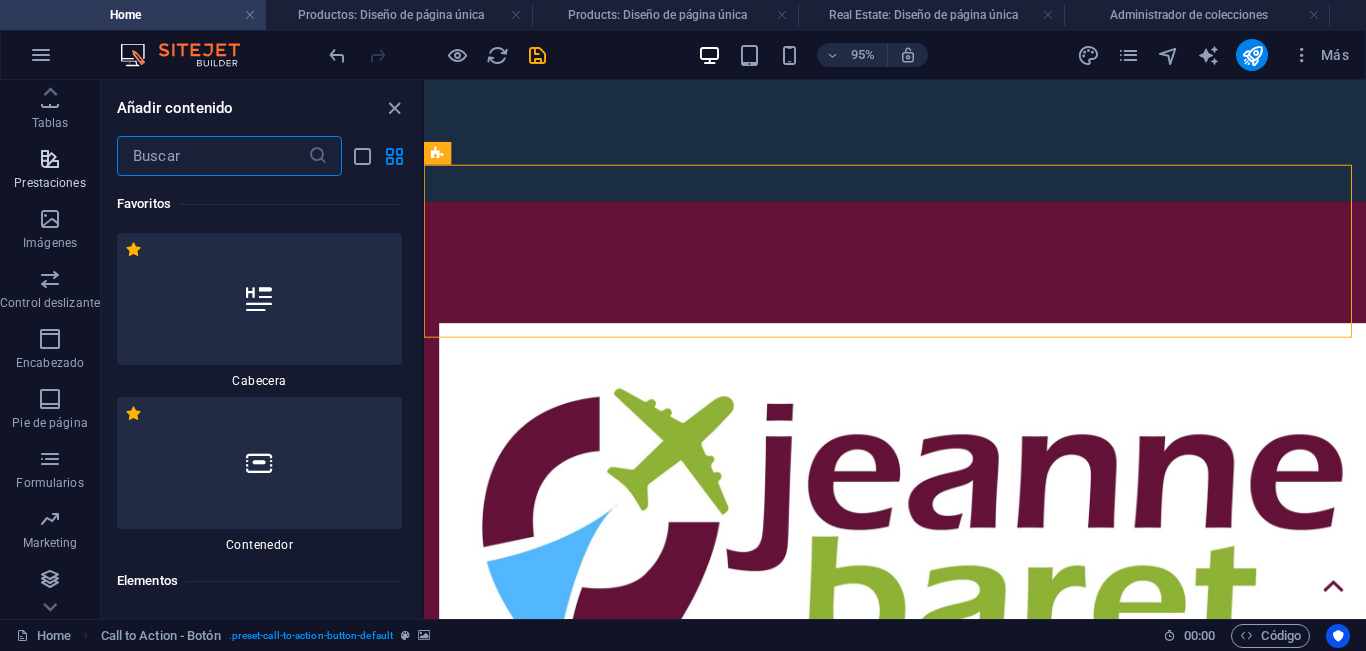 scroll, scrollTop: 6808, scrollLeft: 0, axis: vertical 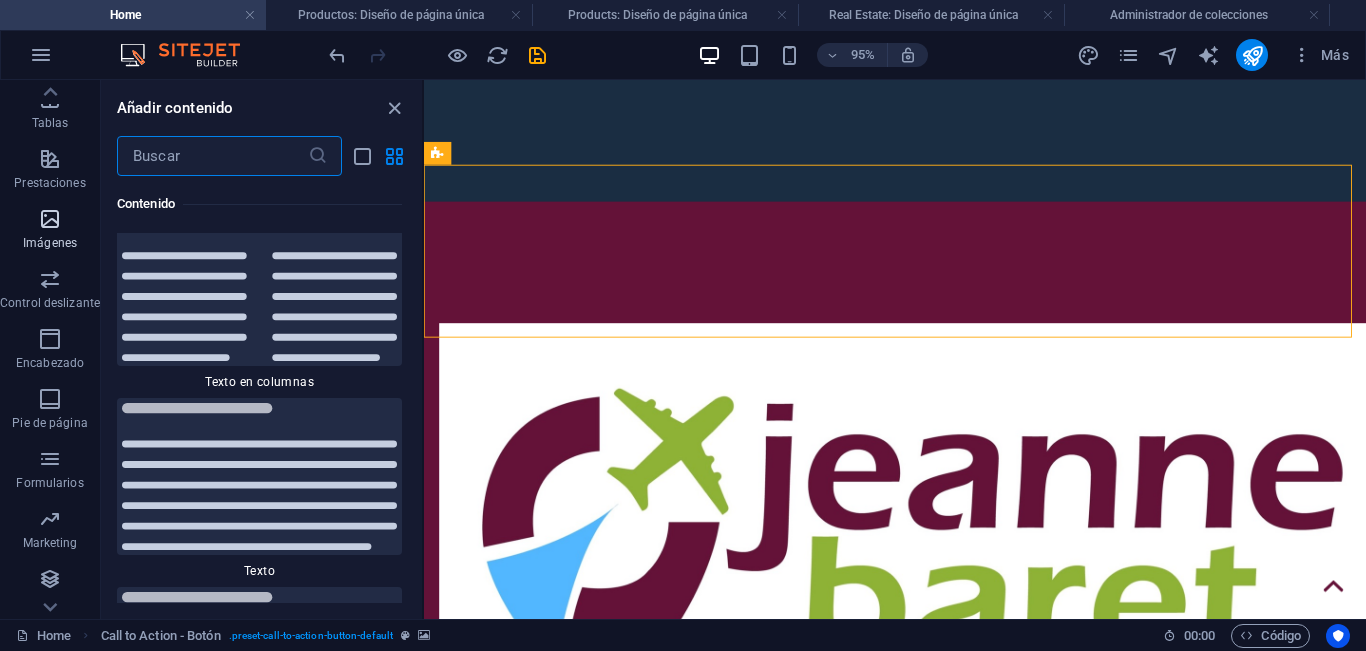 click at bounding box center (50, 219) 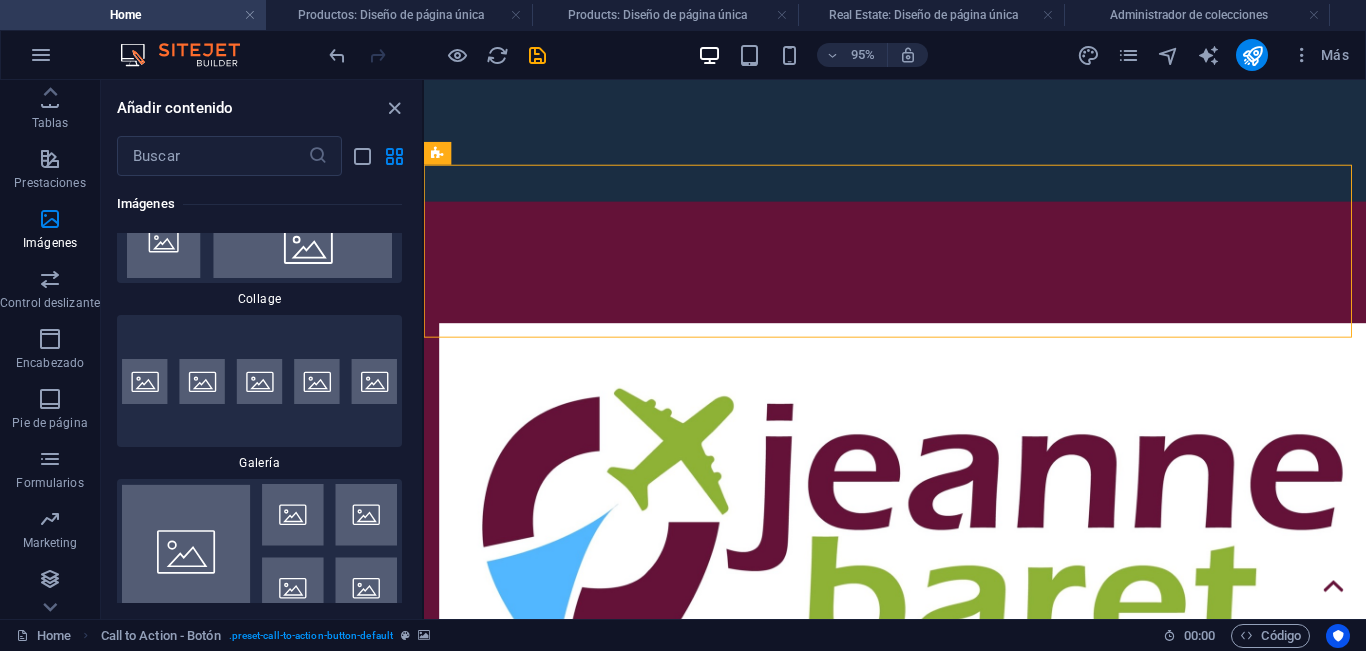 scroll, scrollTop: 20637, scrollLeft: 0, axis: vertical 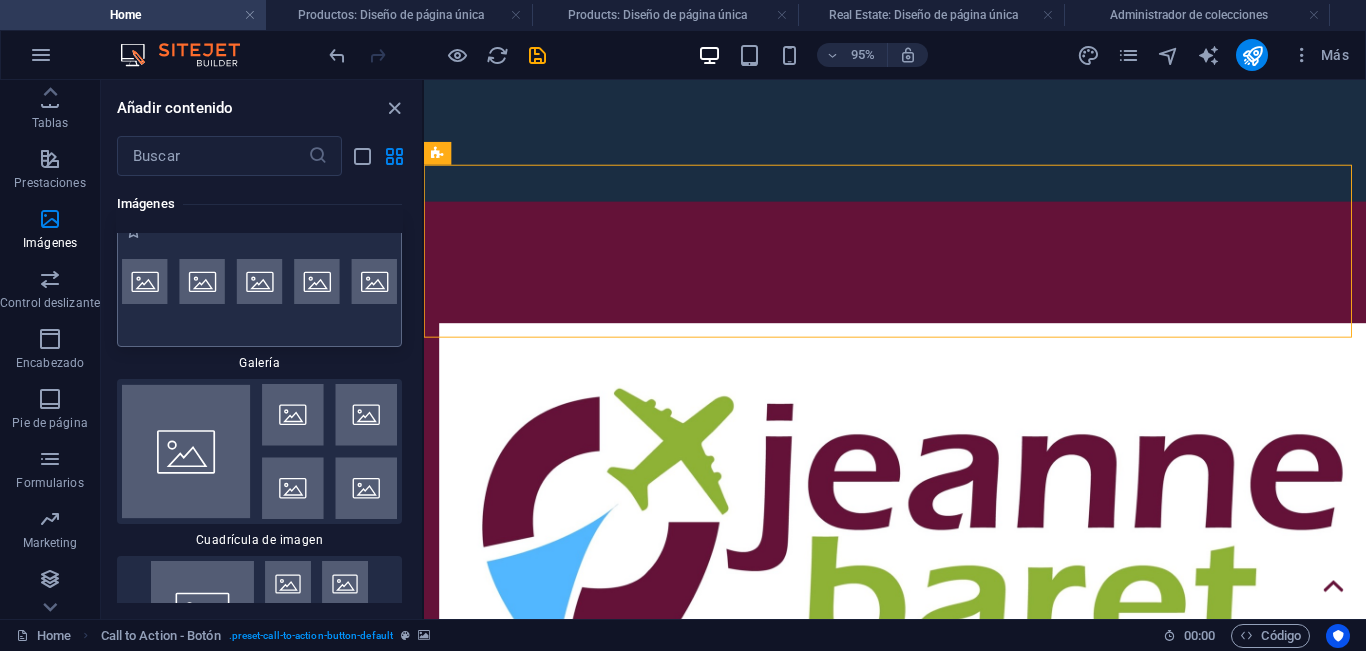 click at bounding box center [259, 281] 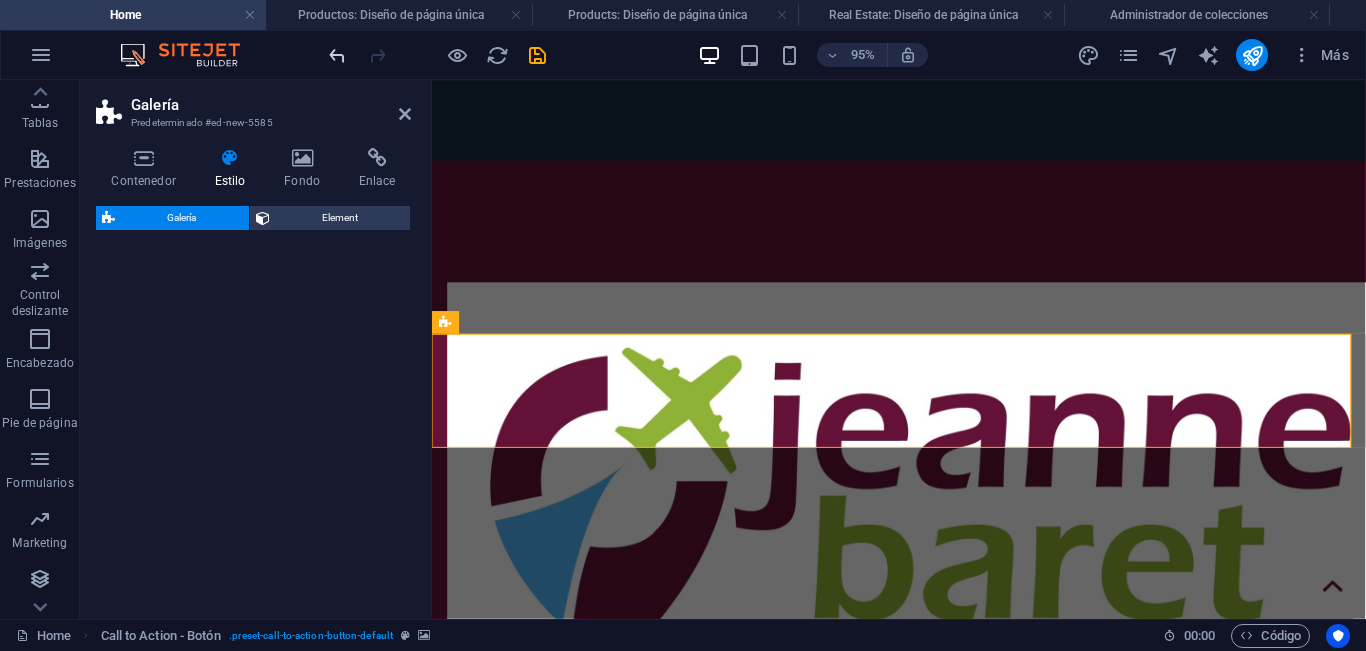 select on "rem" 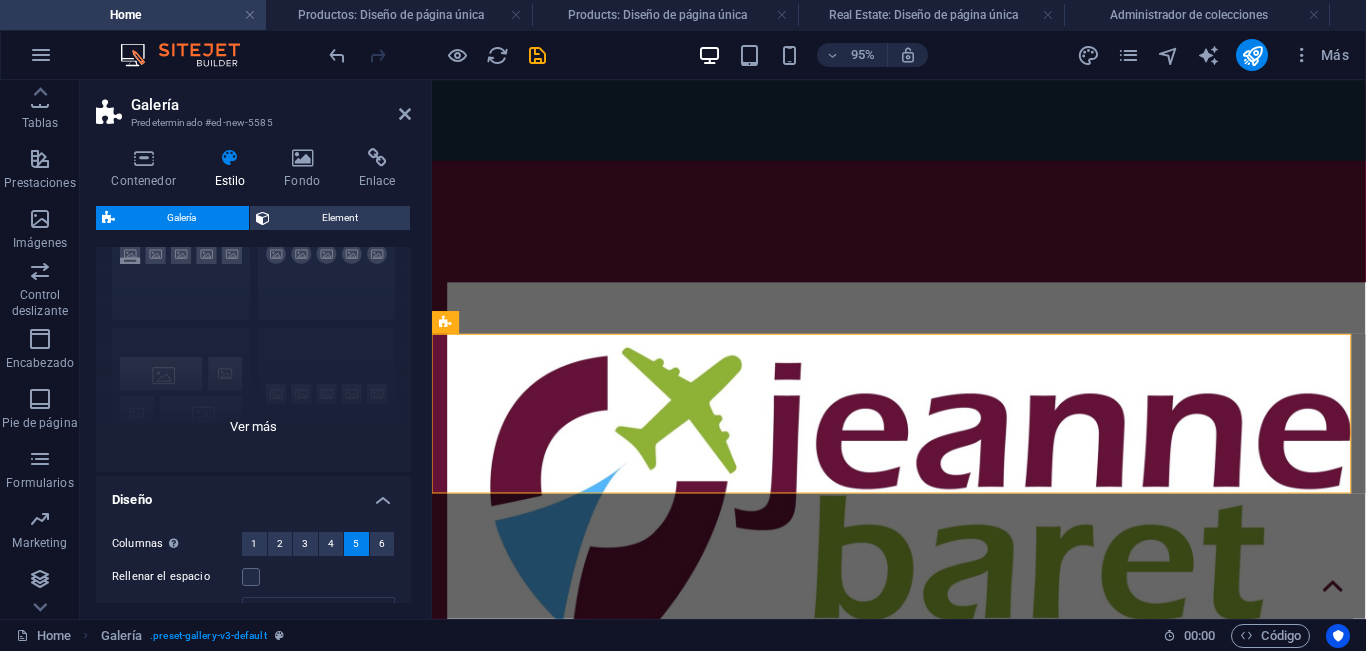 scroll, scrollTop: 200, scrollLeft: 0, axis: vertical 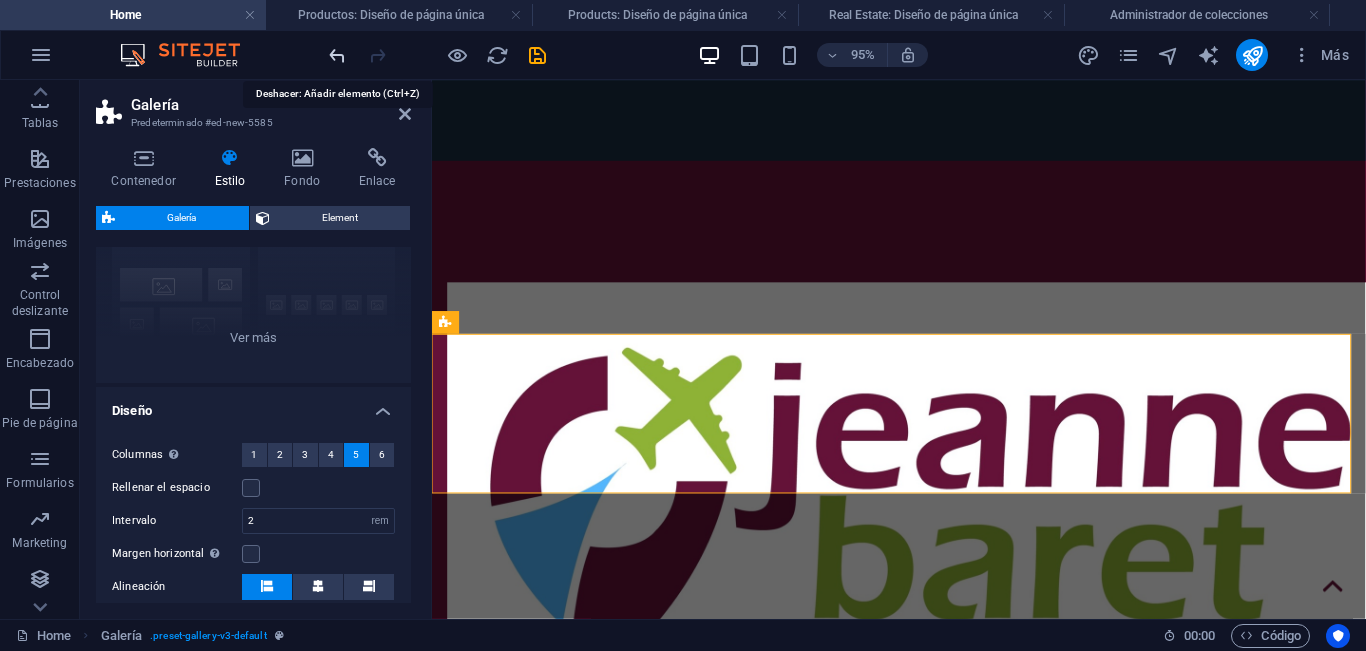 click at bounding box center [337, 55] 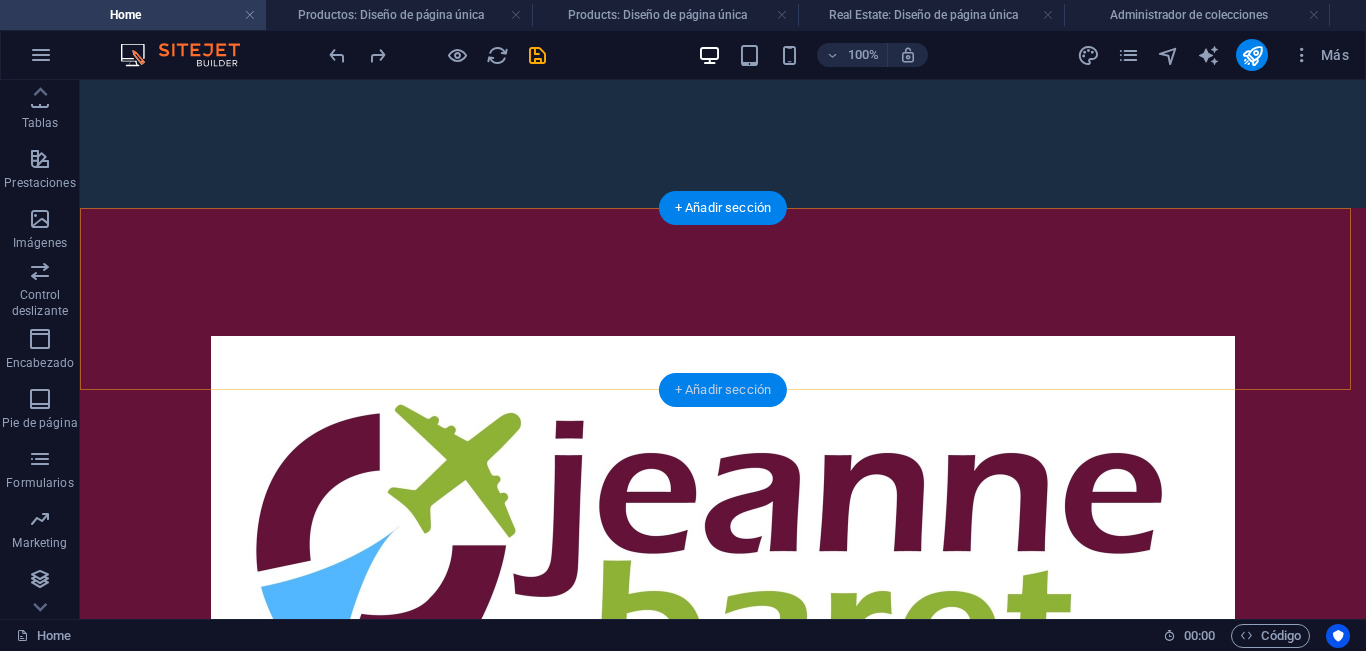 click on "+ Añadir sección" at bounding box center (723, 390) 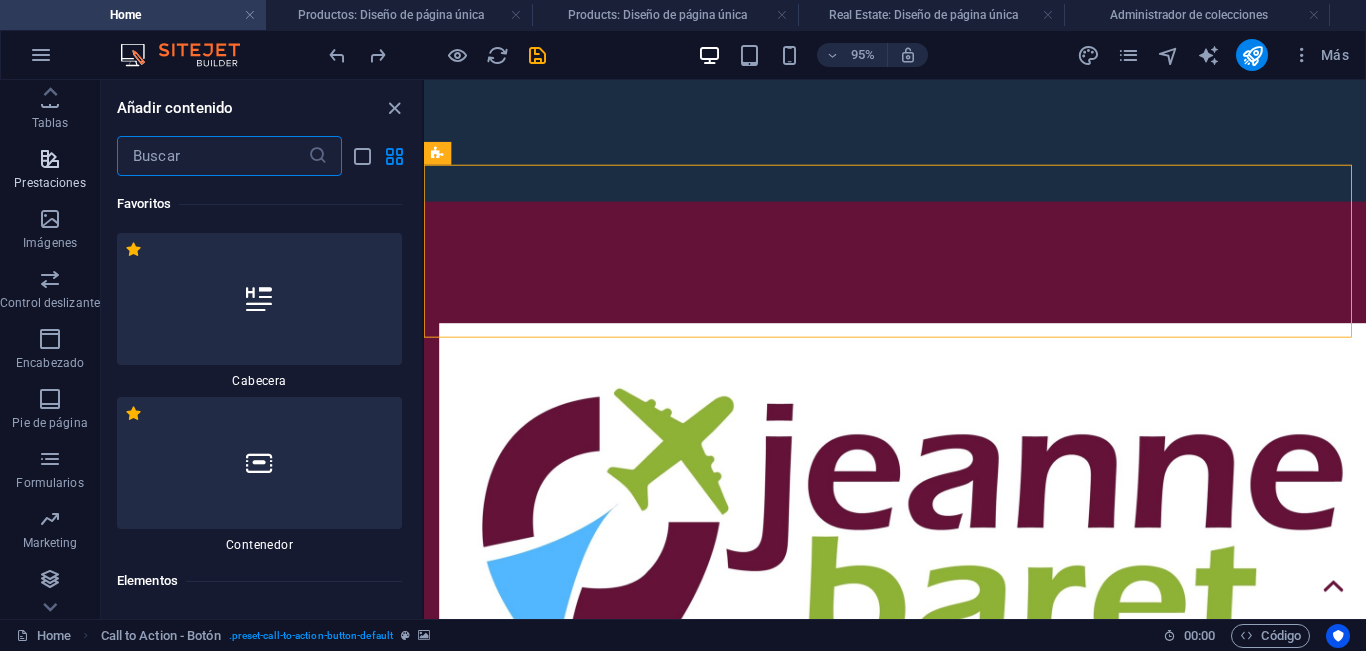 scroll, scrollTop: 6808, scrollLeft: 0, axis: vertical 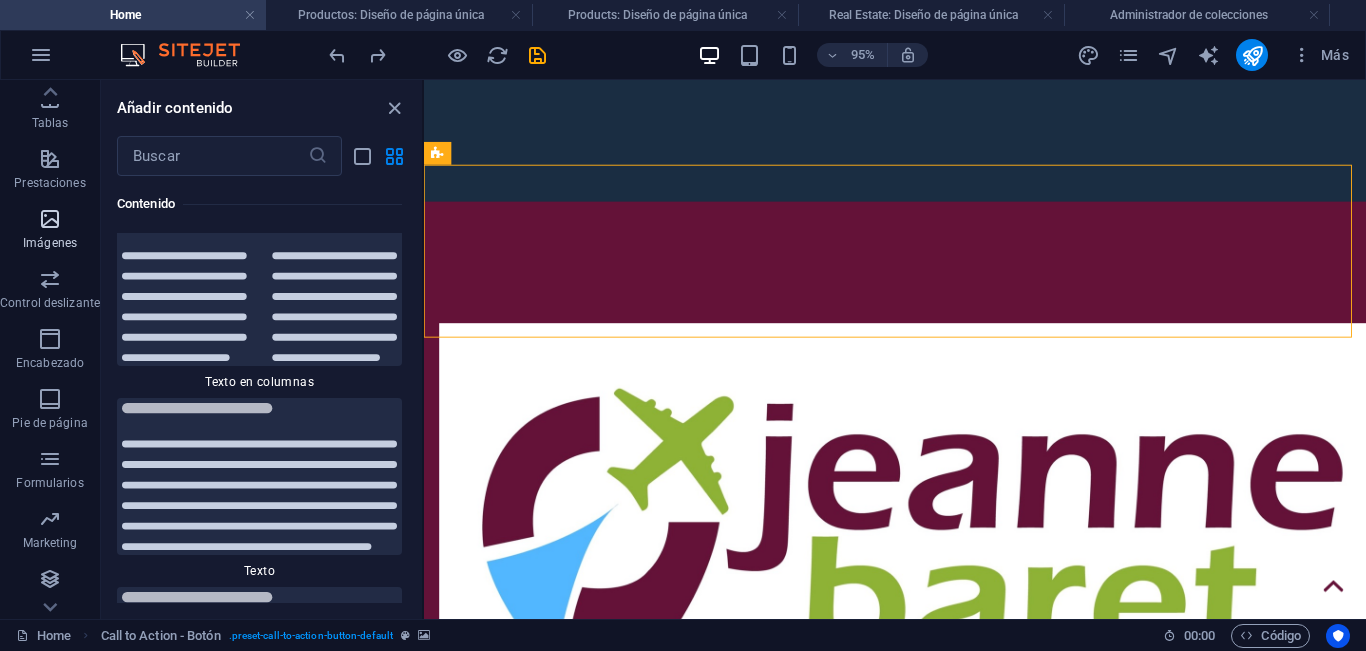 click at bounding box center [50, 219] 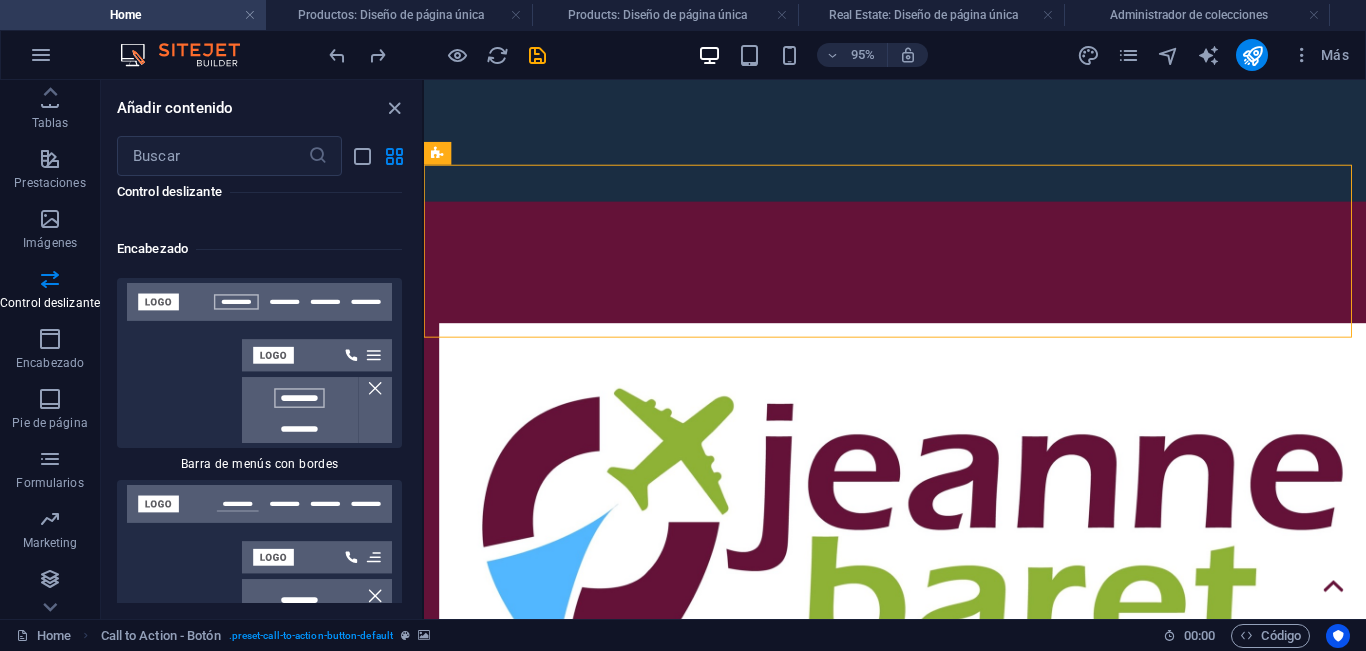 scroll, scrollTop: 24137, scrollLeft: 0, axis: vertical 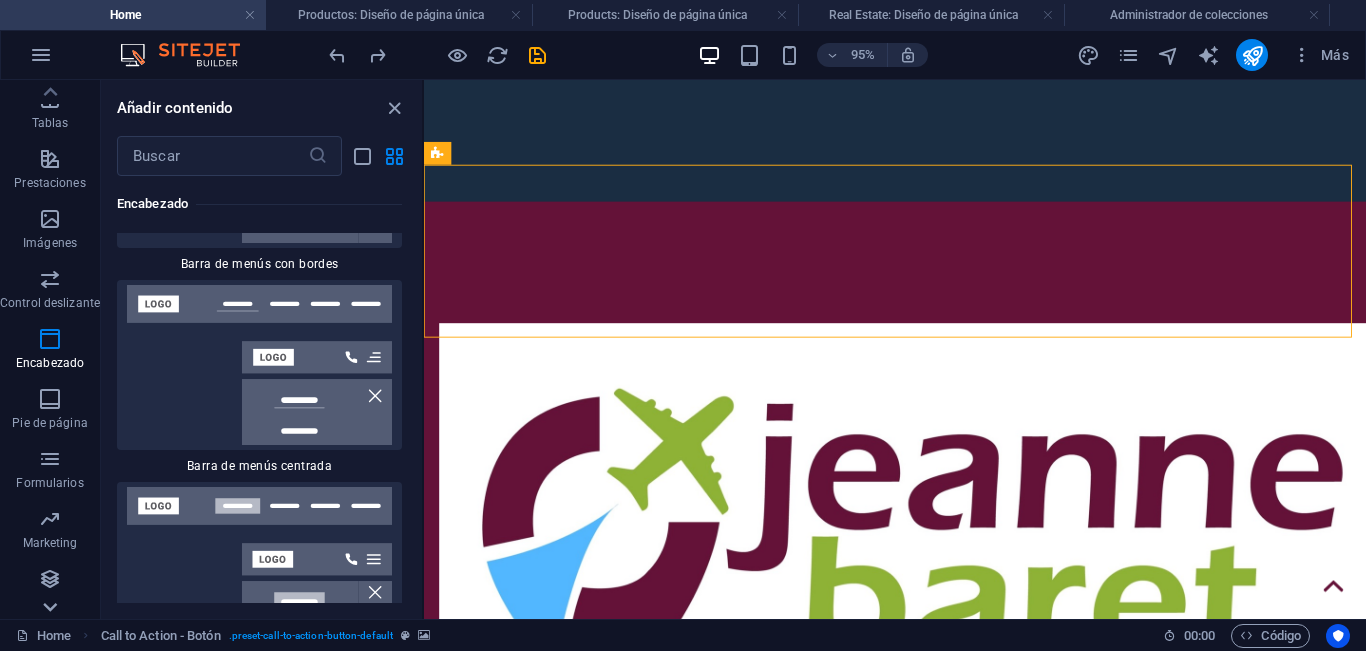 click 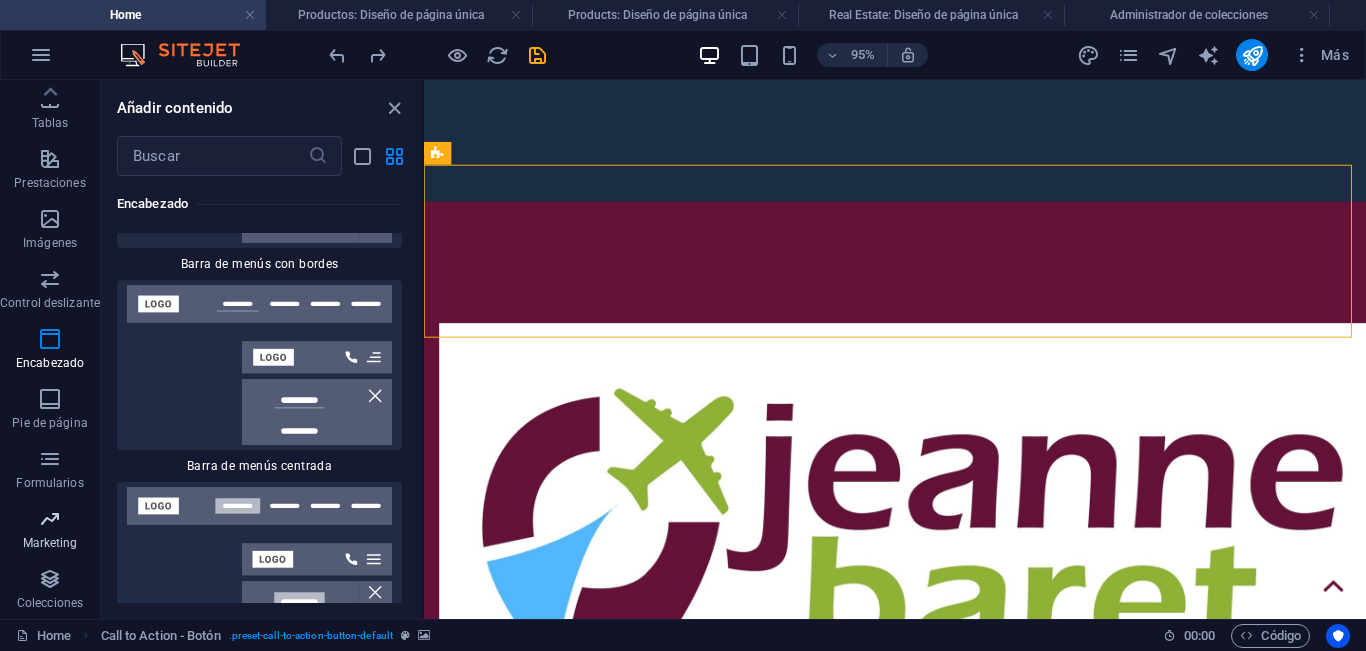 click on "Marketing" at bounding box center (50, 543) 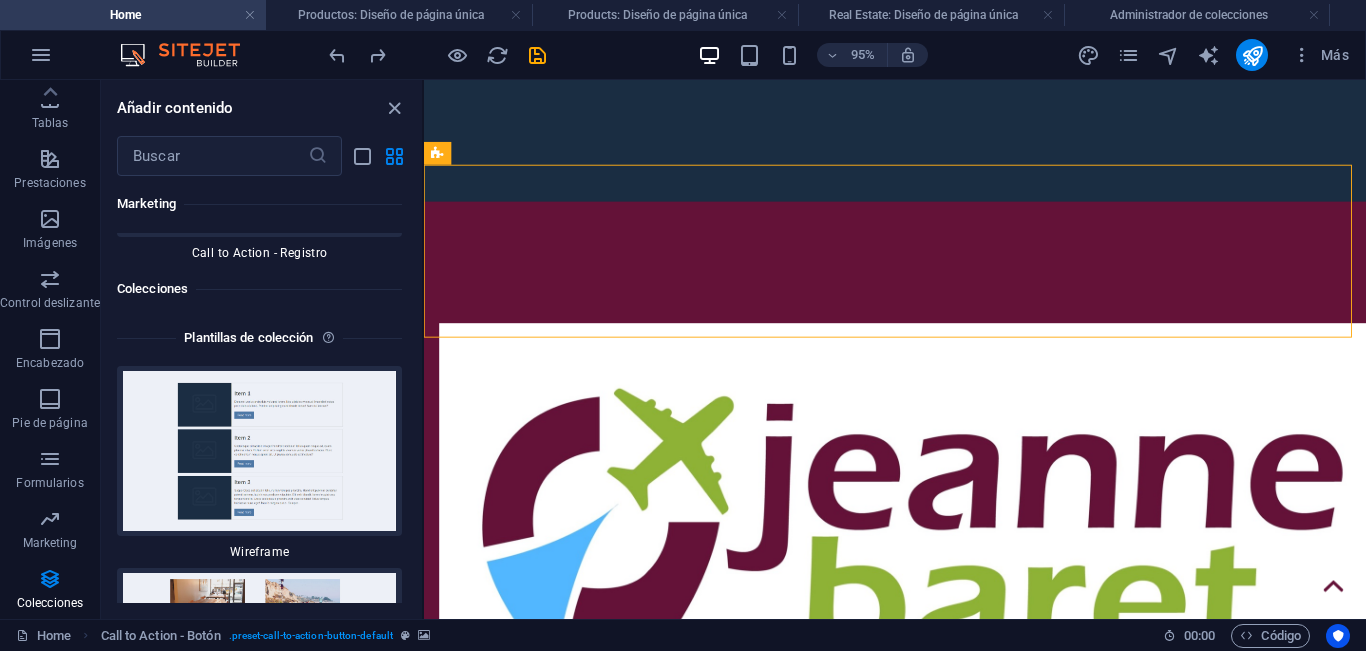 scroll, scrollTop: 37095, scrollLeft: 0, axis: vertical 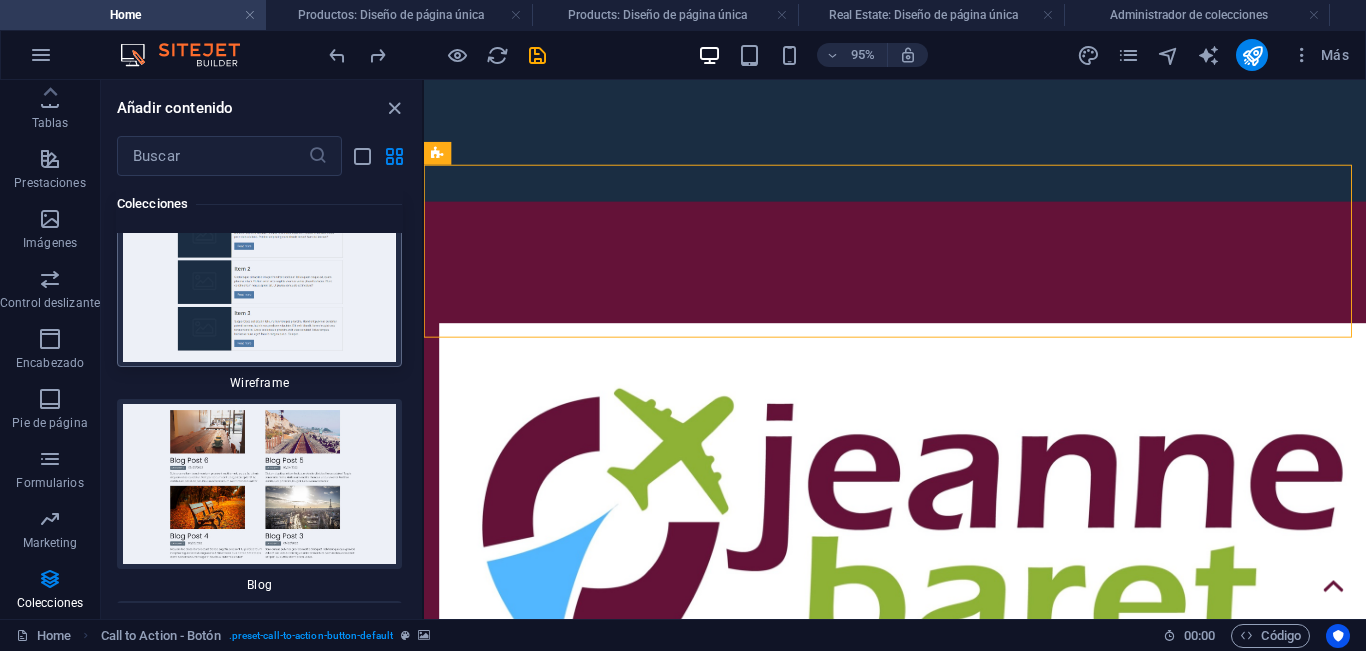 click at bounding box center (259, 282) 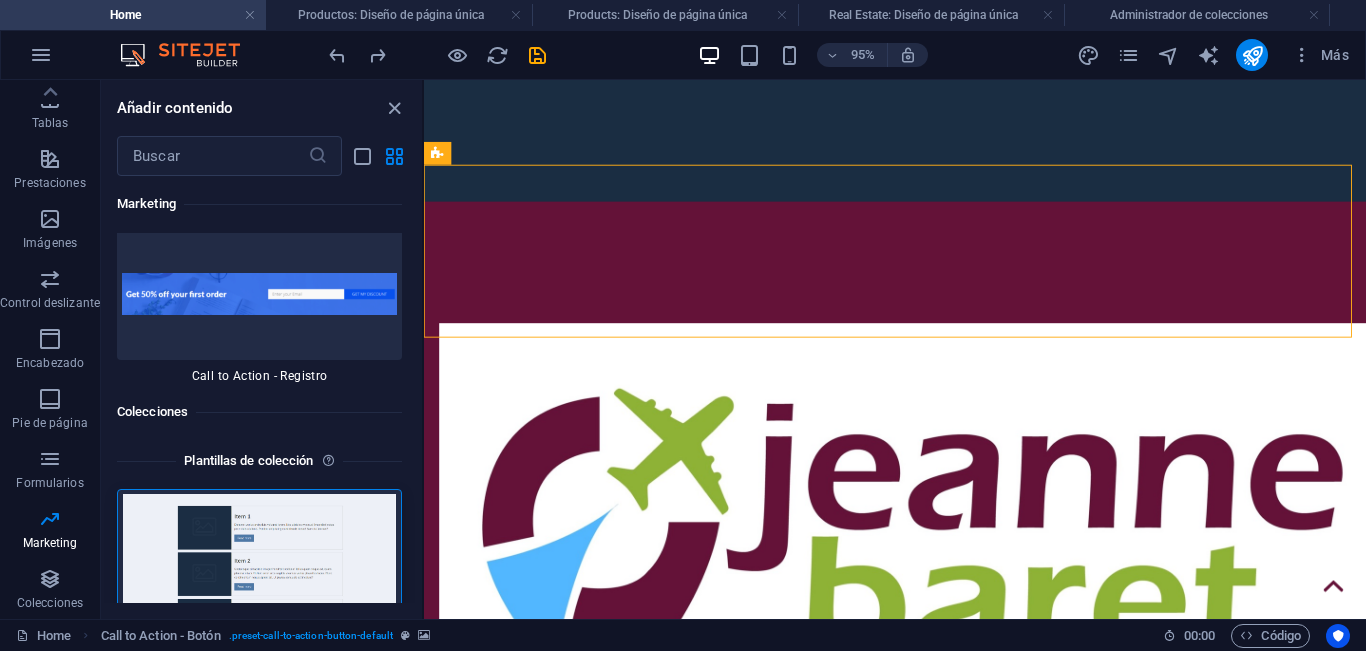 scroll, scrollTop: 36795, scrollLeft: 0, axis: vertical 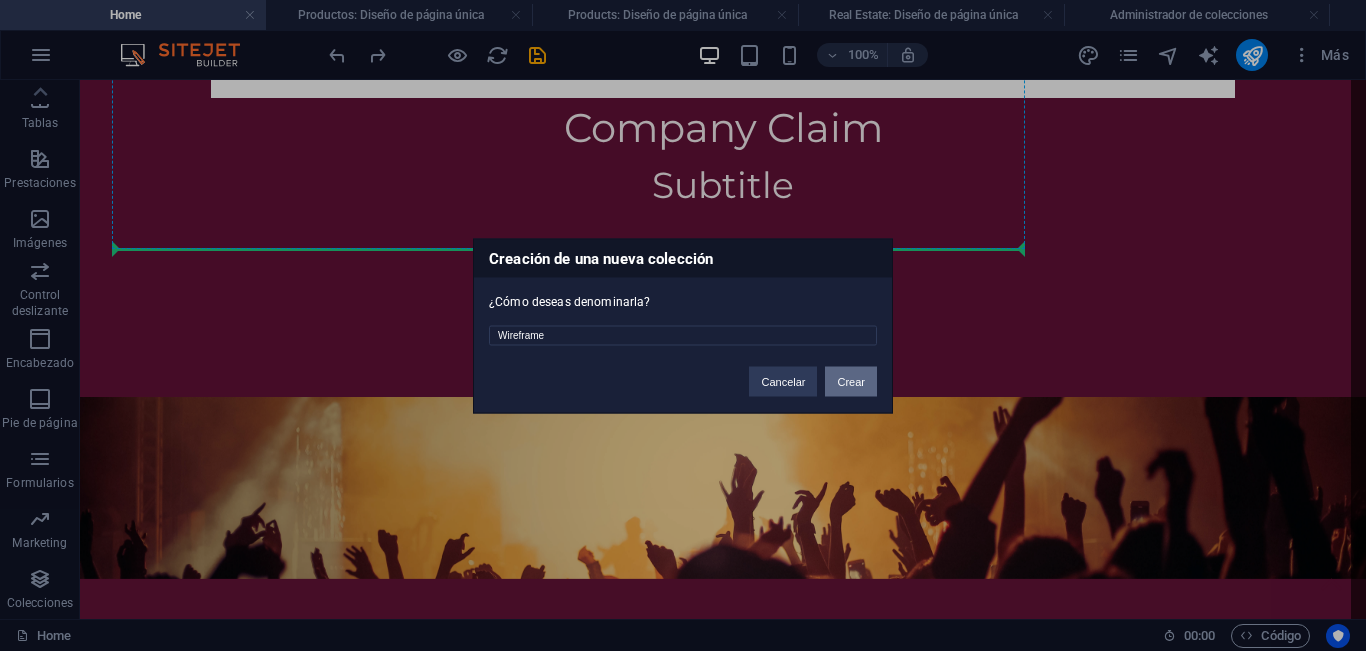 click on "Crear" at bounding box center (851, 381) 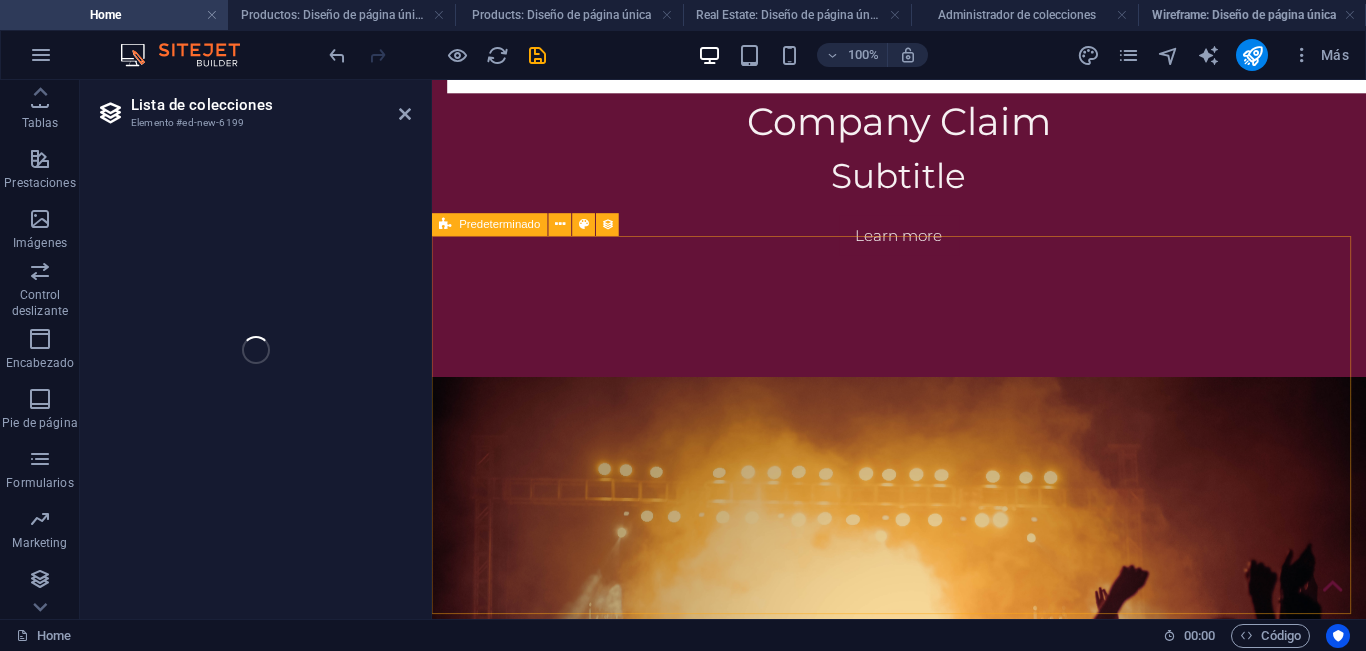 select on "688fc674c1160f1c3001eefb" 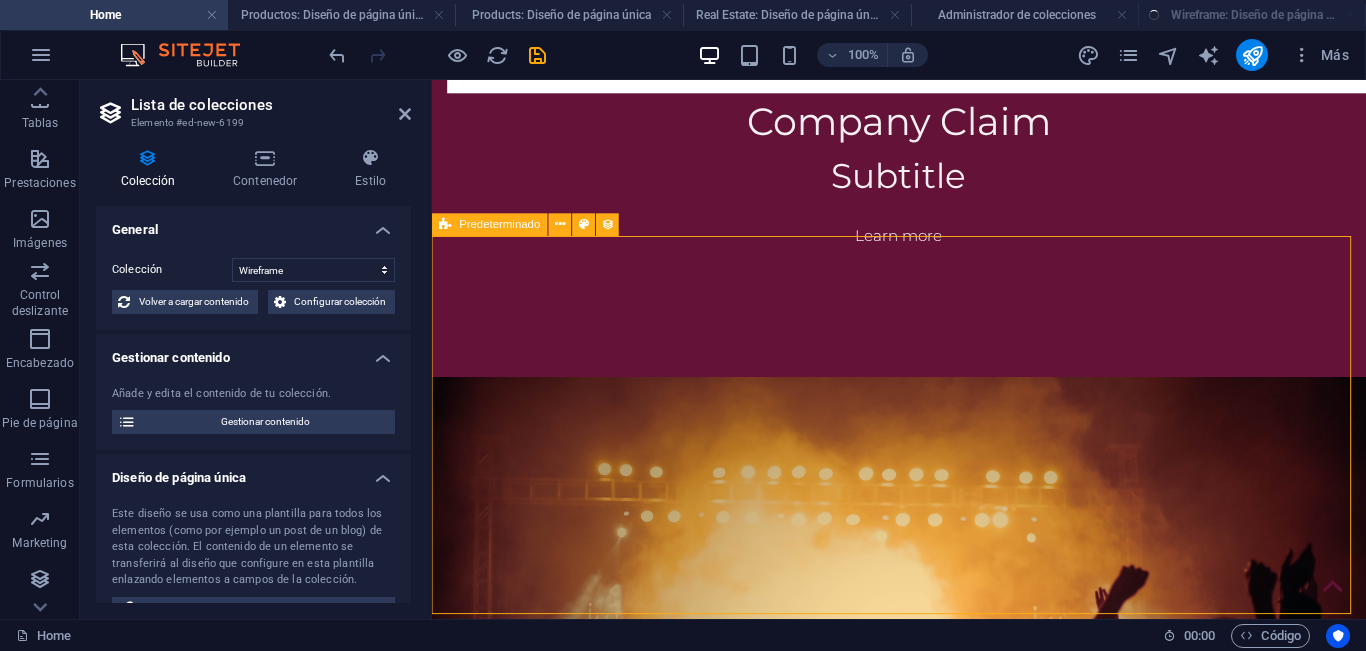 scroll, scrollTop: 1400, scrollLeft: 0, axis: vertical 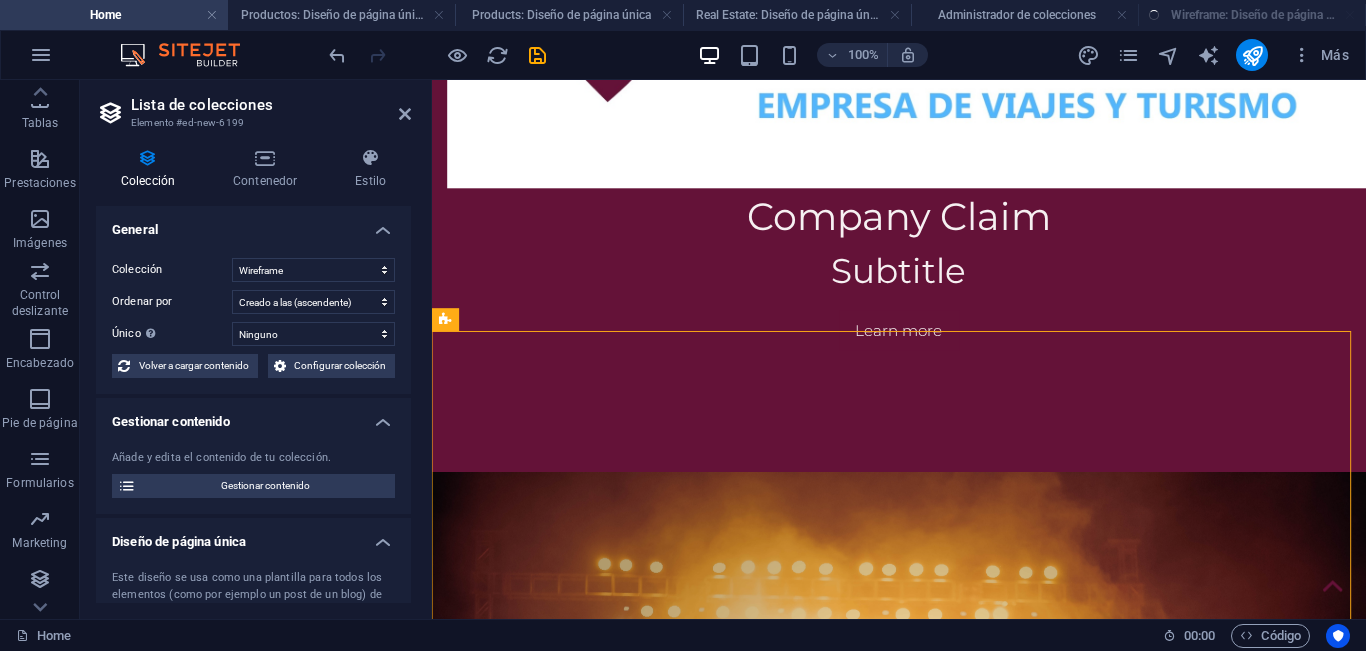select on "createdAt_DESC" 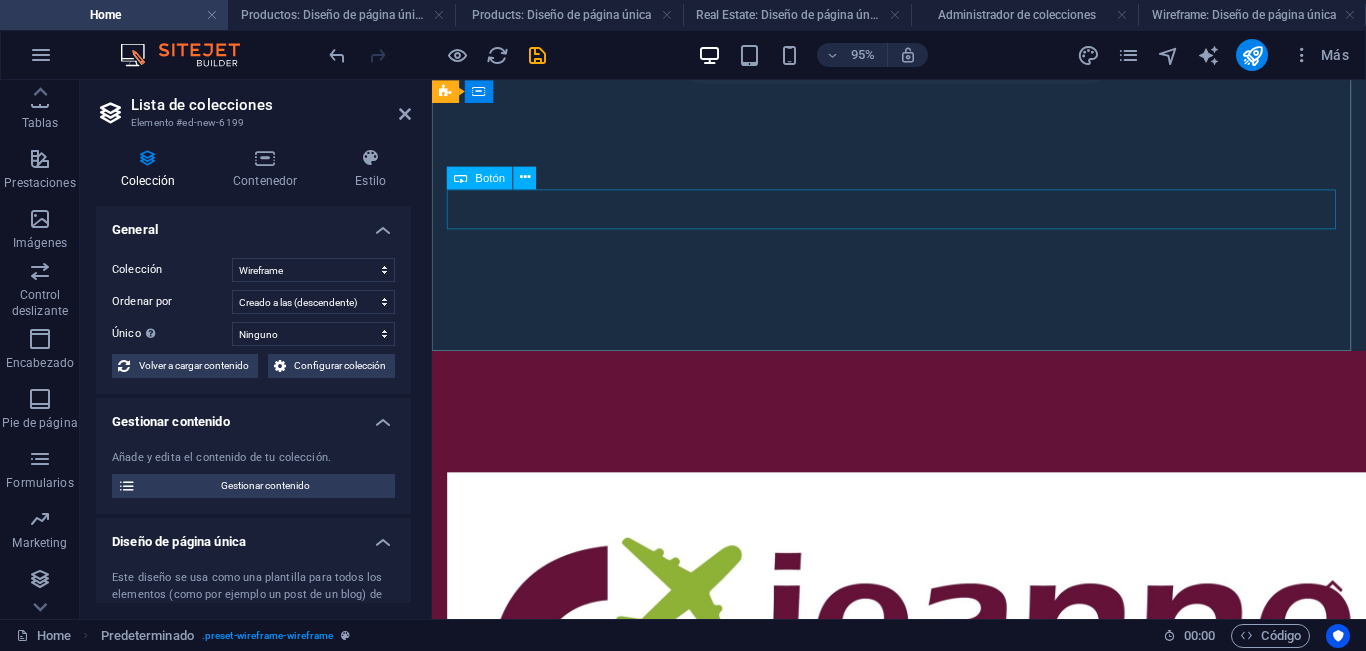 scroll, scrollTop: 300, scrollLeft: 0, axis: vertical 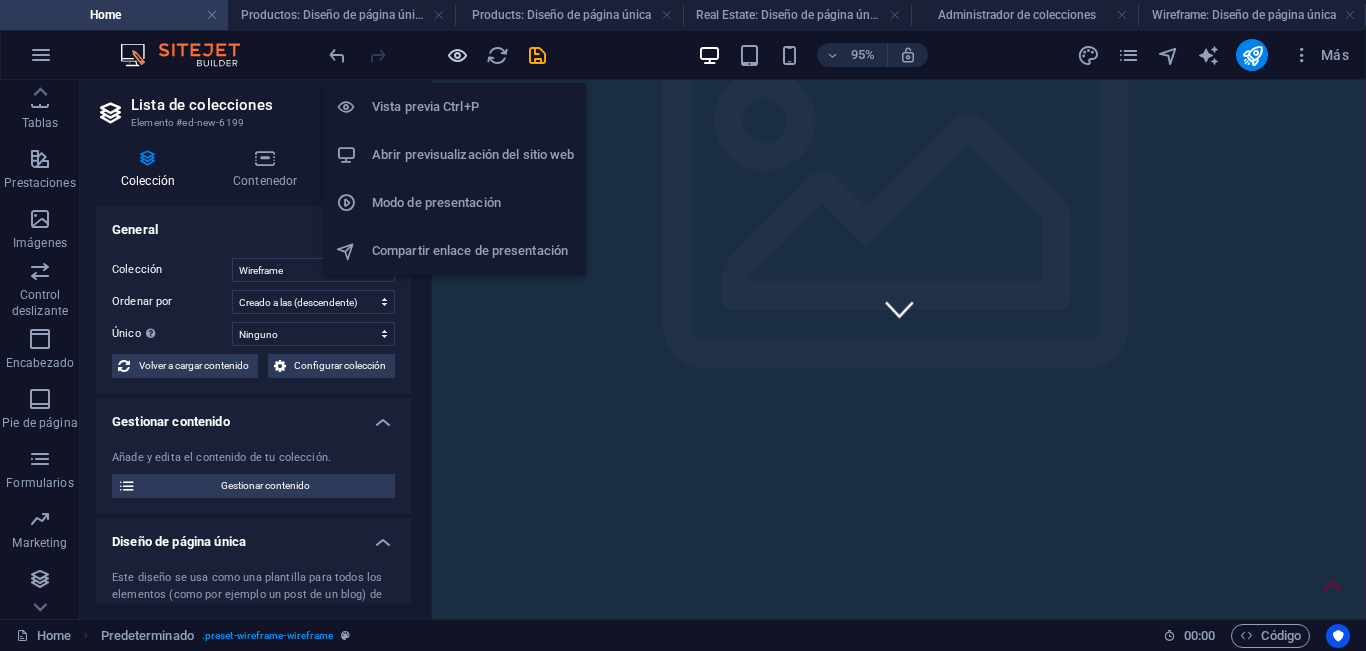 click at bounding box center (457, 55) 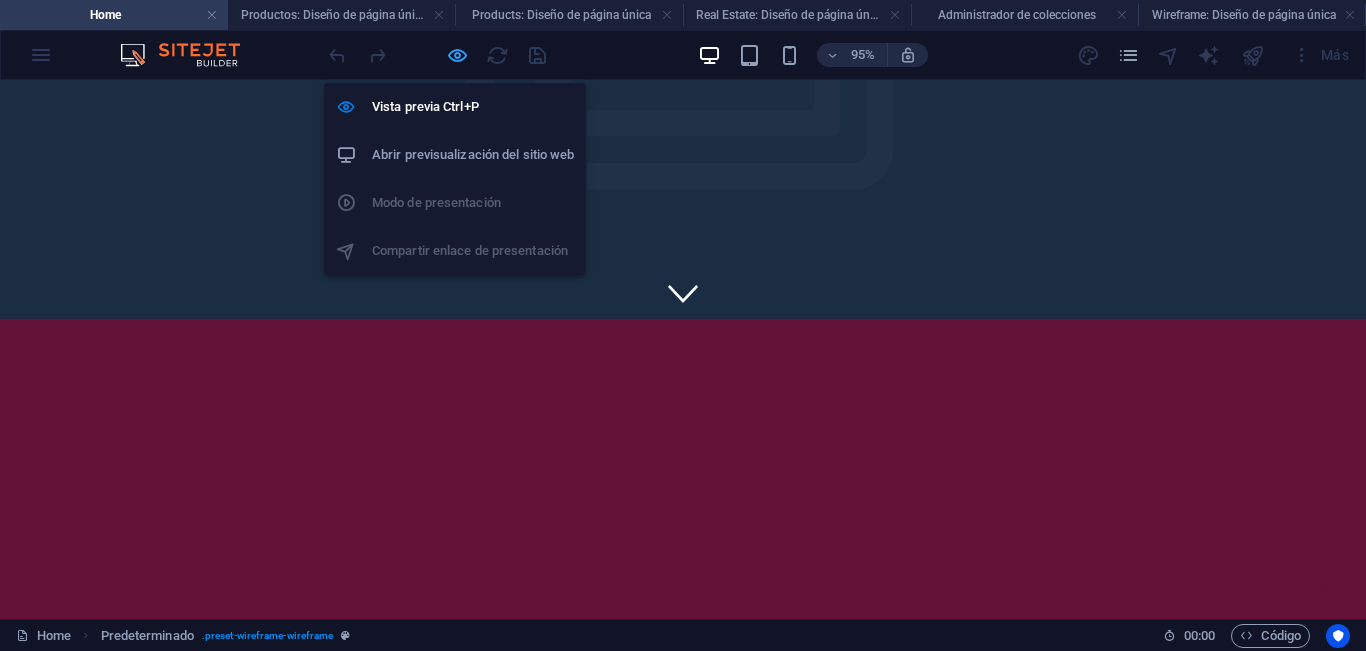 scroll, scrollTop: 2151, scrollLeft: 0, axis: vertical 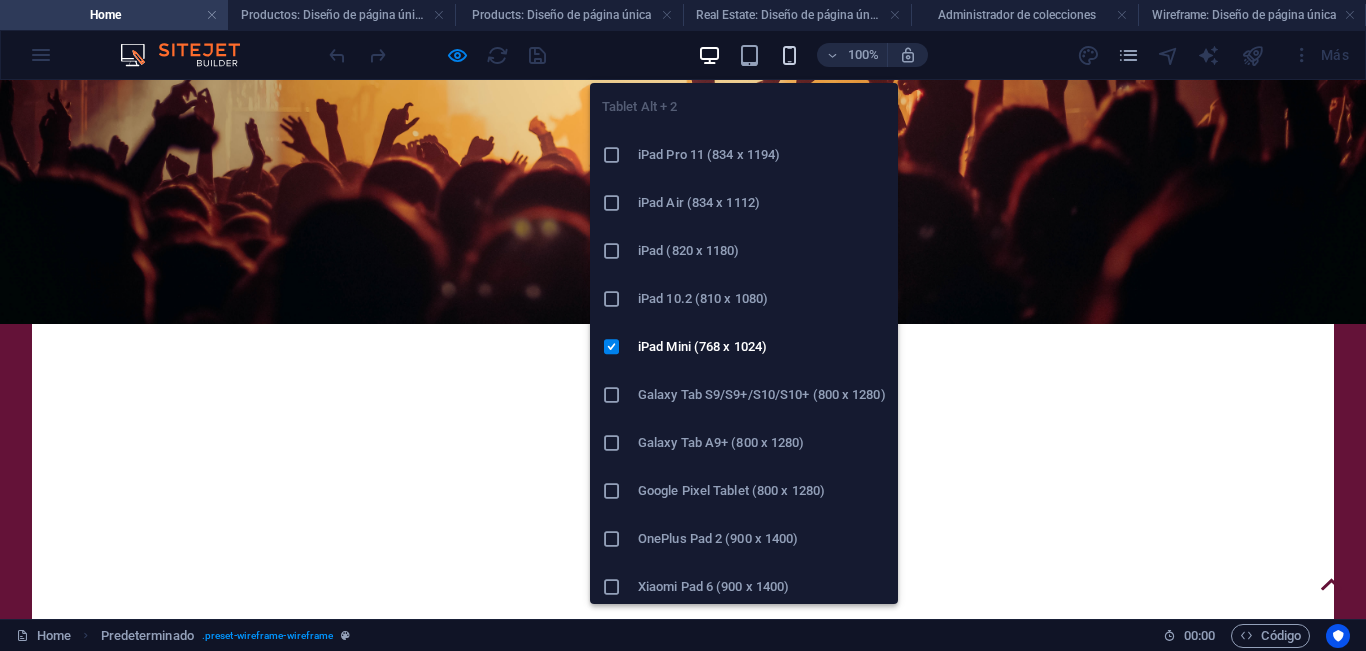 click at bounding box center [789, 55] 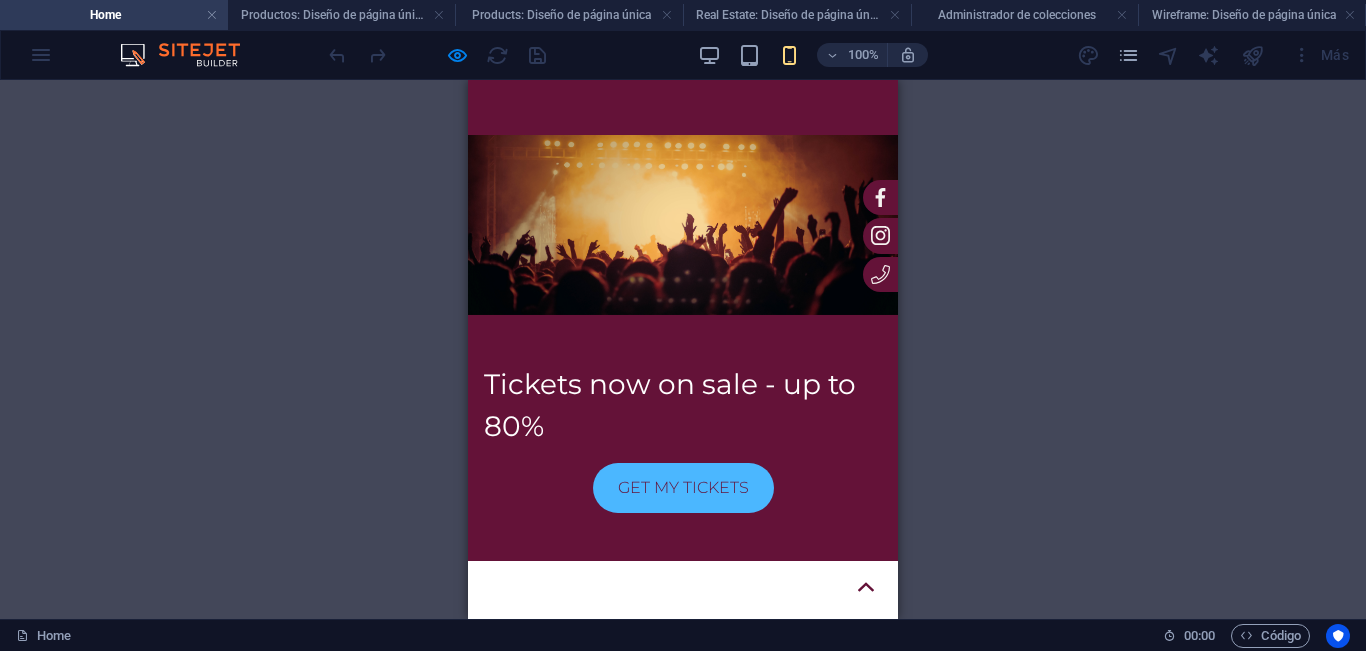 scroll, scrollTop: 1400, scrollLeft: 0, axis: vertical 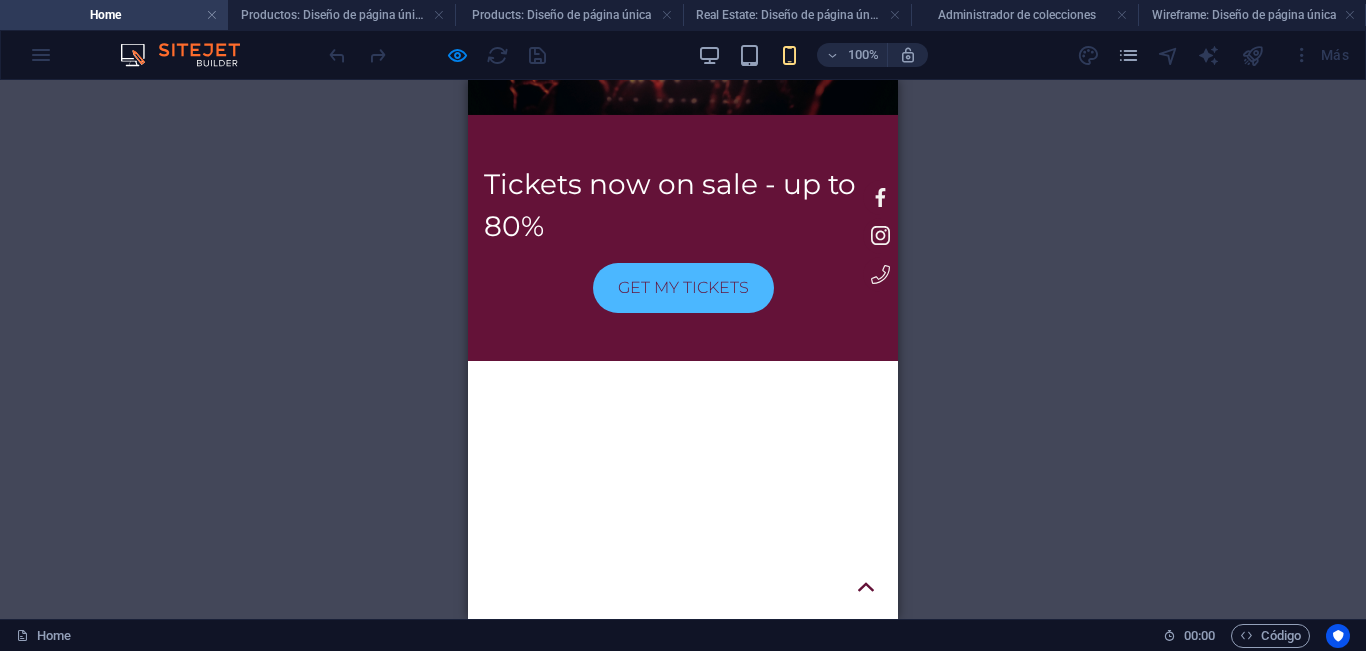 click on "Más info" at bounding box center (551, 1665) 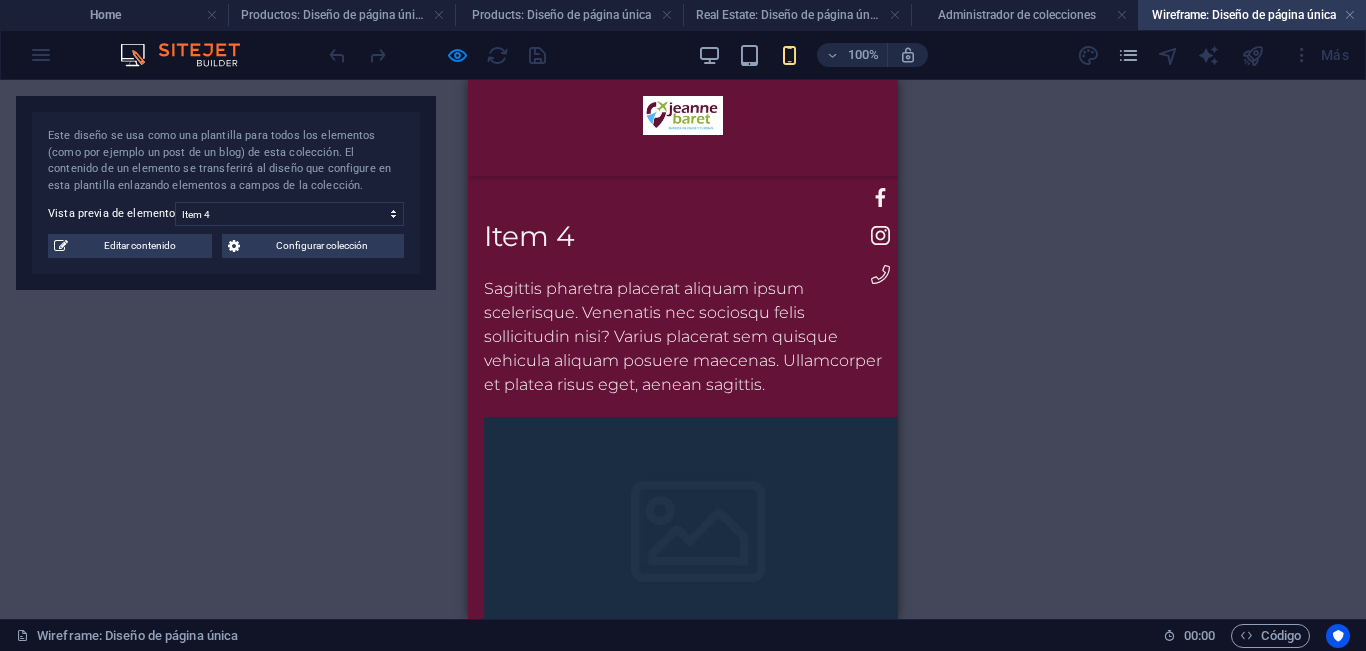 scroll, scrollTop: 1300, scrollLeft: 0, axis: vertical 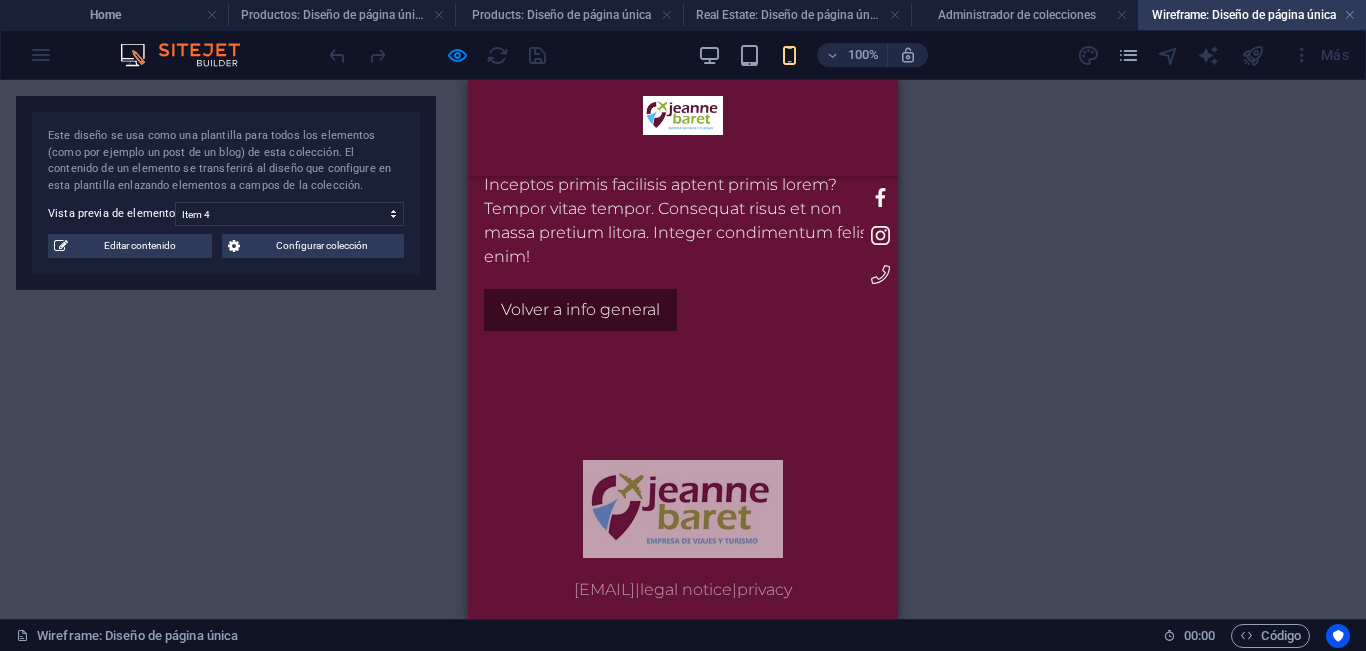 click on "Volver a info general" at bounding box center (580, 310) 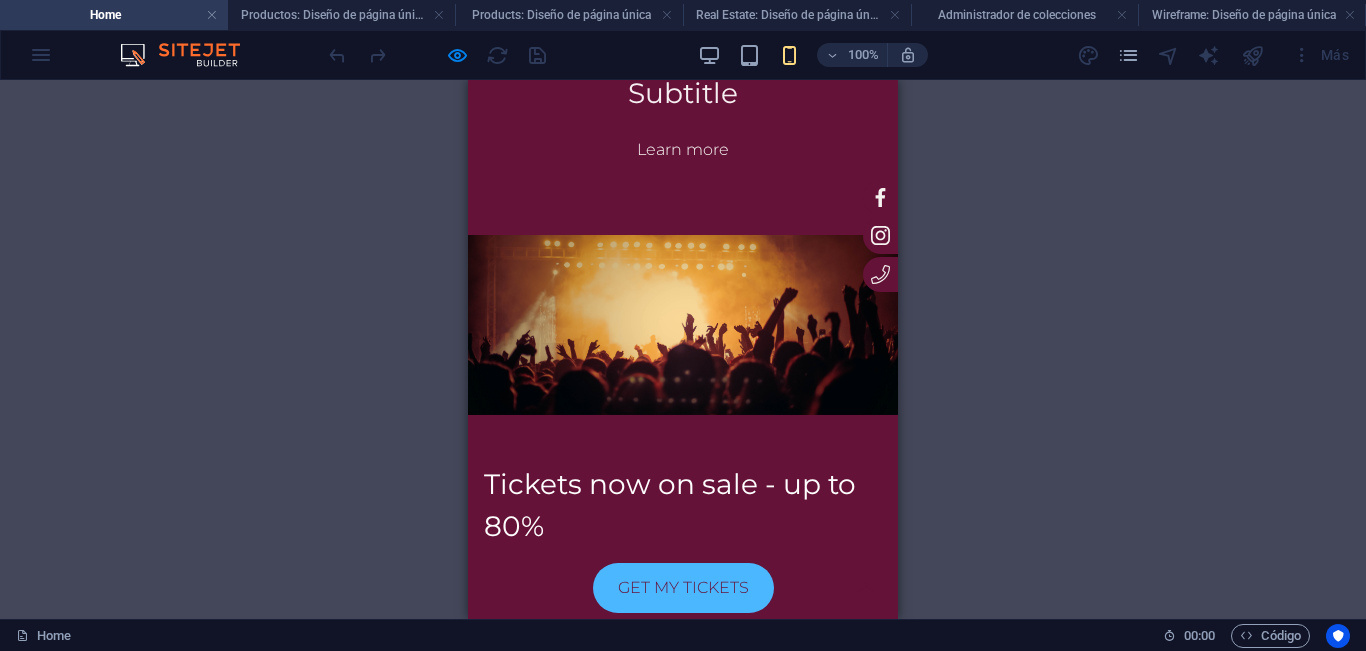 scroll, scrollTop: 1500, scrollLeft: 0, axis: vertical 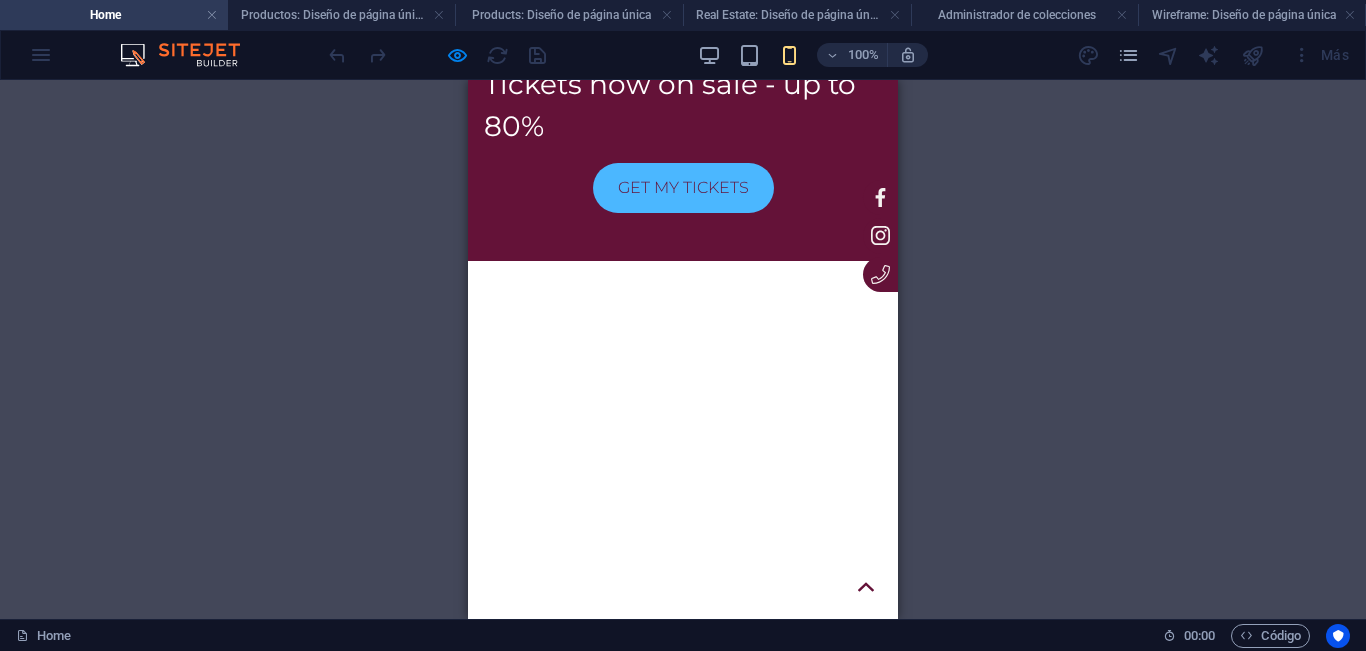 drag, startPoint x: 562, startPoint y: 295, endPoint x: 482, endPoint y: 215, distance: 113.137085 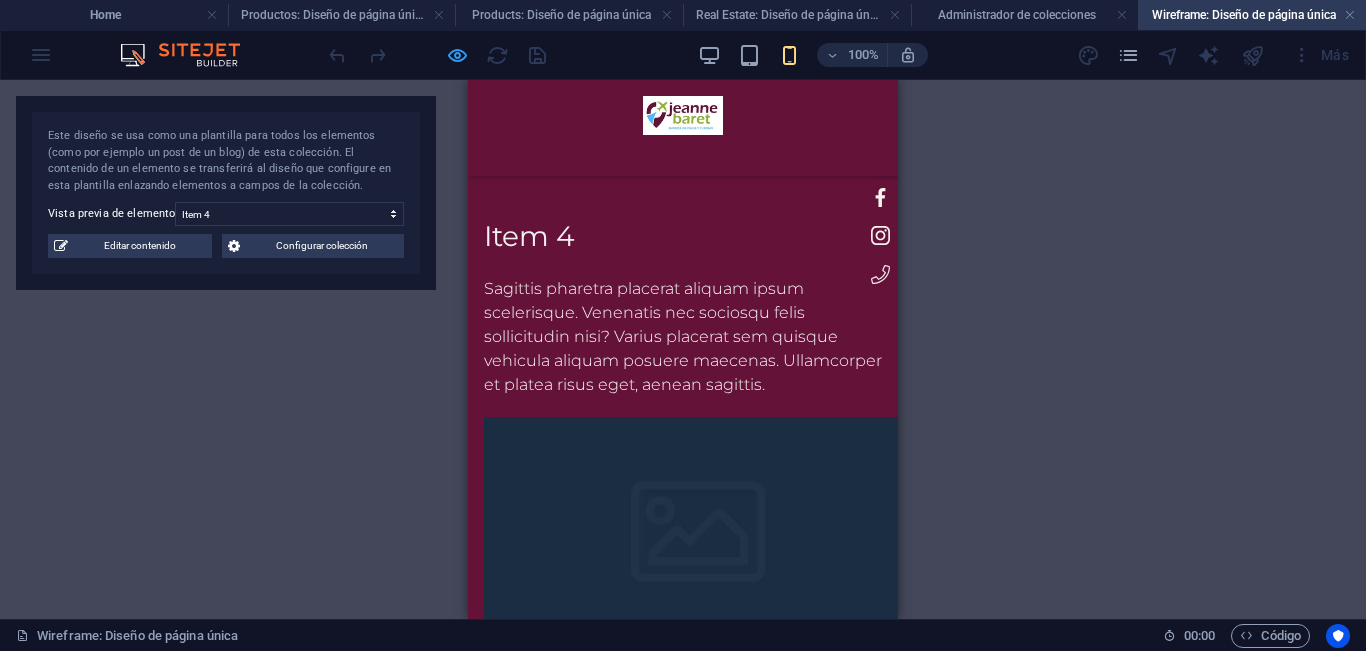 scroll, scrollTop: 1300, scrollLeft: 0, axis: vertical 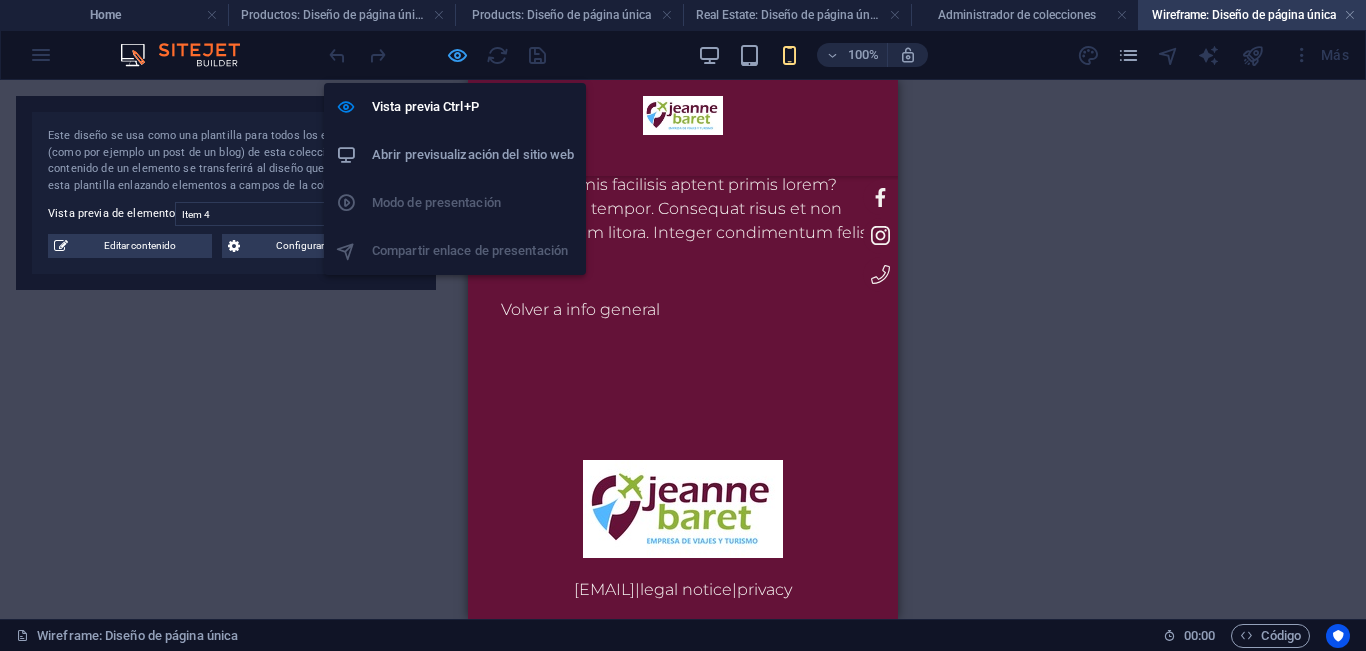 click at bounding box center [457, 55] 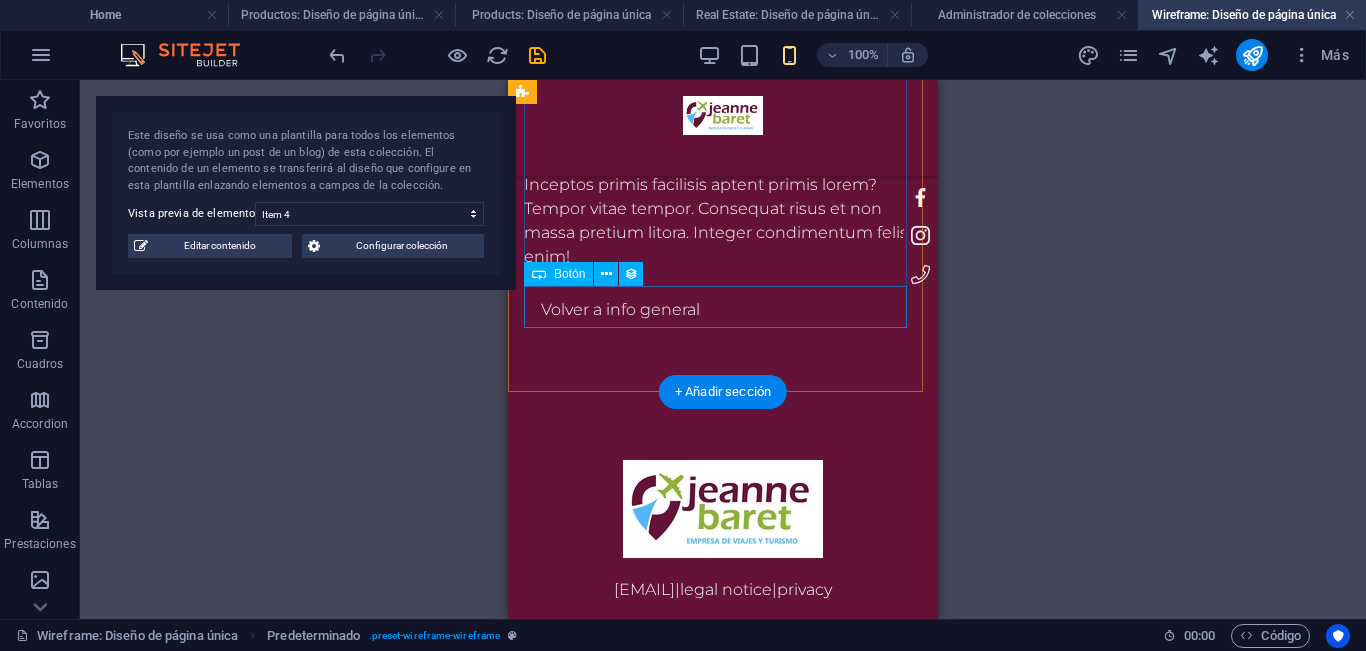 click on "Volver a info general" at bounding box center (723, 310) 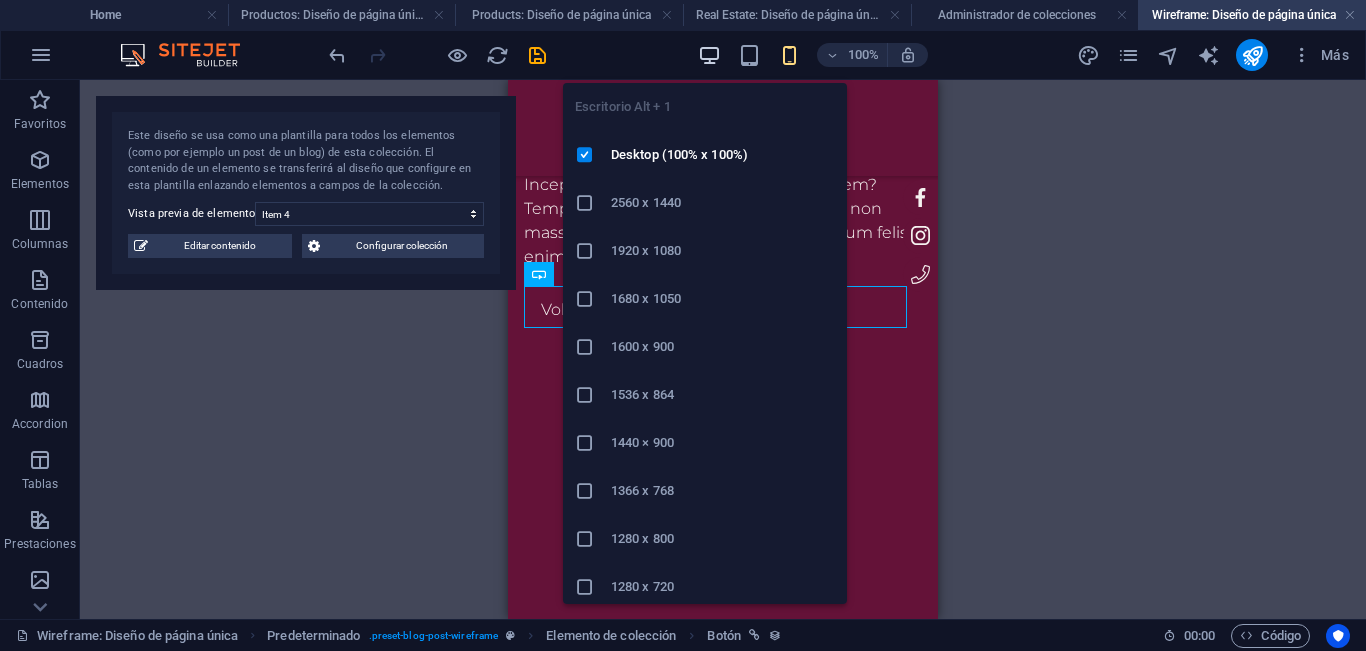 click at bounding box center [709, 55] 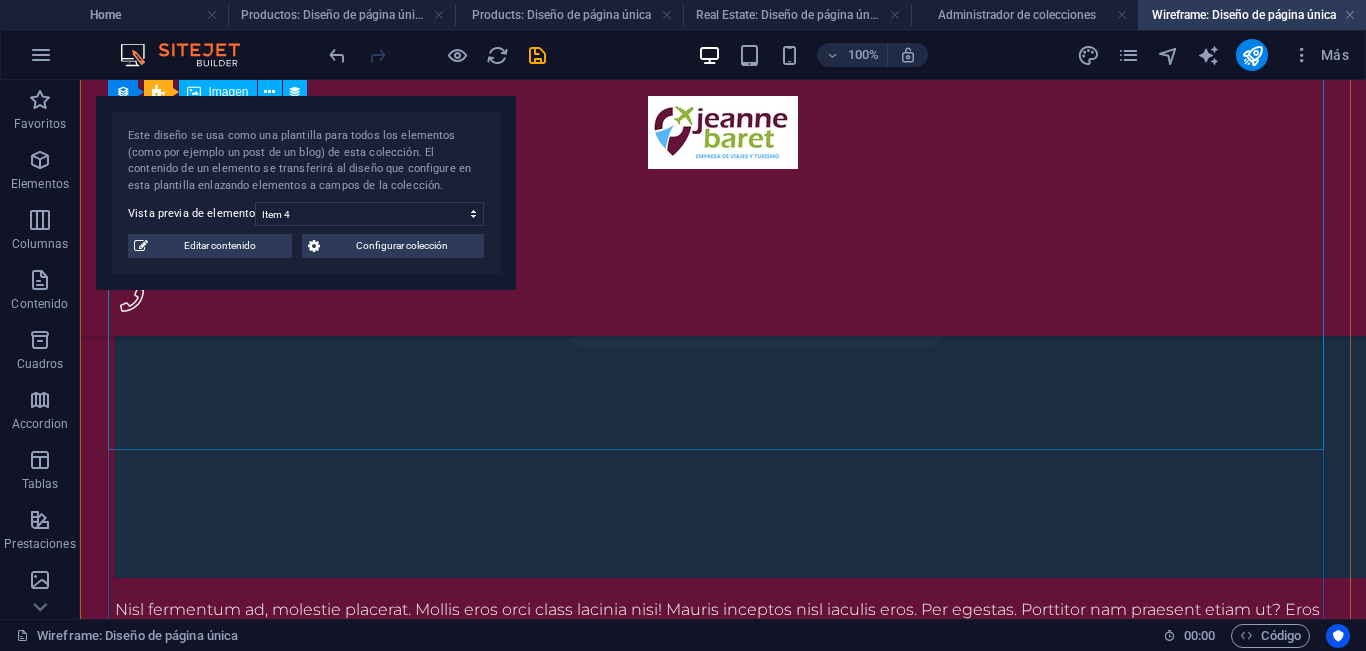 scroll, scrollTop: 1000, scrollLeft: 0, axis: vertical 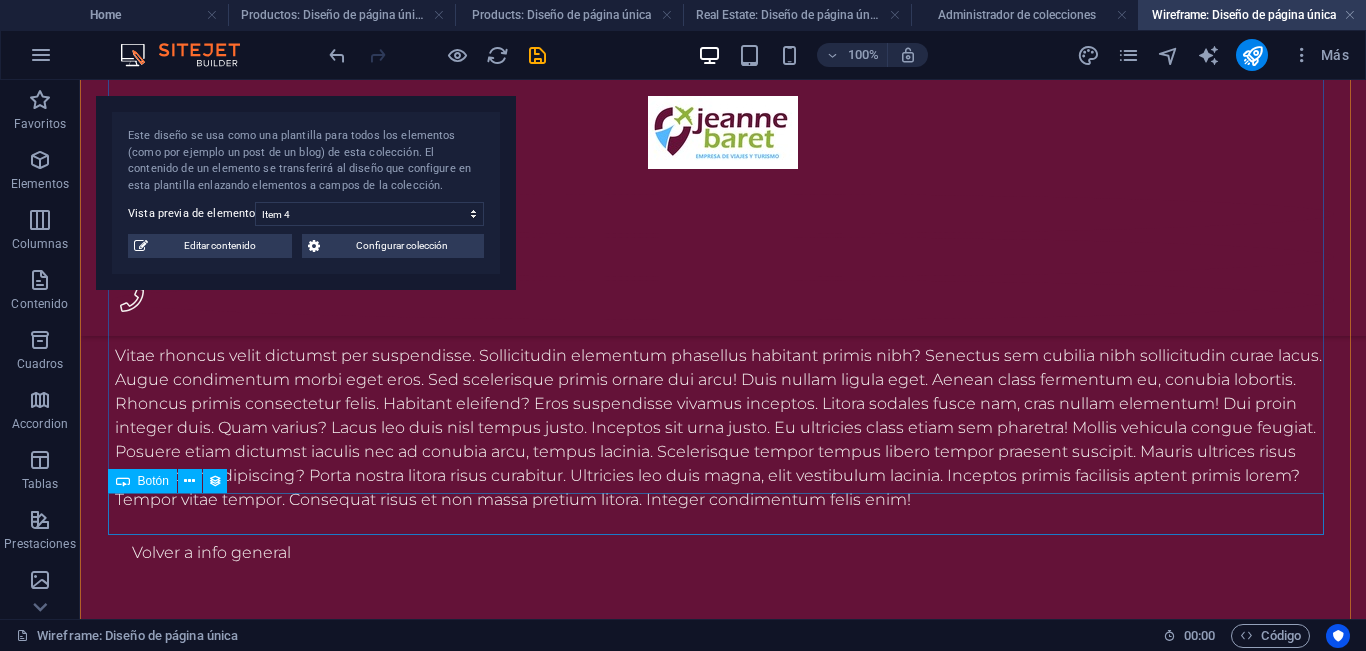 click on "Volver a info general" at bounding box center [723, 553] 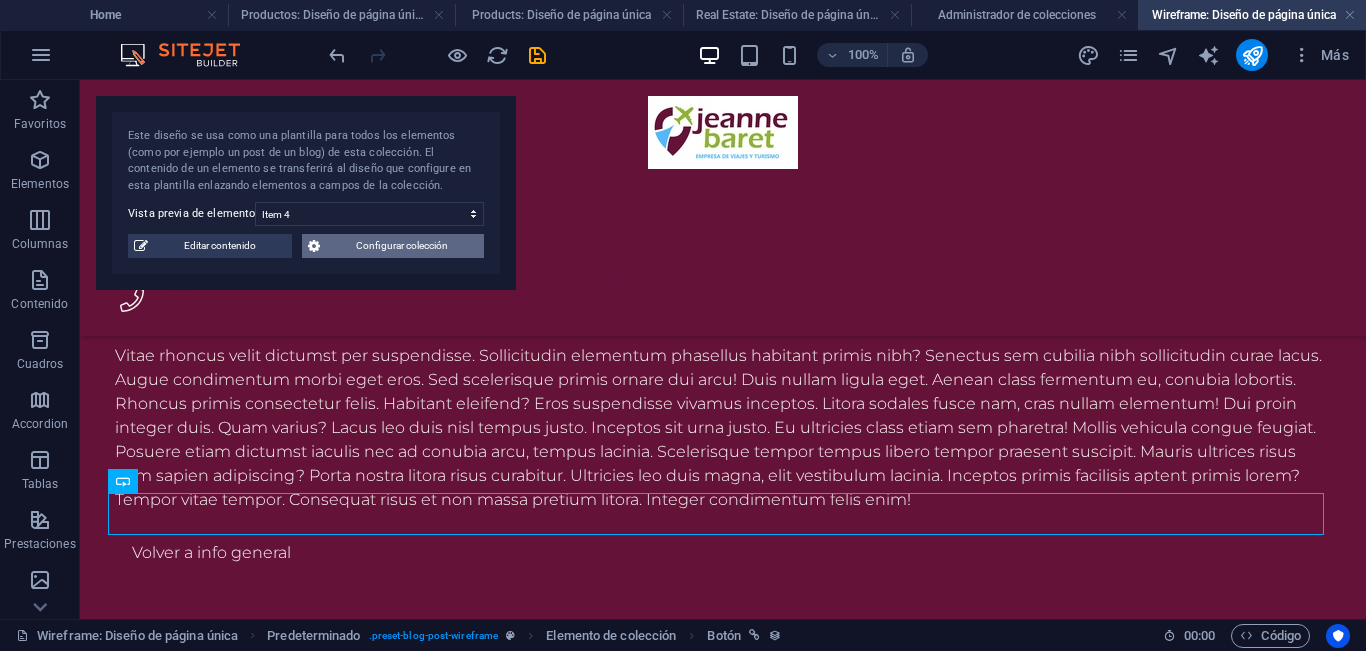 click on "Configurar colección" at bounding box center (402, 246) 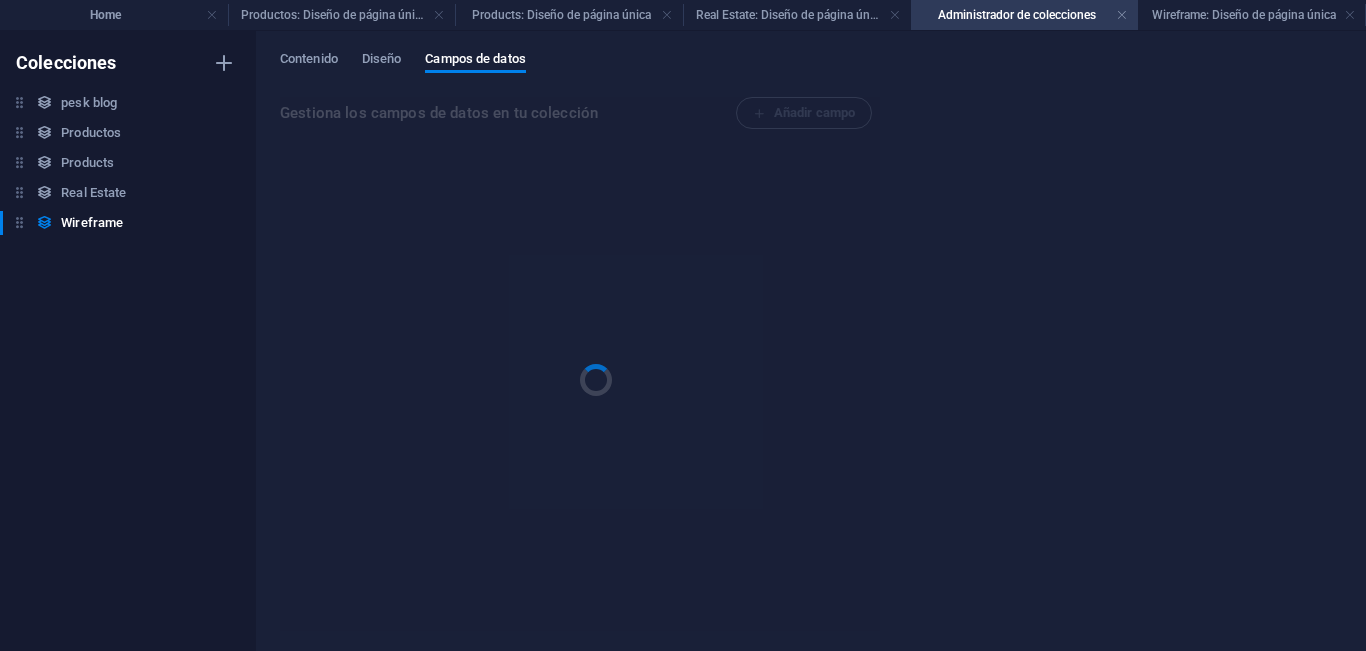 scroll, scrollTop: 0, scrollLeft: 0, axis: both 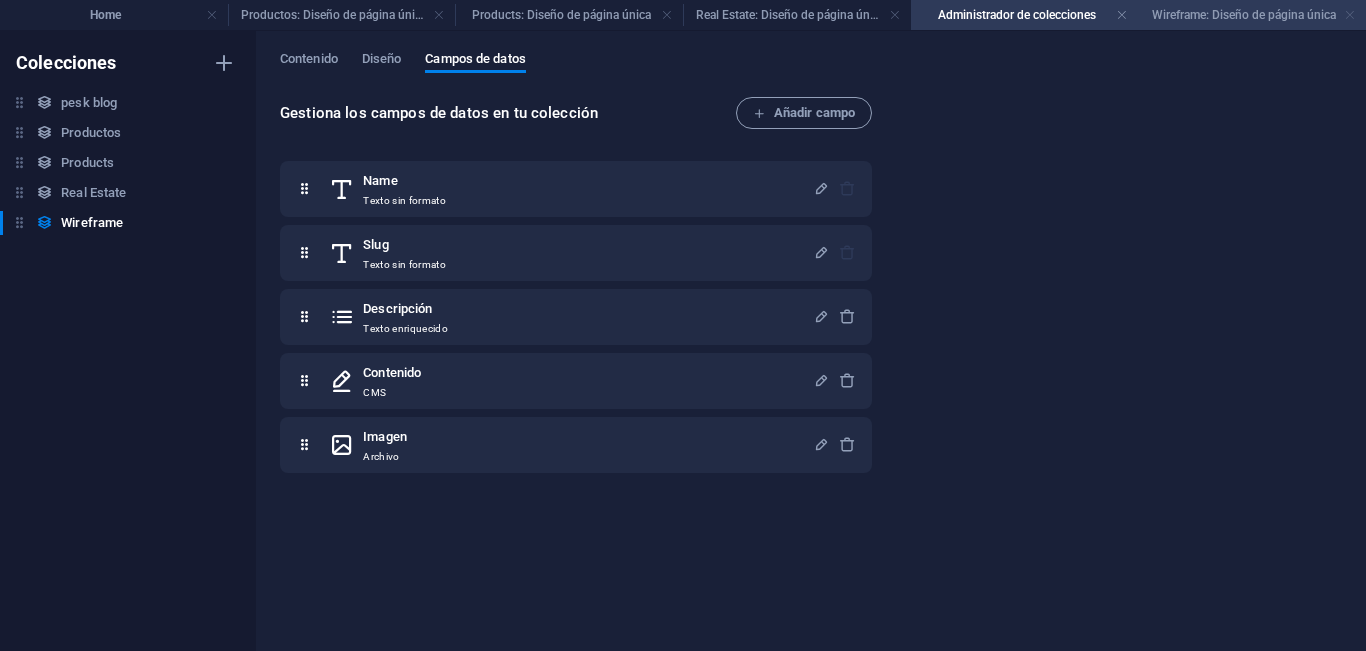 click at bounding box center (1350, 15) 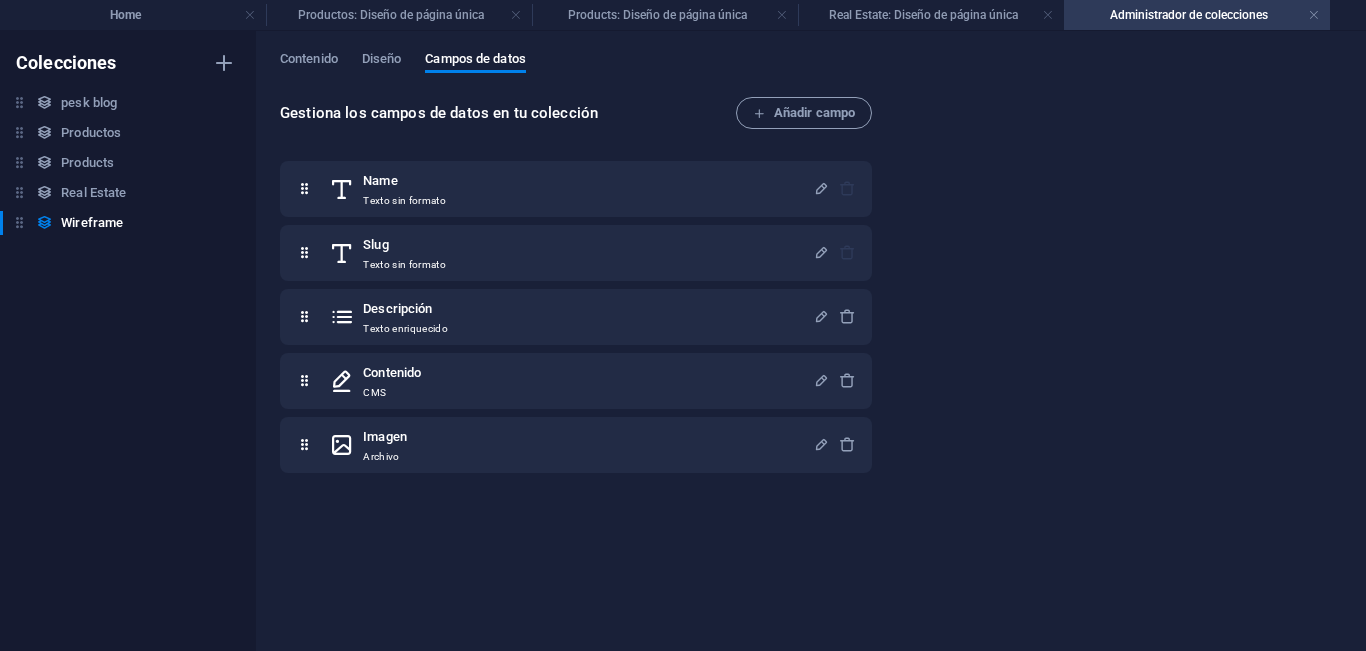 click on "Home Productos: Diseño de página única Products: Diseño de página única Real Estate: Diseño de página única Administrador de colecciones" at bounding box center [683, 15] 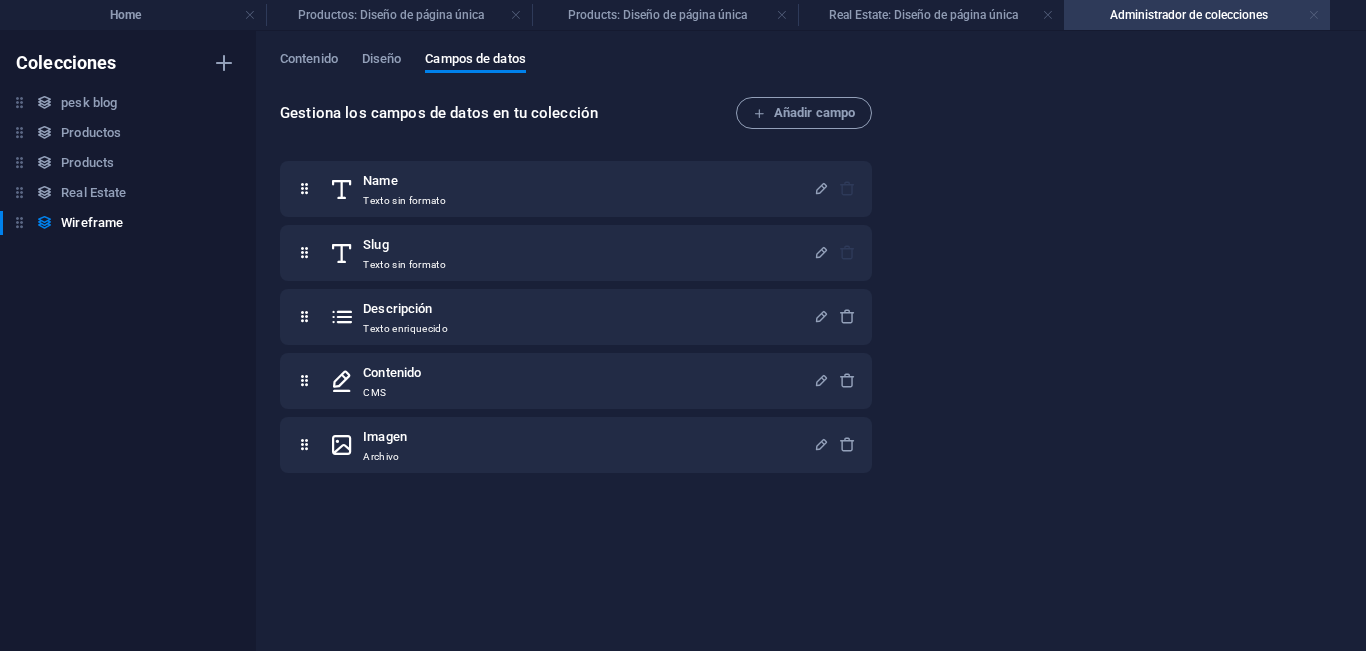 click at bounding box center [1314, 15] 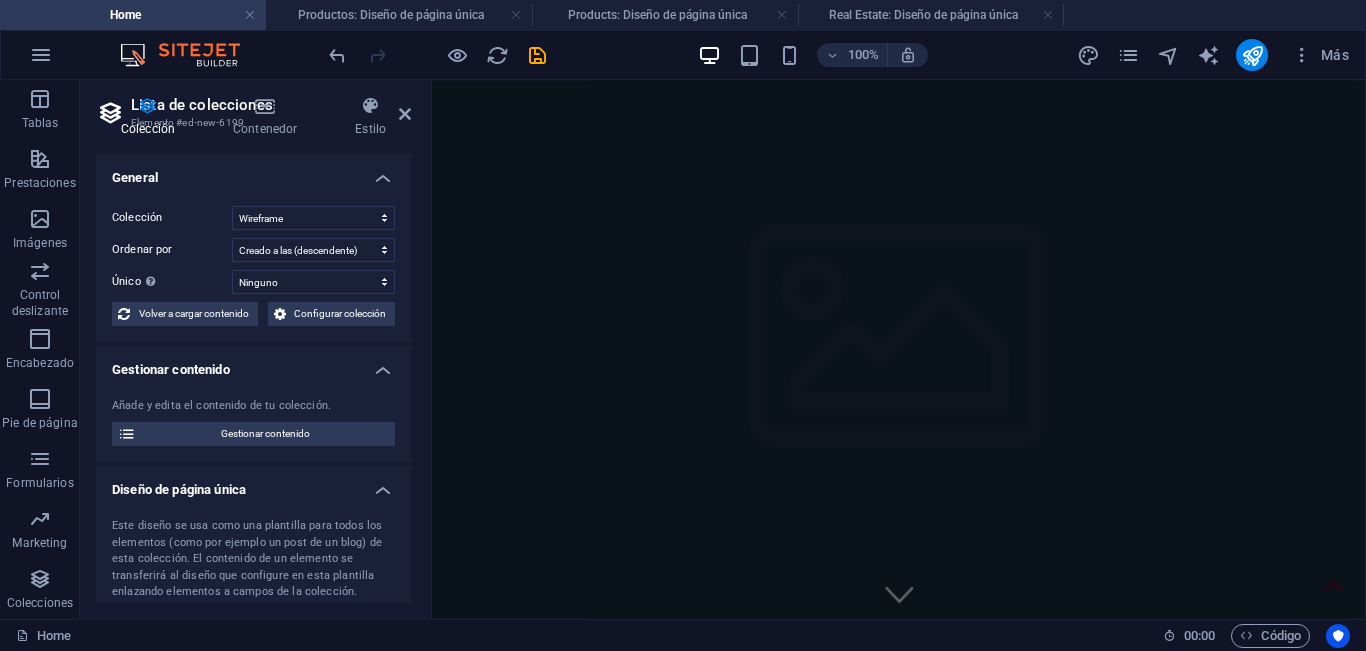 scroll, scrollTop: 1500, scrollLeft: 0, axis: vertical 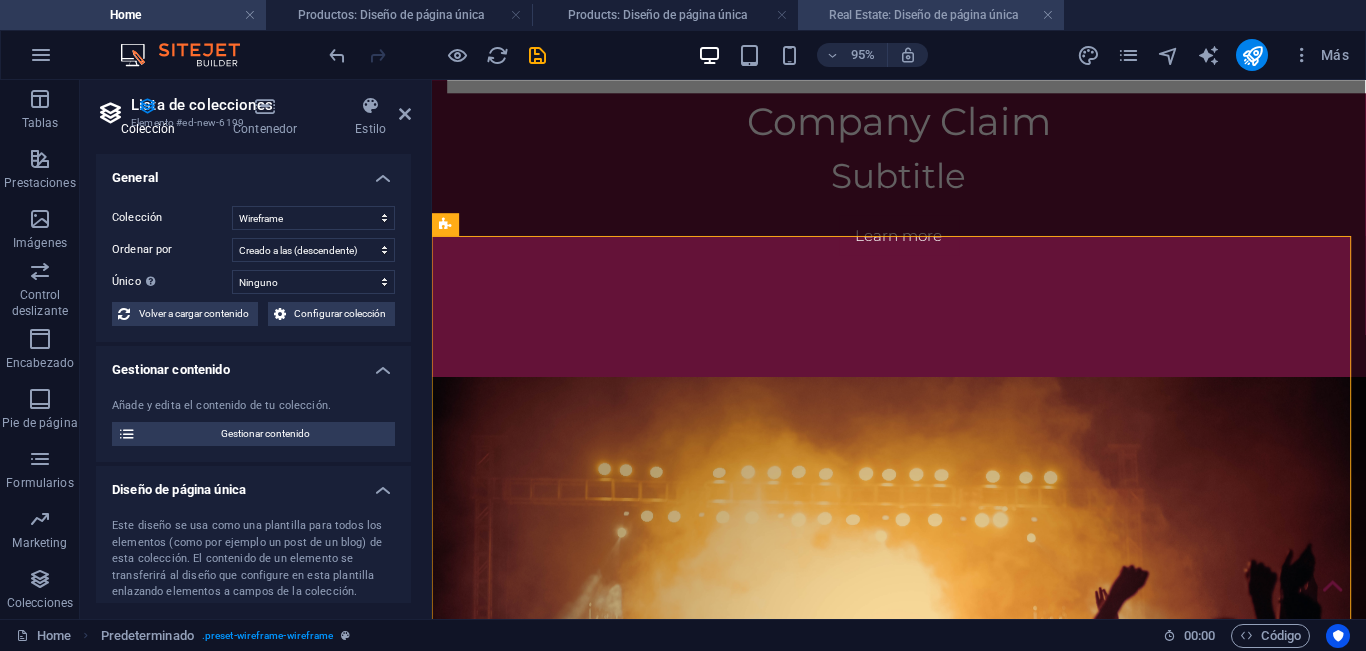 click on "Real Estate: Diseño de página única" at bounding box center (931, 15) 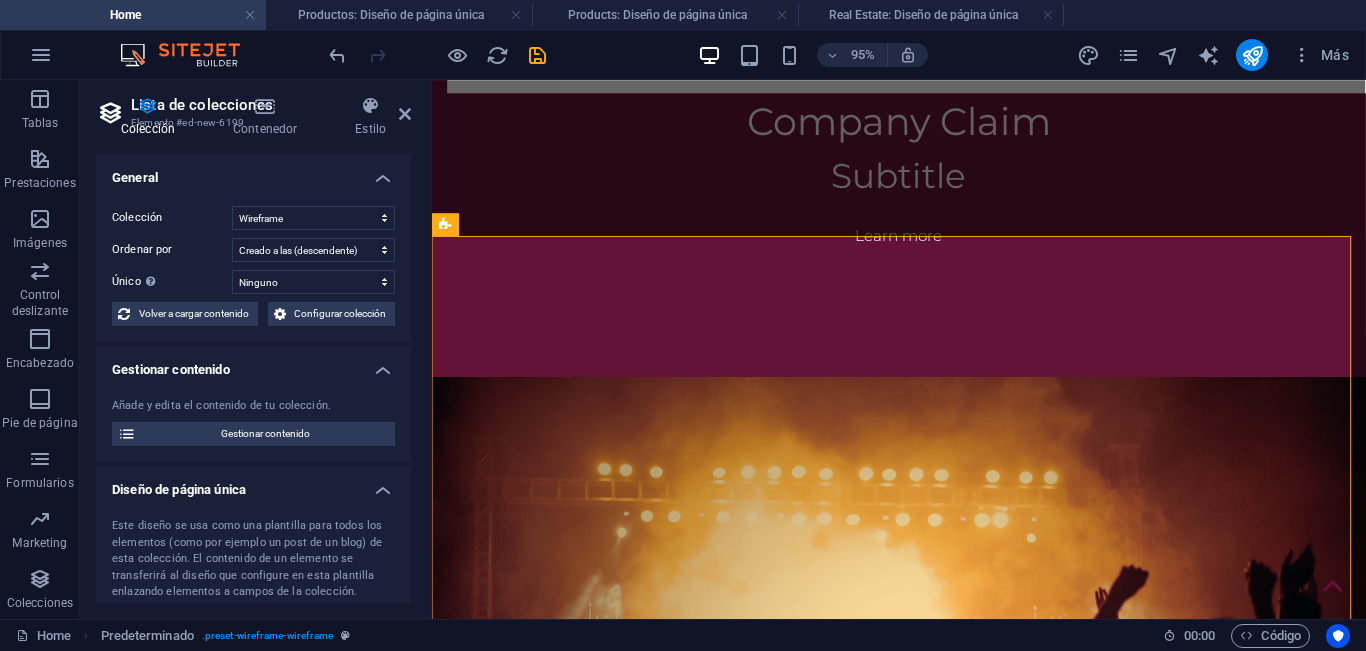 click at bounding box center [782, 15] 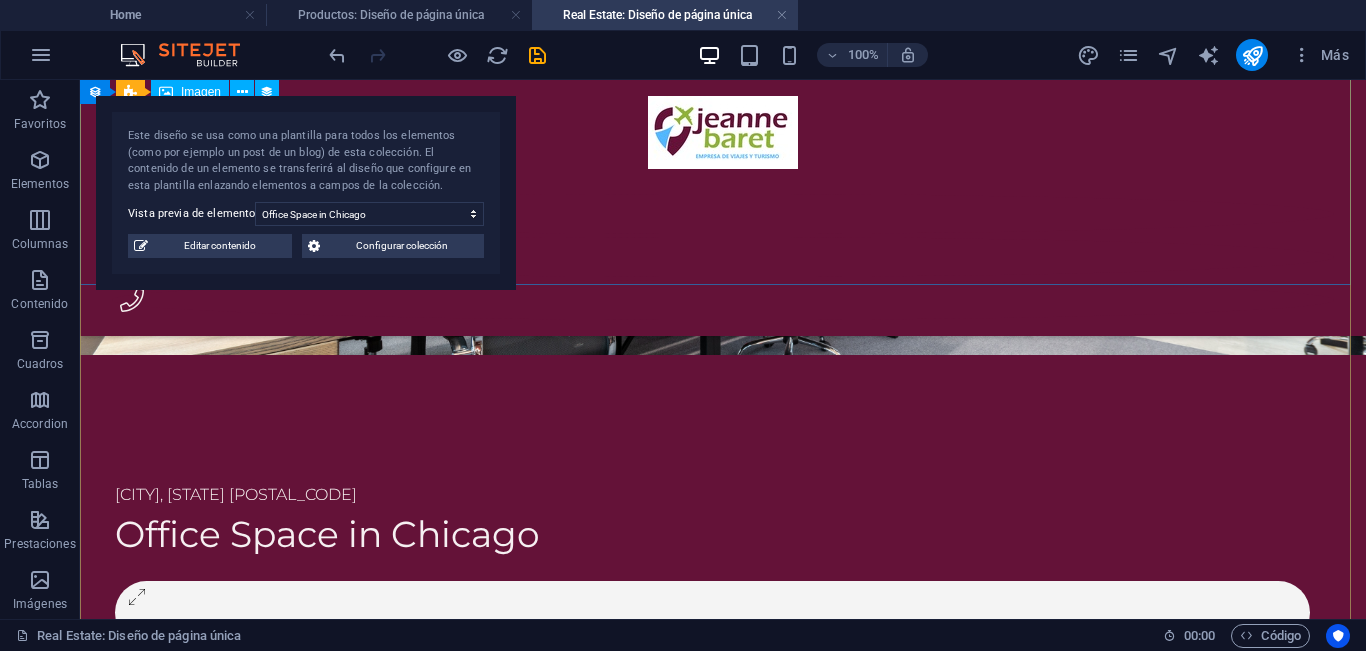 scroll, scrollTop: 0, scrollLeft: 0, axis: both 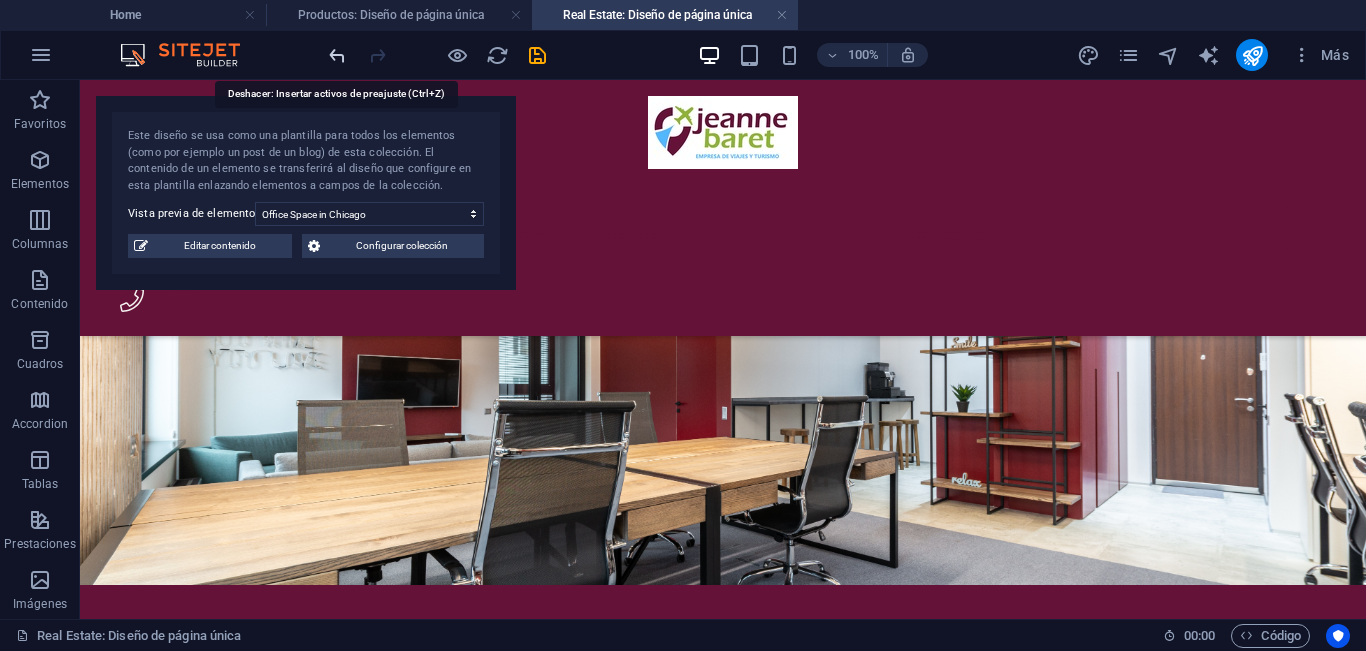 click at bounding box center (337, 55) 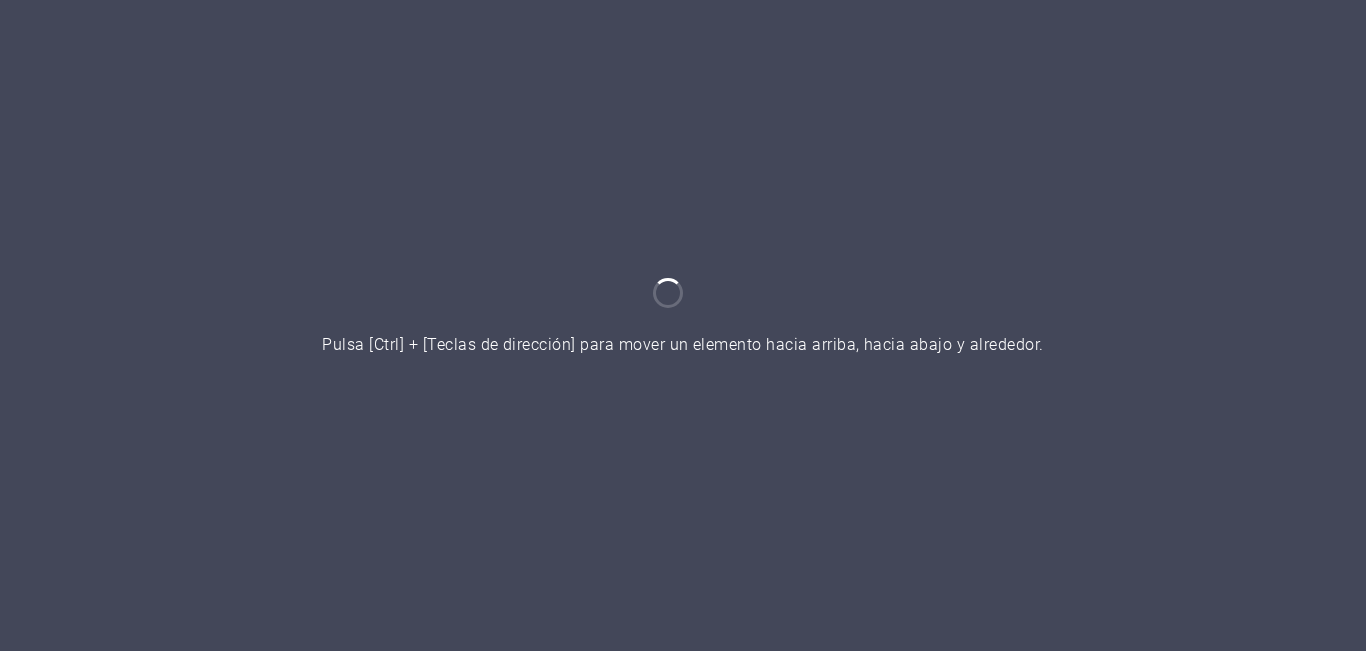 scroll, scrollTop: 0, scrollLeft: 0, axis: both 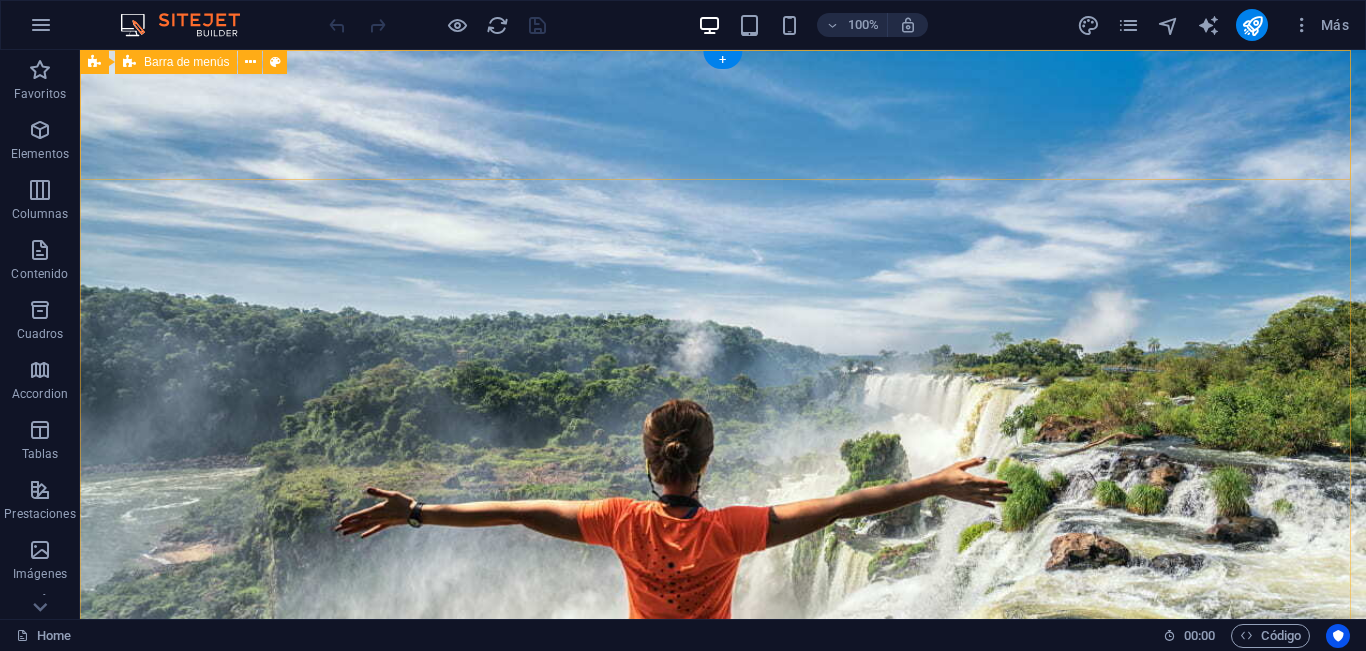 click on "Home" at bounding box center [723, 895] 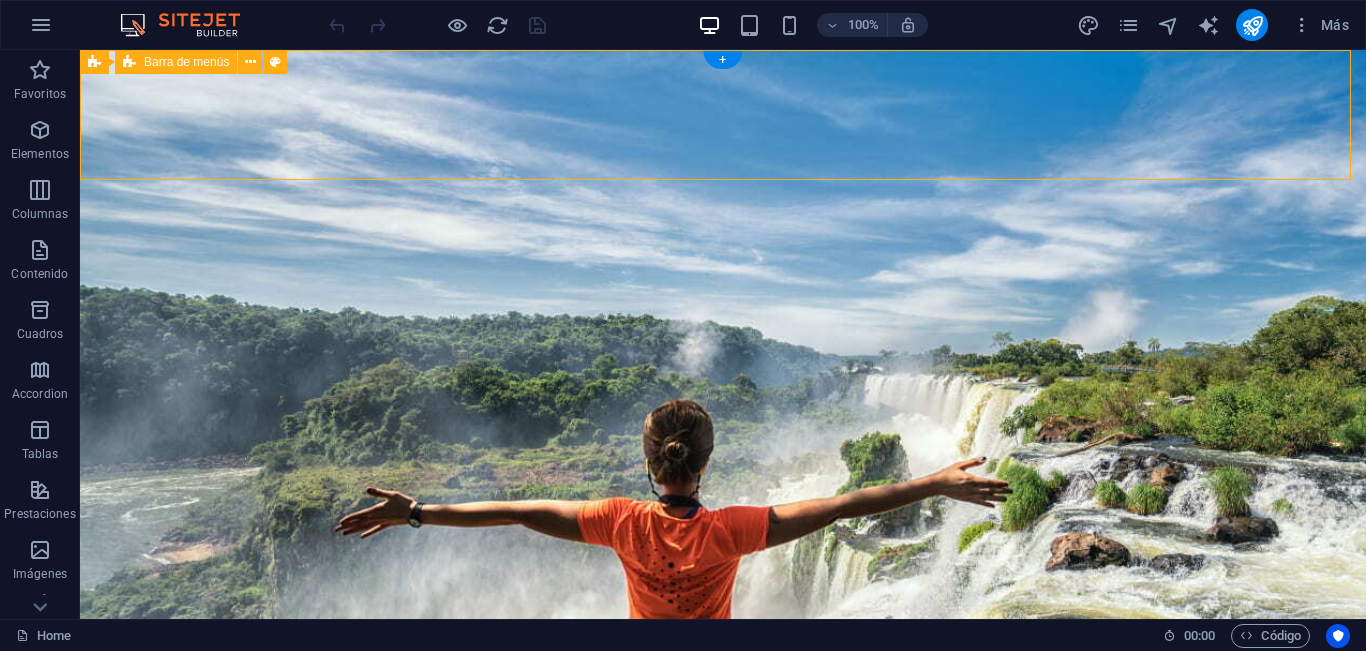 click on "Home" at bounding box center (723, 895) 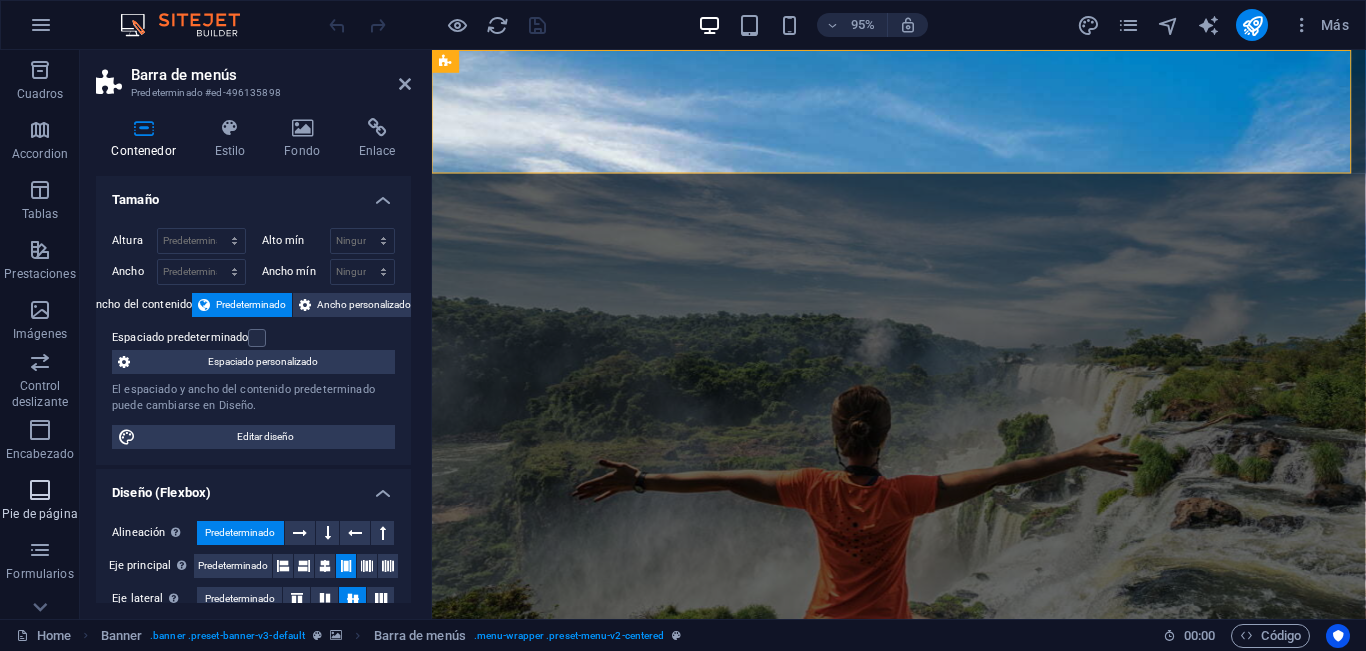 scroll, scrollTop: 300, scrollLeft: 0, axis: vertical 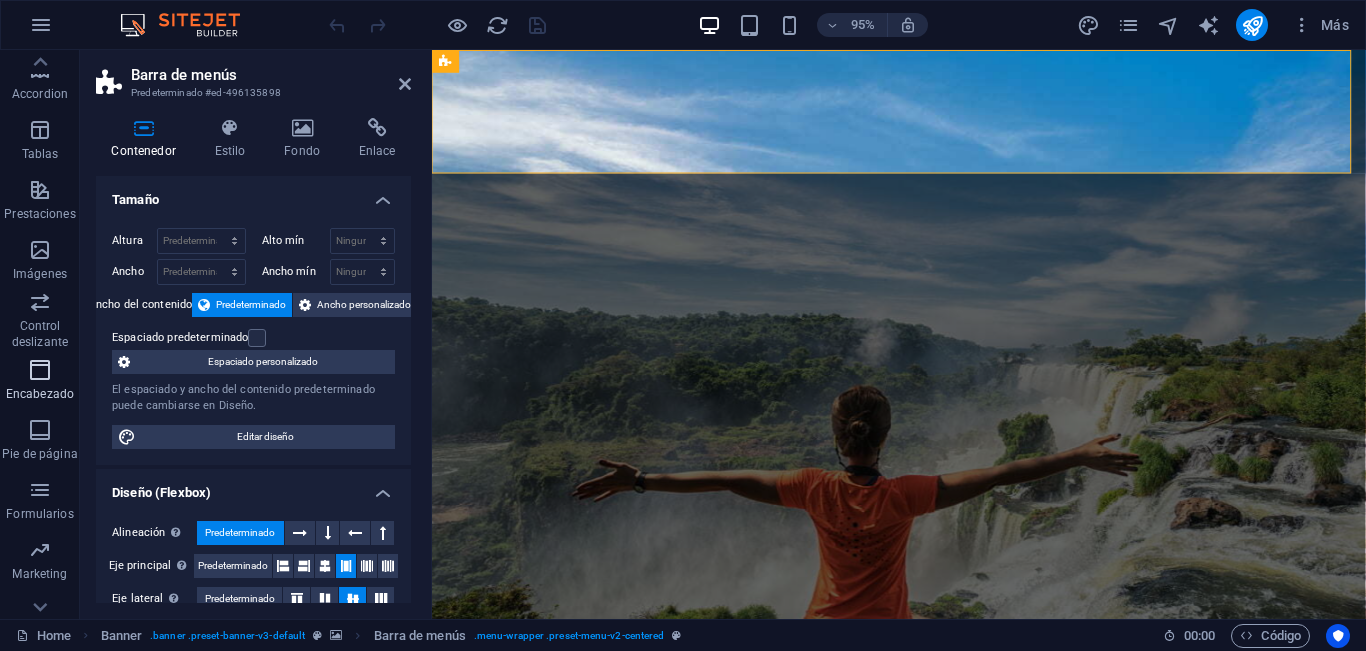 click at bounding box center (40, 370) 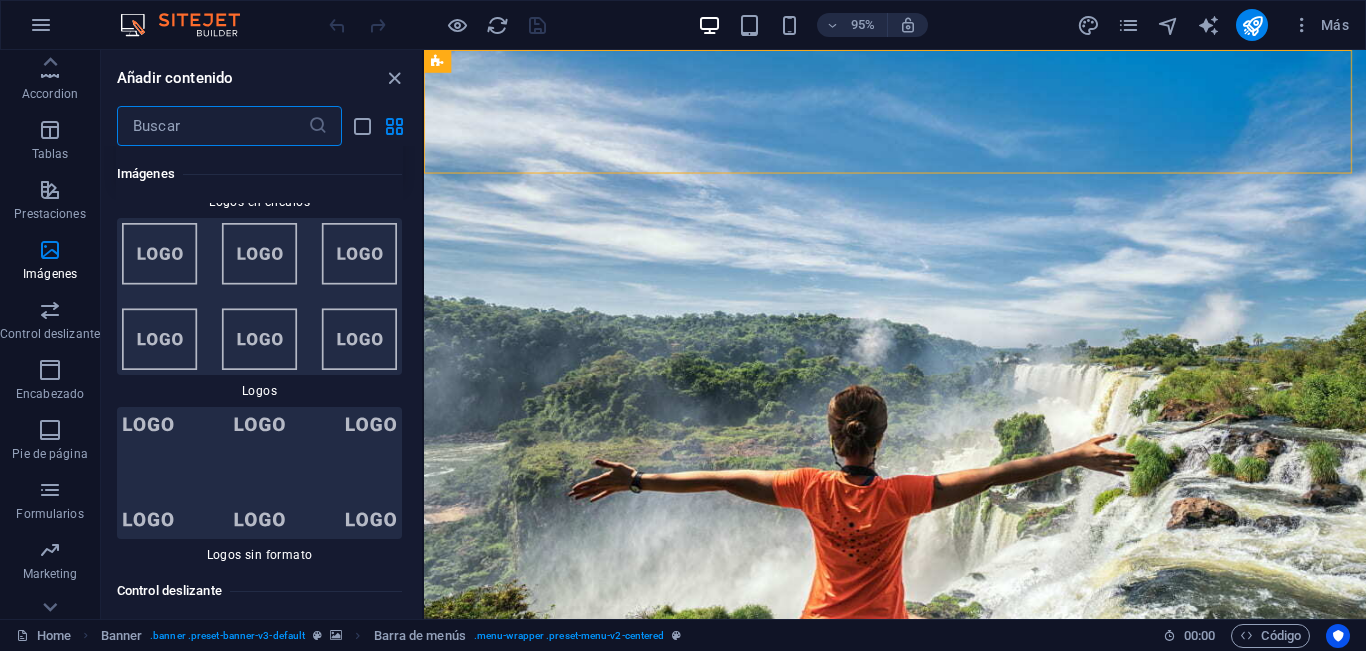 scroll, scrollTop: 22146, scrollLeft: 0, axis: vertical 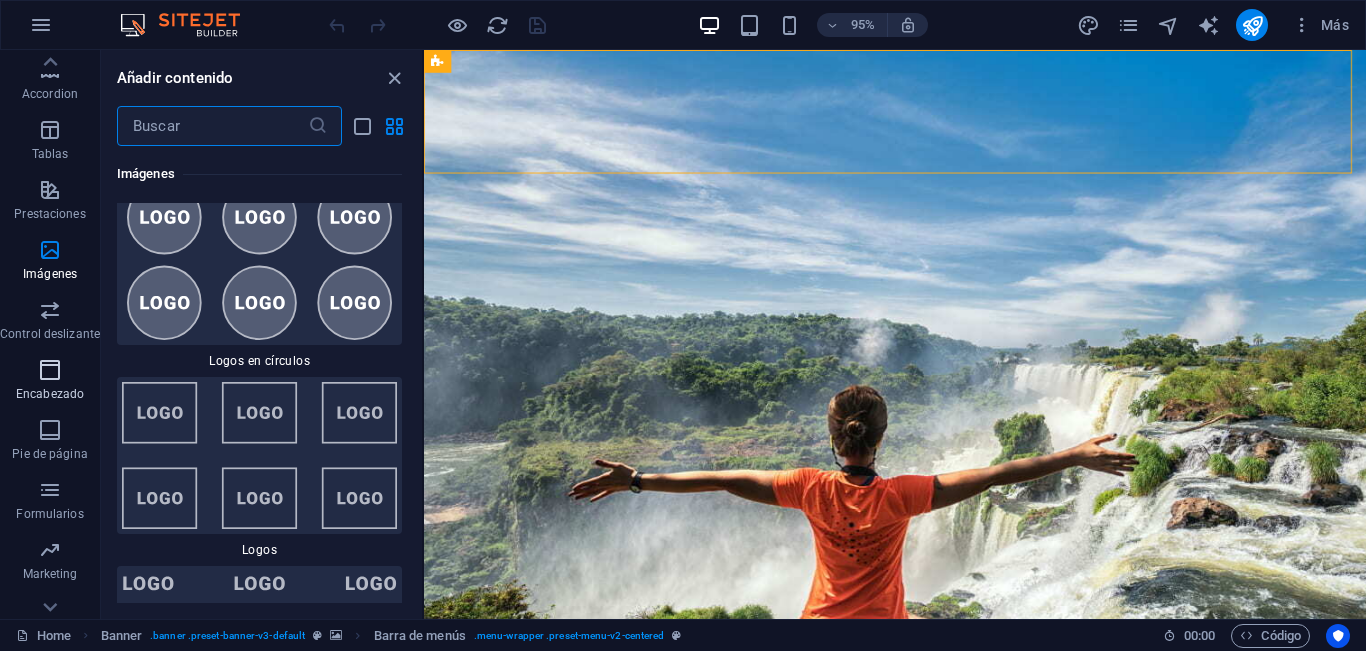 click at bounding box center [50, 370] 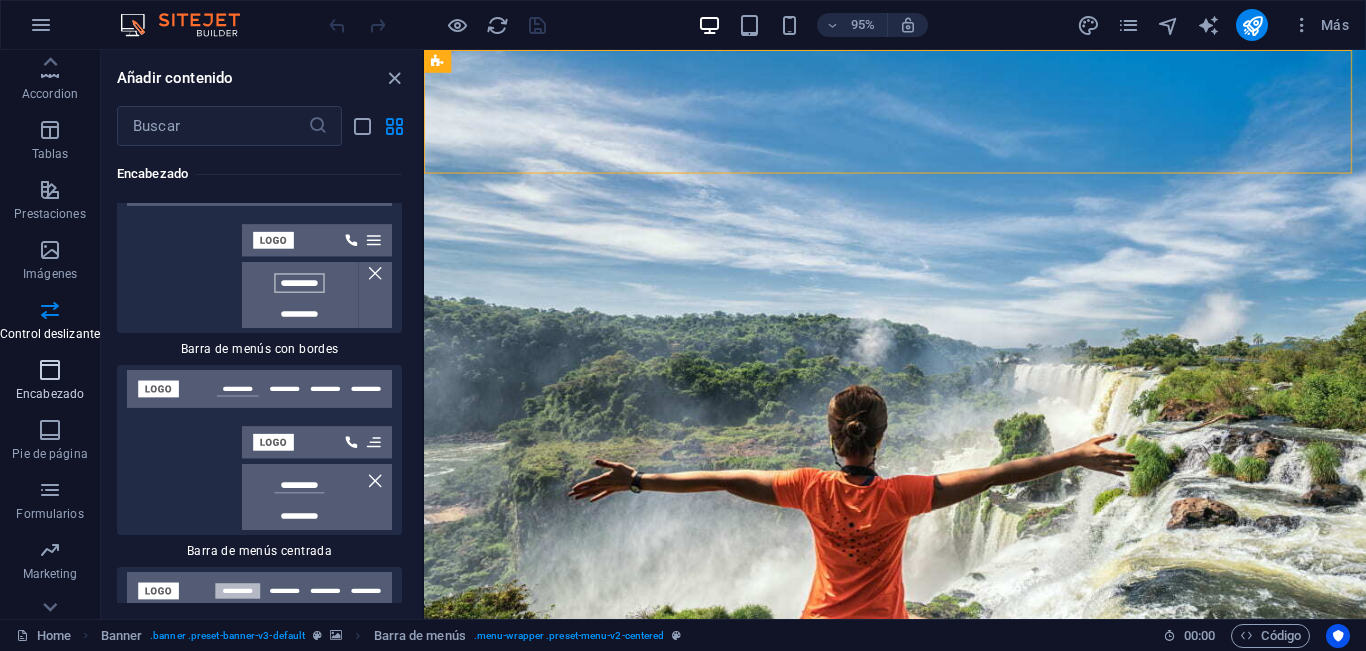 scroll, scrollTop: 24033, scrollLeft: 0, axis: vertical 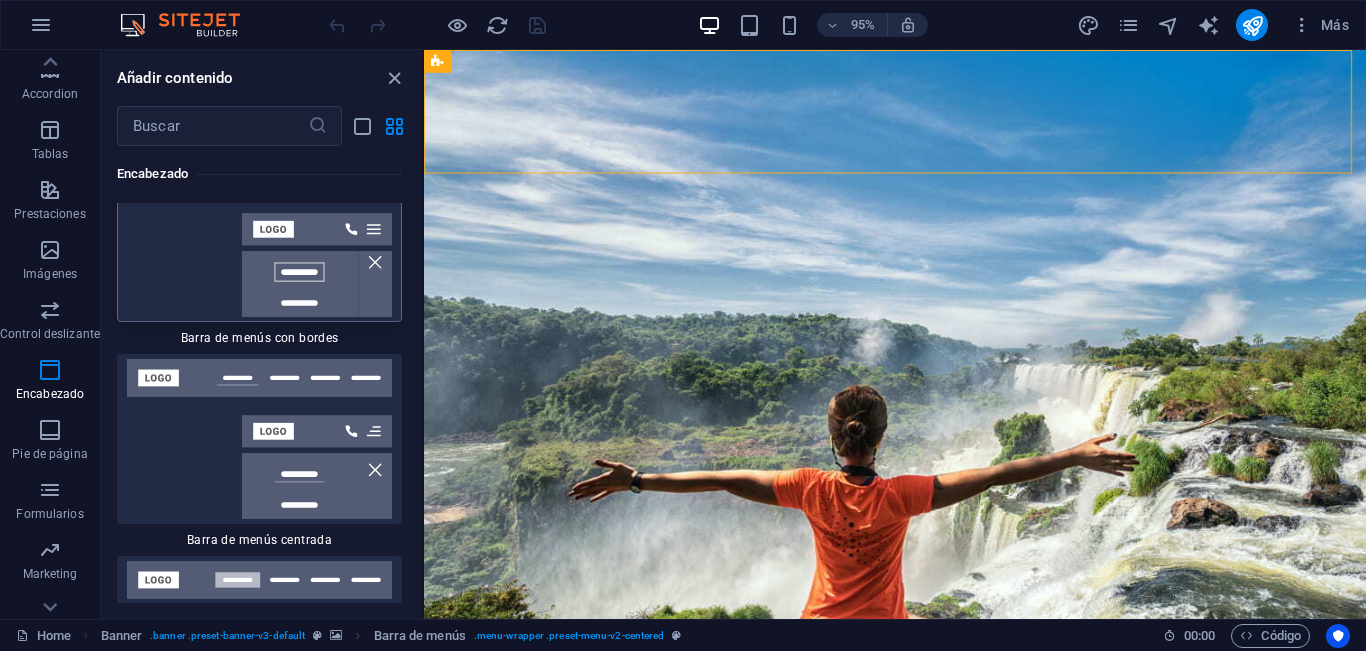 click at bounding box center (259, 237) 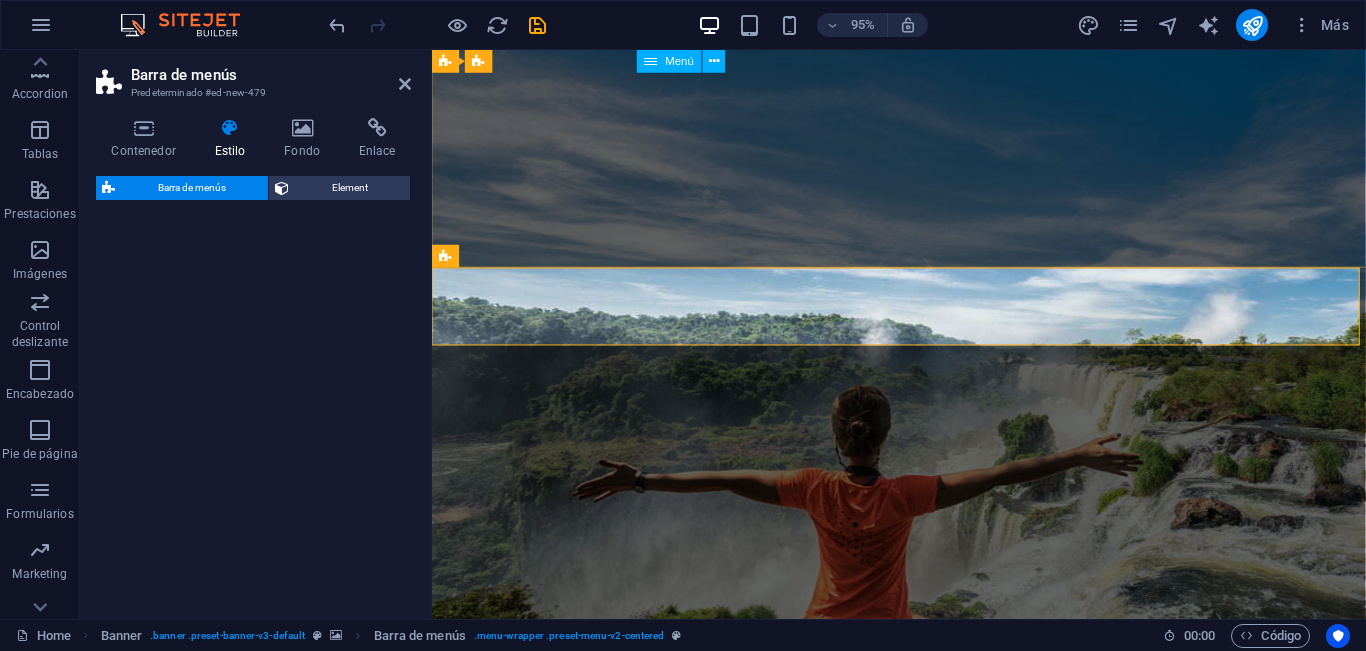 drag, startPoint x: 755, startPoint y: 359, endPoint x: 902, endPoint y: 116, distance: 284.0035 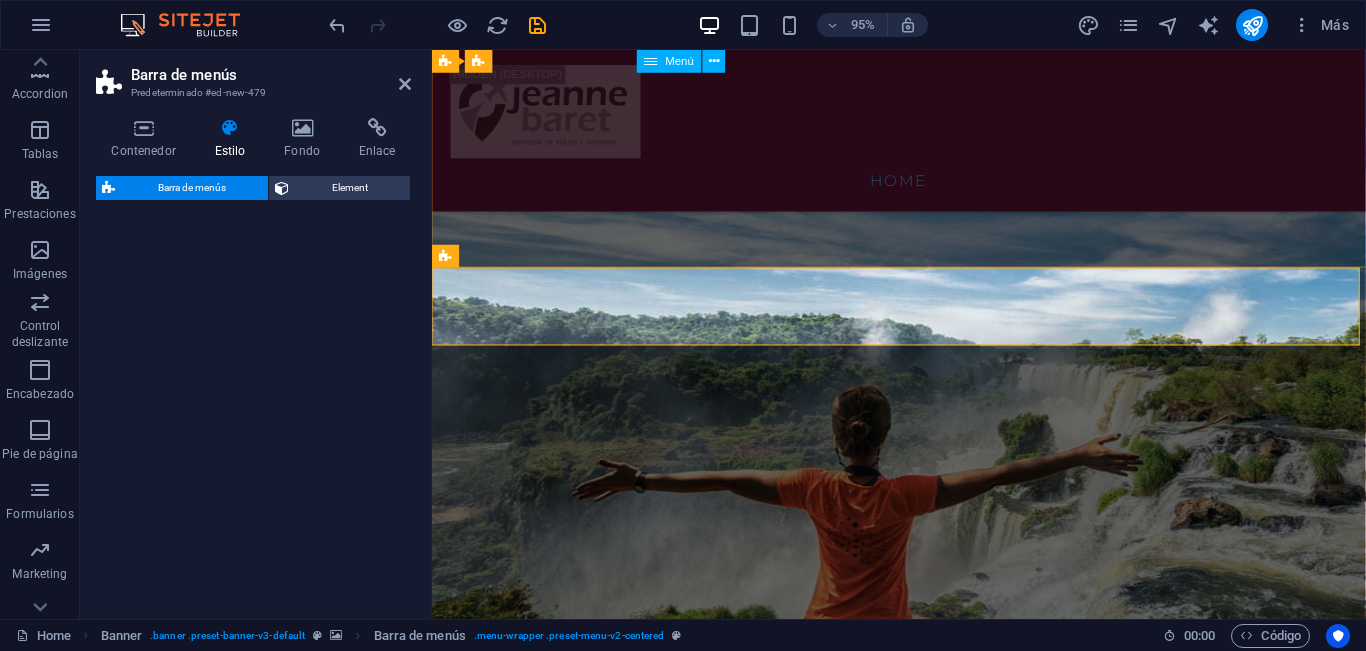select on "rem" 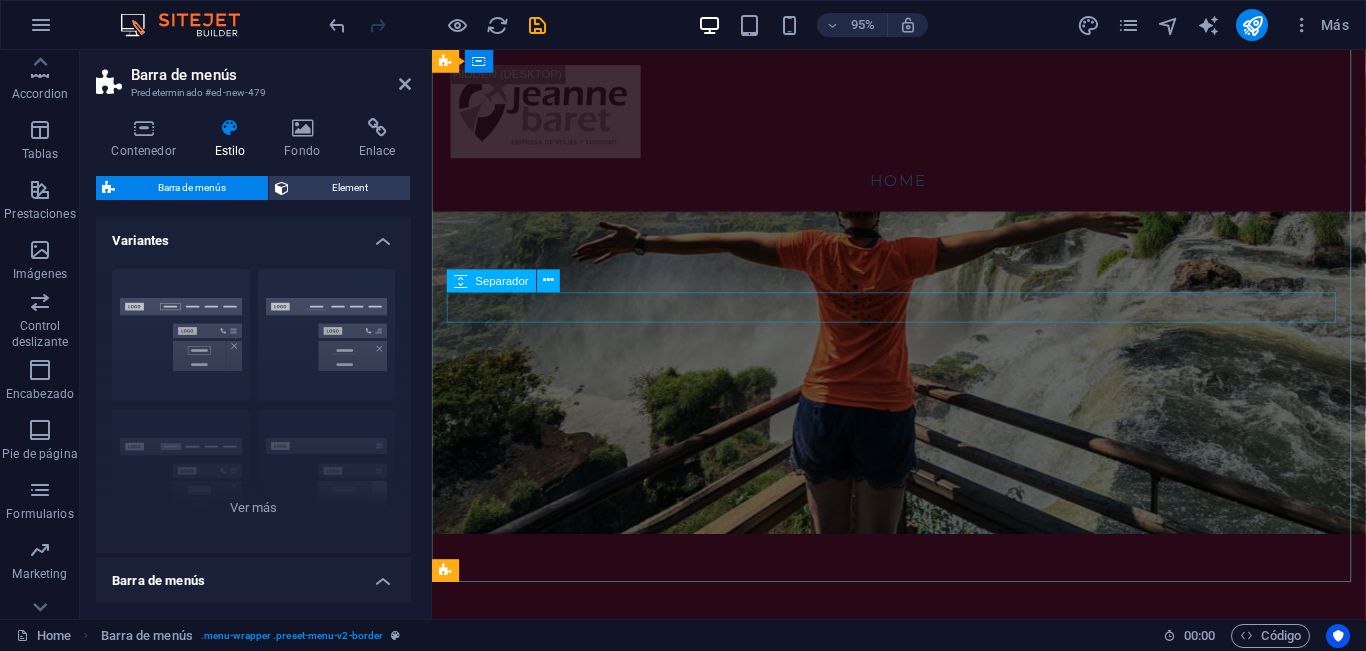 scroll, scrollTop: 200, scrollLeft: 0, axis: vertical 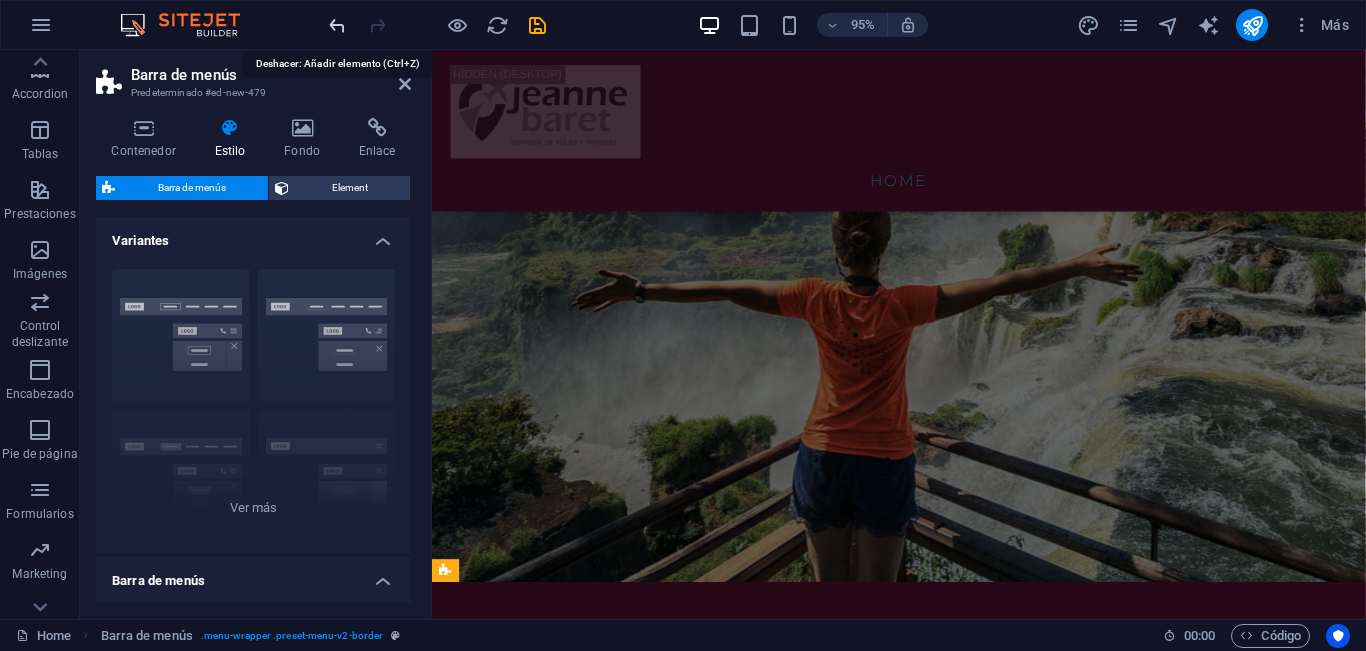 click at bounding box center [337, 25] 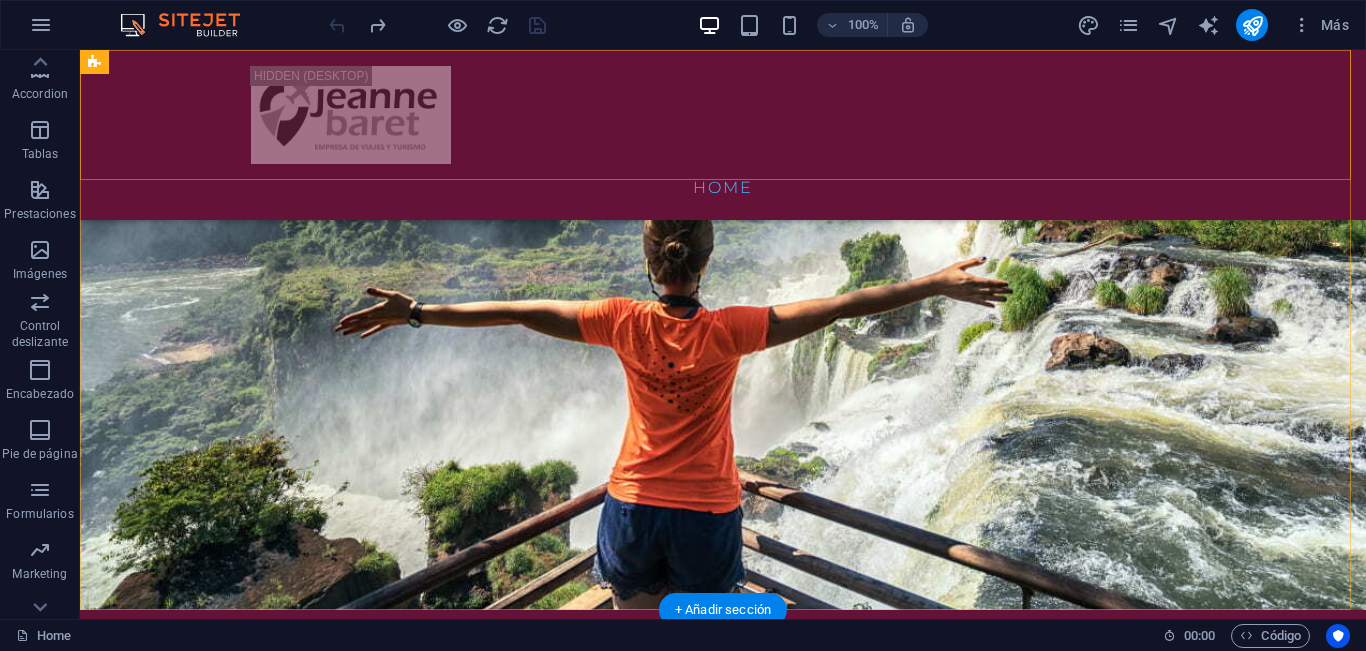 click on "Home" at bounding box center (723, 135) 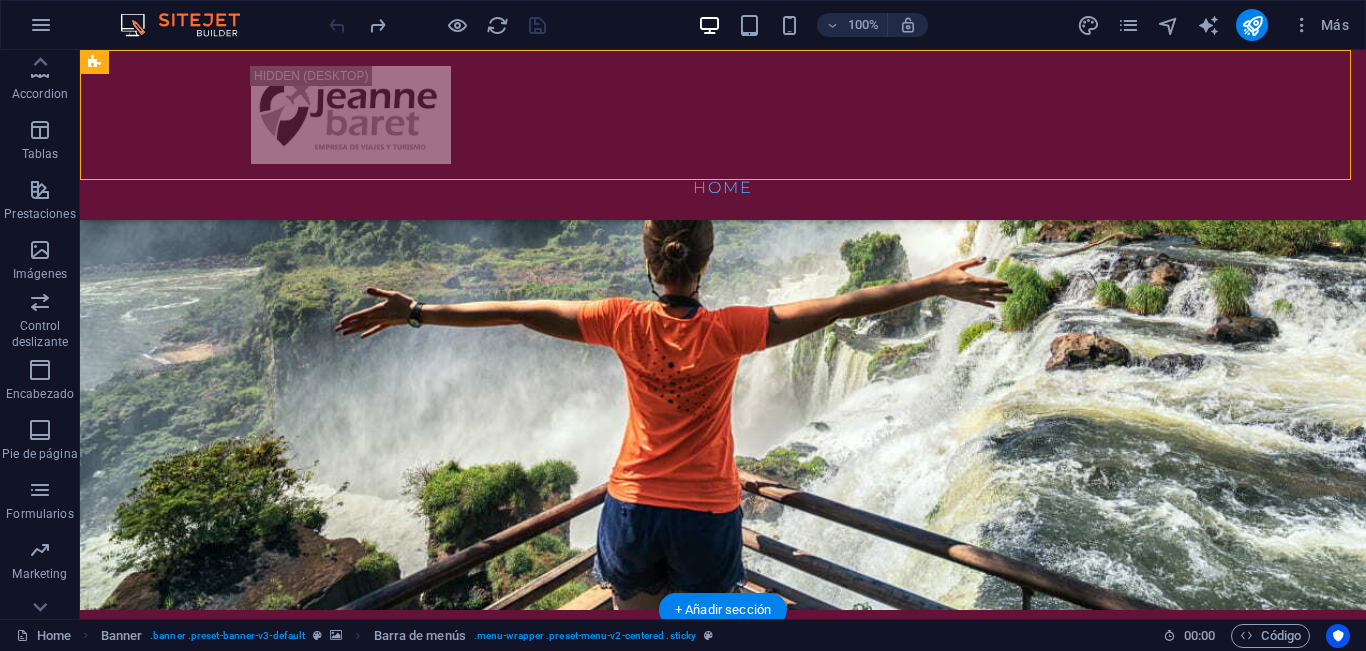 click on "Home" at bounding box center (723, 135) 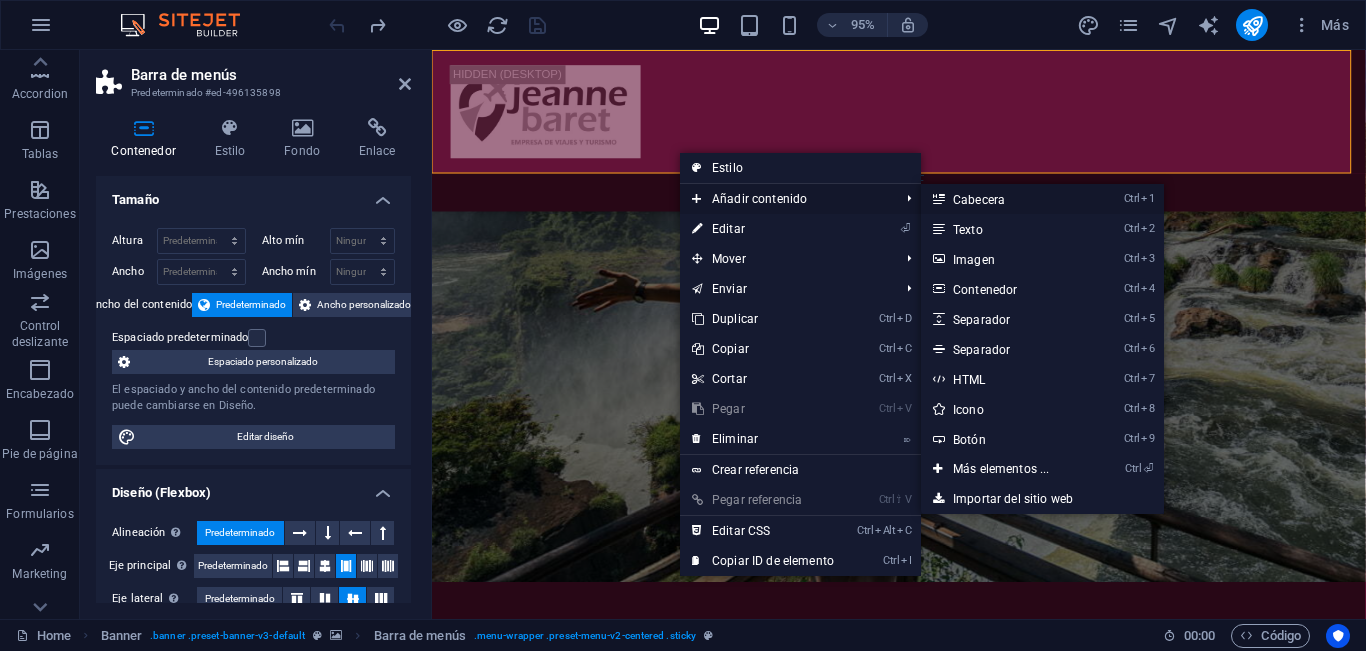 click on "Ctrl 1  Cabecera" at bounding box center [1005, 199] 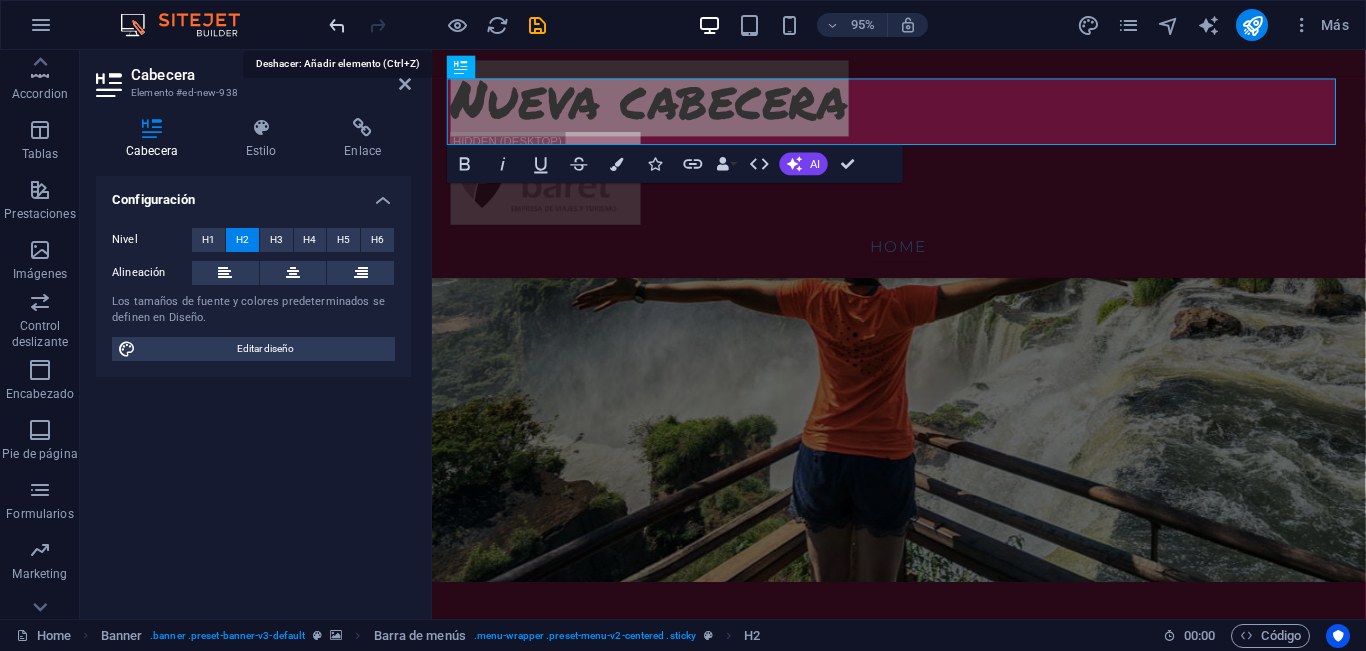 click at bounding box center [337, 25] 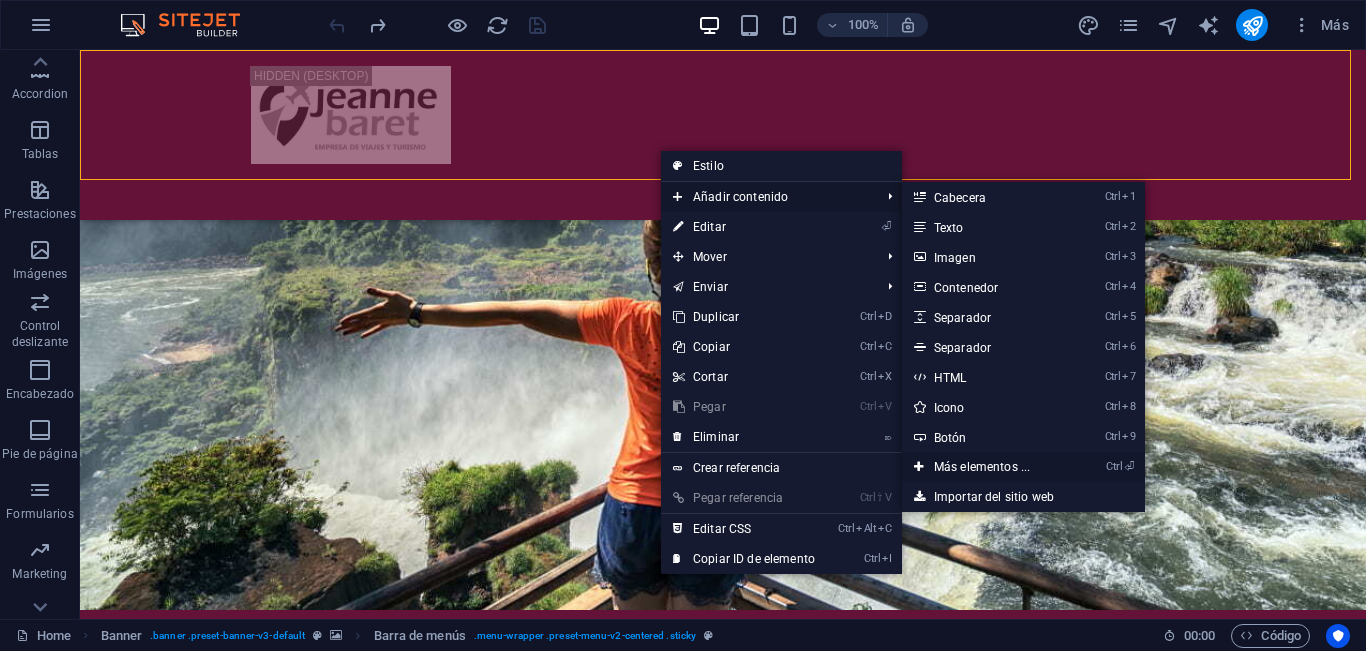 click on "Ctrl ⏎  Más elementos ..." at bounding box center (986, 467) 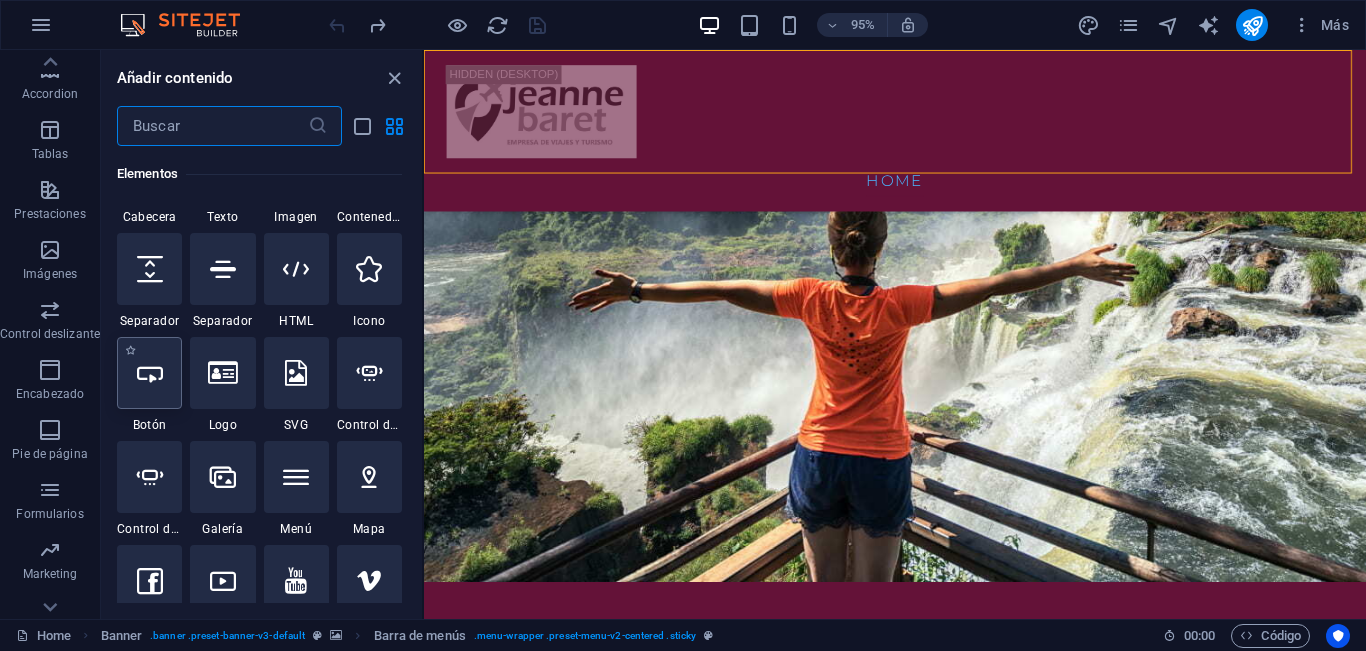 scroll, scrollTop: 577, scrollLeft: 0, axis: vertical 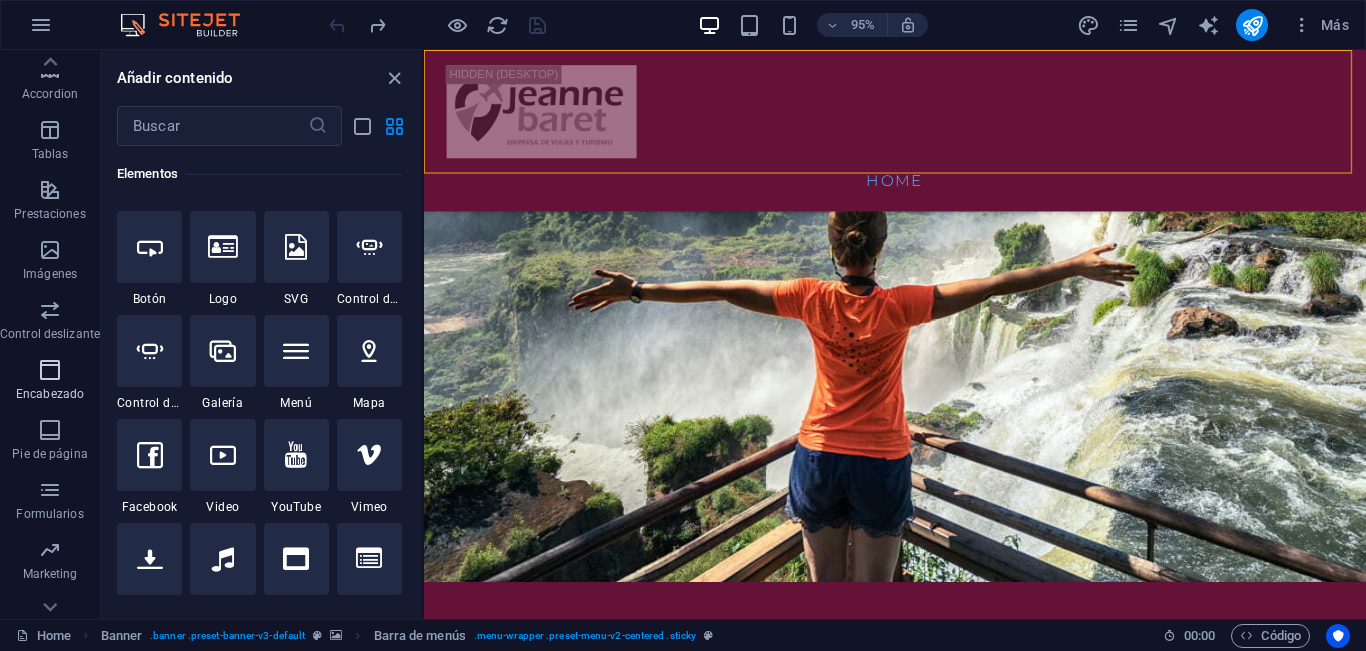 click at bounding box center (50, 370) 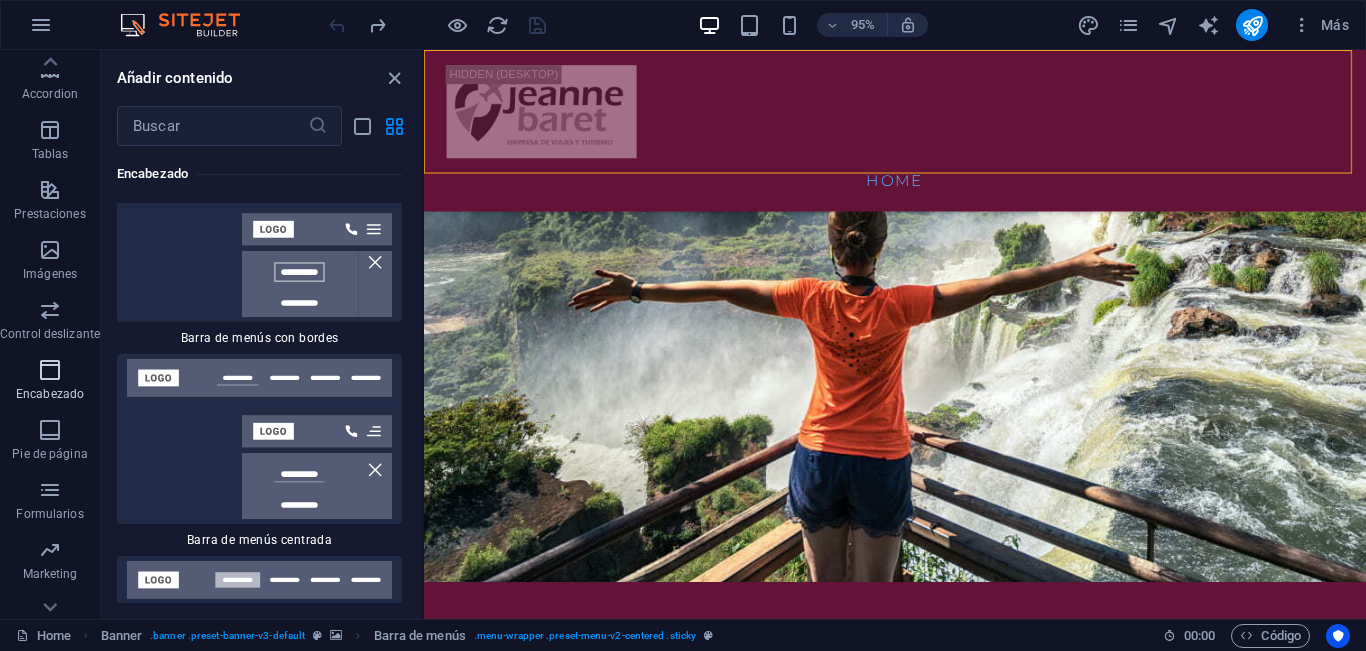 scroll, scrollTop: 24033, scrollLeft: 0, axis: vertical 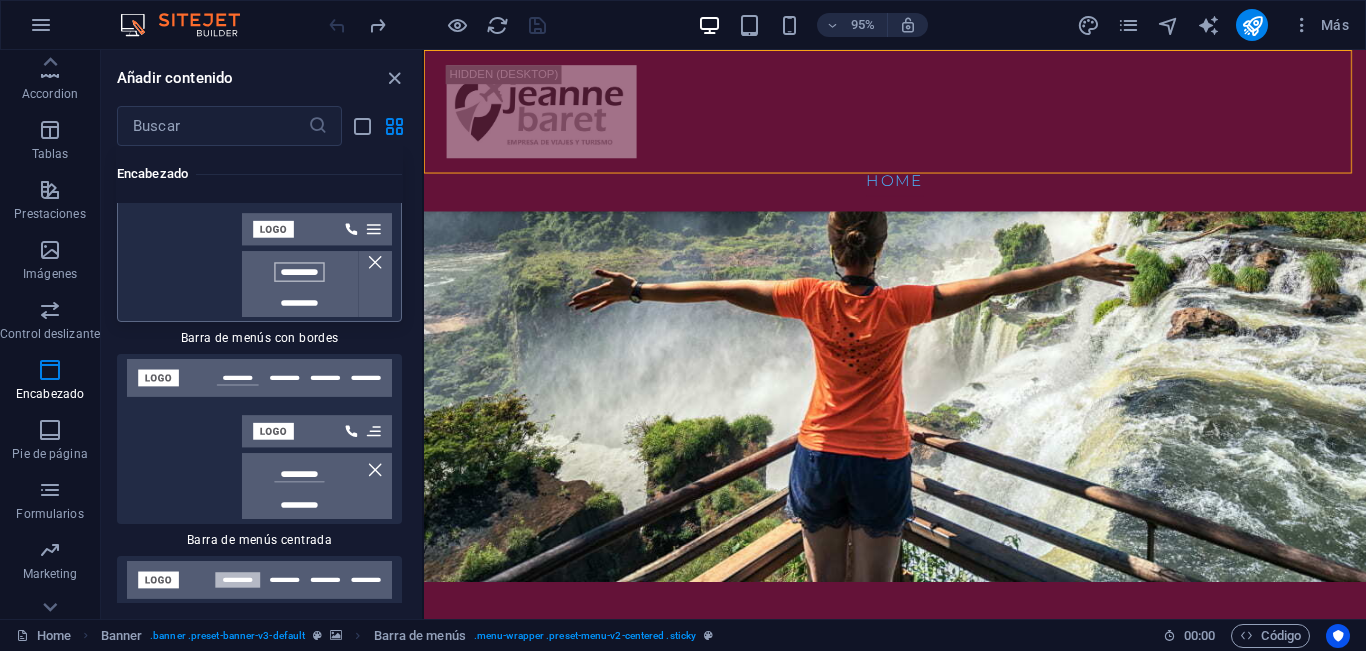 click at bounding box center [259, 237] 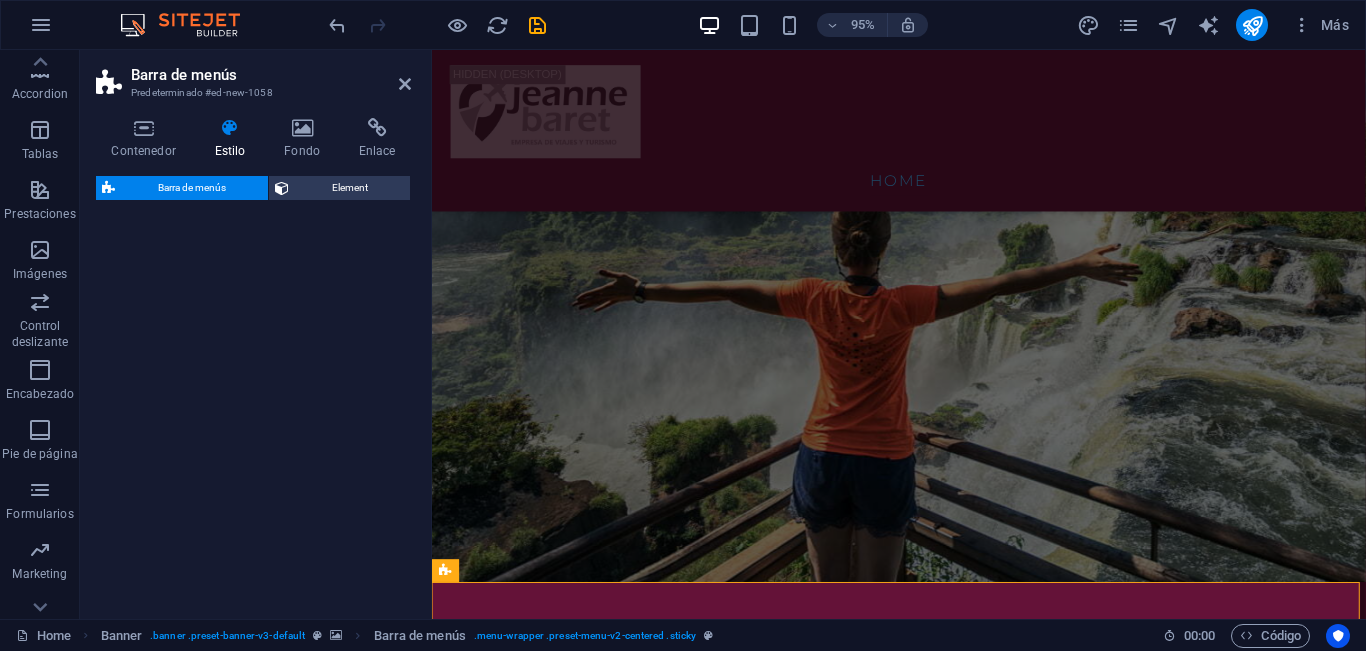 select on "rem" 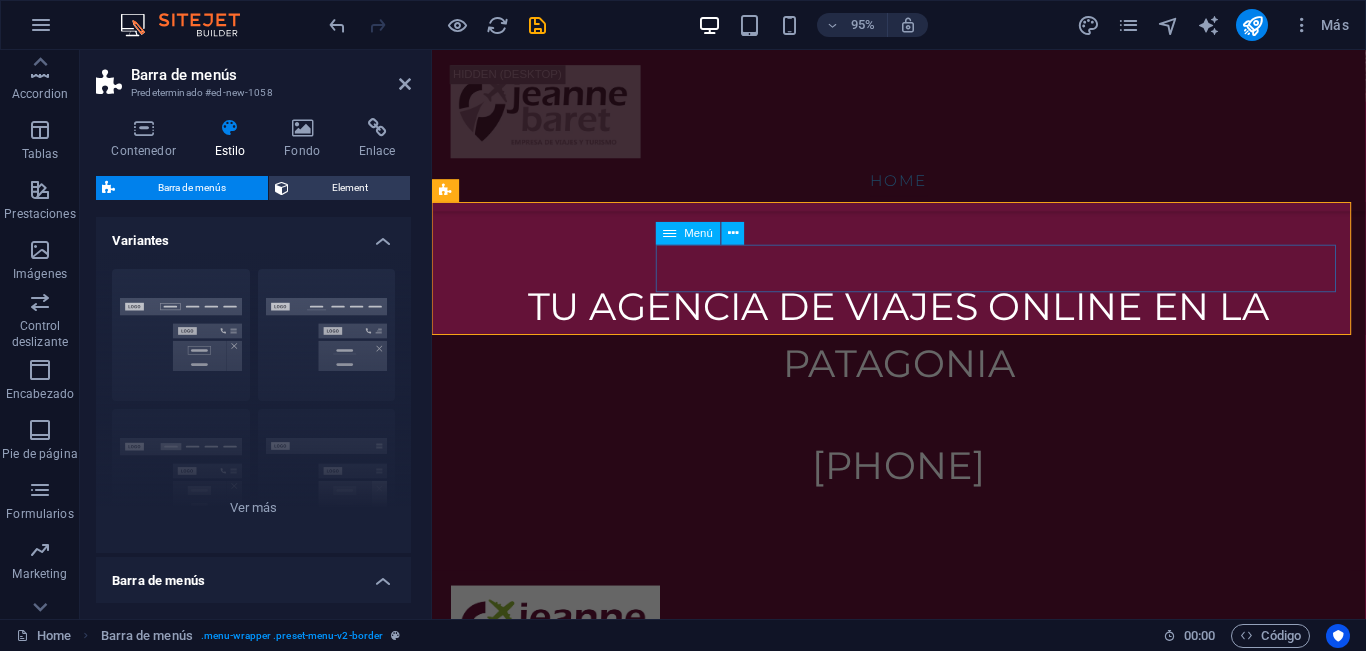 scroll, scrollTop: 600, scrollLeft: 0, axis: vertical 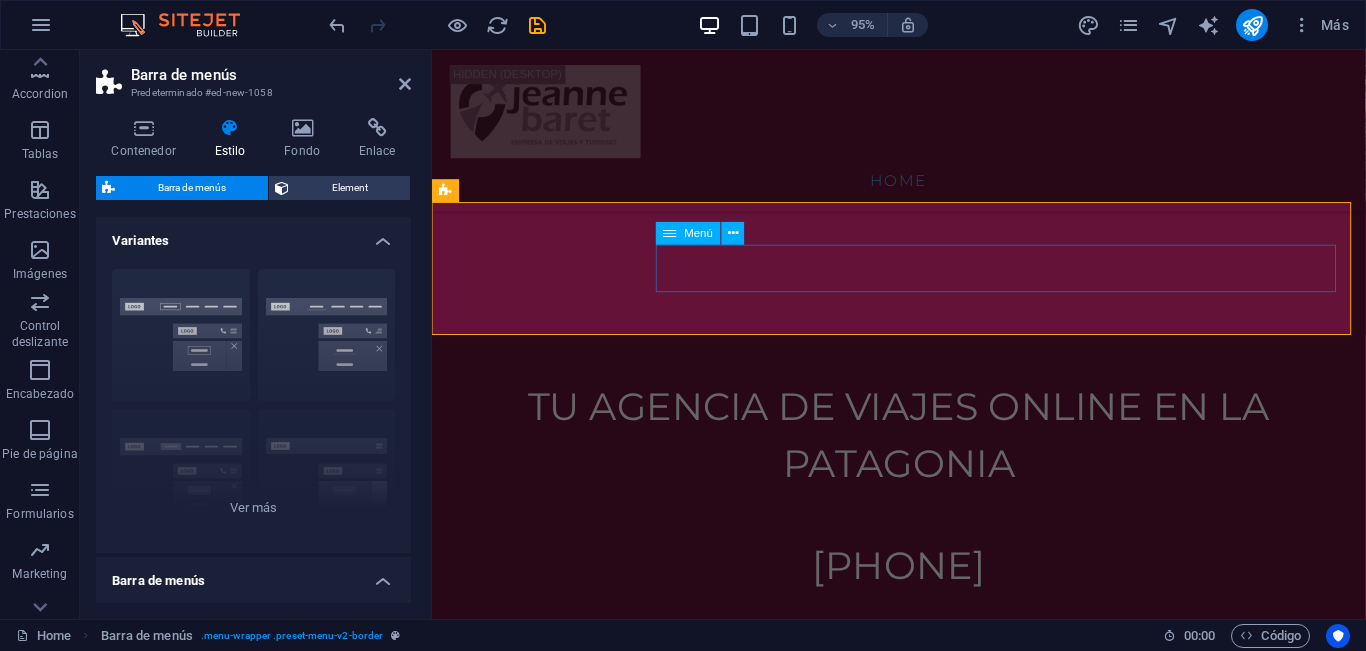 click on "Home About Service Contact" at bounding box center [924, 852] 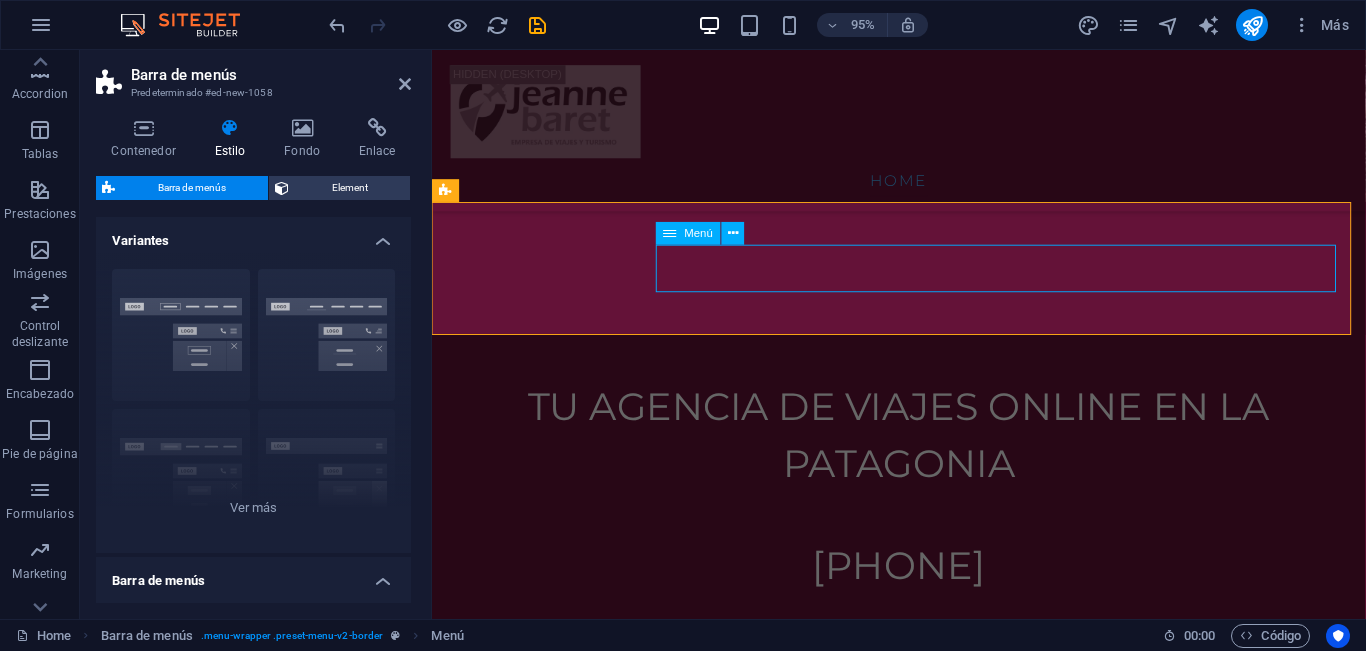 click on "Home About Service Contact" at bounding box center (924, 852) 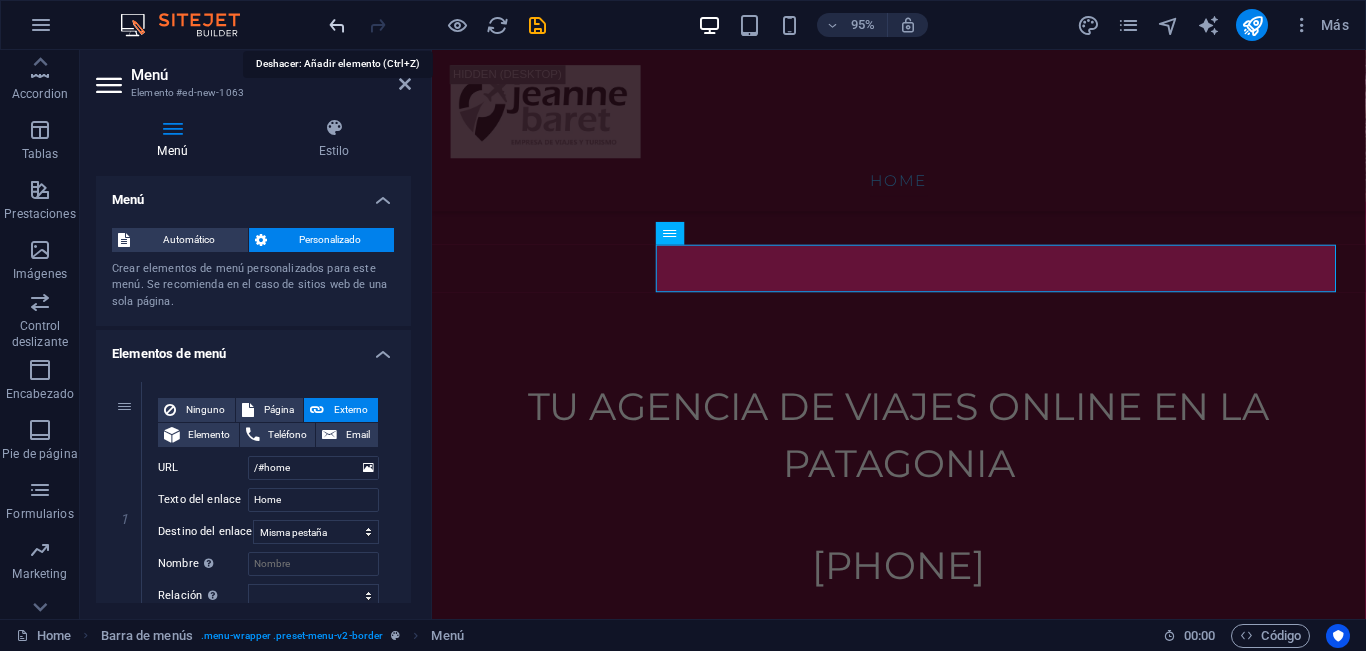 click at bounding box center [337, 25] 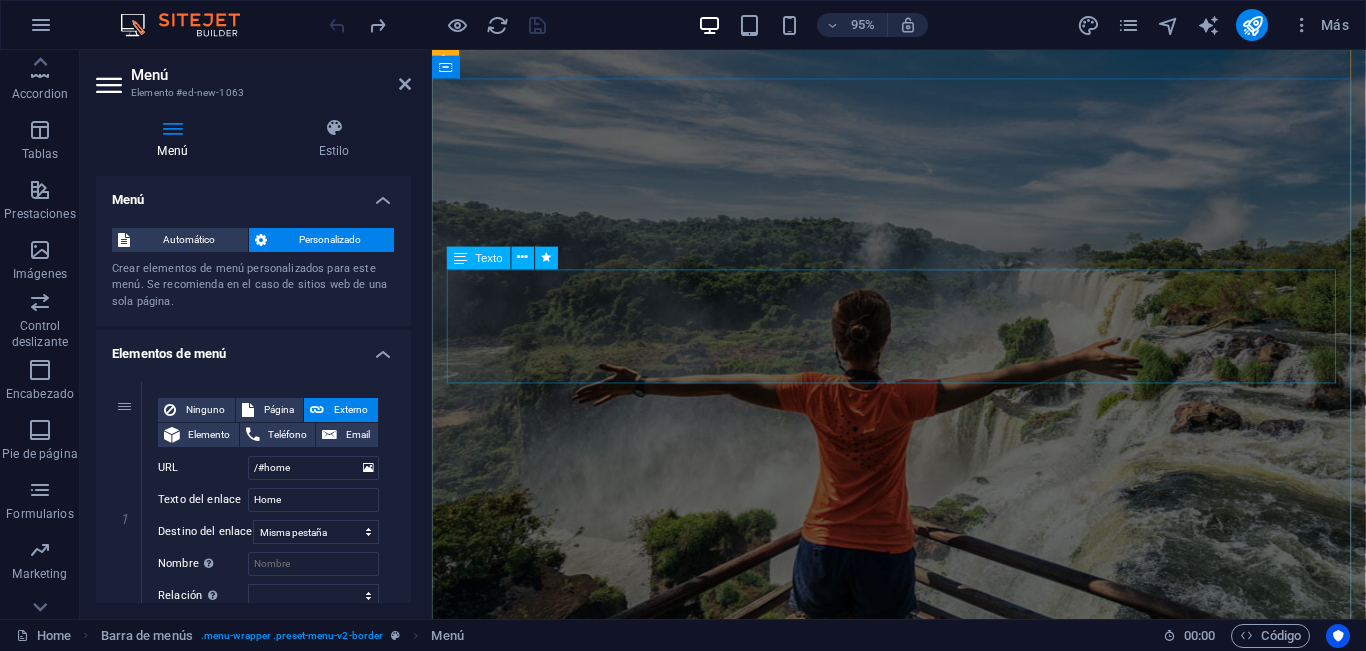 scroll, scrollTop: 100, scrollLeft: 0, axis: vertical 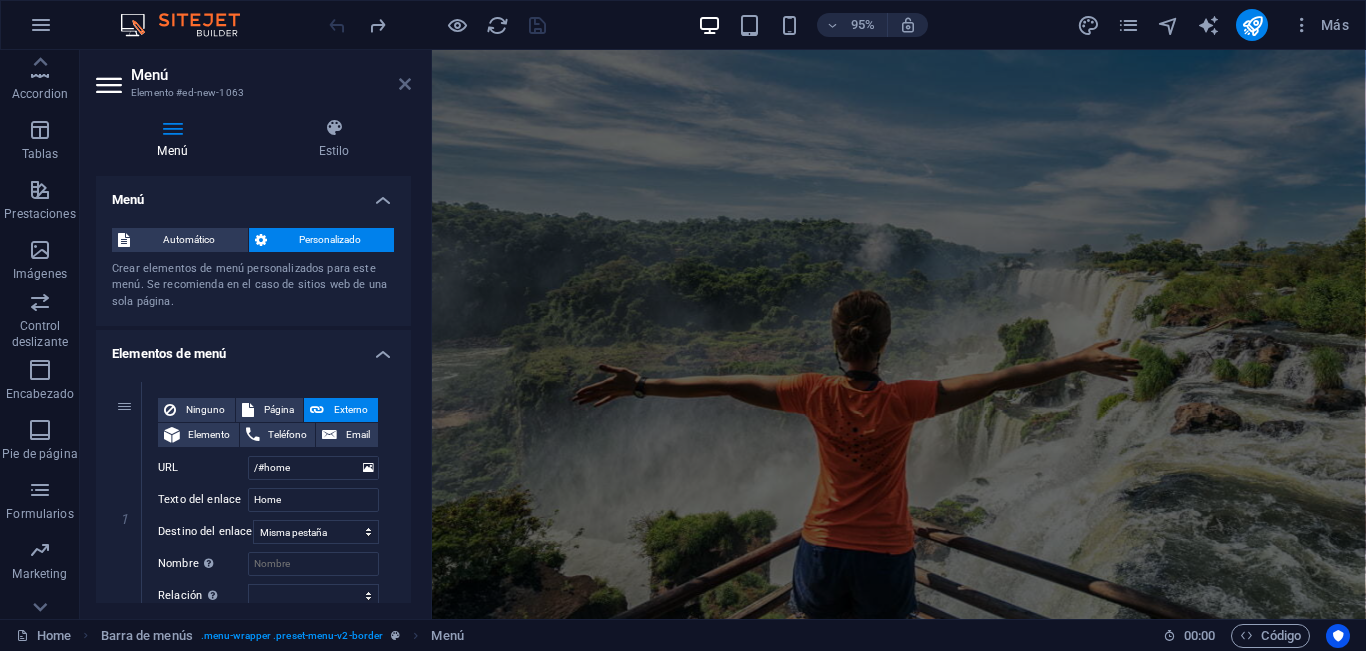 drag, startPoint x: 399, startPoint y: 78, endPoint x: 381, endPoint y: 129, distance: 54.08327 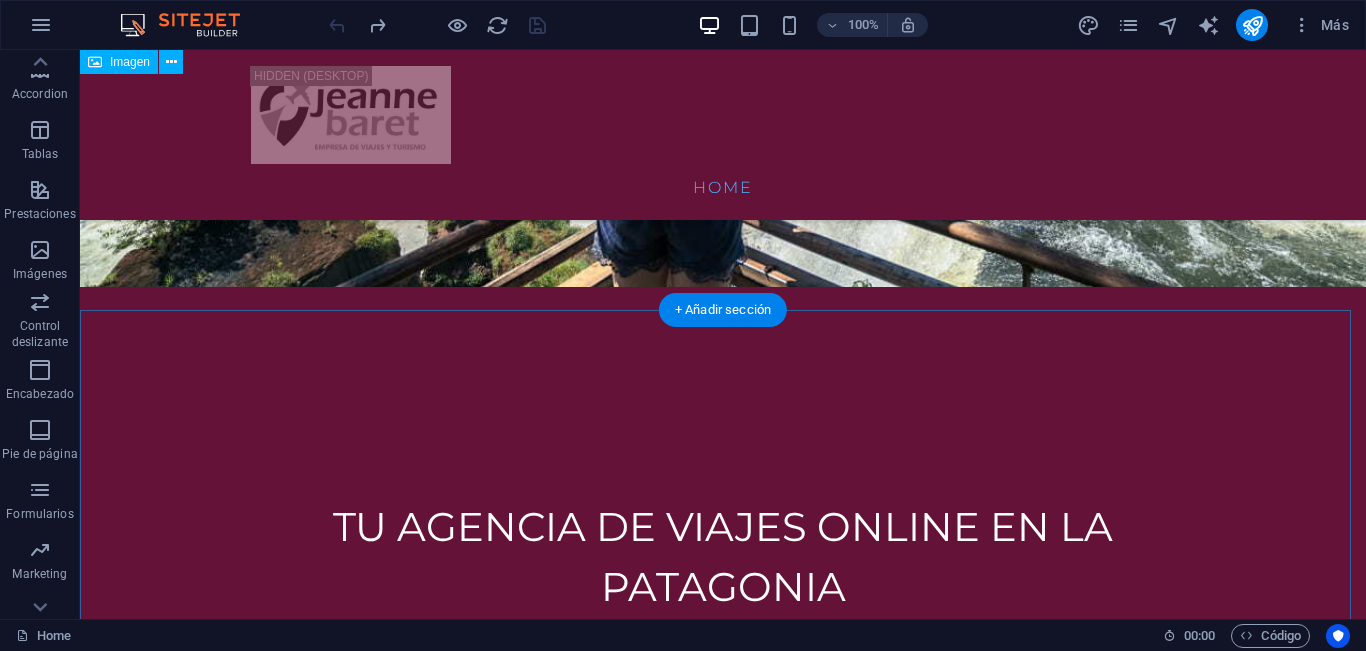 scroll, scrollTop: 500, scrollLeft: 0, axis: vertical 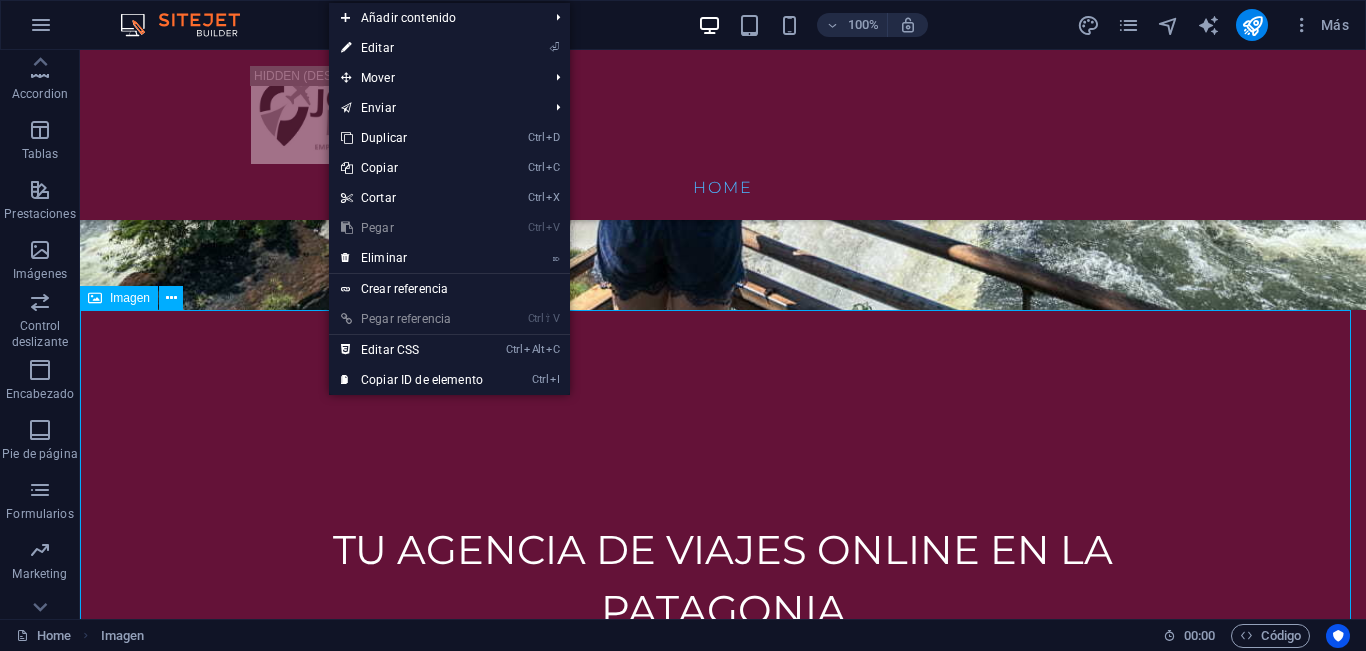 click on "Imagen" at bounding box center [130, 298] 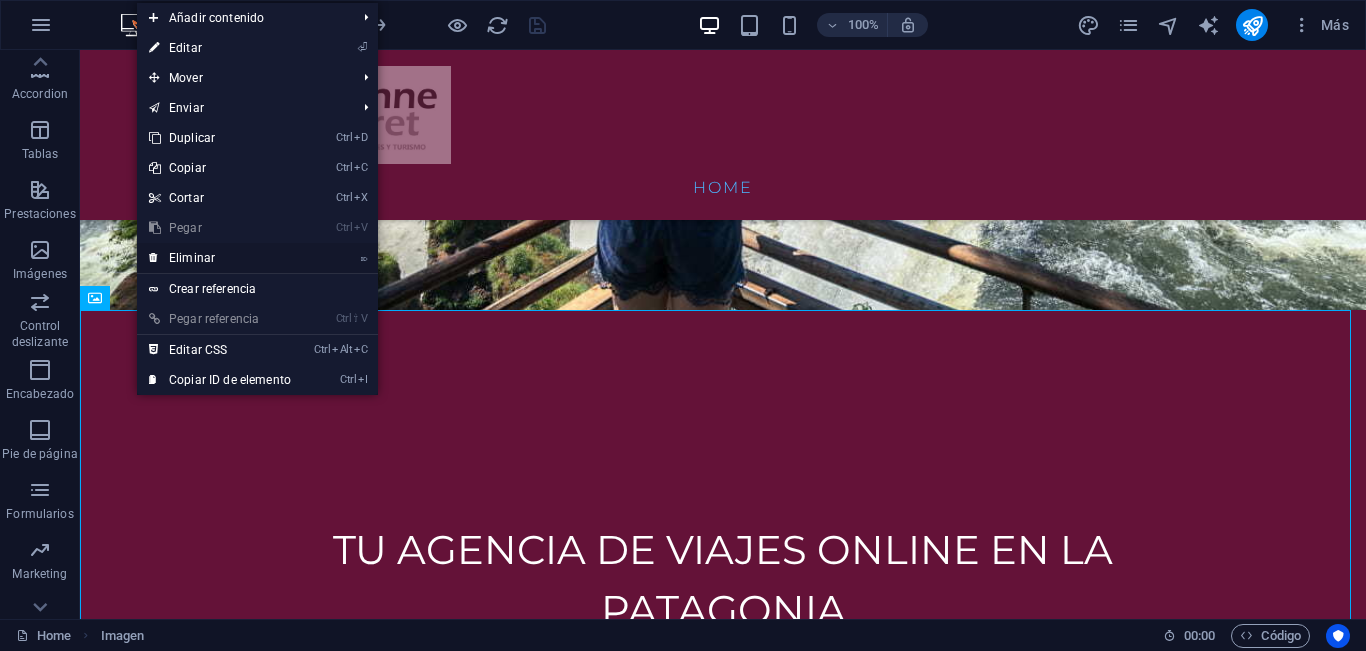 drag, startPoint x: 191, startPoint y: 257, endPoint x: 218, endPoint y: 223, distance: 43.416588 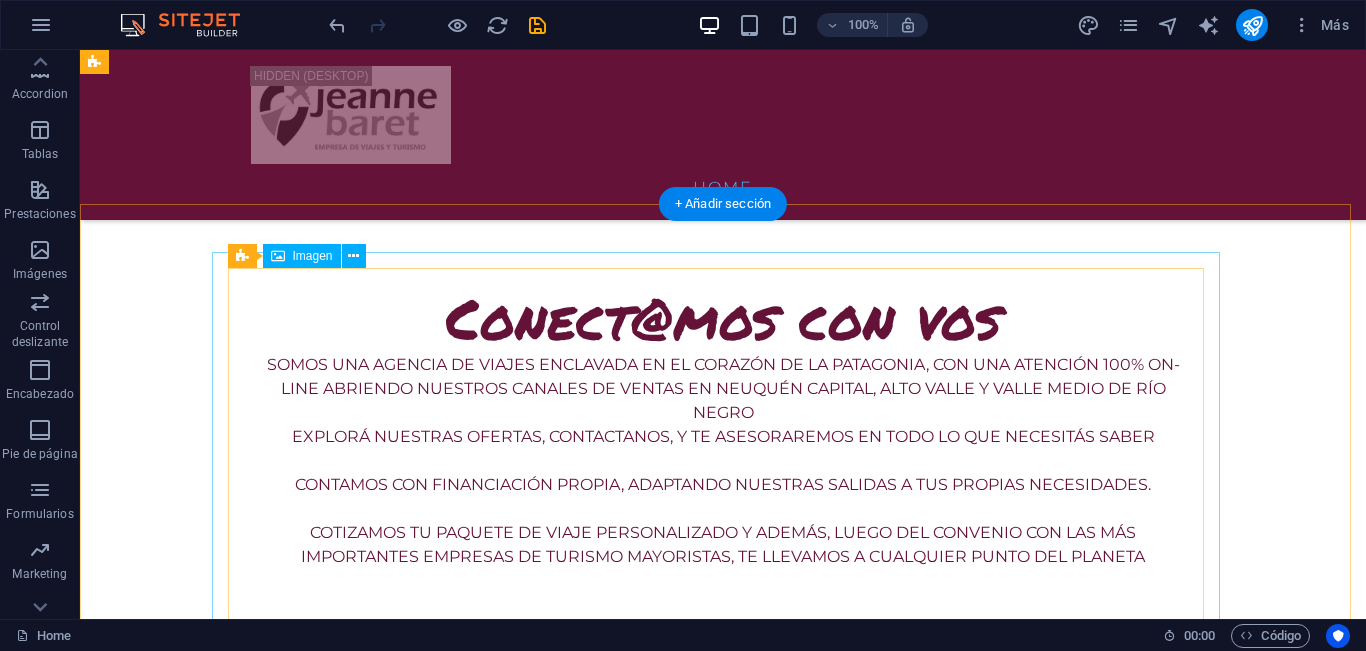 scroll, scrollTop: 1518, scrollLeft: 0, axis: vertical 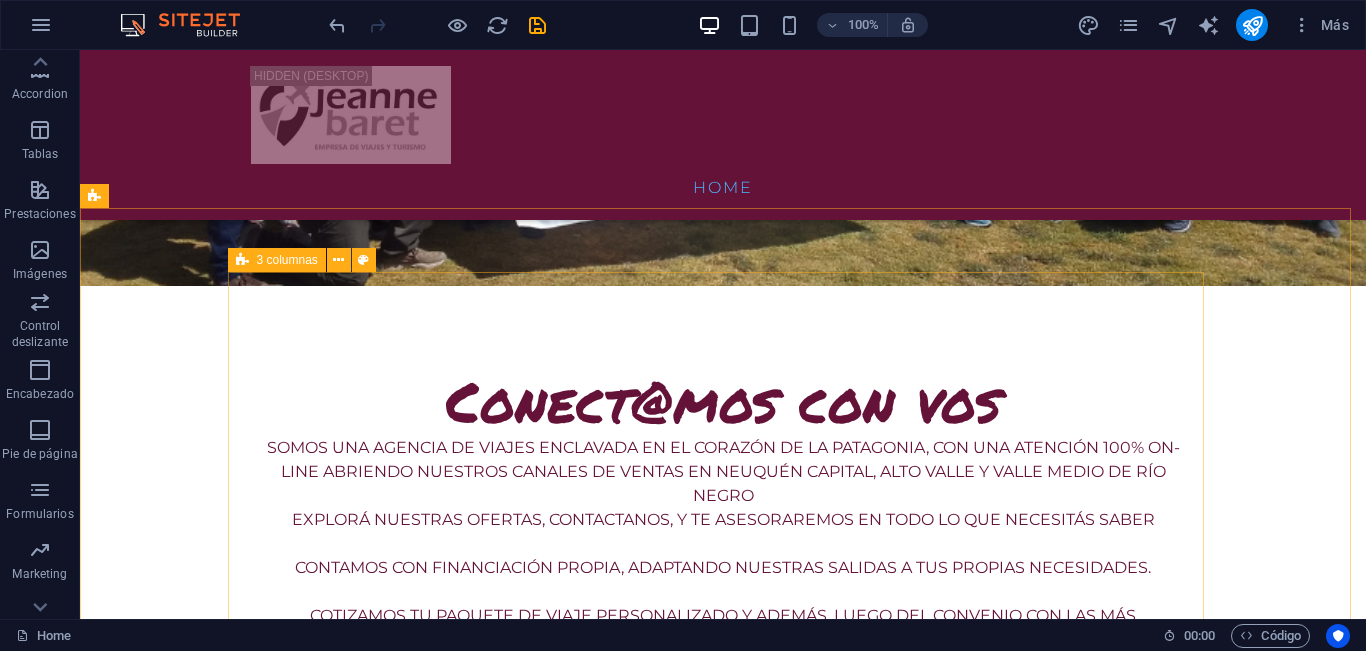 click at bounding box center [242, 260] 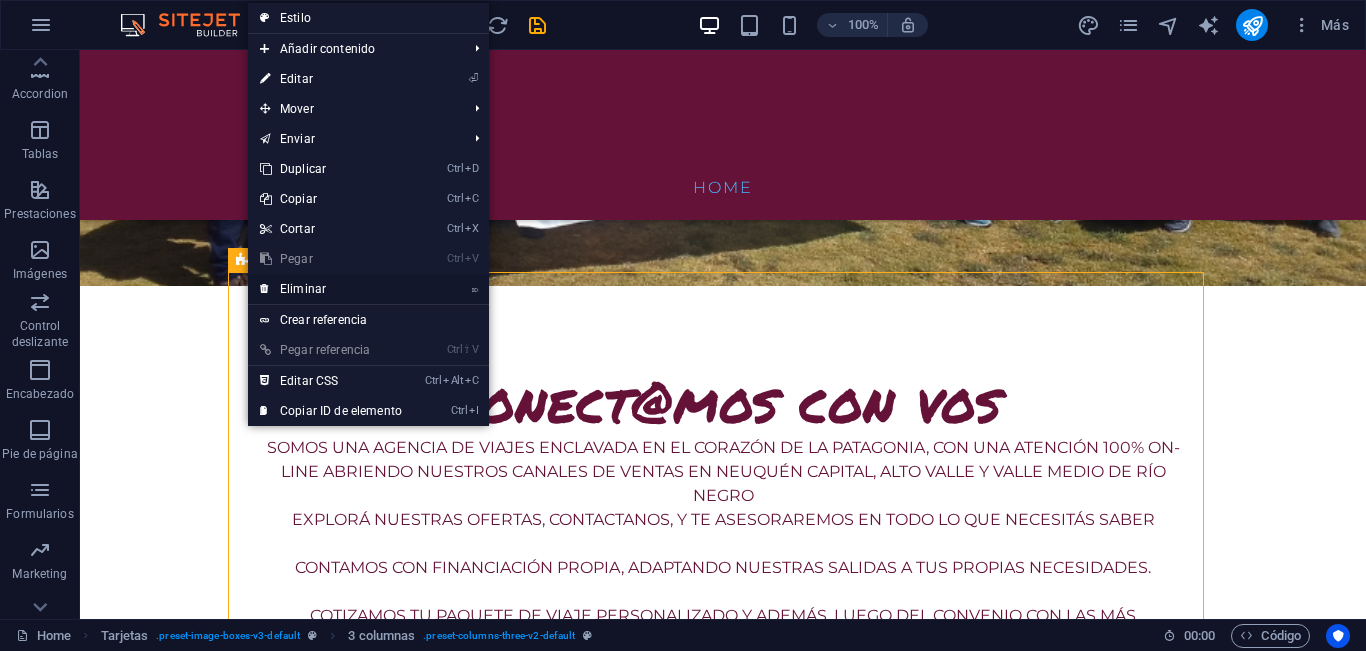click on "⌦  Eliminar" at bounding box center (331, 289) 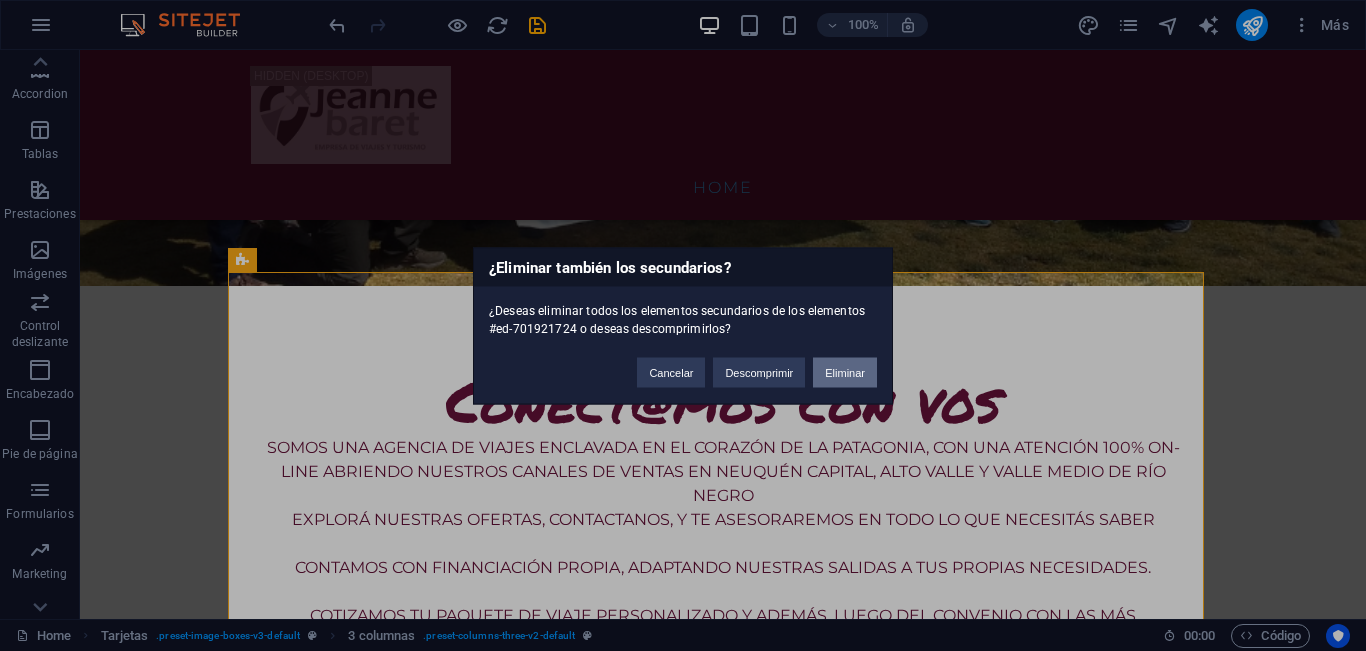 click on "Eliminar" at bounding box center [845, 372] 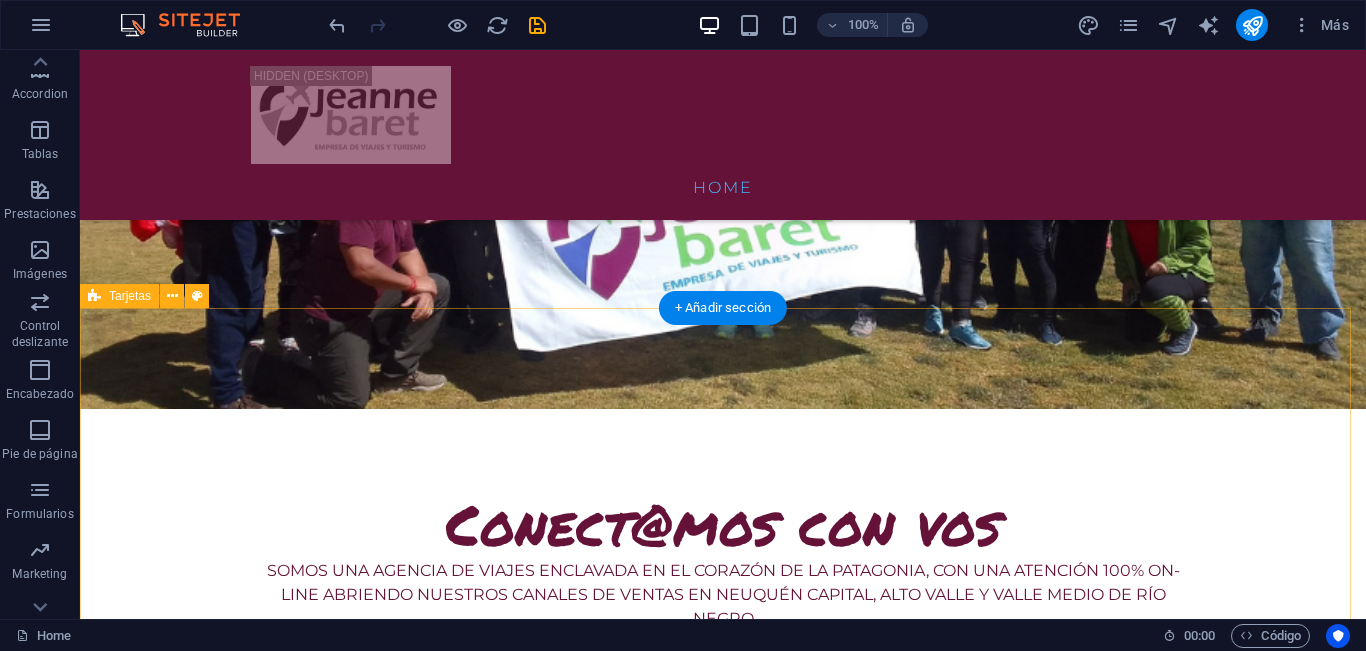 scroll, scrollTop: 1418, scrollLeft: 0, axis: vertical 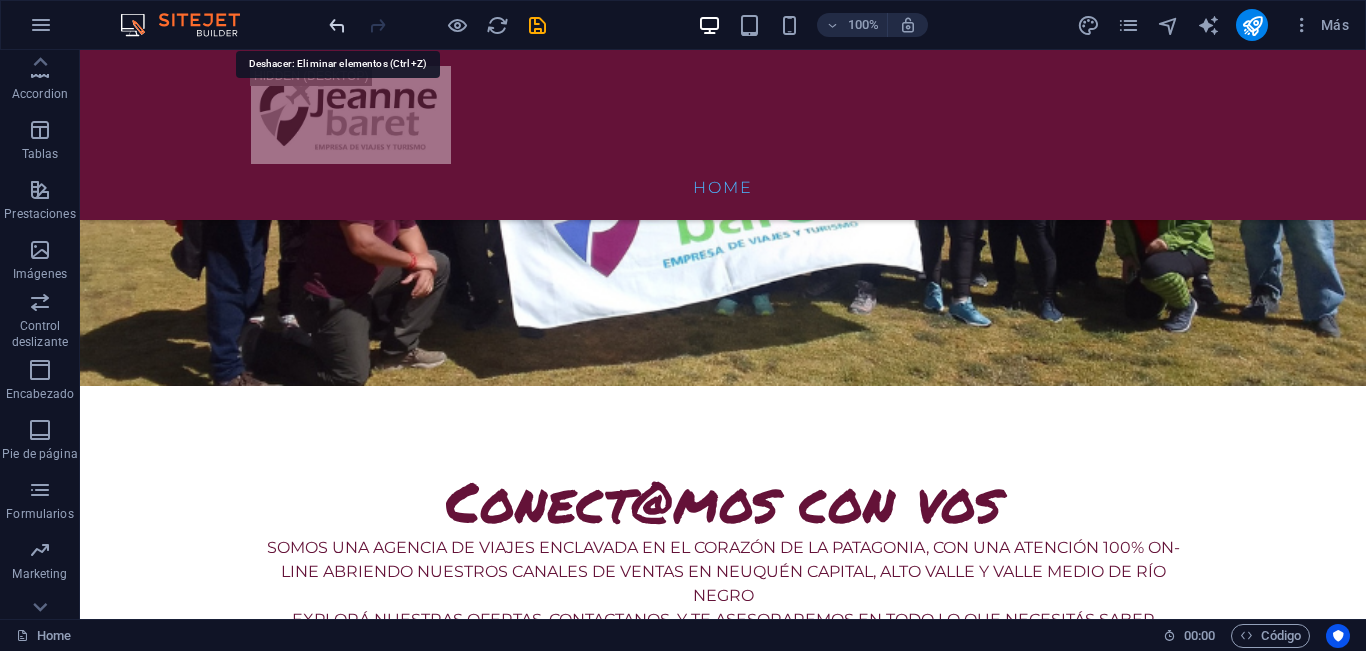 click at bounding box center [337, 25] 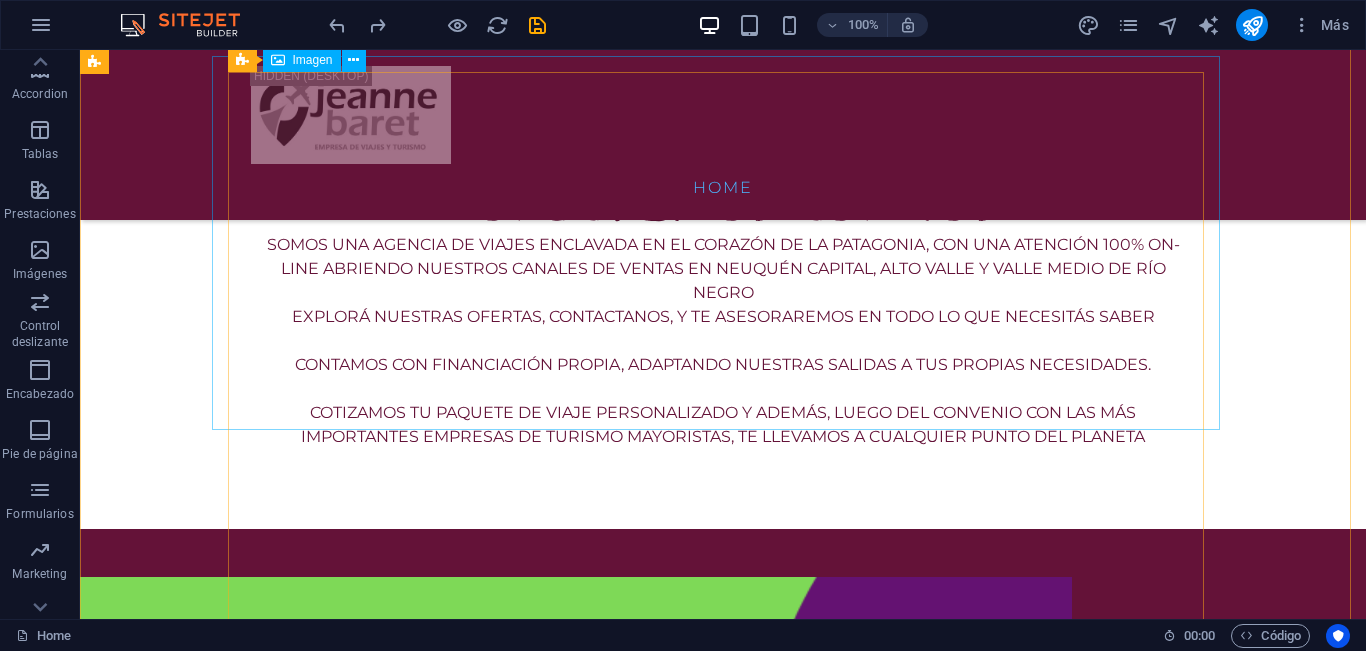 scroll, scrollTop: 1718, scrollLeft: 0, axis: vertical 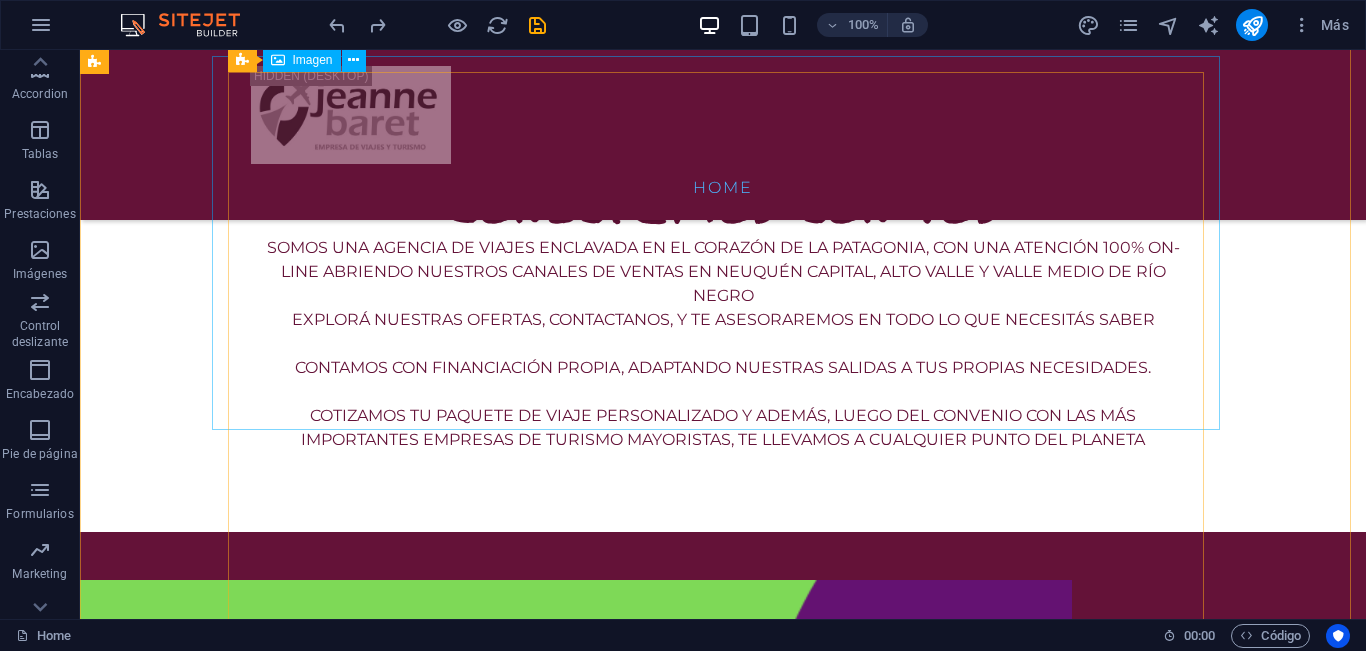 click at bounding box center [568, 818] 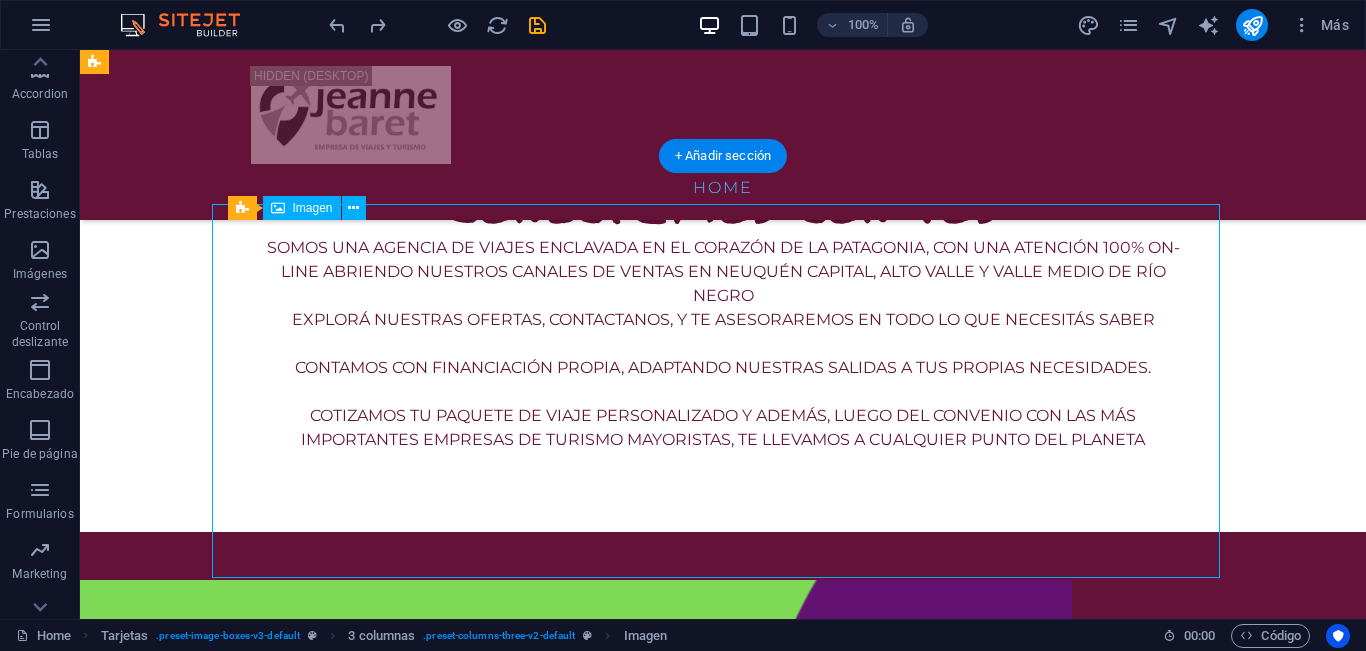 scroll, scrollTop: 1518, scrollLeft: 0, axis: vertical 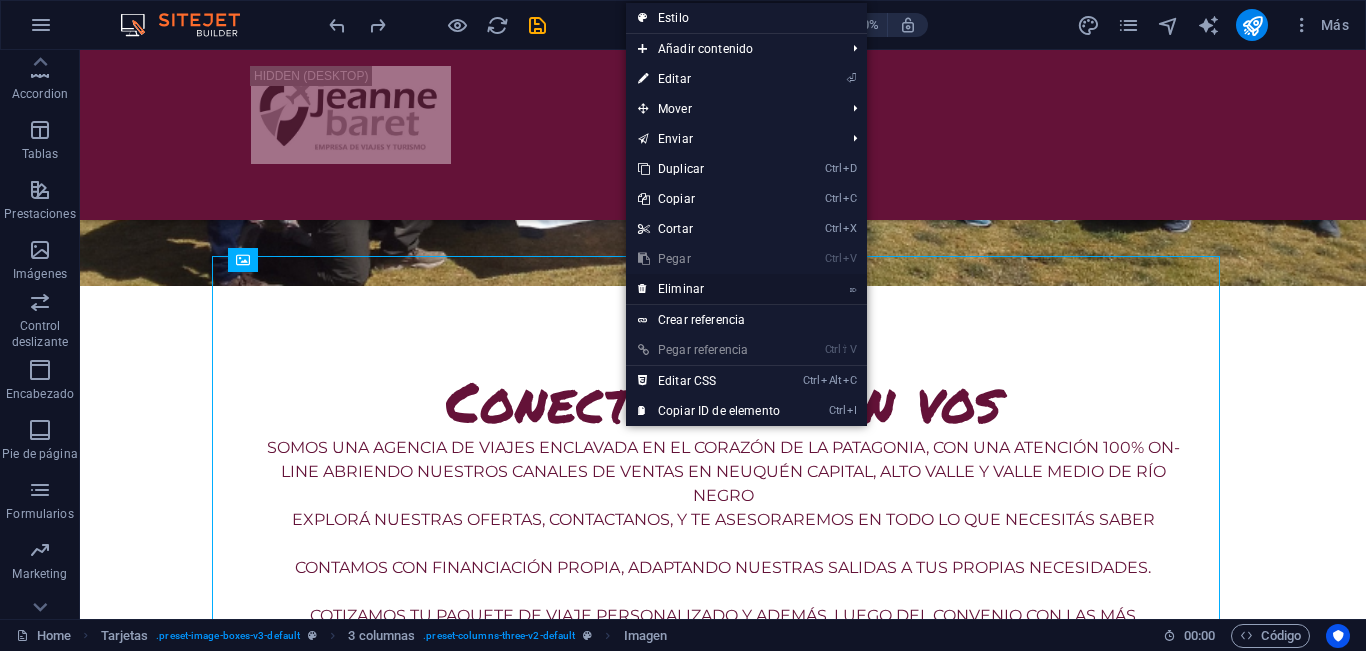 click on "⌦  Eliminar" at bounding box center (709, 289) 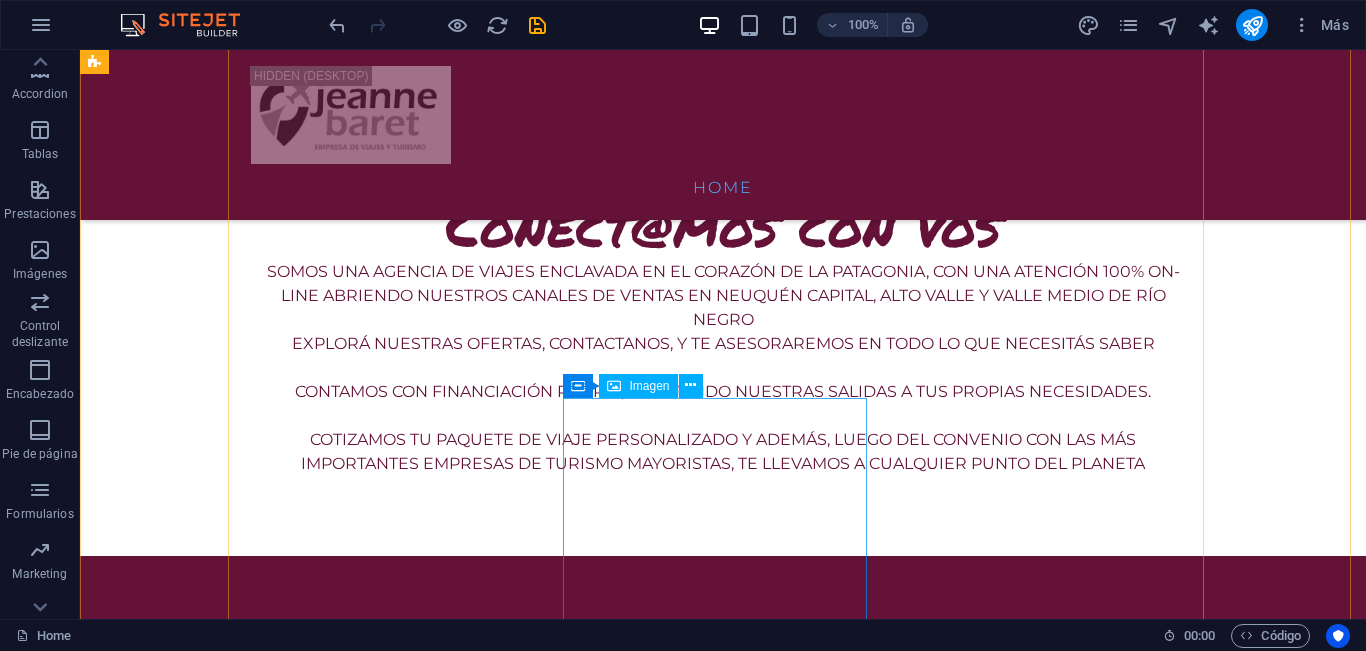 scroll, scrollTop: 1318, scrollLeft: 0, axis: vertical 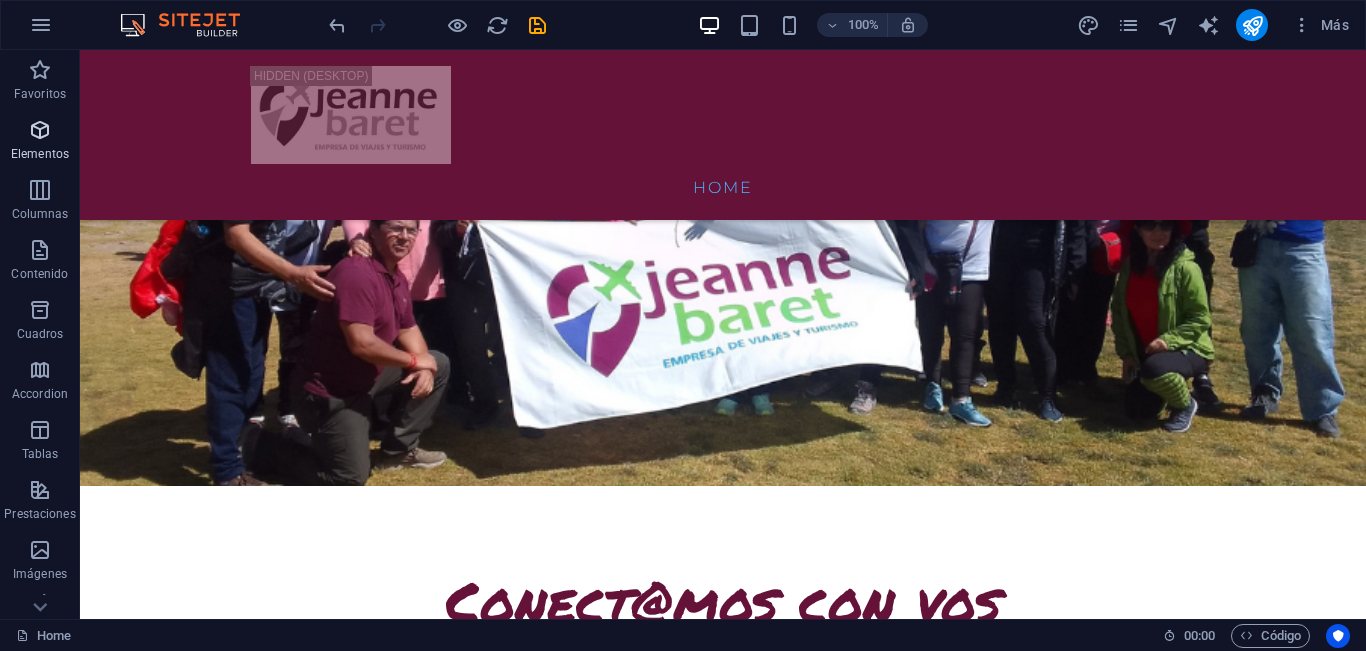 click at bounding box center (40, 130) 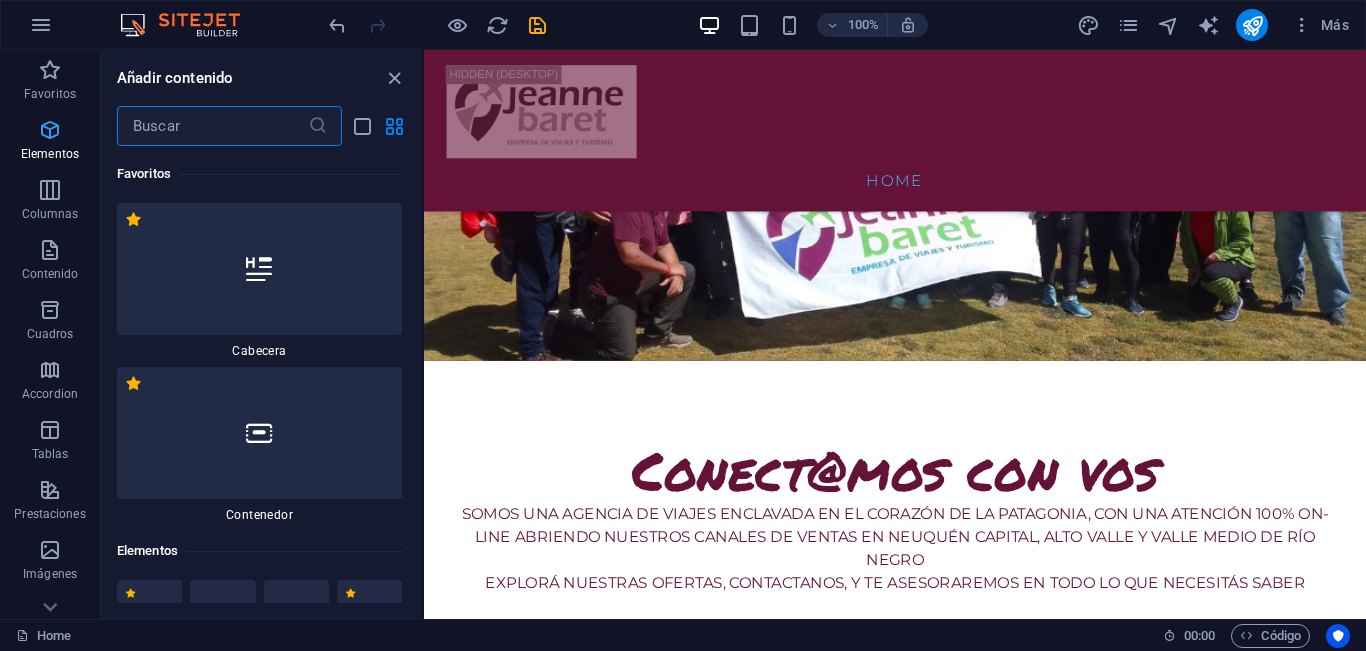 scroll, scrollTop: 1210, scrollLeft: 0, axis: vertical 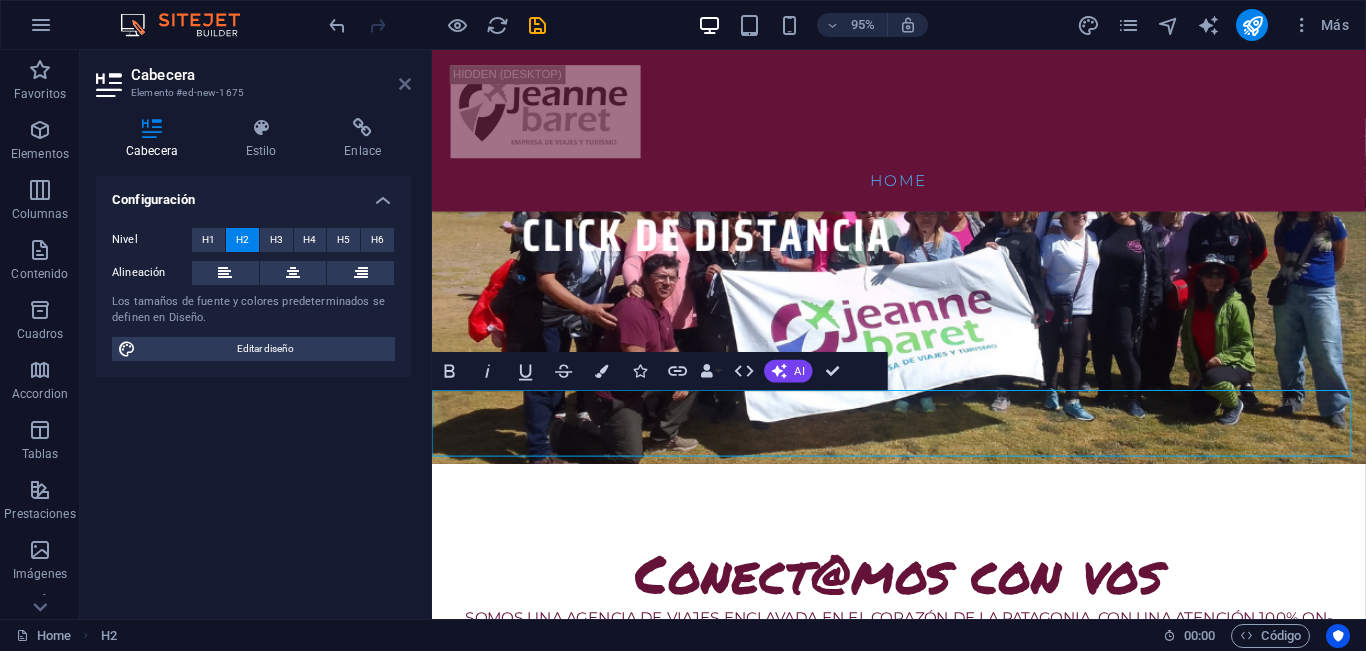 click at bounding box center (405, 84) 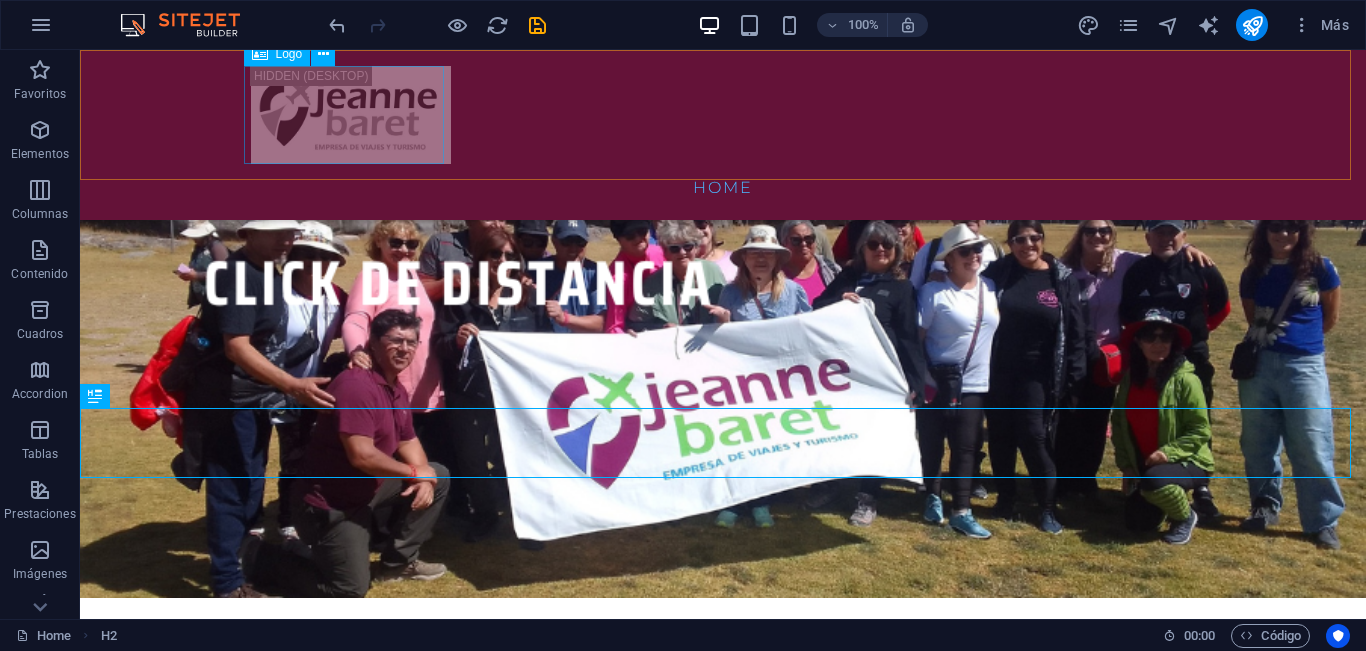 scroll, scrollTop: 1318, scrollLeft: 0, axis: vertical 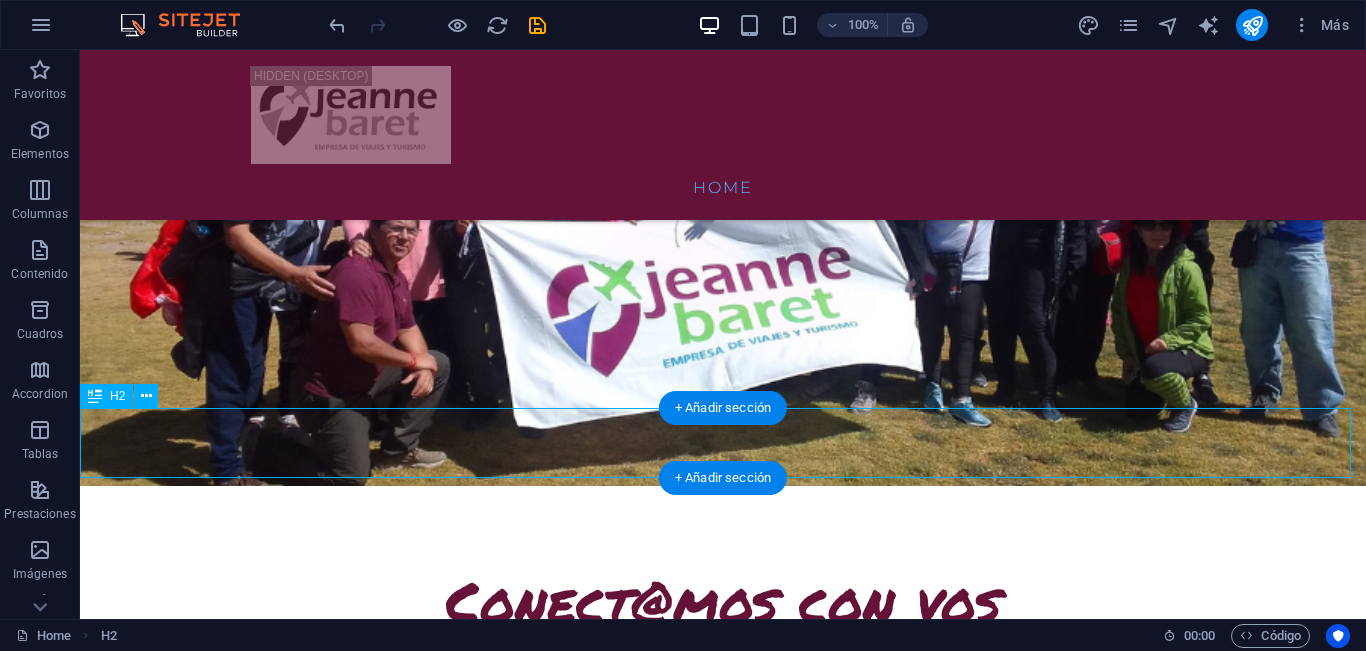 click on "Nueva cabecera" at bounding box center [723, 967] 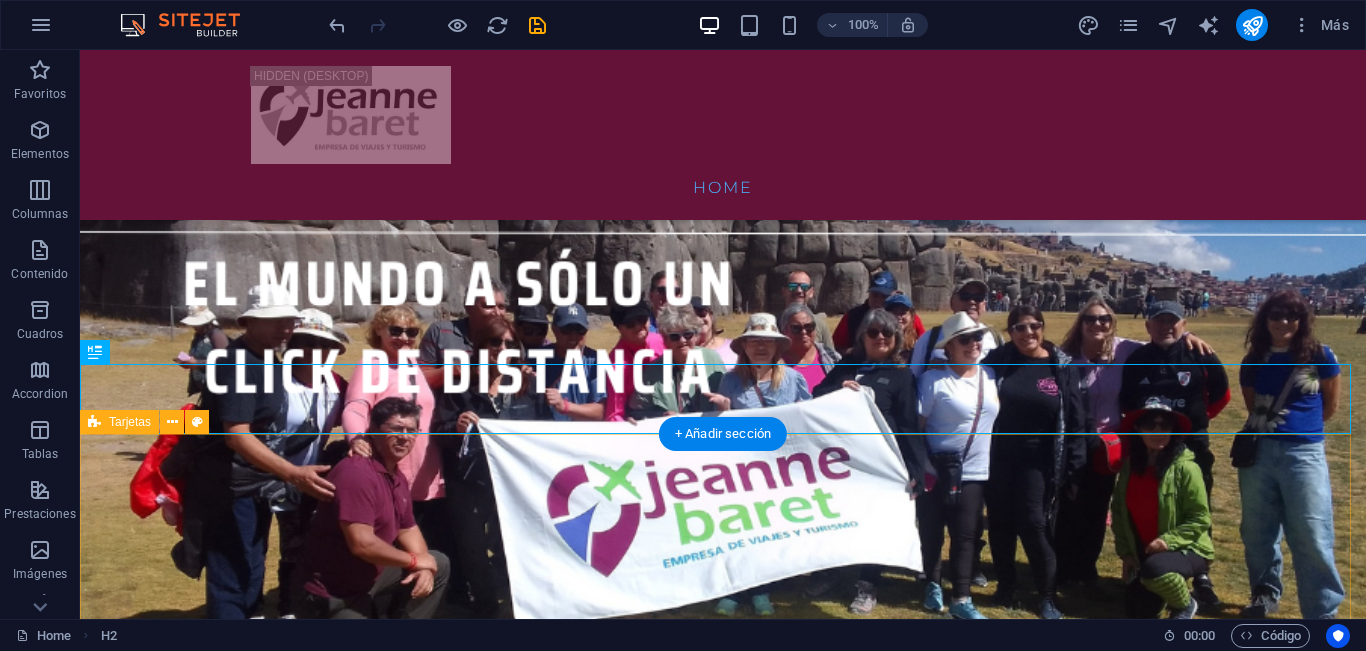 scroll, scrollTop: 1418, scrollLeft: 0, axis: vertical 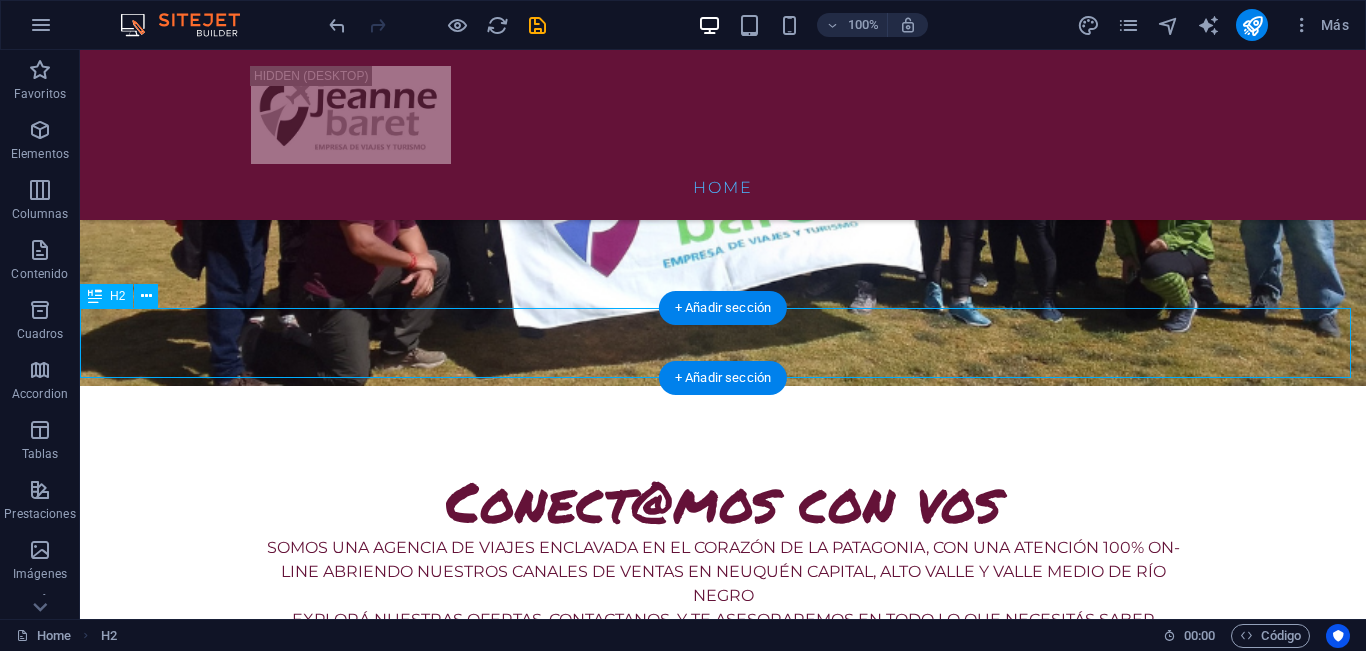 click on "Nueva cabecera" at bounding box center (723, 867) 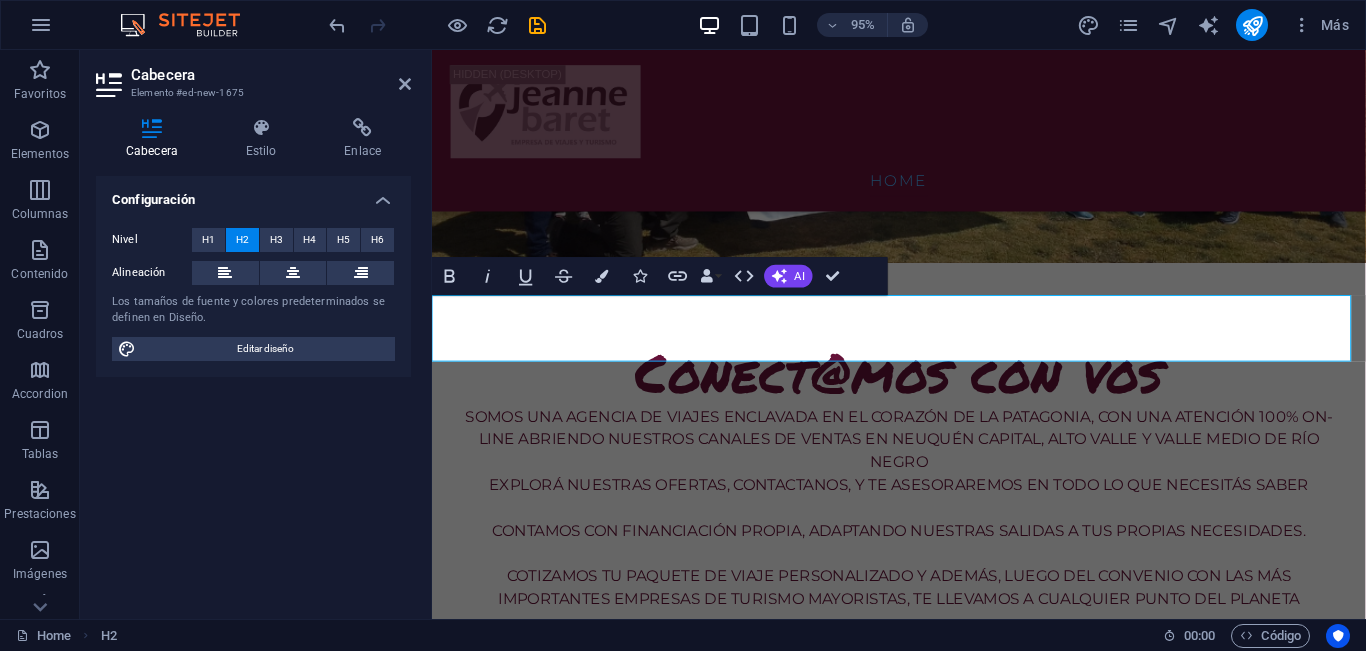 scroll, scrollTop: 1306, scrollLeft: 0, axis: vertical 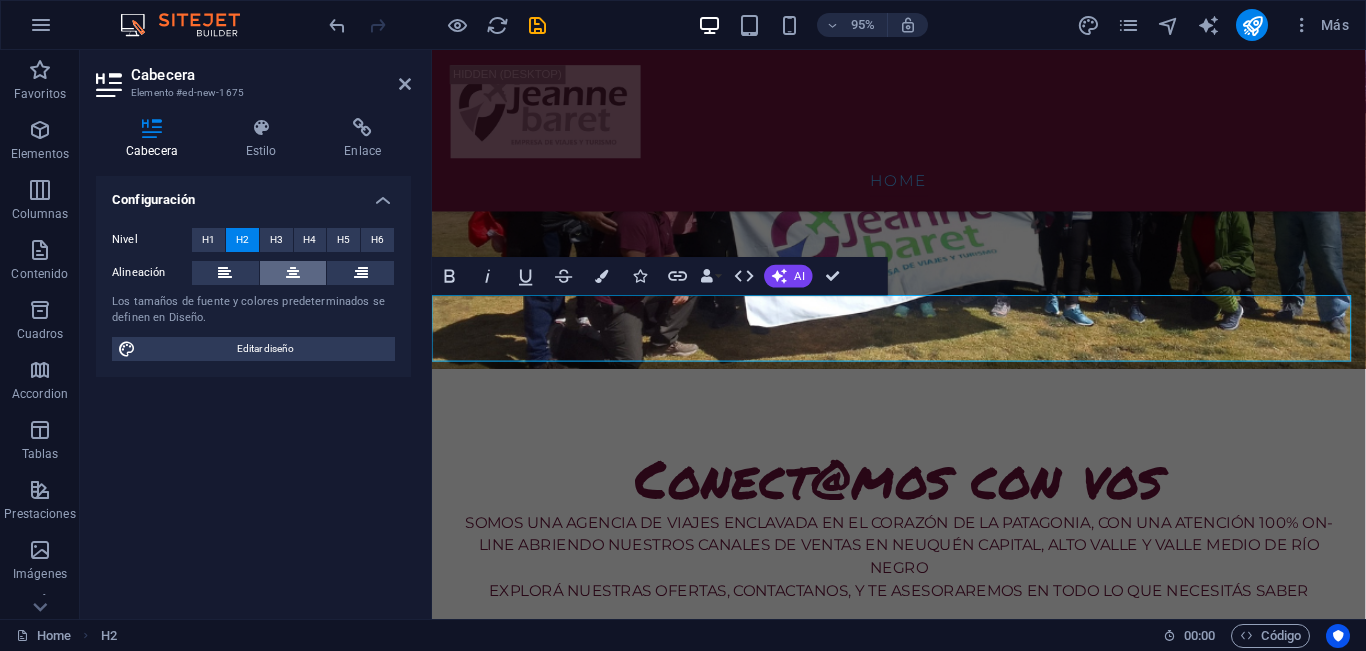 click at bounding box center (293, 273) 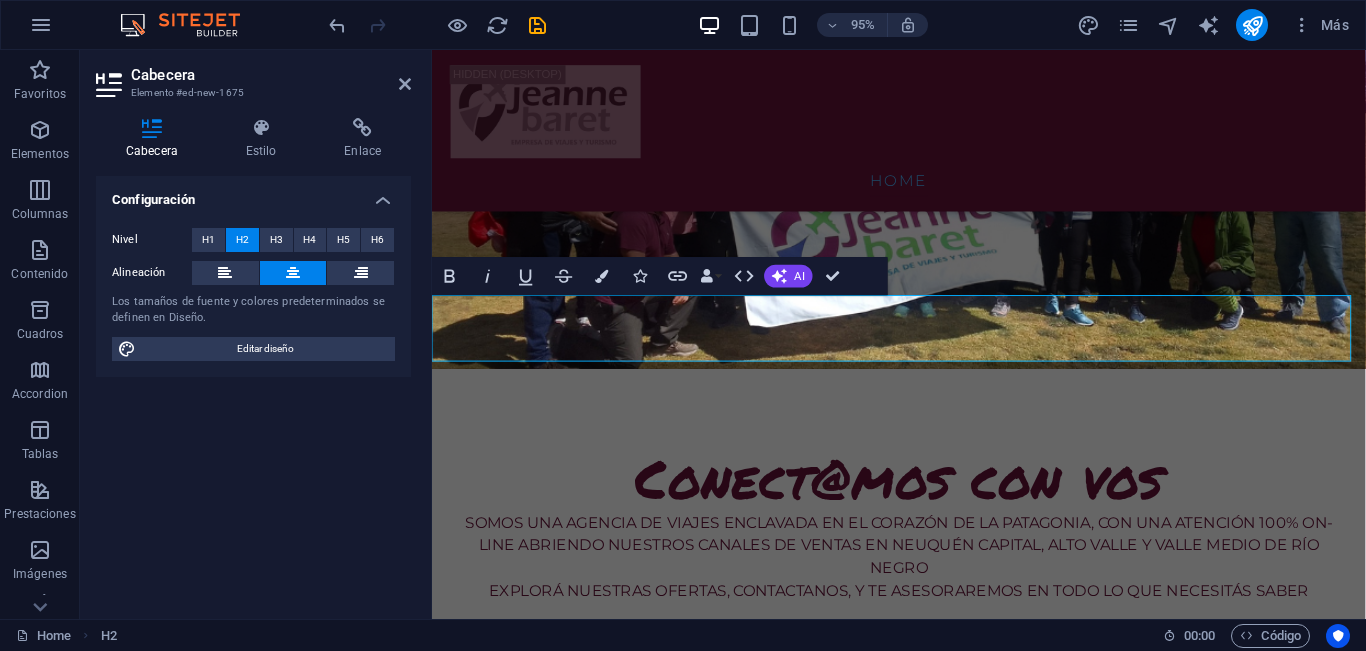 type 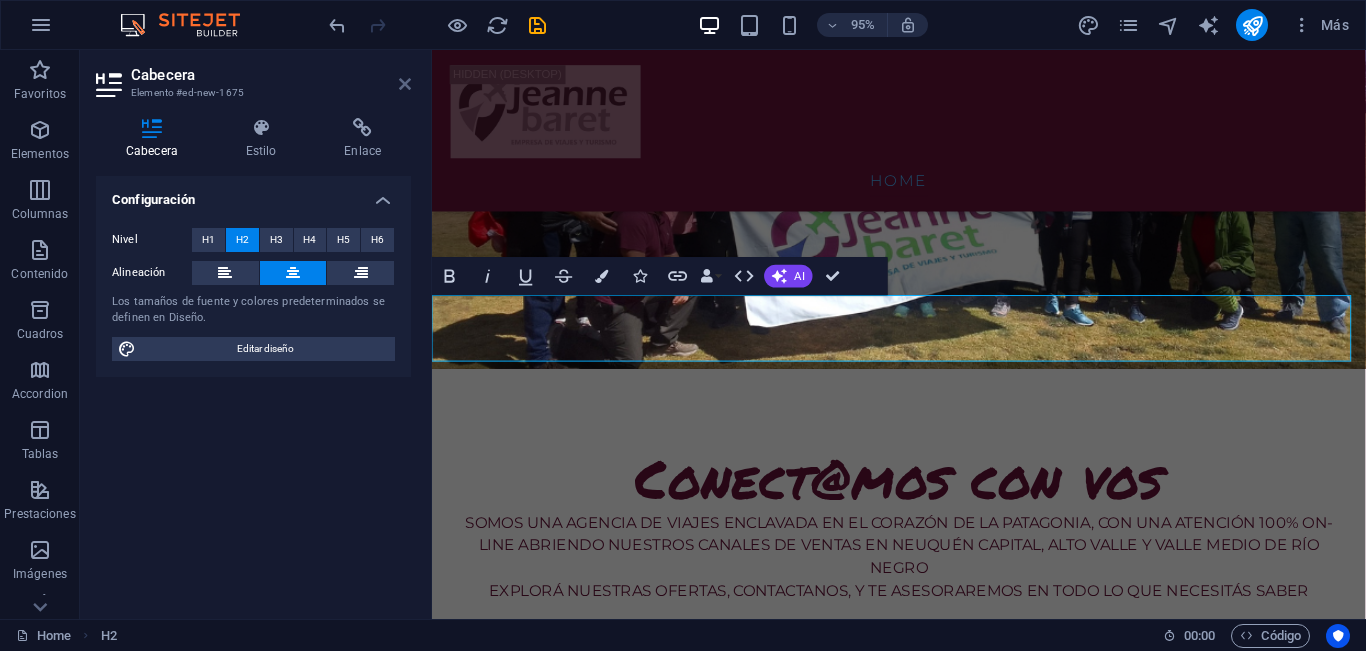 drag, startPoint x: 406, startPoint y: 77, endPoint x: 505, endPoint y: 114, distance: 105.68822 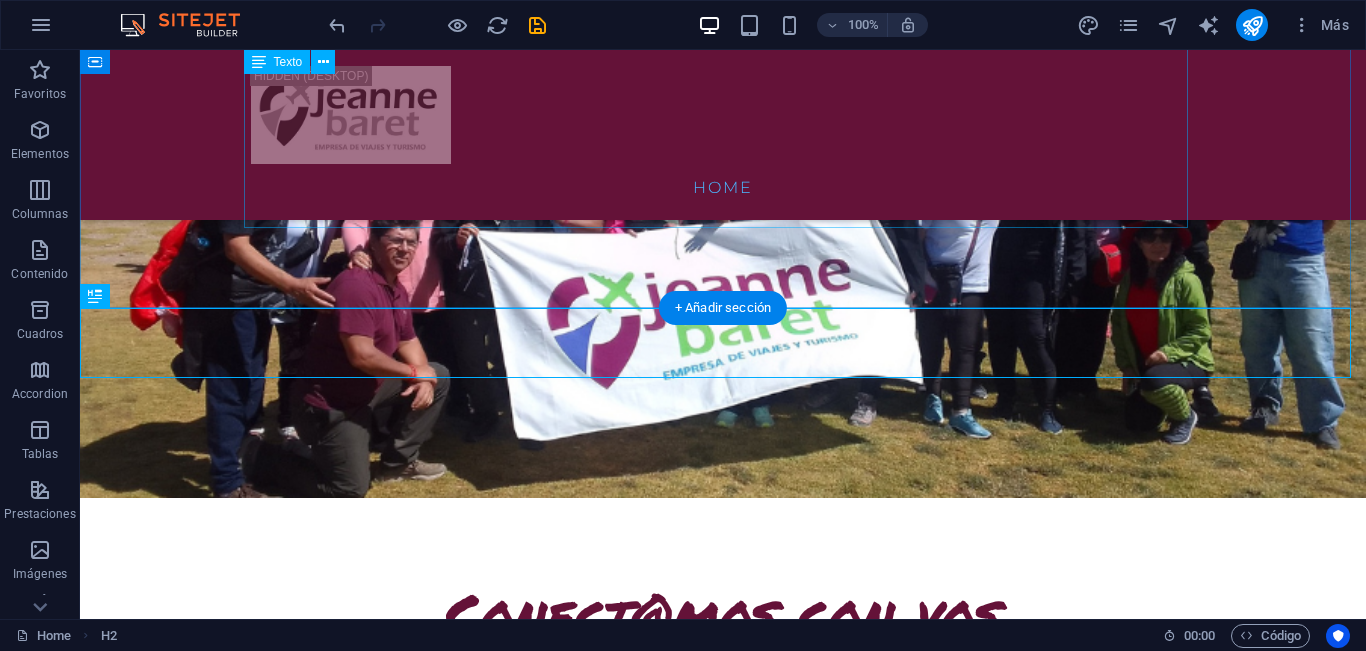 scroll, scrollTop: 1418, scrollLeft: 0, axis: vertical 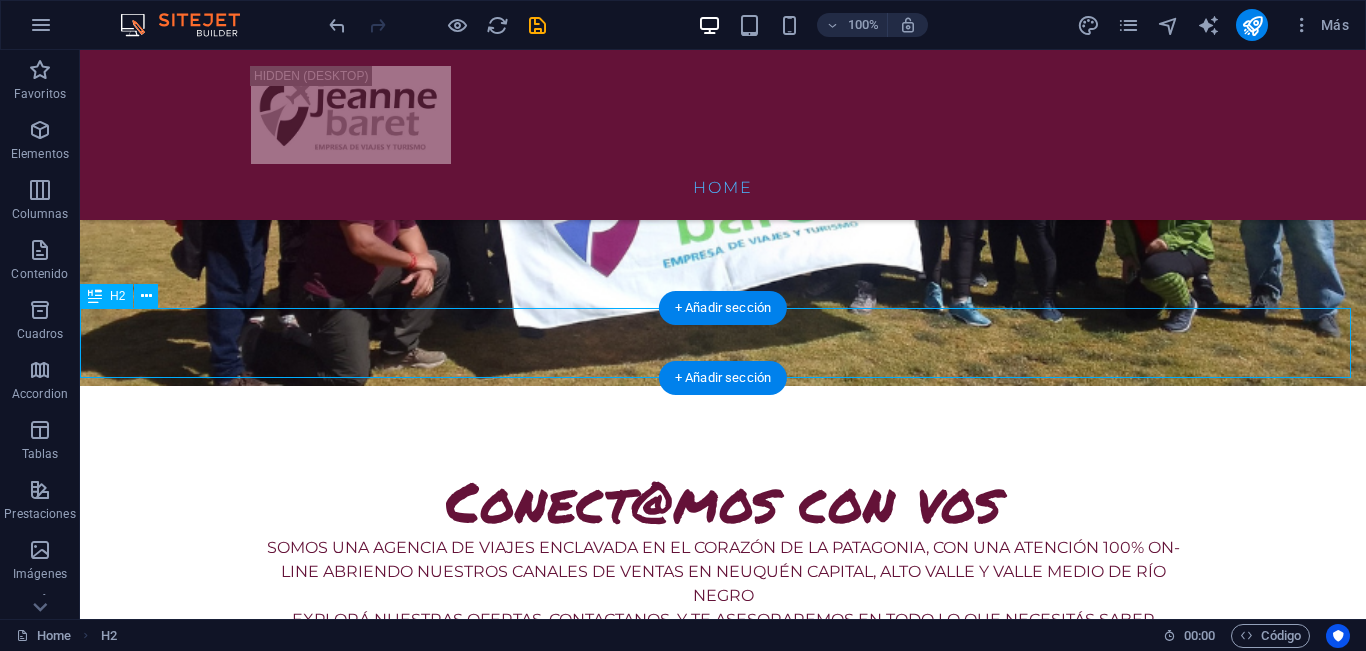 click on "Nueva cabecera" at bounding box center [723, 867] 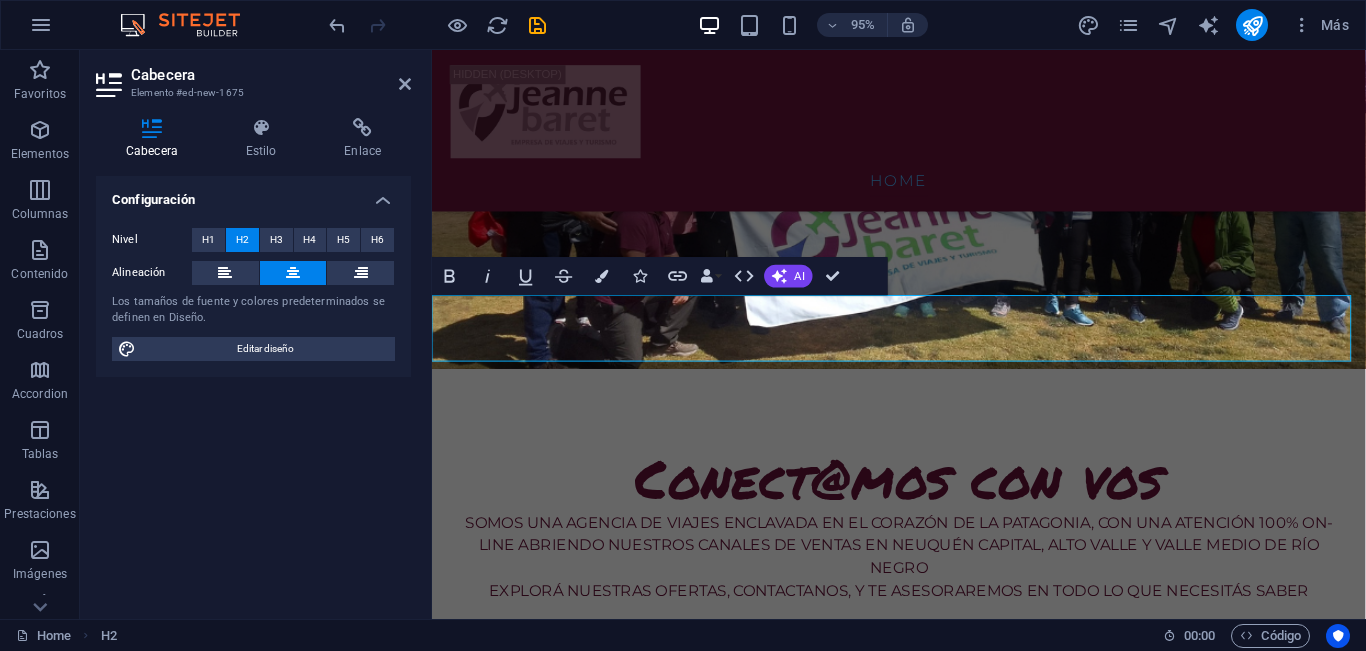 type 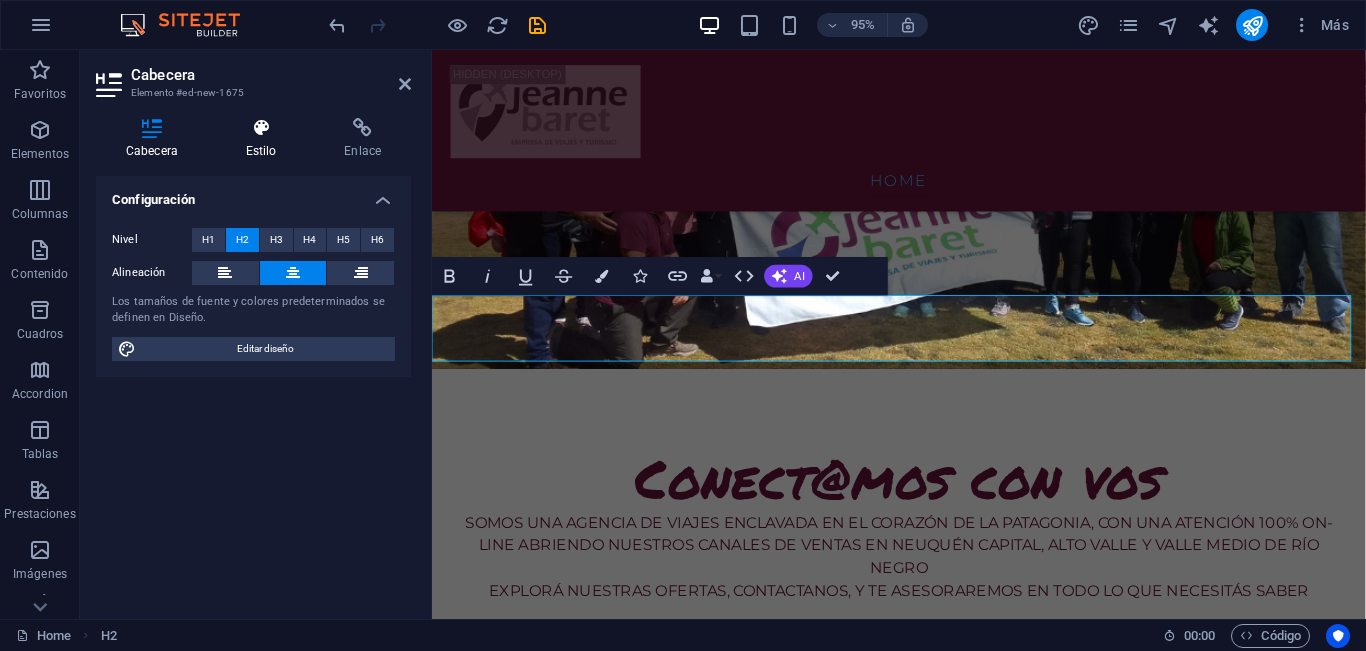 click at bounding box center [261, 128] 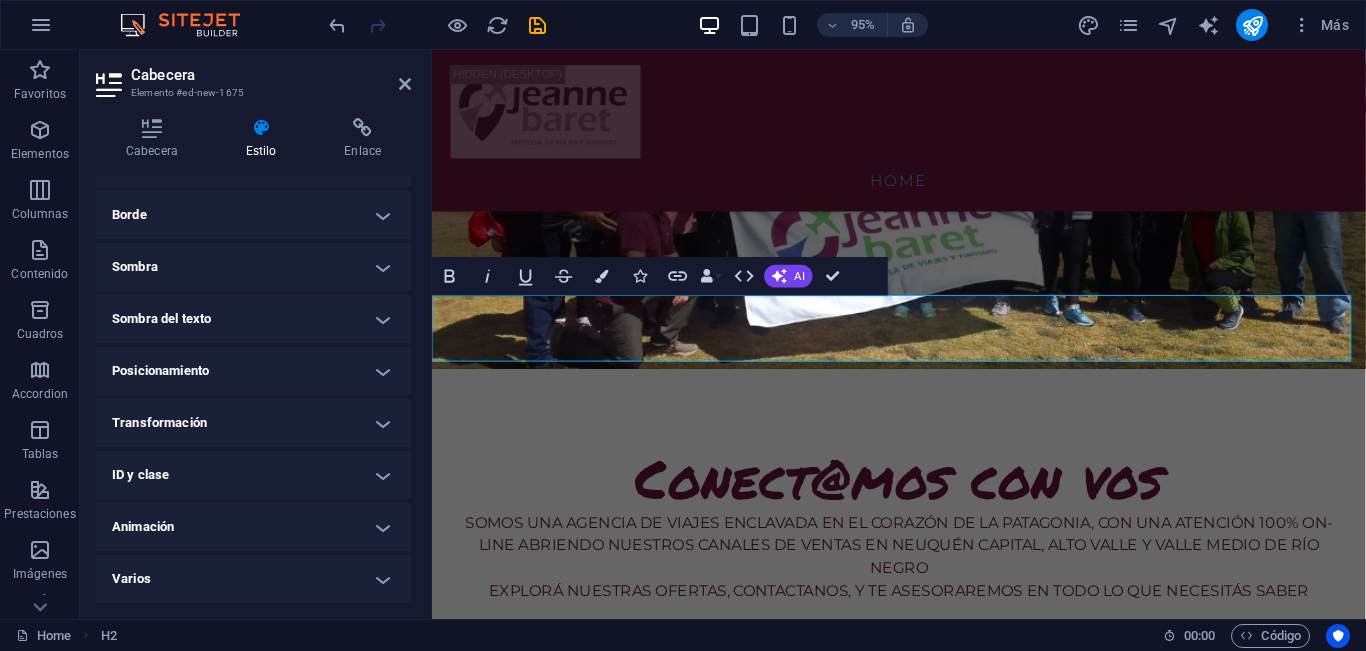 scroll, scrollTop: 0, scrollLeft: 0, axis: both 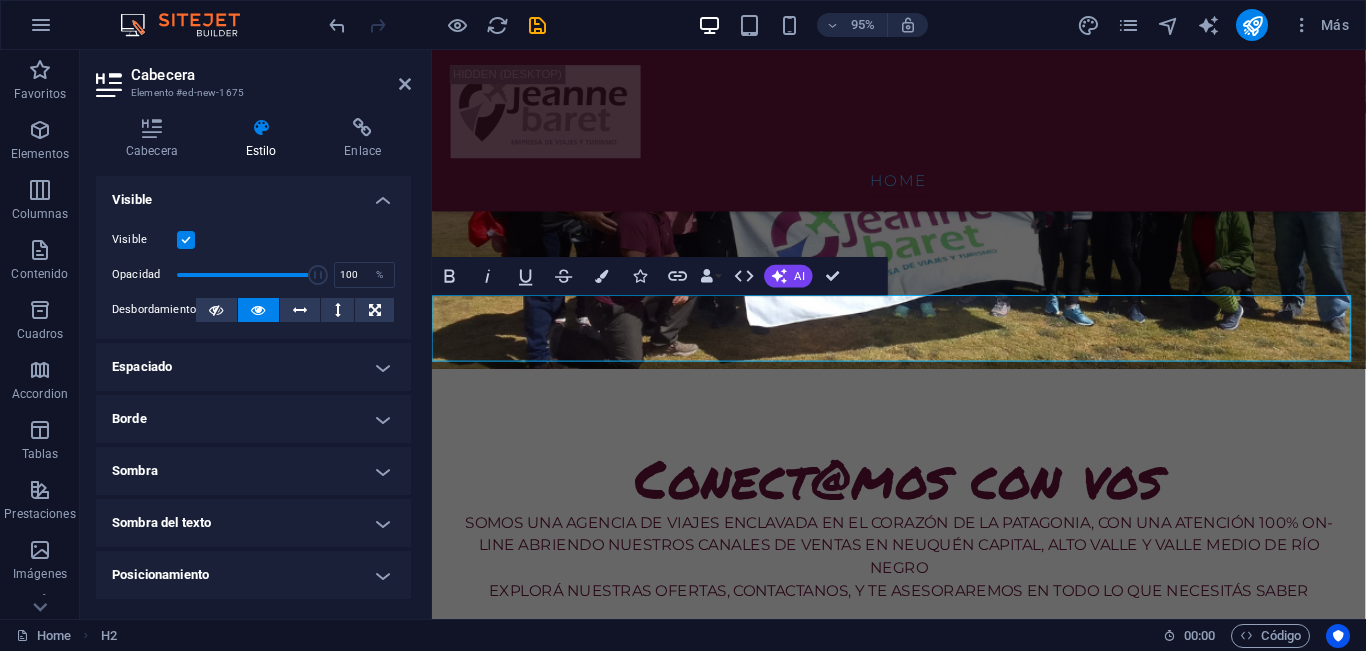click on "Nu" at bounding box center (923, 867) 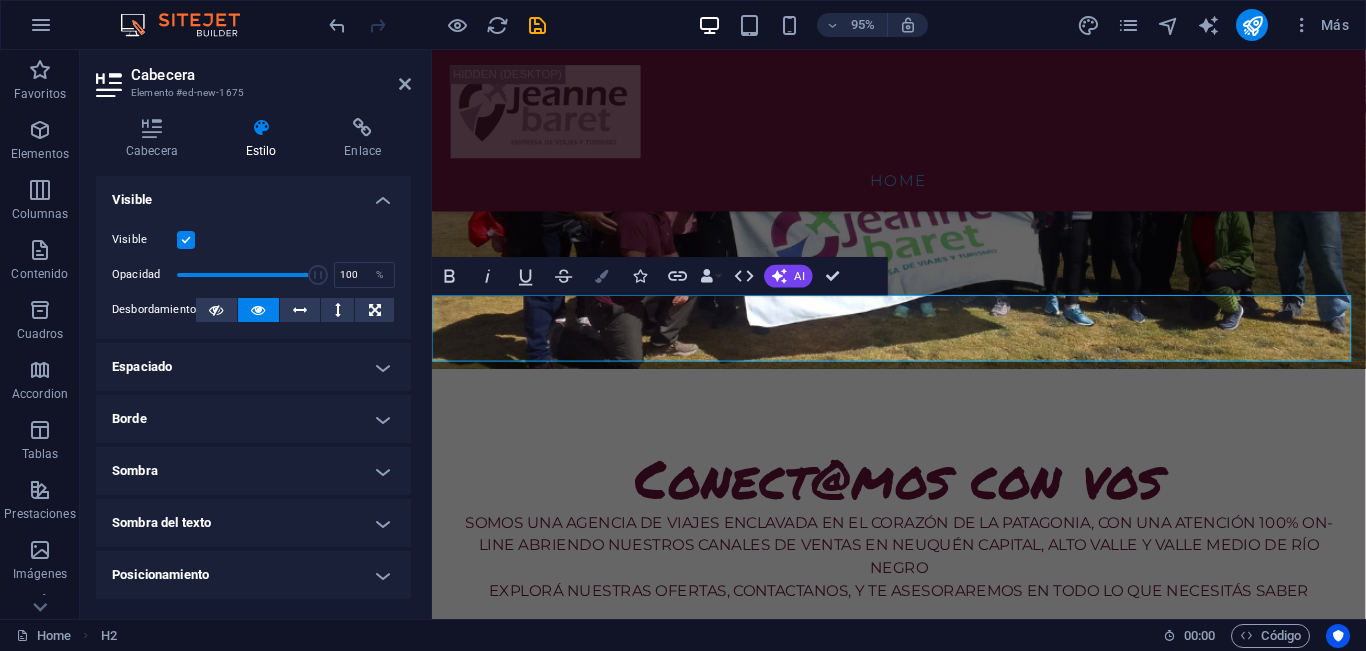 click at bounding box center [601, 276] 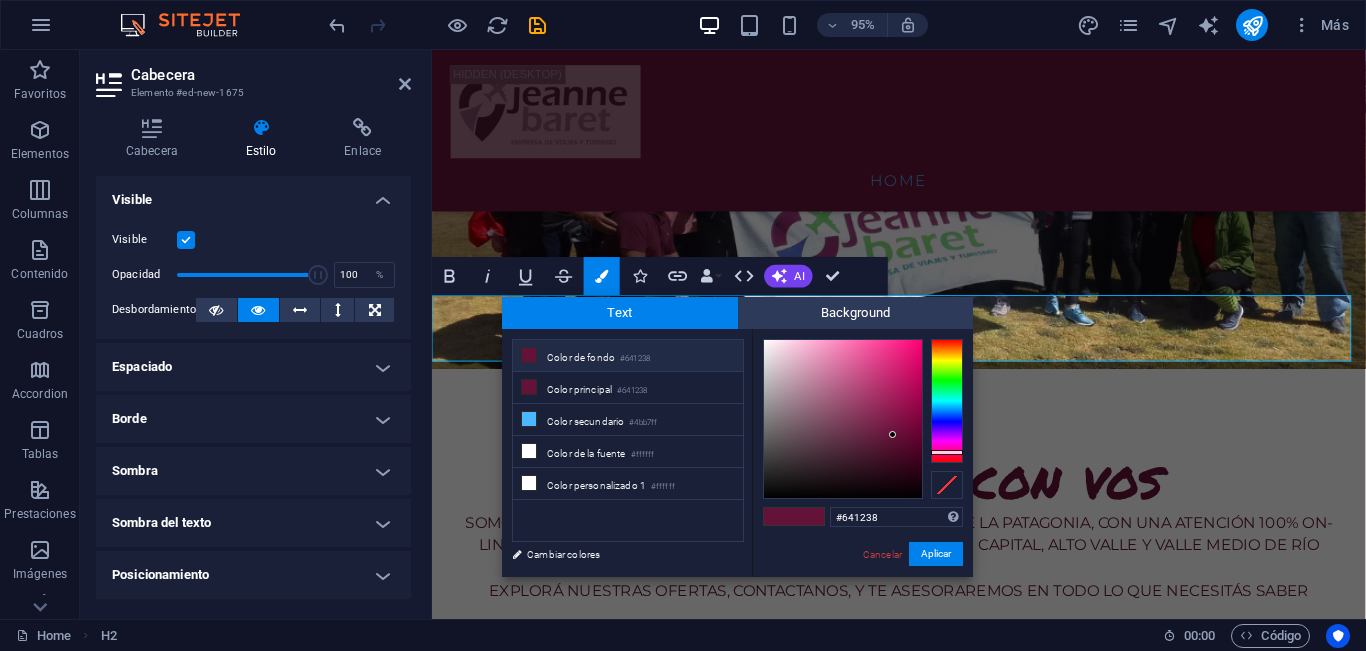 type on "#fbf4f7" 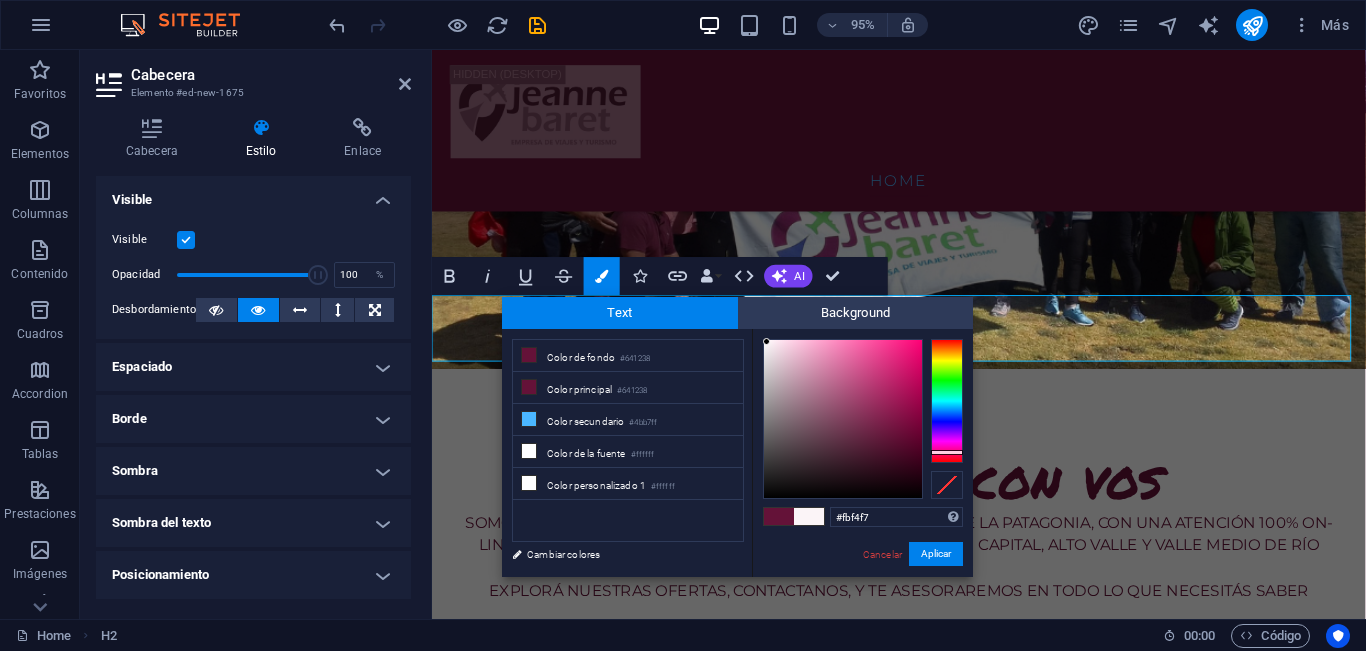 click at bounding box center (843, 419) 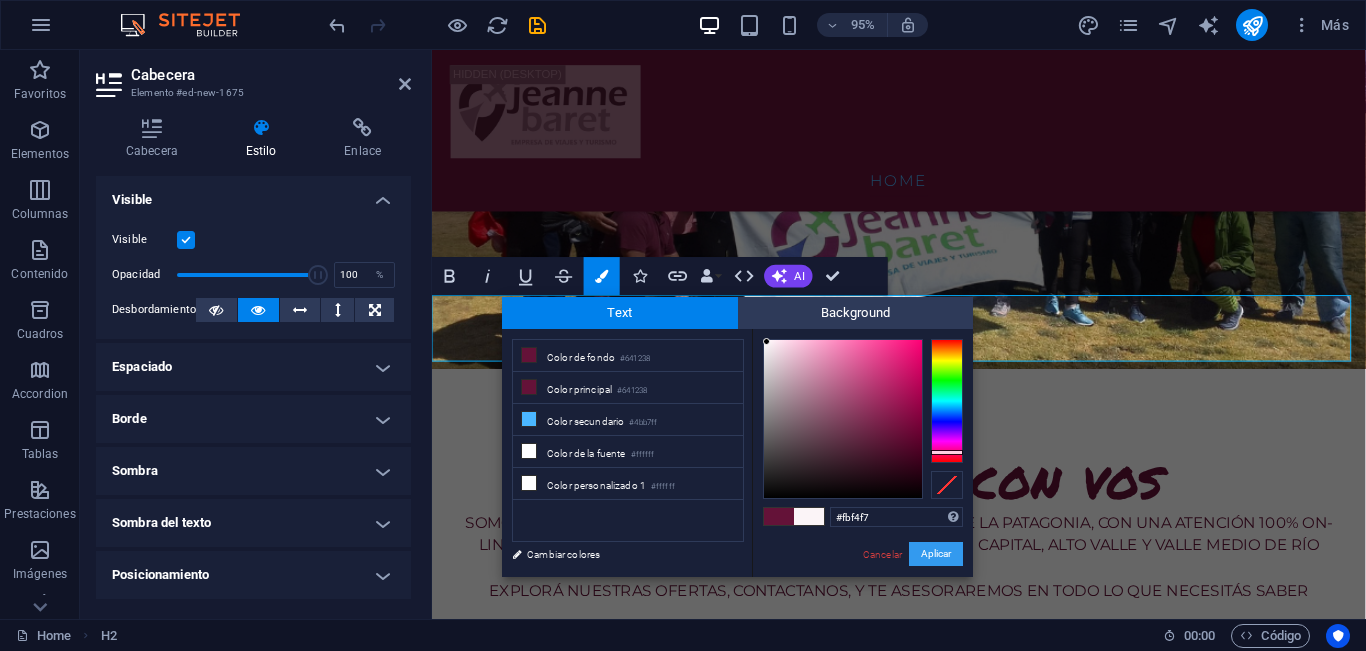 click on "Aplicar" at bounding box center (936, 554) 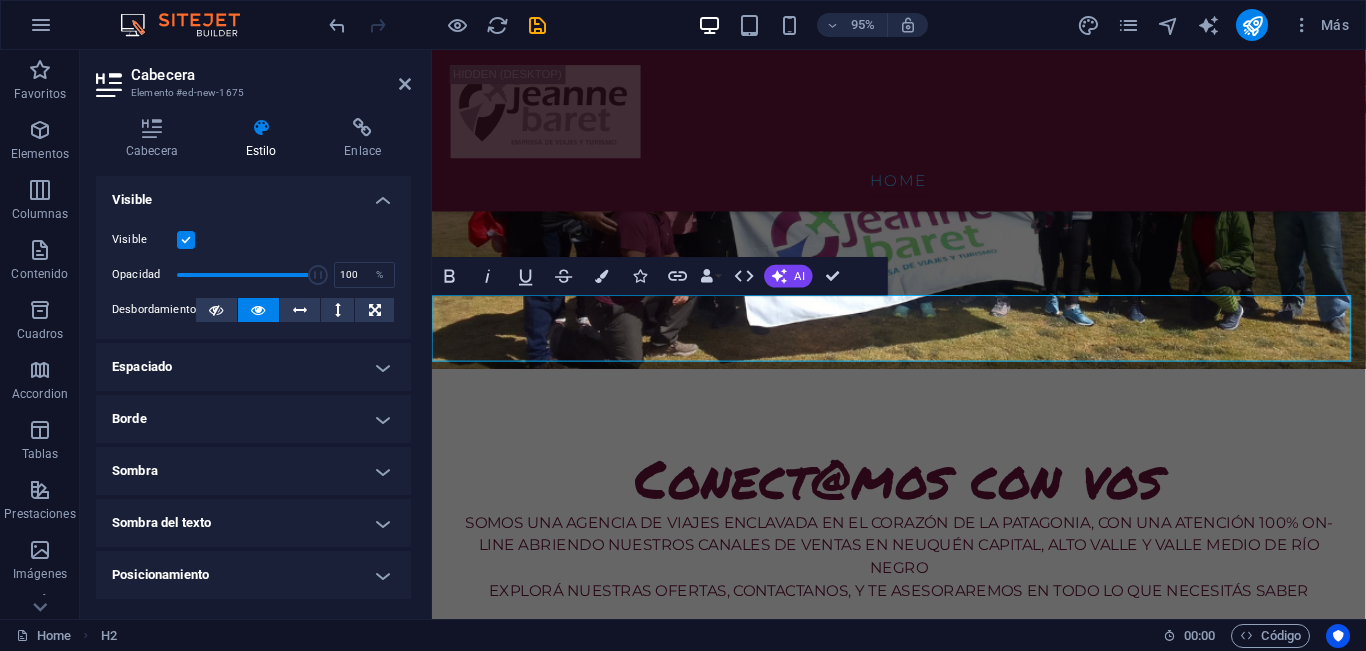click on "Nu" at bounding box center (923, 867) 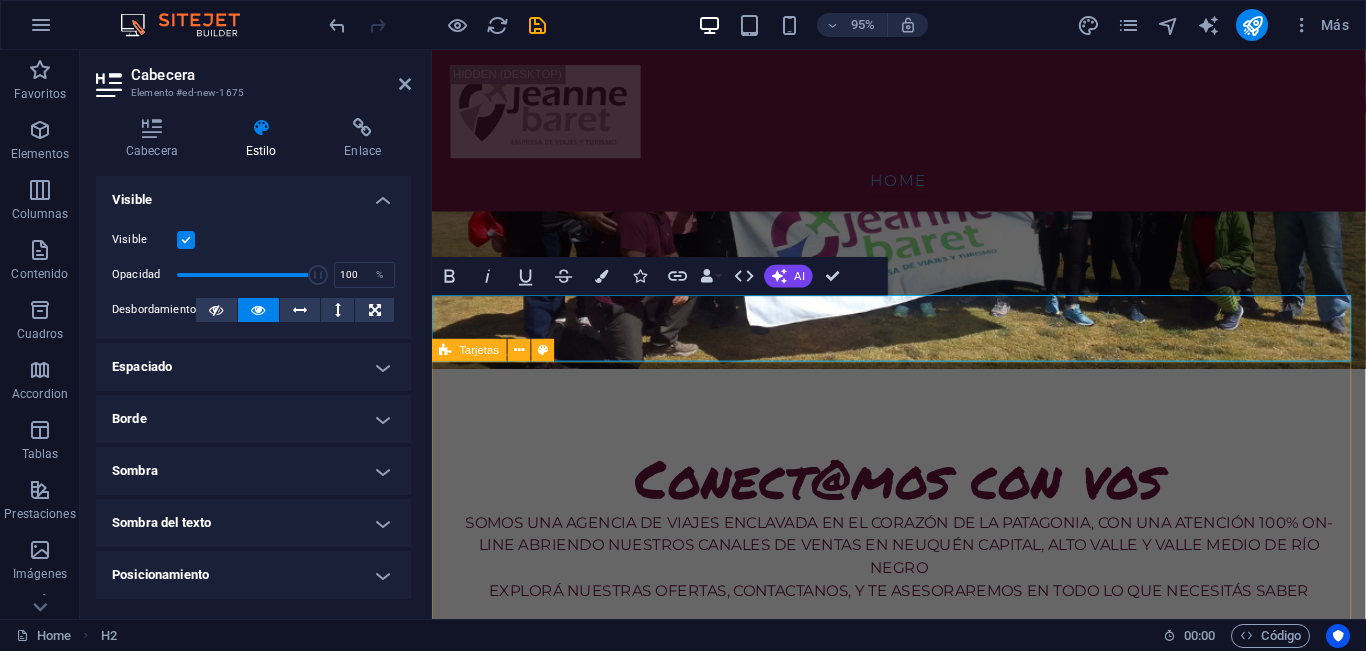 click at bounding box center (923, 9931) 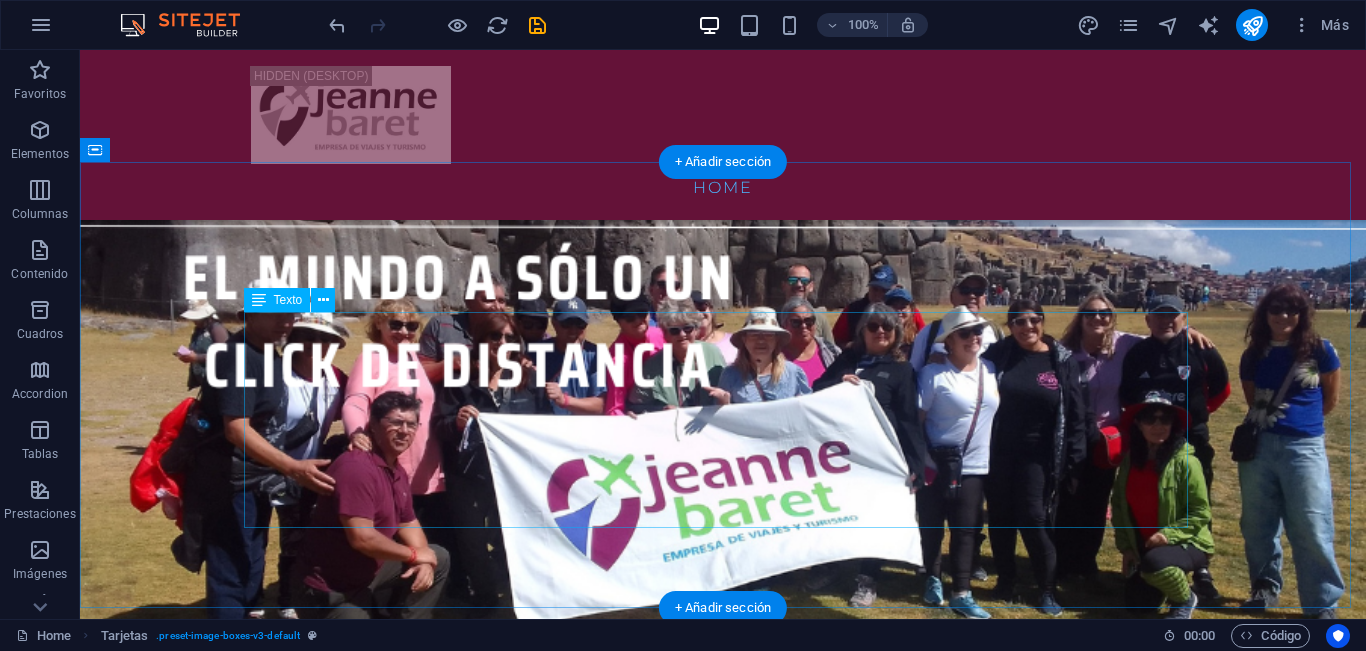 scroll, scrollTop: 1118, scrollLeft: 0, axis: vertical 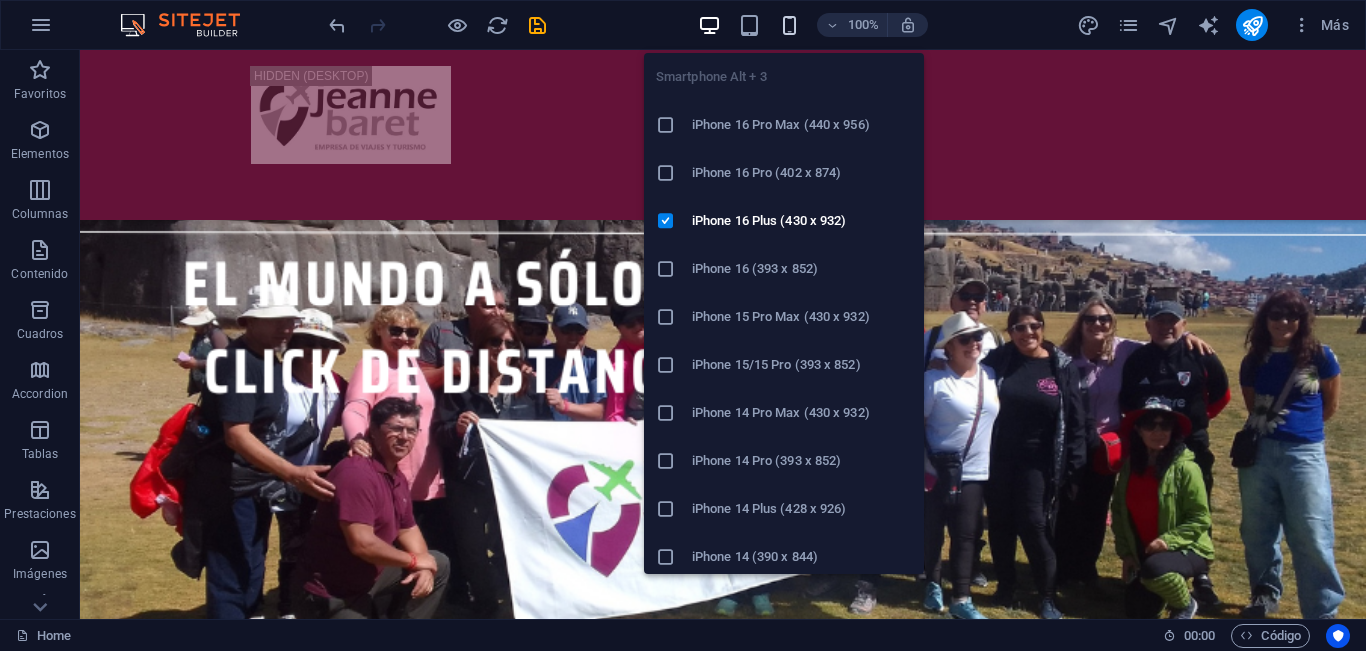 click at bounding box center (789, 25) 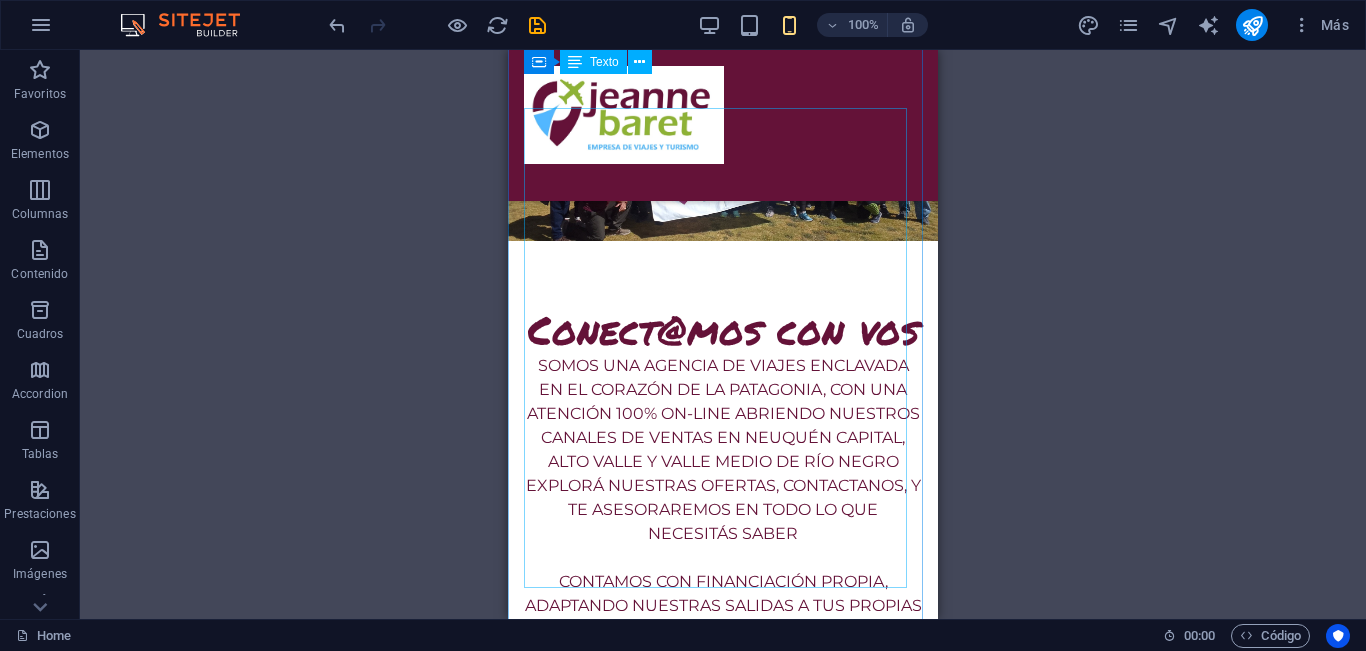 scroll, scrollTop: 858, scrollLeft: 0, axis: vertical 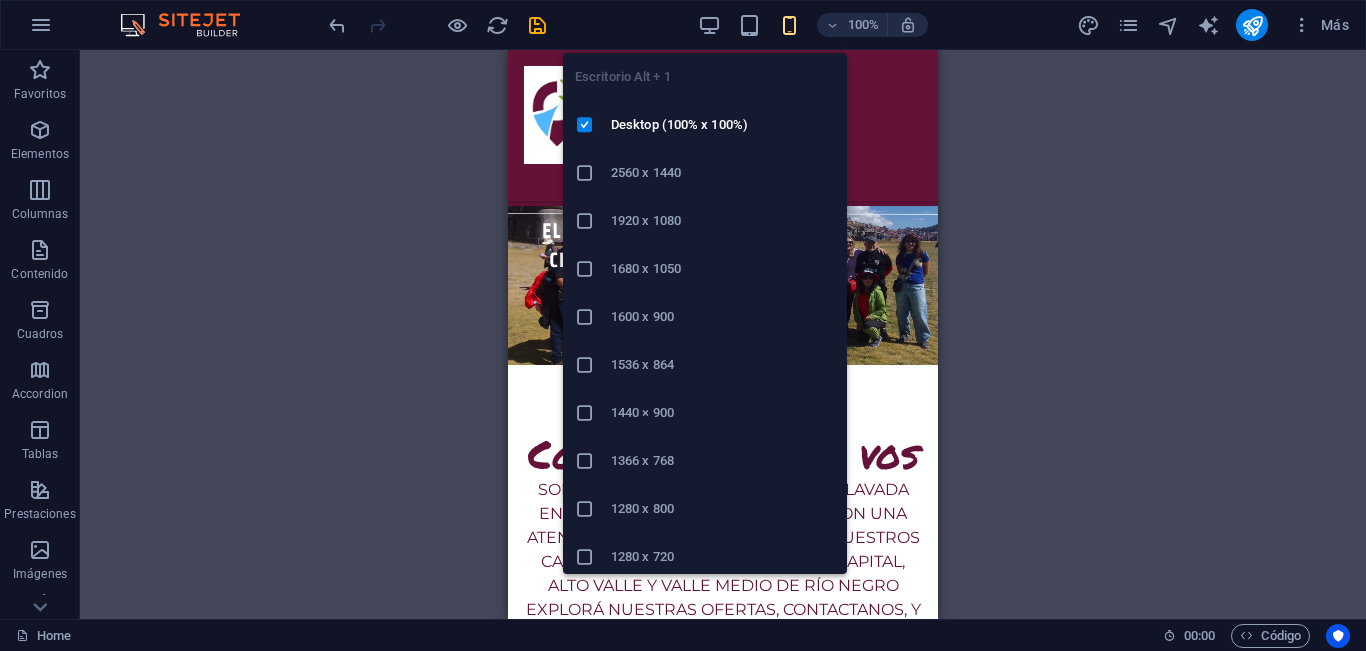 click at bounding box center [709, 25] 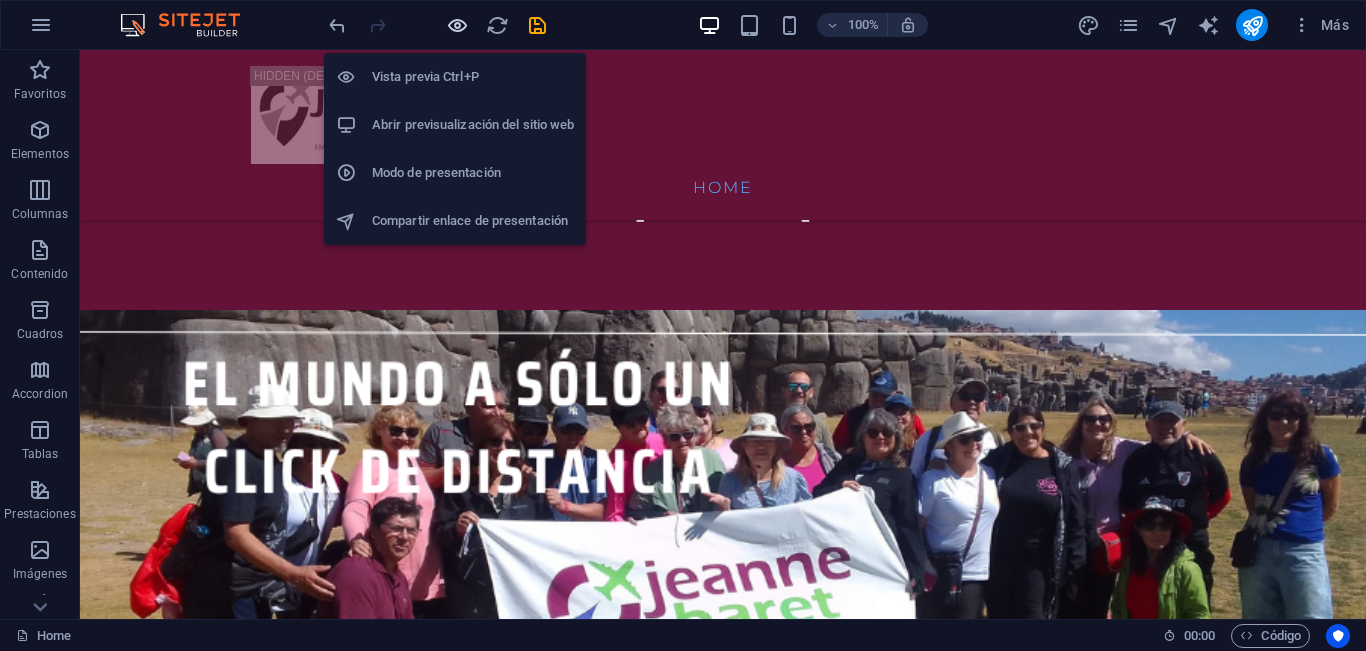 click at bounding box center (457, 25) 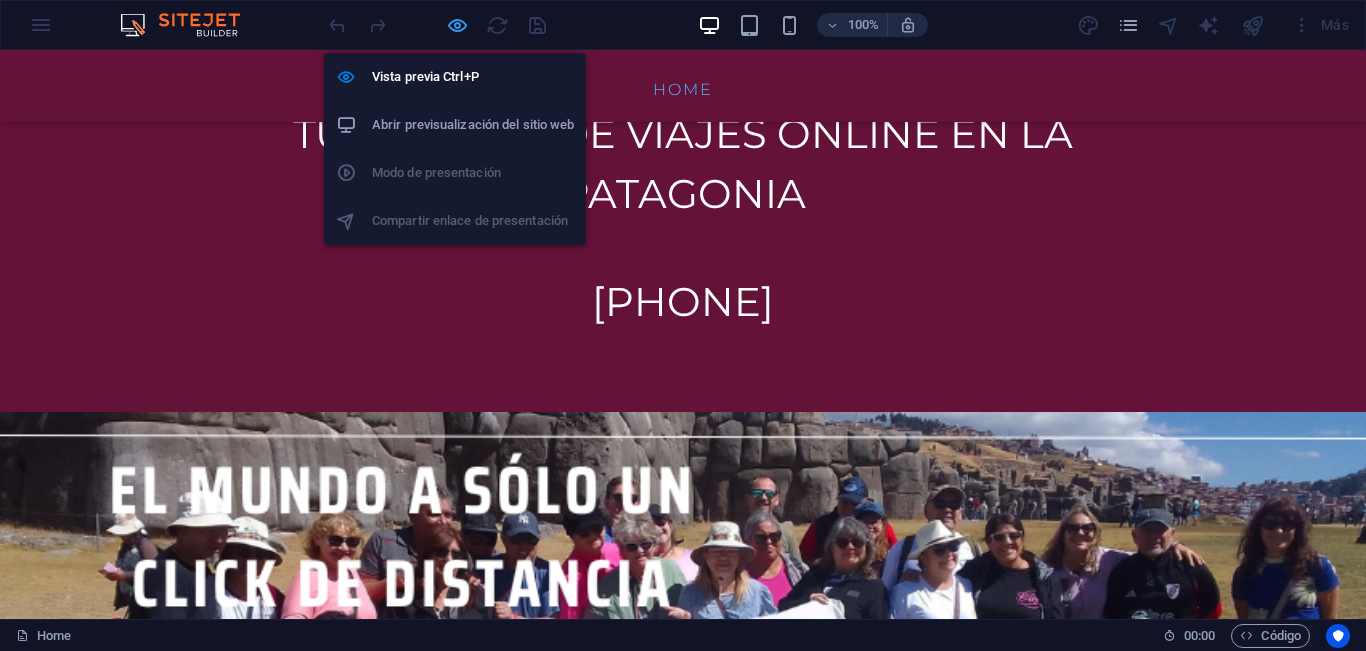 click at bounding box center (457, 25) 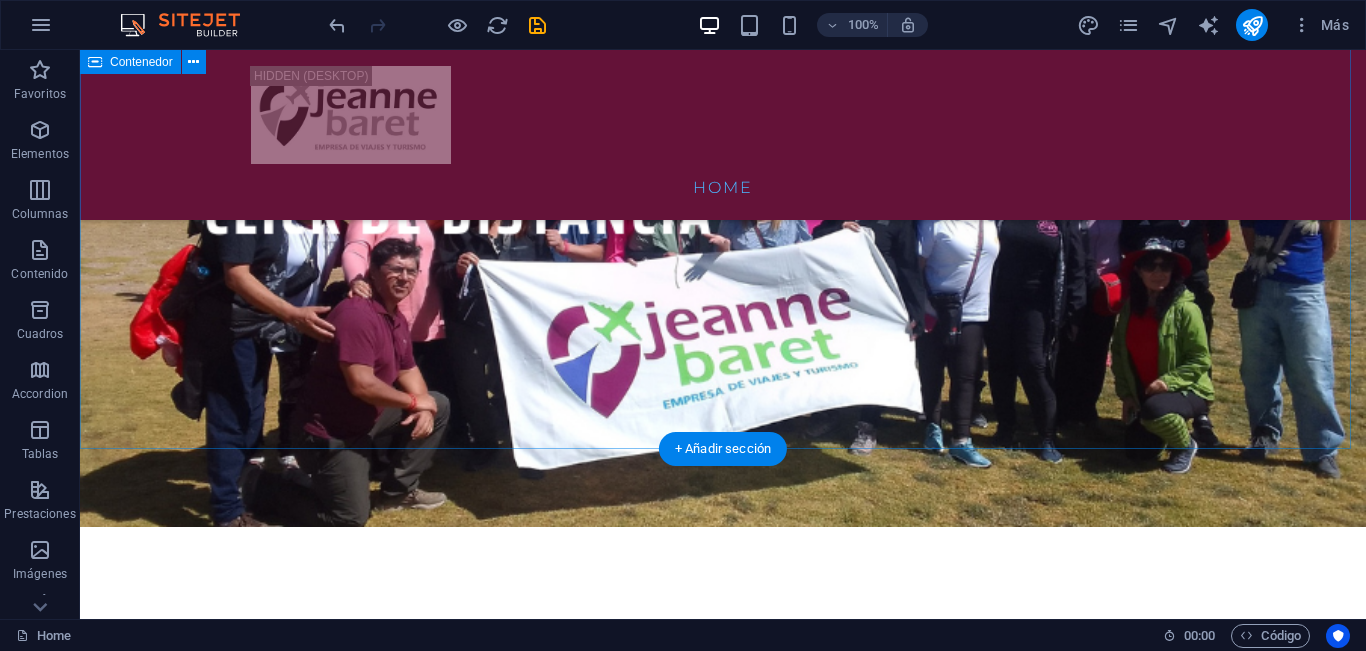 scroll, scrollTop: 1358, scrollLeft: 0, axis: vertical 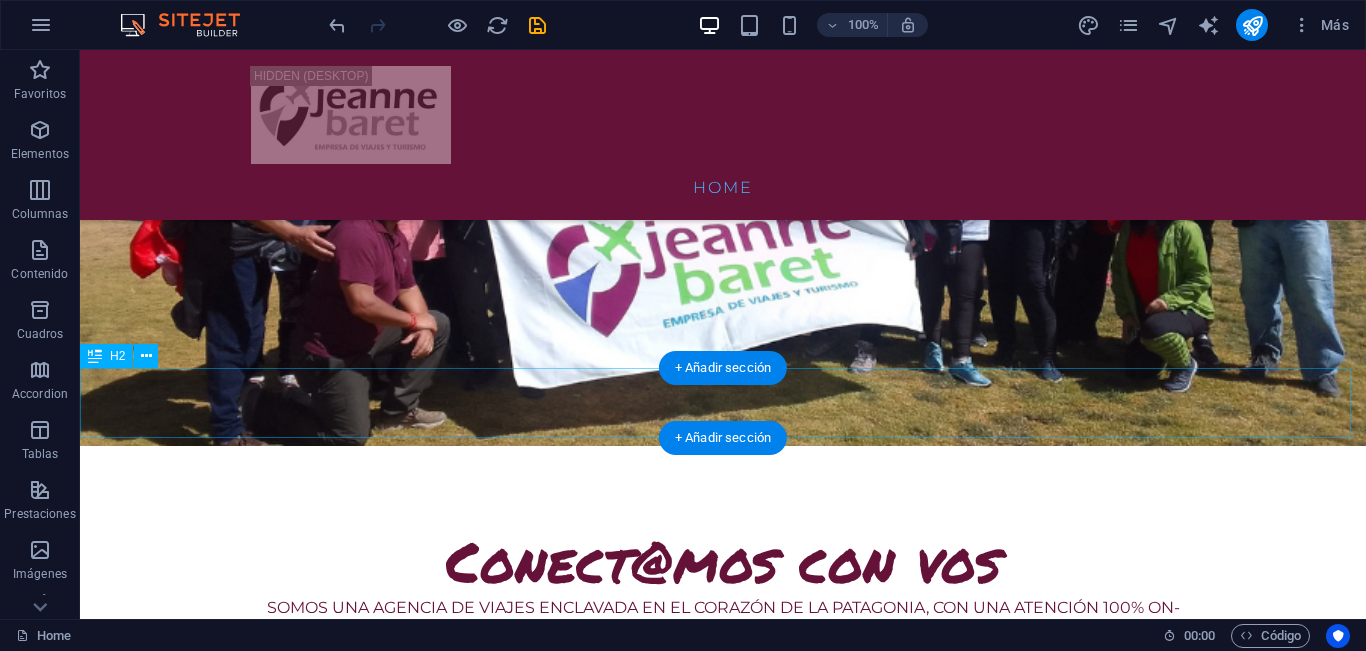 click on "Nuestras salidas en bus" at bounding box center [723, 927] 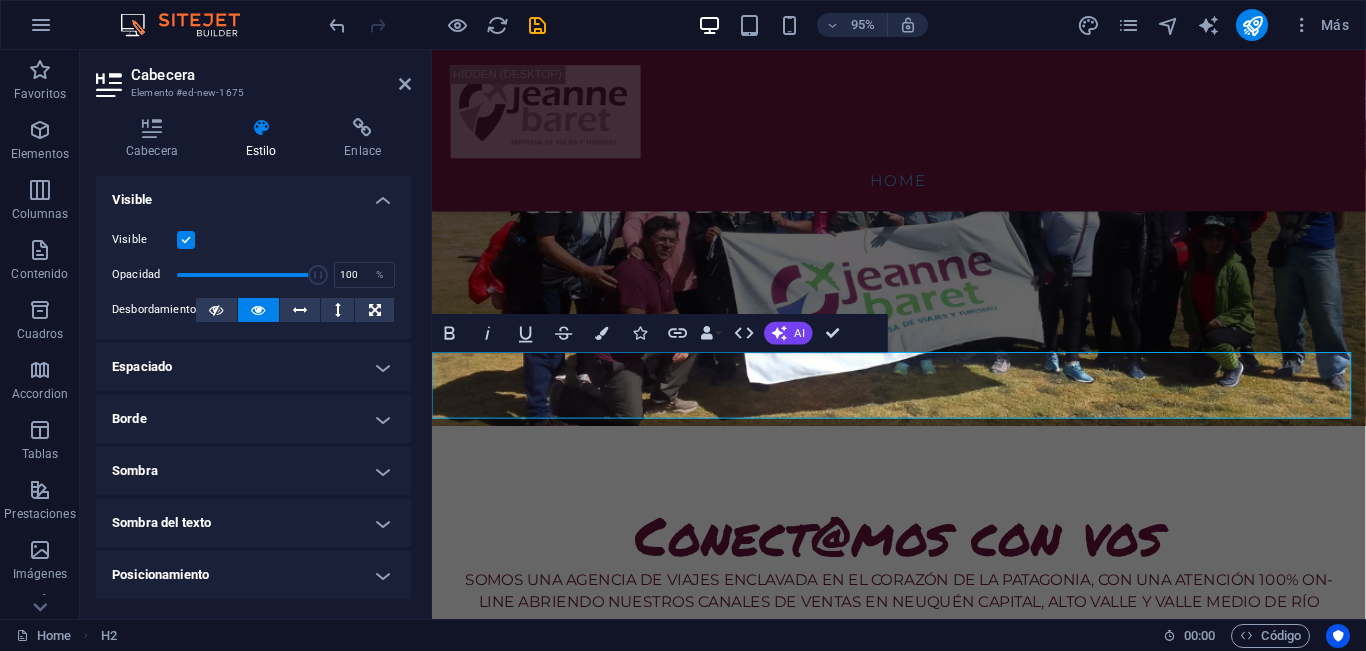 type 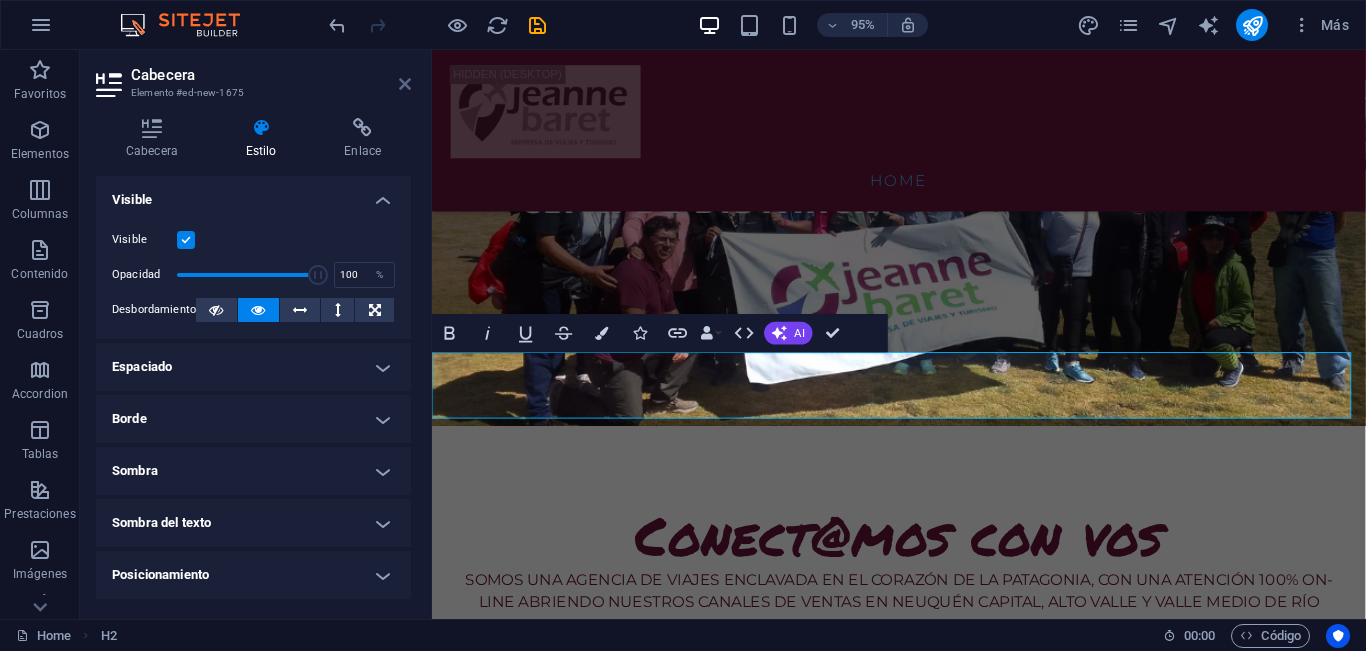 drag, startPoint x: 405, startPoint y: 86, endPoint x: 550, endPoint y: 303, distance: 260.9866 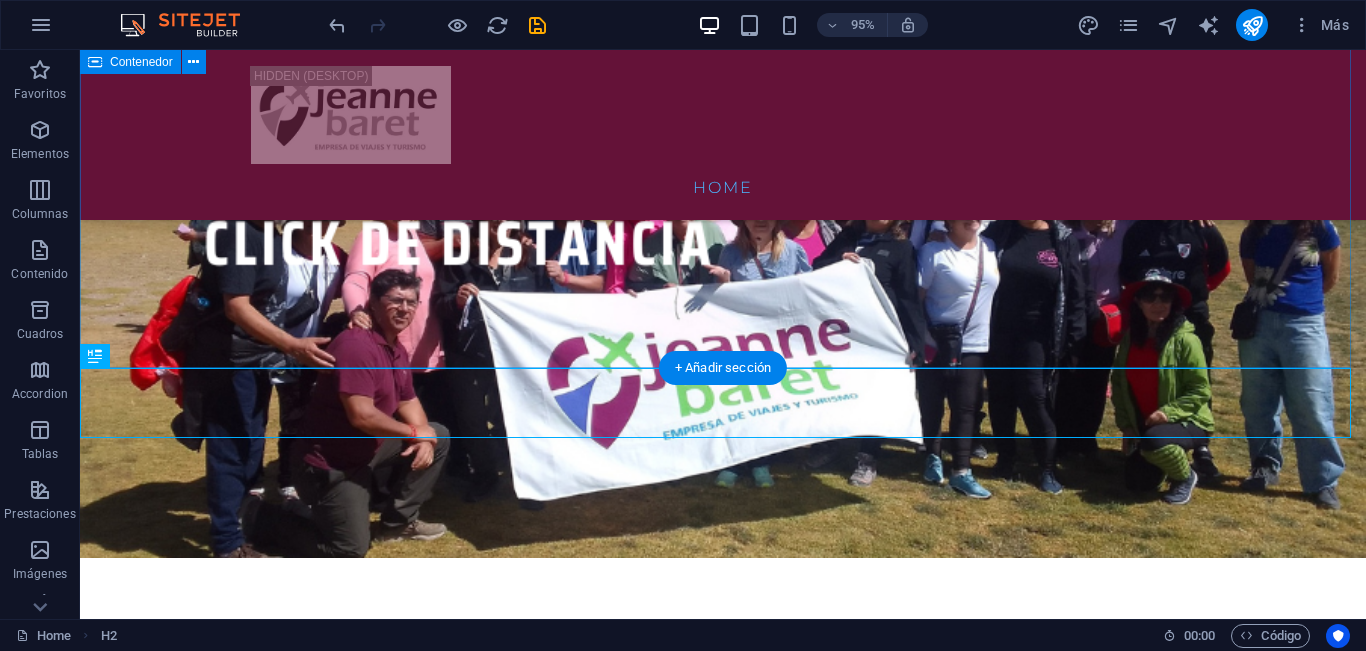 scroll, scrollTop: 1358, scrollLeft: 0, axis: vertical 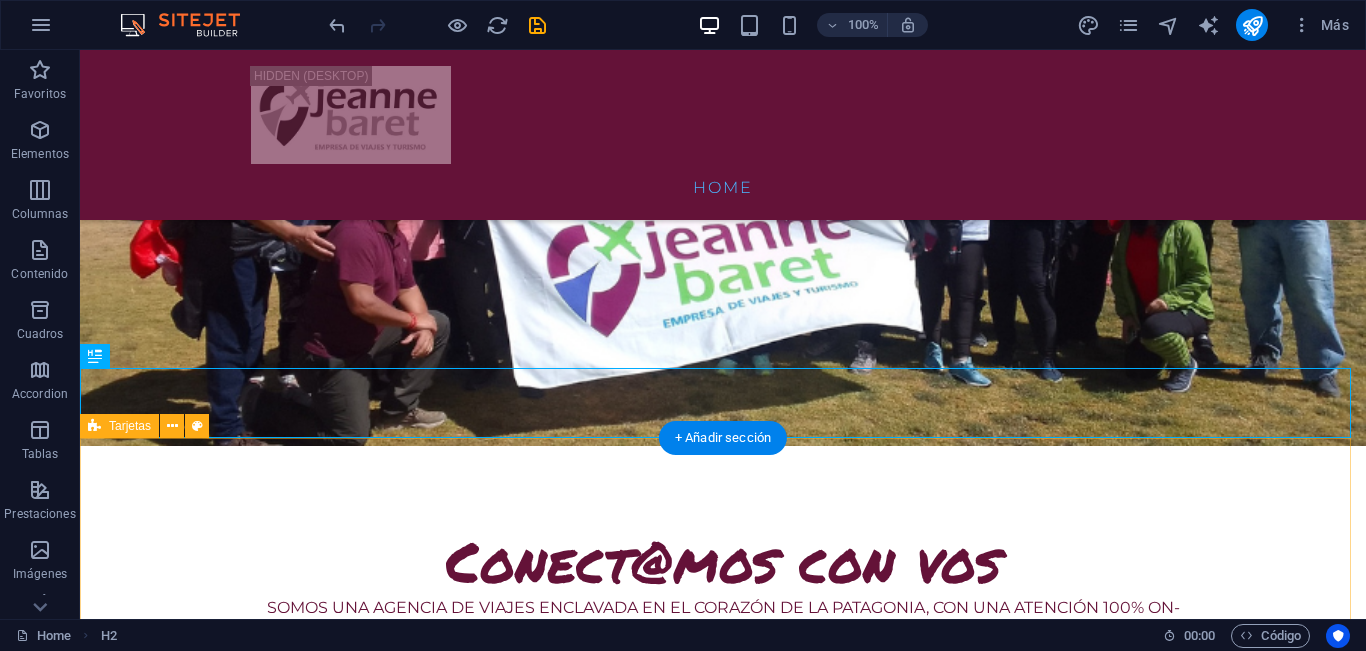click at bounding box center (723, 12648) 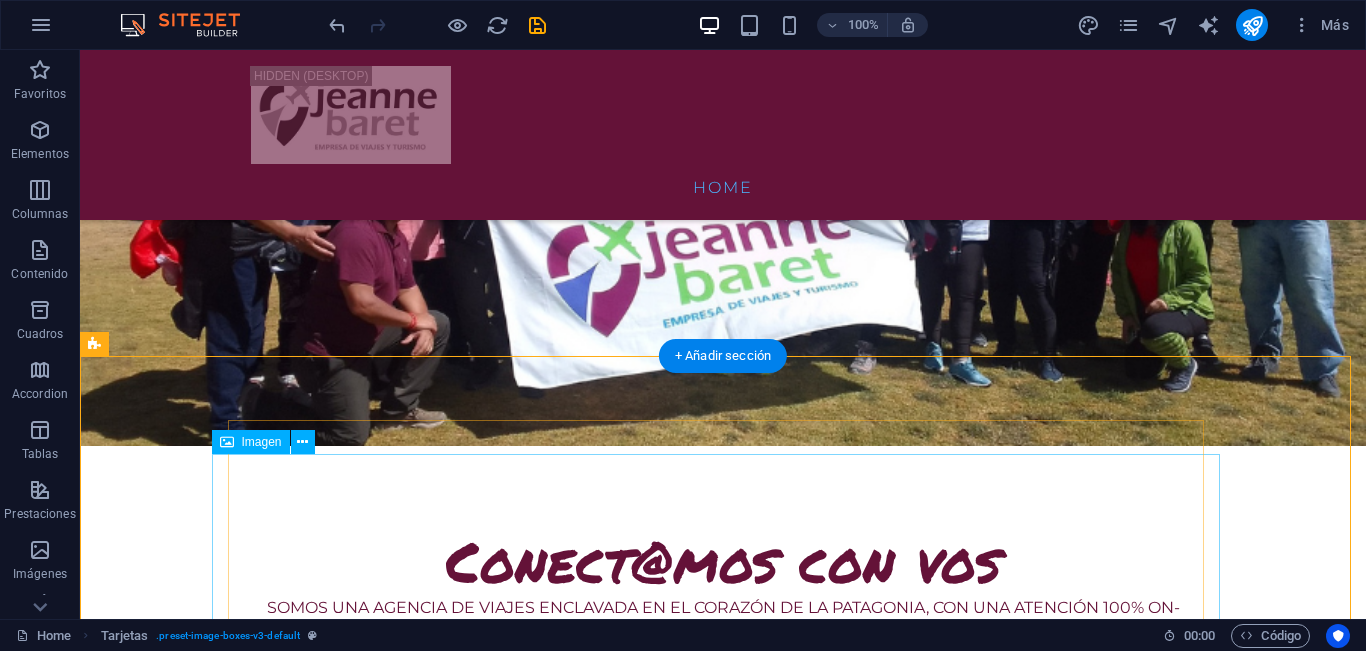 scroll, scrollTop: 1658, scrollLeft: 0, axis: vertical 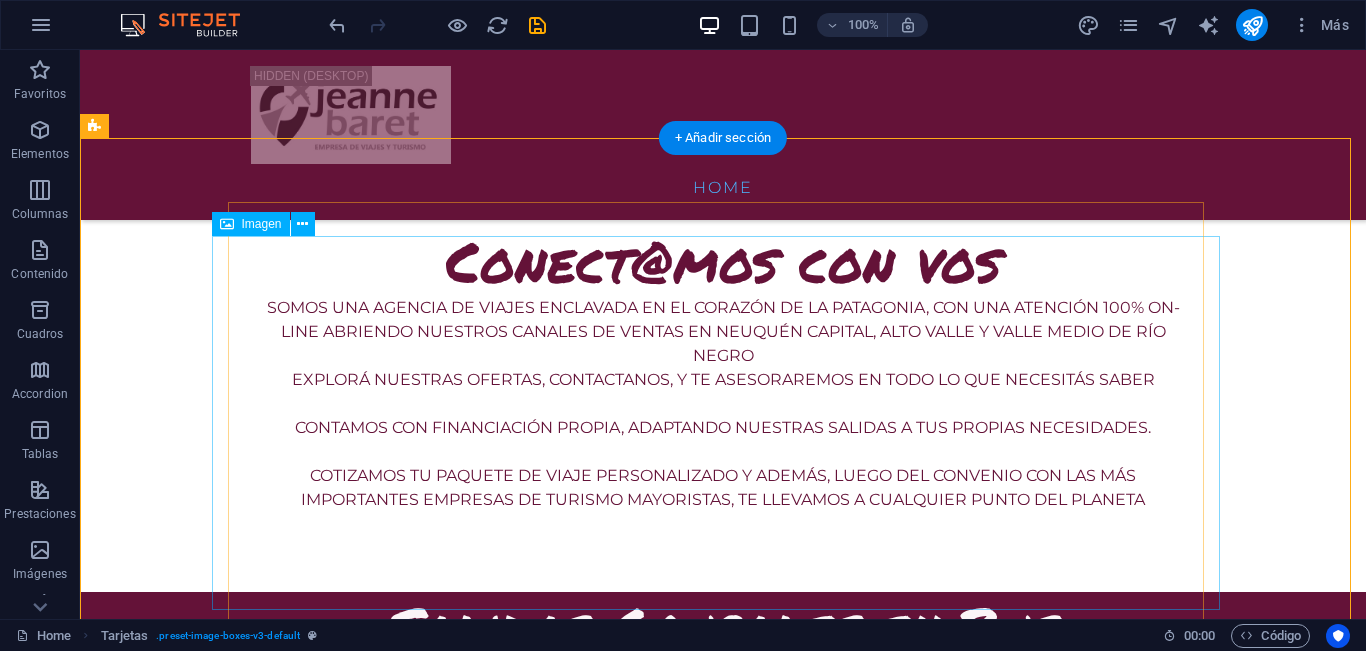 click at bounding box center (568, 998) 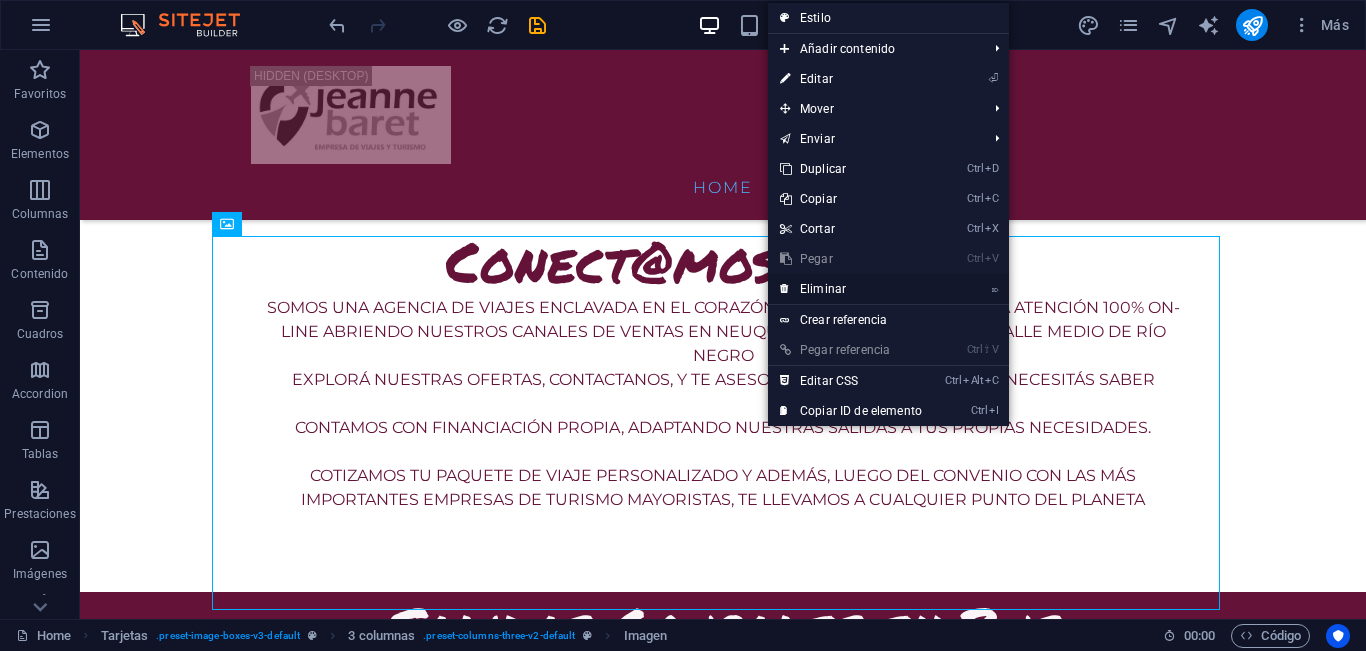 click on "⌦  Eliminar" at bounding box center (851, 289) 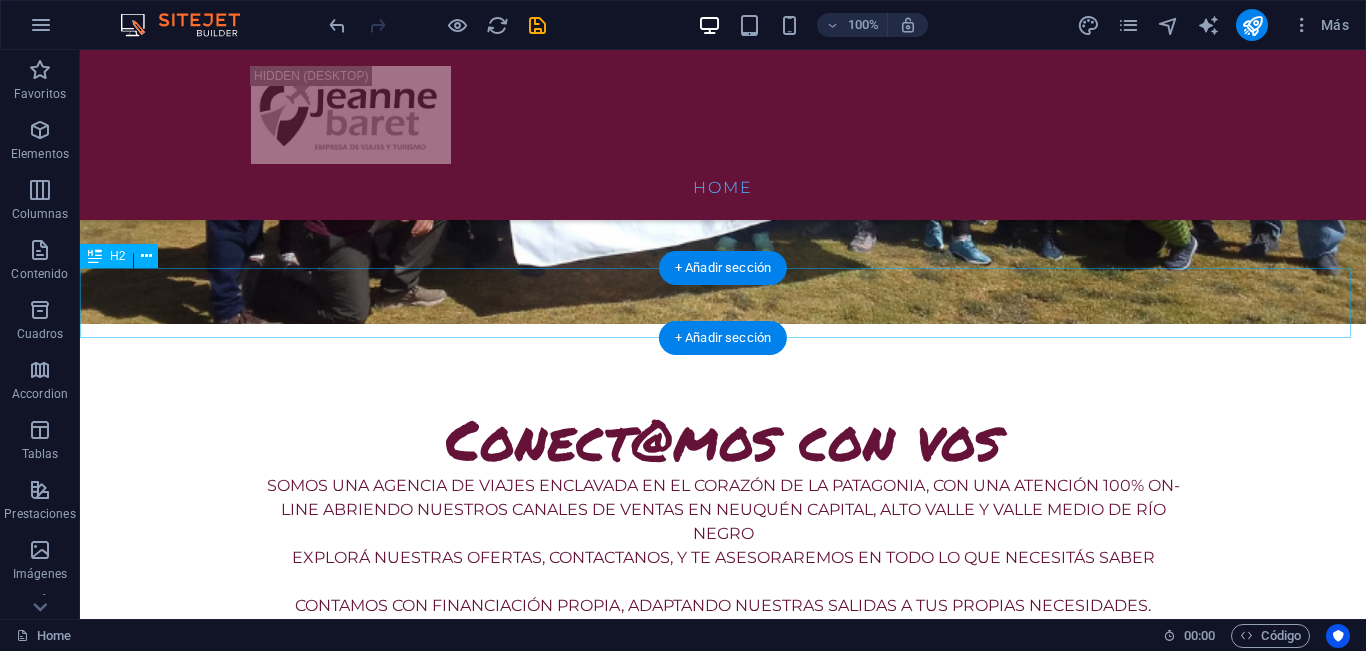 scroll, scrollTop: 1458, scrollLeft: 0, axis: vertical 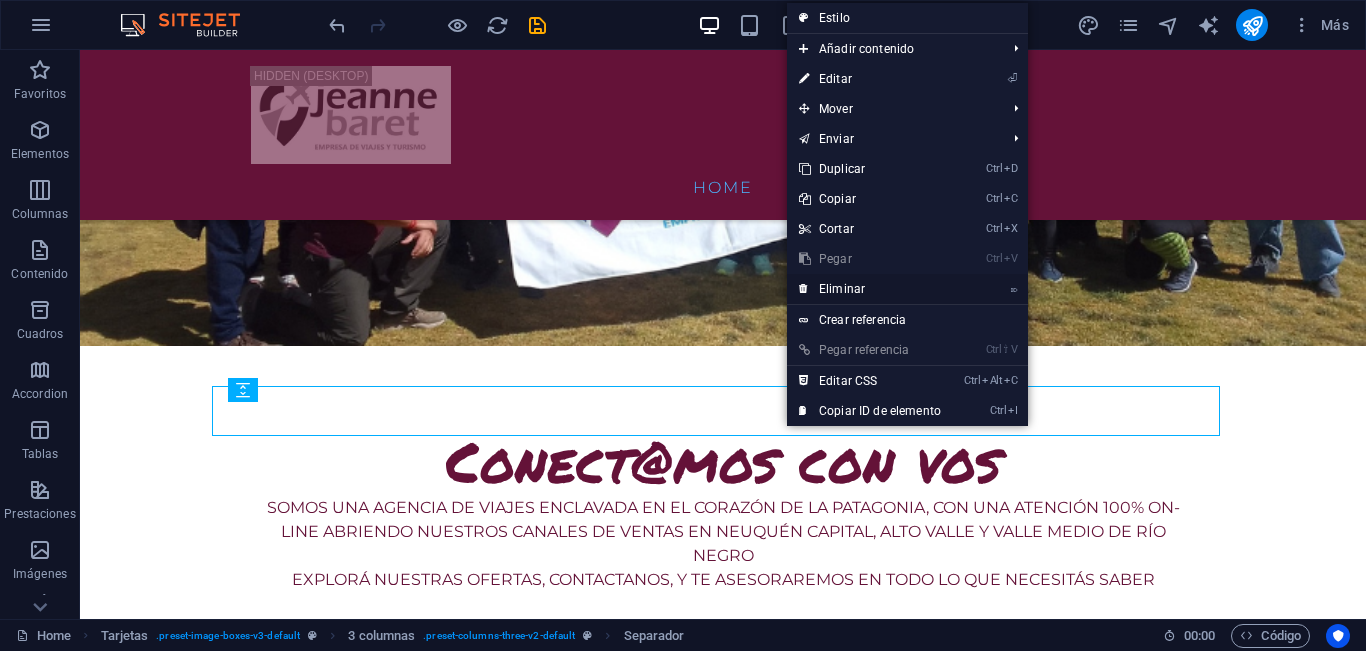 click on "⌦  Eliminar" at bounding box center (870, 289) 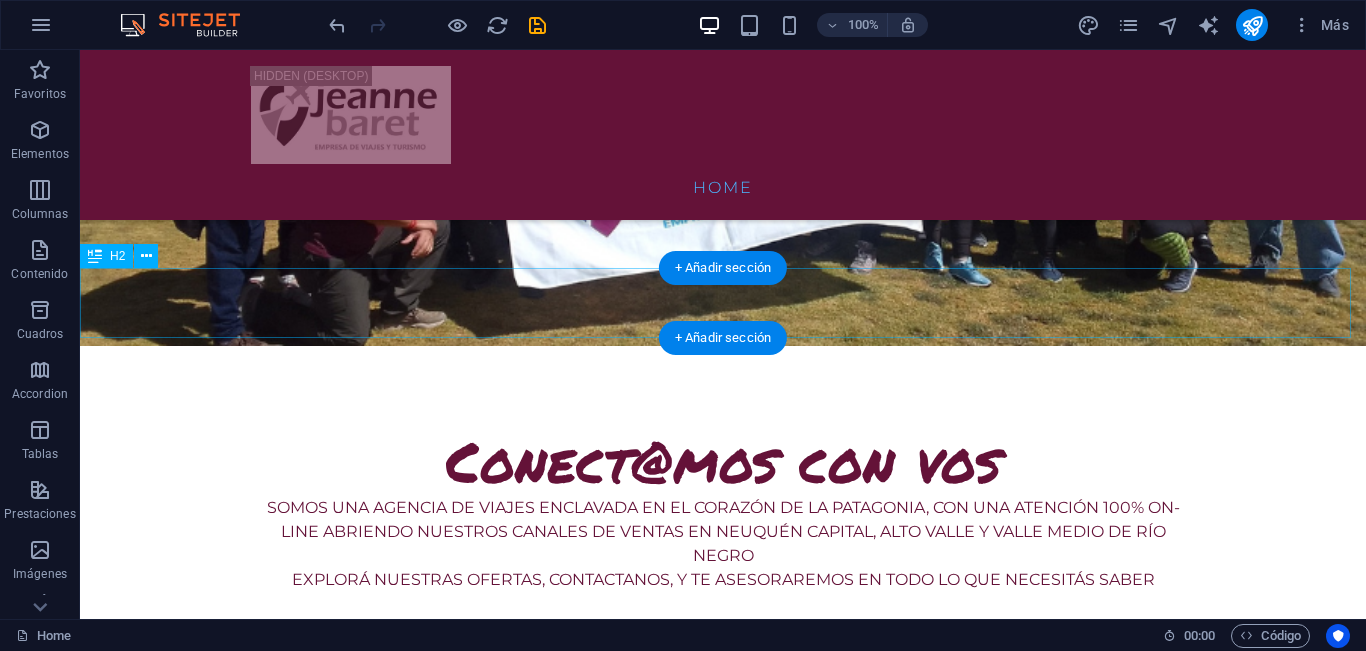 click on "Salidas Grupales en Bus" at bounding box center [723, 827] 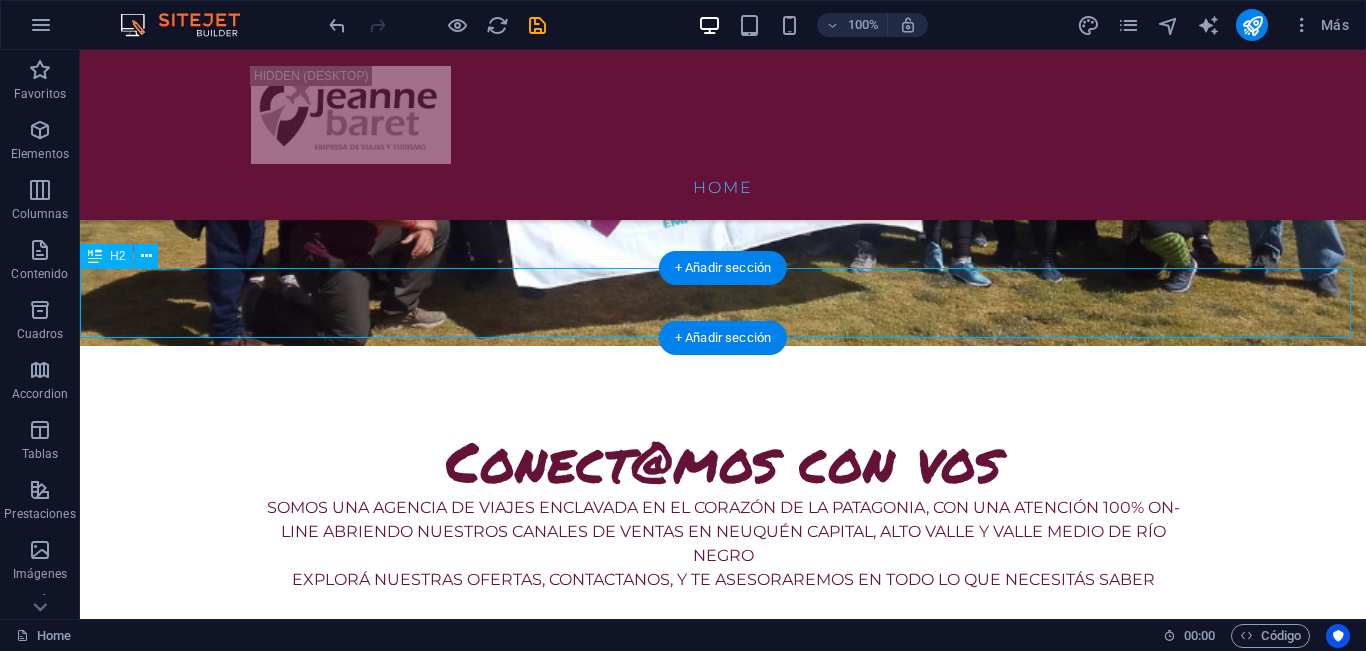 click on "Salidas Grupales en Bus" at bounding box center (723, 827) 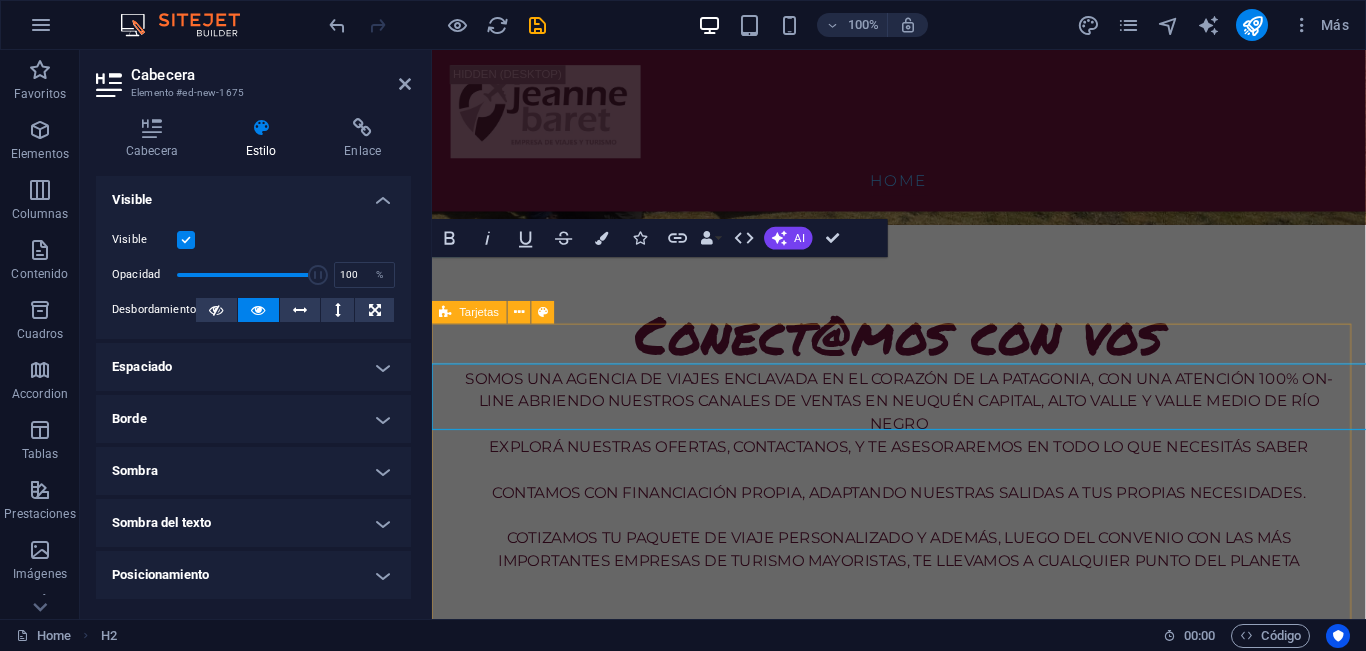 scroll, scrollTop: 1346, scrollLeft: 0, axis: vertical 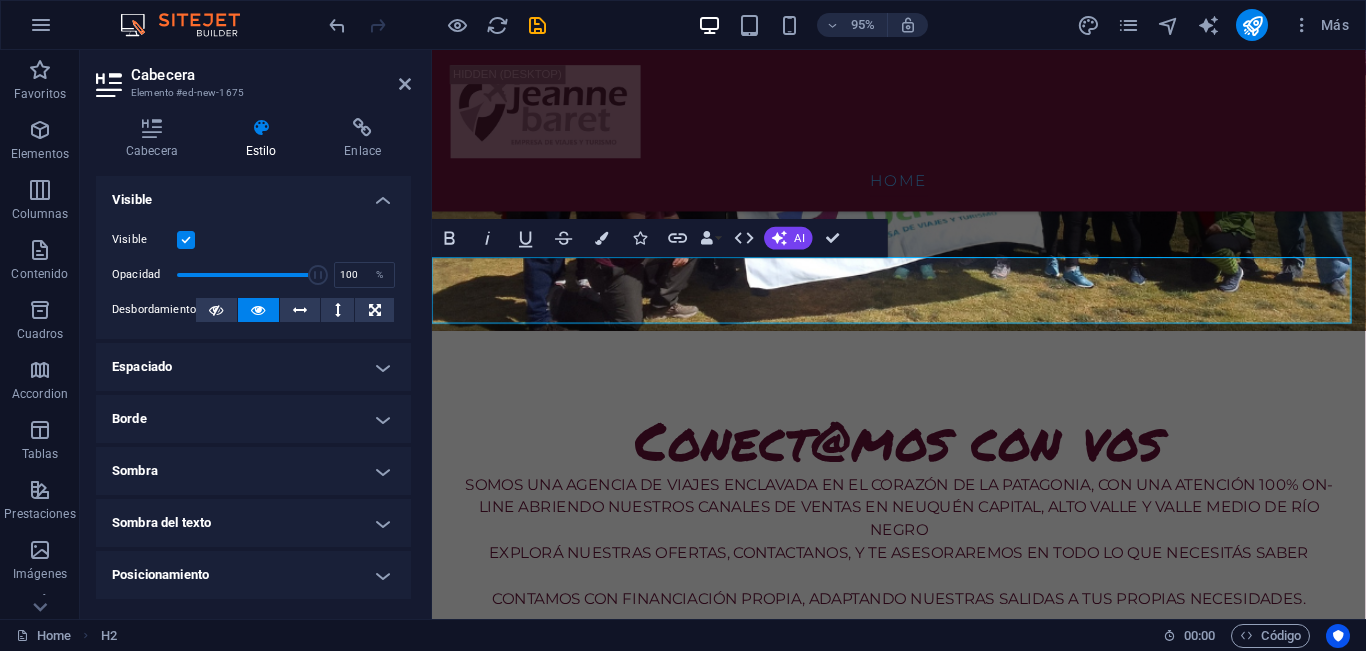 click on "Salidas Grupales en Bus" at bounding box center (923, 827) 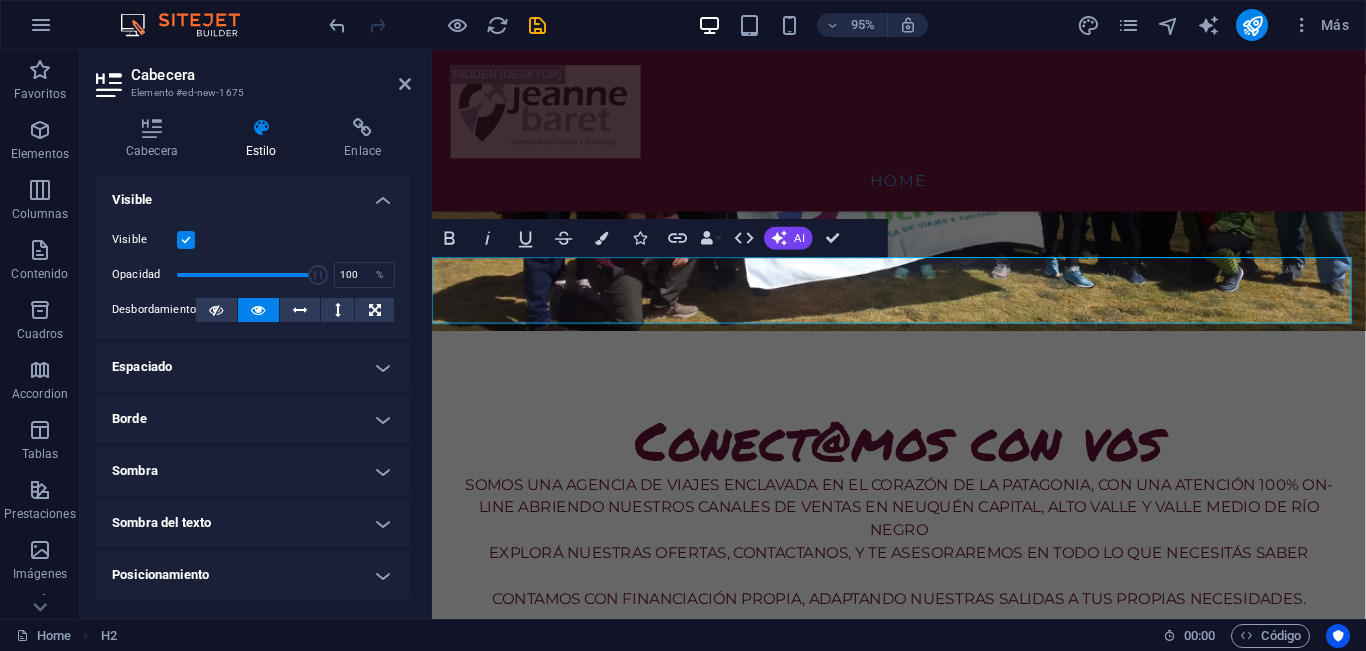 drag, startPoint x: 1368, startPoint y: 295, endPoint x: 514, endPoint y: 315, distance: 854.23413 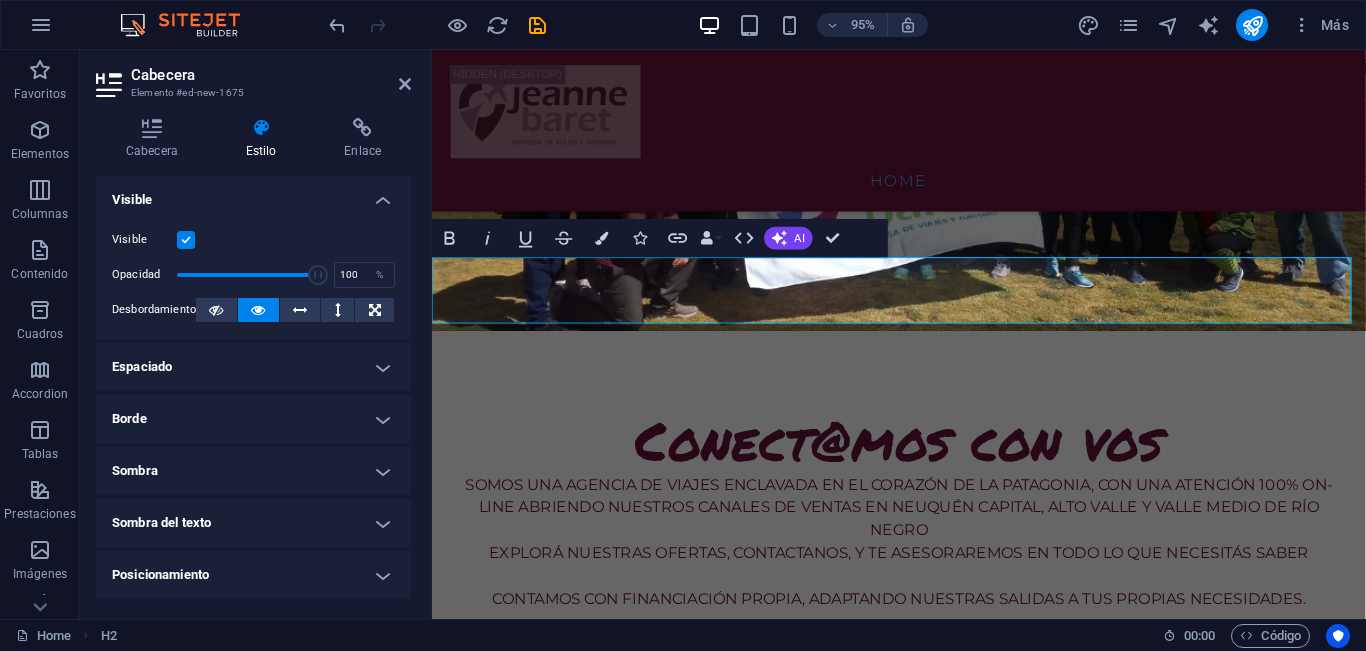 click on "Estilo" at bounding box center (265, 139) 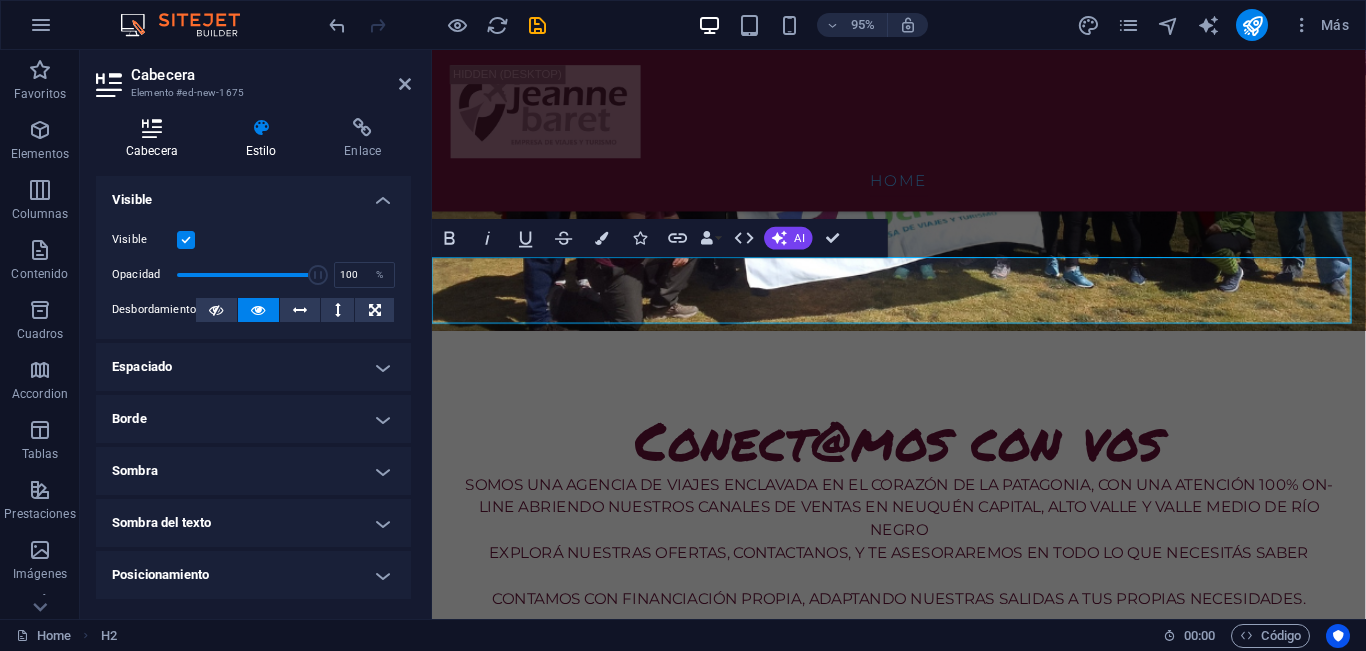 click on "Cabecera" at bounding box center (156, 139) 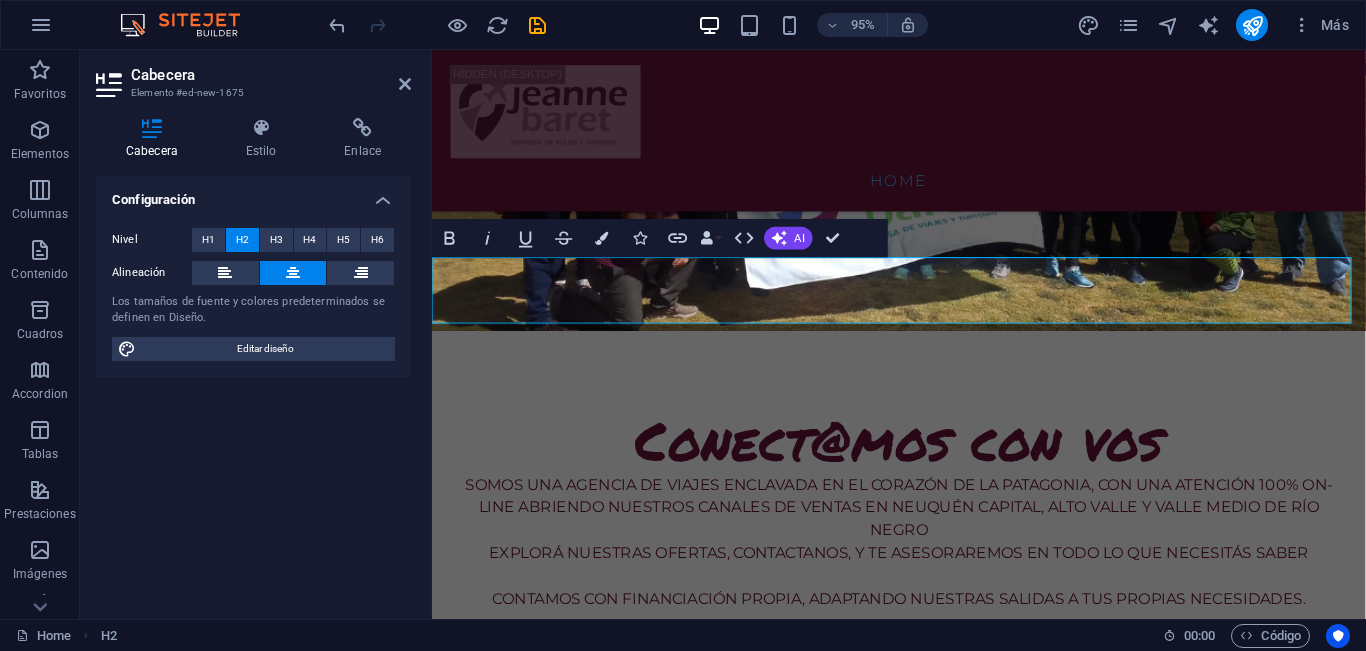 click at bounding box center [293, 273] 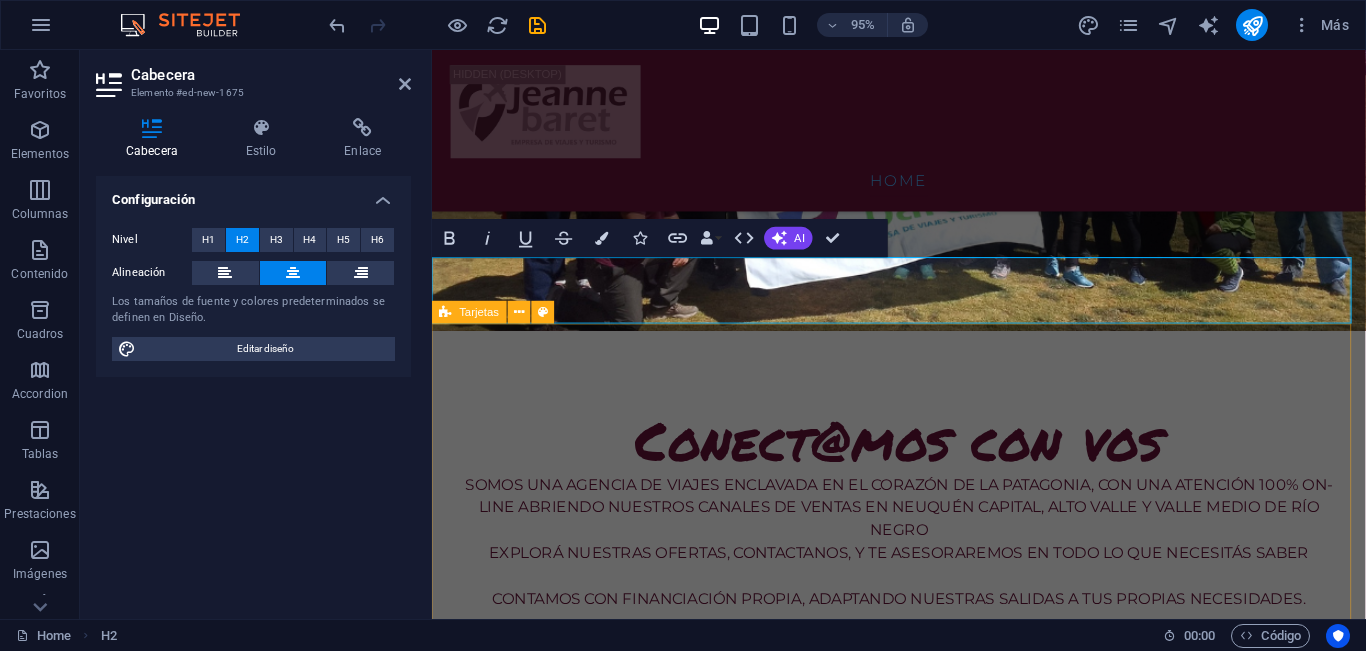 click at bounding box center [923, 9684] 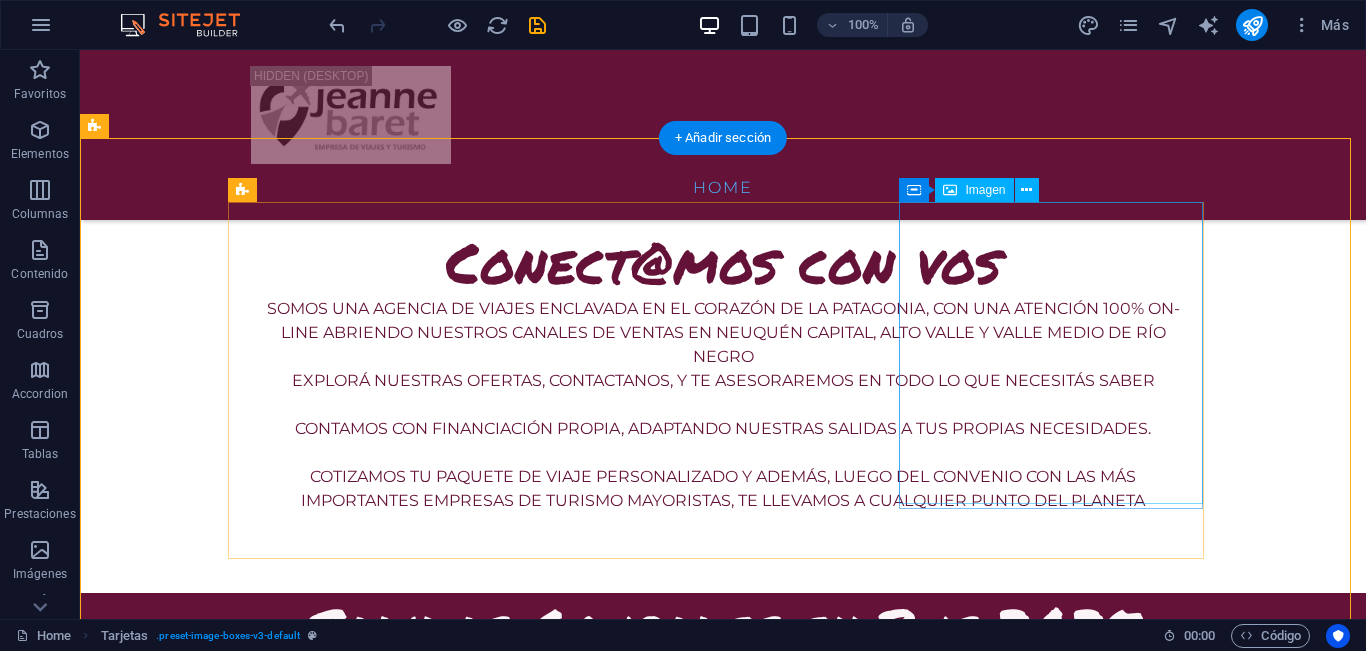 scroll, scrollTop: 1658, scrollLeft: 0, axis: vertical 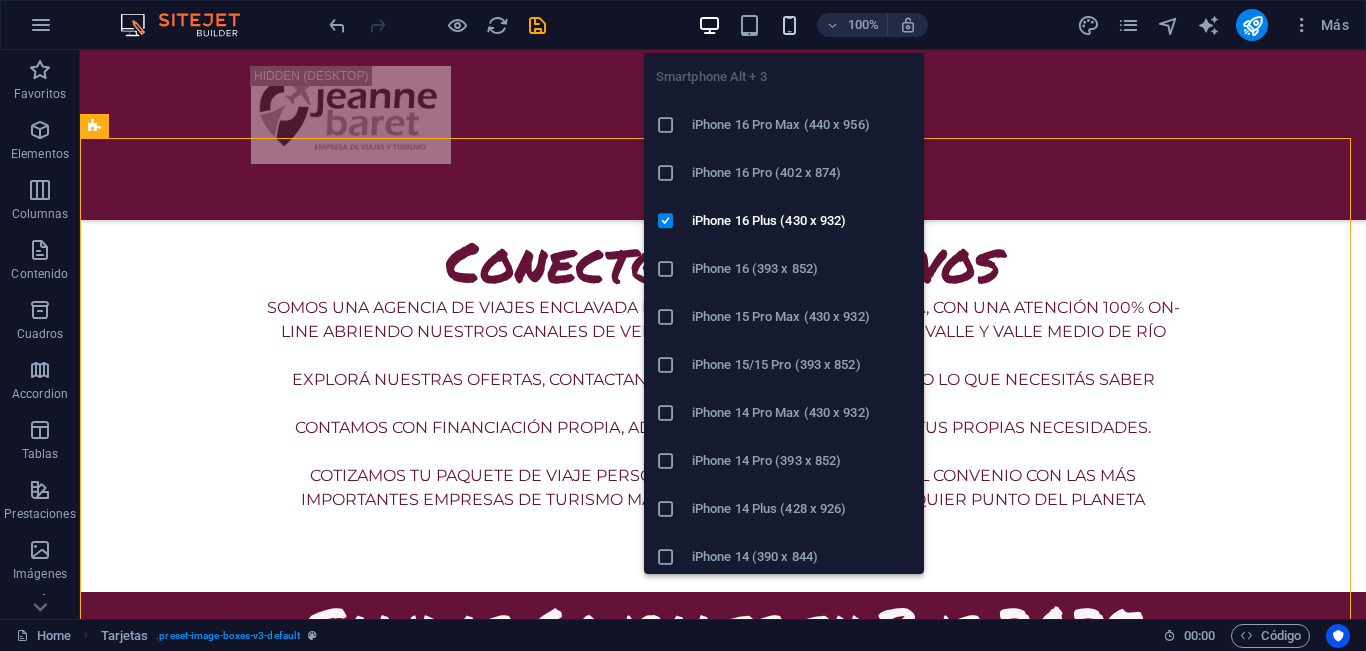 click at bounding box center (789, 25) 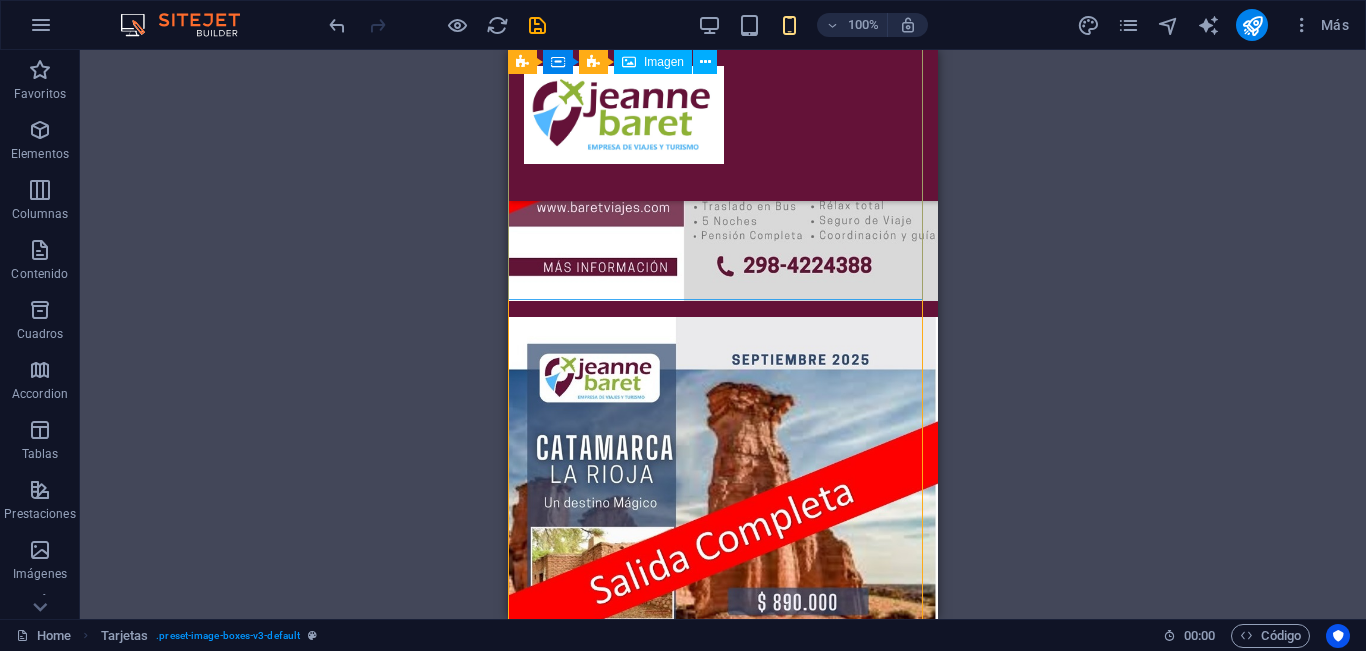 scroll, scrollTop: 2558, scrollLeft: 0, axis: vertical 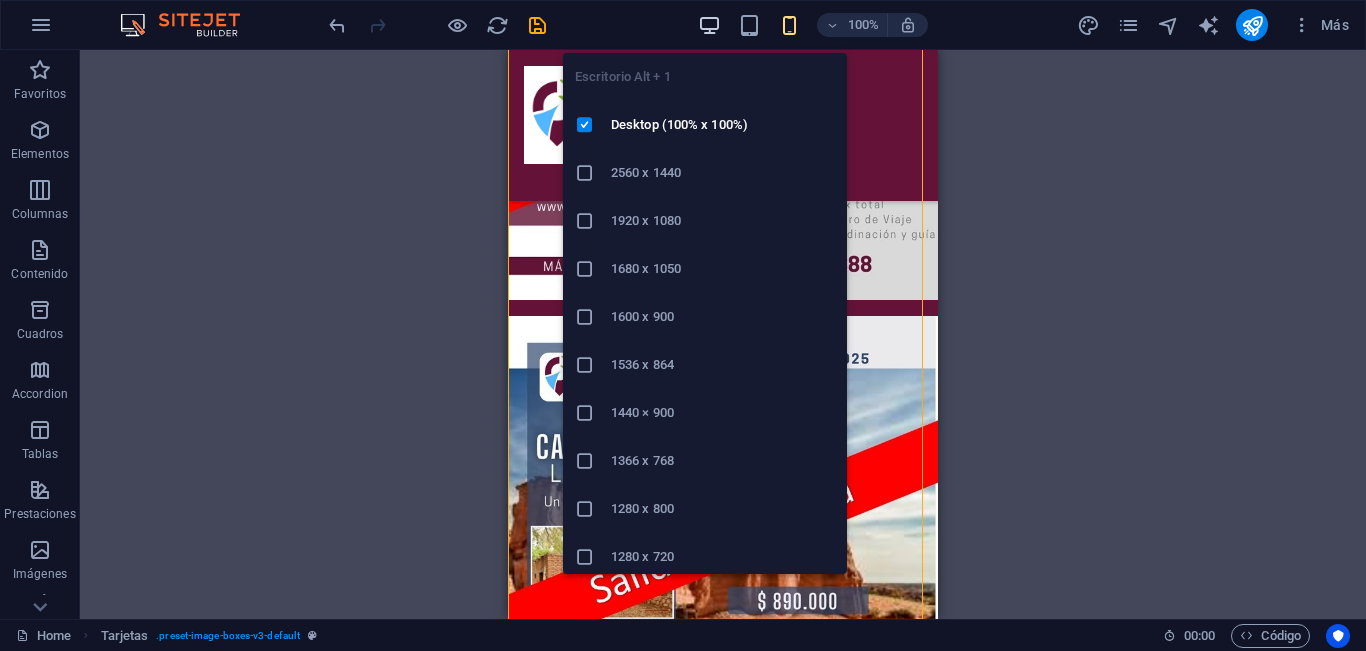 click at bounding box center [709, 25] 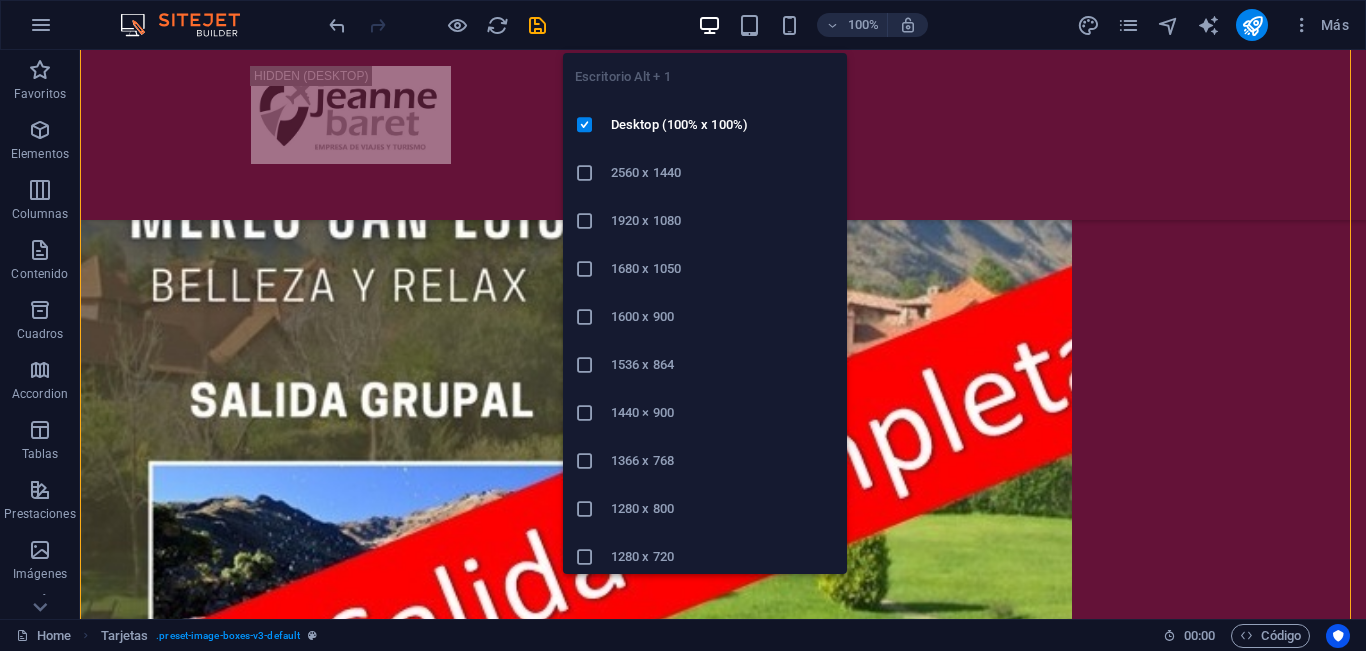 scroll, scrollTop: 3083, scrollLeft: 0, axis: vertical 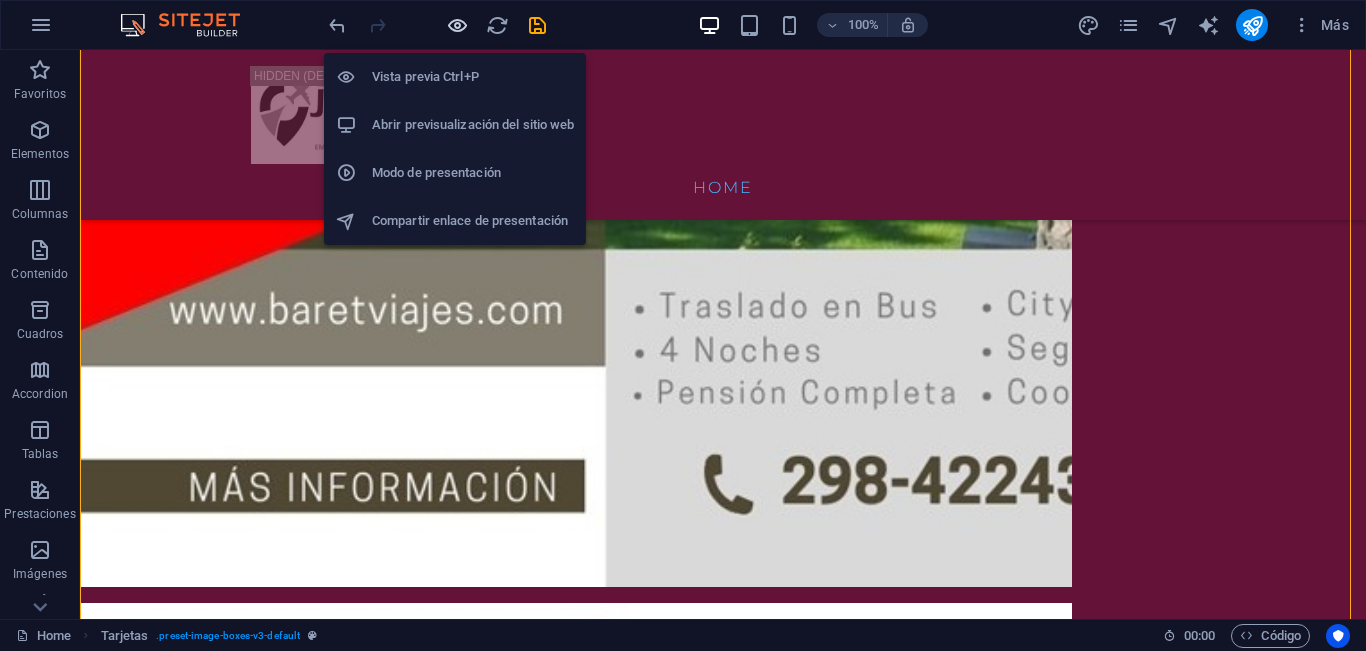 click at bounding box center (457, 25) 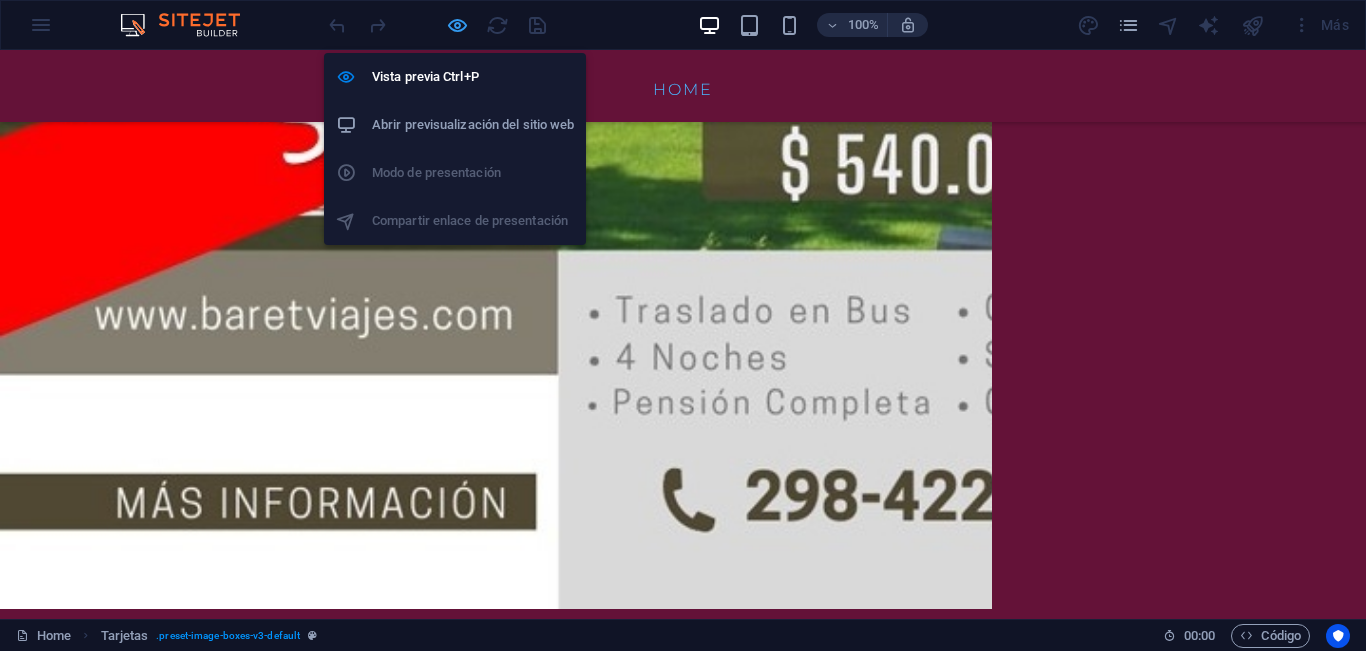 click at bounding box center [457, 25] 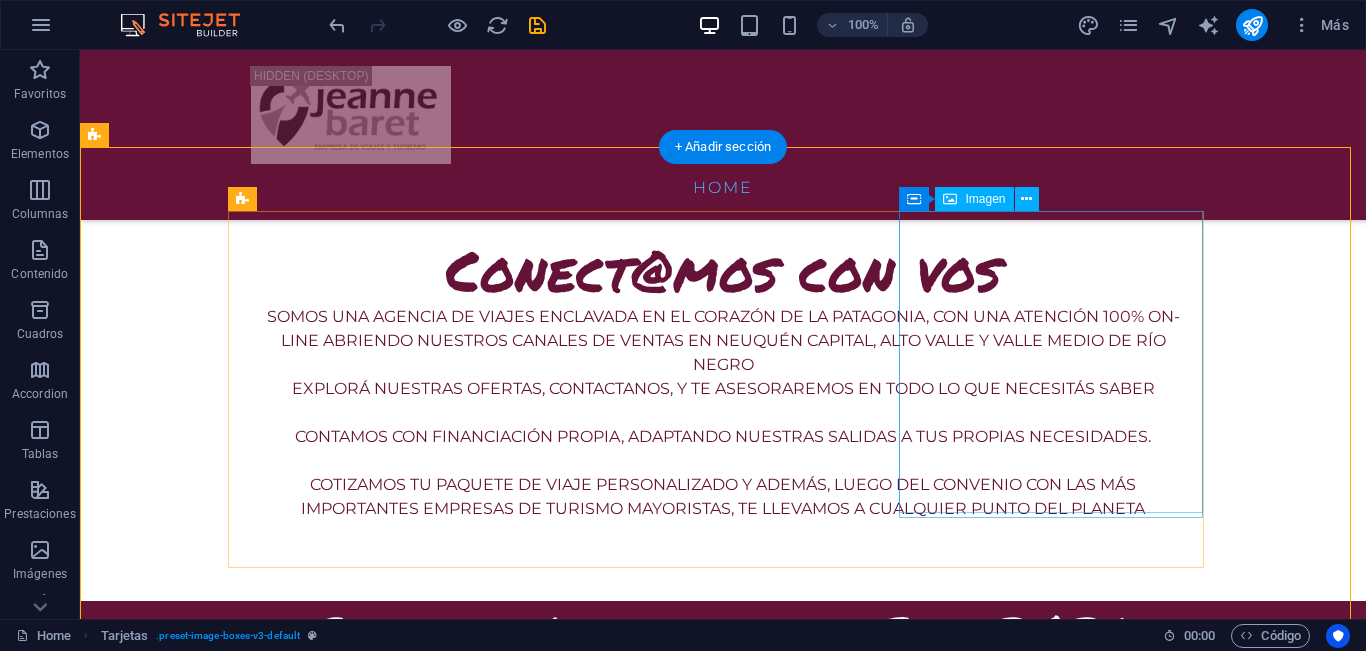scroll, scrollTop: 1383, scrollLeft: 0, axis: vertical 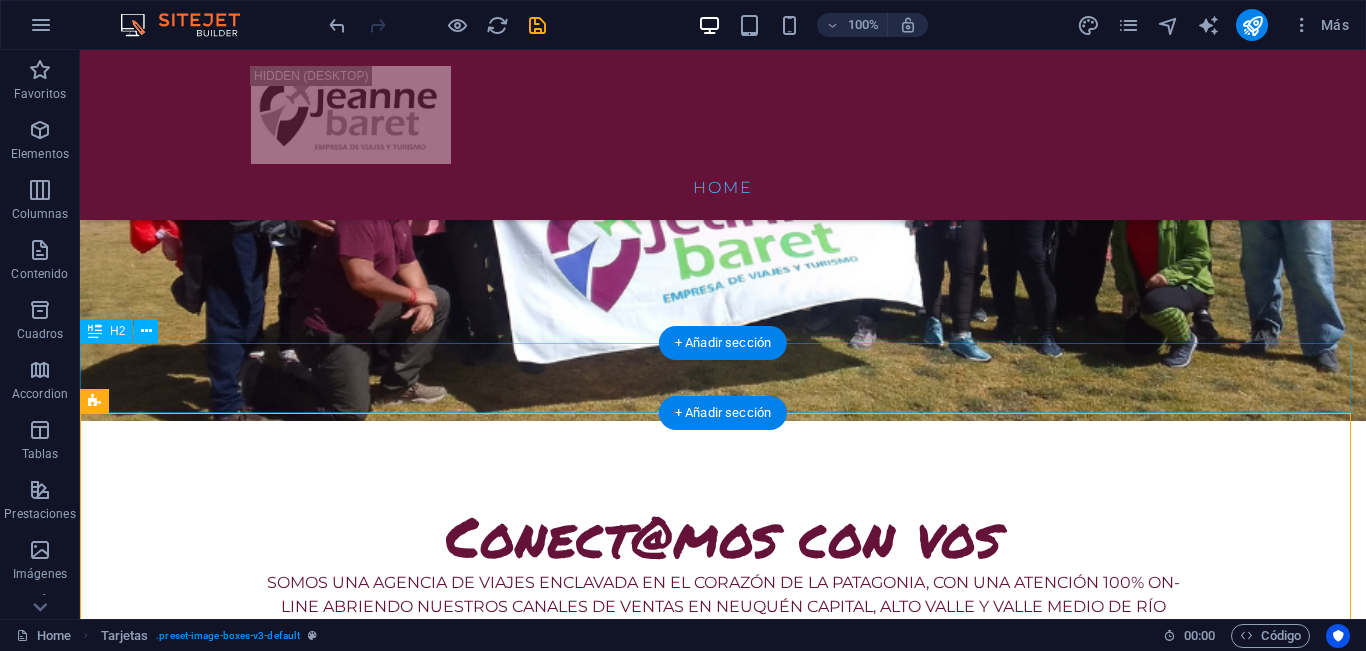 click on "Salidas Grupales en Bus 2025" at bounding box center [723, 902] 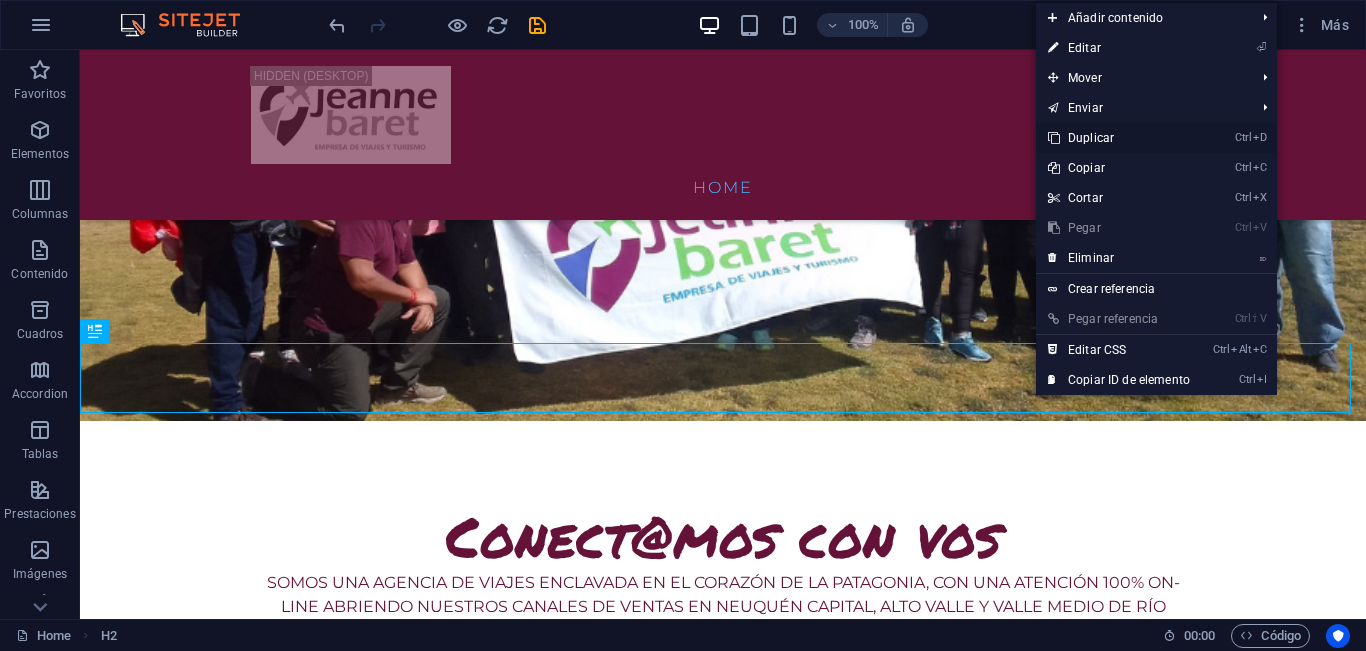 click on "Ctrl D  Duplicar" at bounding box center [1119, 138] 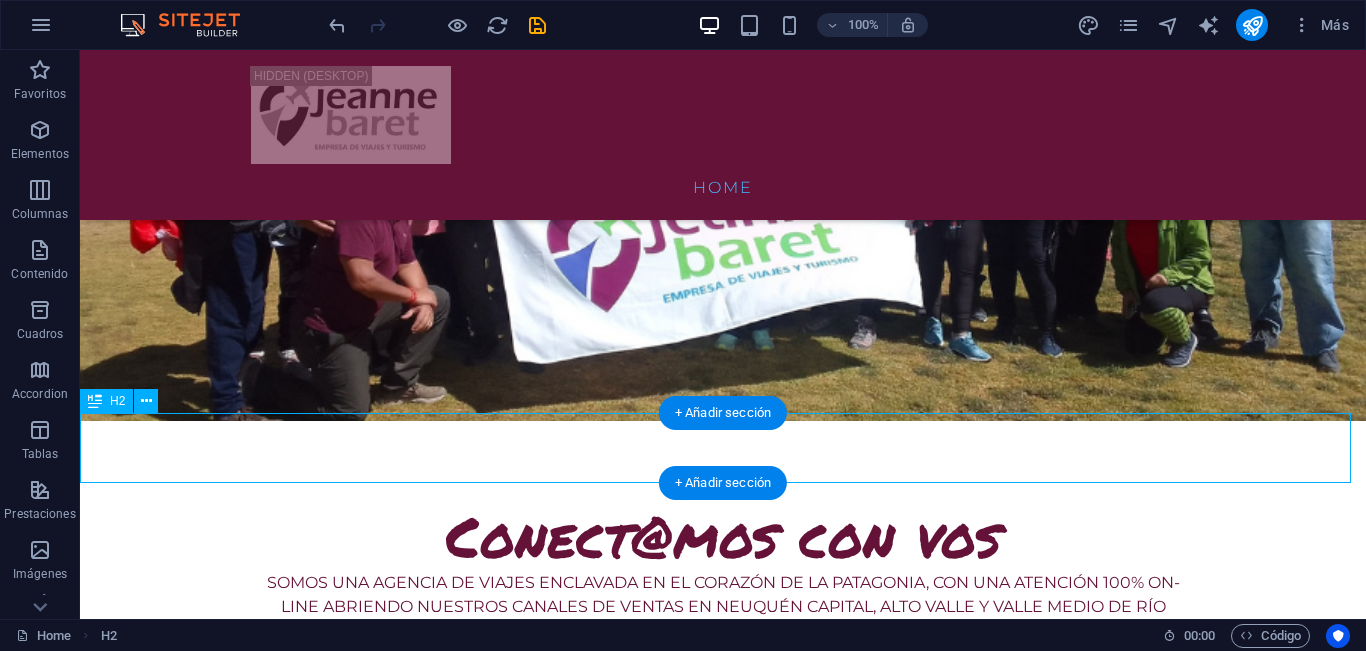 click on "Salidas Grupales en Bus 2025" at bounding box center (723, 972) 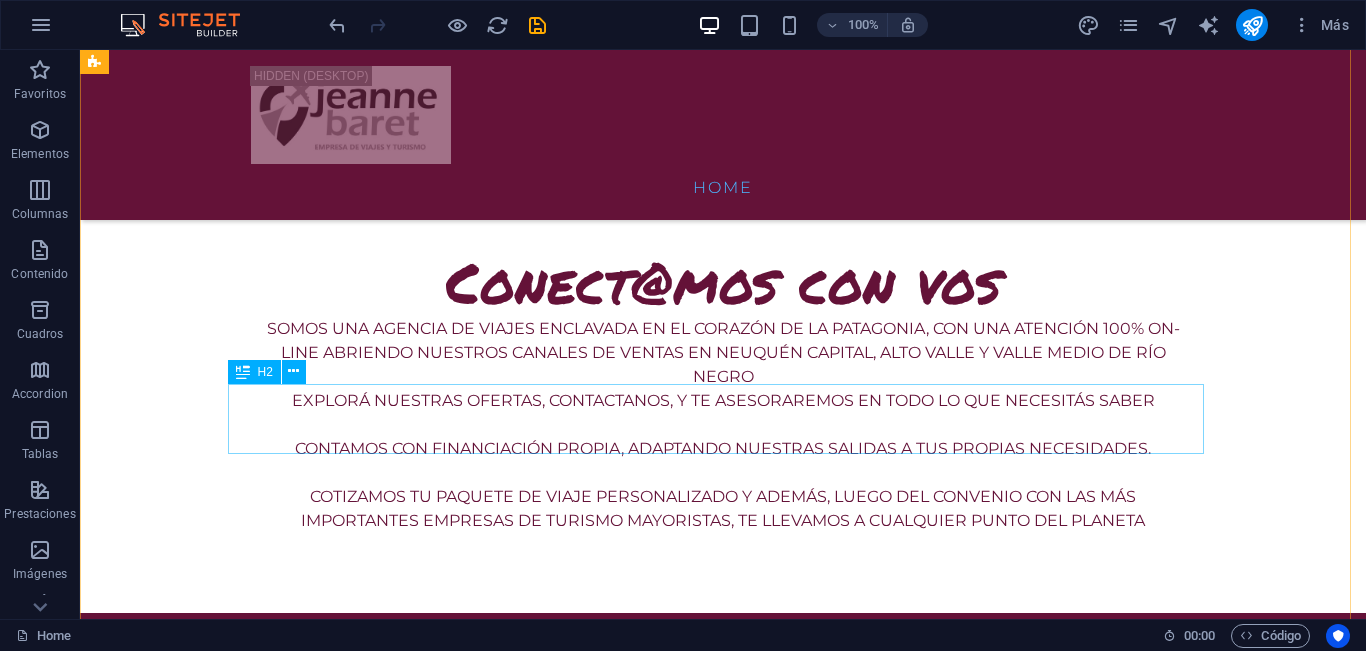 scroll, scrollTop: 2137, scrollLeft: 0, axis: vertical 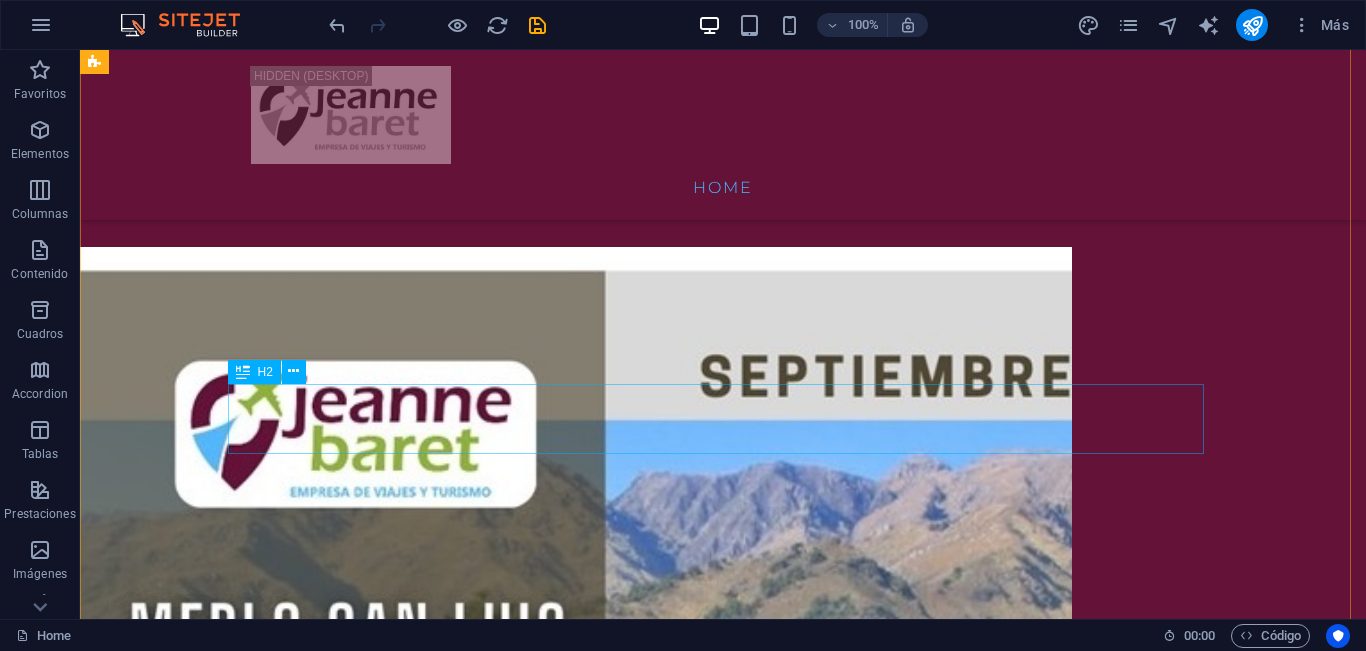 click on "Salidas Grupales en Bus 2025" at bounding box center (568, 8109) 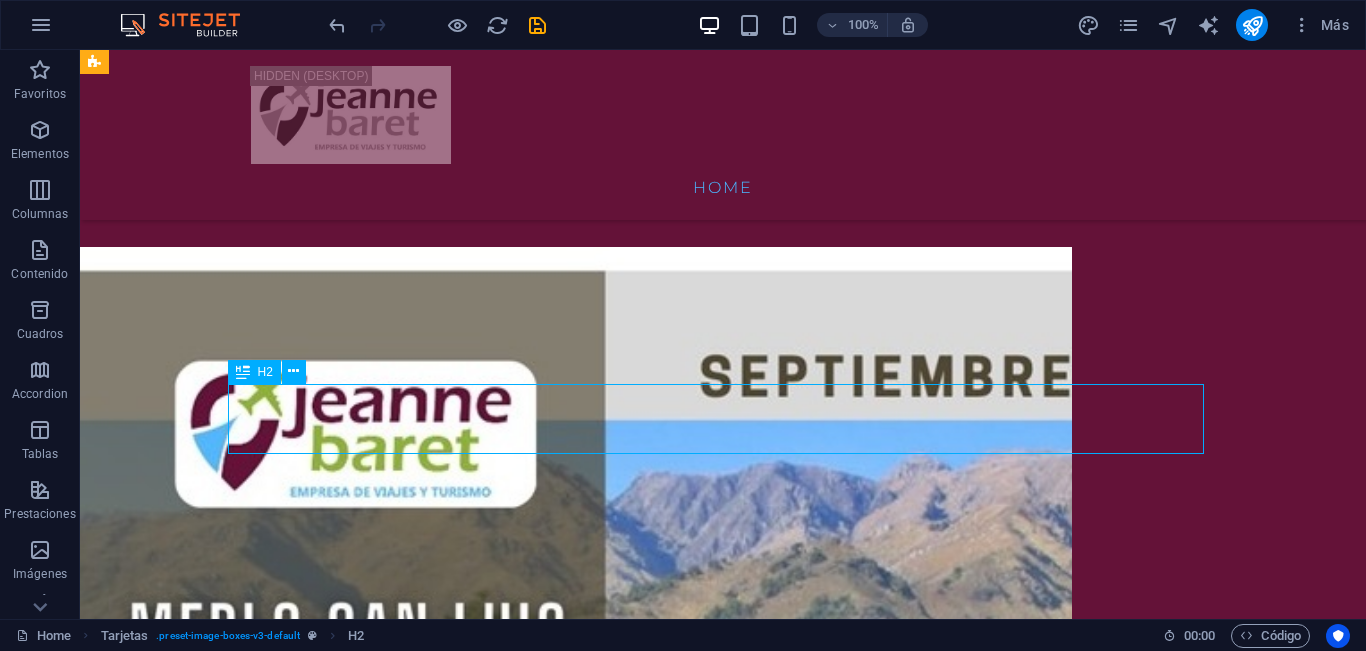 click on "Salidas Grupales en Bus 2025" at bounding box center (568, 8109) 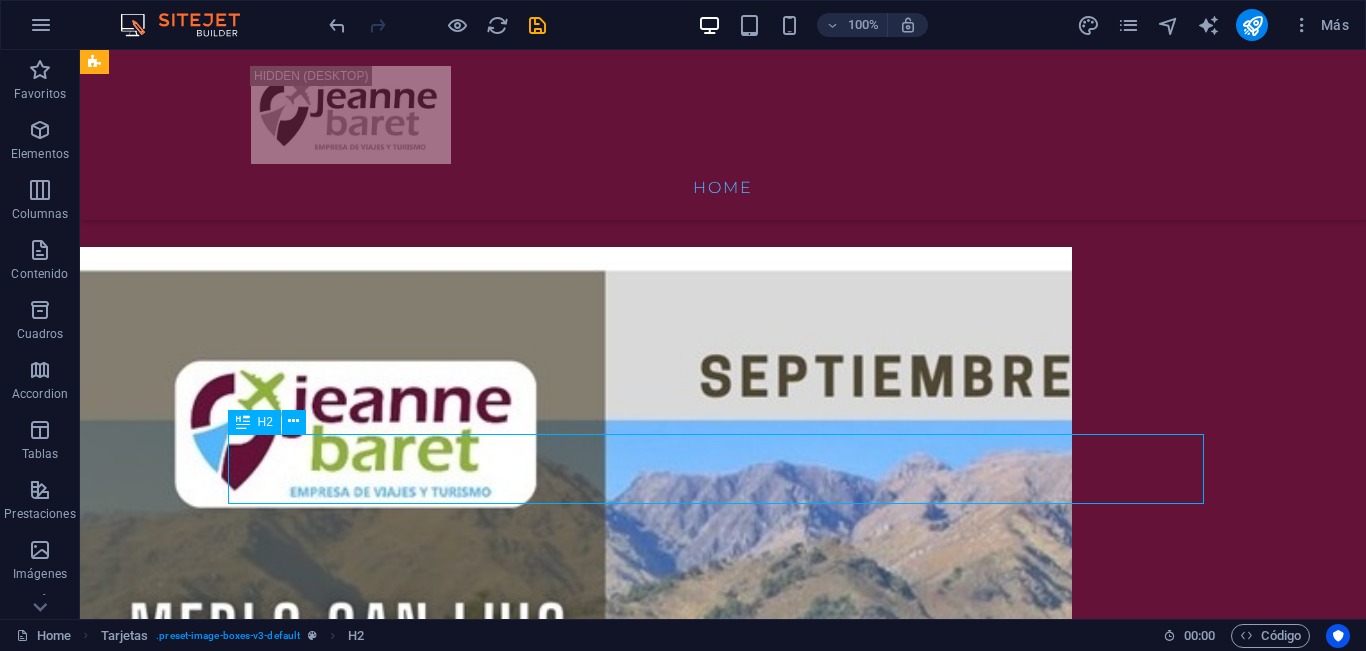 click on "Salidas Grupales en Bus 2025" at bounding box center (568, 8159) 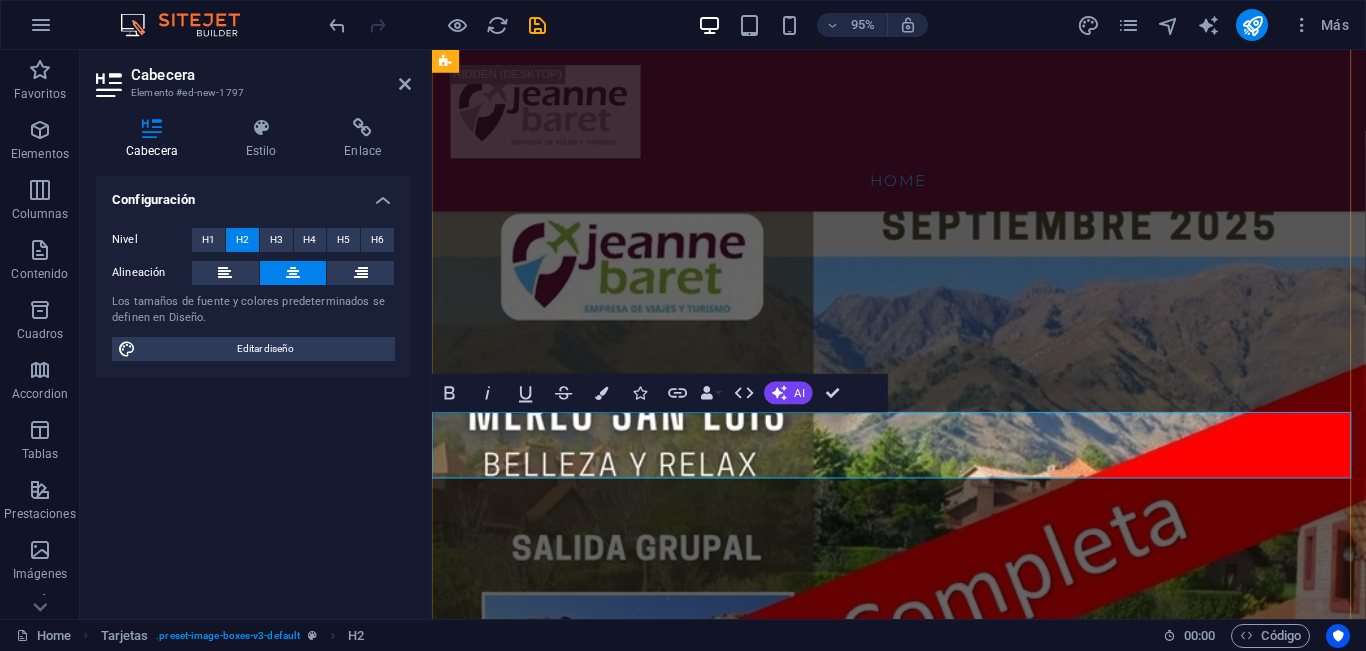 scroll, scrollTop: 2022, scrollLeft: 0, axis: vertical 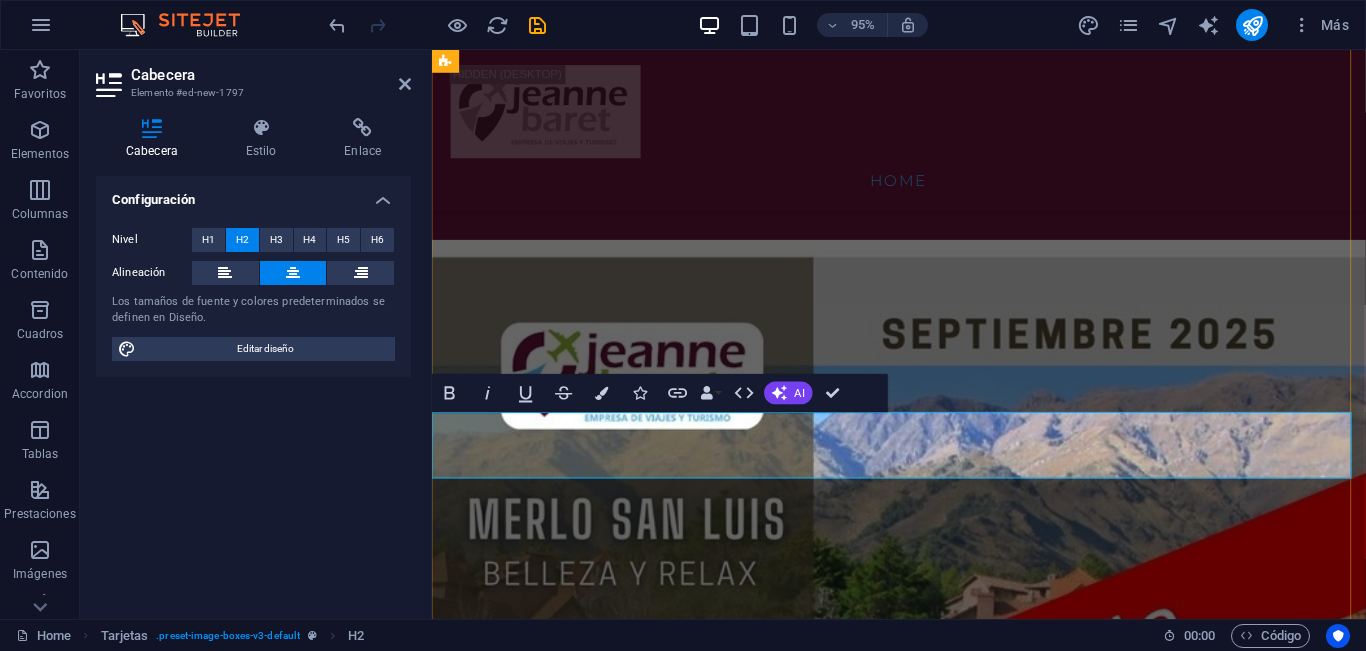 click on "Salidas Grupales en Bus 2025" at bounding box center [920, 6344] 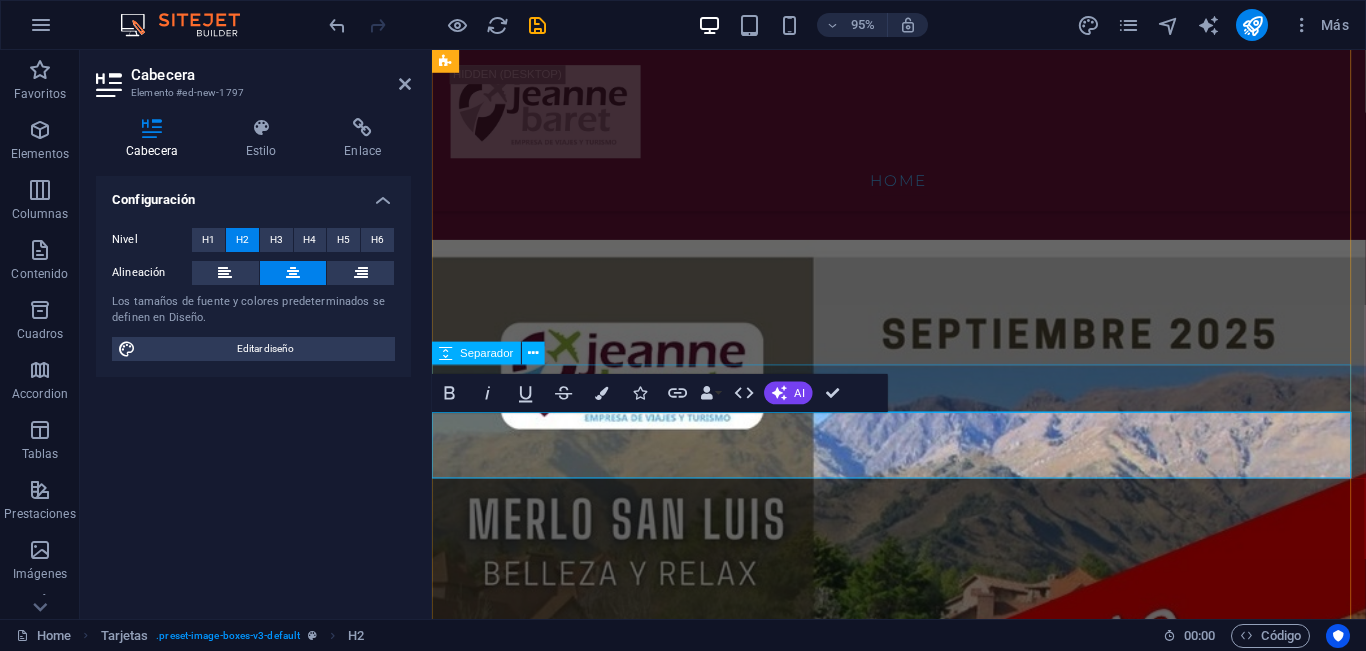 click at bounding box center (920, 6284) 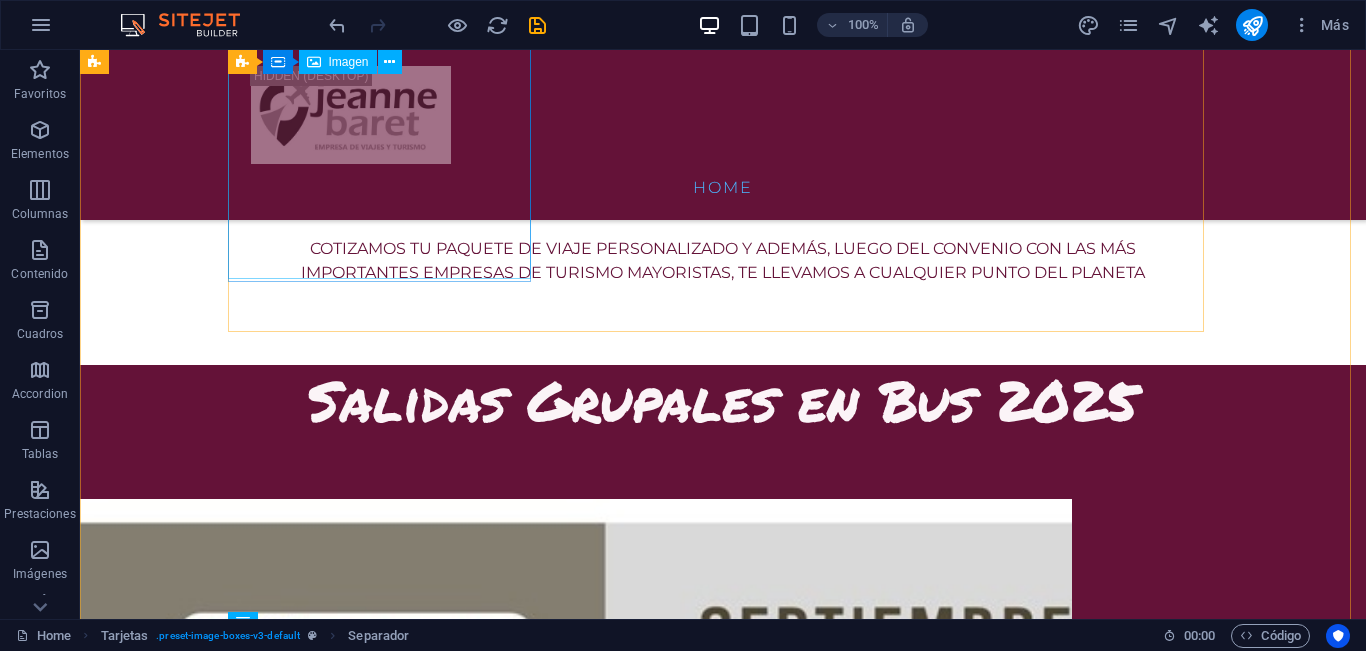 scroll, scrollTop: 1837, scrollLeft: 0, axis: vertical 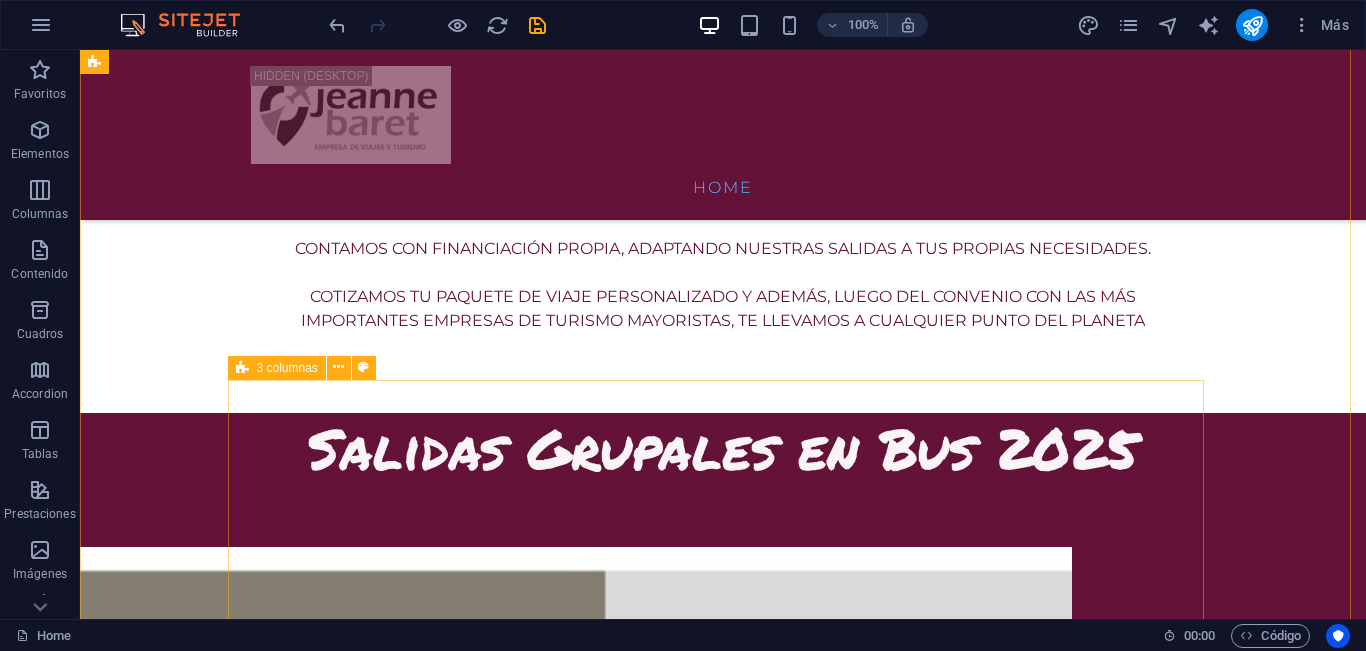 click at bounding box center (242, 368) 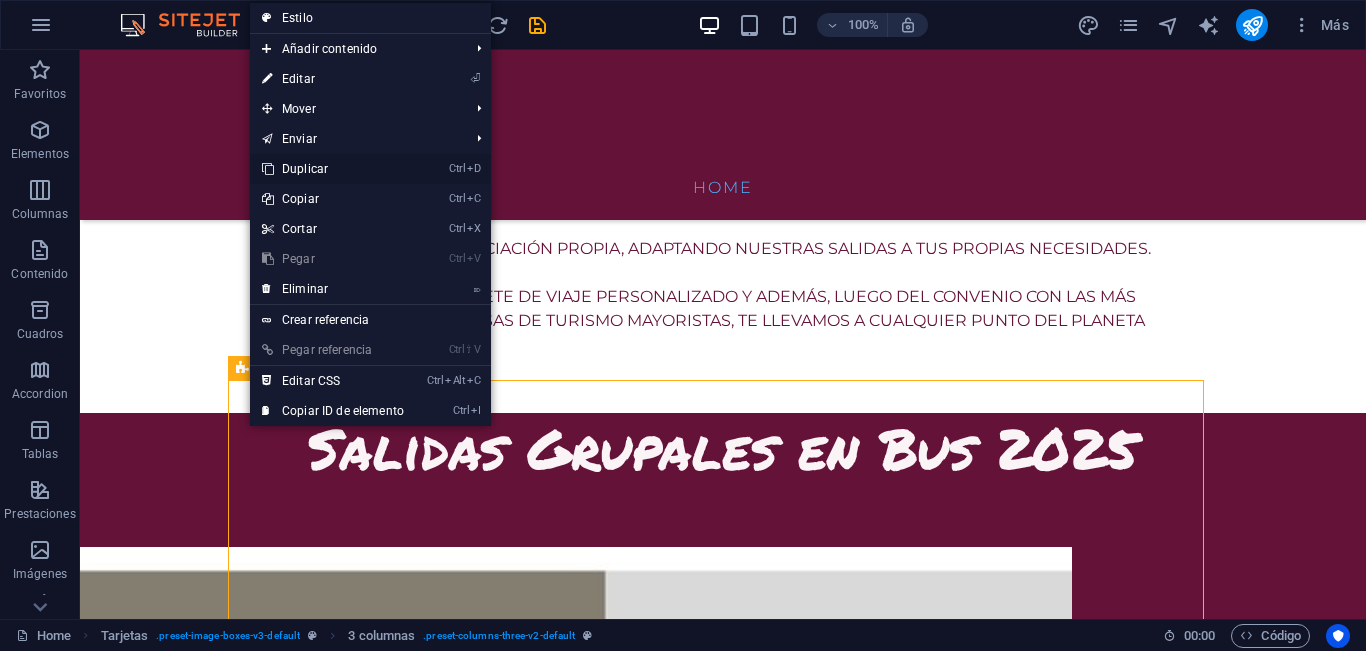 click on "Ctrl D  Duplicar" at bounding box center [333, 169] 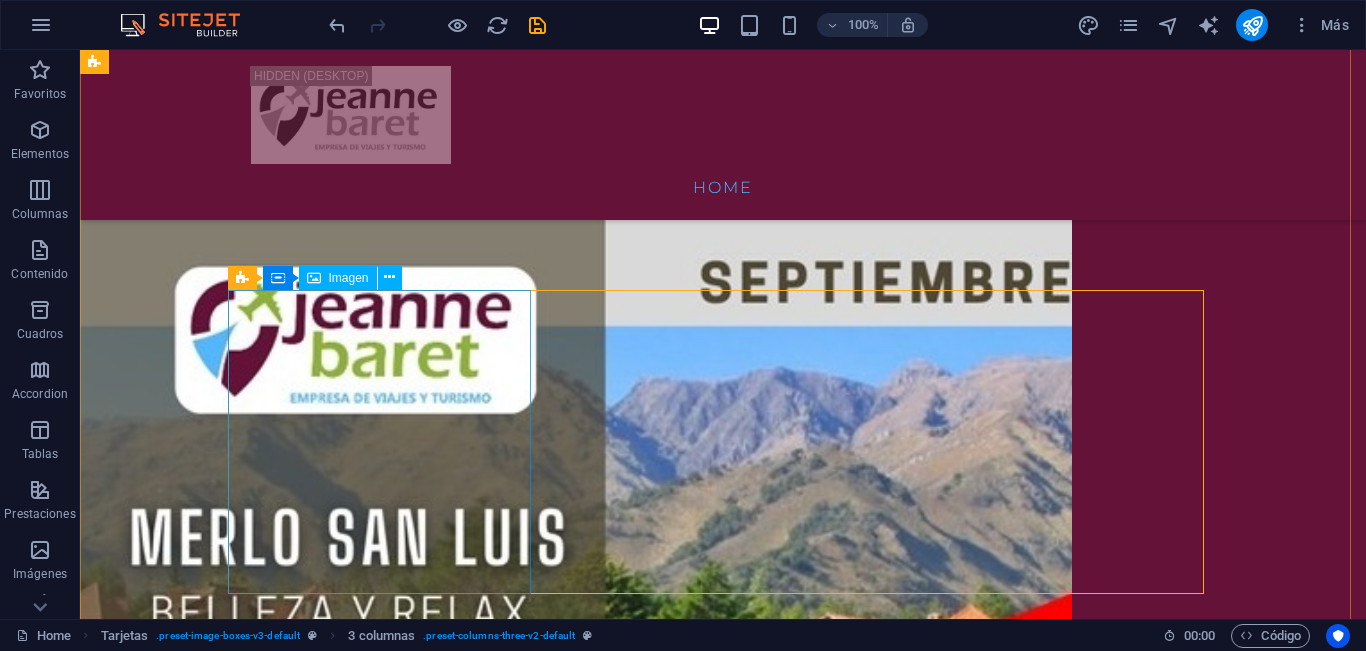 scroll, scrollTop: 2038, scrollLeft: 0, axis: vertical 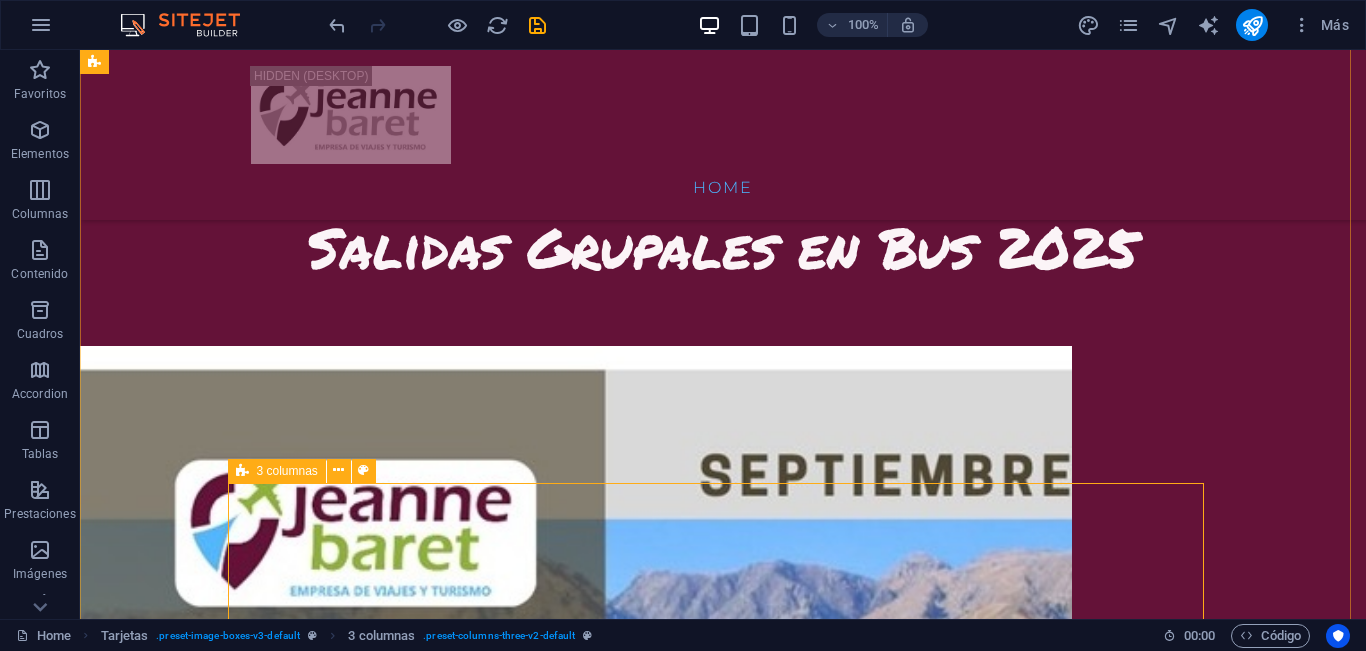 click on "3 columnas" at bounding box center (277, 471) 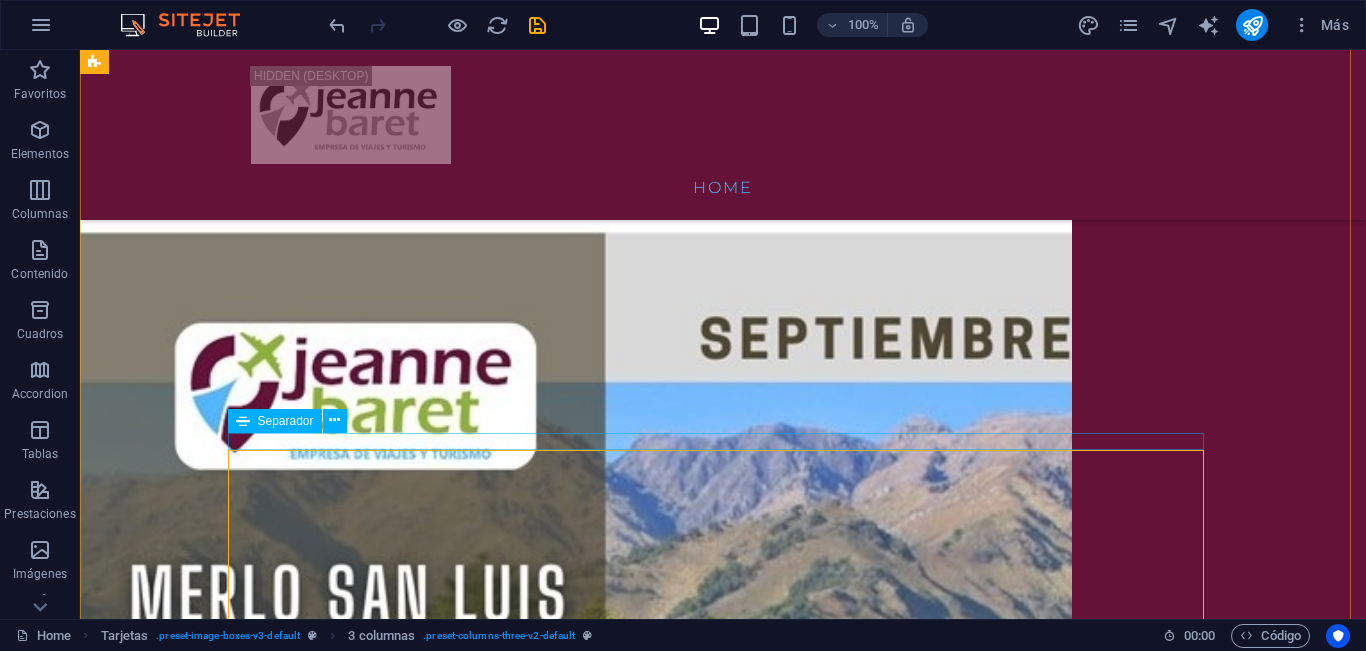 scroll, scrollTop: 2375, scrollLeft: 0, axis: vertical 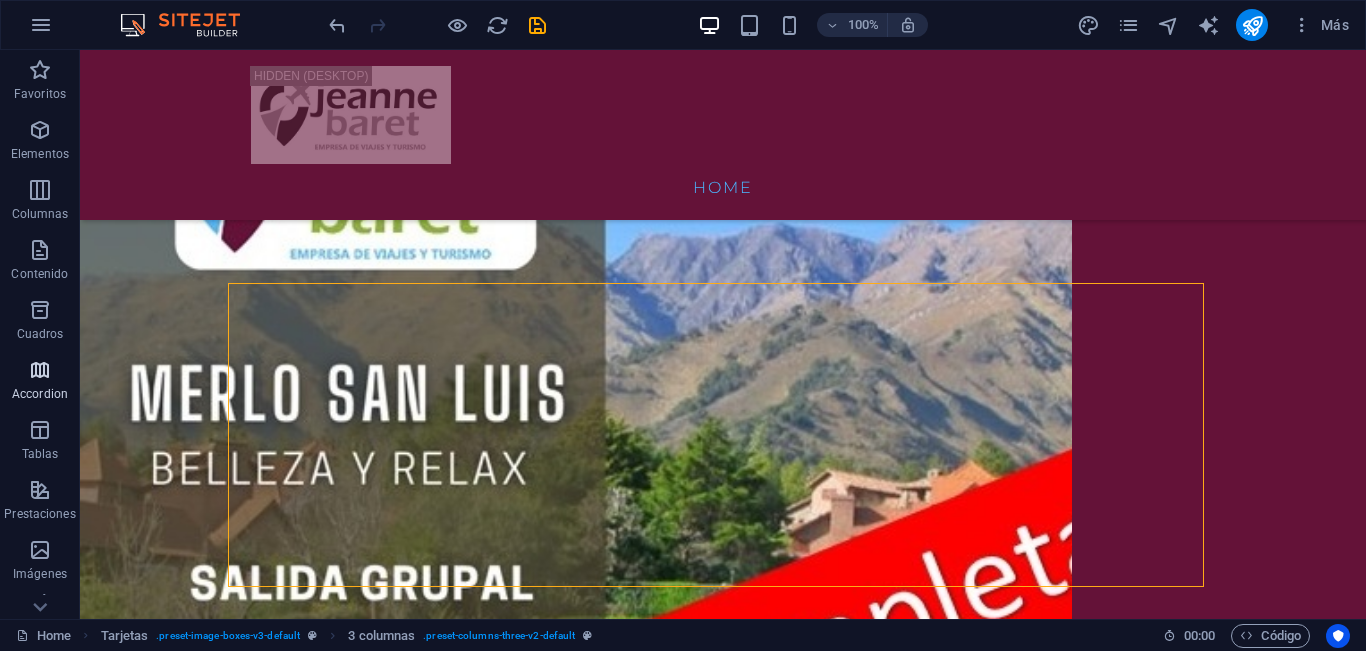 click at bounding box center [40, 370] 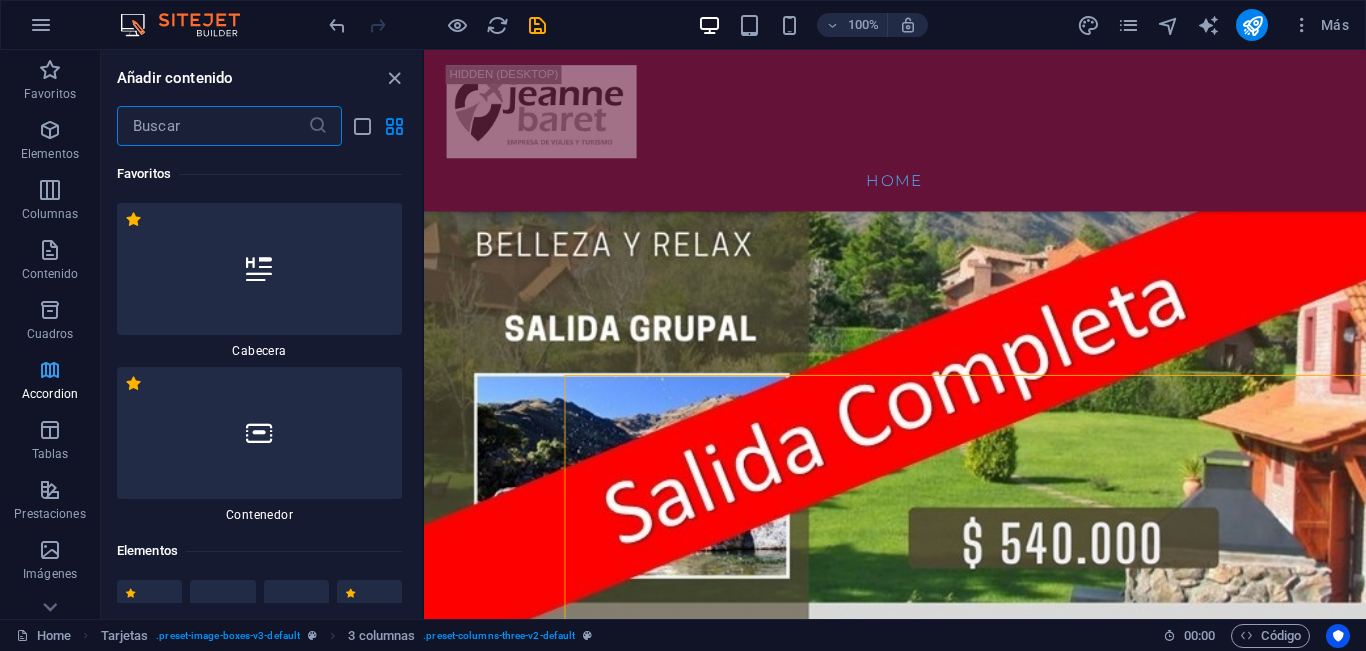 scroll, scrollTop: 2266, scrollLeft: 0, axis: vertical 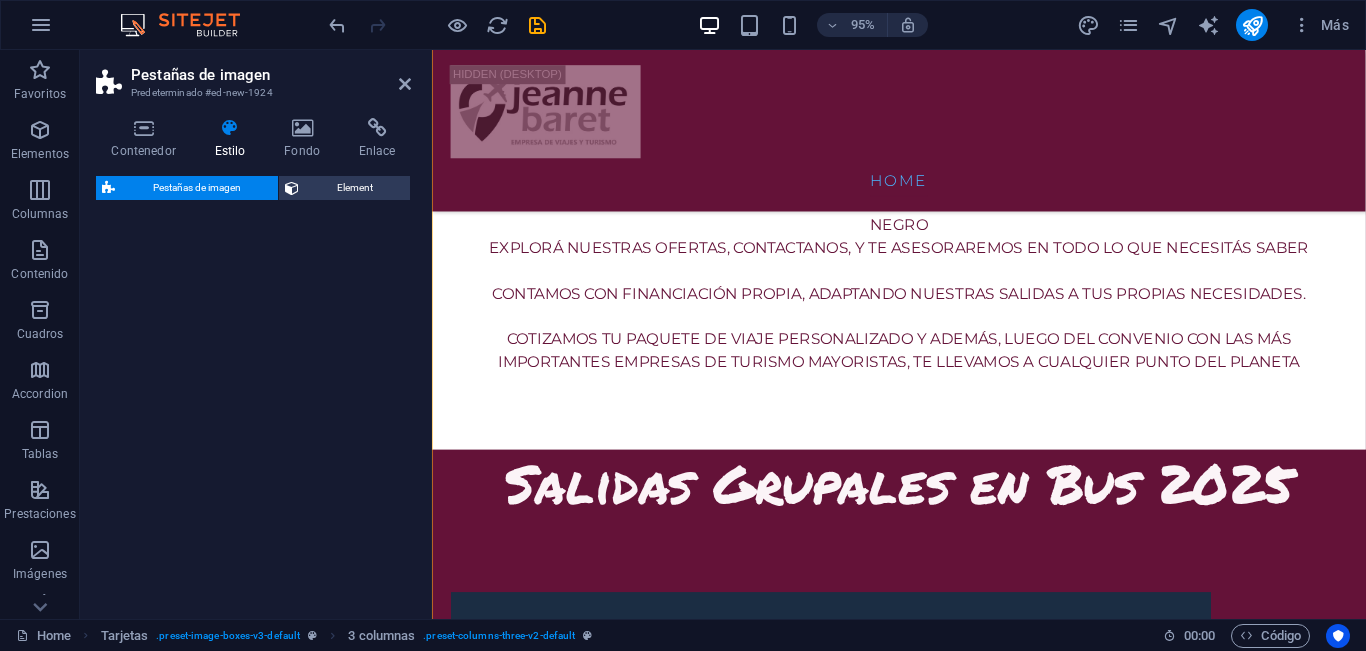 select on "rem" 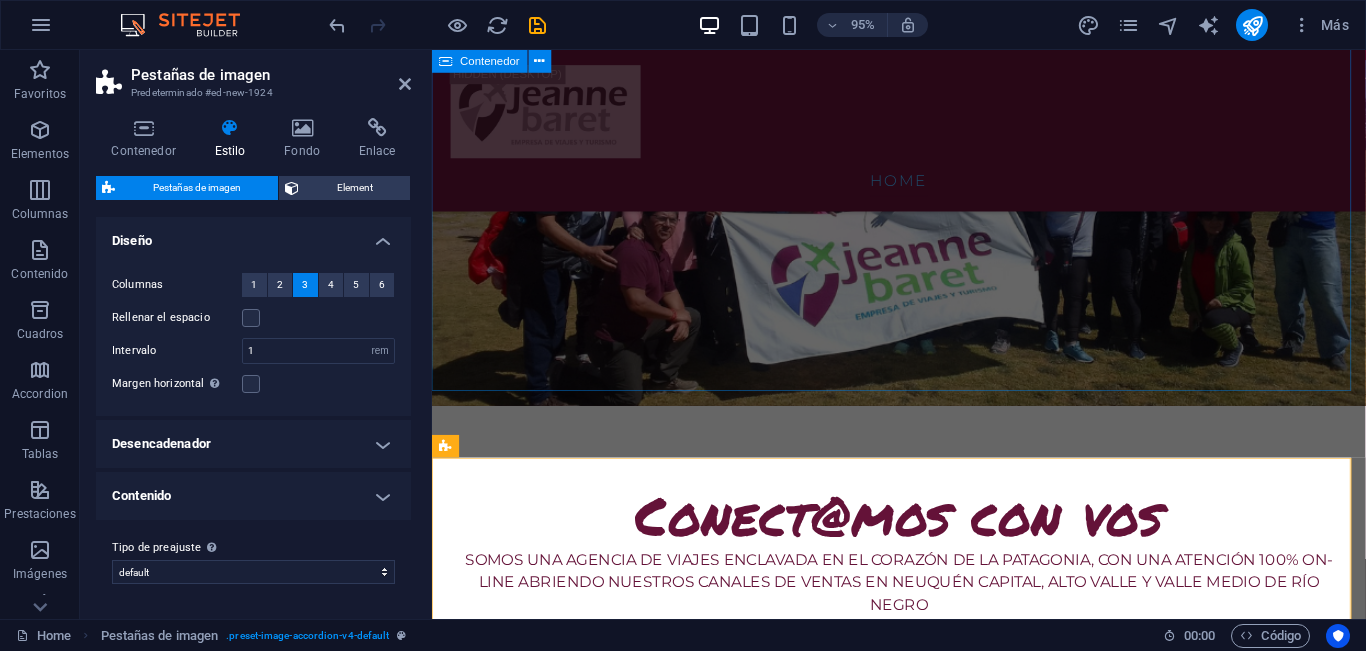 scroll, scrollTop: 1067, scrollLeft: 0, axis: vertical 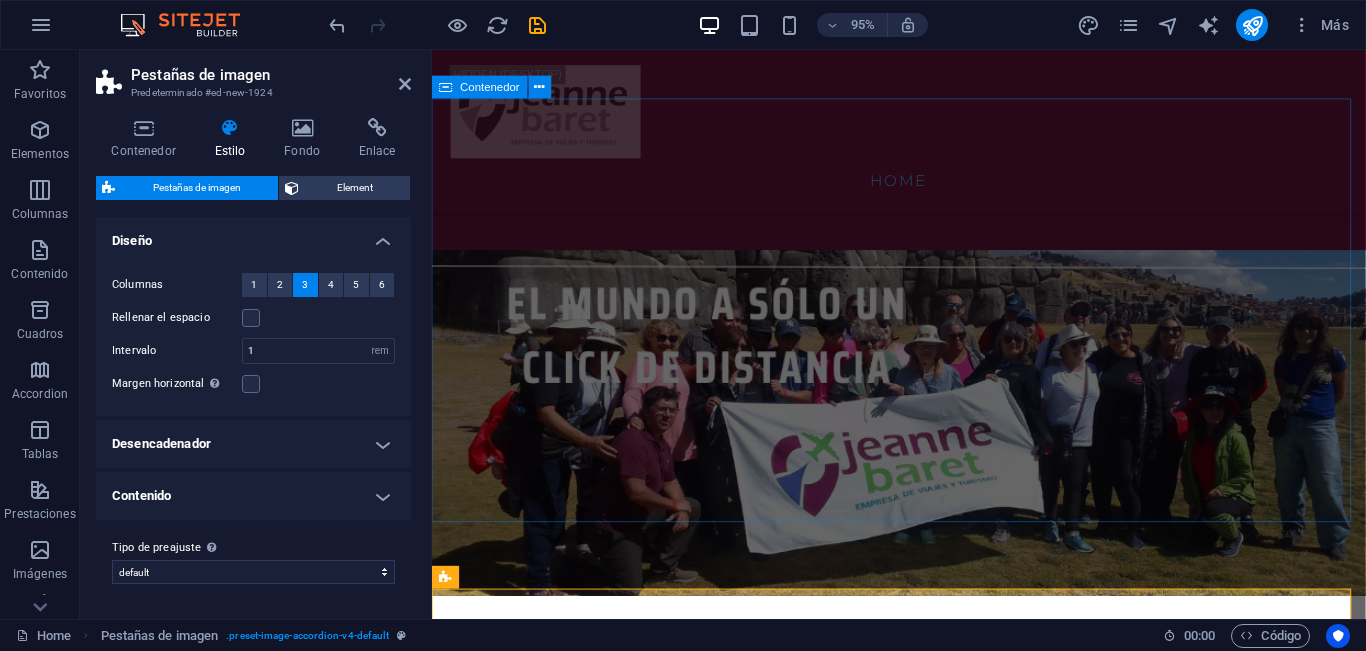 click on "Conect@mos con vos Somos una Agencia de Viajes enclavada en el corazón de la Patagonia, con una atención 100% ON-LINE abriendo nuestros canales de ventas en Neuquén Capital, Alto Valle y Valle Medio de Río Negro Explorá nuestras ofertas, contactanos, y te asesoraremos en todo lo que necesitás saber Contamos con financiación propia, adaptando nuestras salidas a tus propias necesidades. Cotizamos tu paquete de viaje personalizado y además, luego del convenio con las más importantes empresas de turismo Mayoristas, te llevamos a cualquier punto del planeta" at bounding box center [923, 848] 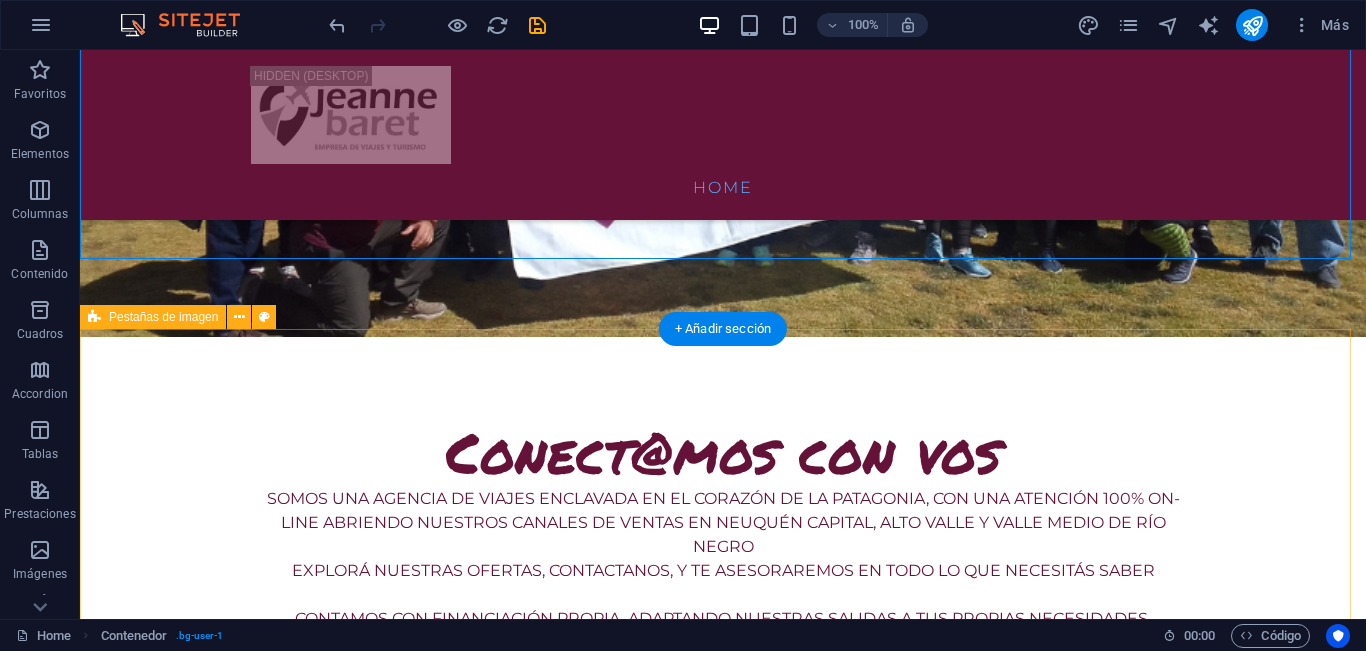 scroll, scrollTop: 1667, scrollLeft: 0, axis: vertical 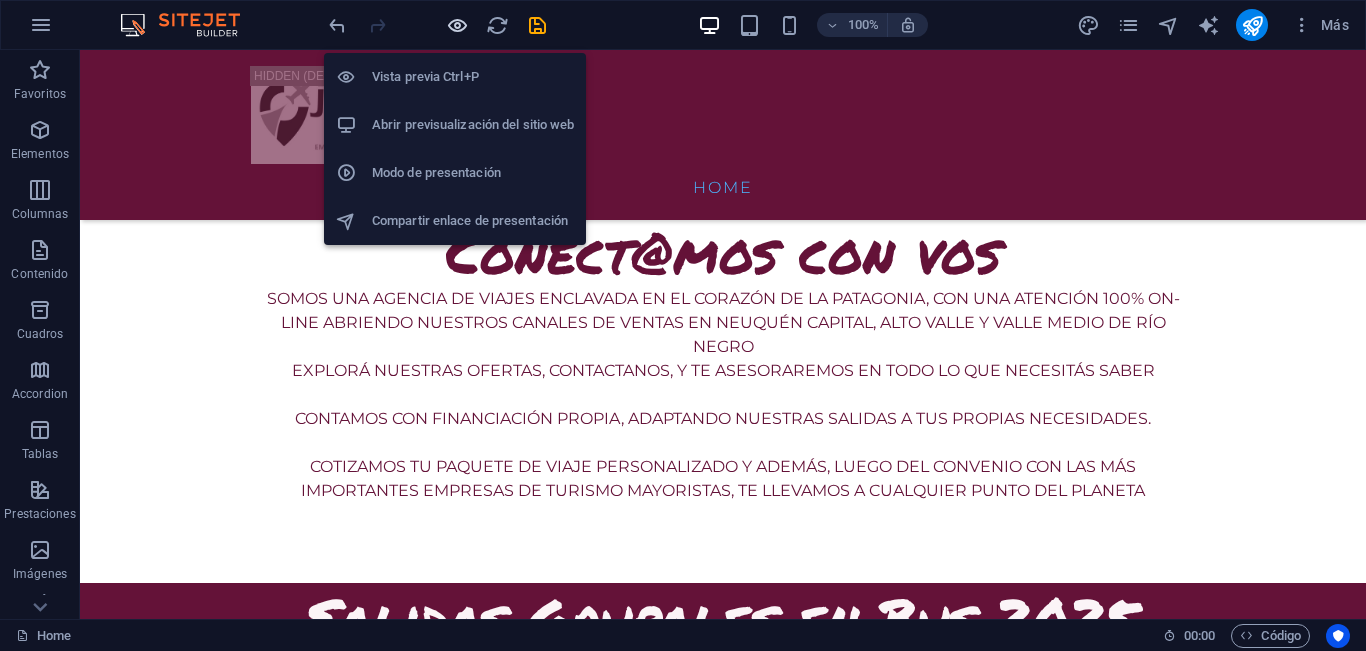 click at bounding box center [457, 25] 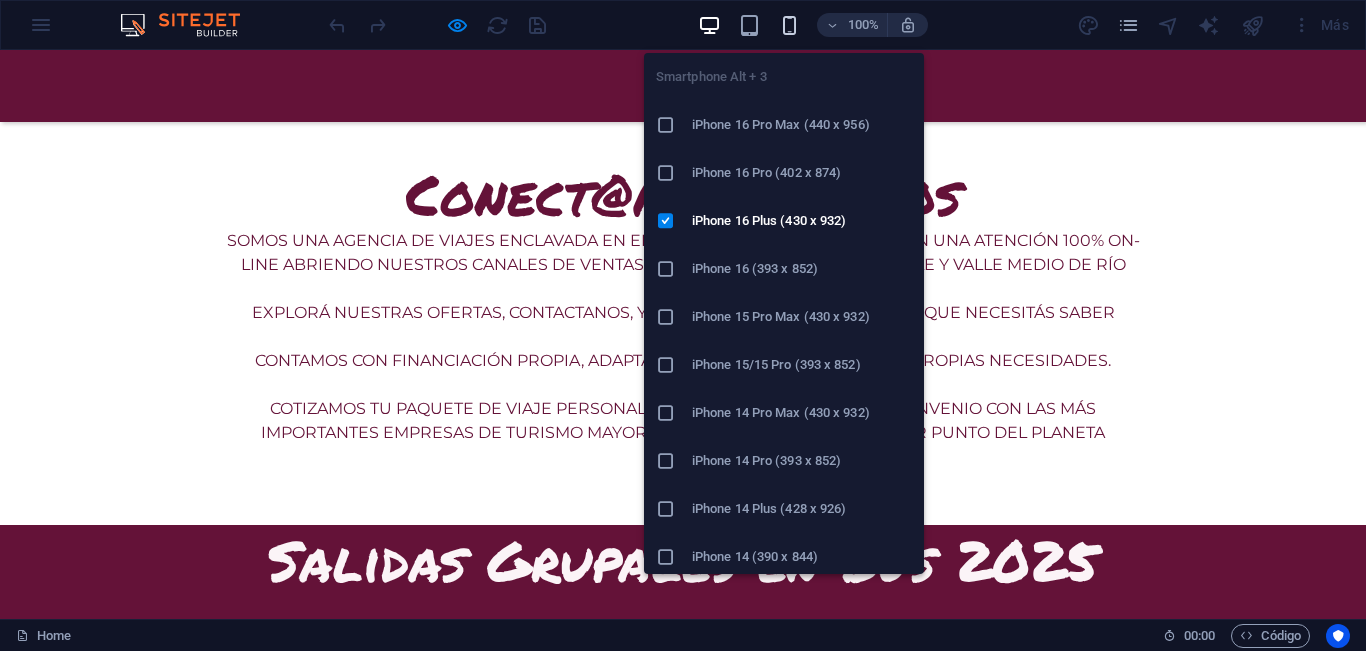 click at bounding box center [789, 25] 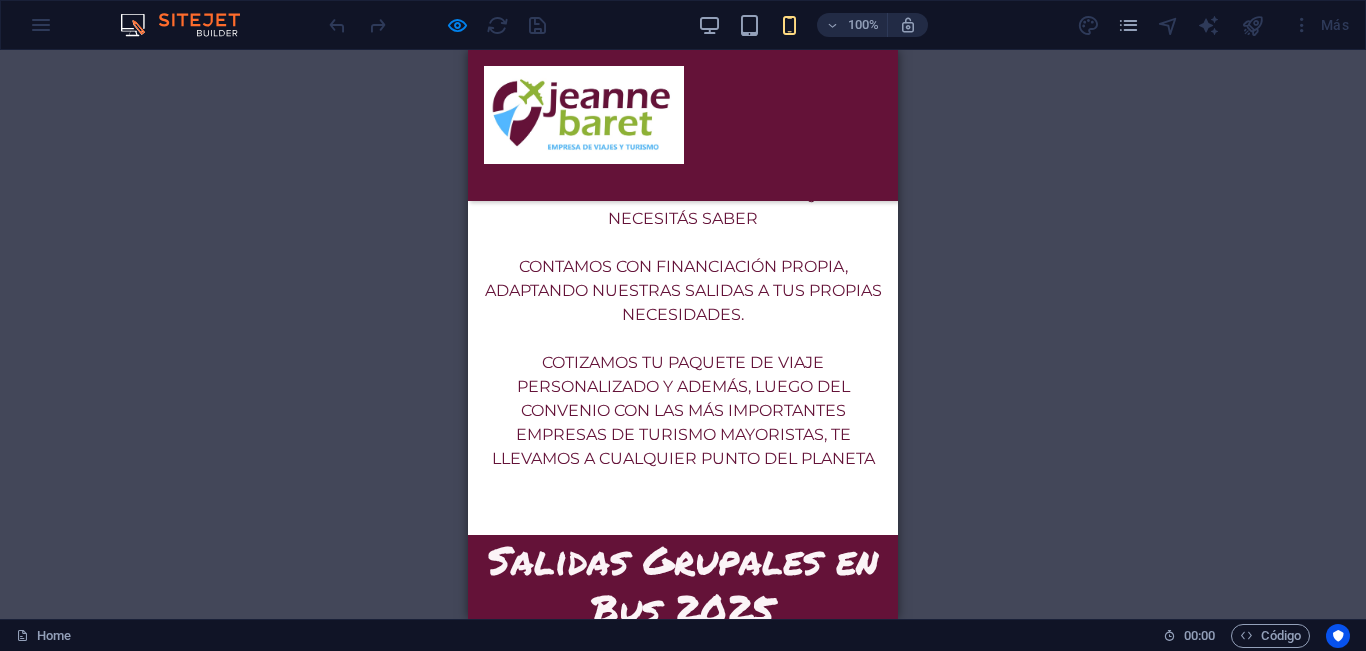 scroll, scrollTop: 1497, scrollLeft: 0, axis: vertical 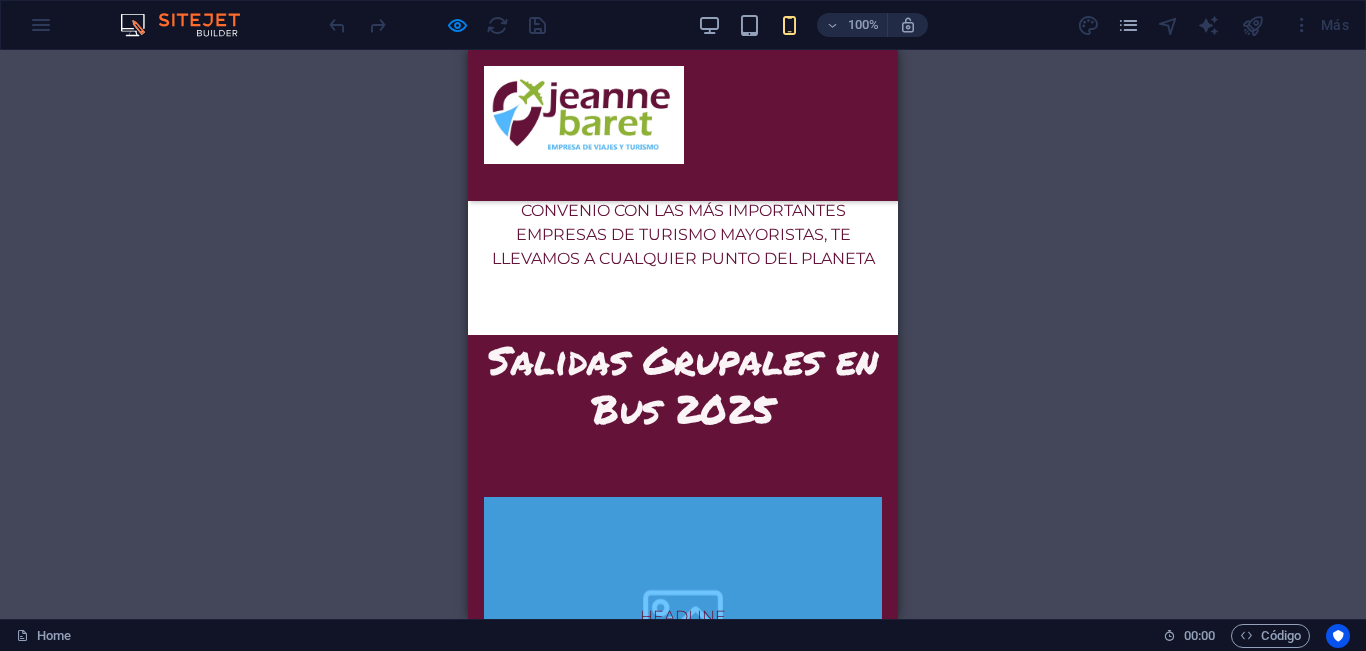 click on "Headline" at bounding box center (683, 617) 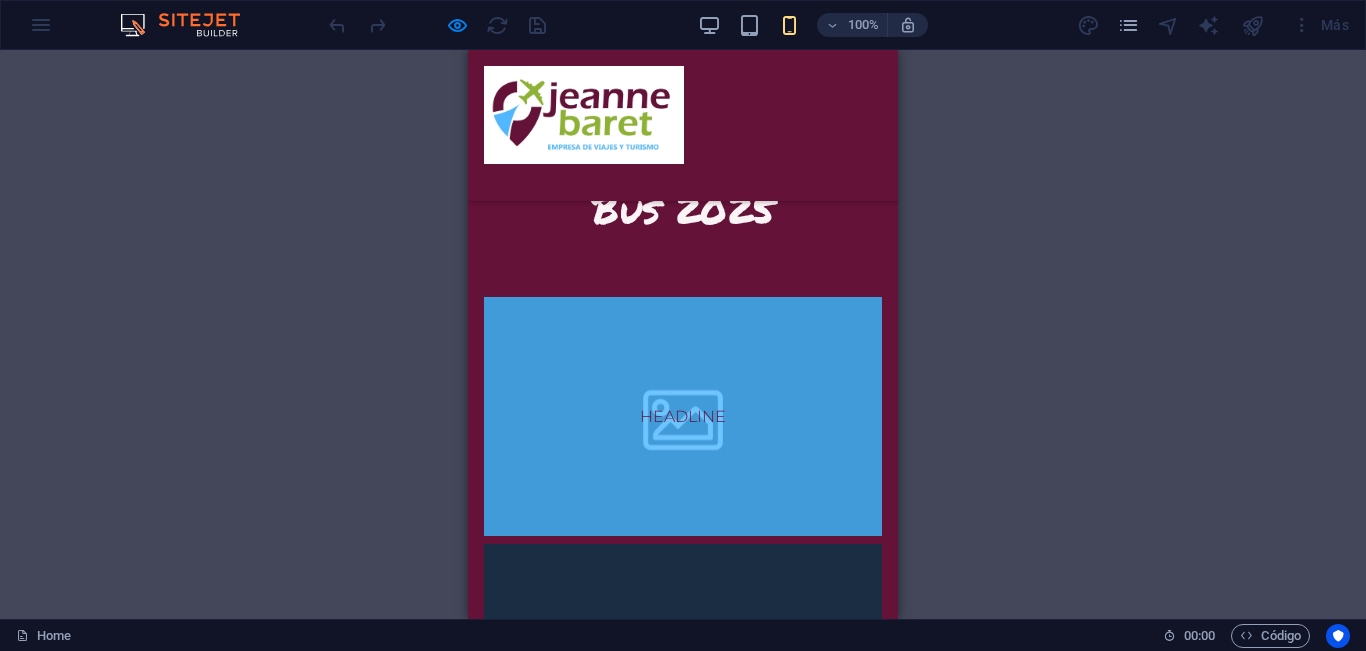 click on "Headline" at bounding box center (683, 759) 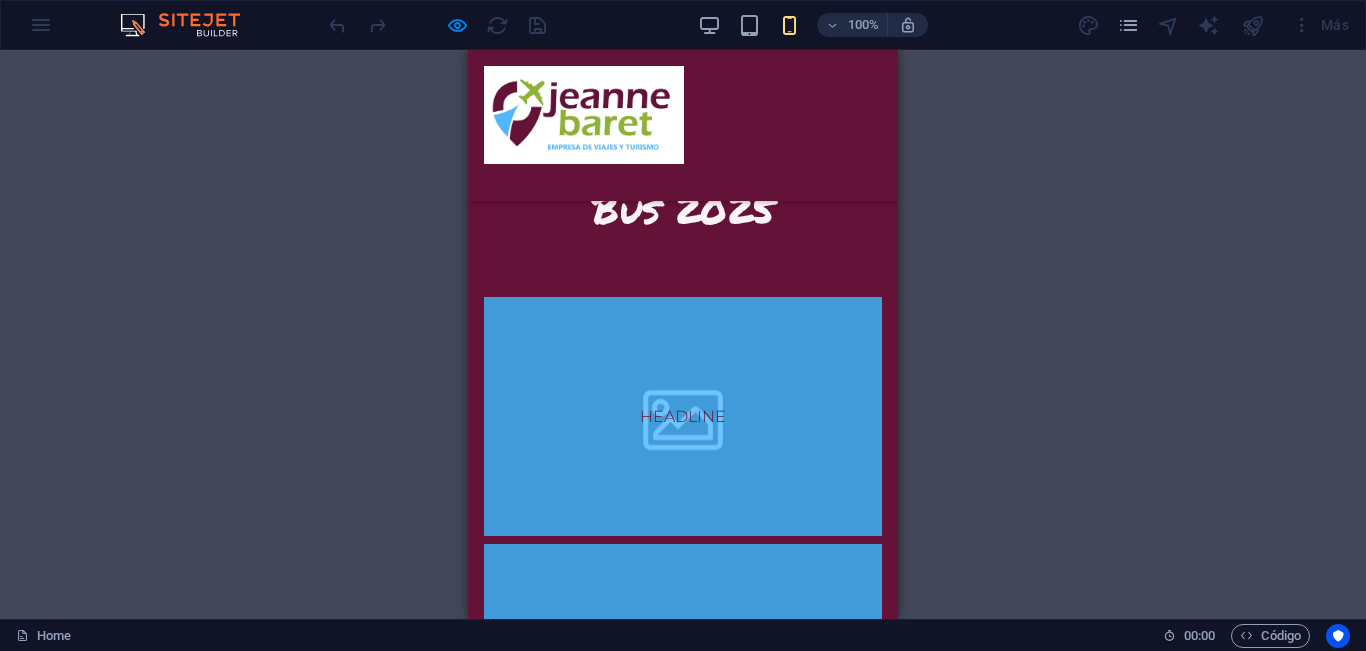 click on "Headline" at bounding box center [683, 663] 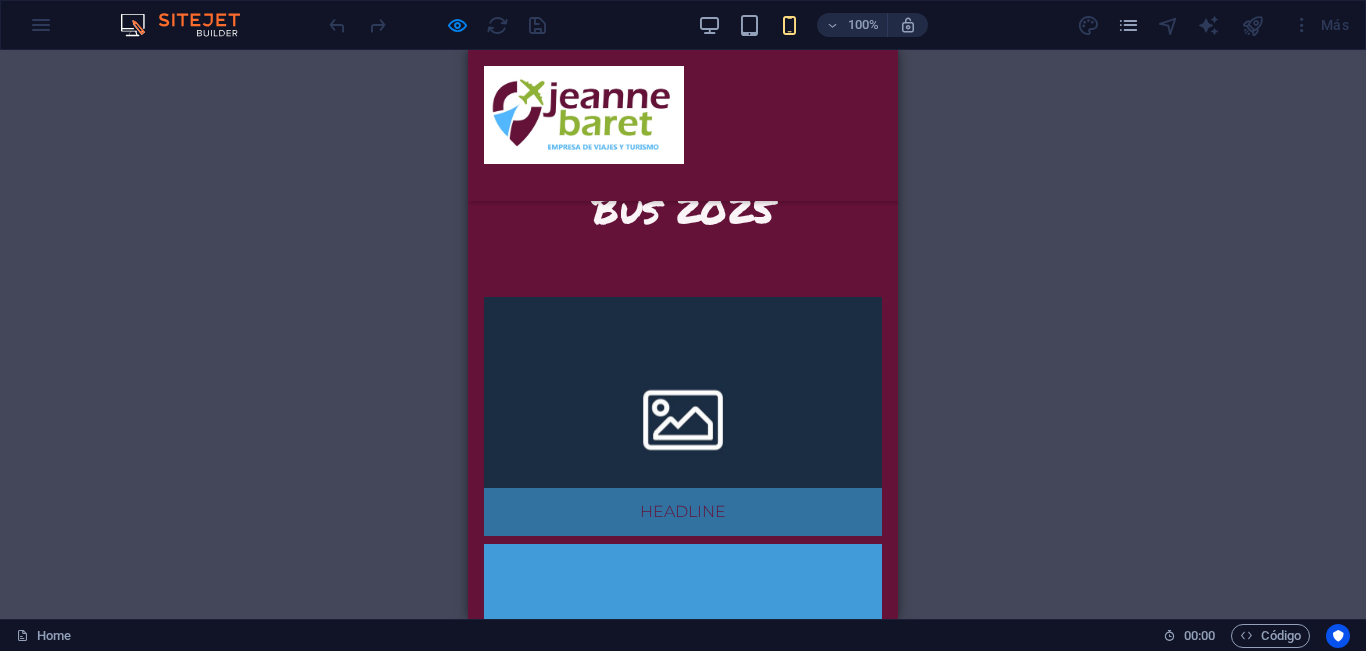scroll, scrollTop: 1997, scrollLeft: 0, axis: vertical 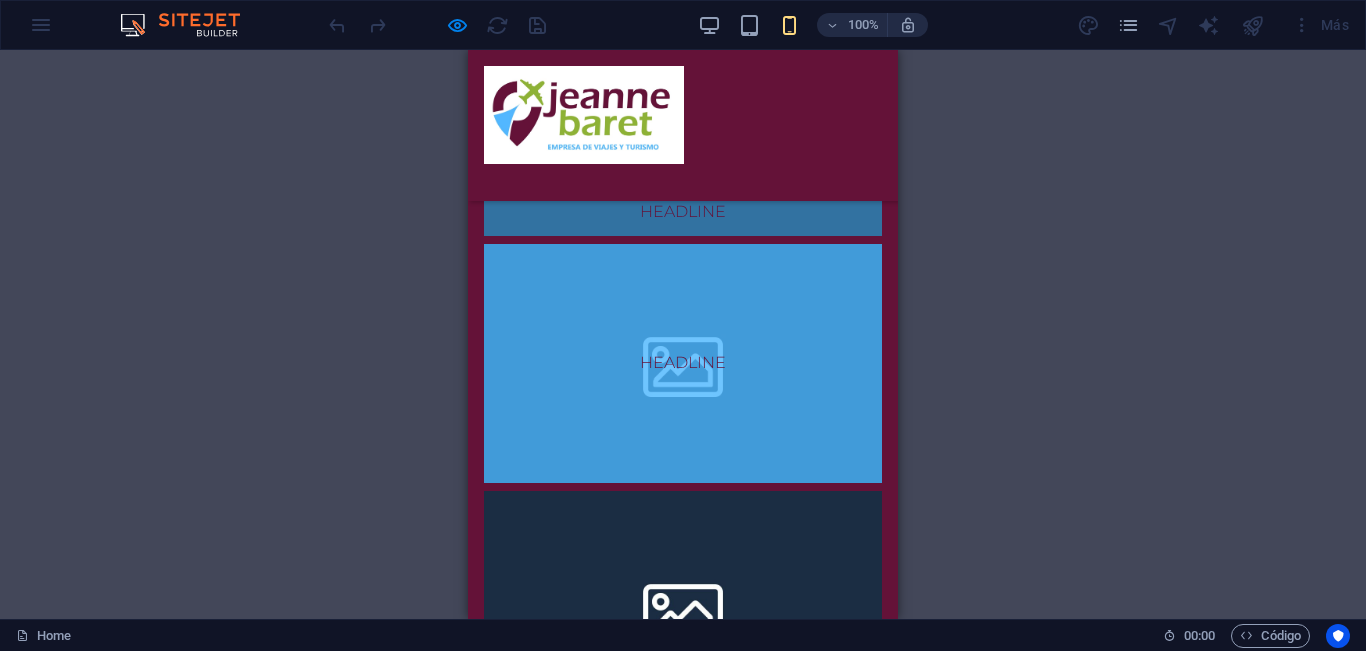 click on "Headline" at bounding box center [683, 706] 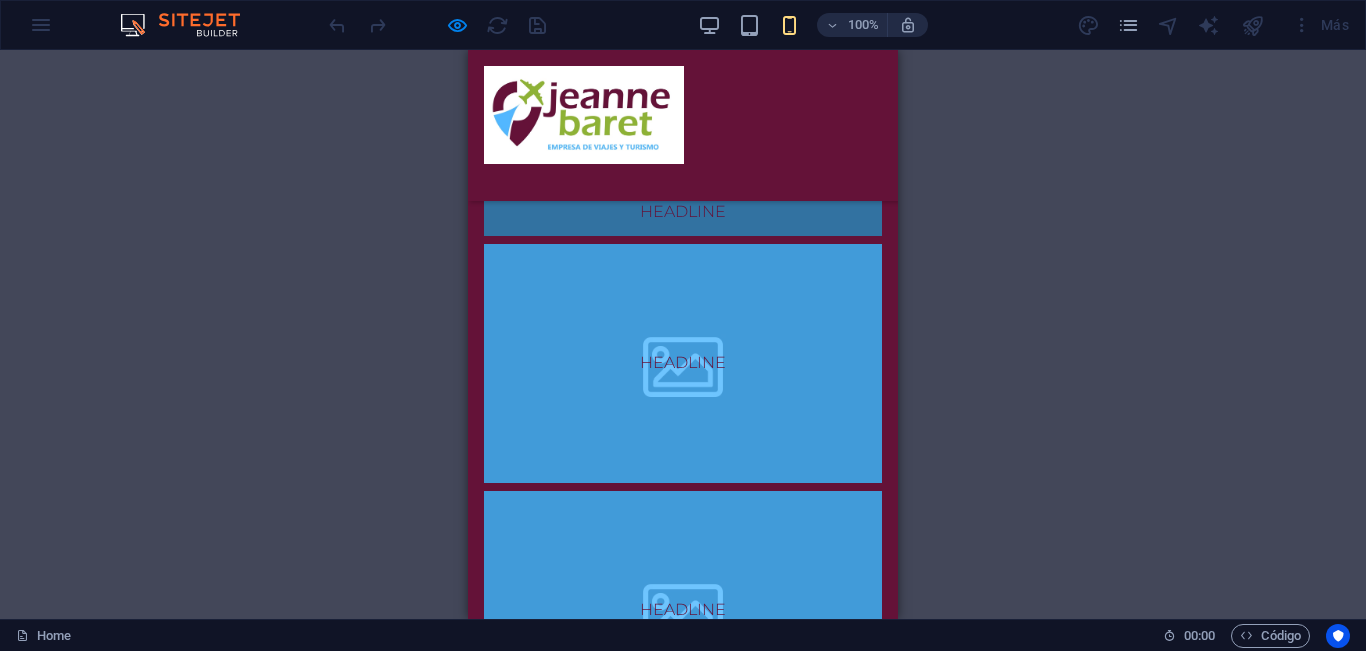 click on "Headline" at bounding box center (683, 610) 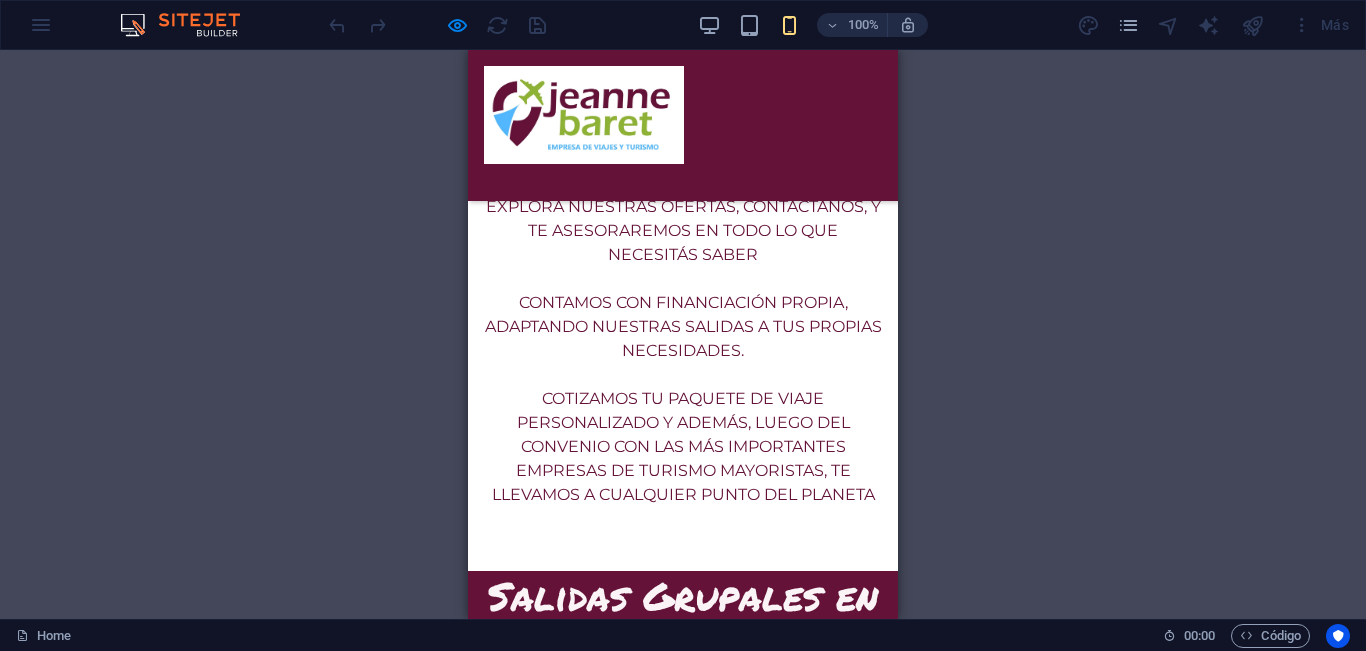 scroll, scrollTop: 1397, scrollLeft: 0, axis: vertical 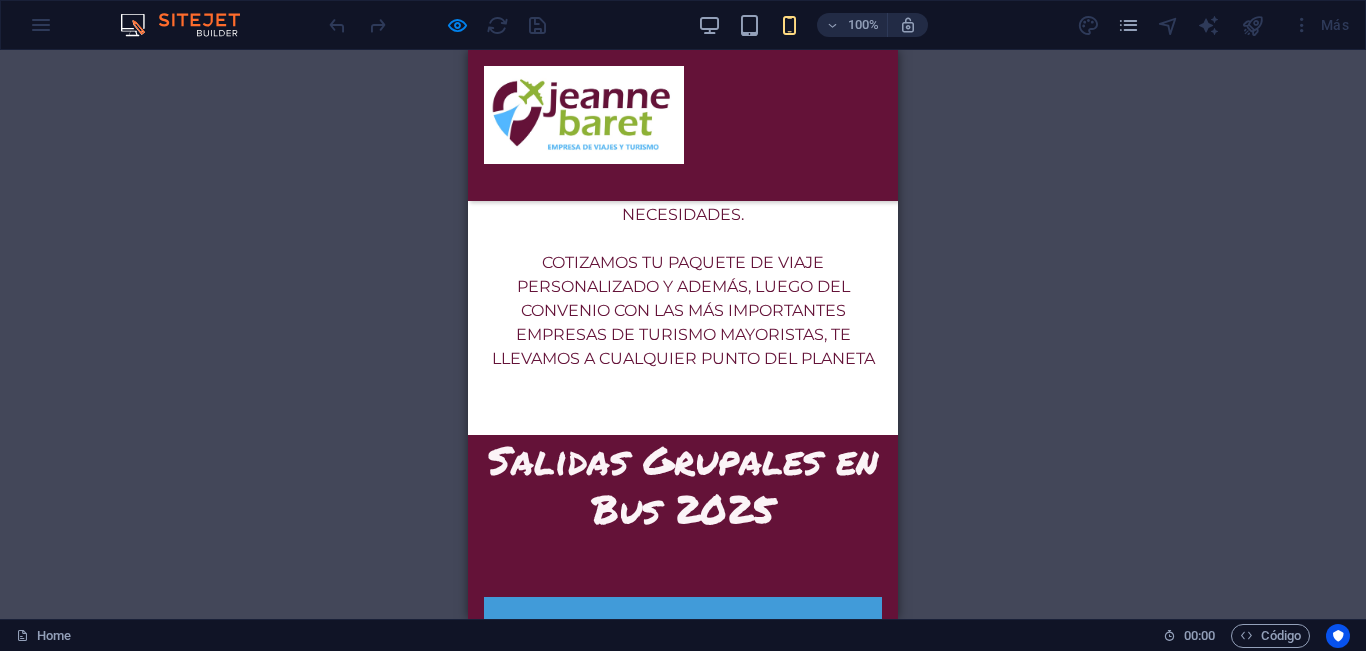 click on "Headline" at bounding box center [683, 717] 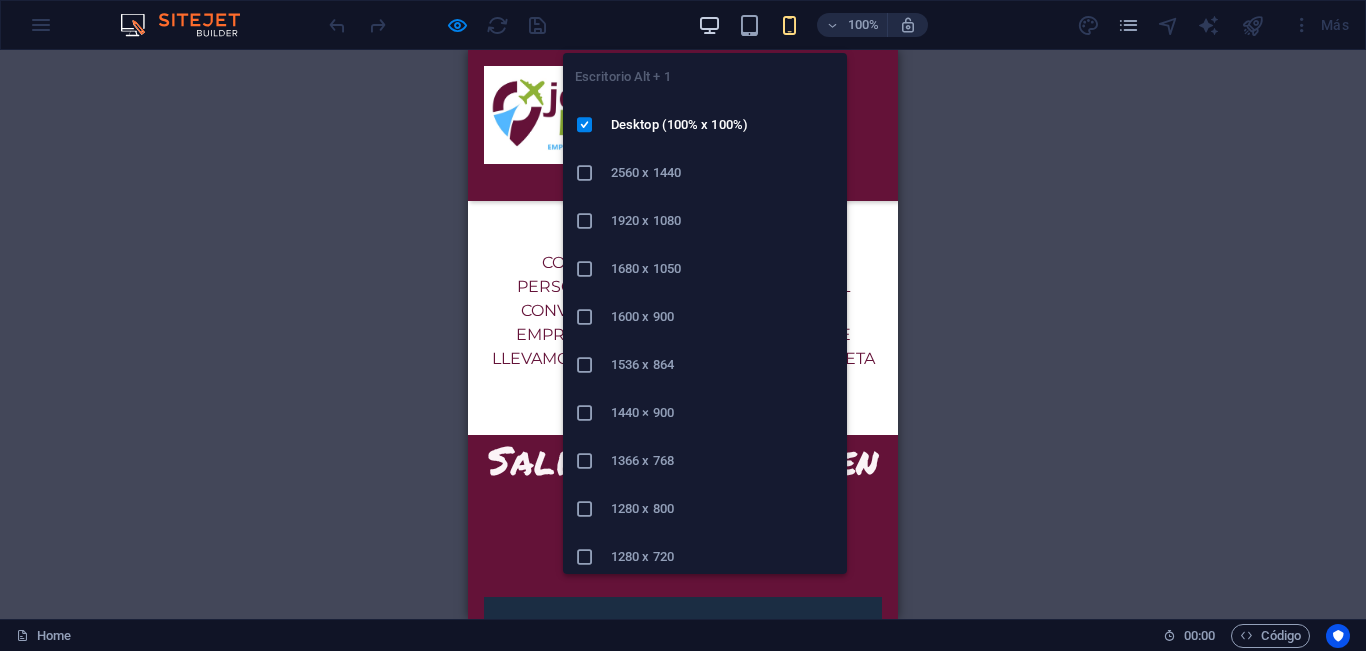 click at bounding box center [709, 25] 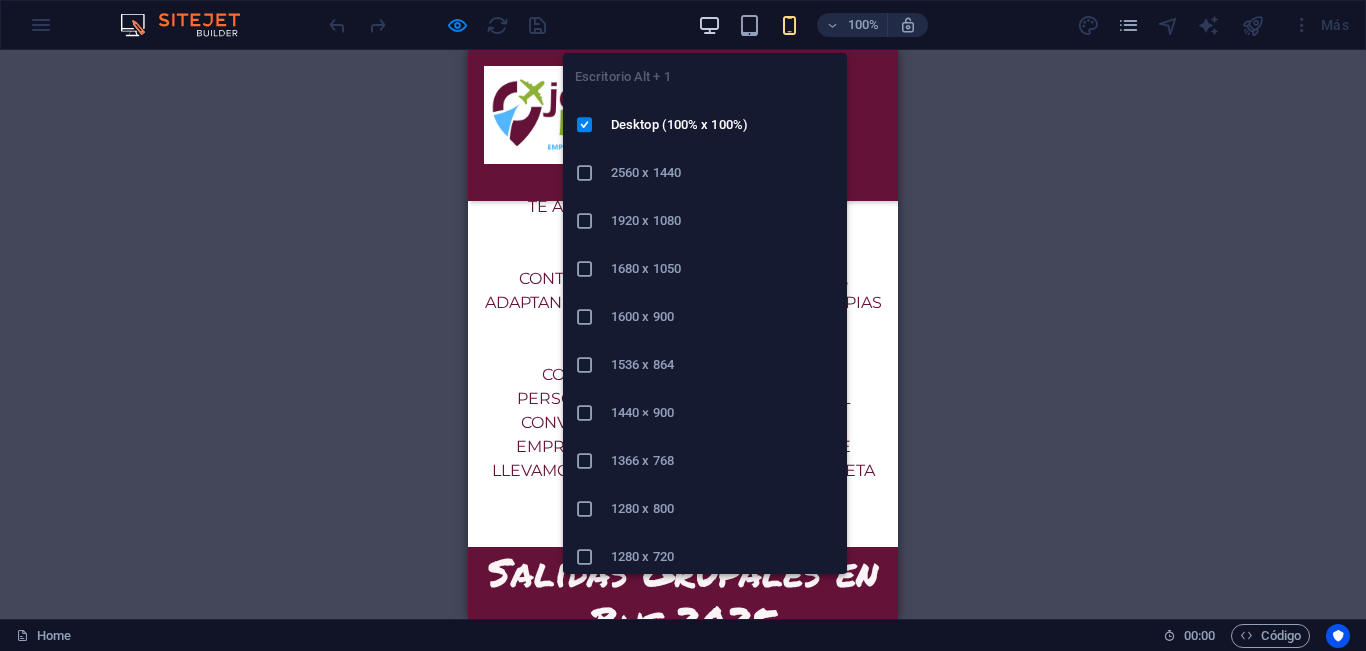 scroll, scrollTop: 1738, scrollLeft: 0, axis: vertical 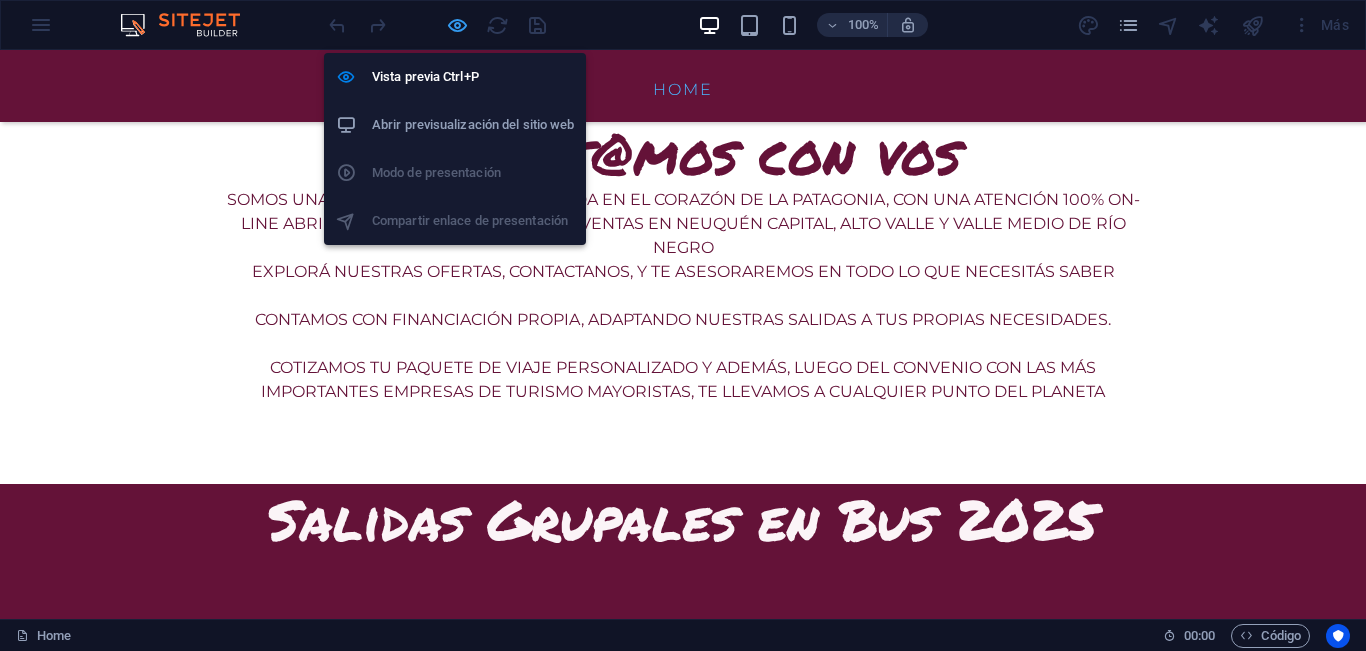 click at bounding box center (457, 25) 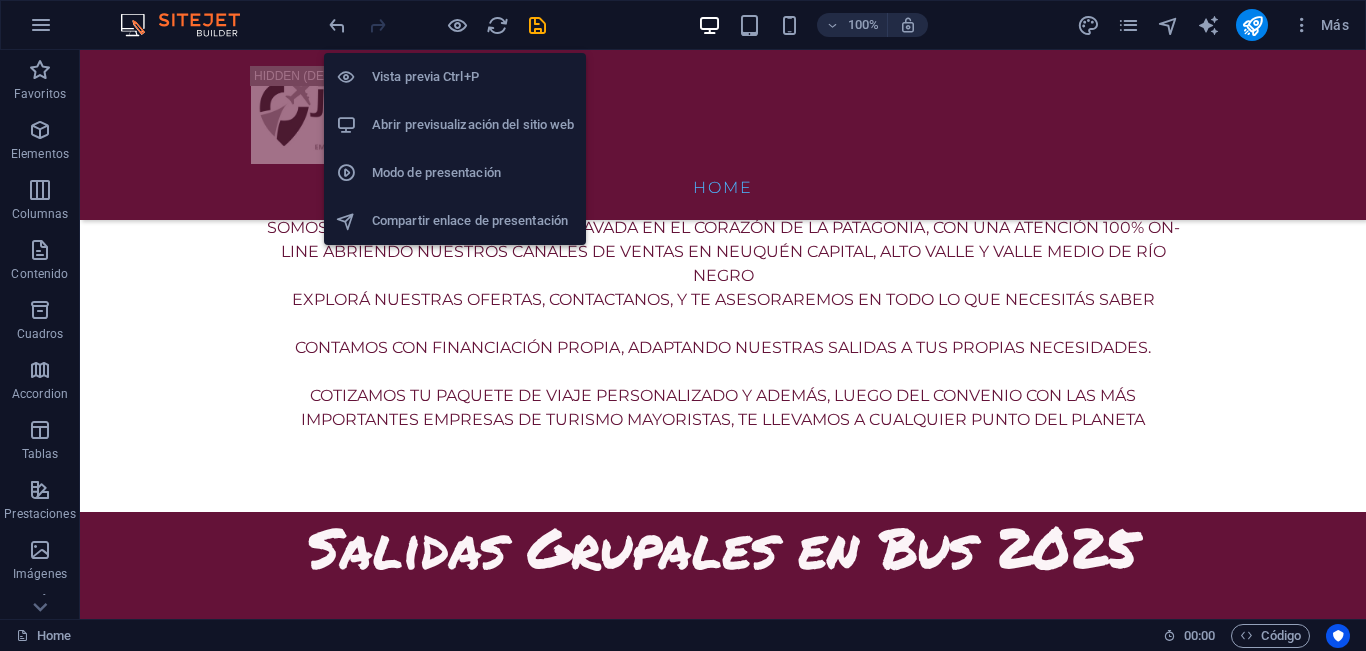 scroll, scrollTop: 1708, scrollLeft: 0, axis: vertical 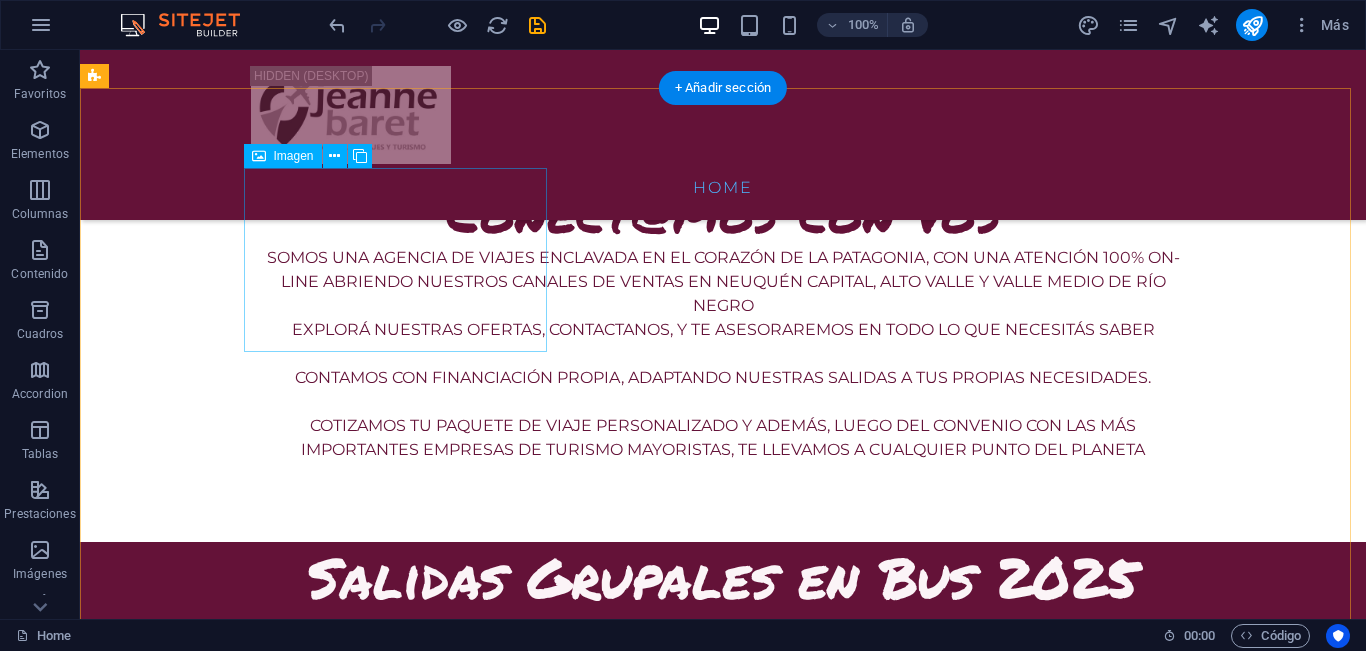 click on "Headline" at bounding box center (248, 783) 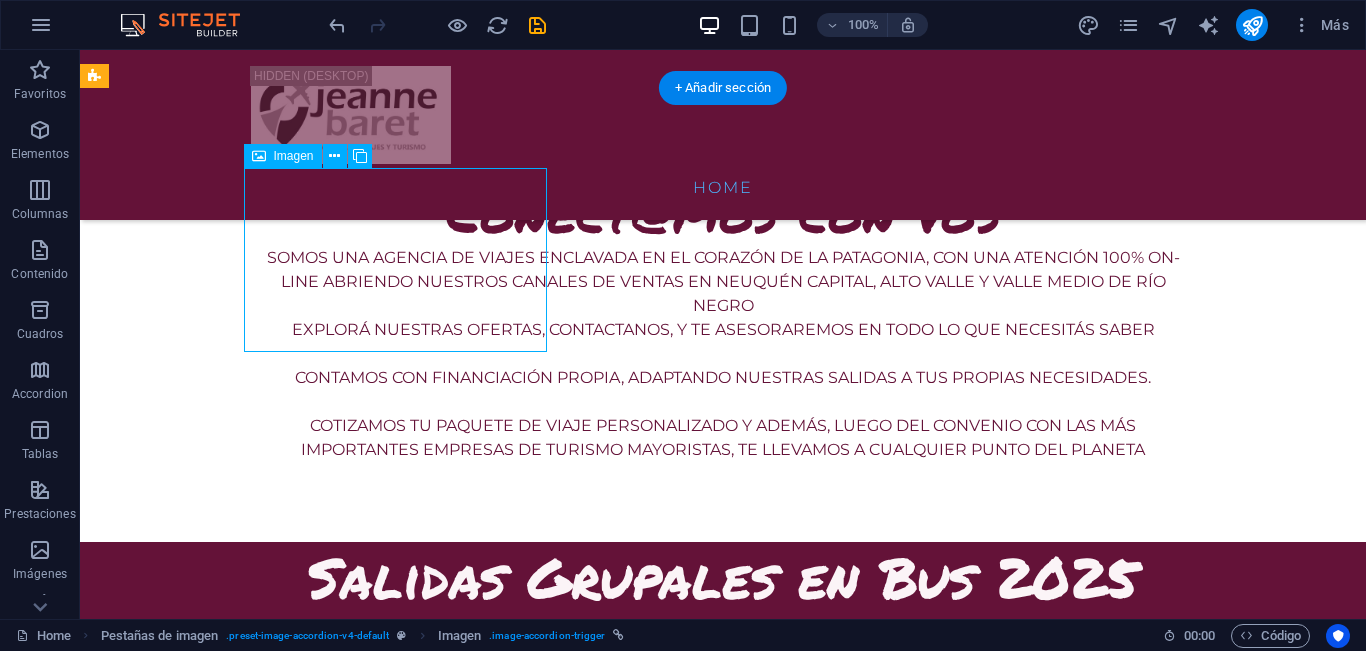 click on "Headline" at bounding box center (248, 783) 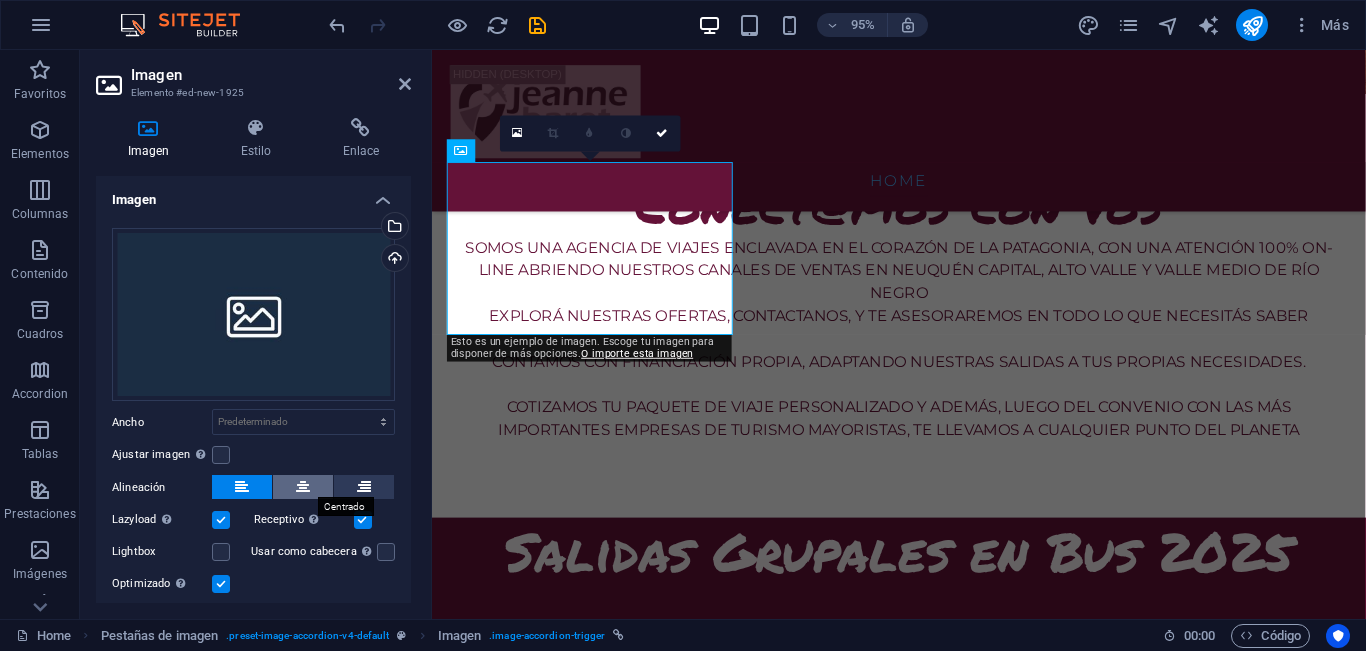 click at bounding box center (303, 487) 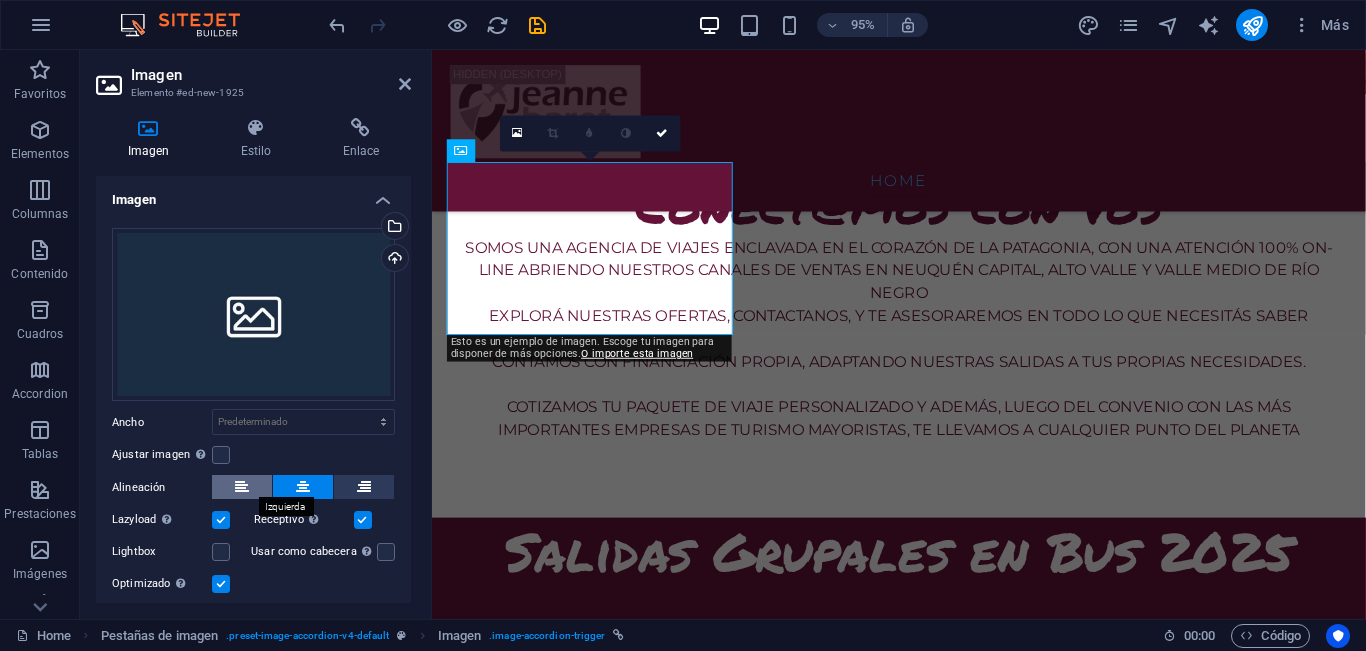click at bounding box center [242, 487] 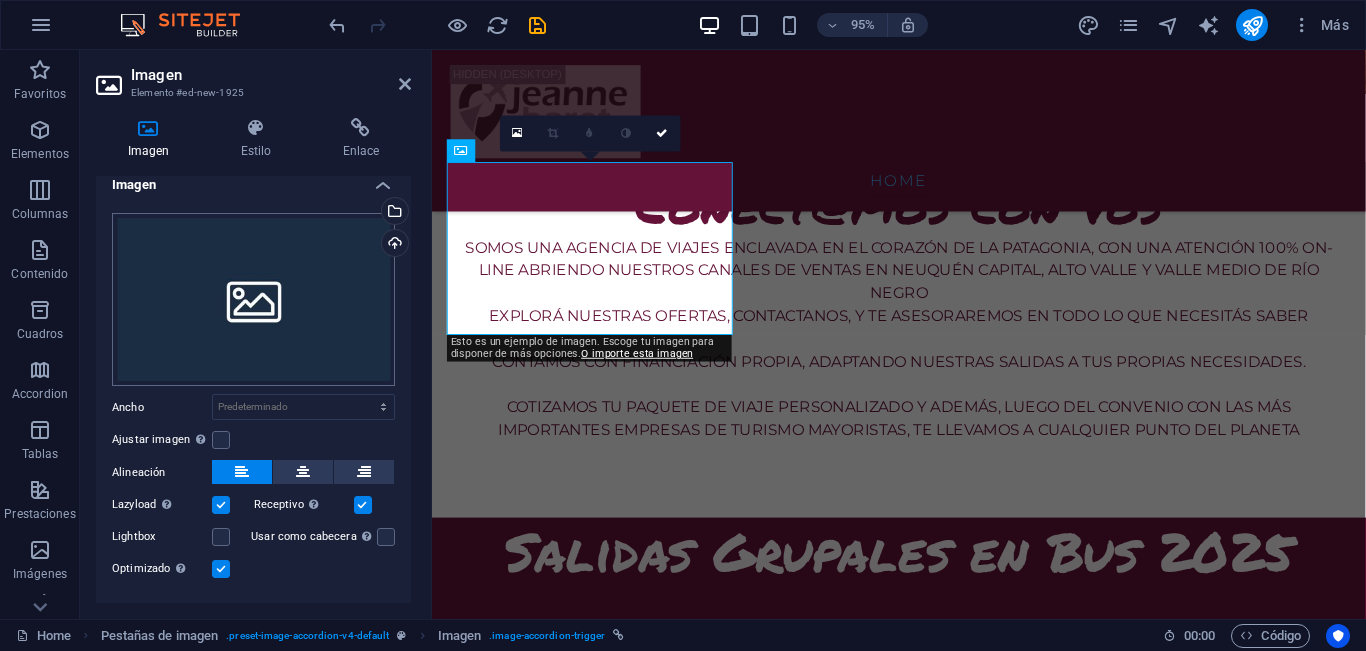 scroll, scrollTop: 0, scrollLeft: 0, axis: both 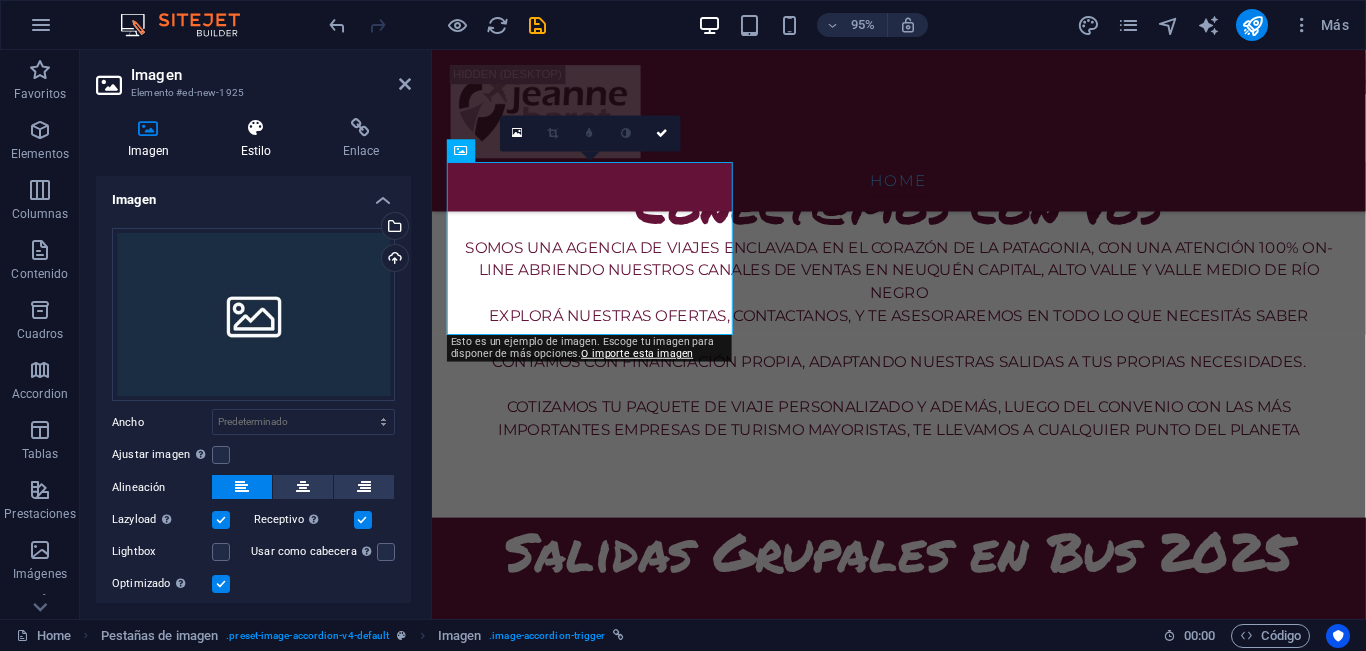 click on "Estilo" at bounding box center [260, 139] 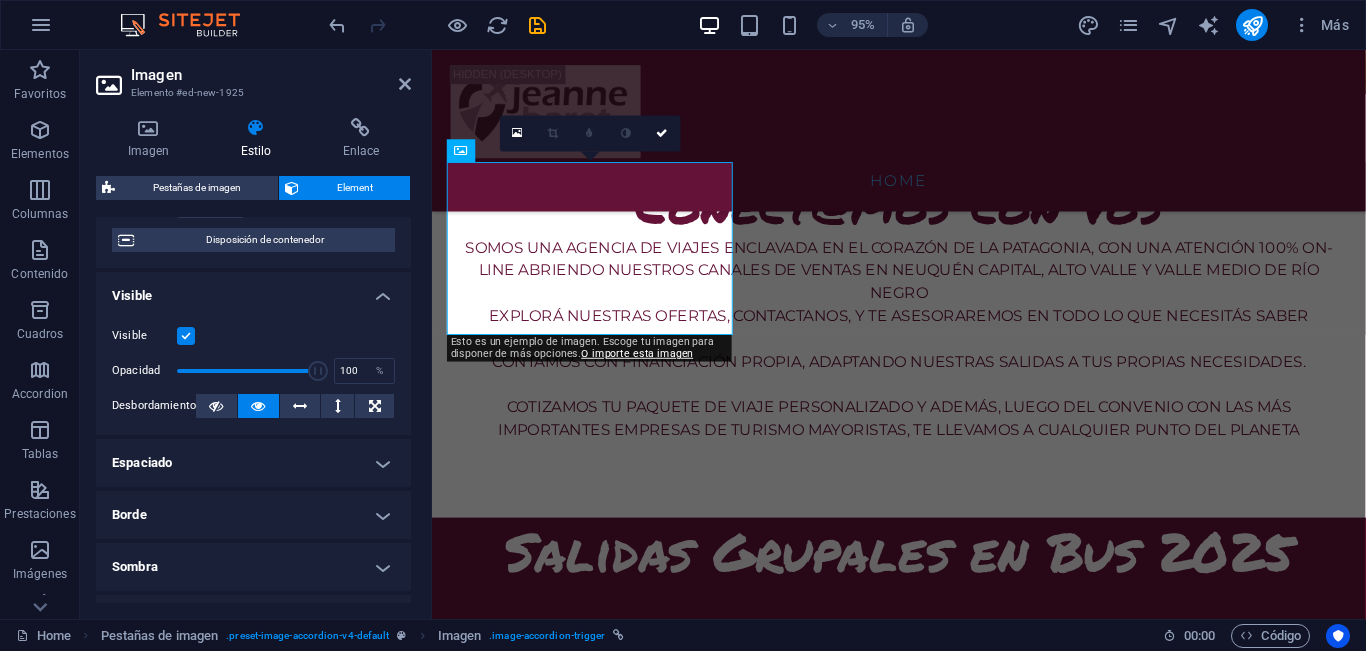 scroll, scrollTop: 0, scrollLeft: 0, axis: both 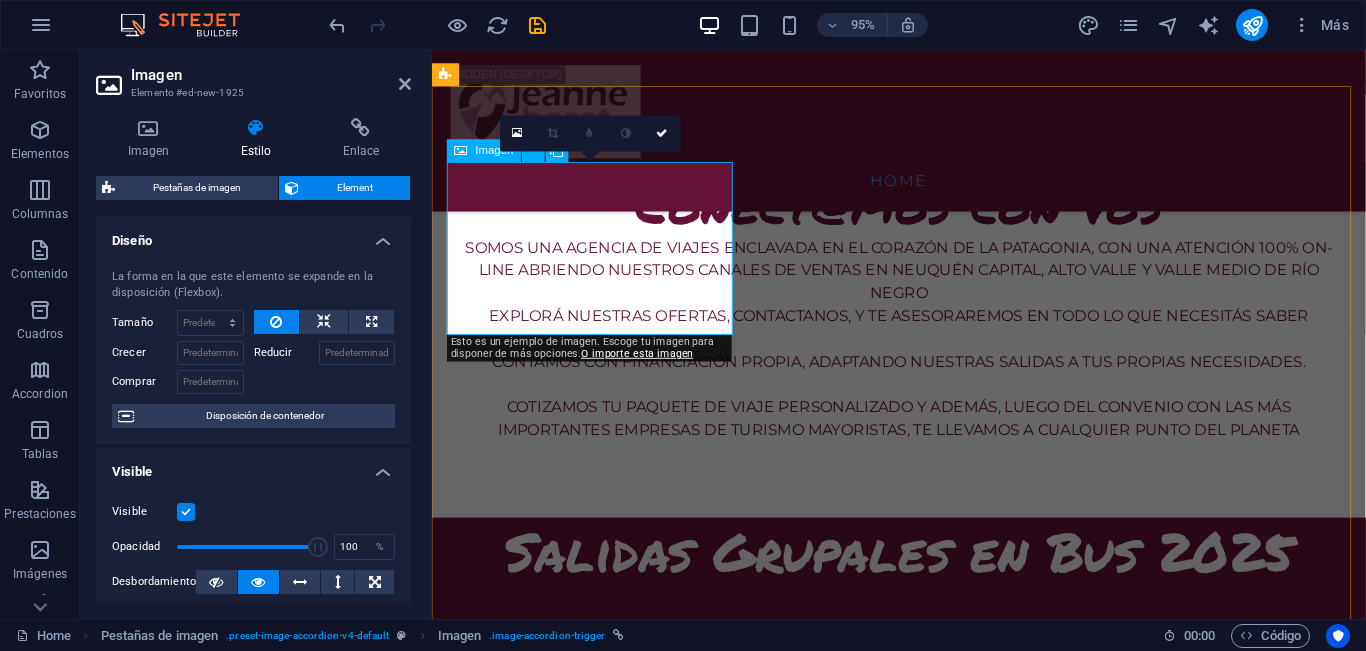 click on "Headline" at bounding box center [600, 783] 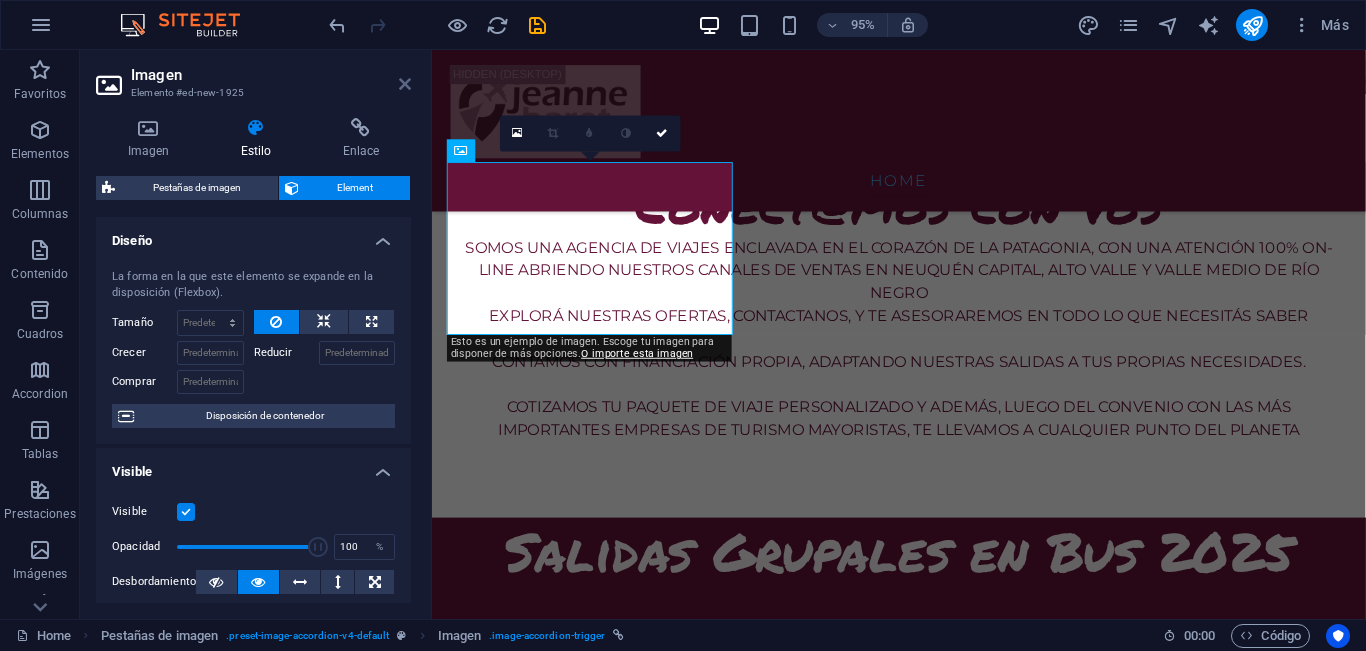 click at bounding box center (405, 84) 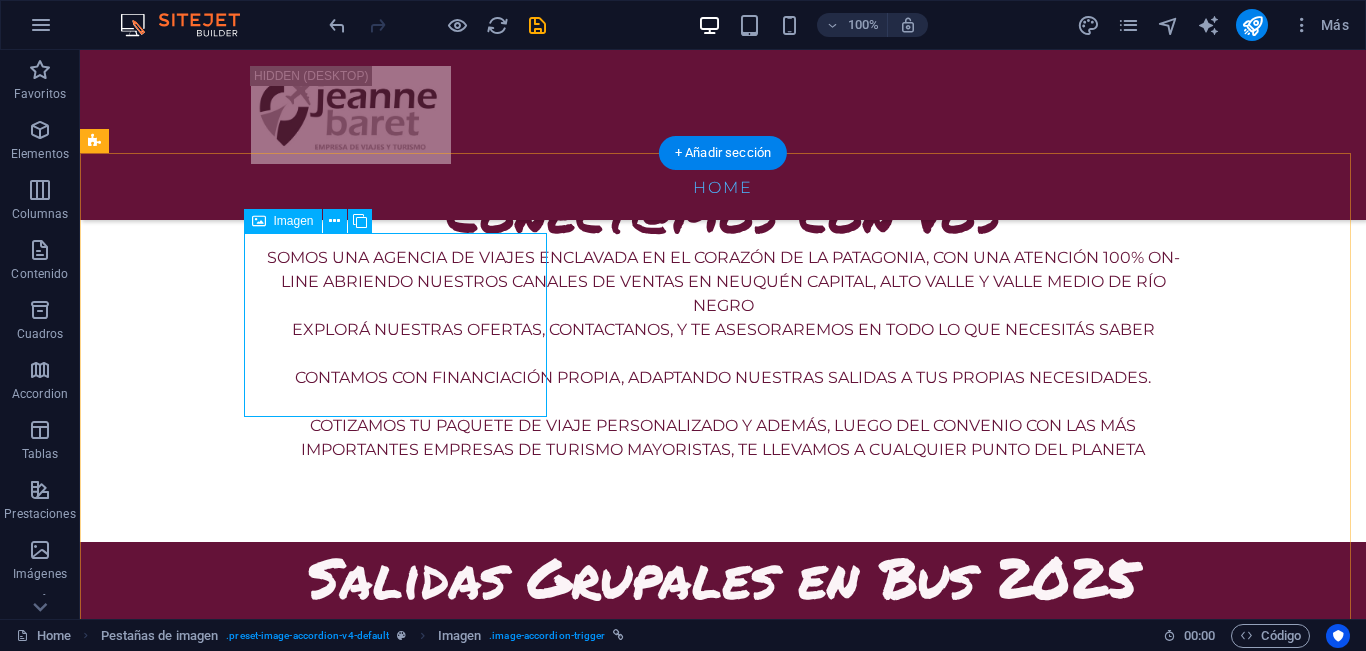 scroll, scrollTop: 1508, scrollLeft: 0, axis: vertical 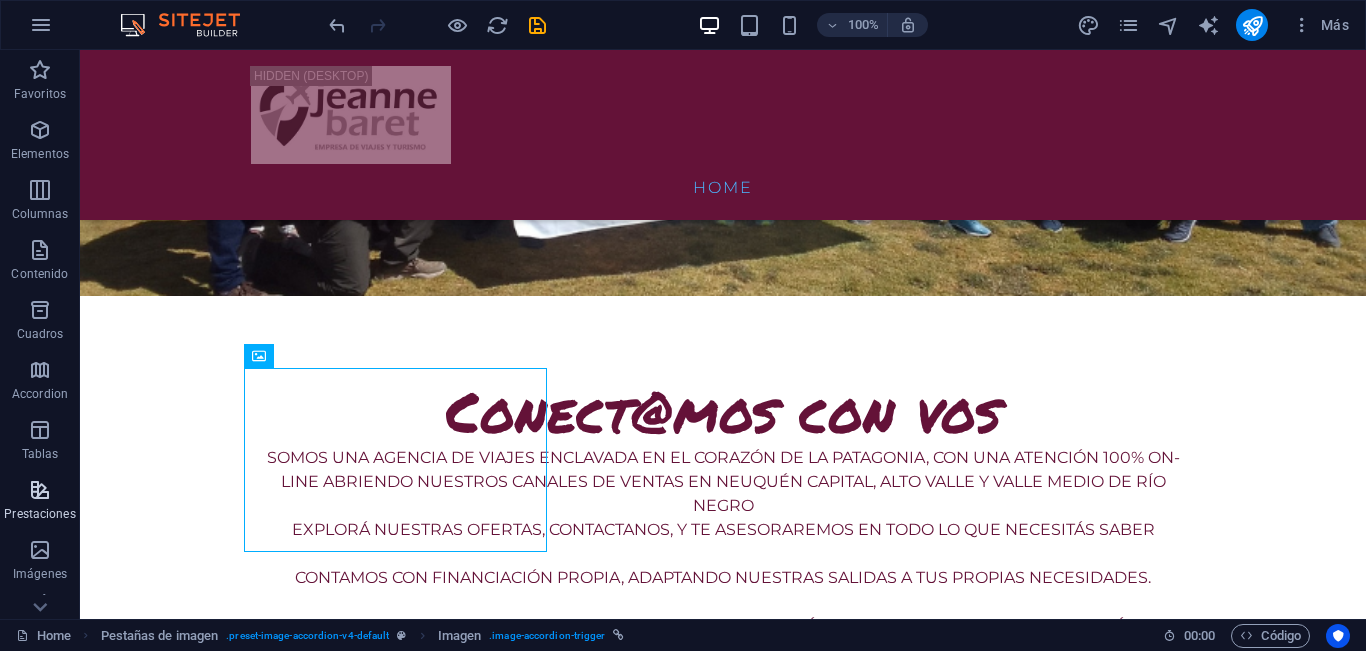 click at bounding box center (40, 490) 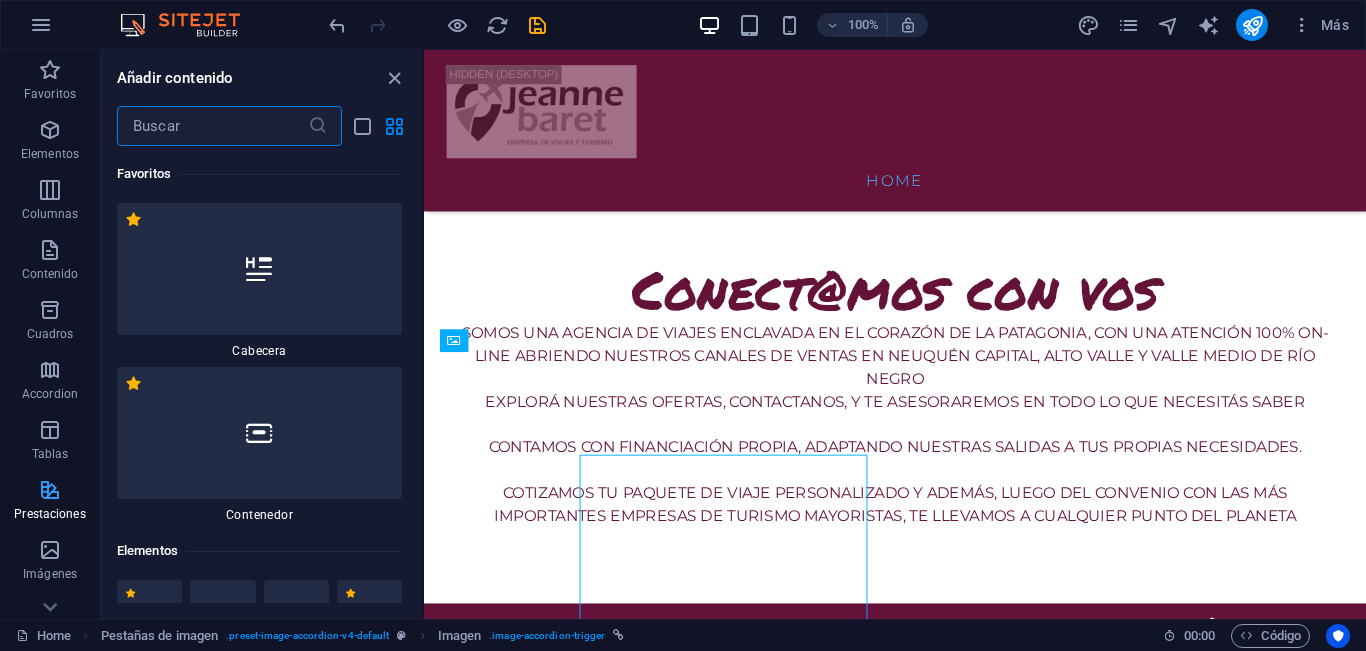 scroll, scrollTop: 1400, scrollLeft: 0, axis: vertical 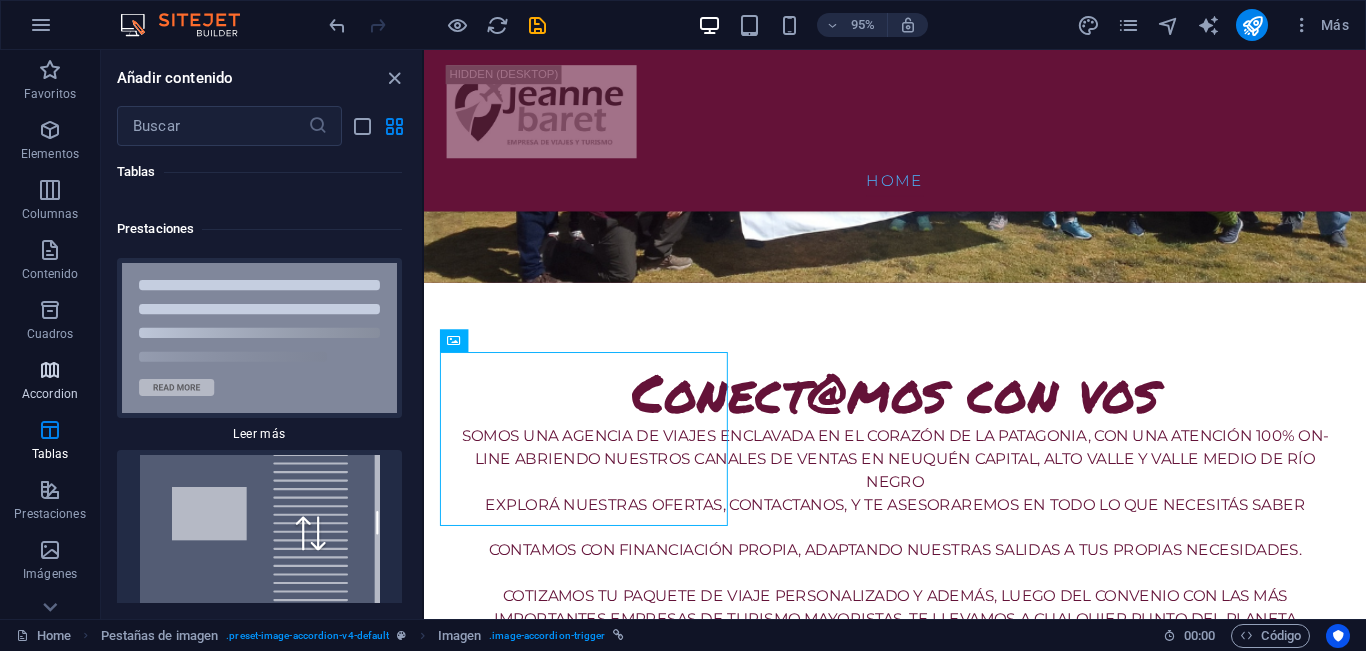 click at bounding box center (50, 370) 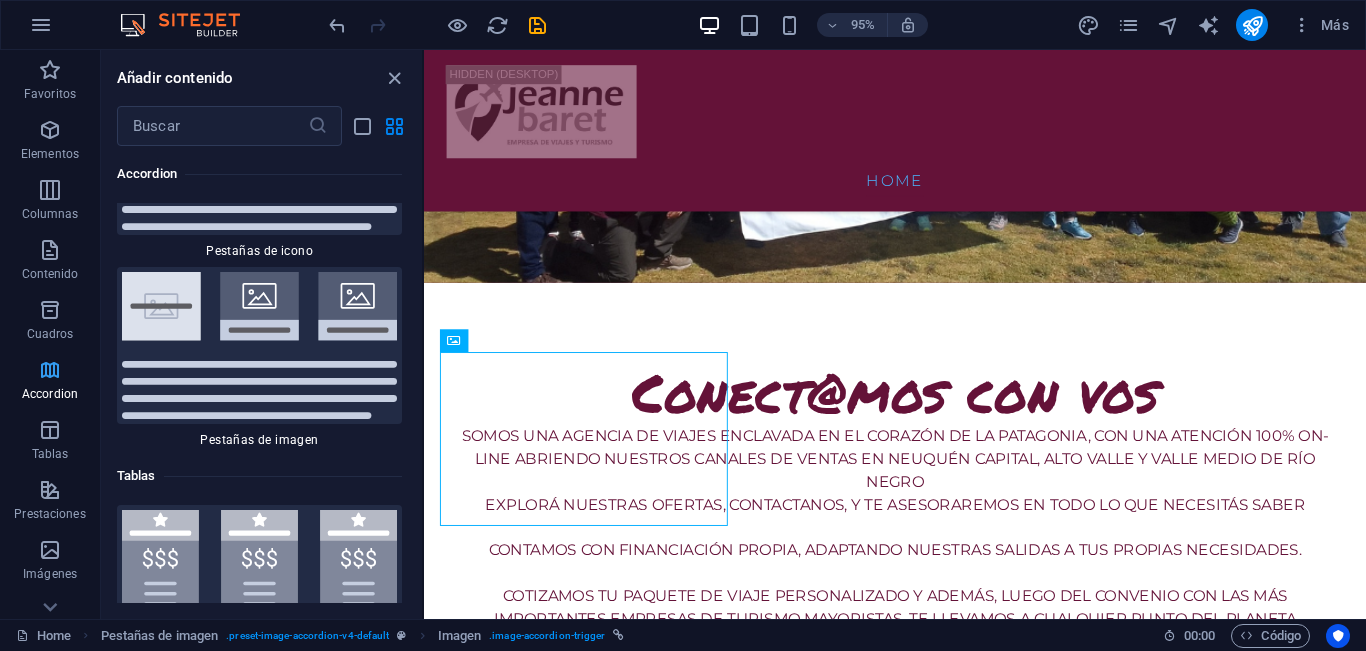 scroll, scrollTop: 12464, scrollLeft: 0, axis: vertical 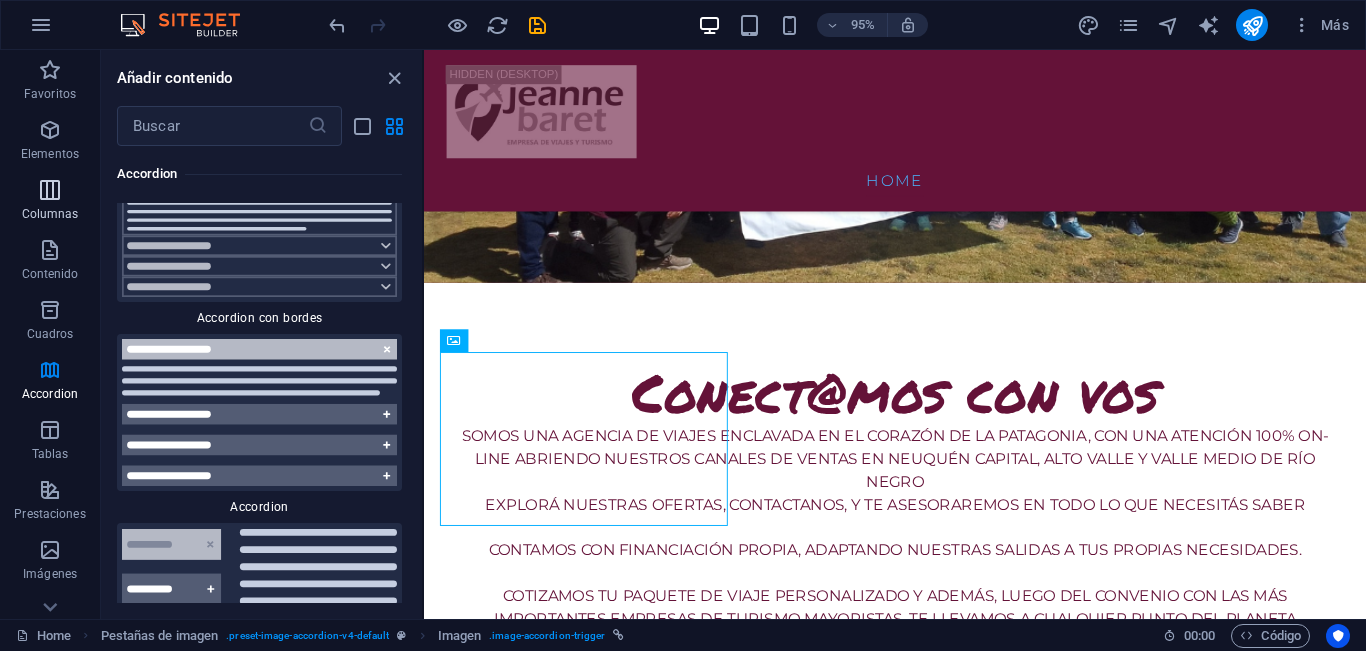 click at bounding box center [50, 190] 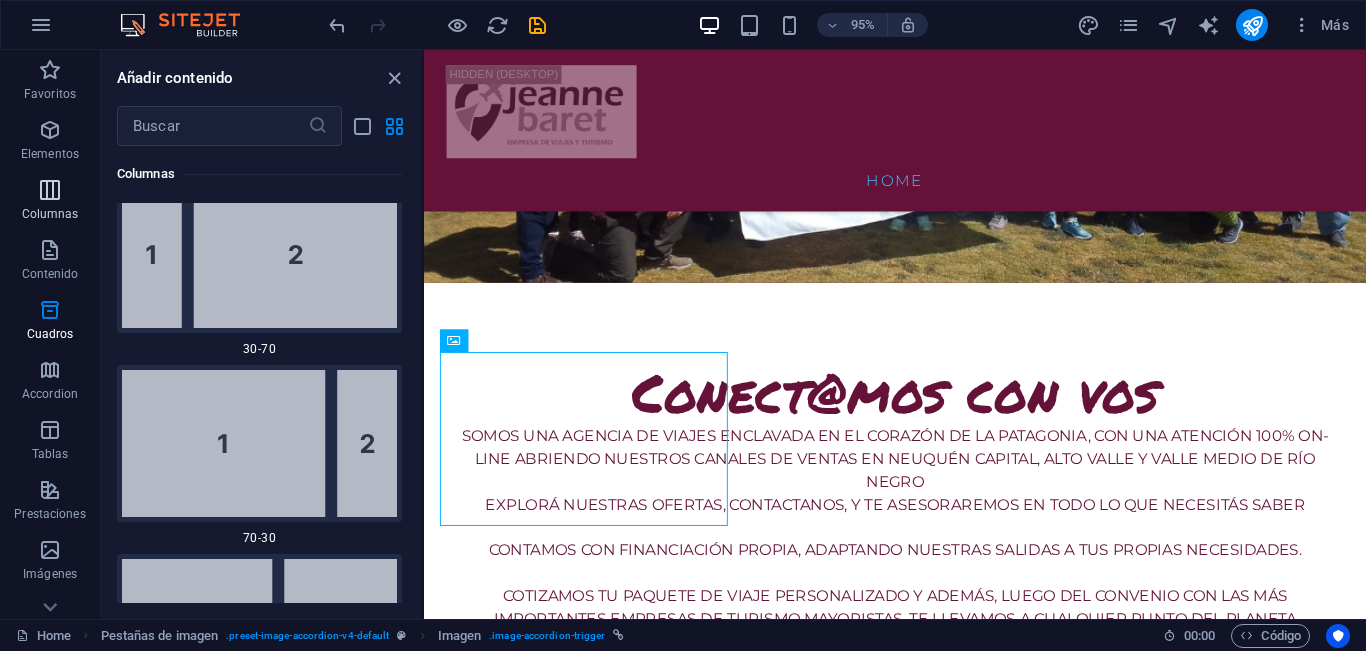 scroll, scrollTop: 1154, scrollLeft: 0, axis: vertical 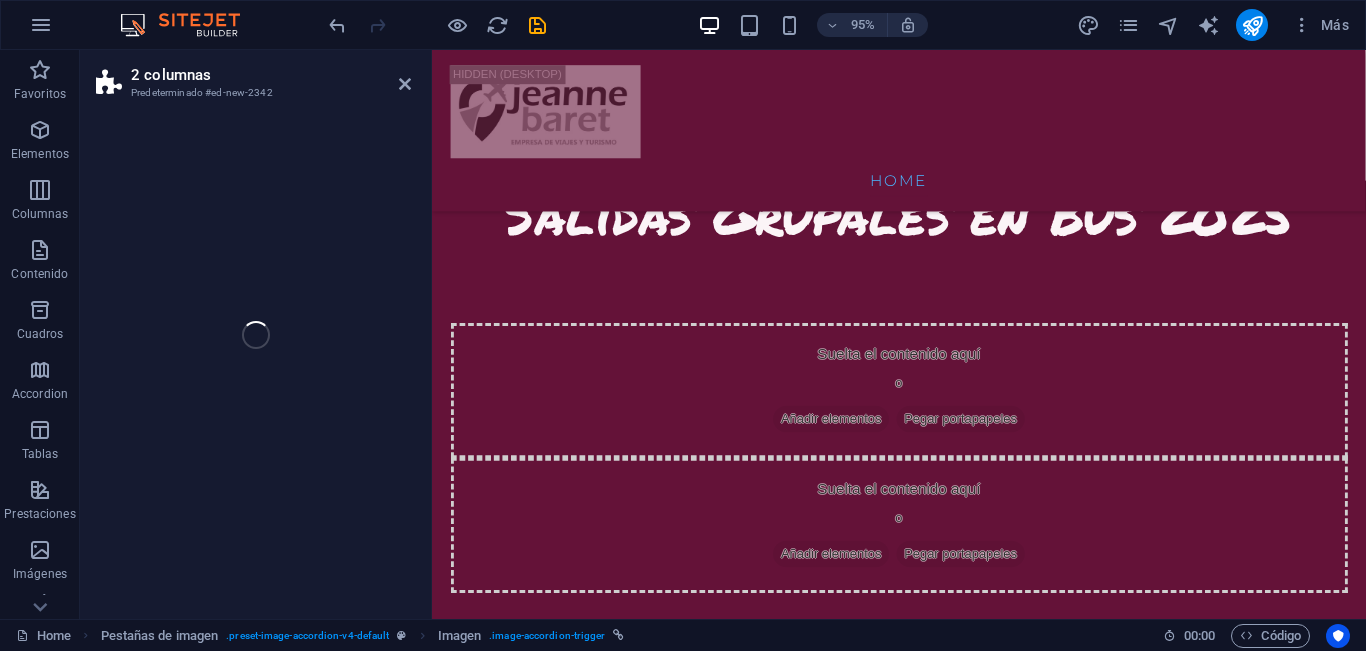 select on "rem" 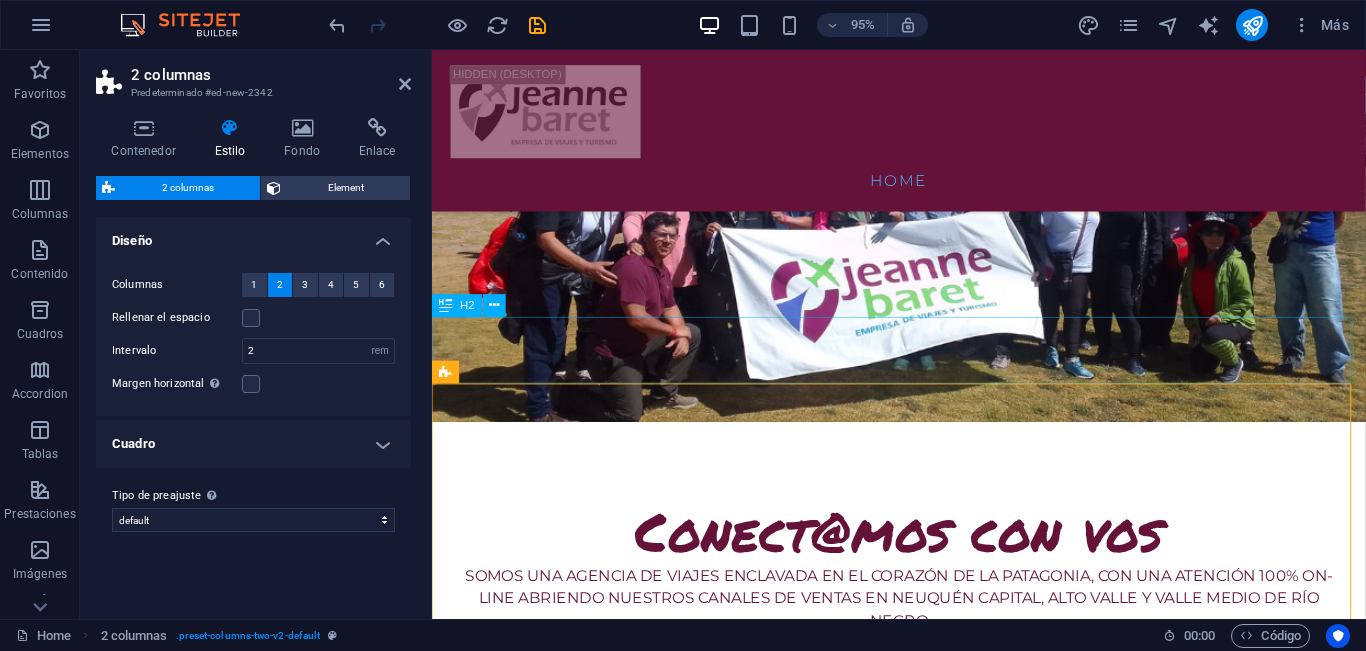 scroll, scrollTop: 1550, scrollLeft: 0, axis: vertical 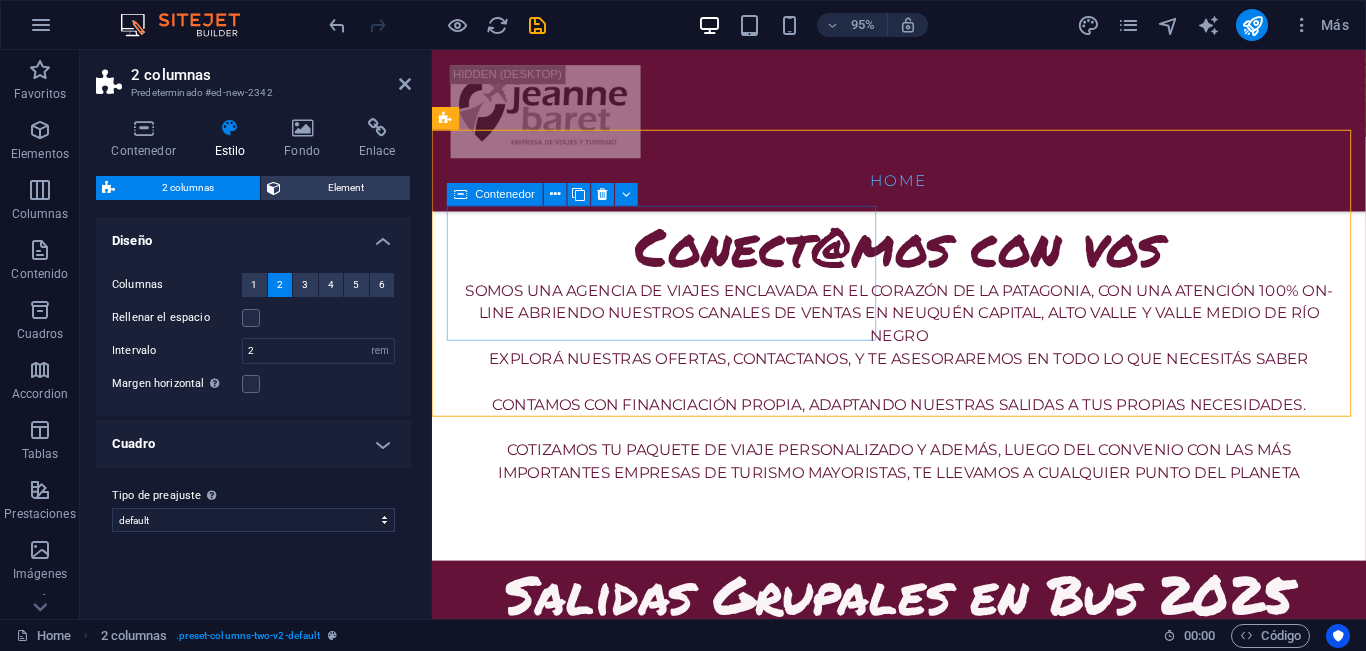 click on "Añadir elementos" at bounding box center [605, 839] 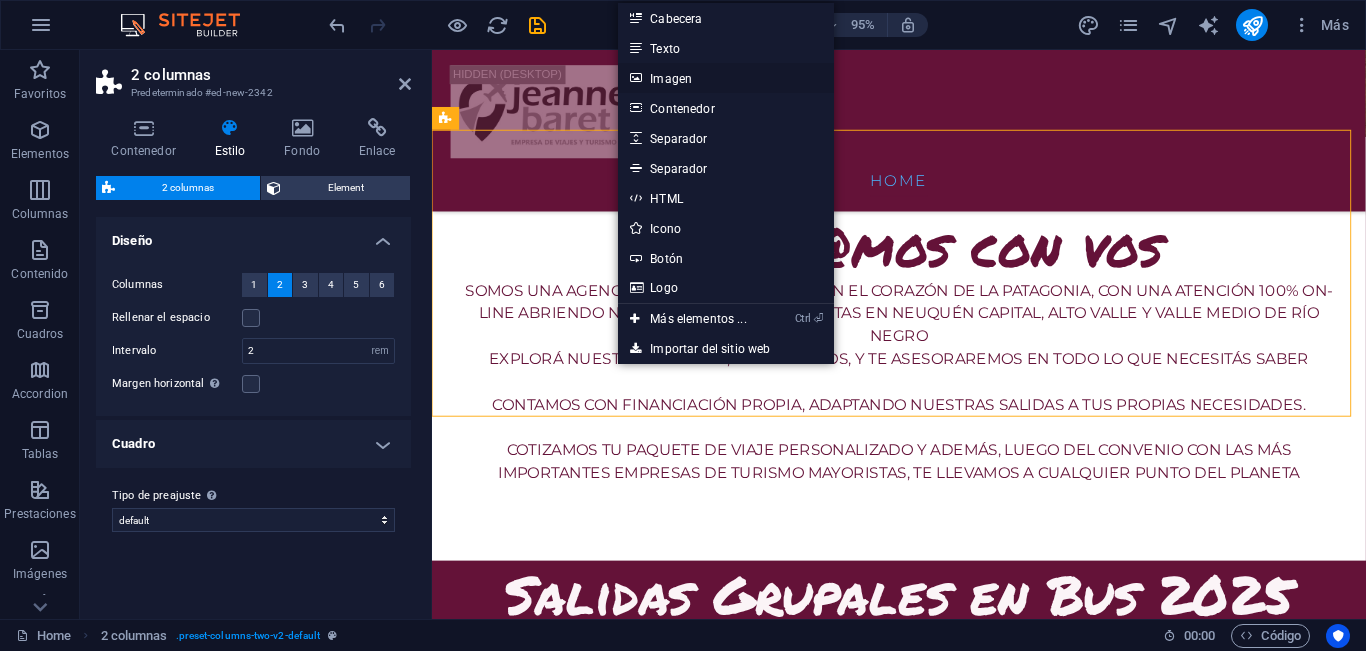 click on "Imagen" at bounding box center [725, 78] 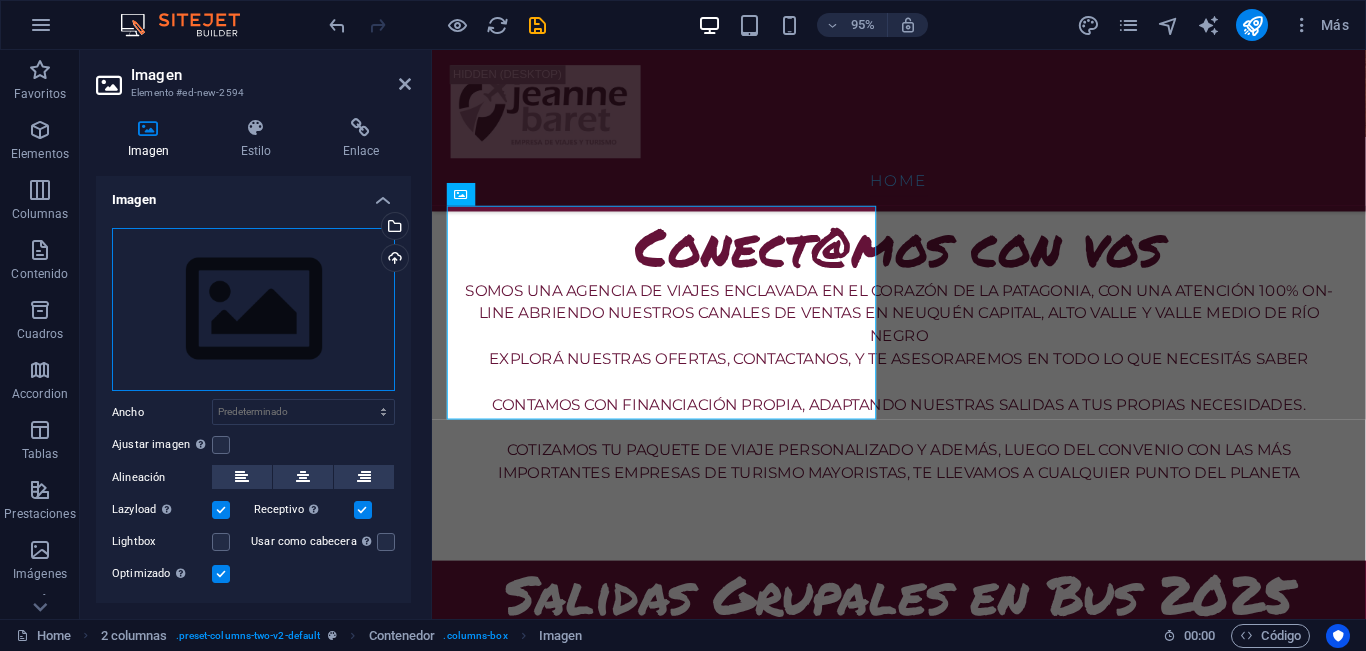 click on "Arrastra archivos aquí, haz clic para escoger archivos o  selecciona archivos de Archivos o de nuestra galería gratuita de fotos y vídeos" at bounding box center (253, 310) 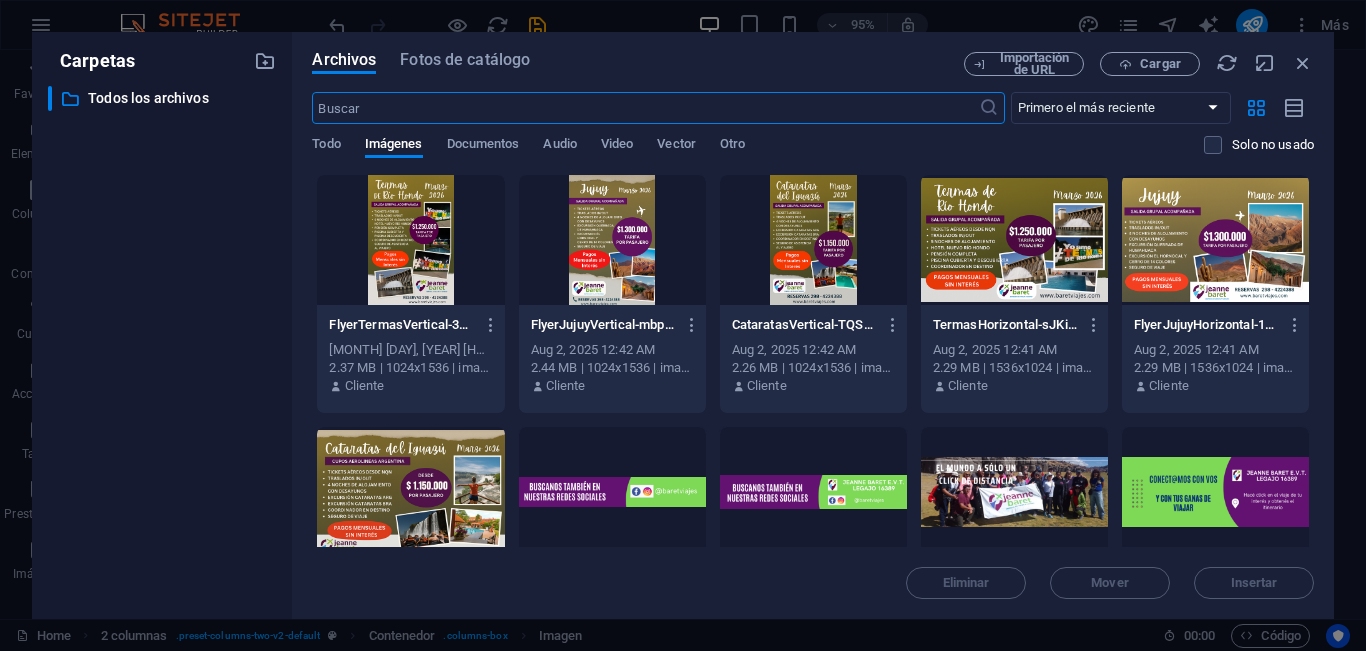 scroll, scrollTop: 1552, scrollLeft: 0, axis: vertical 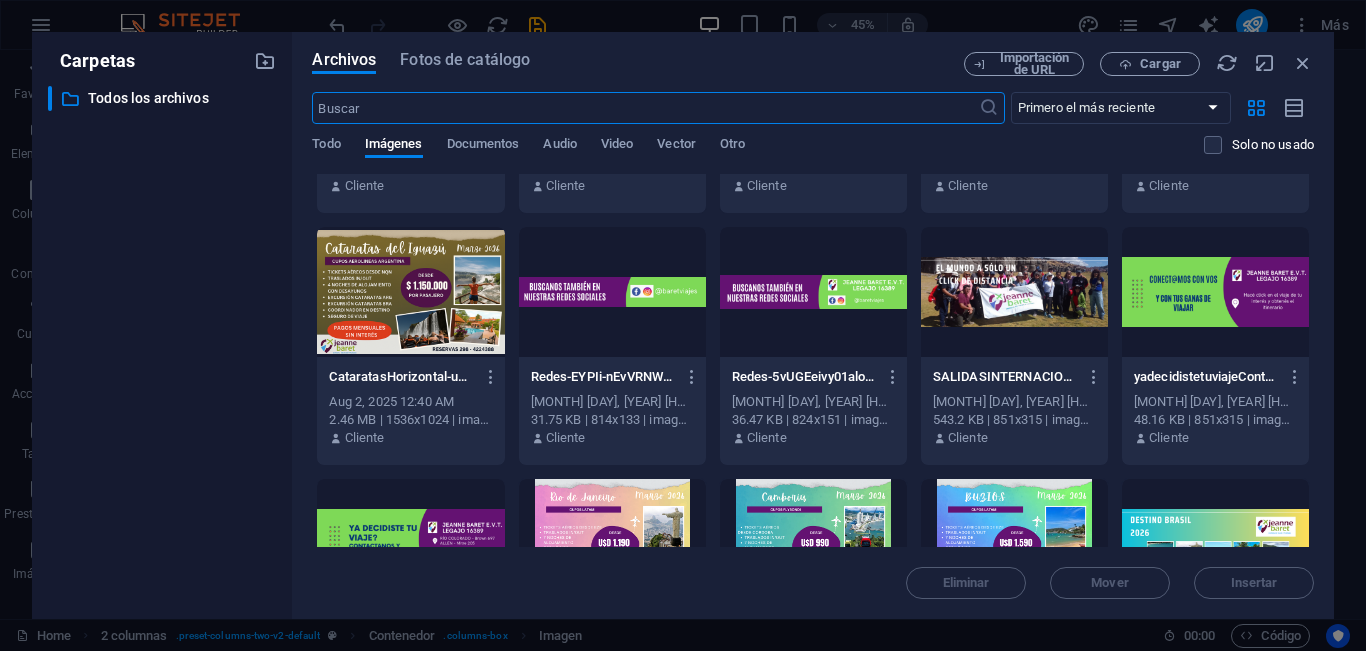 click at bounding box center [410, 292] 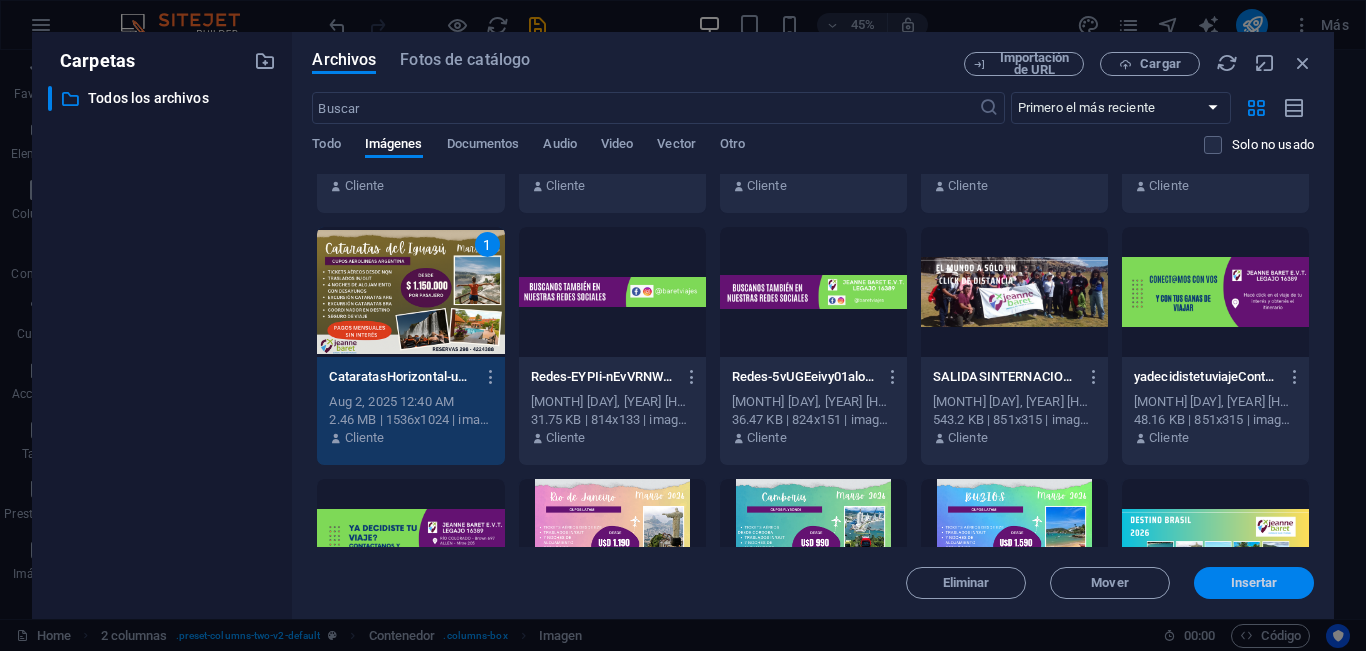 click on "Insertar" at bounding box center [1254, 583] 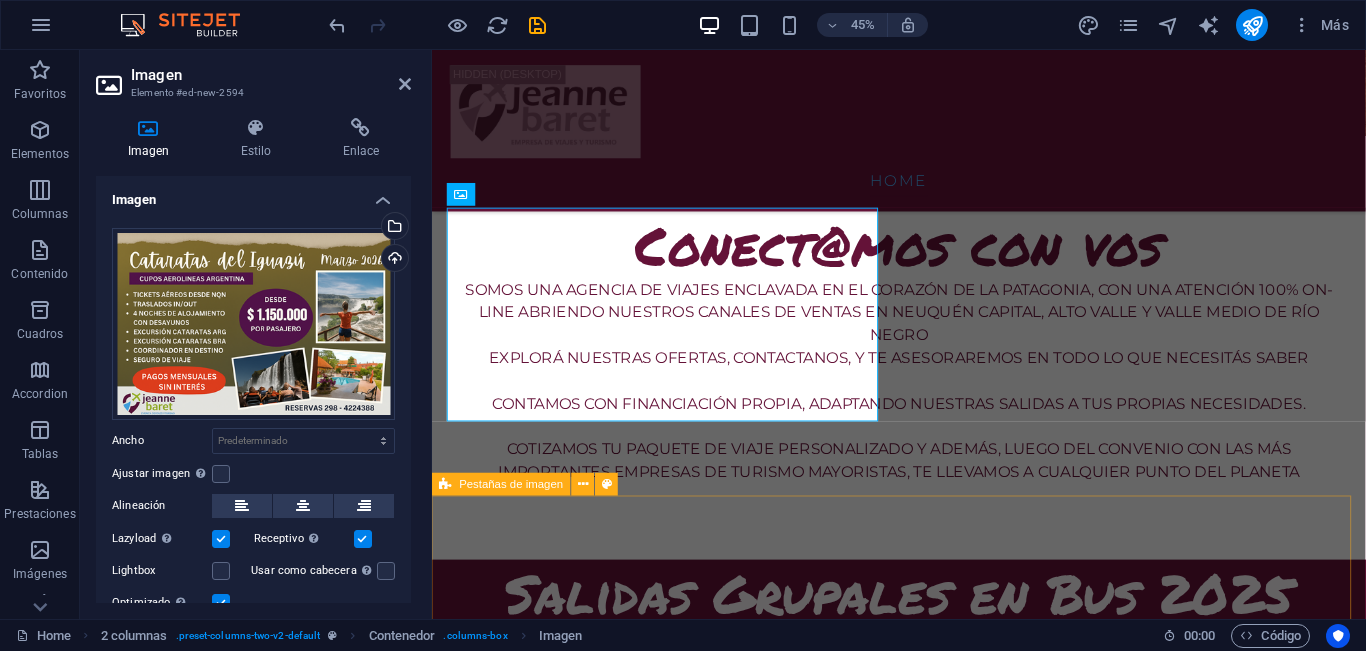 scroll, scrollTop: 1550, scrollLeft: 0, axis: vertical 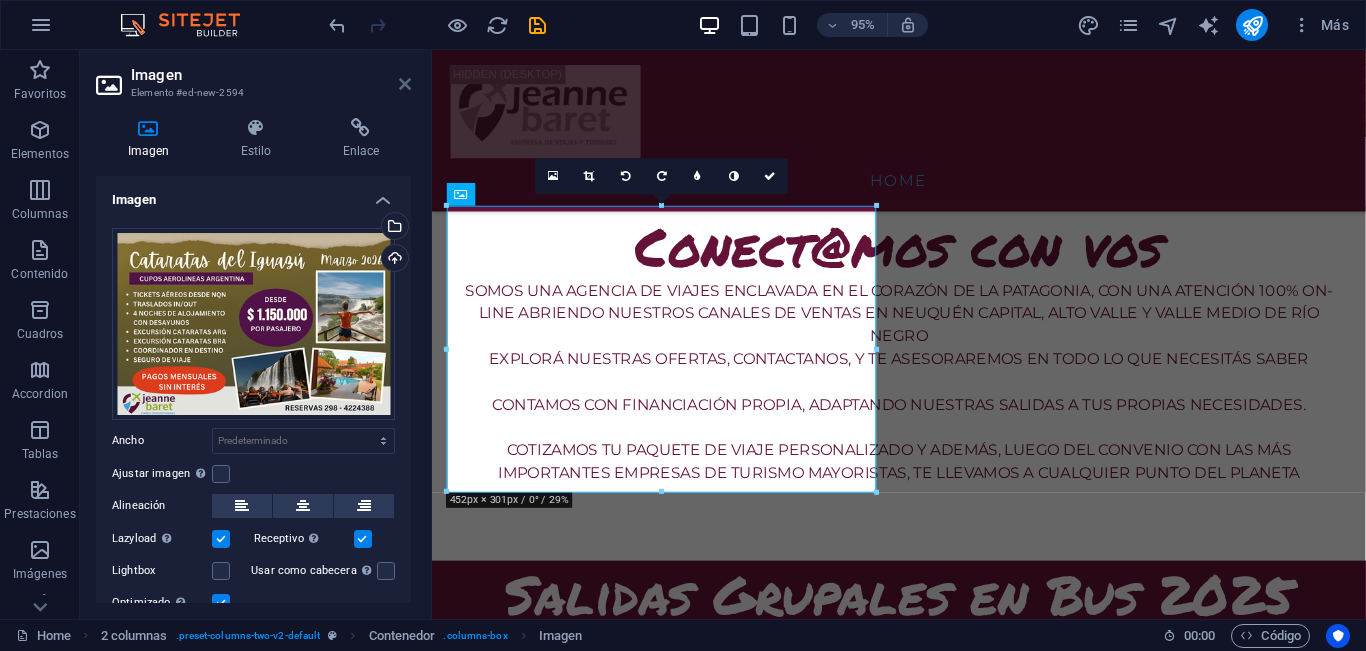 click at bounding box center (405, 84) 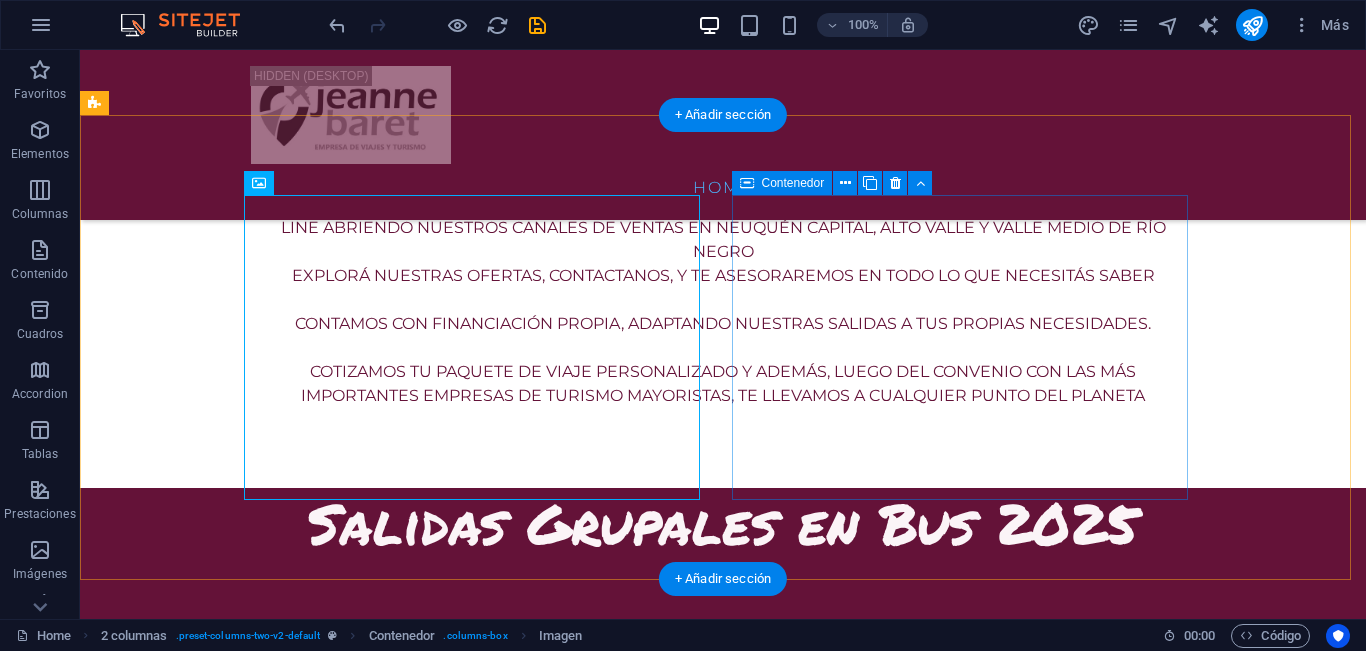 scroll, scrollTop: 1562, scrollLeft: 0, axis: vertical 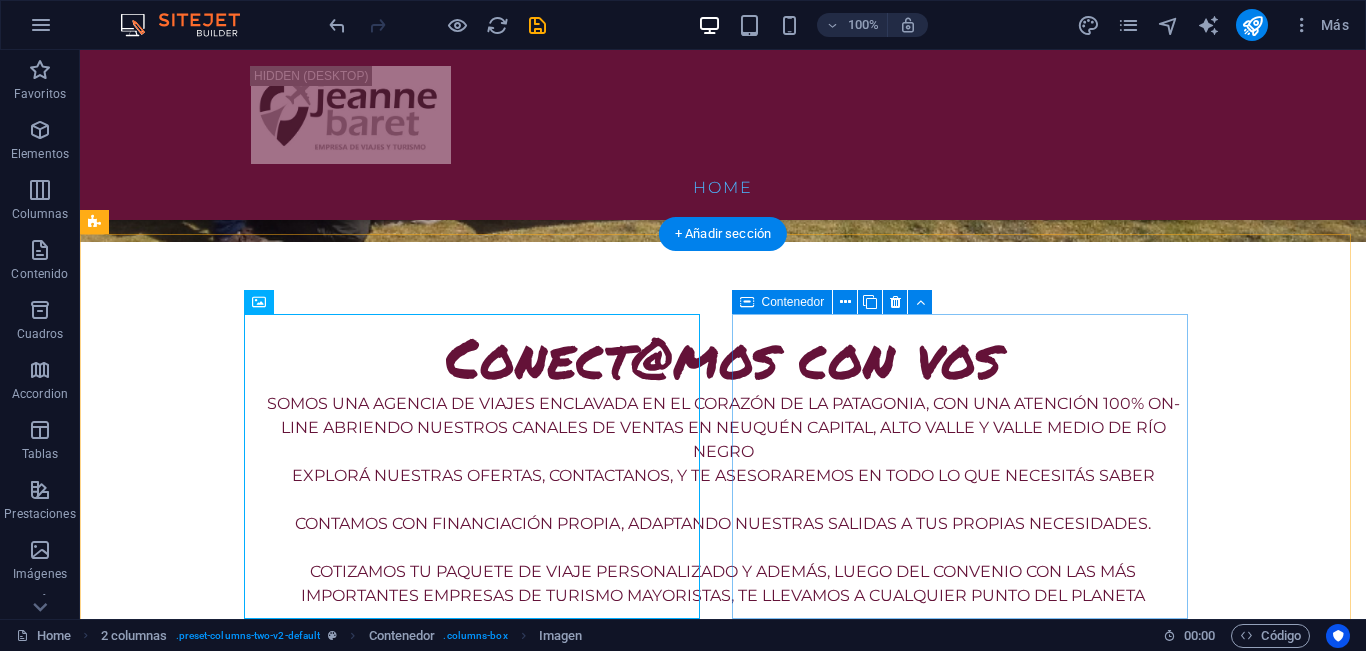 click on "Añadir elementos" at bounding box center [253, 1813] 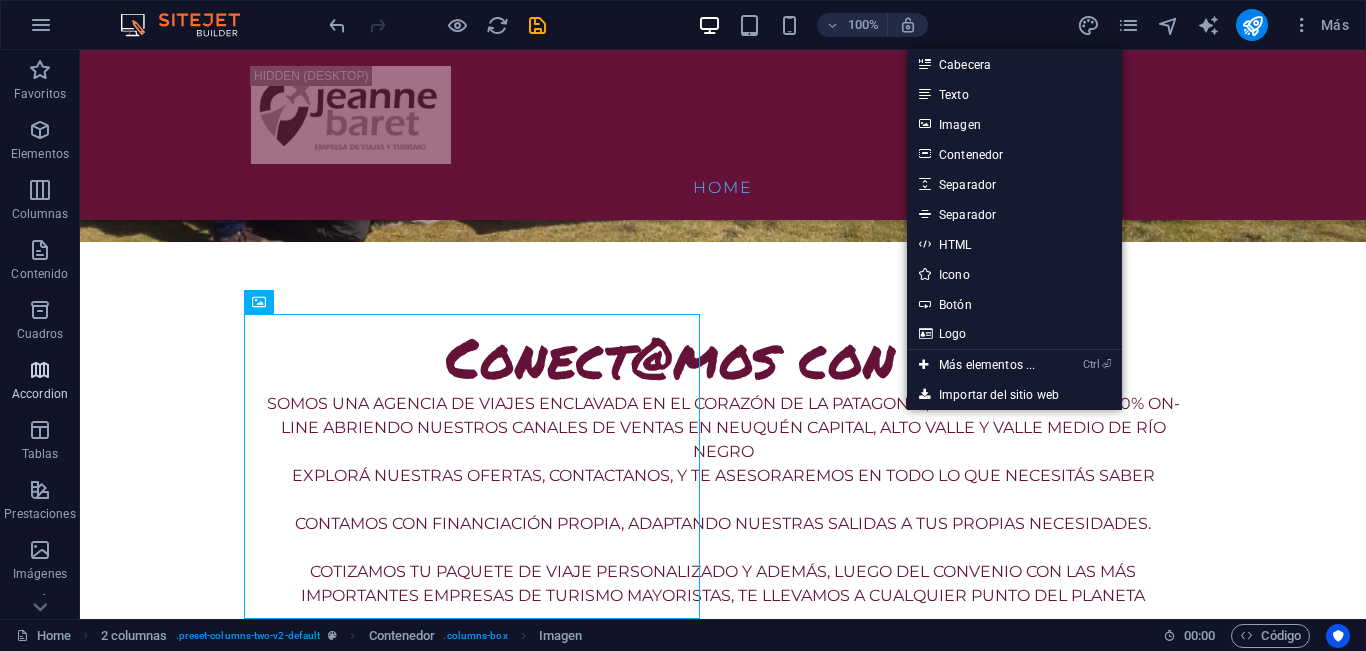click on "Accordion" at bounding box center [40, 382] 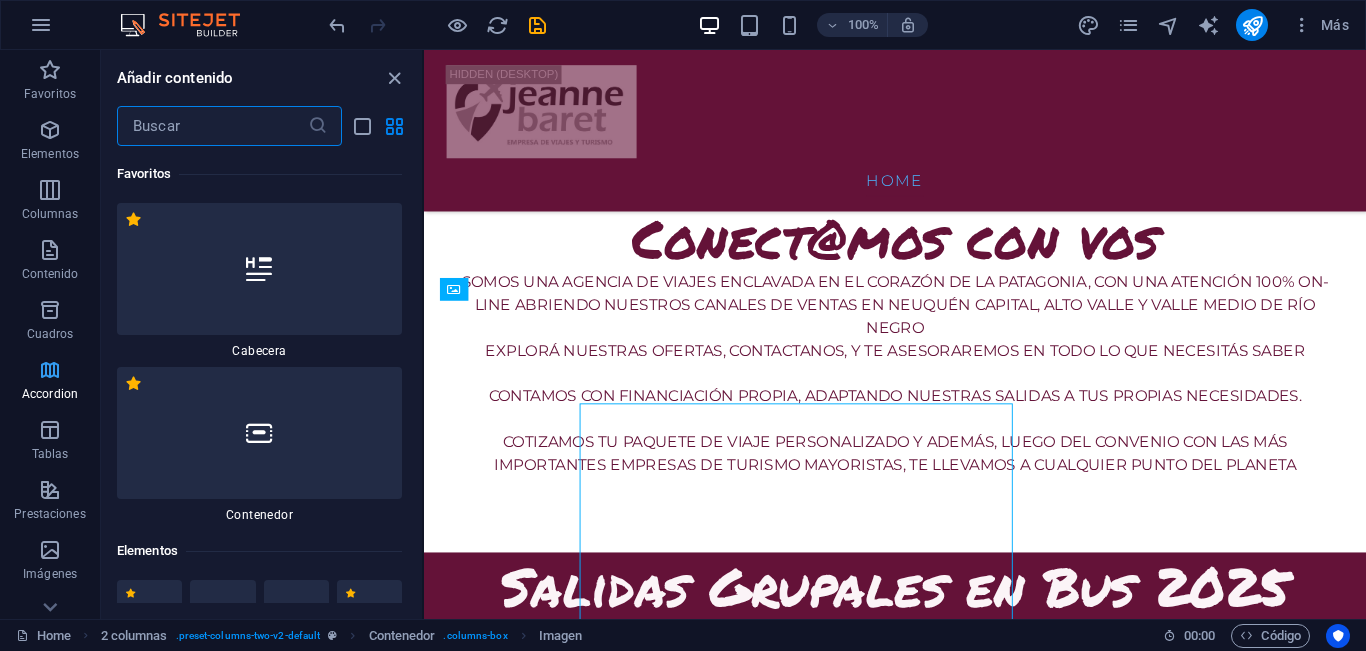 scroll, scrollTop: 1454, scrollLeft: 0, axis: vertical 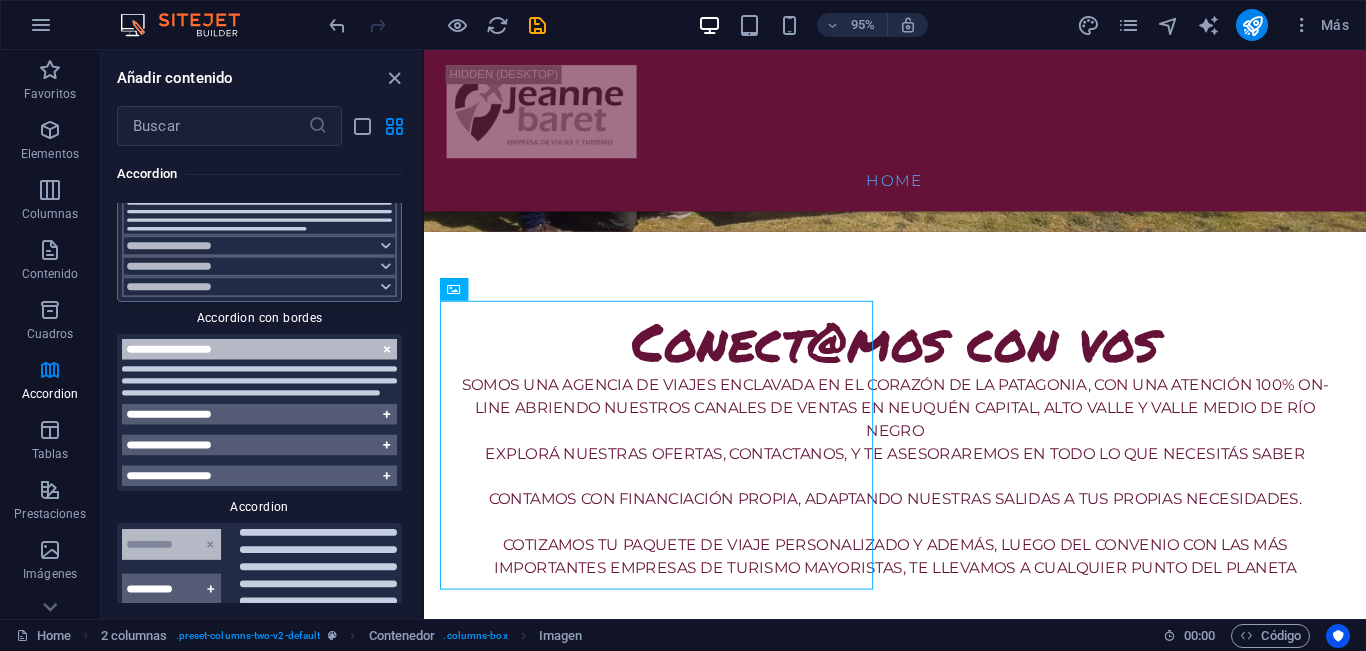 click at bounding box center (259, 235) 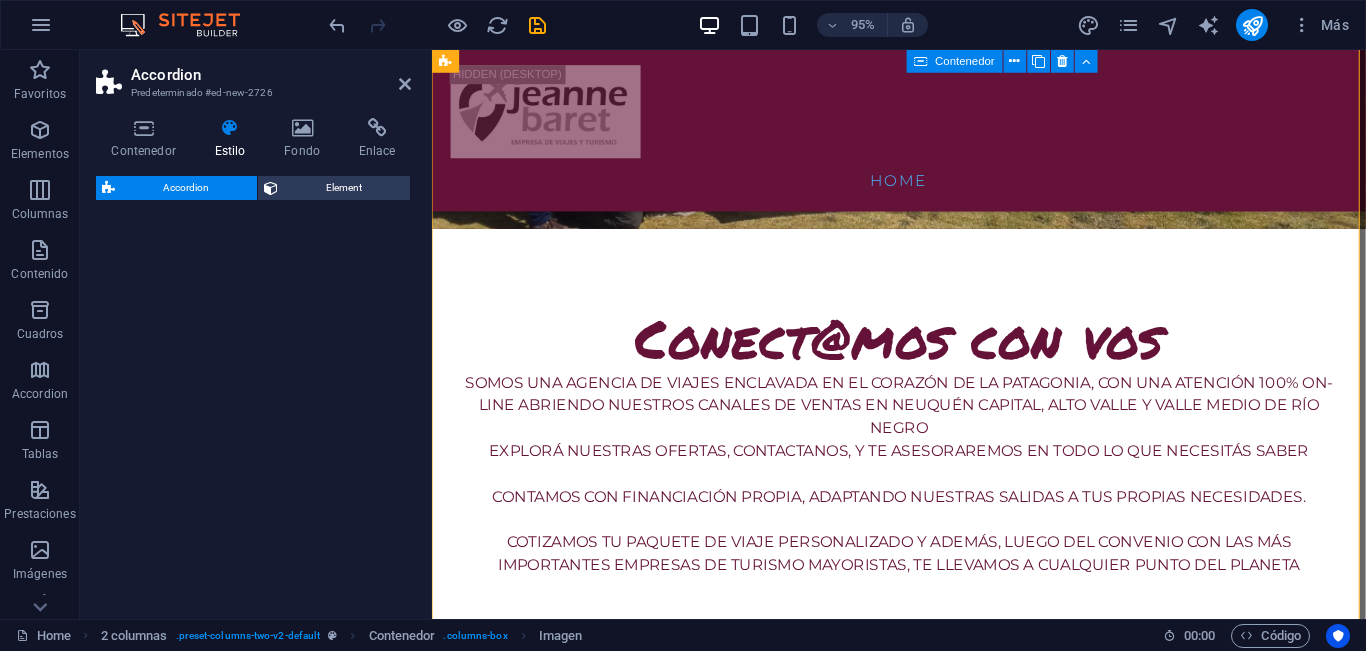 select on "rem" 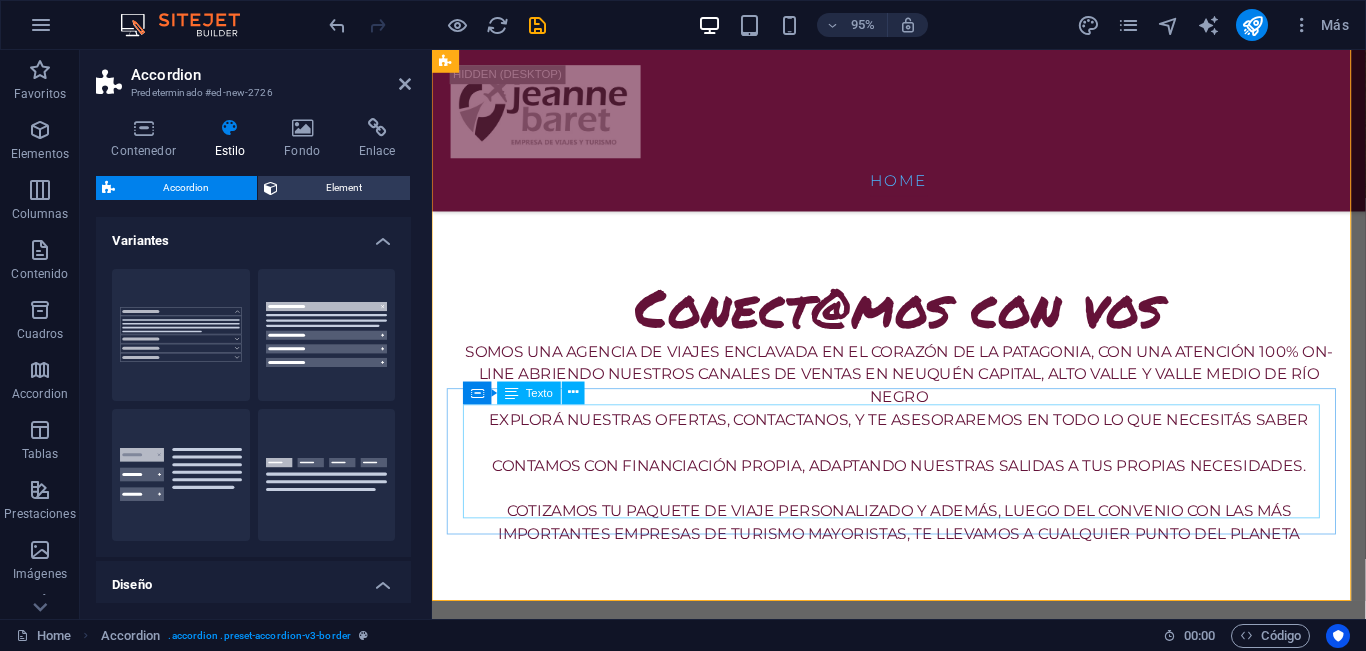 scroll, scrollTop: 2296, scrollLeft: 0, axis: vertical 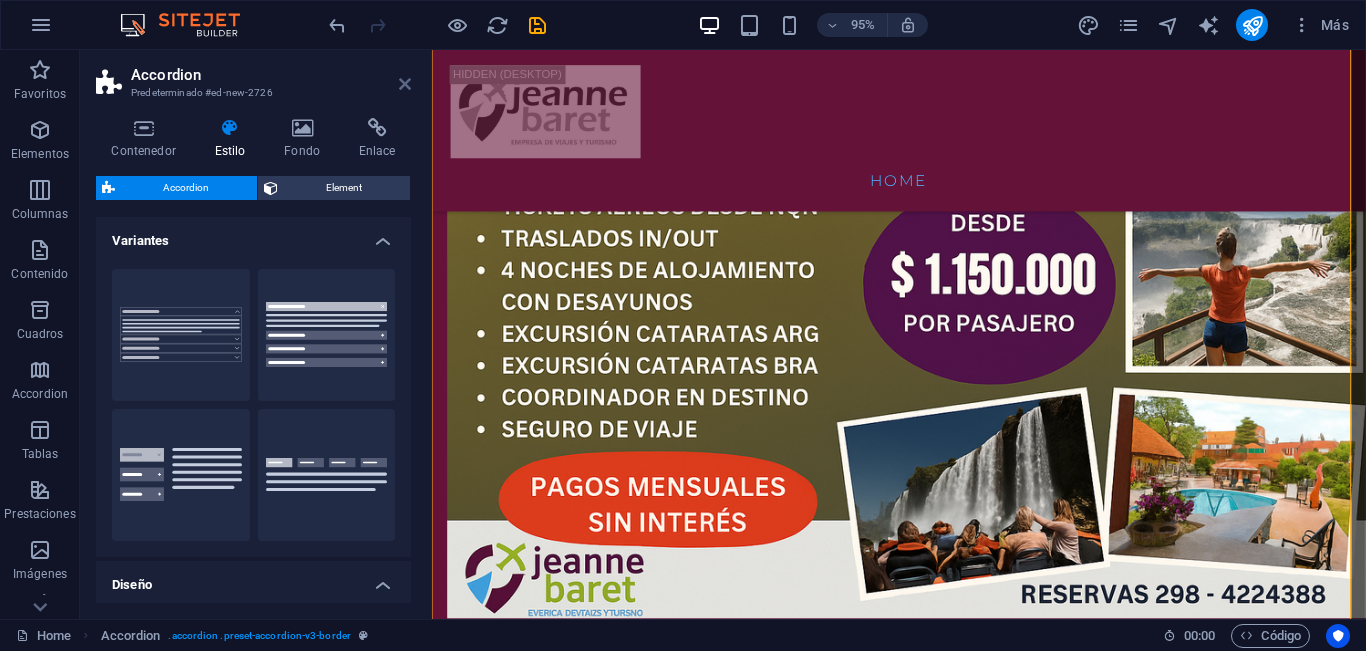 drag, startPoint x: 403, startPoint y: 91, endPoint x: 342, endPoint y: 59, distance: 68.88396 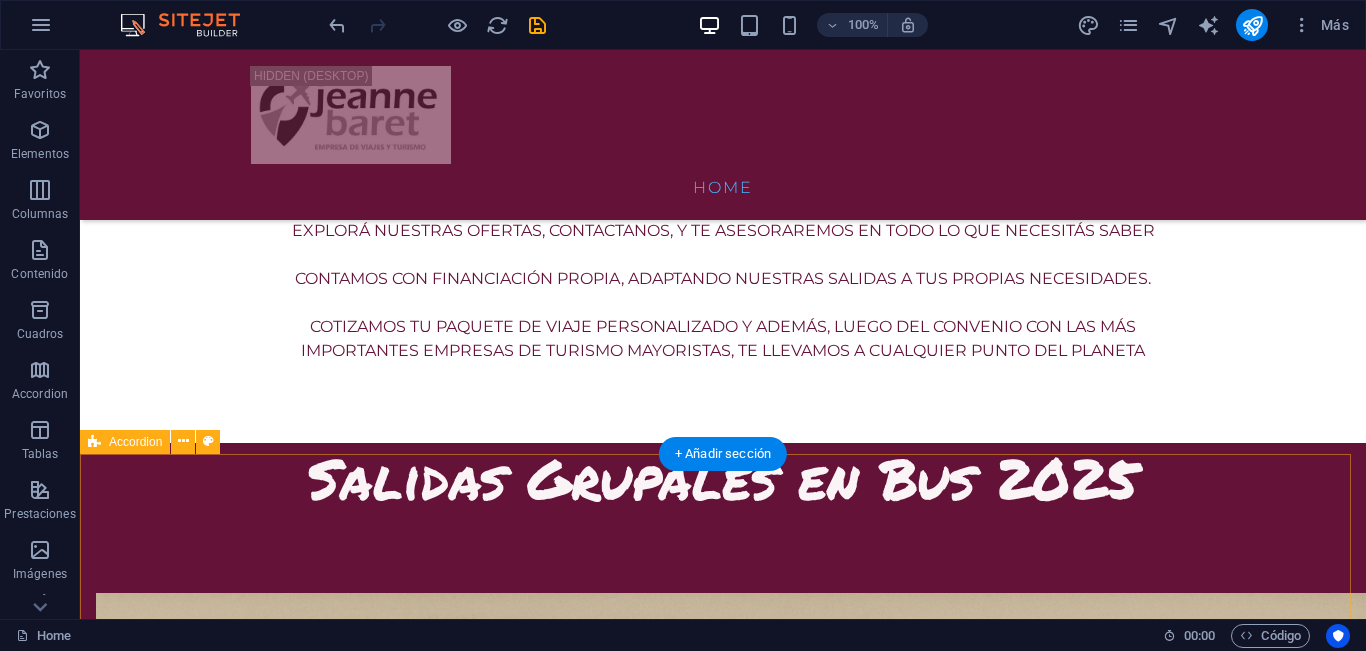 scroll, scrollTop: 1511, scrollLeft: 0, axis: vertical 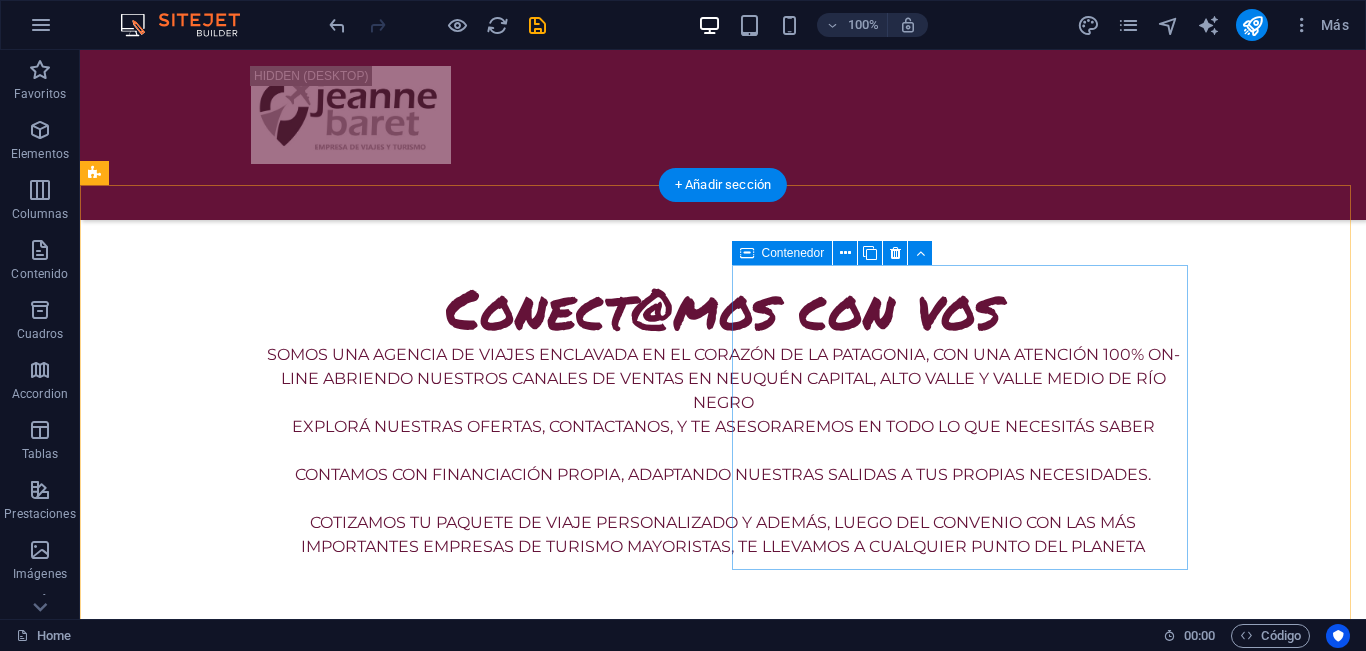 drag, startPoint x: 121, startPoint y: 421, endPoint x: 1016, endPoint y: 364, distance: 896.81323 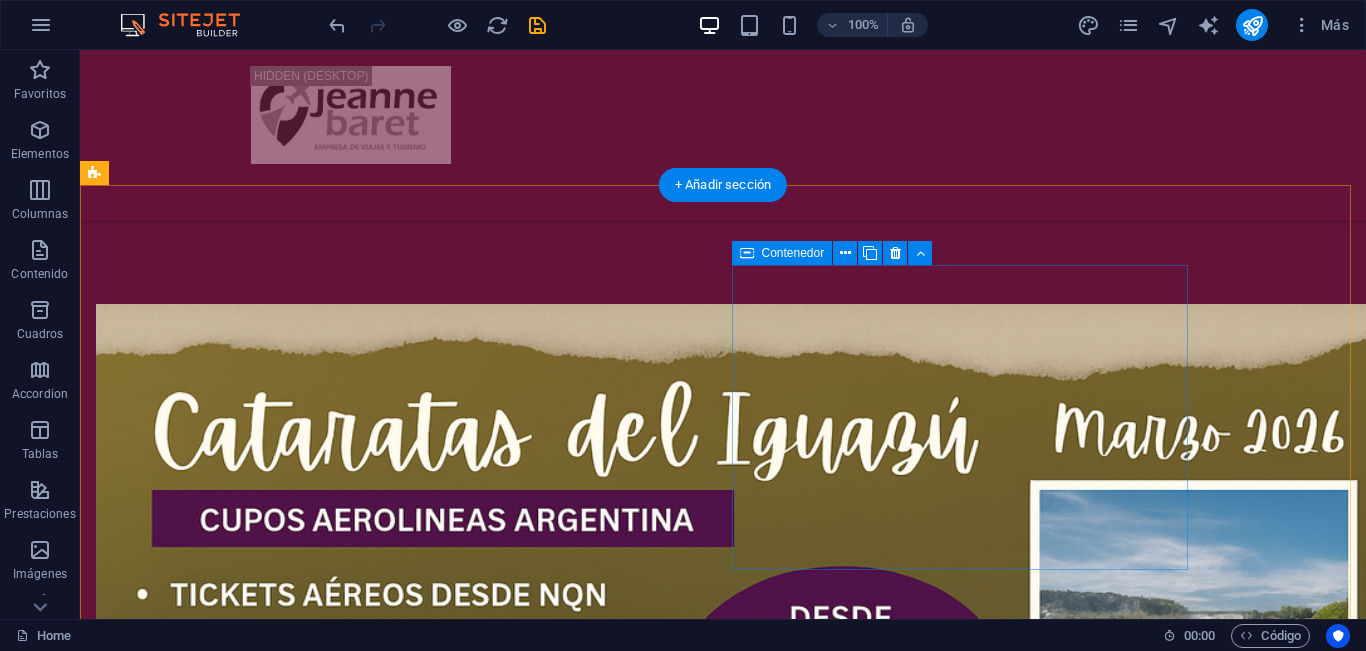 scroll, scrollTop: 1611, scrollLeft: 0, axis: vertical 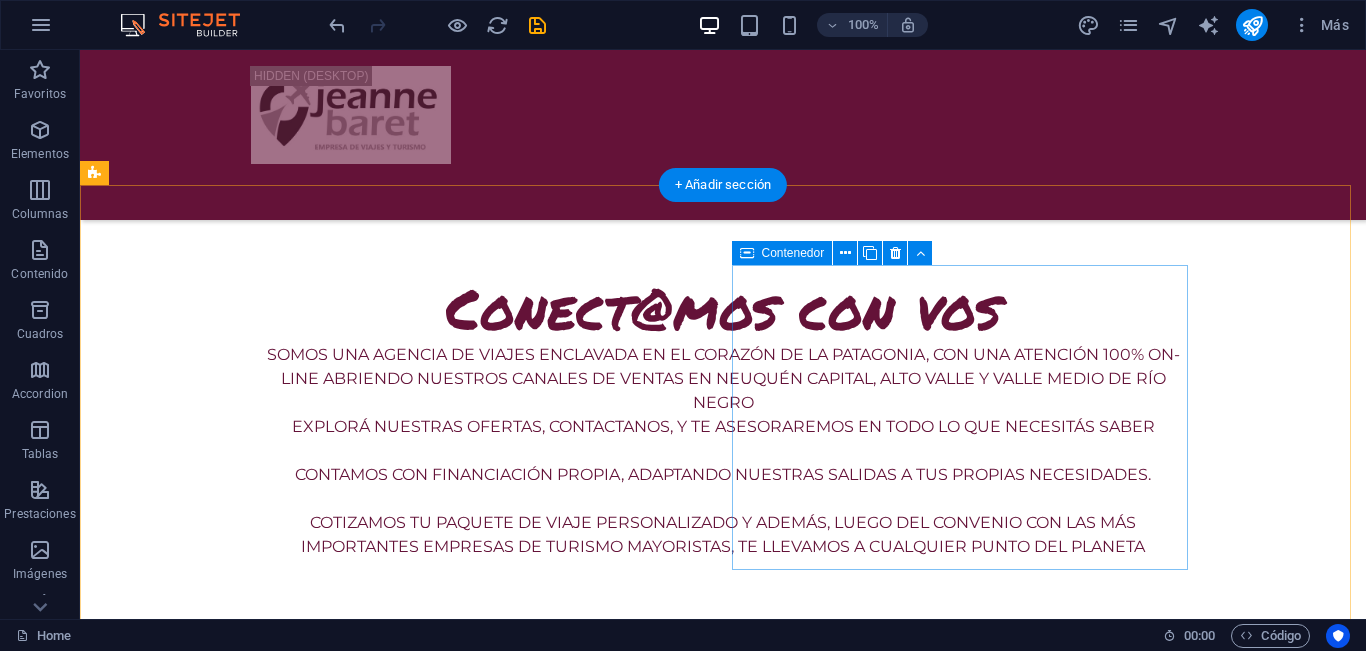 click on "Añadir elementos" at bounding box center (253, 1764) 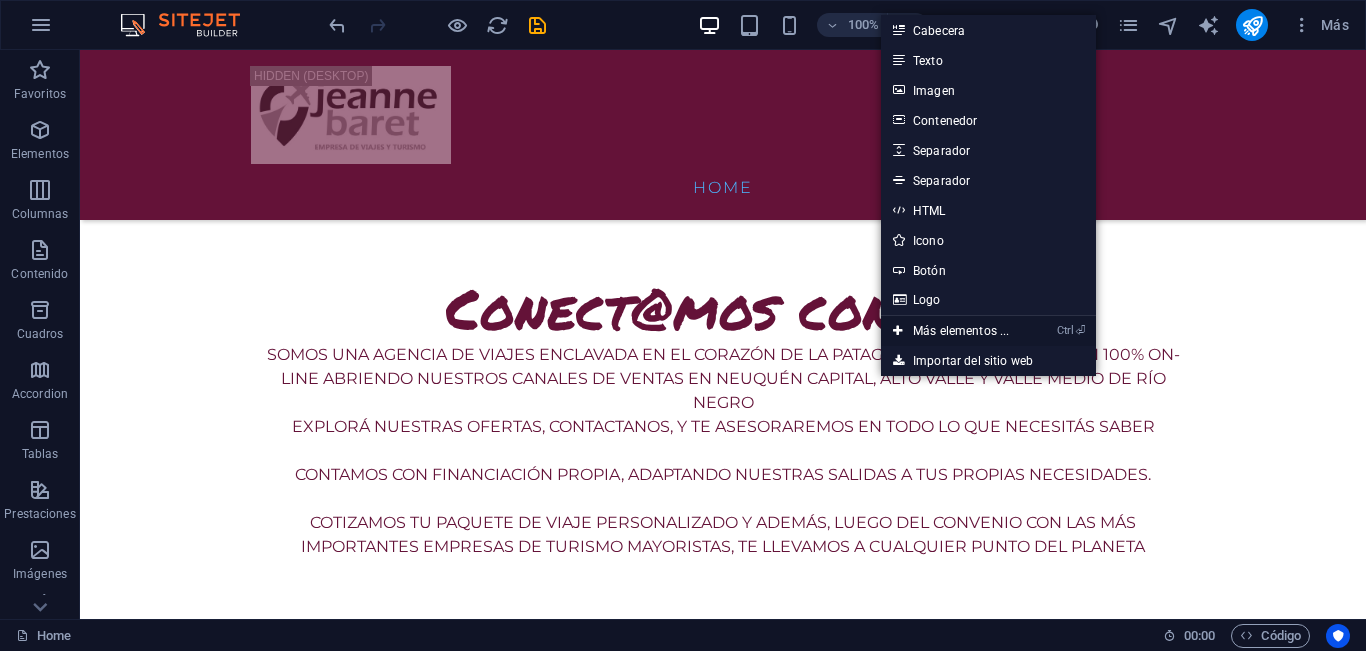 drag, startPoint x: 940, startPoint y: 333, endPoint x: 593, endPoint y: 471, distance: 373.43405 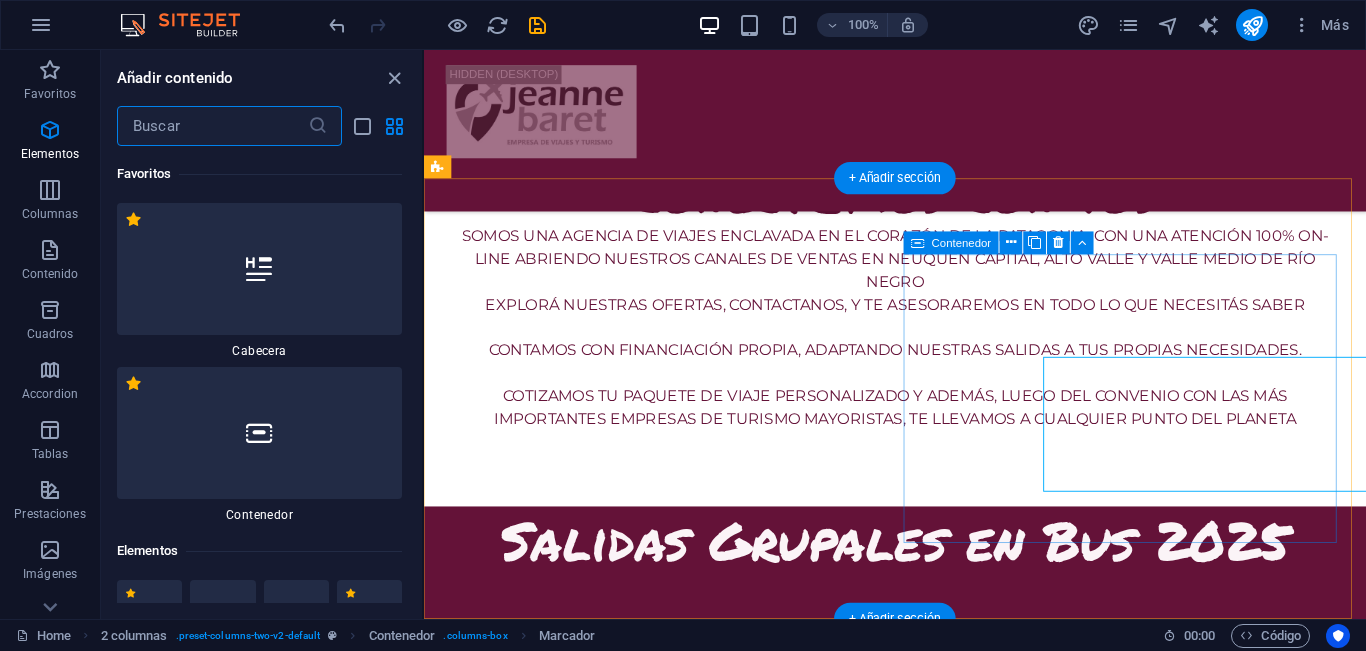 scroll, scrollTop: 1503, scrollLeft: 0, axis: vertical 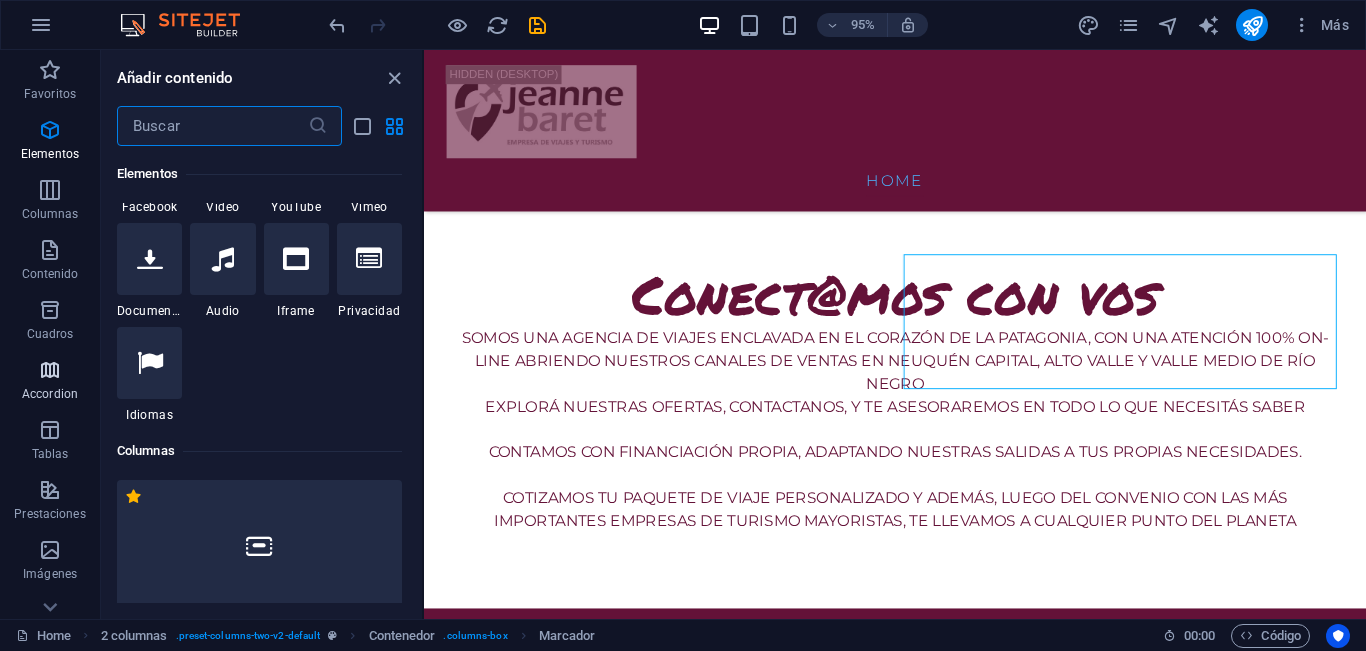 click at bounding box center (50, 370) 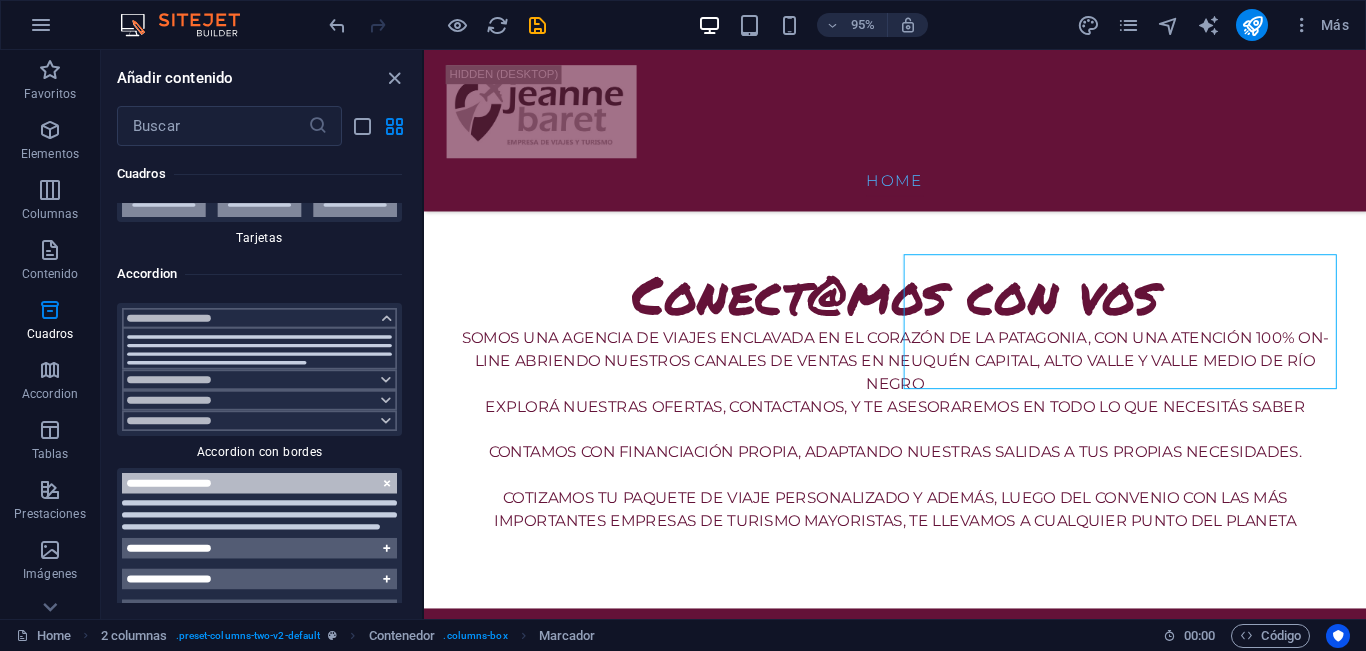 scroll, scrollTop: 12364, scrollLeft: 0, axis: vertical 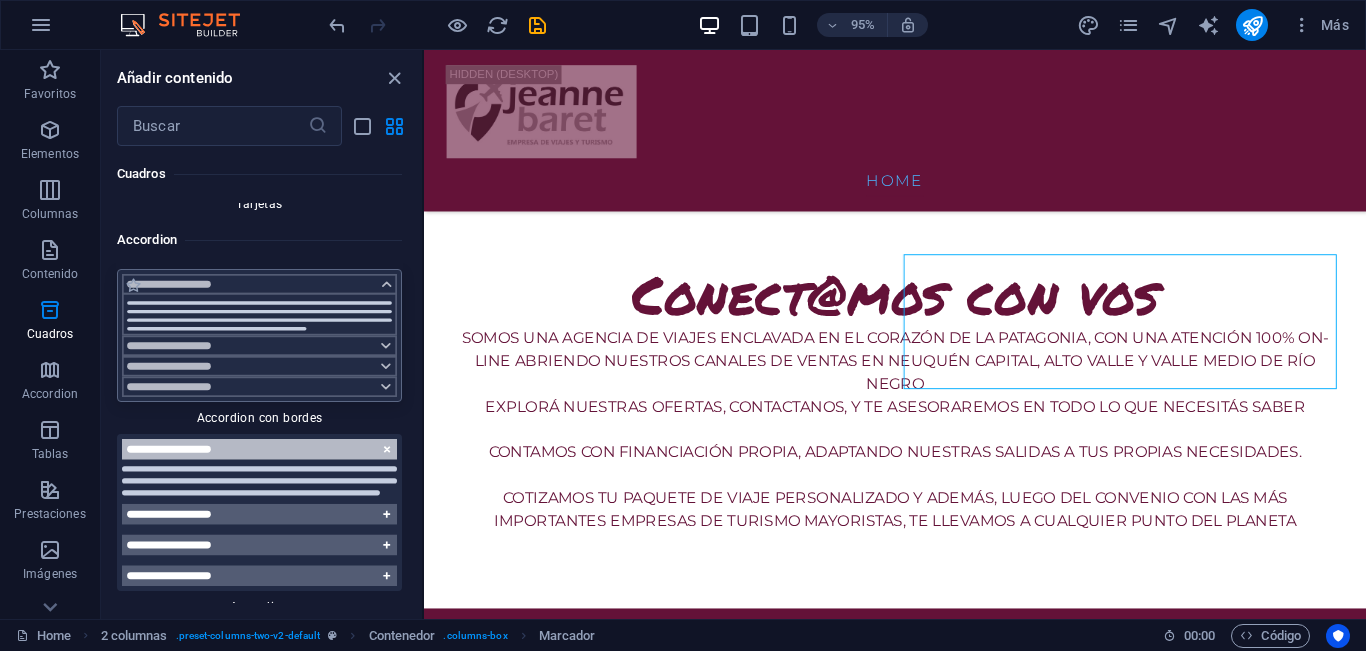 click at bounding box center [259, 335] 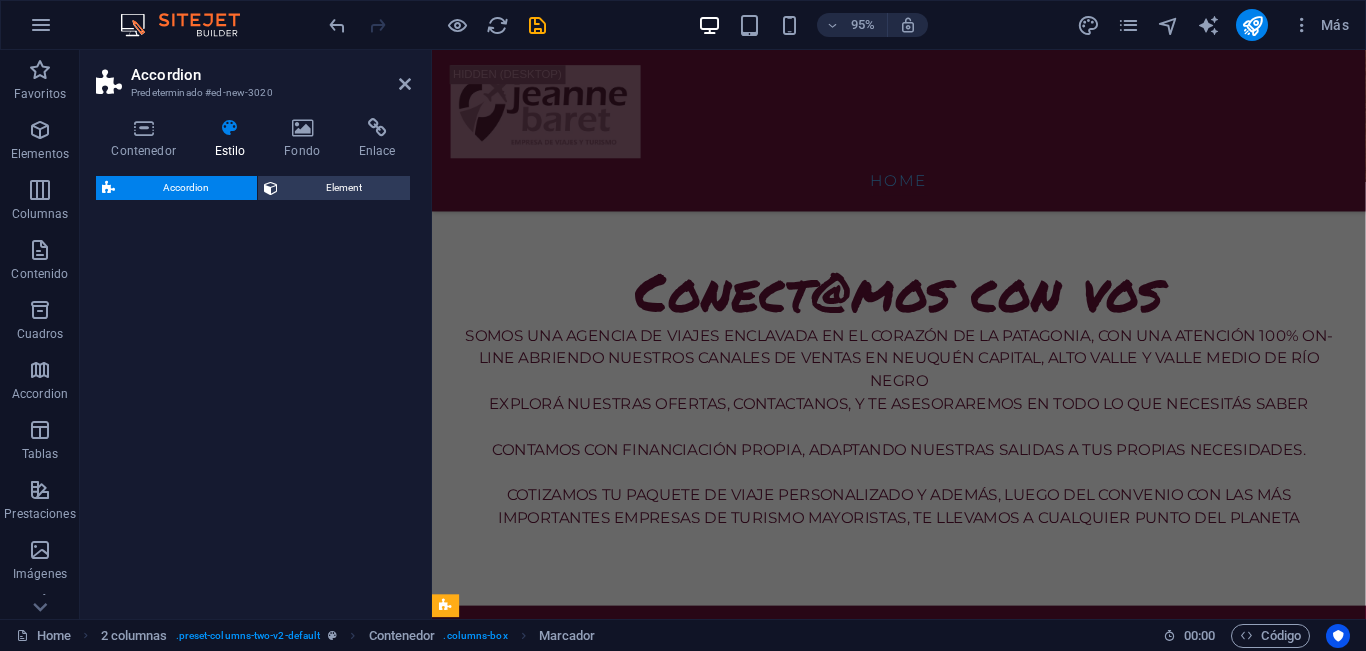 select on "rem" 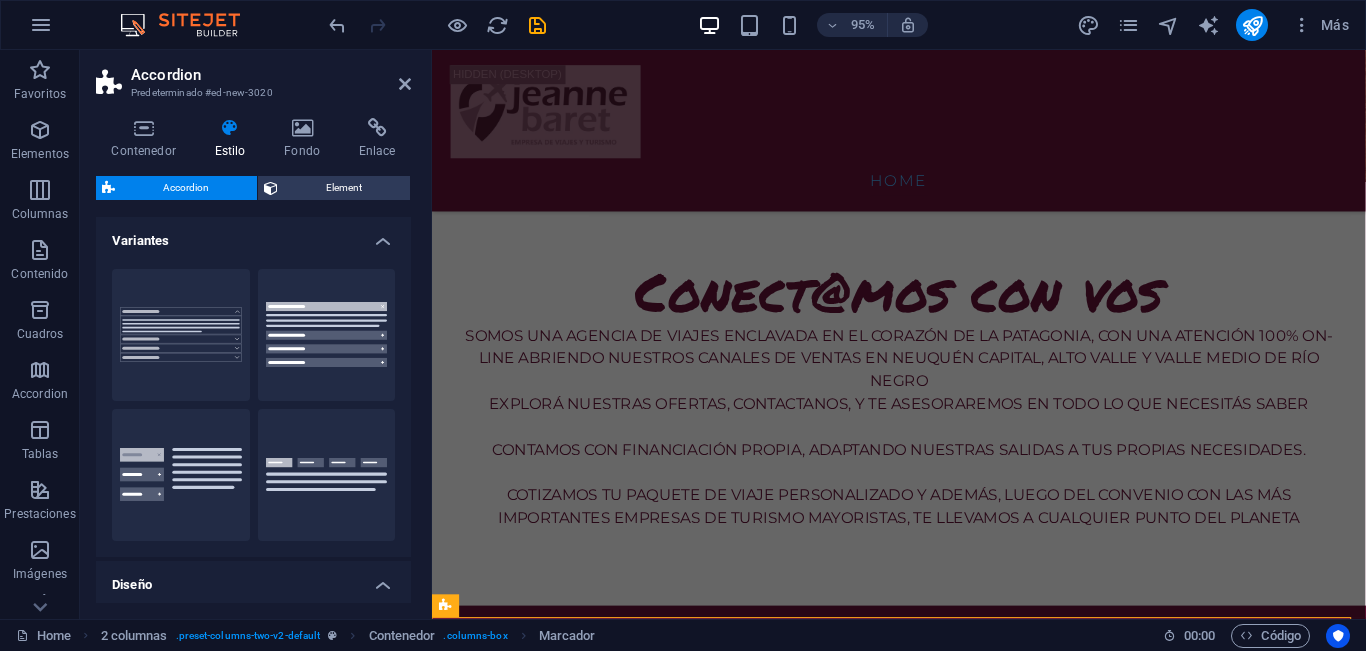 scroll, scrollTop: 1499, scrollLeft: 0, axis: vertical 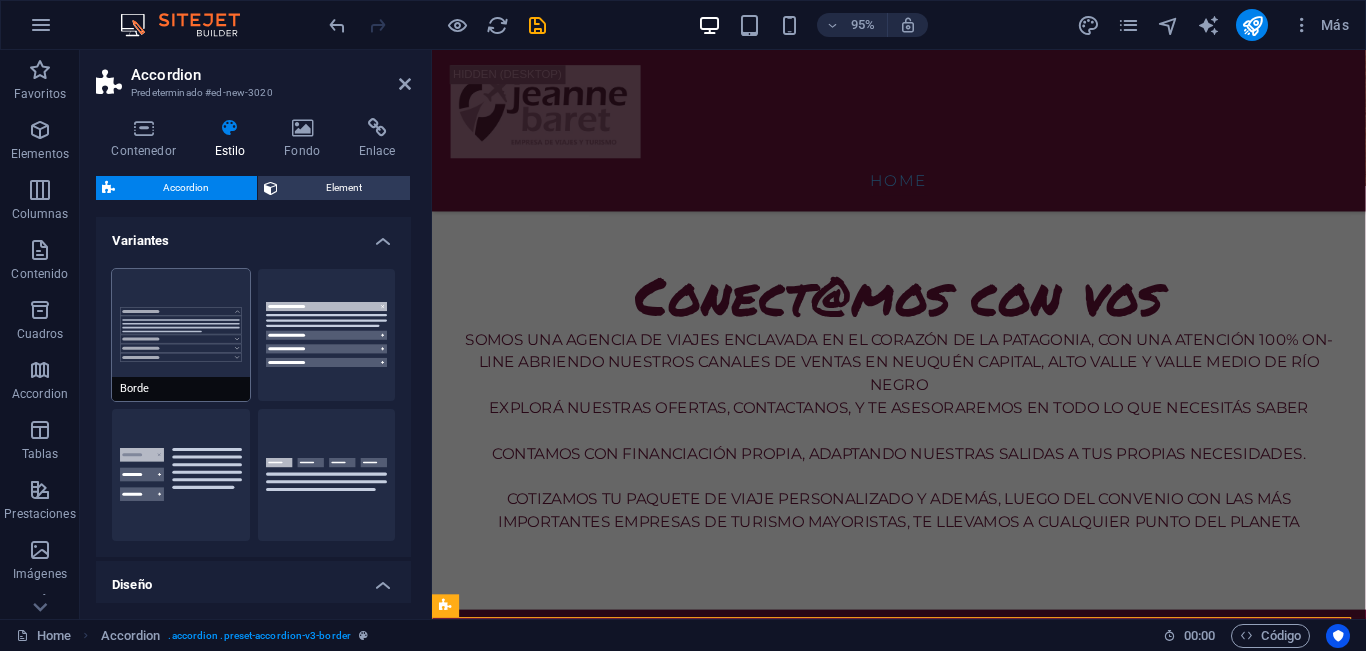 click on "Borde" at bounding box center [181, 335] 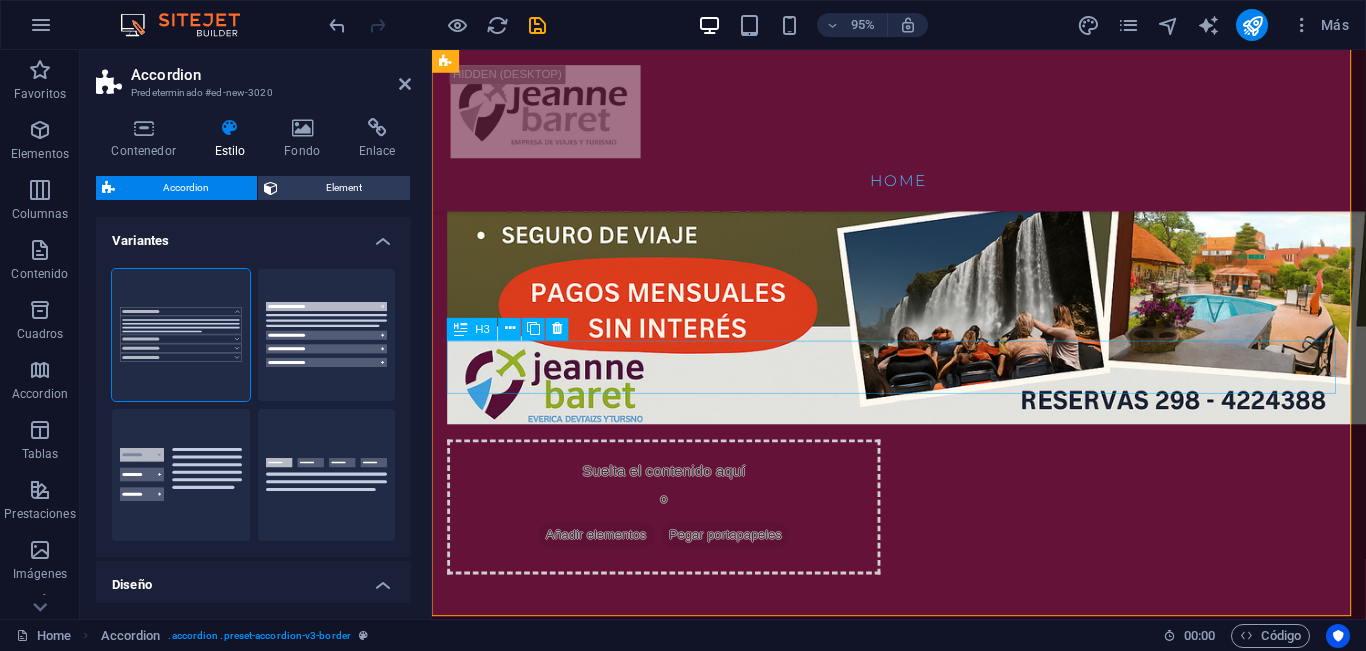 scroll, scrollTop: 2499, scrollLeft: 0, axis: vertical 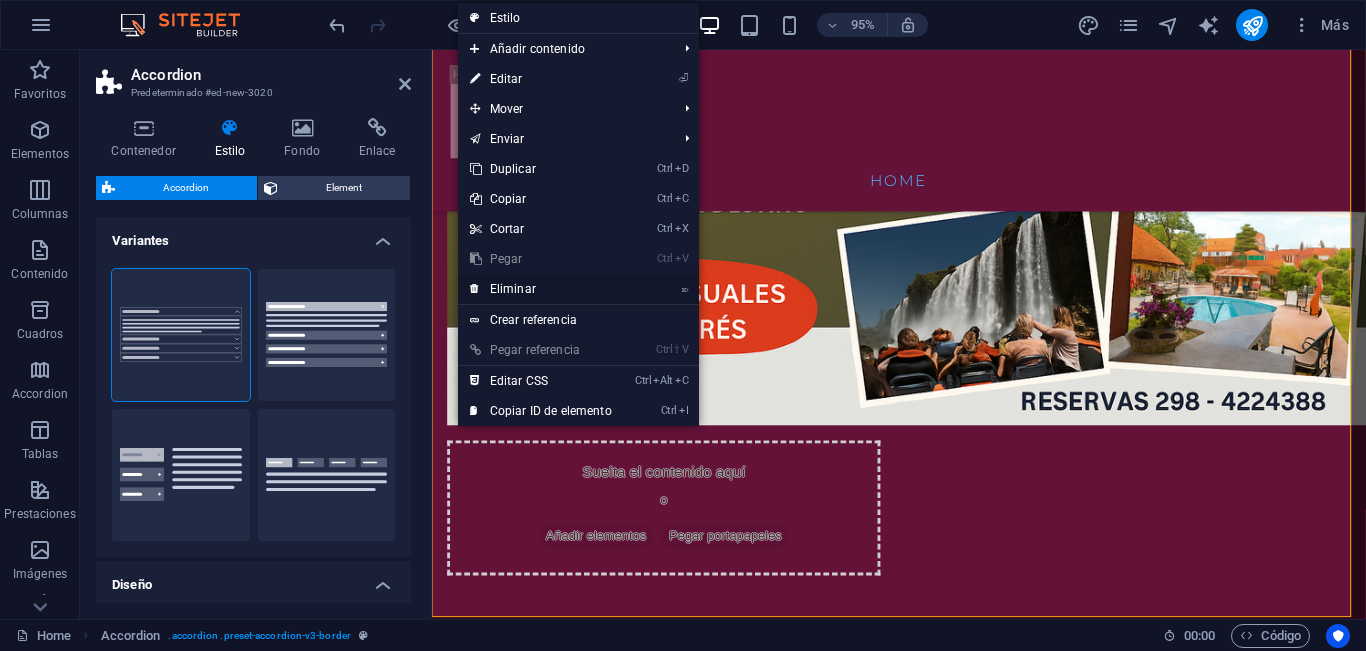 click on "⌦  Eliminar" at bounding box center [541, 289] 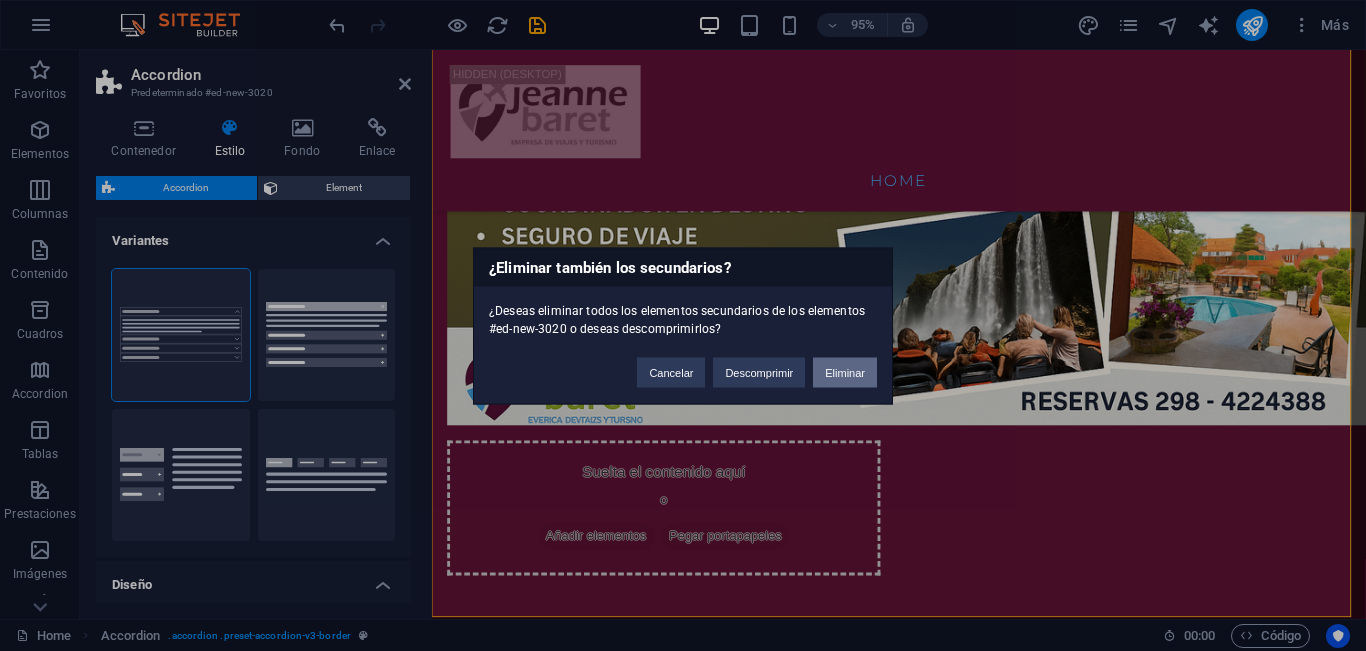 click on "Eliminar" at bounding box center (845, 372) 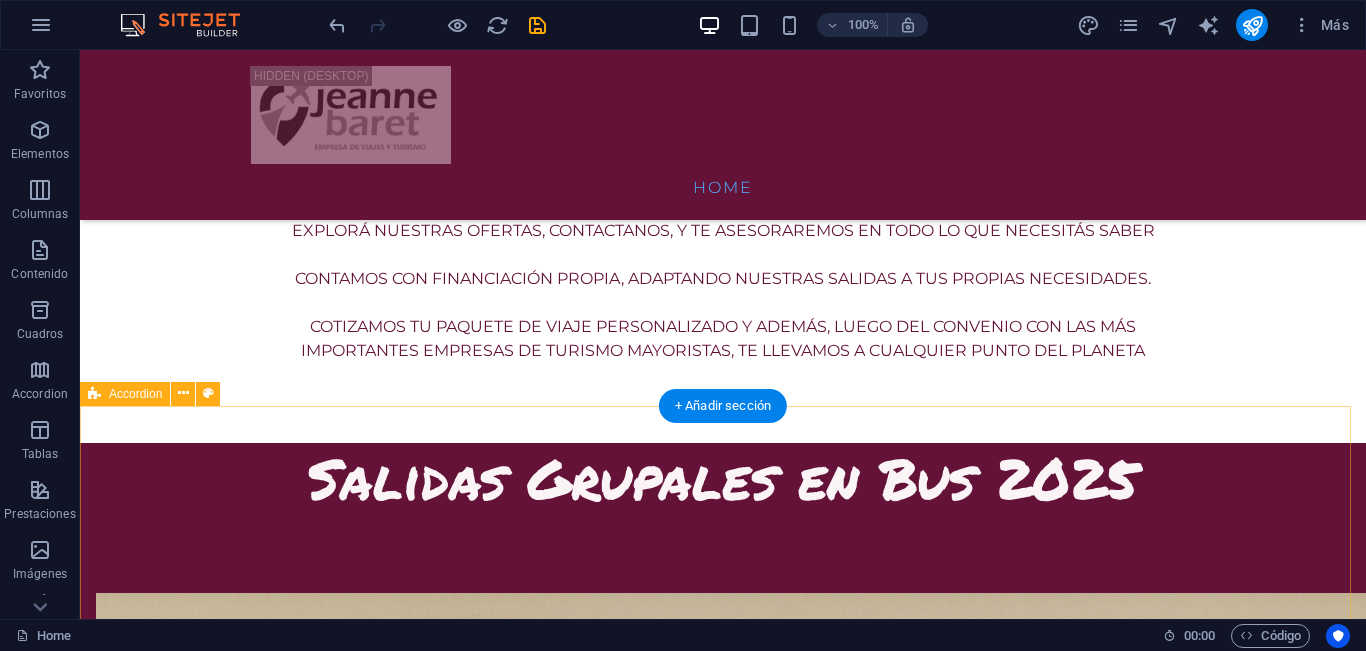 scroll, scrollTop: 1907, scrollLeft: 0, axis: vertical 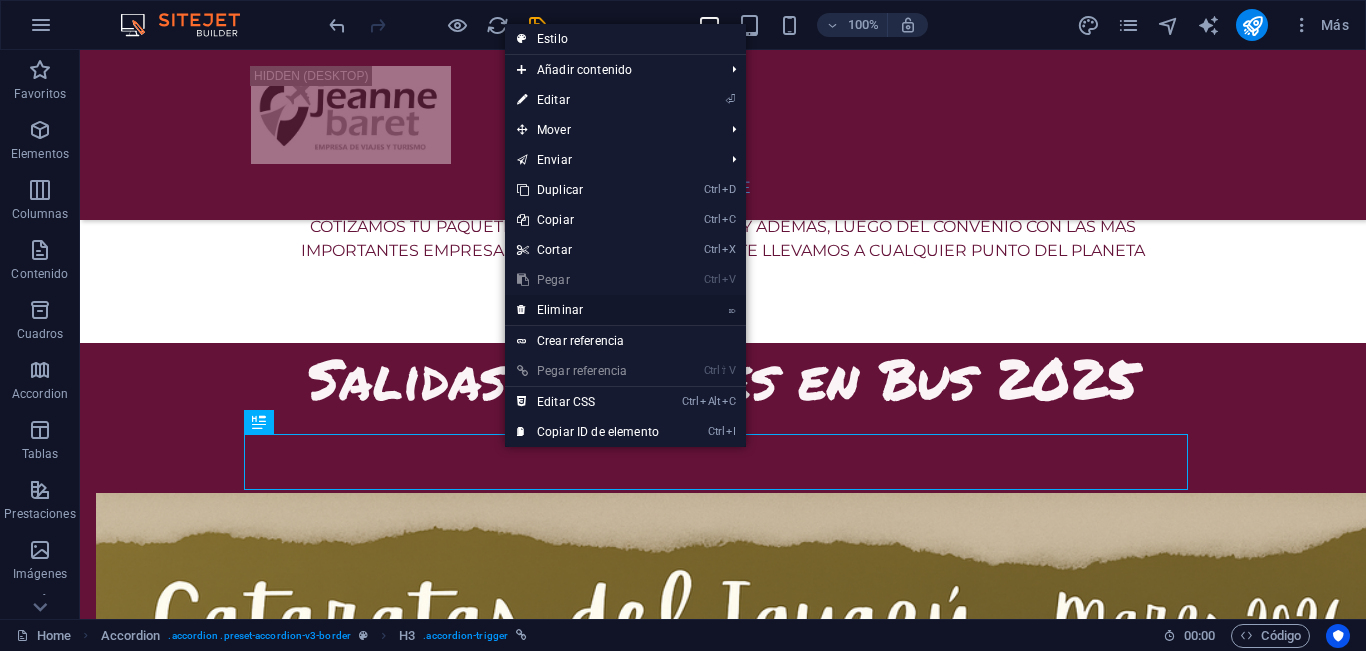click on "⌦  Eliminar" at bounding box center (588, 310) 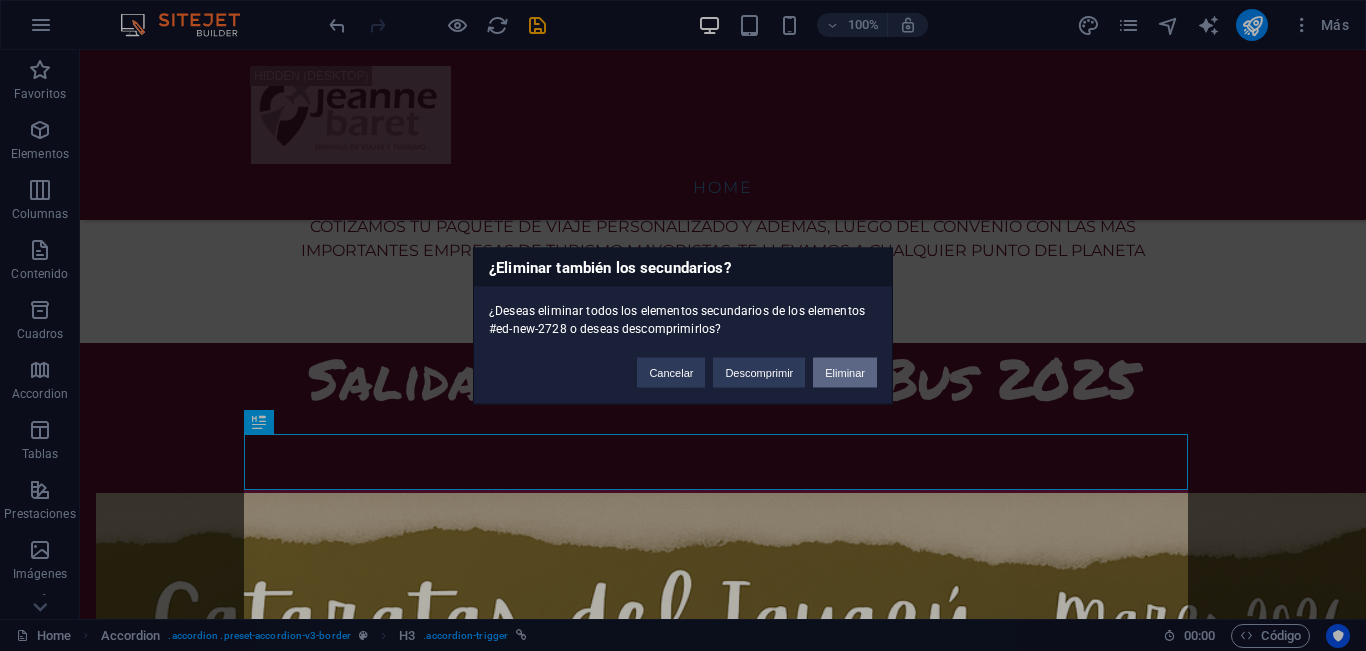 click on "Eliminar" at bounding box center [845, 372] 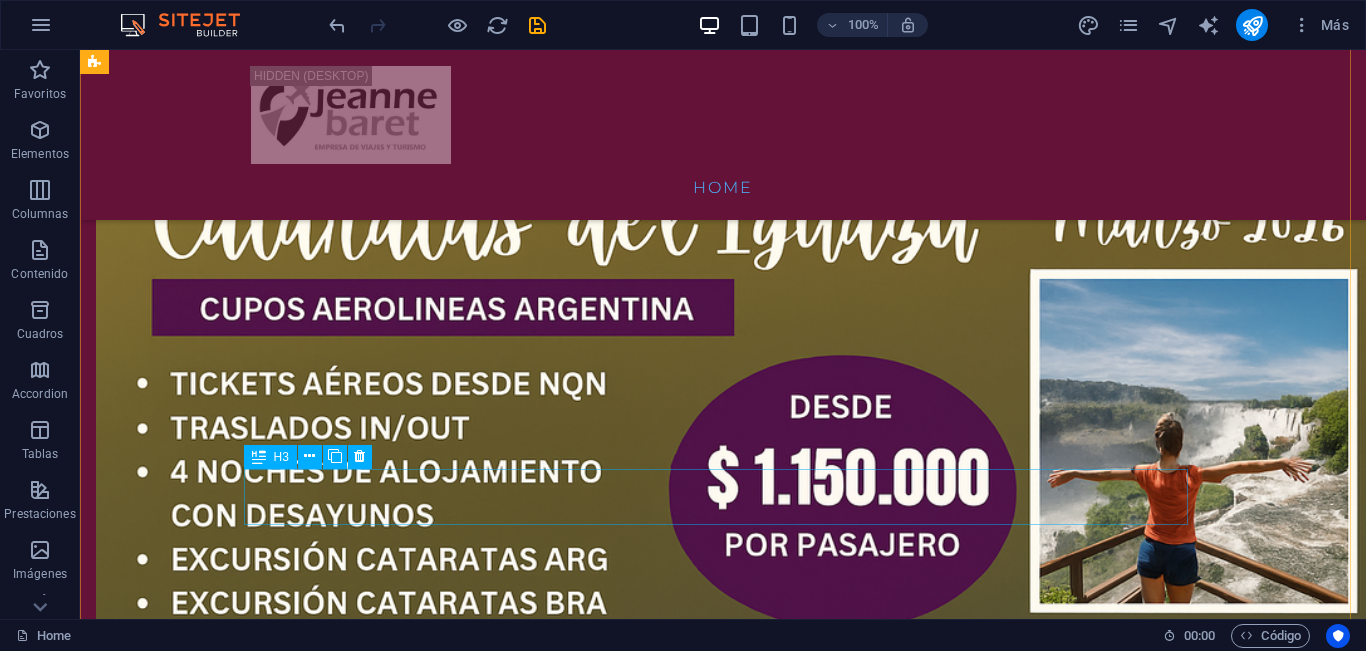 scroll, scrollTop: 2007, scrollLeft: 0, axis: vertical 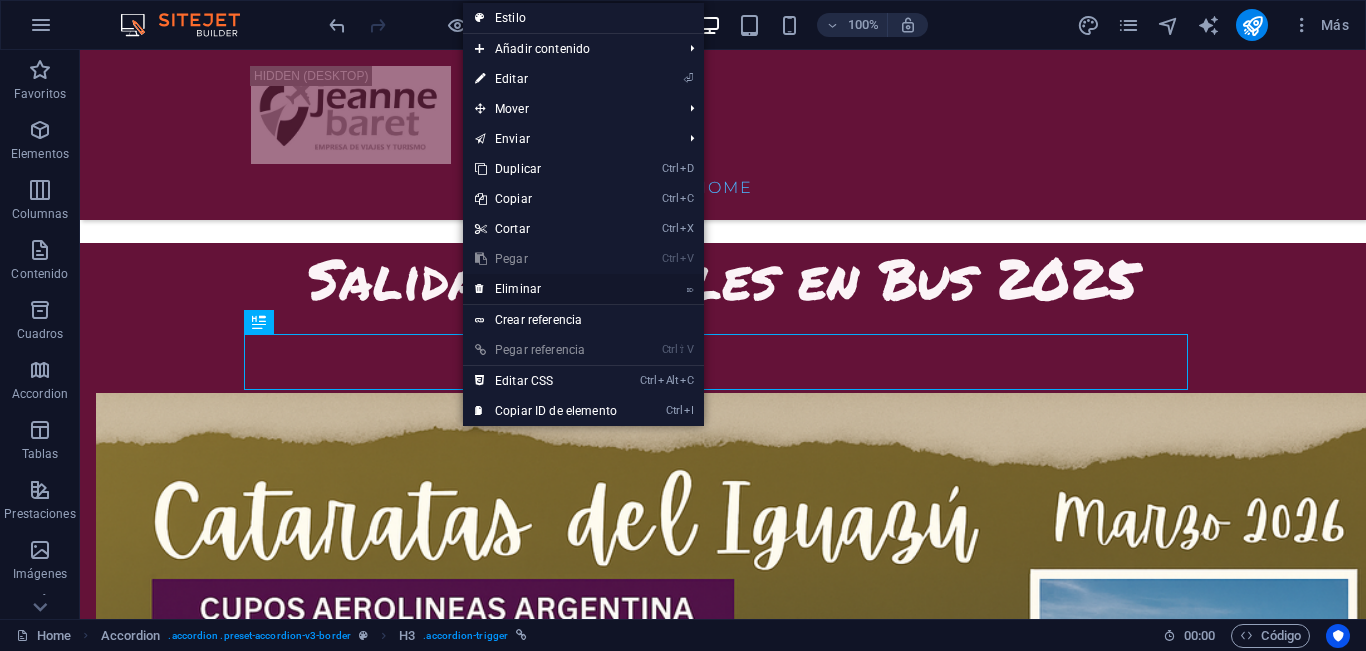 click on "⌦  Eliminar" at bounding box center [546, 289] 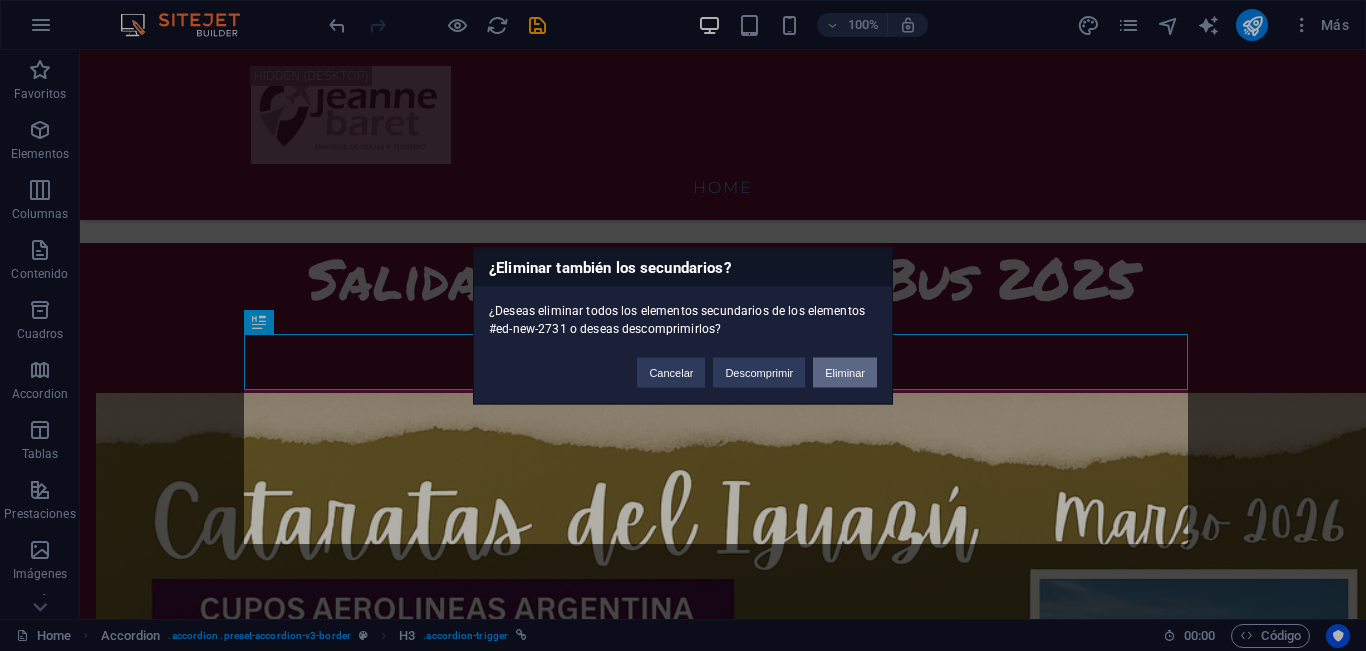 click on "Eliminar" at bounding box center [845, 372] 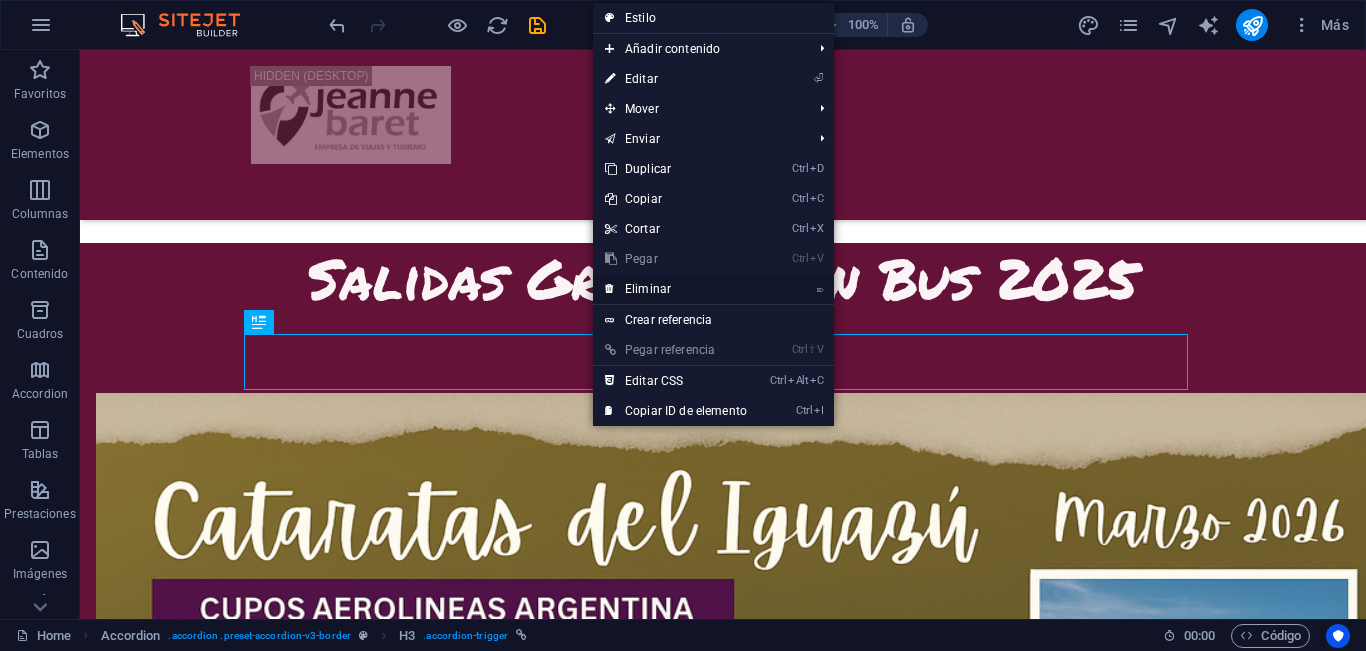 click on "⌦  Eliminar" at bounding box center (676, 289) 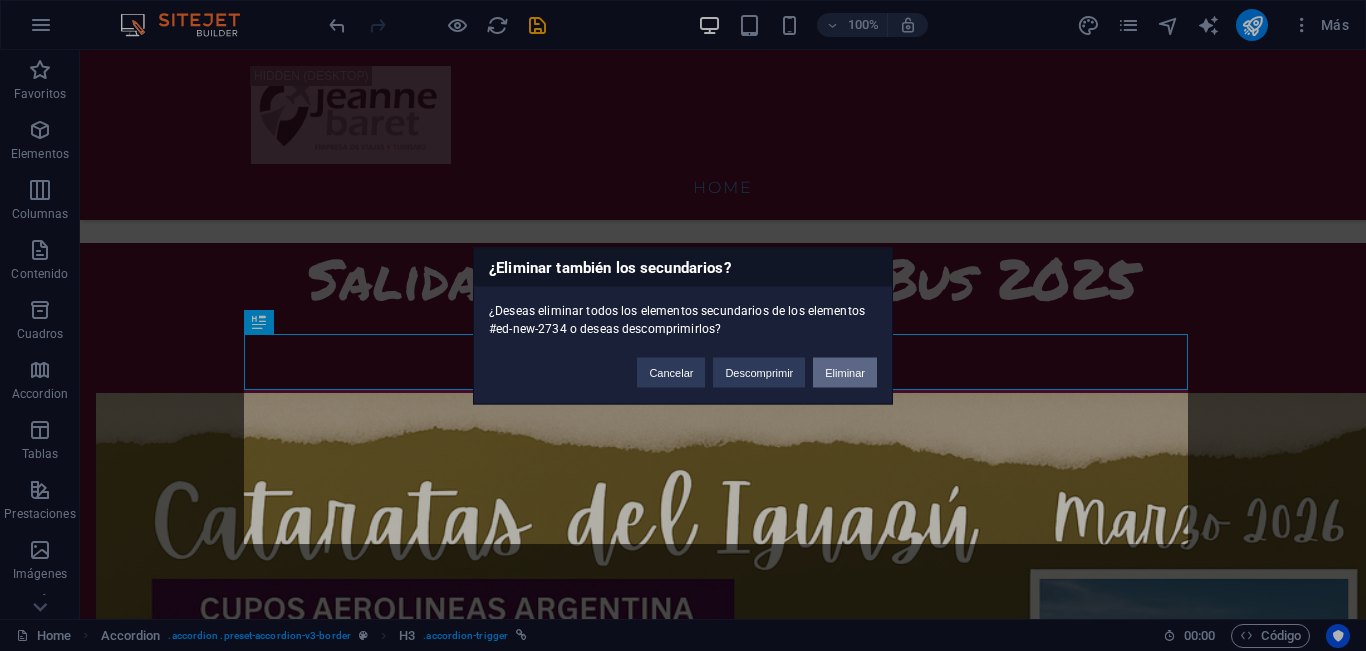 click on "Eliminar" at bounding box center (845, 372) 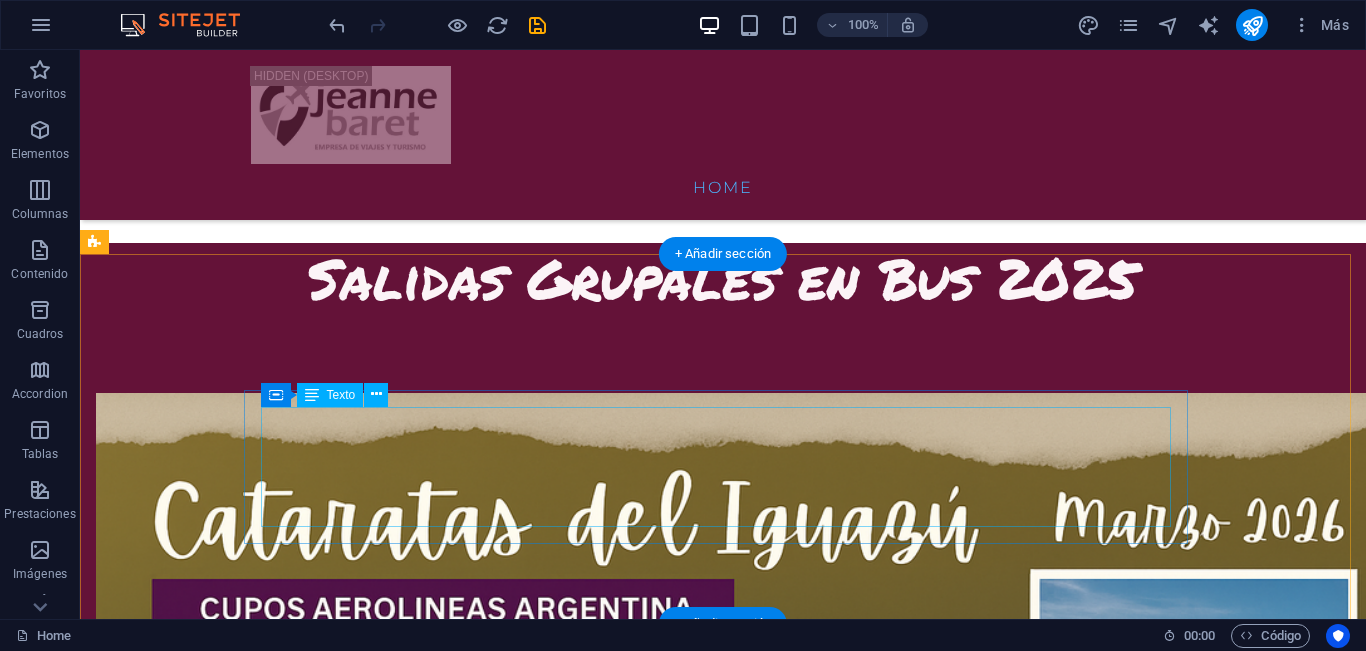 scroll, scrollTop: 1807, scrollLeft: 0, axis: vertical 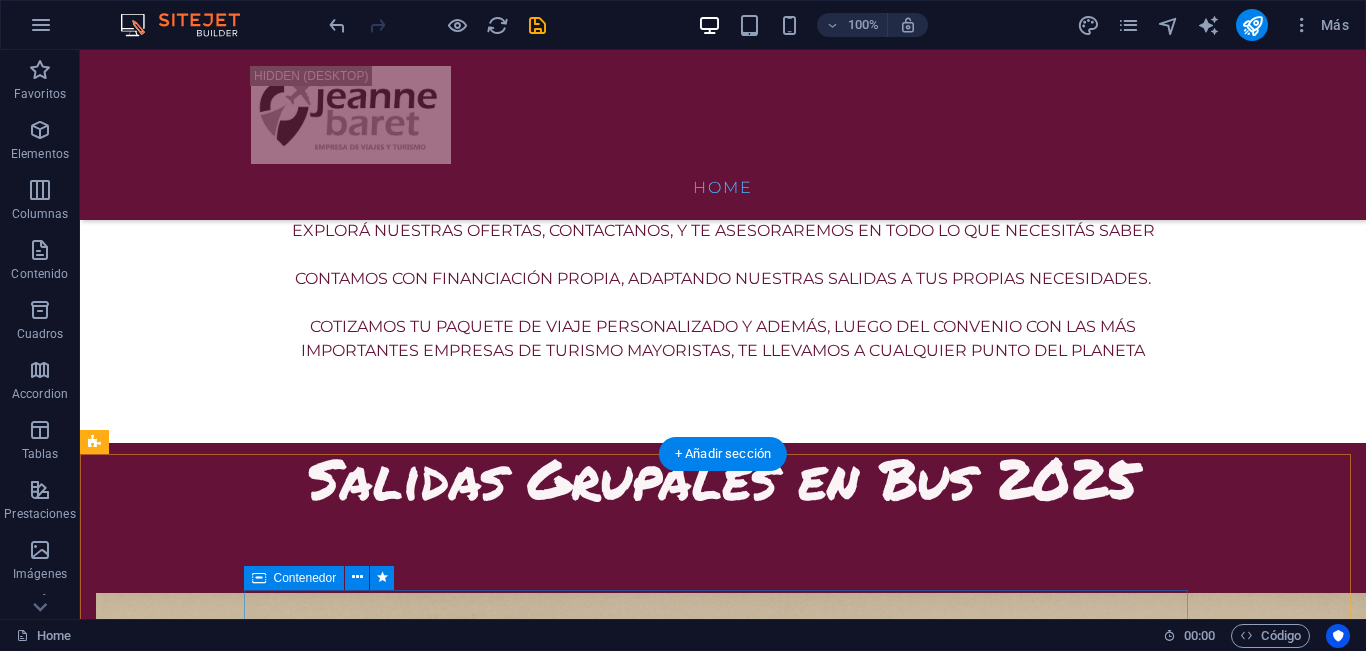click on "Lorem ipsum dolor sit amet, consectetur adipisicing elit. Maiores ipsum repellat minus nihil. Labore, delectus, nam dignissimos ea repudiandae minima voluptatum magni pariatur possimus quia accusamus harum facilis corporis animi nisi. Enim, pariatur, impedit quia repellat harum ipsam laboriosam voluptas dicta illum nisi obcaecati reprehenderit quis placeat recusandae tenetur aperiam." at bounding box center [568, 1902] 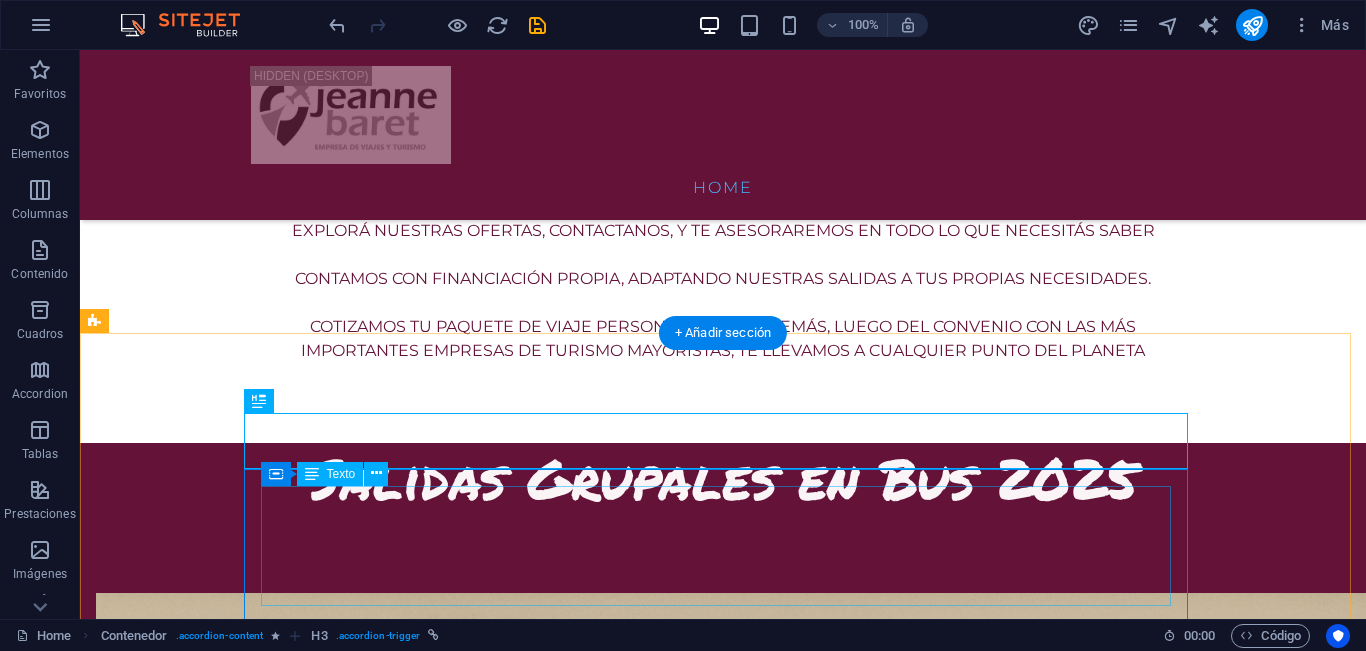 scroll, scrollTop: 2007, scrollLeft: 0, axis: vertical 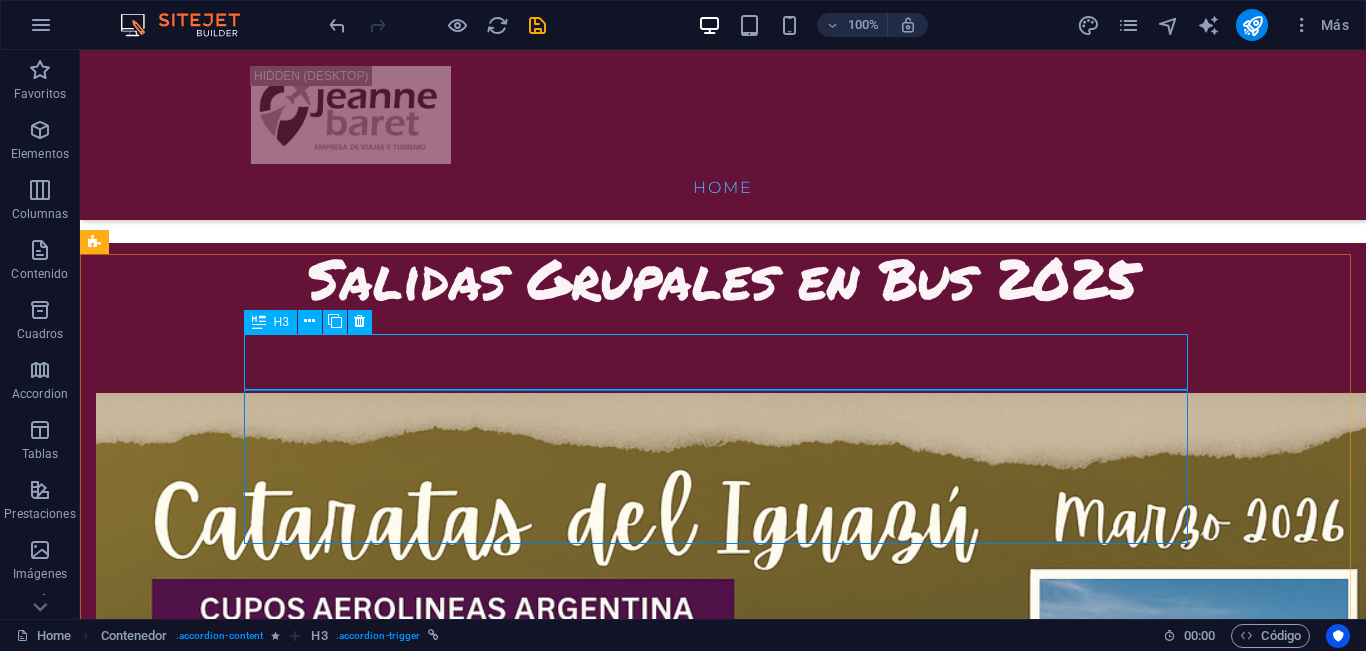click at bounding box center (259, 322) 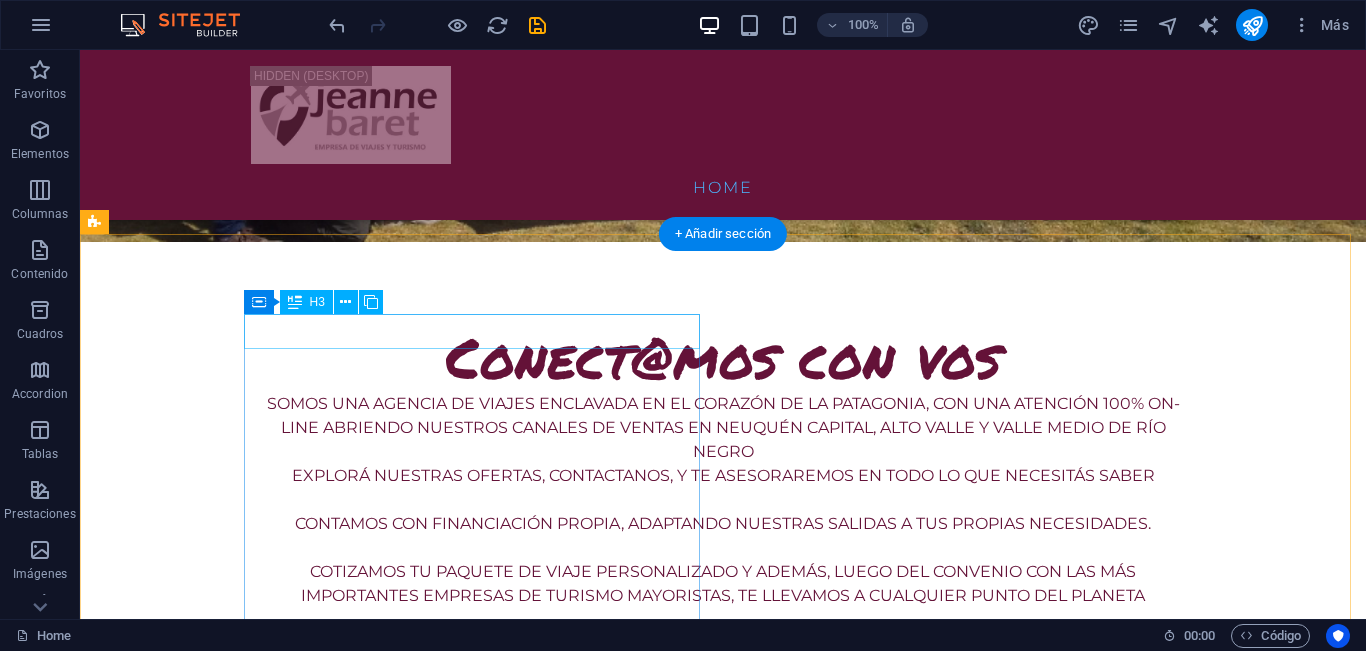 scroll, scrollTop: 1558, scrollLeft: 0, axis: vertical 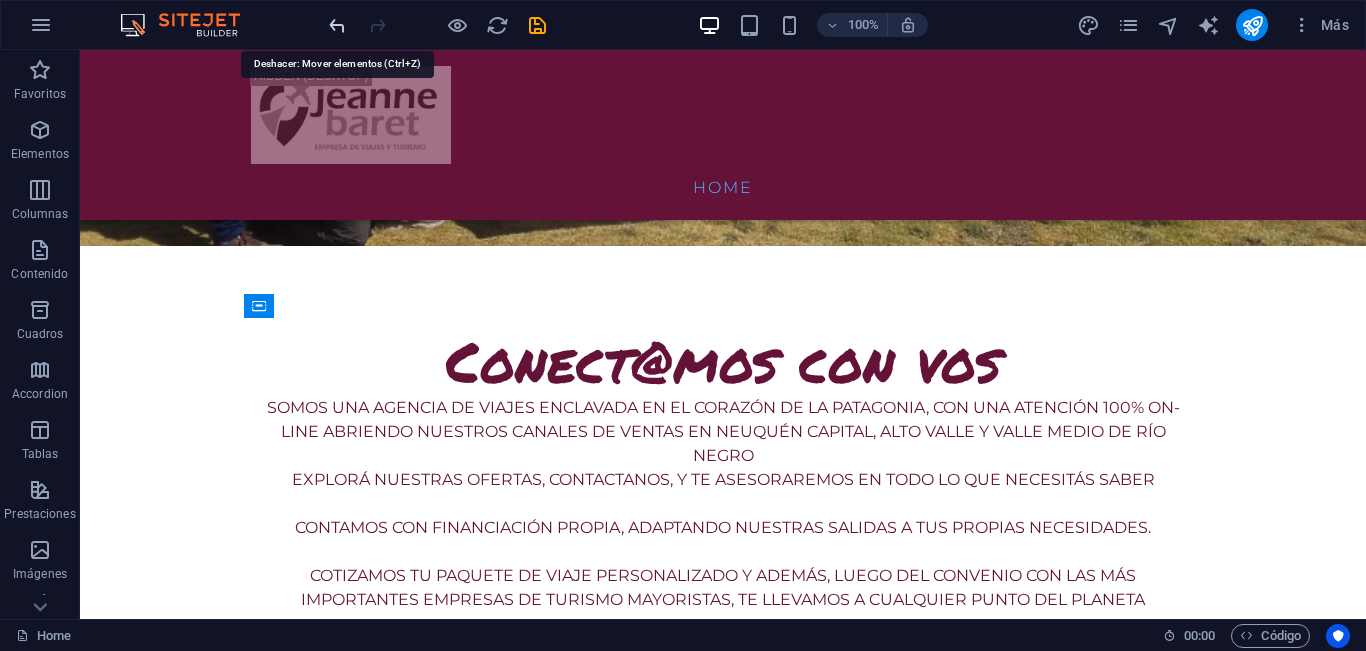 click at bounding box center [337, 25] 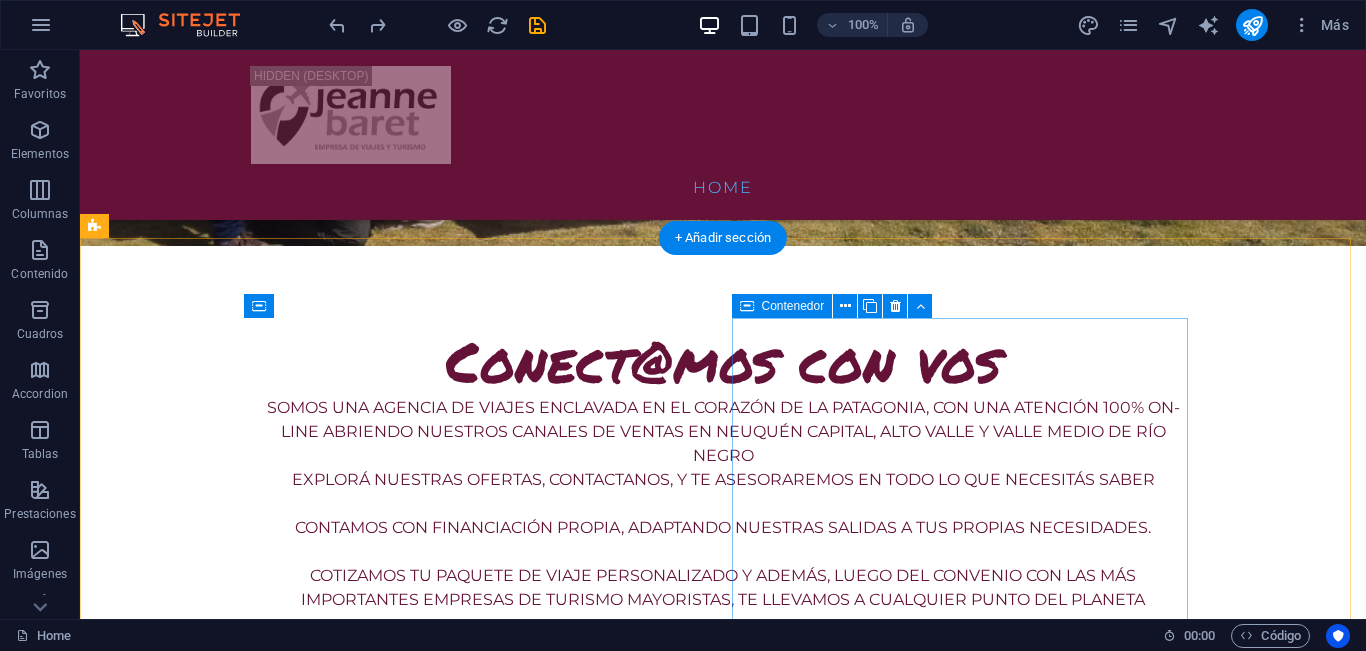 scroll, scrollTop: 1858, scrollLeft: 0, axis: vertical 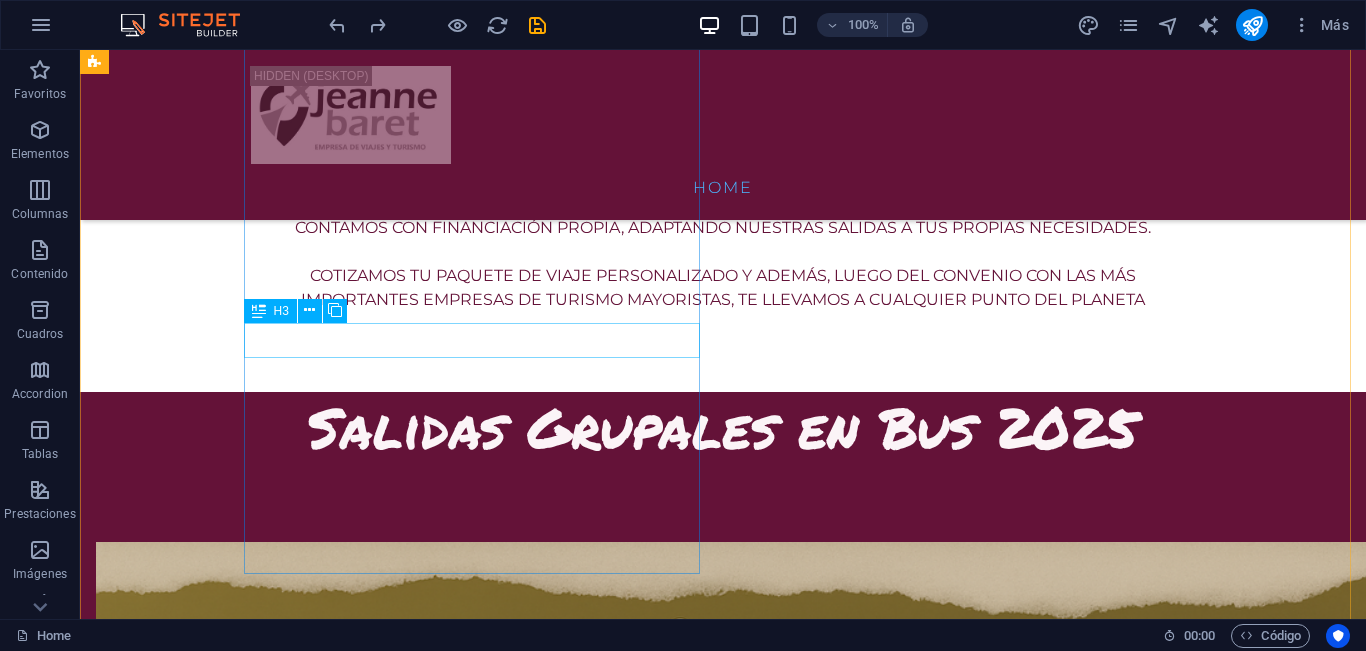 click on "Headline" at bounding box center [324, 1417] 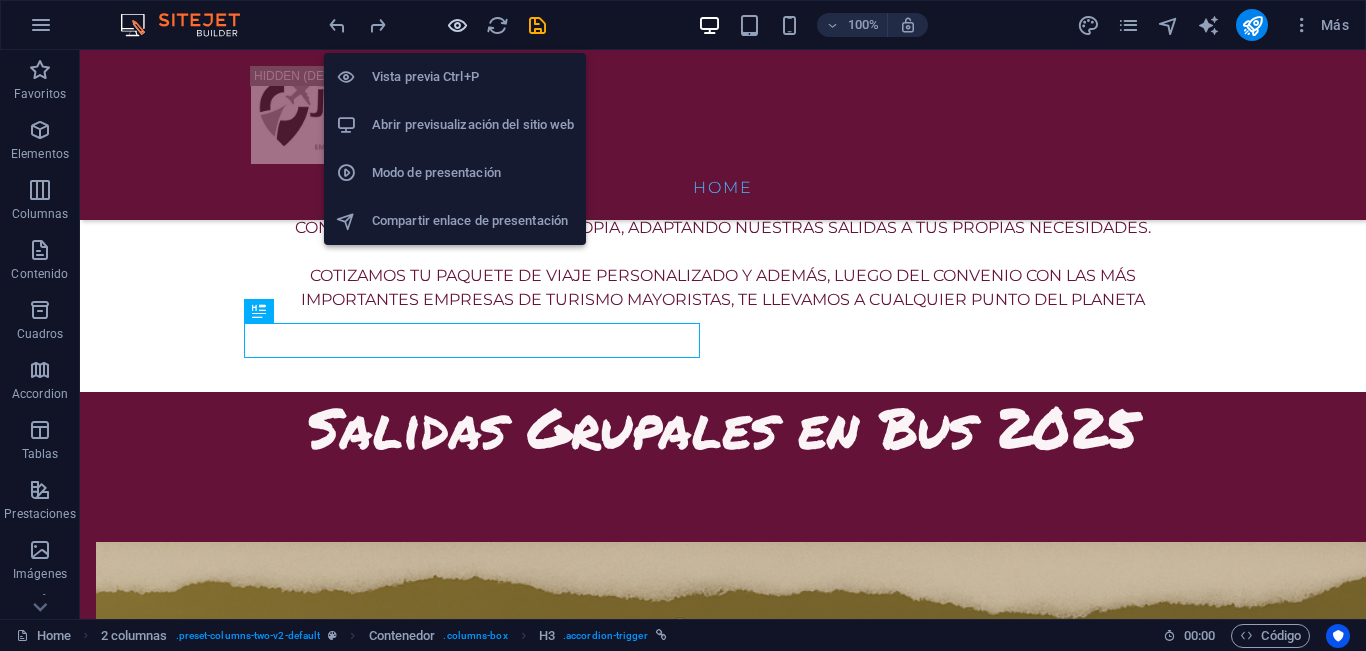 click at bounding box center [457, 25] 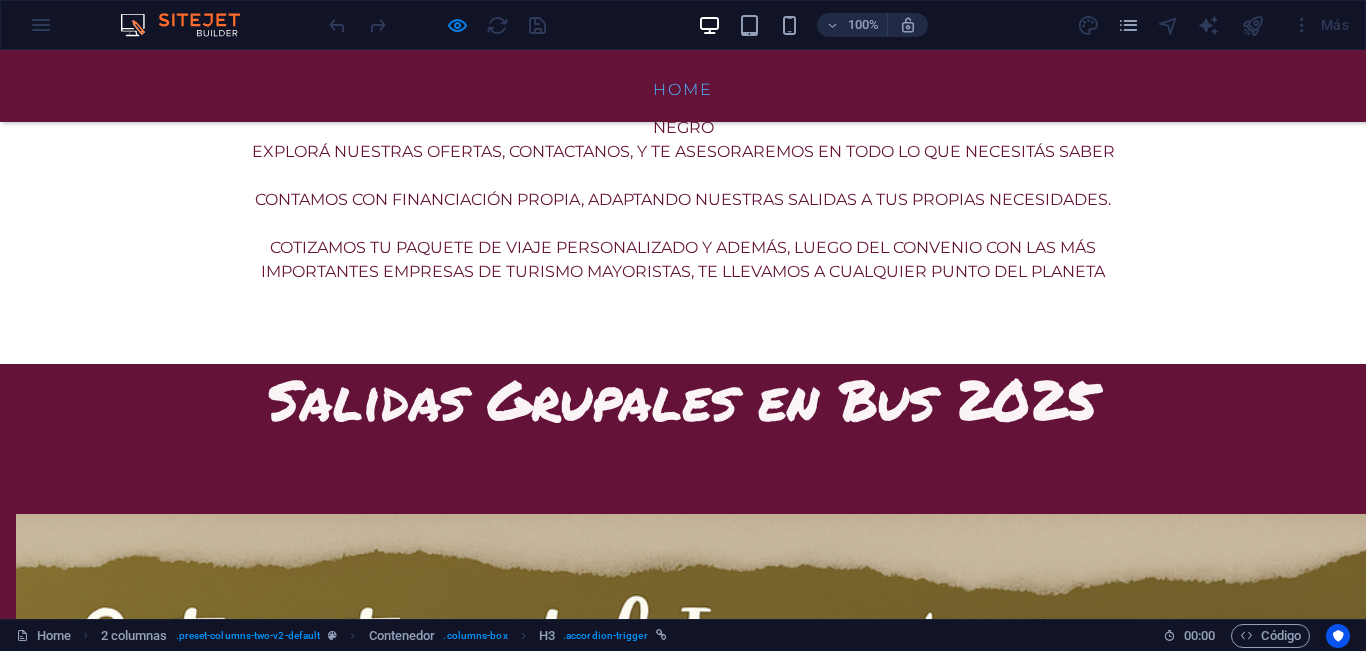 scroll, scrollTop: 1888, scrollLeft: 0, axis: vertical 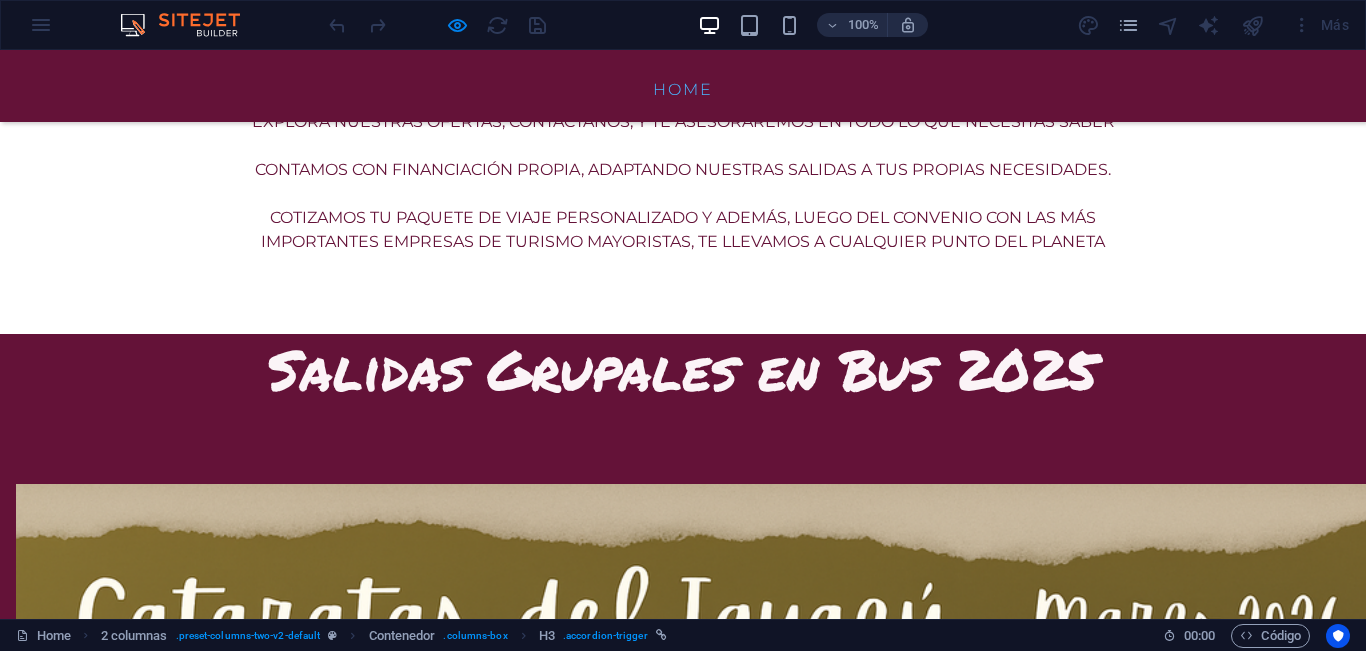 click on "Headline" at bounding box center (75, 1412) 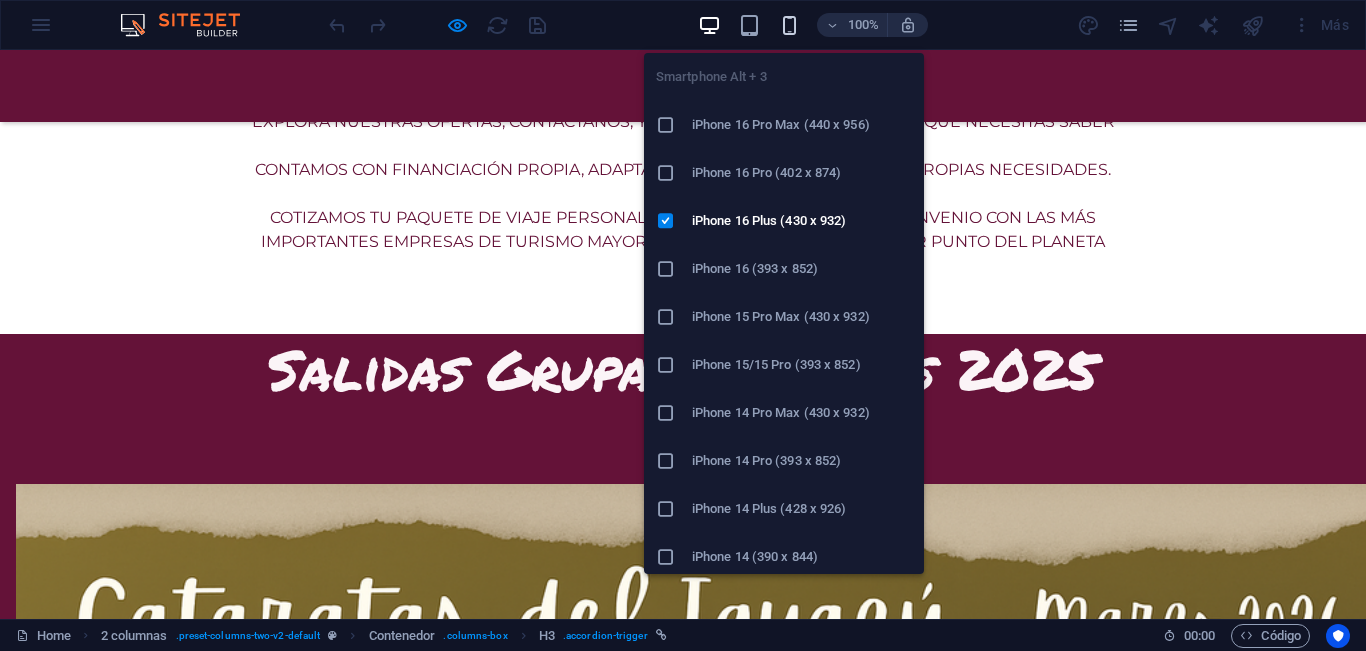 click at bounding box center (789, 25) 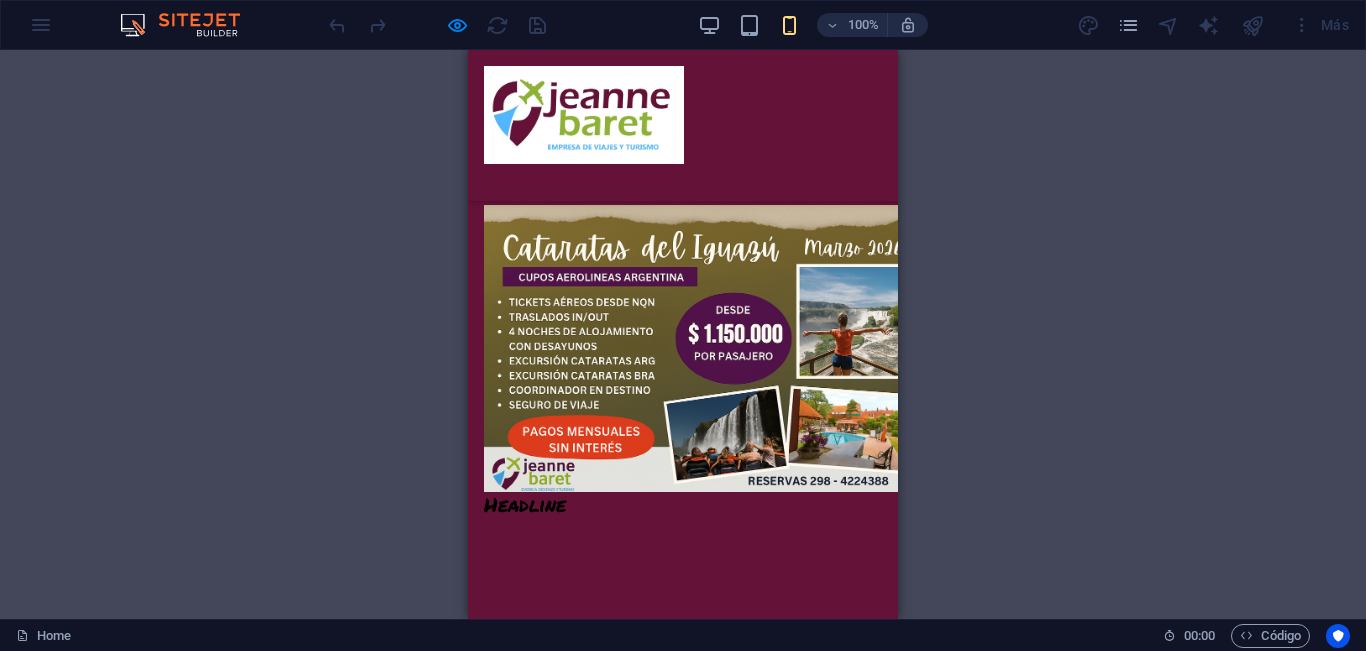scroll, scrollTop: 1589, scrollLeft: 0, axis: vertical 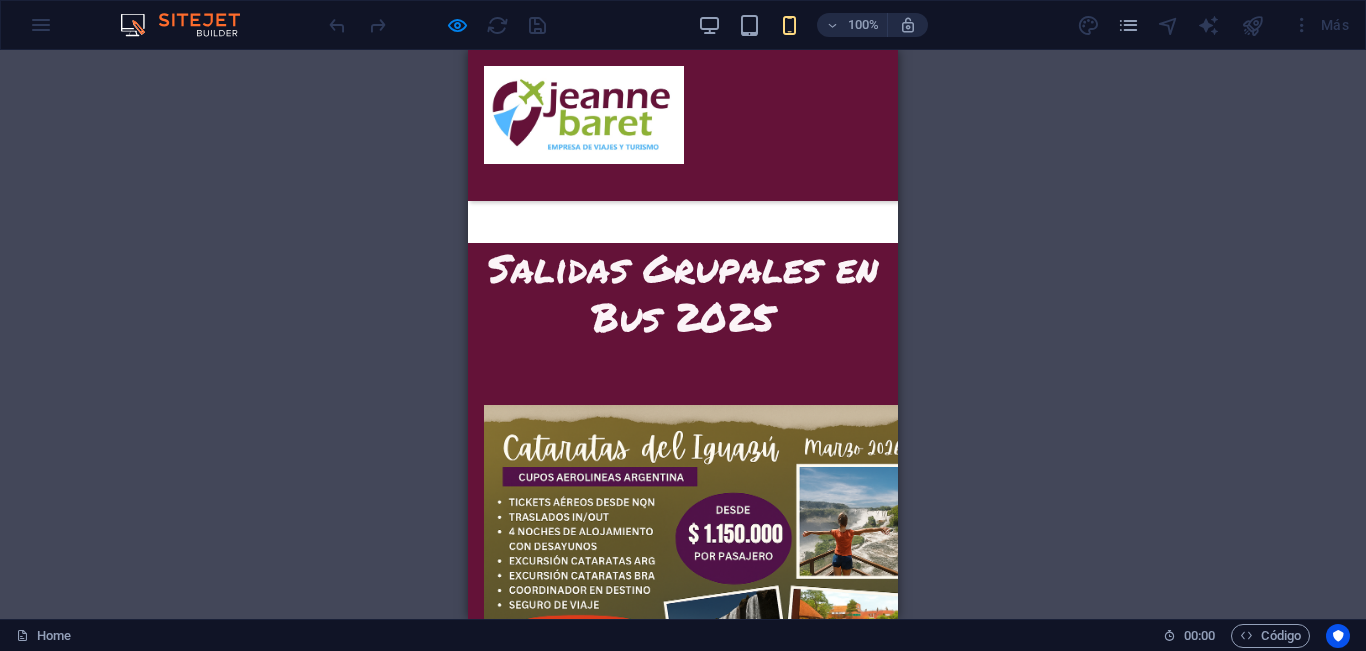 click on "Headline" at bounding box center [525, 704] 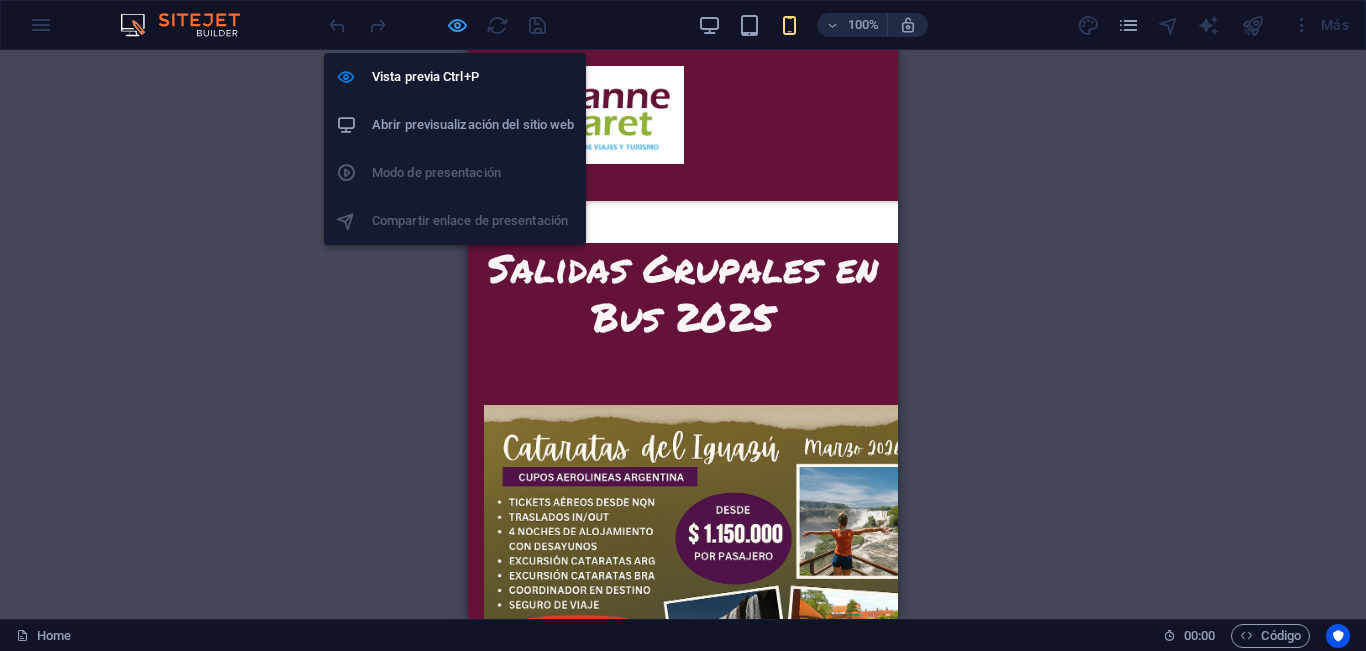 click at bounding box center [457, 25] 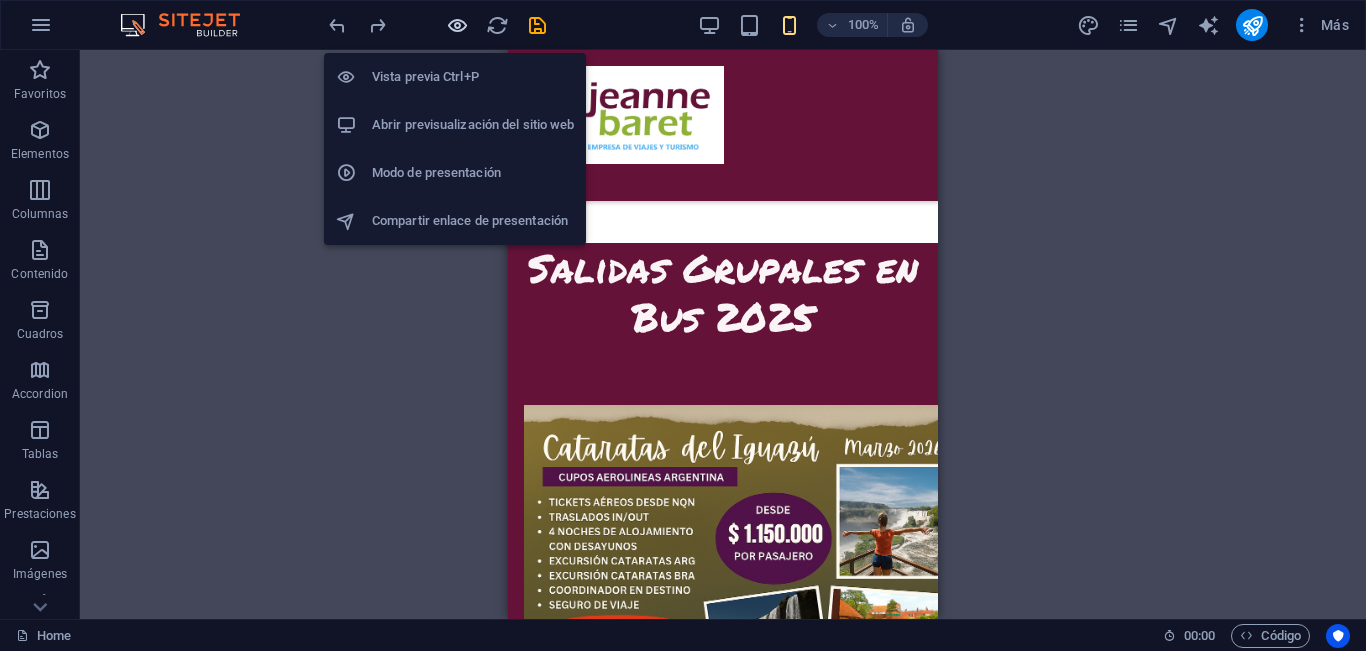 click at bounding box center [457, 25] 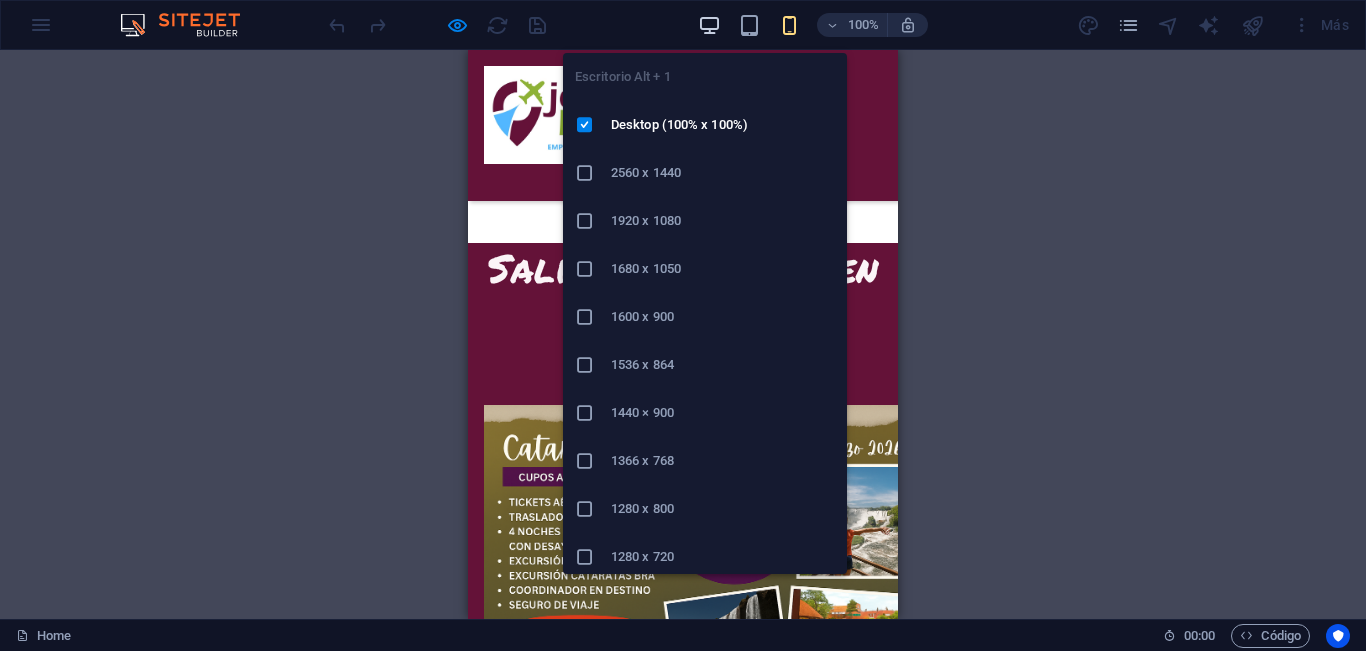 click at bounding box center (709, 25) 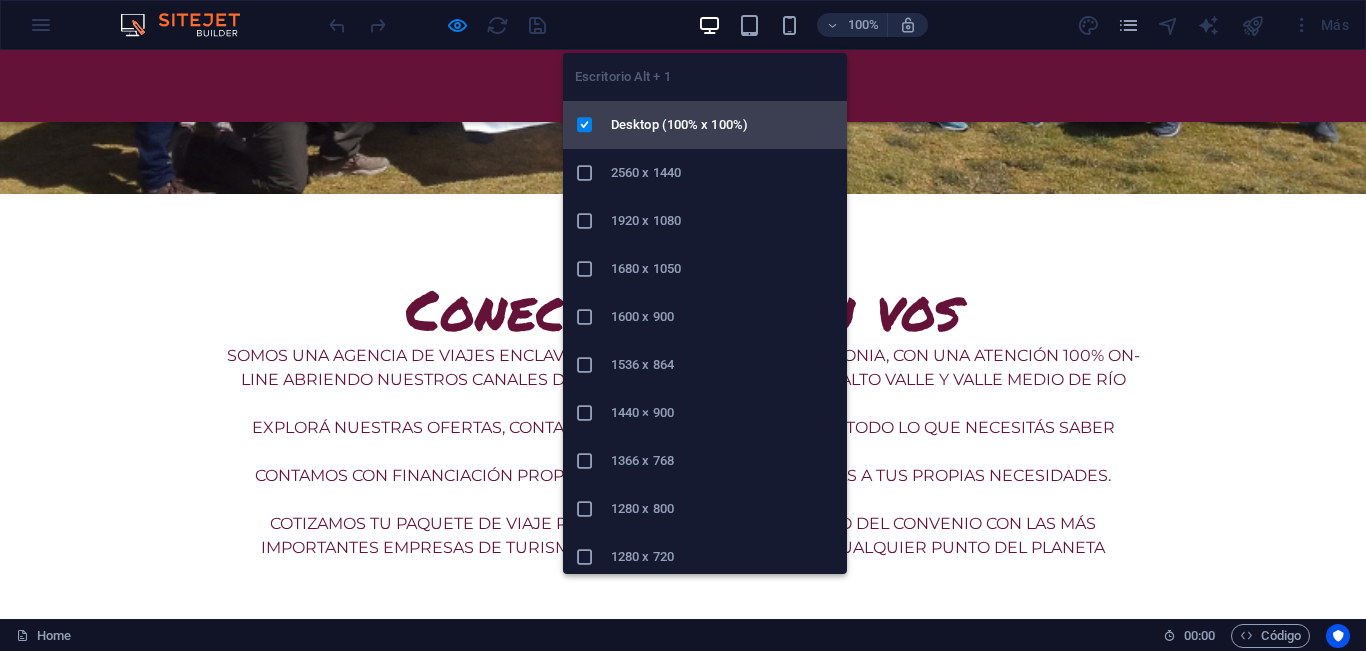 scroll, scrollTop: 1930, scrollLeft: 0, axis: vertical 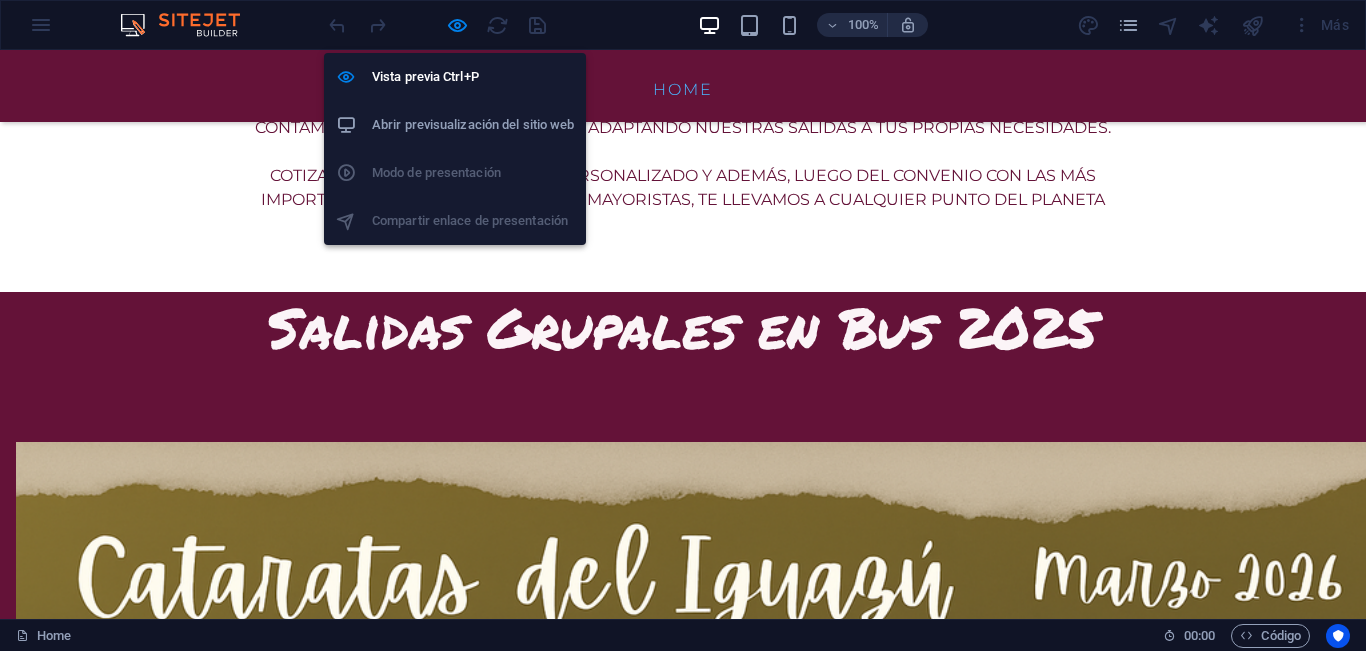 click at bounding box center (457, 25) 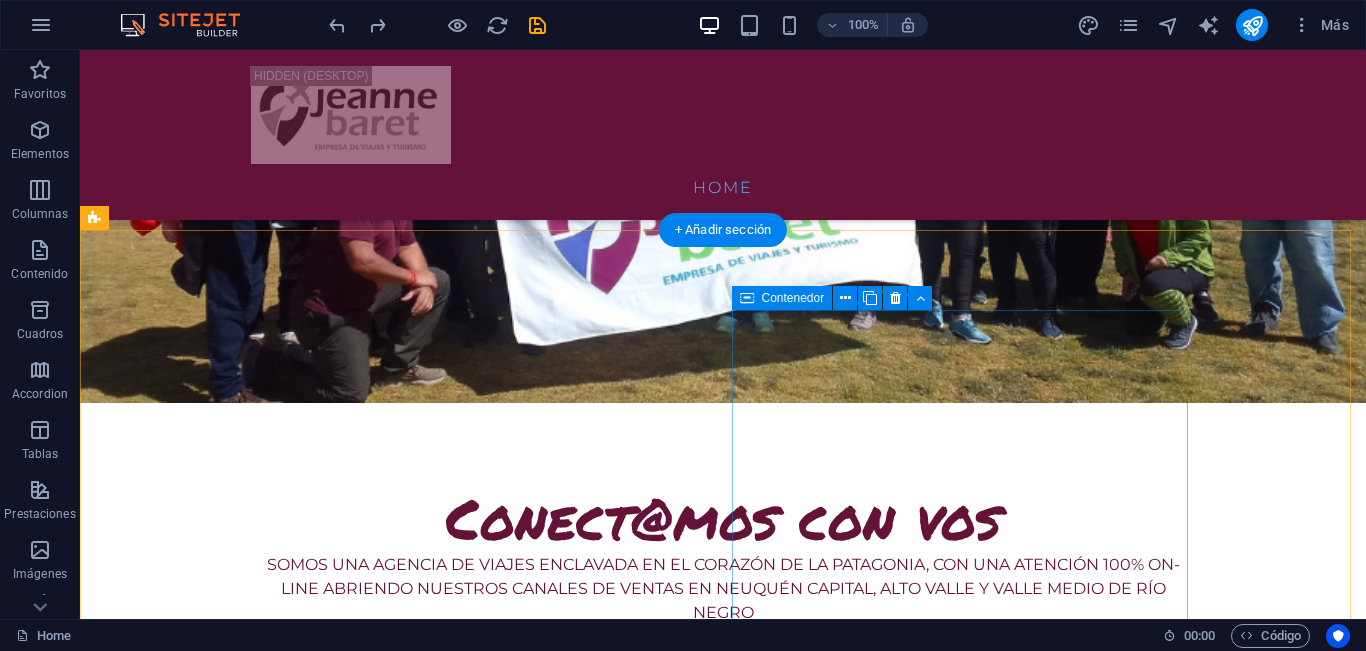 scroll, scrollTop: 1400, scrollLeft: 0, axis: vertical 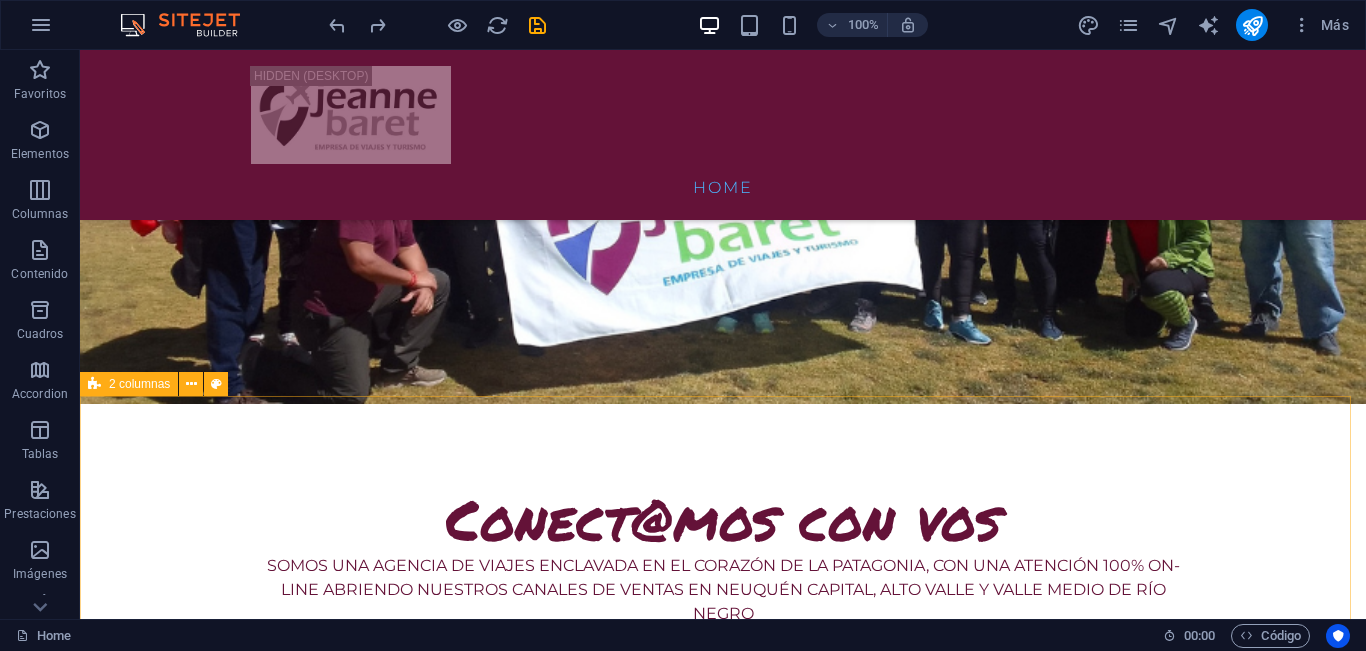 click on "2 columnas" at bounding box center (139, 384) 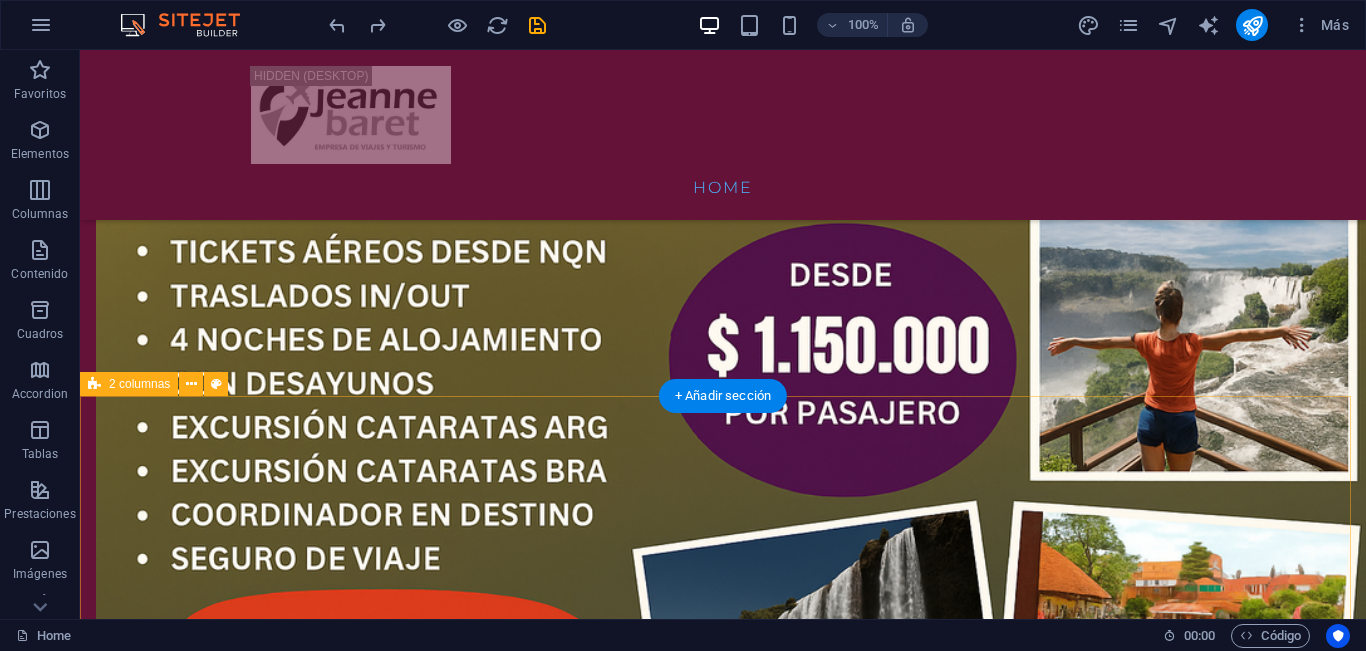 scroll, scrollTop: 1400, scrollLeft: 0, axis: vertical 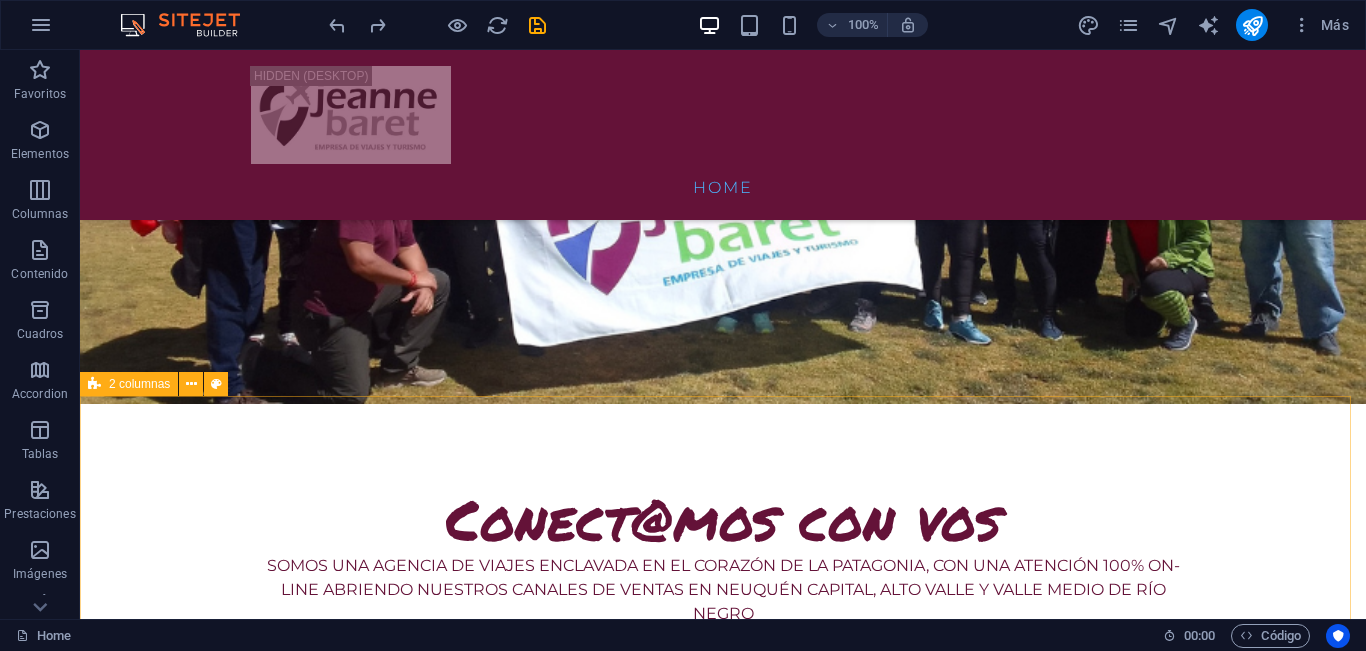 click on "2 columnas" at bounding box center (139, 384) 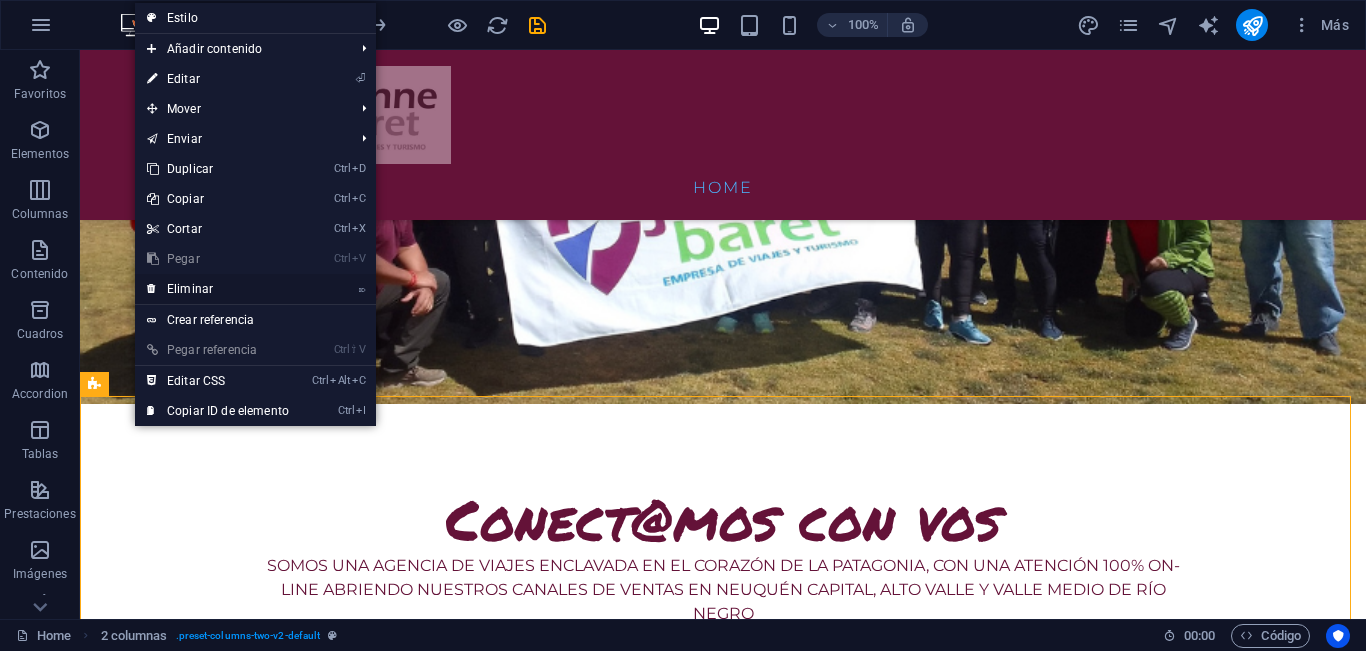 click on "⌦  Eliminar" at bounding box center [218, 289] 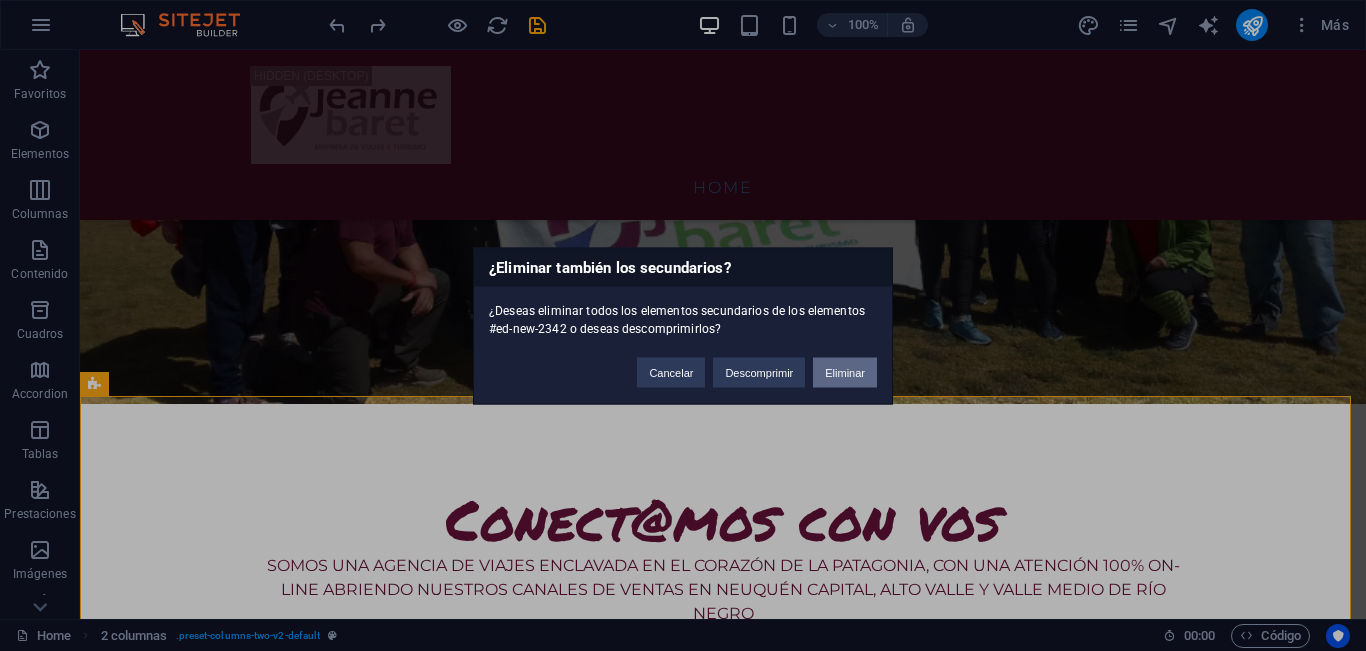 click on "Eliminar" at bounding box center (845, 372) 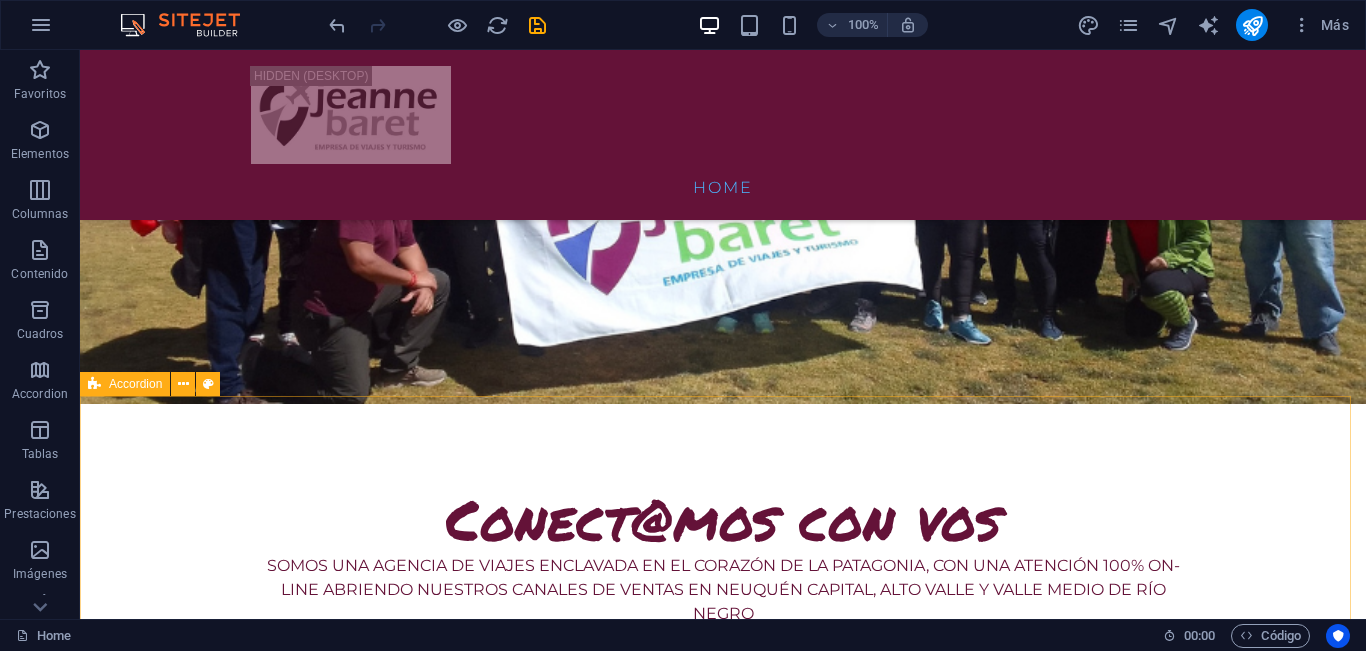 click on "Accordion" at bounding box center [135, 384] 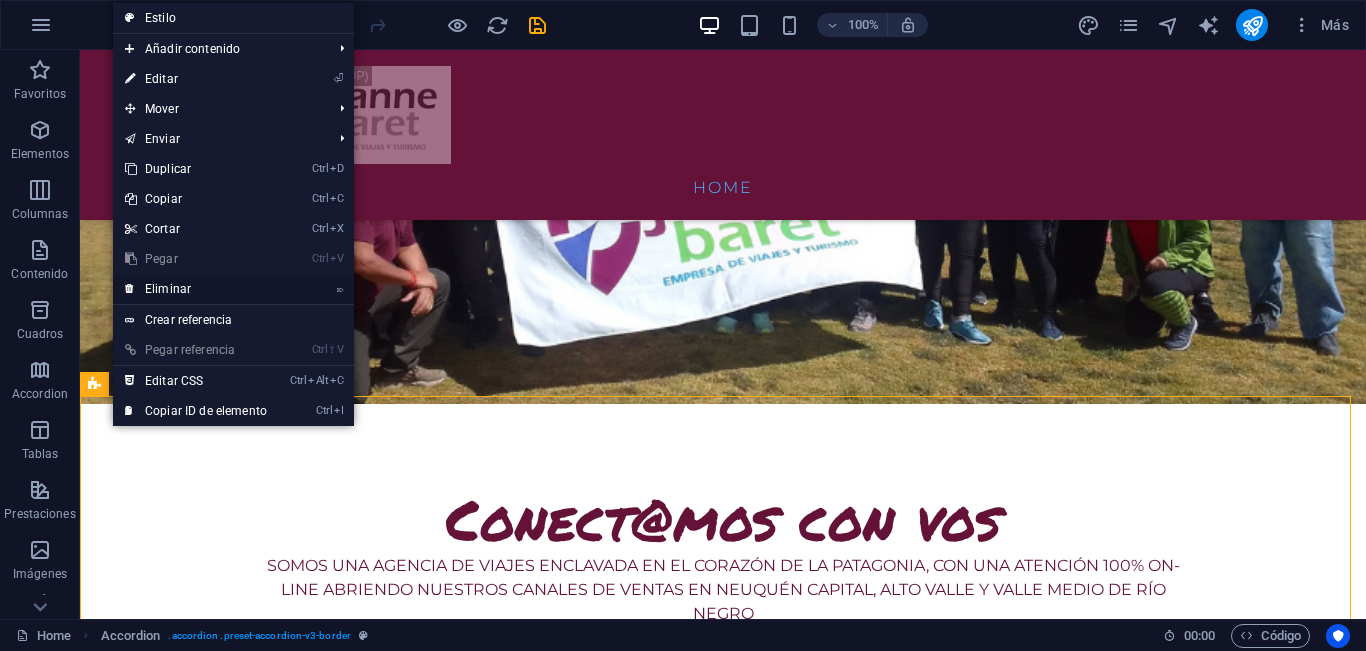 click on "⌦  Eliminar" at bounding box center [196, 289] 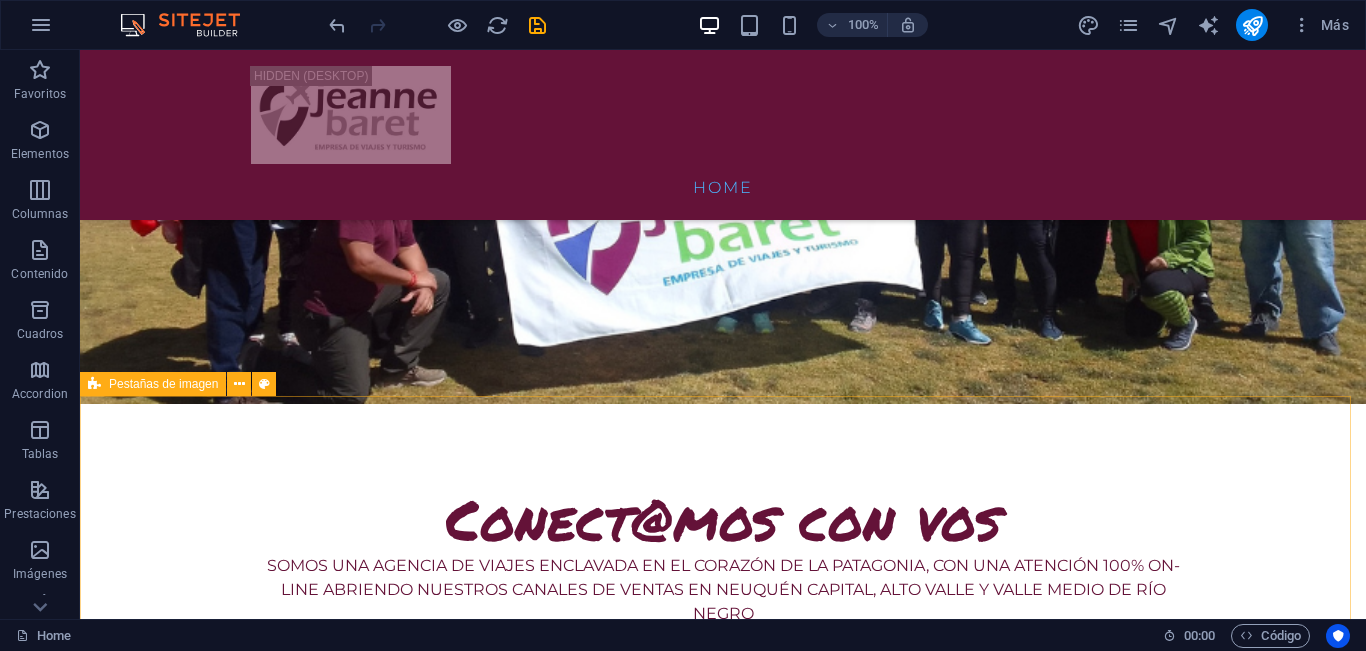 click on "Pestañas de imagen" at bounding box center (153, 384) 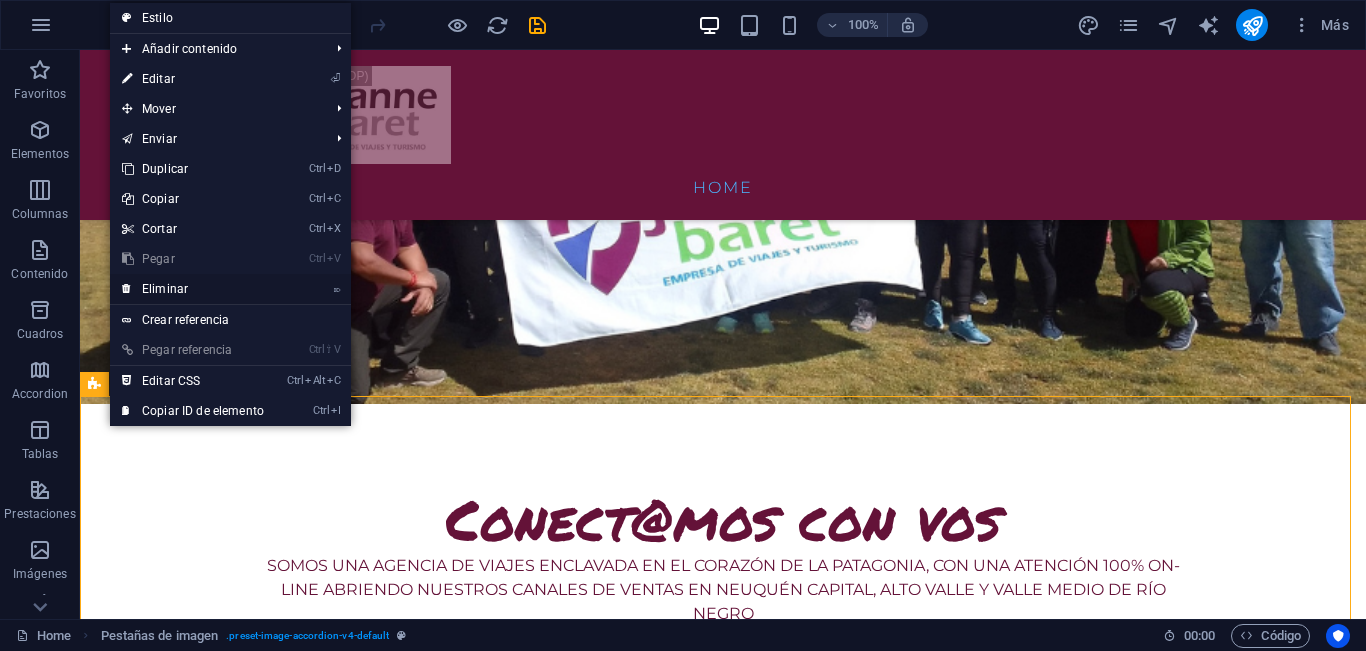 click on "⌦  Eliminar" at bounding box center (193, 289) 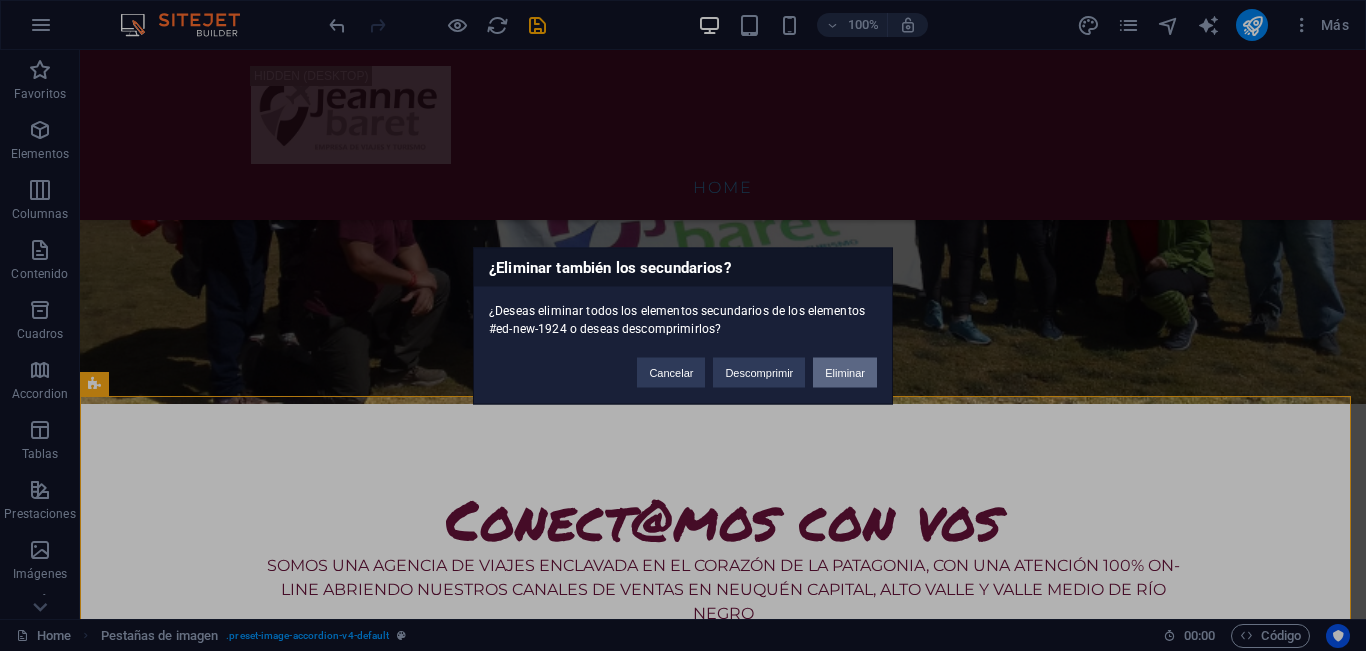 click on "Eliminar" at bounding box center (845, 372) 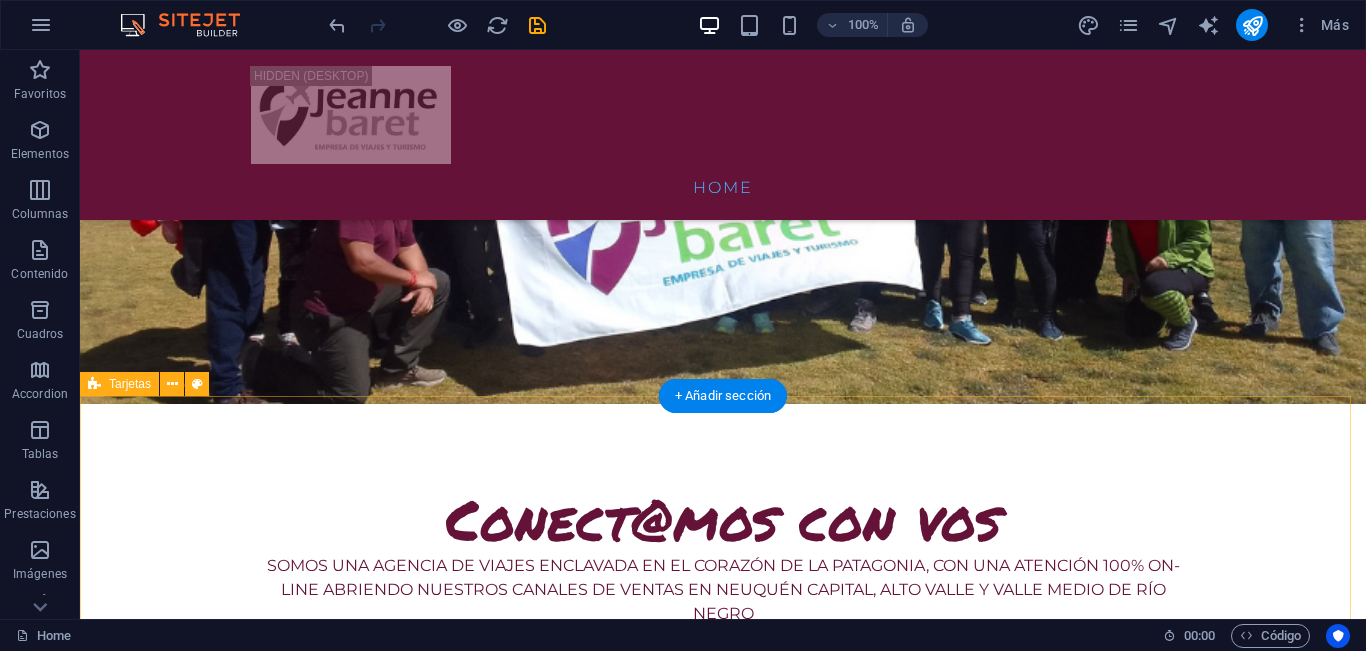 click on "Salidas Grupales en Bus 2026" at bounding box center (723, 14322) 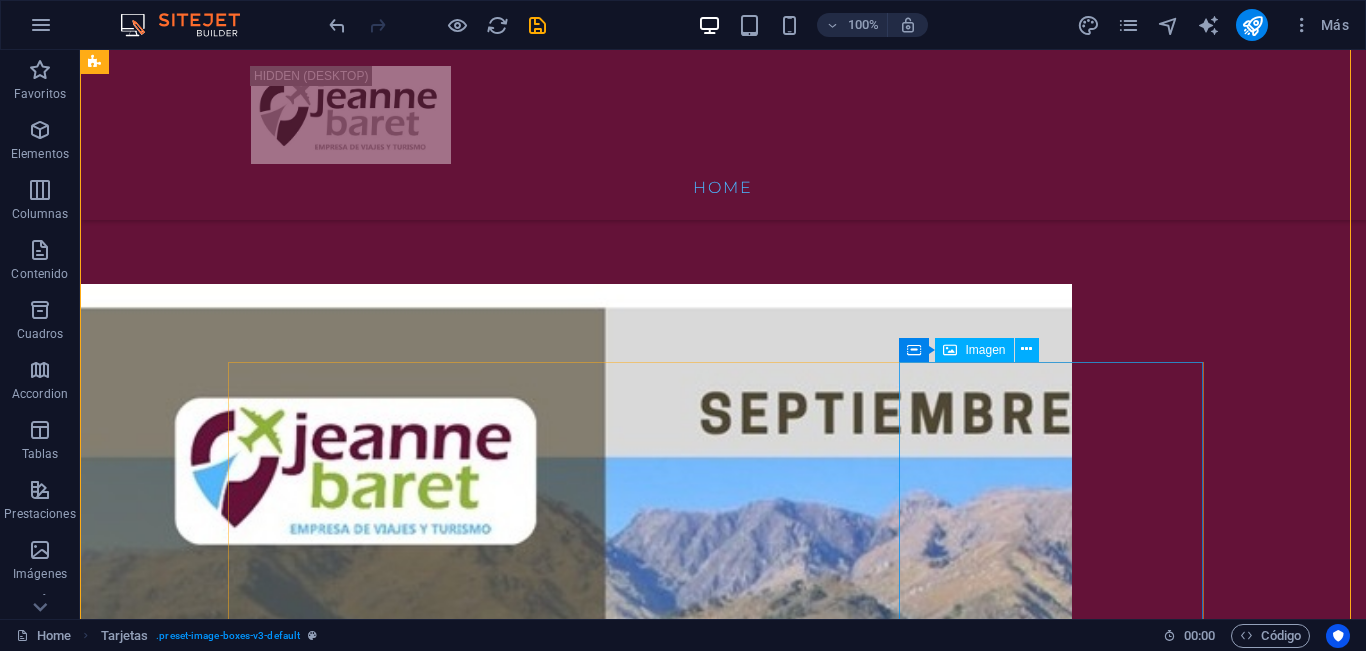 scroll, scrollTop: 2300, scrollLeft: 0, axis: vertical 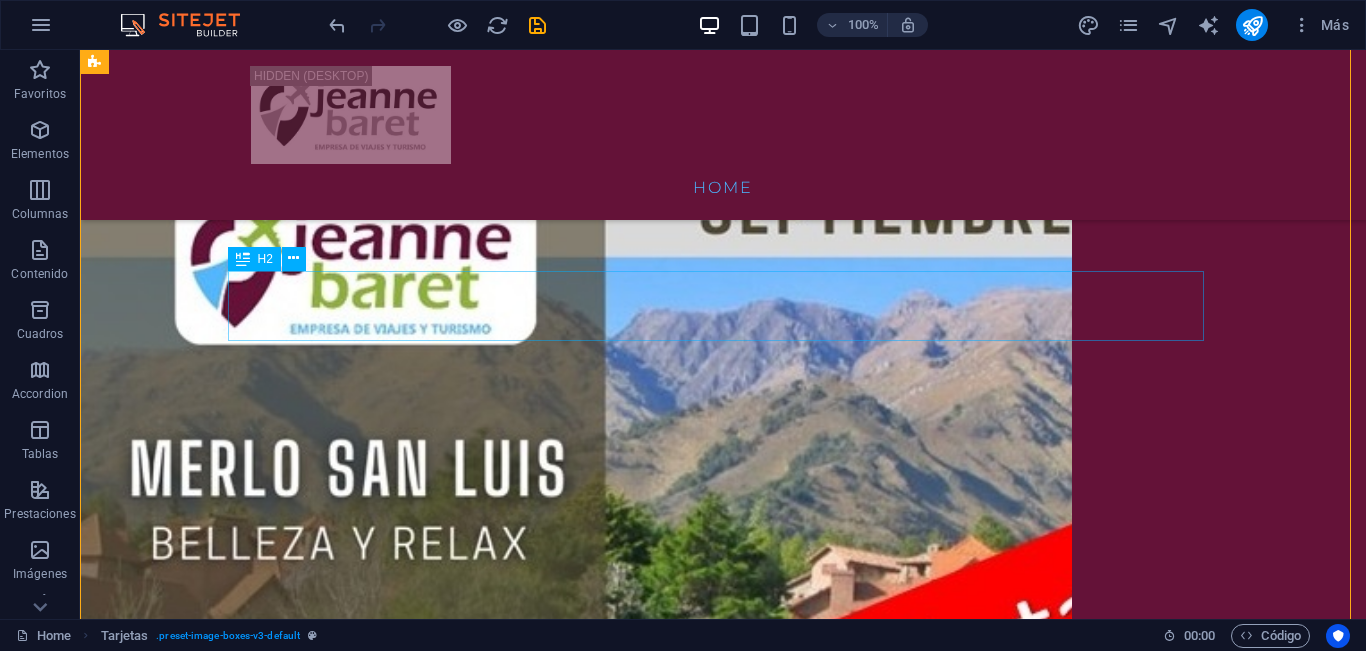 click at bounding box center [243, 259] 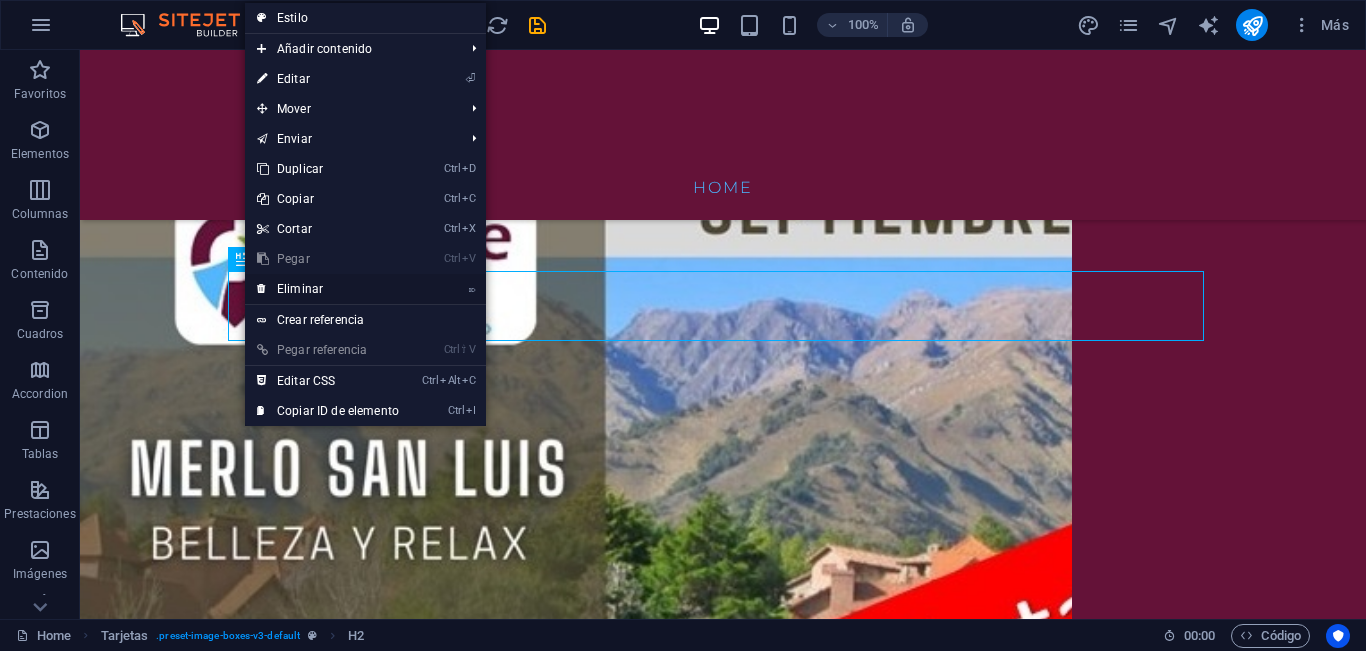 click on "⌦  Eliminar" at bounding box center (328, 289) 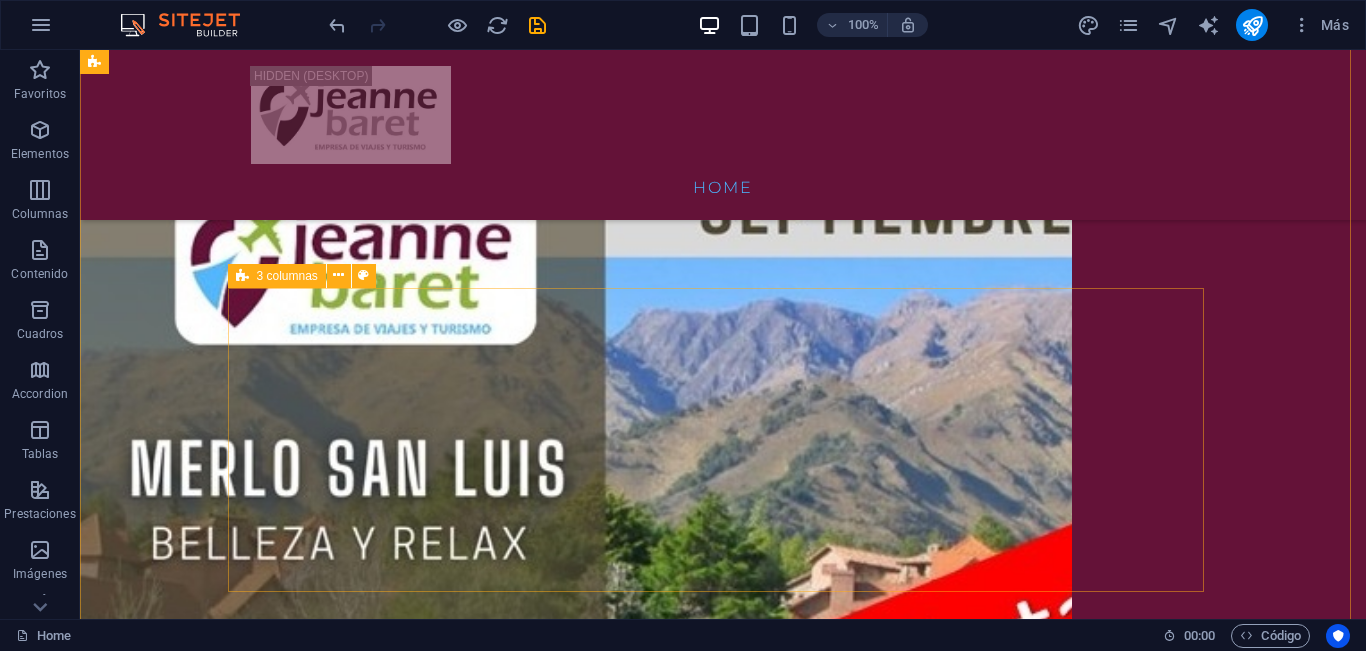 click at bounding box center (242, 276) 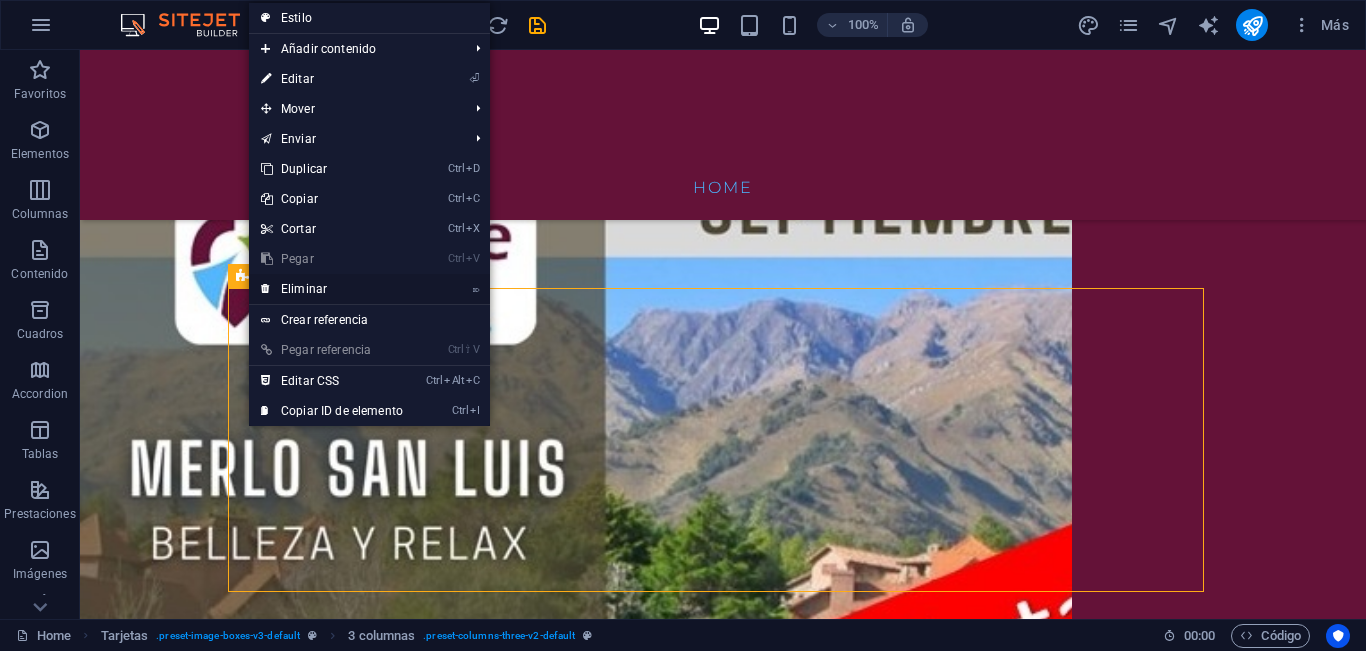 click on "⌦  Eliminar" at bounding box center (332, 289) 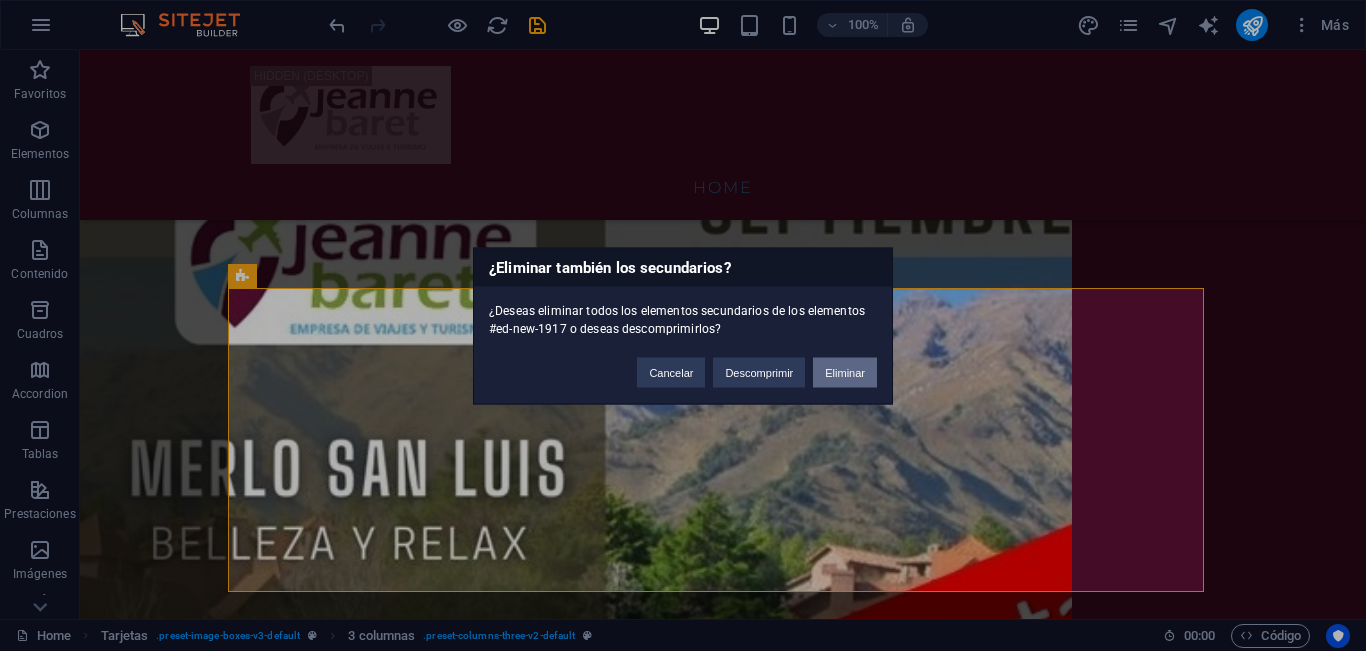click on "Eliminar" at bounding box center [845, 372] 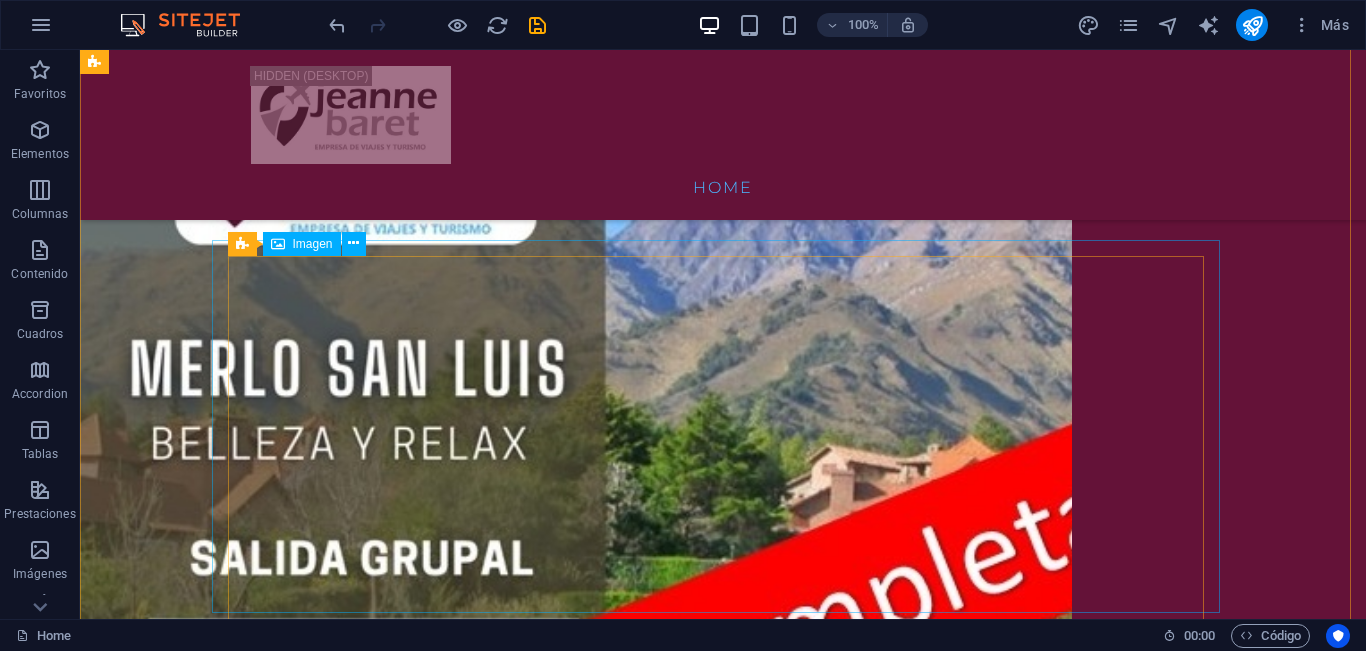 scroll, scrollTop: 2200, scrollLeft: 0, axis: vertical 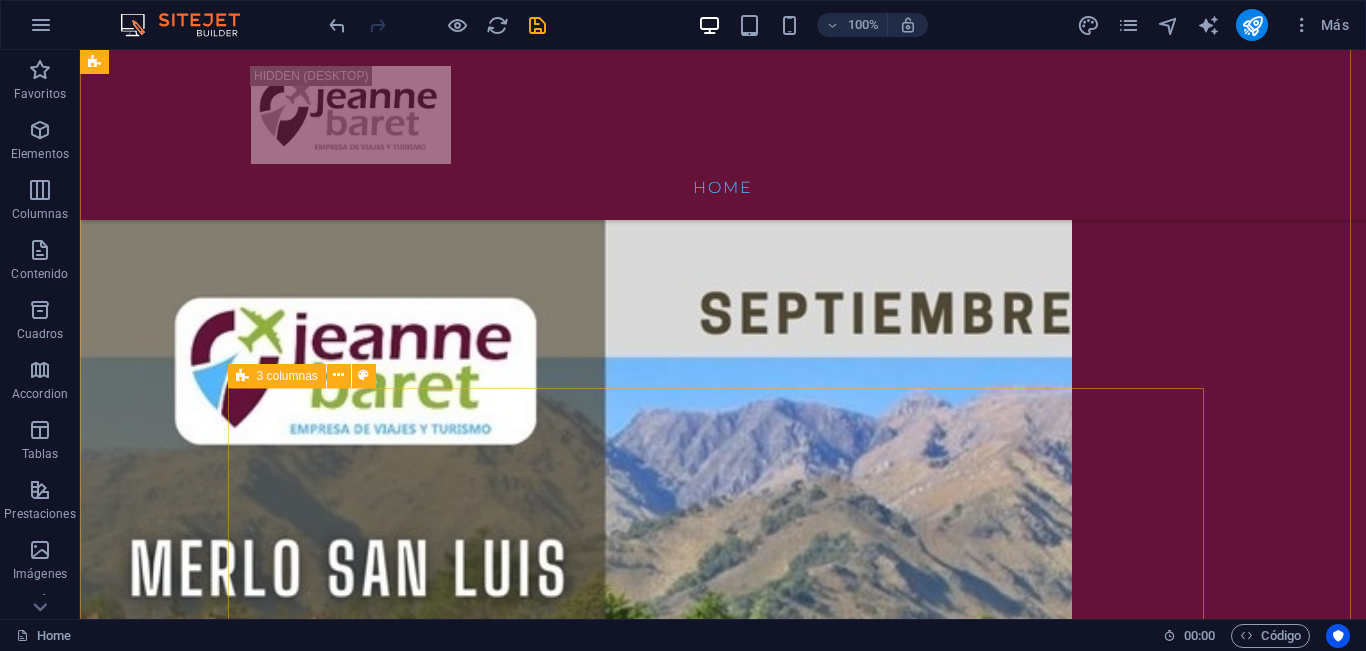 click at bounding box center [242, 376] 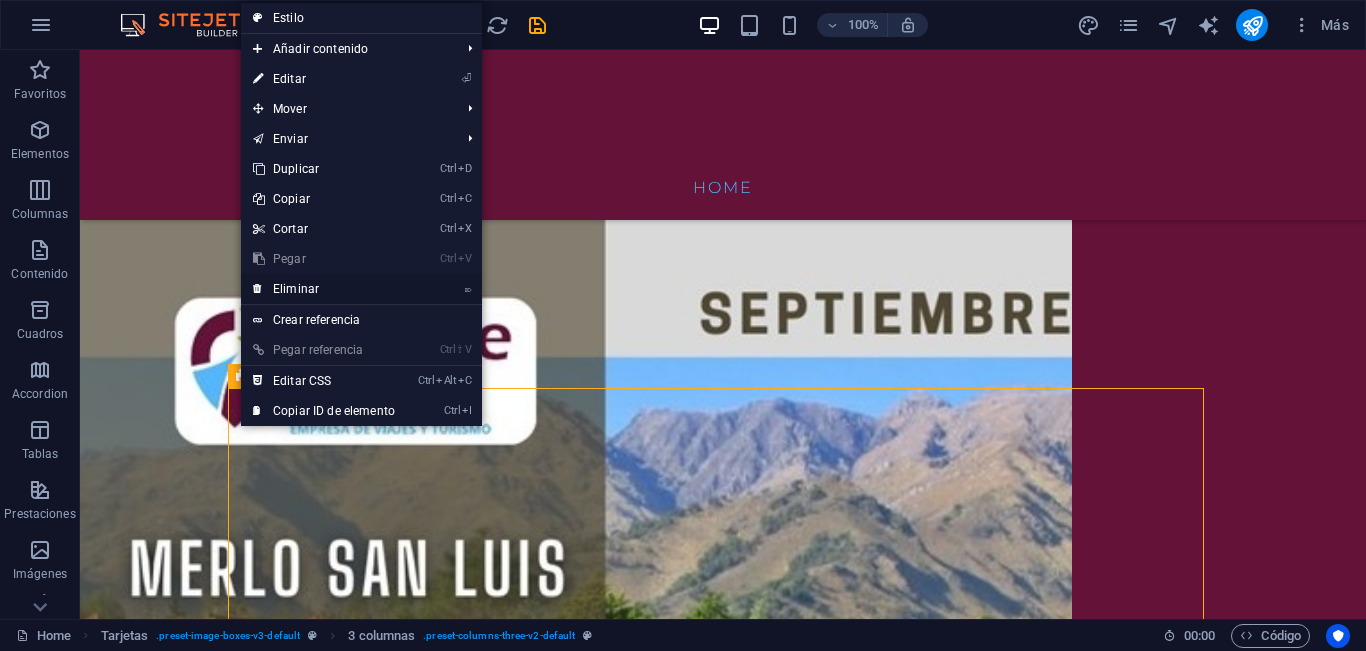 click on "⌦  Eliminar" at bounding box center [324, 289] 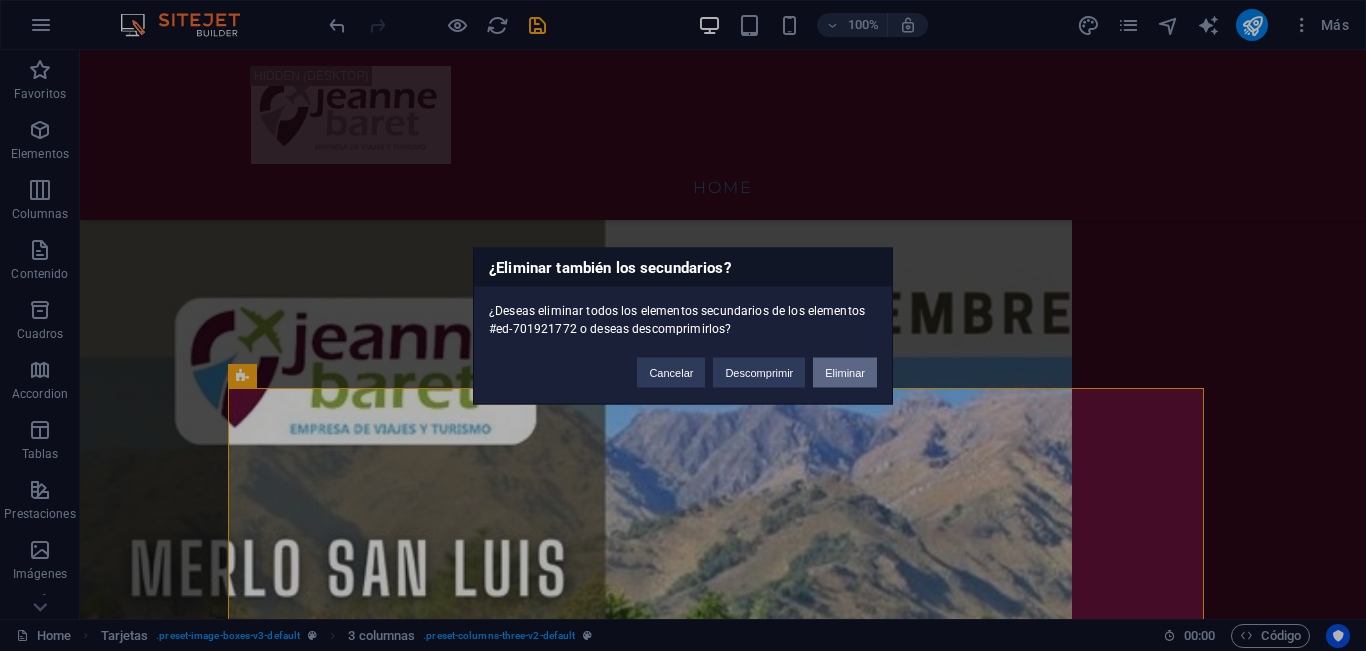 click on "Eliminar" at bounding box center [845, 372] 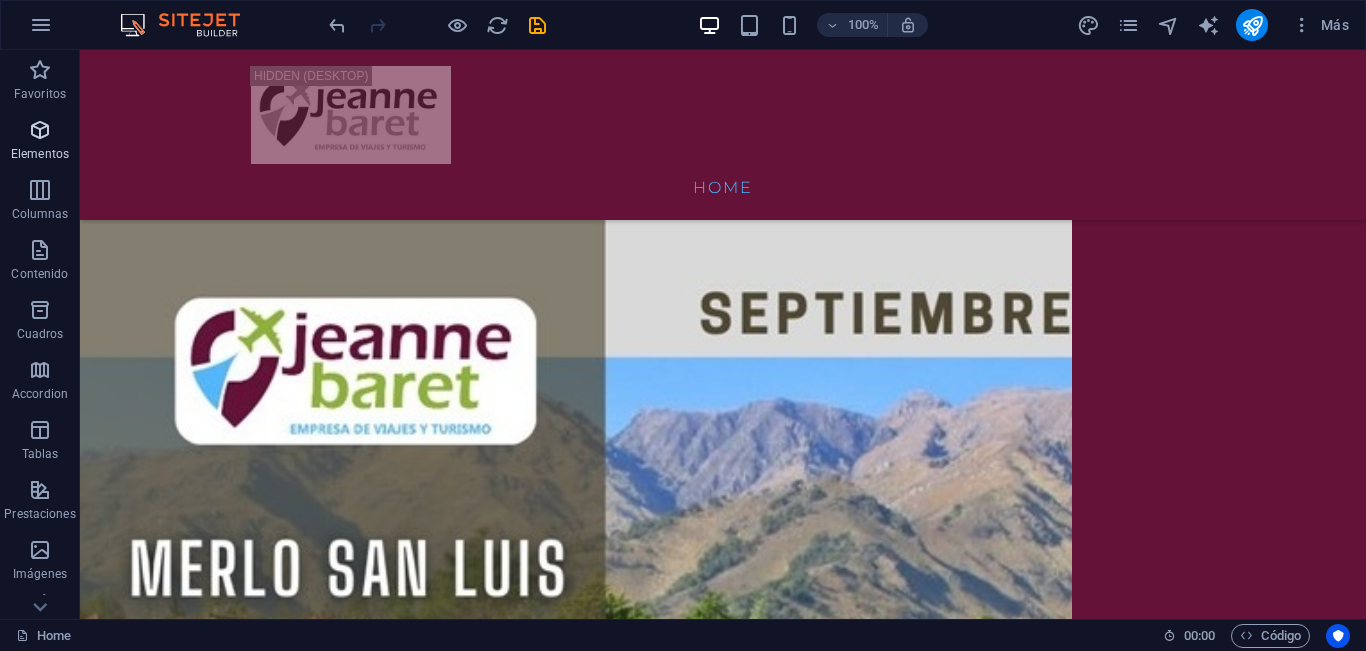 click at bounding box center [40, 130] 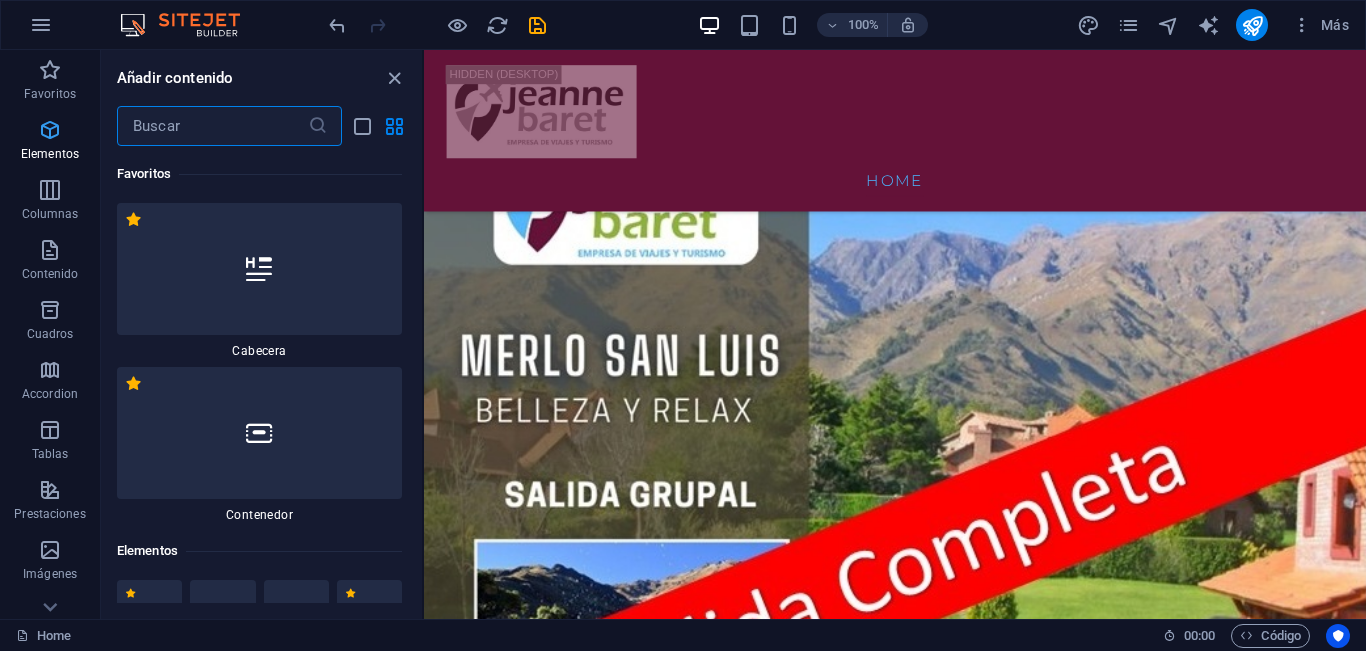 scroll, scrollTop: 2091, scrollLeft: 0, axis: vertical 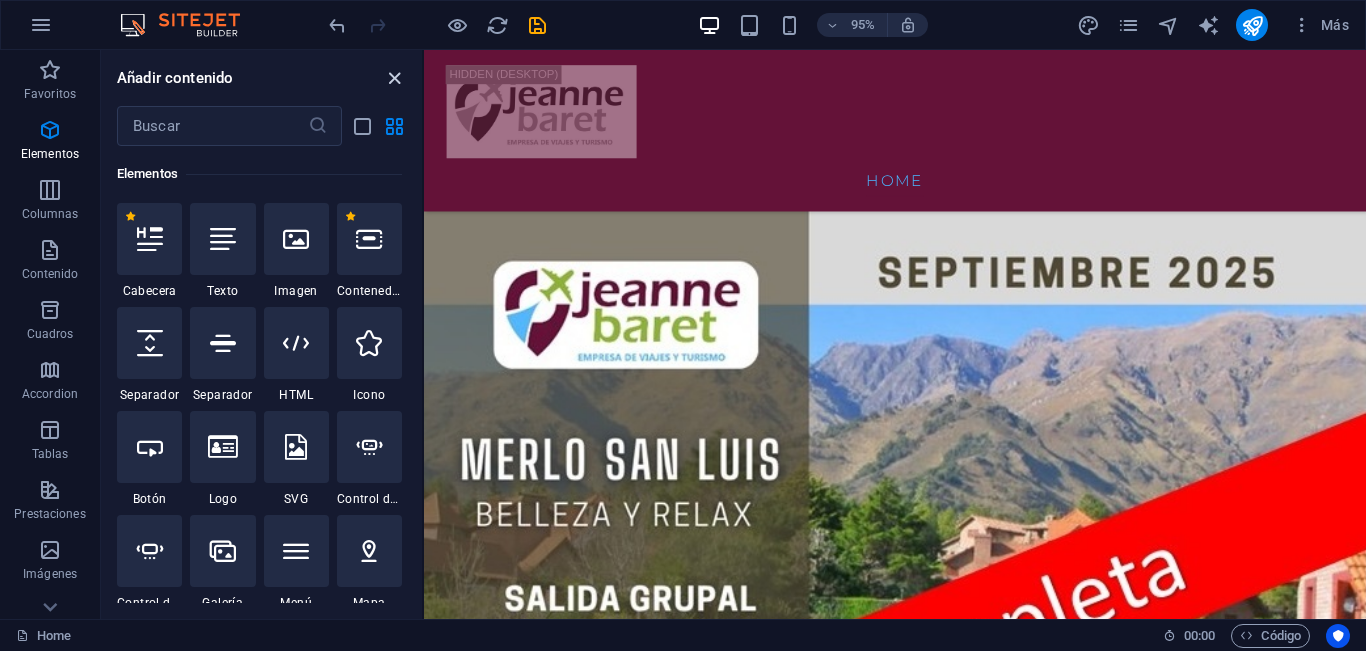 drag, startPoint x: 396, startPoint y: 78, endPoint x: 335, endPoint y: 112, distance: 69.83552 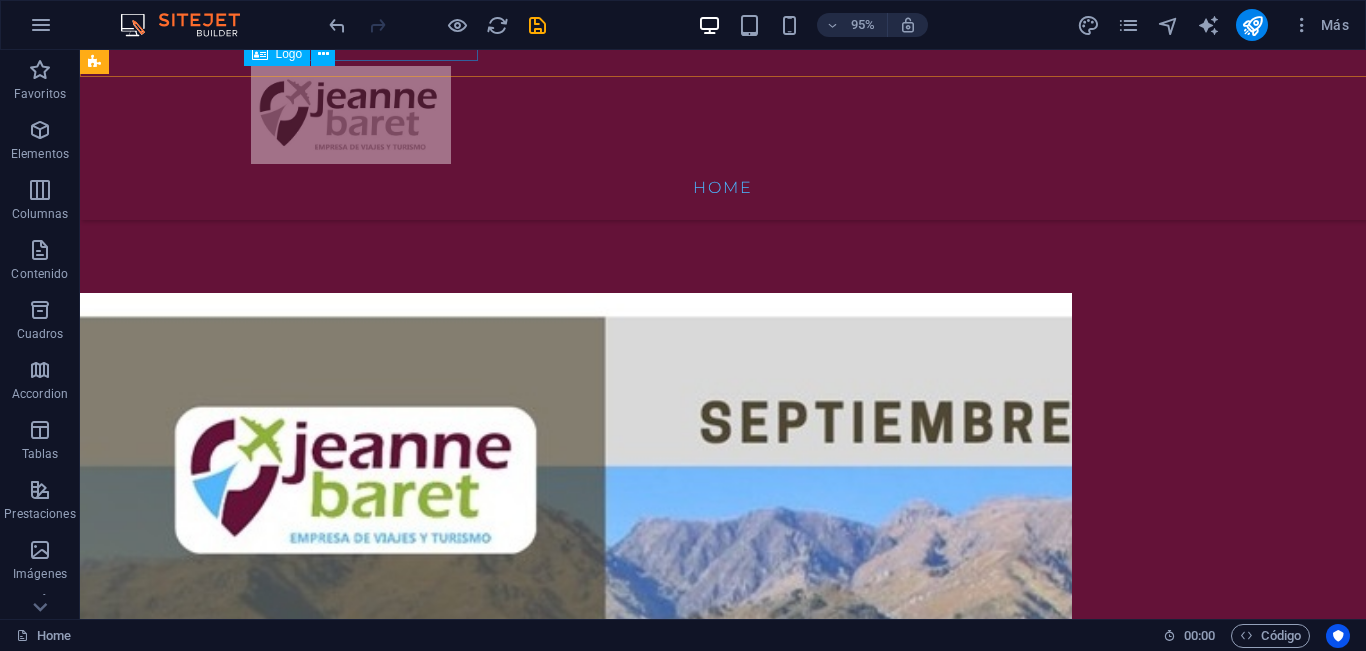 scroll, scrollTop: 2200, scrollLeft: 0, axis: vertical 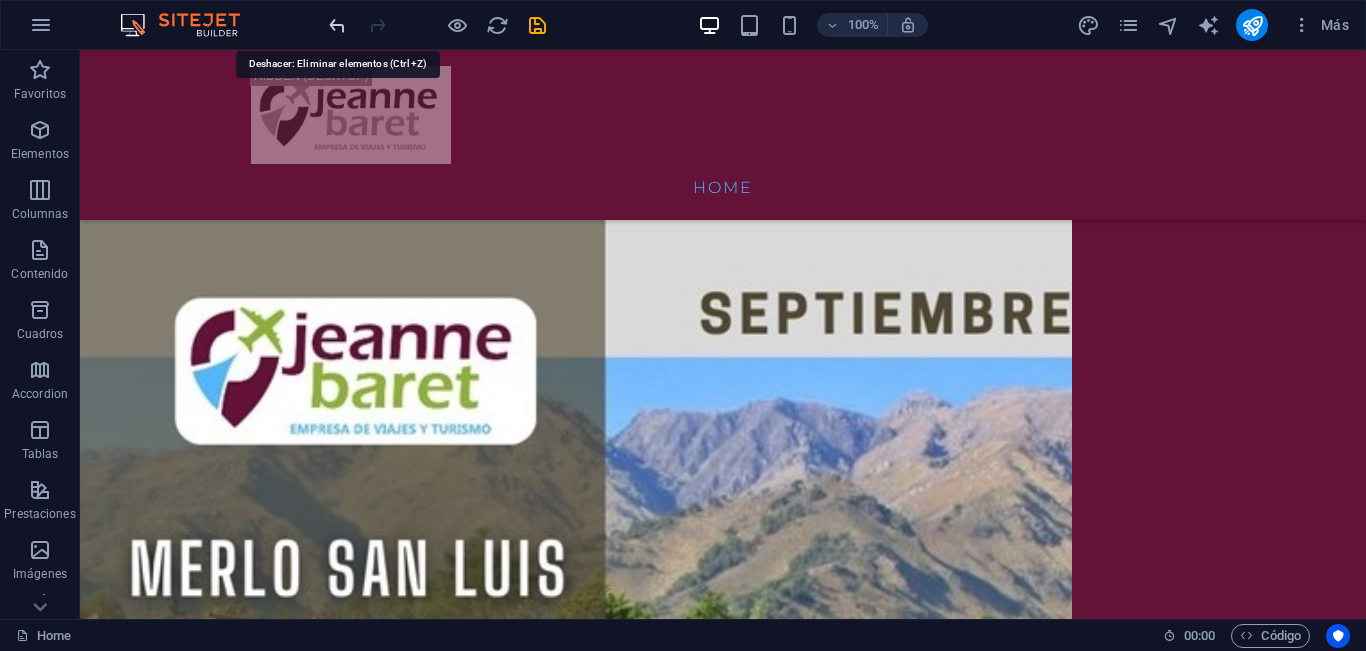 click at bounding box center (337, 25) 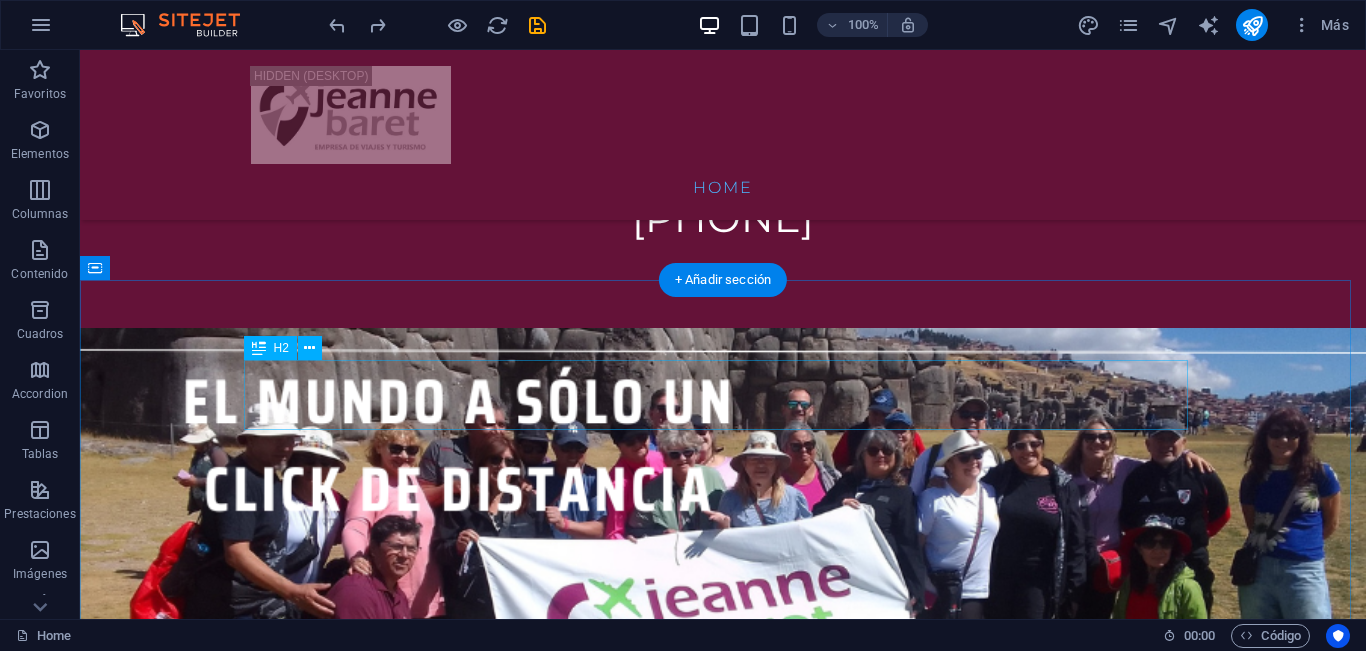 scroll, scrollTop: 1300, scrollLeft: 0, axis: vertical 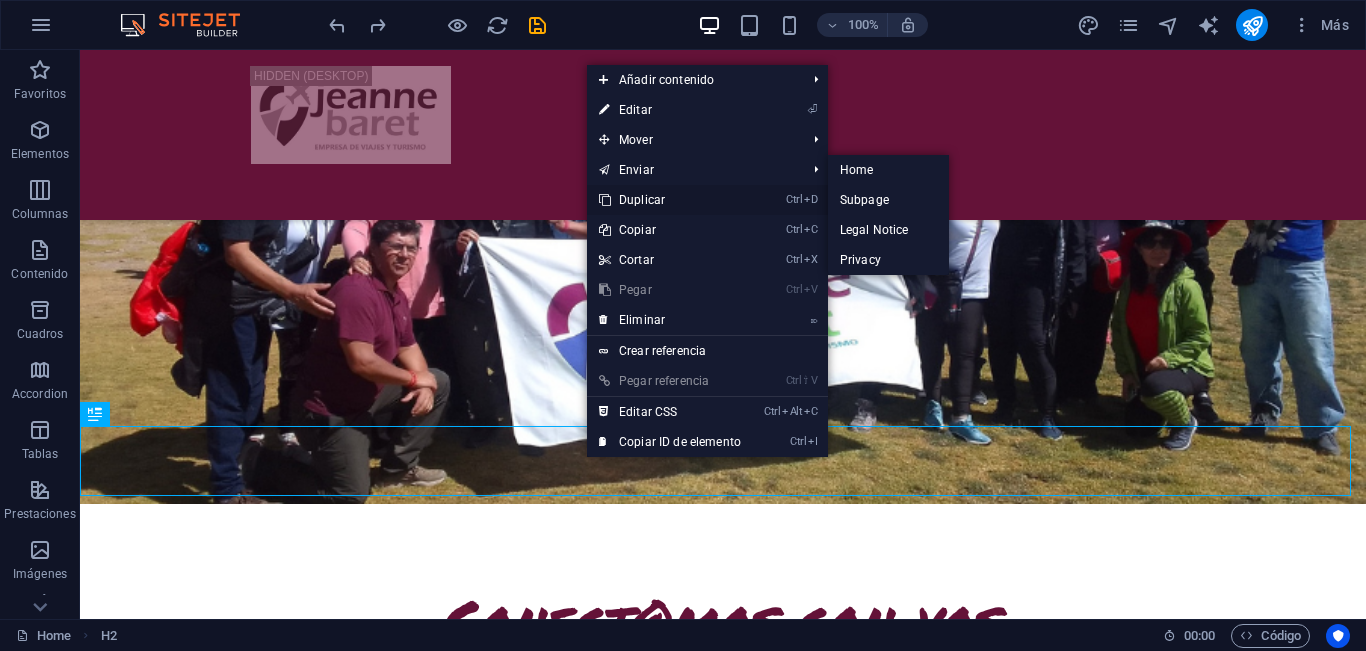 click on "Ctrl D  Duplicar" at bounding box center (670, 200) 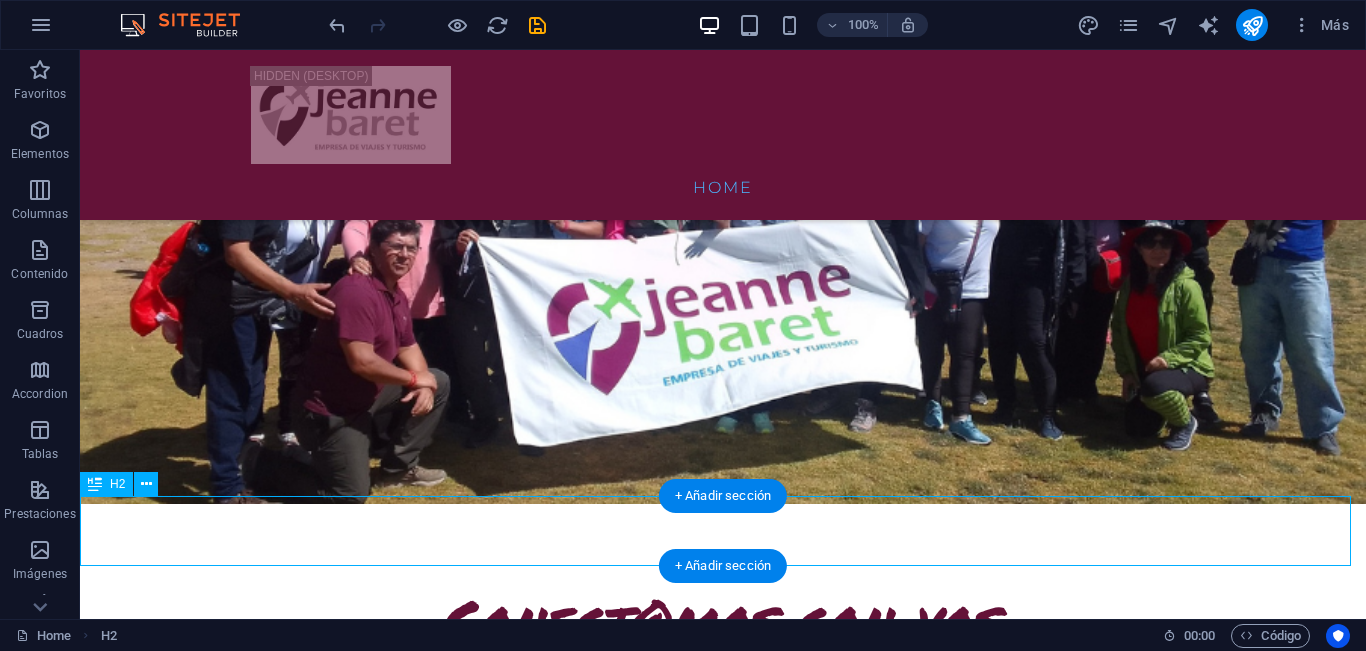 click on "Salidas Grupales en Bus 2025" at bounding box center (723, 1055) 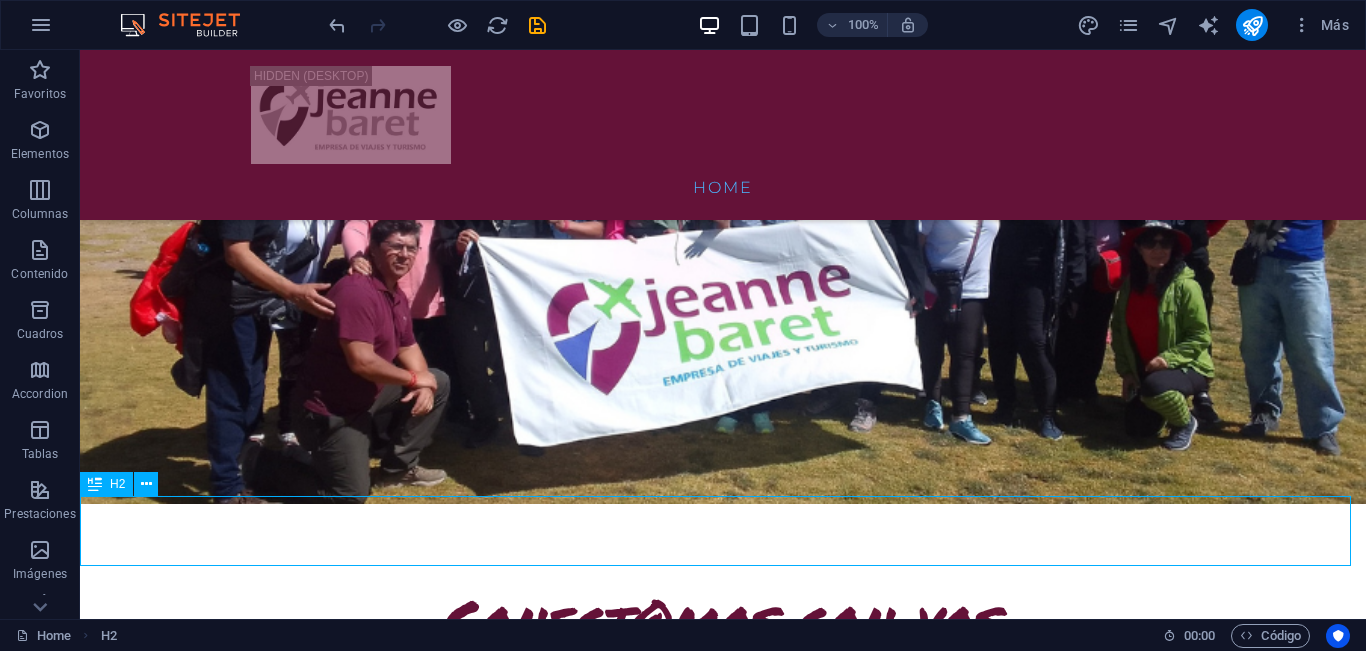 click at bounding box center (95, 484) 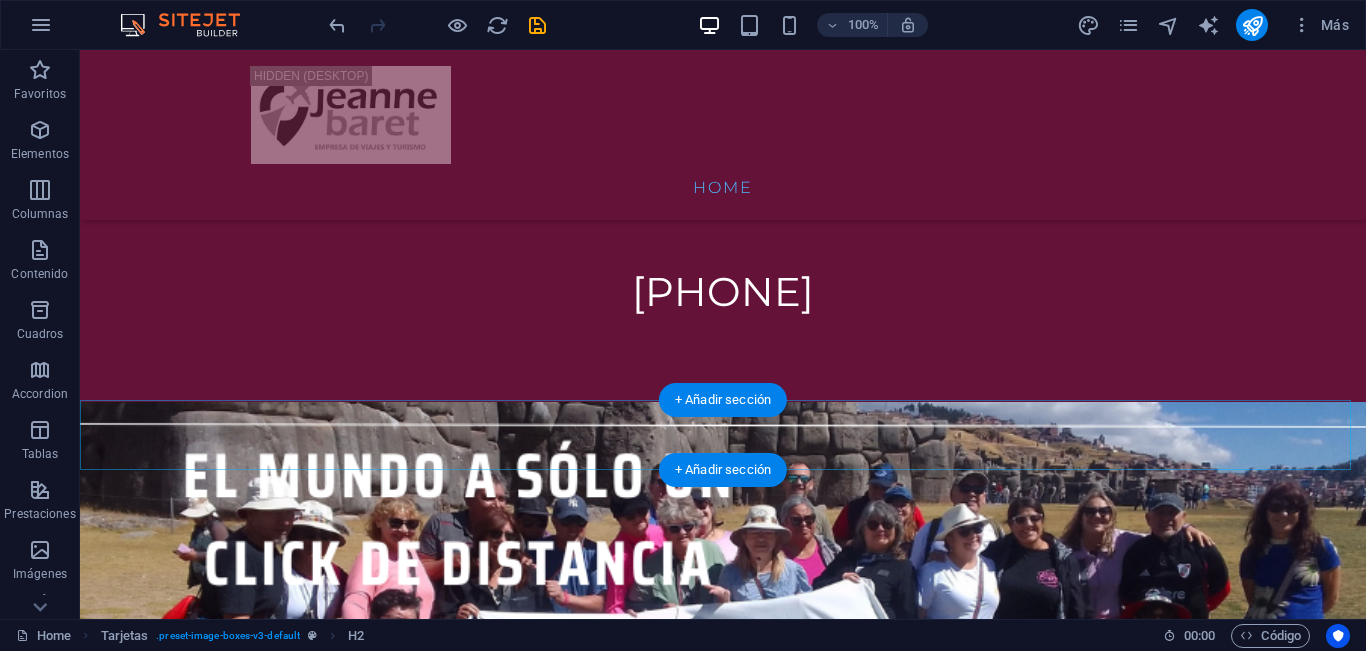 scroll, scrollTop: 1326, scrollLeft: 0, axis: vertical 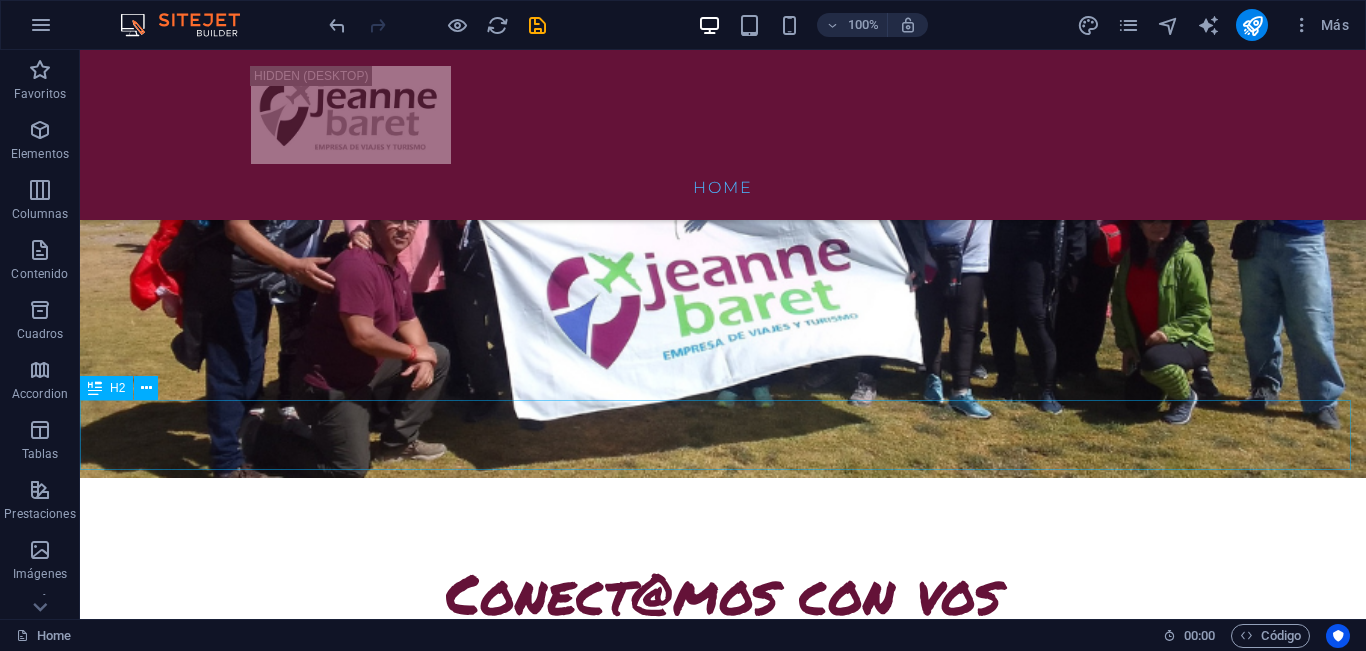 click at bounding box center [95, 388] 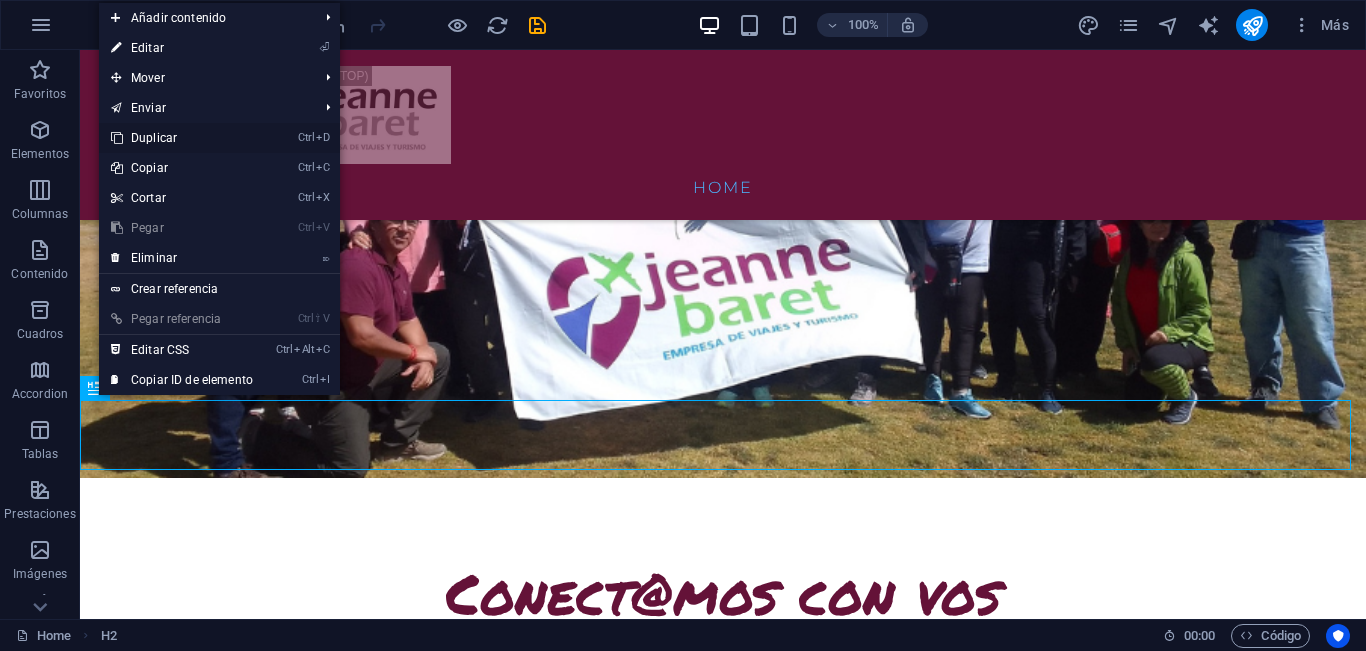 click on "Ctrl D  Duplicar" at bounding box center [182, 138] 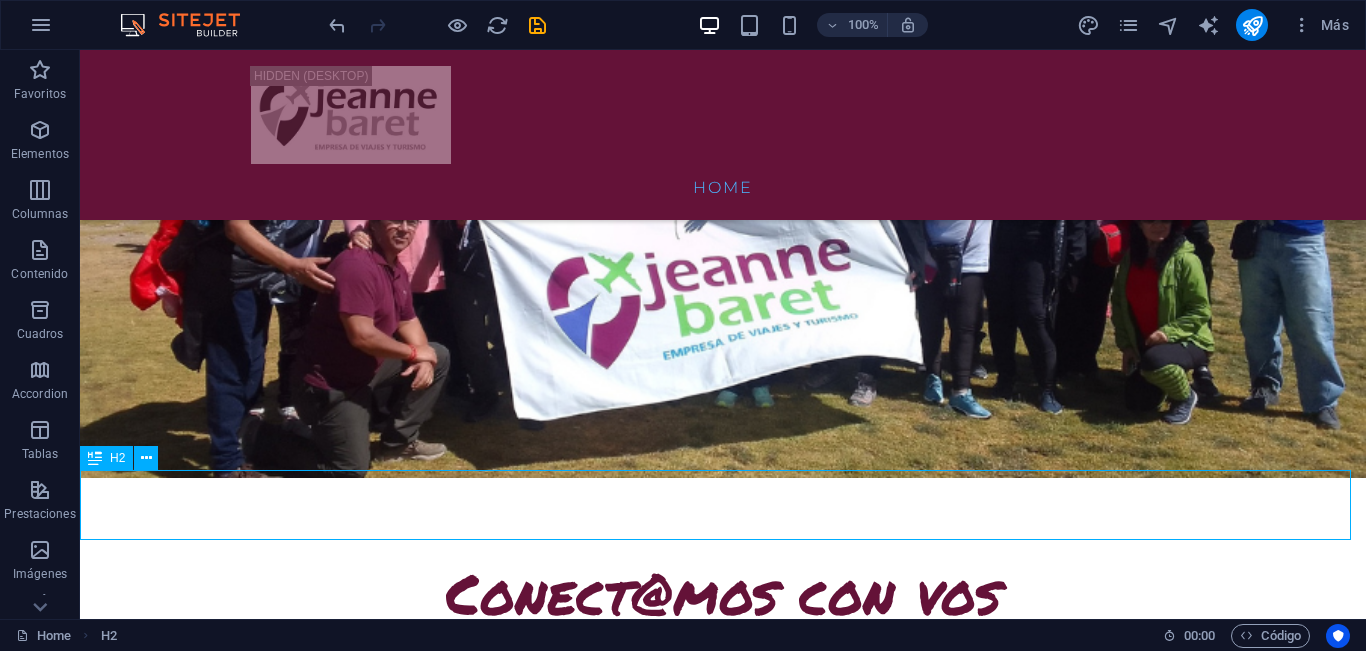 click at bounding box center [95, 458] 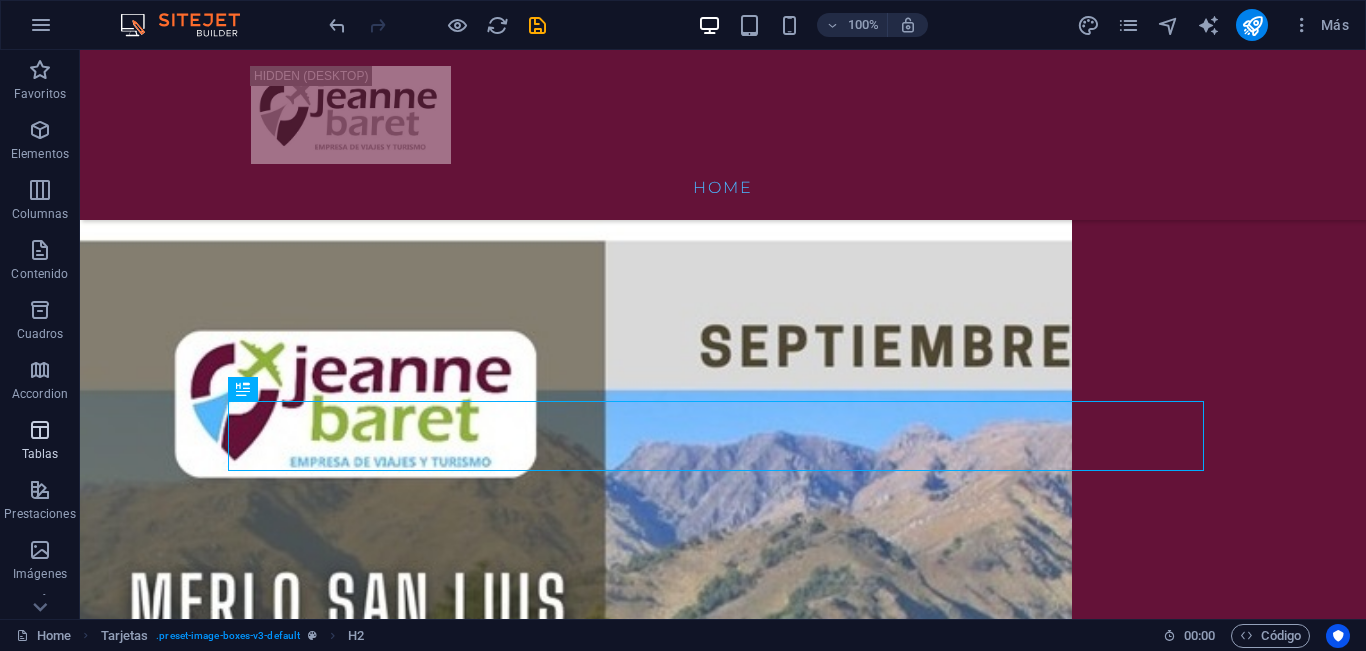 scroll, scrollTop: 2170, scrollLeft: 0, axis: vertical 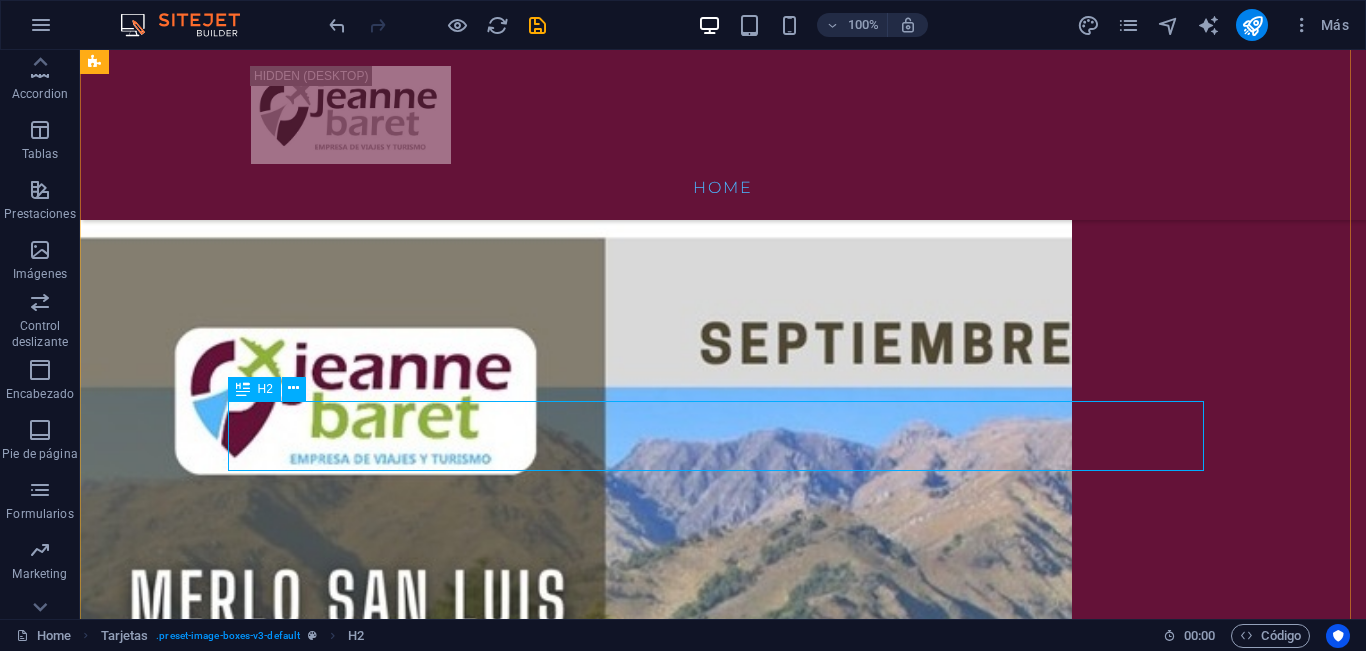 click on "Salidas Grupales en Bus 2025" at bounding box center [568, 8126] 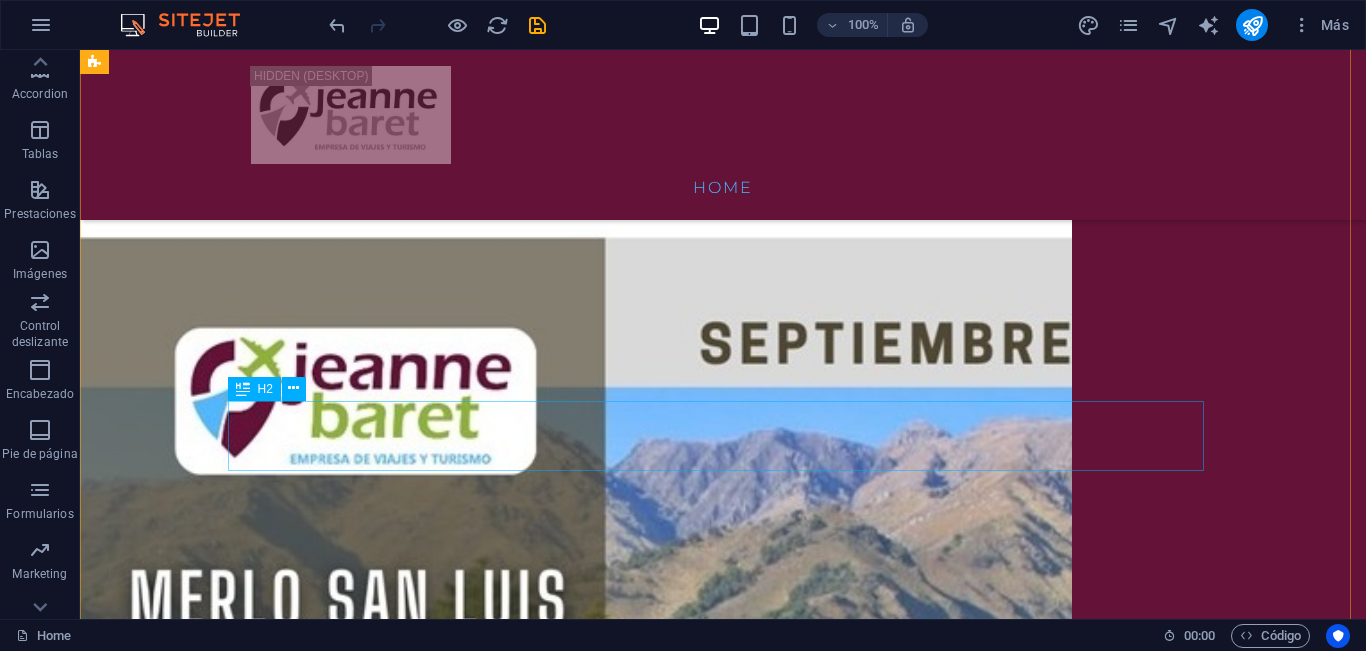 click on "Salidas Grupales en Bus 2025" at bounding box center (568, 8126) 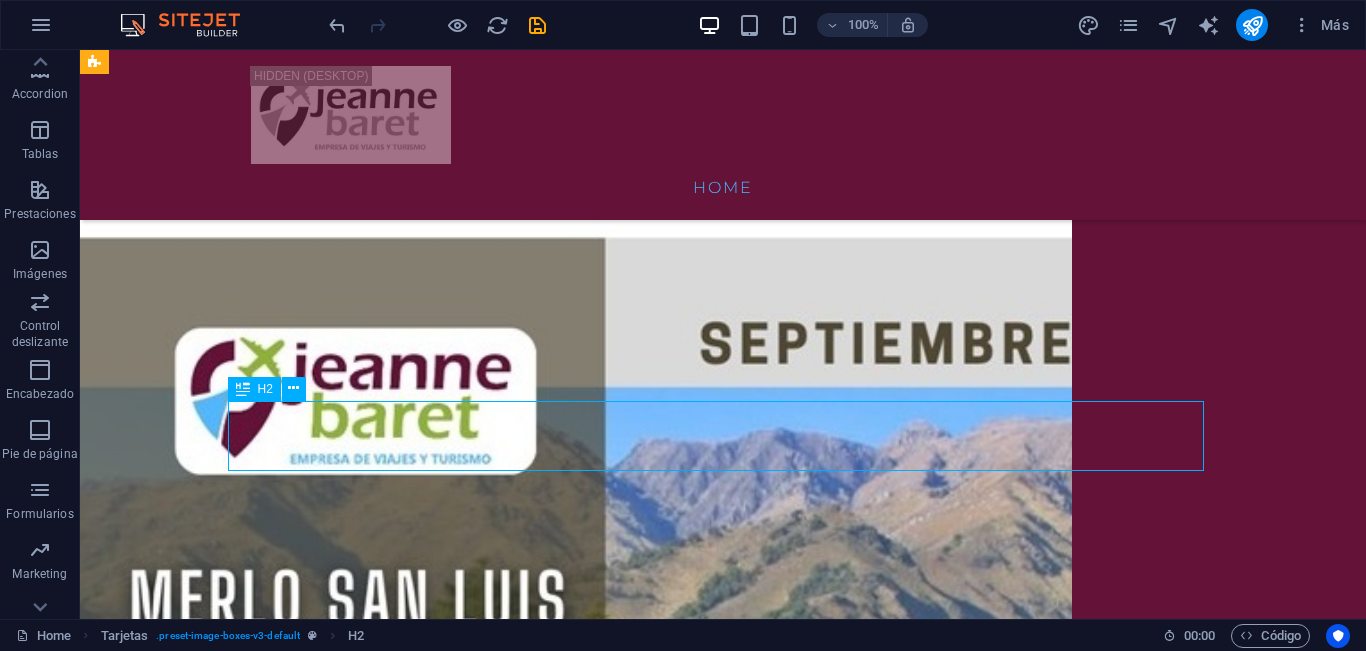 click on "Salidas Grupales en Bus 2025" at bounding box center (568, 8126) 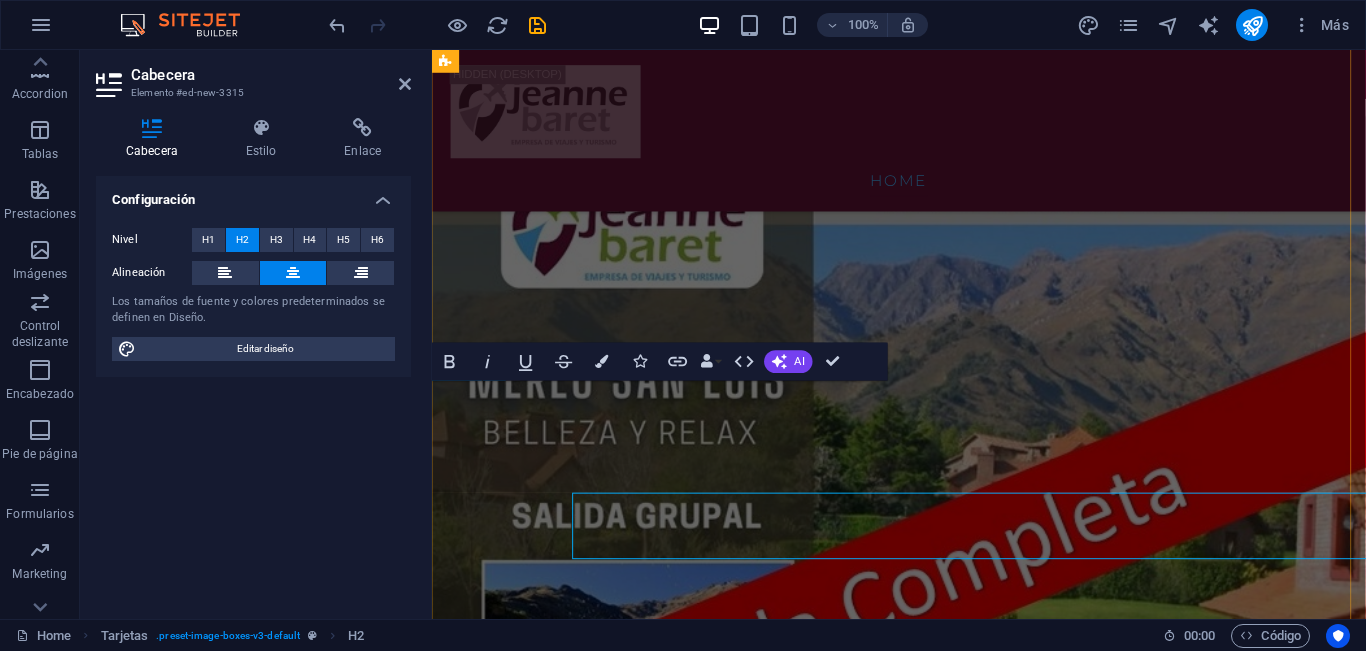 scroll, scrollTop: 2055, scrollLeft: 0, axis: vertical 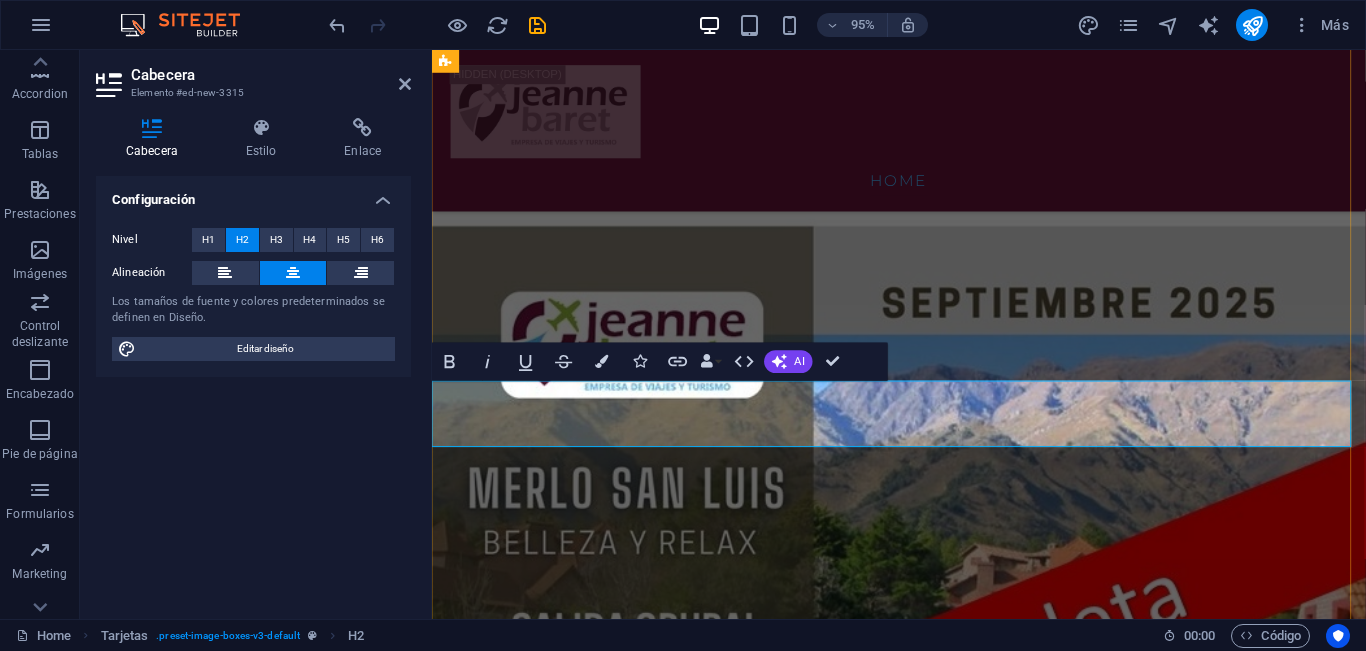 type 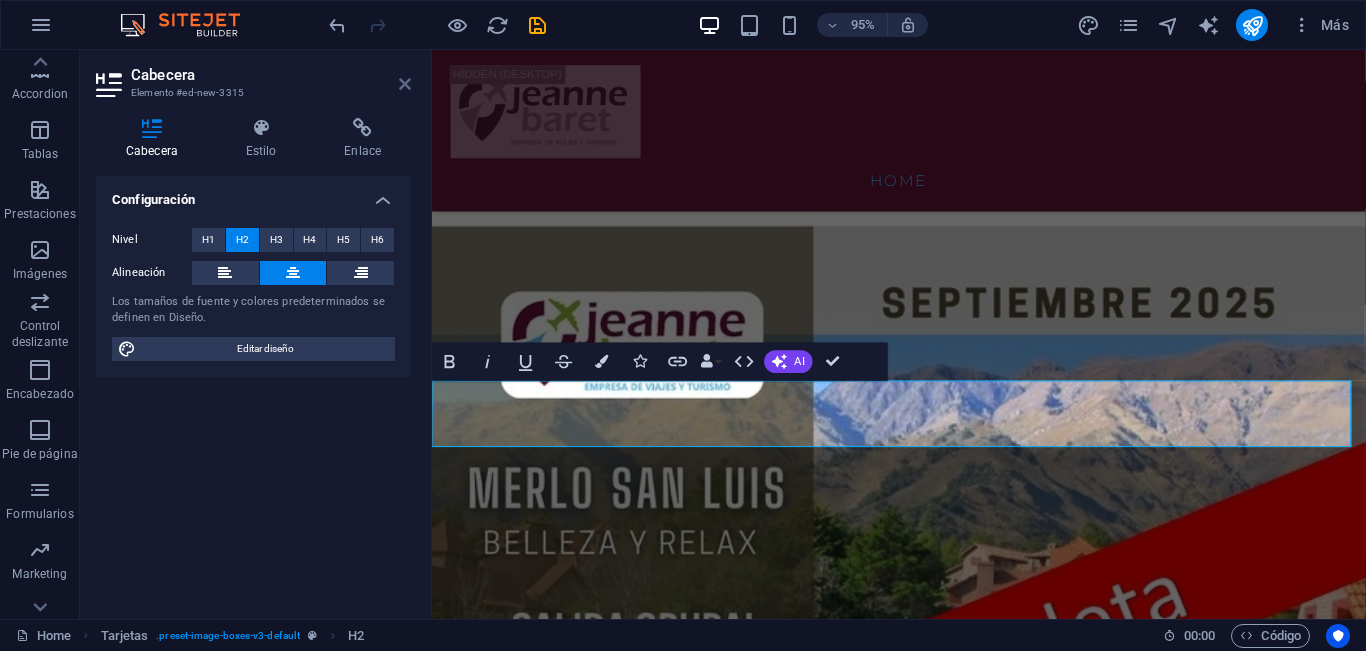 drag, startPoint x: 404, startPoint y: 78, endPoint x: 706, endPoint y: 457, distance: 484.6081 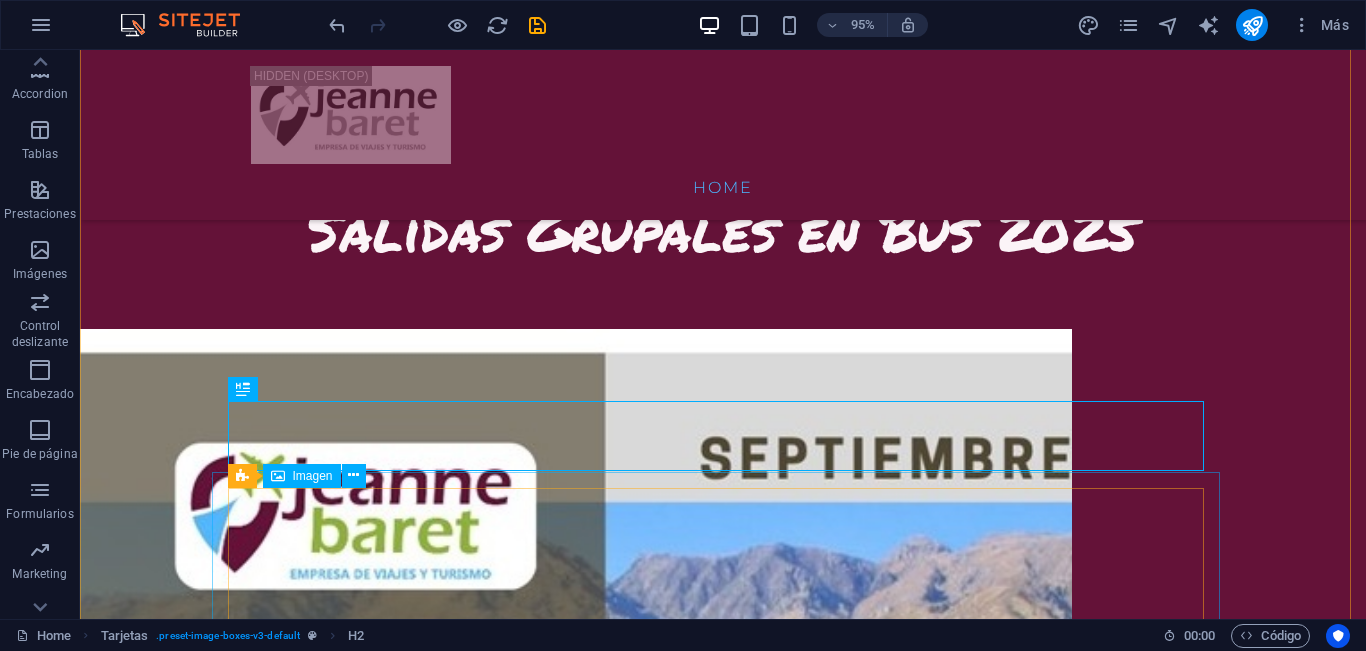 scroll, scrollTop: 2170, scrollLeft: 0, axis: vertical 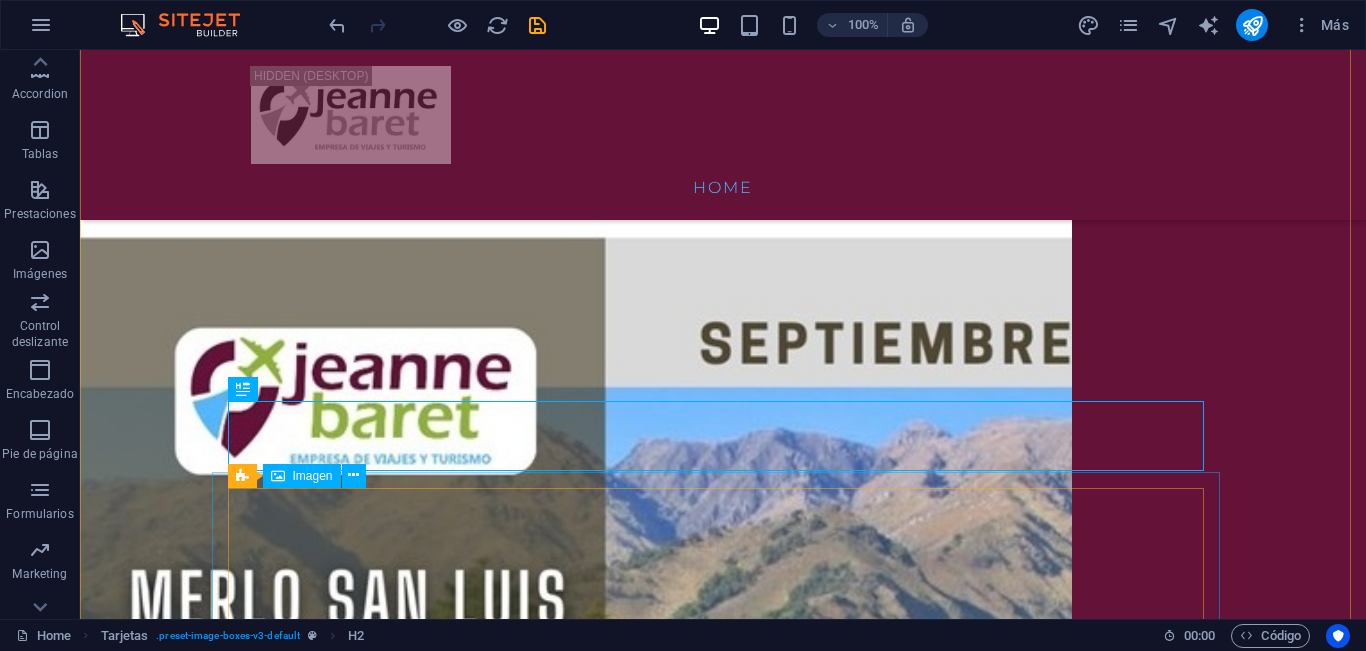 click at bounding box center [568, 8400] 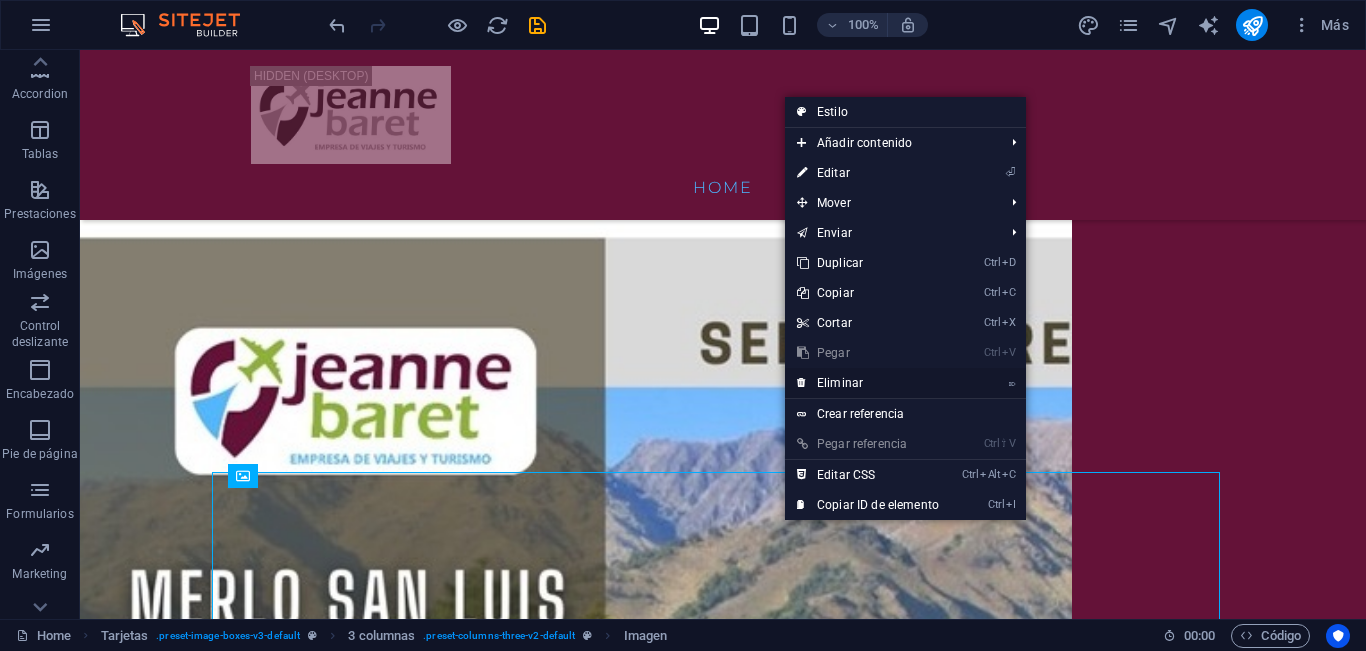 click on "⌦  Eliminar" at bounding box center (868, 383) 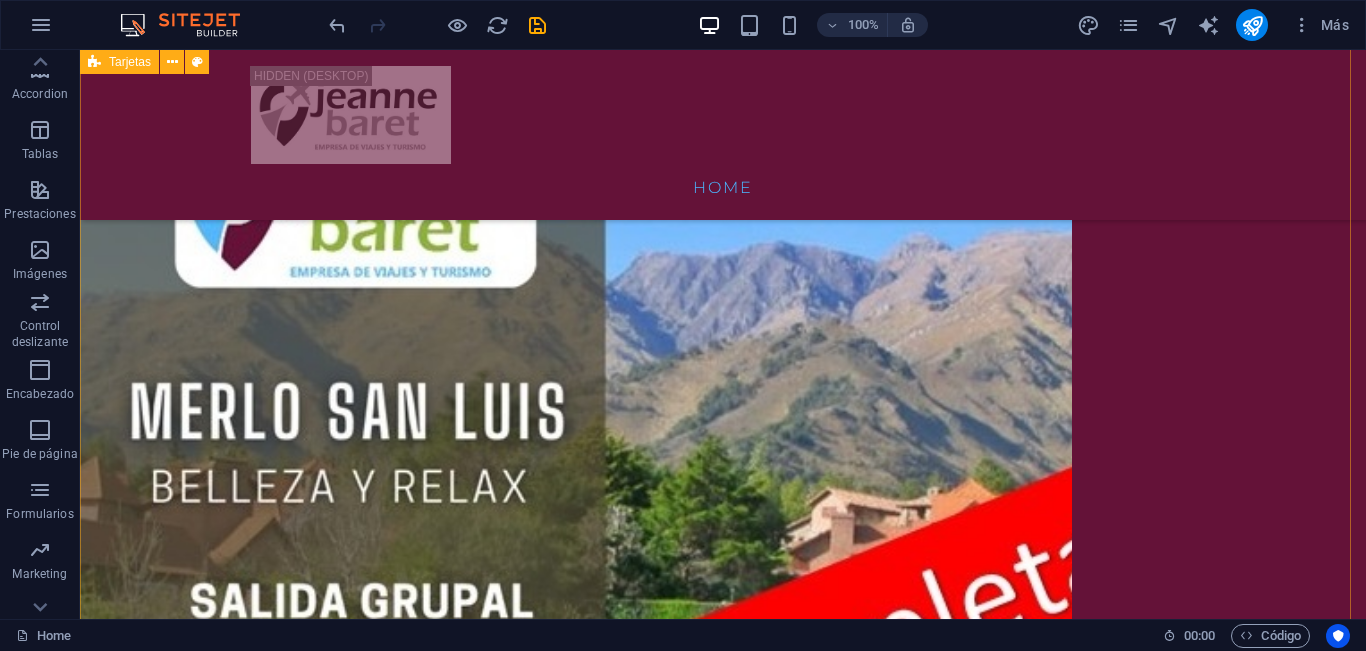 scroll, scrollTop: 2270, scrollLeft: 0, axis: vertical 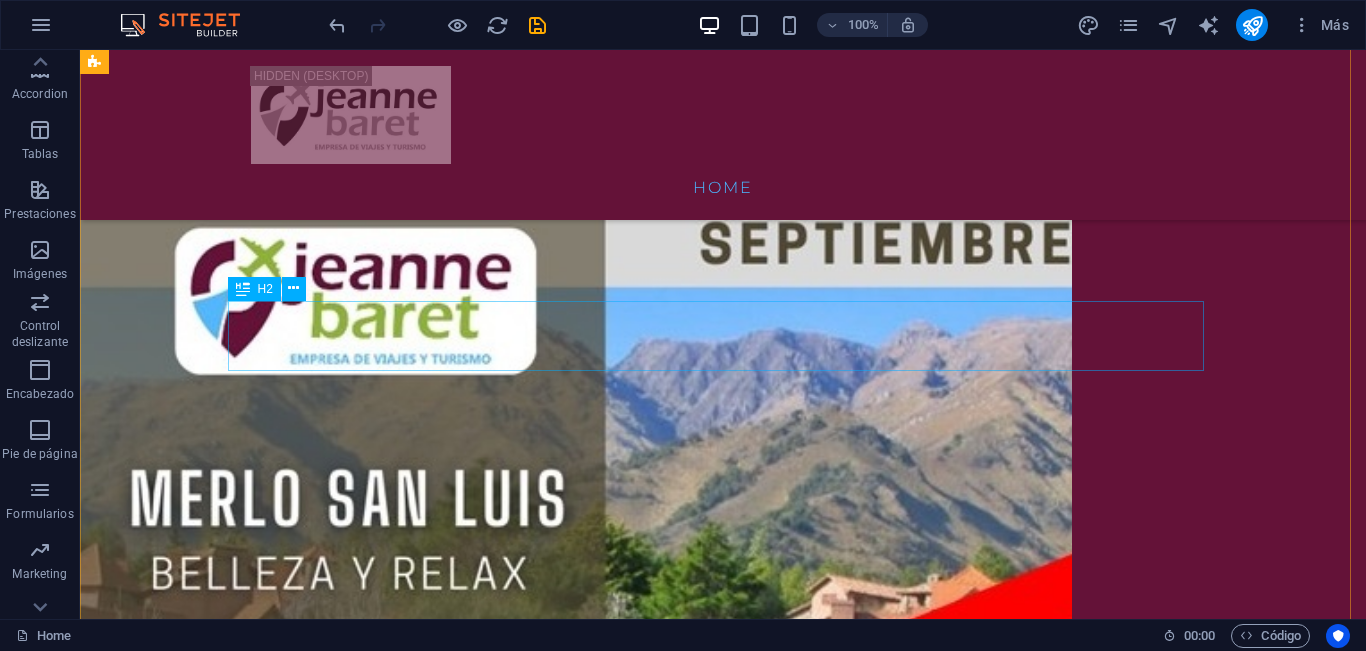 click on "H2" at bounding box center [254, 289] 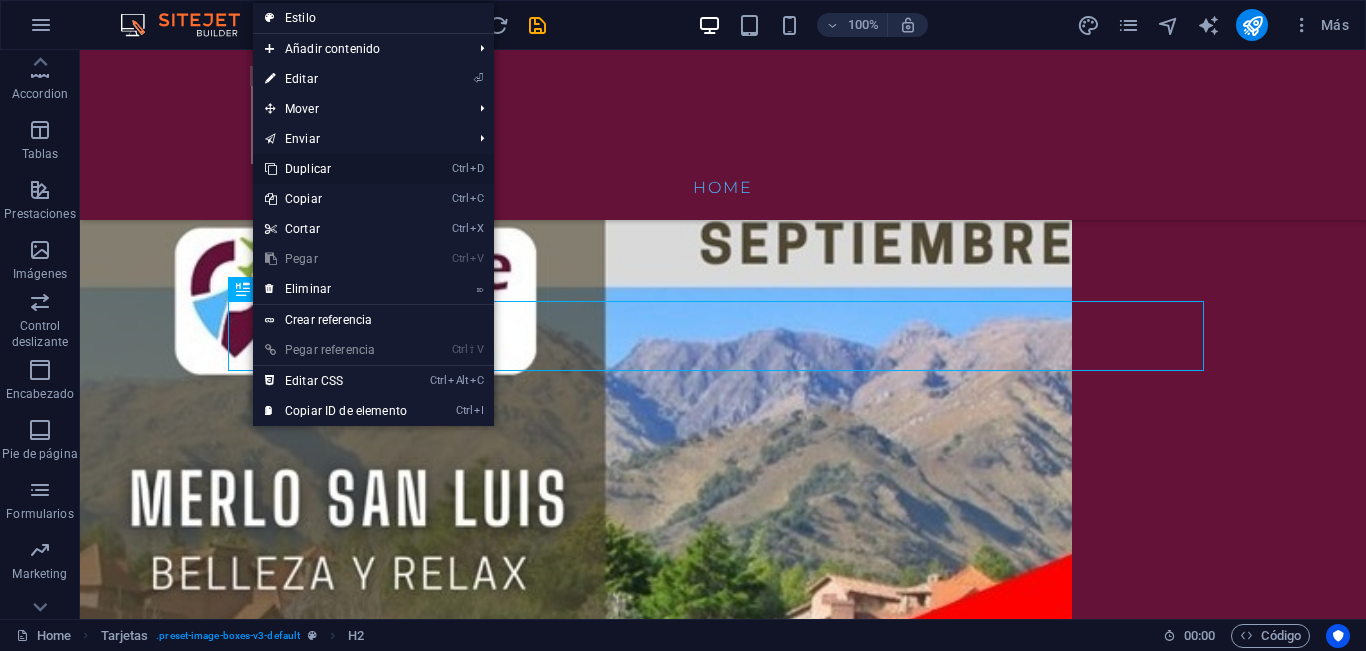 drag, startPoint x: 321, startPoint y: 168, endPoint x: 414, endPoint y: 256, distance: 128.03516 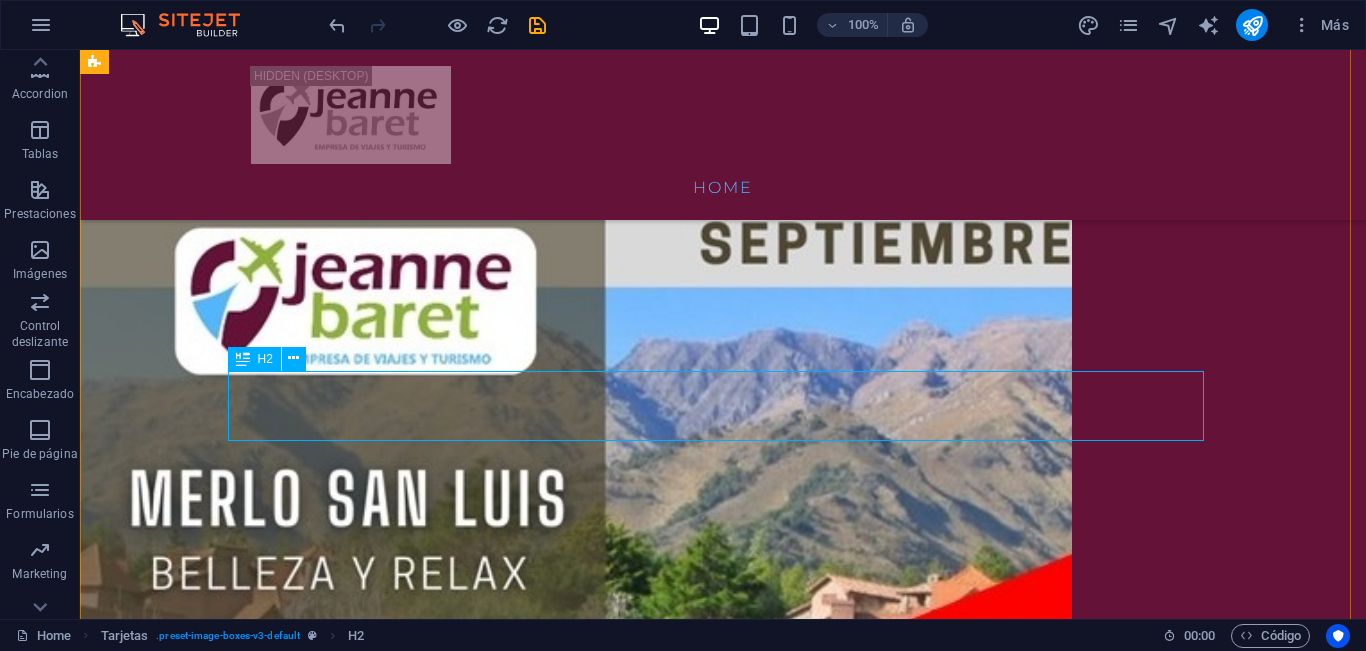click on "H2" at bounding box center (254, 359) 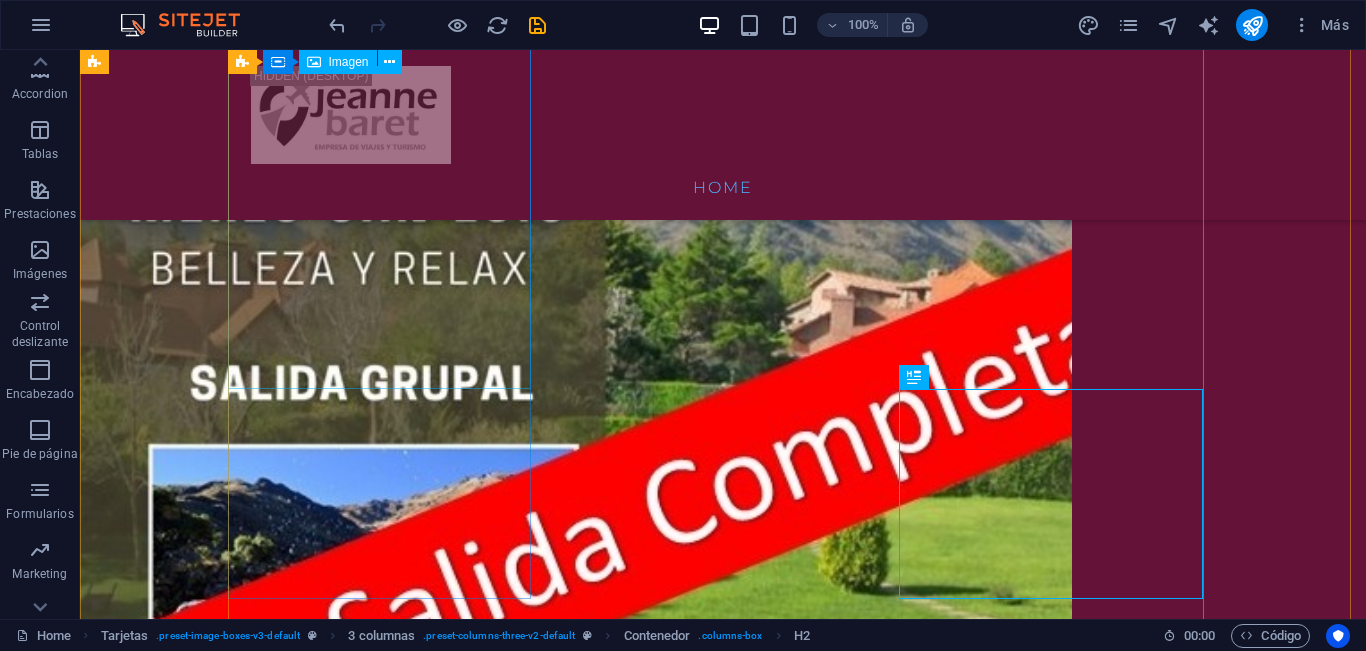 scroll, scrollTop: 2884, scrollLeft: 0, axis: vertical 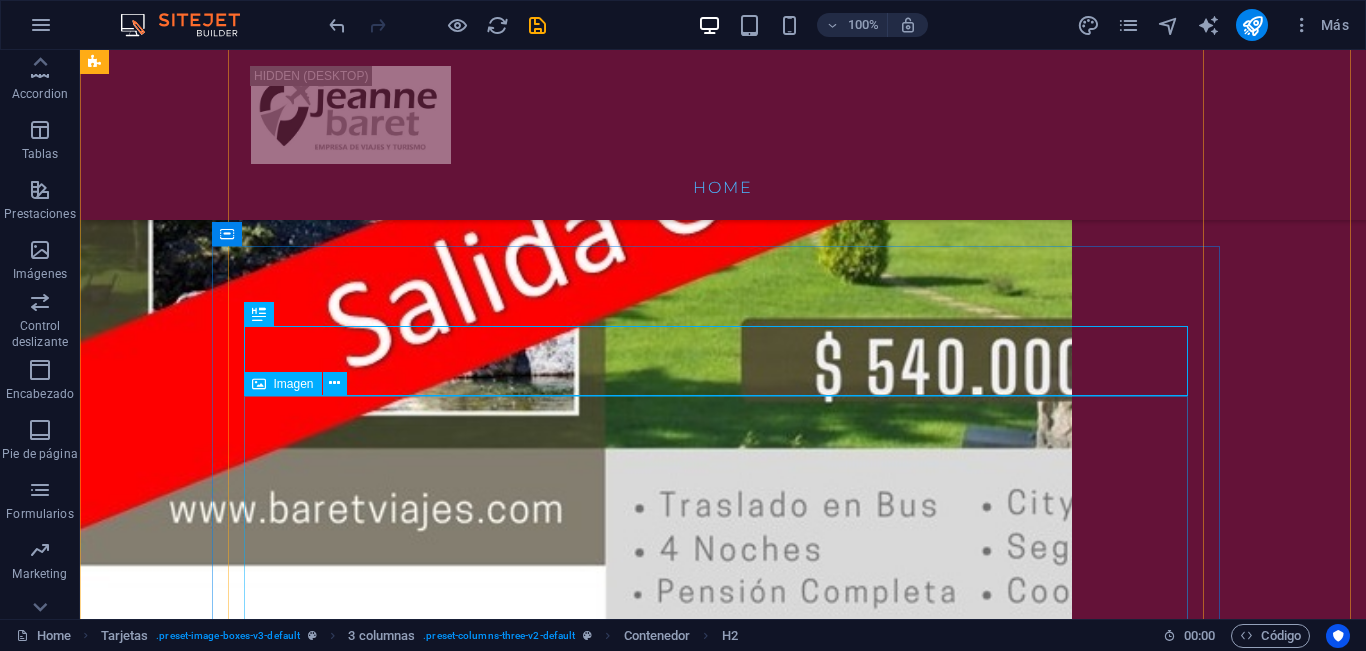click at bounding box center (568, 13687) 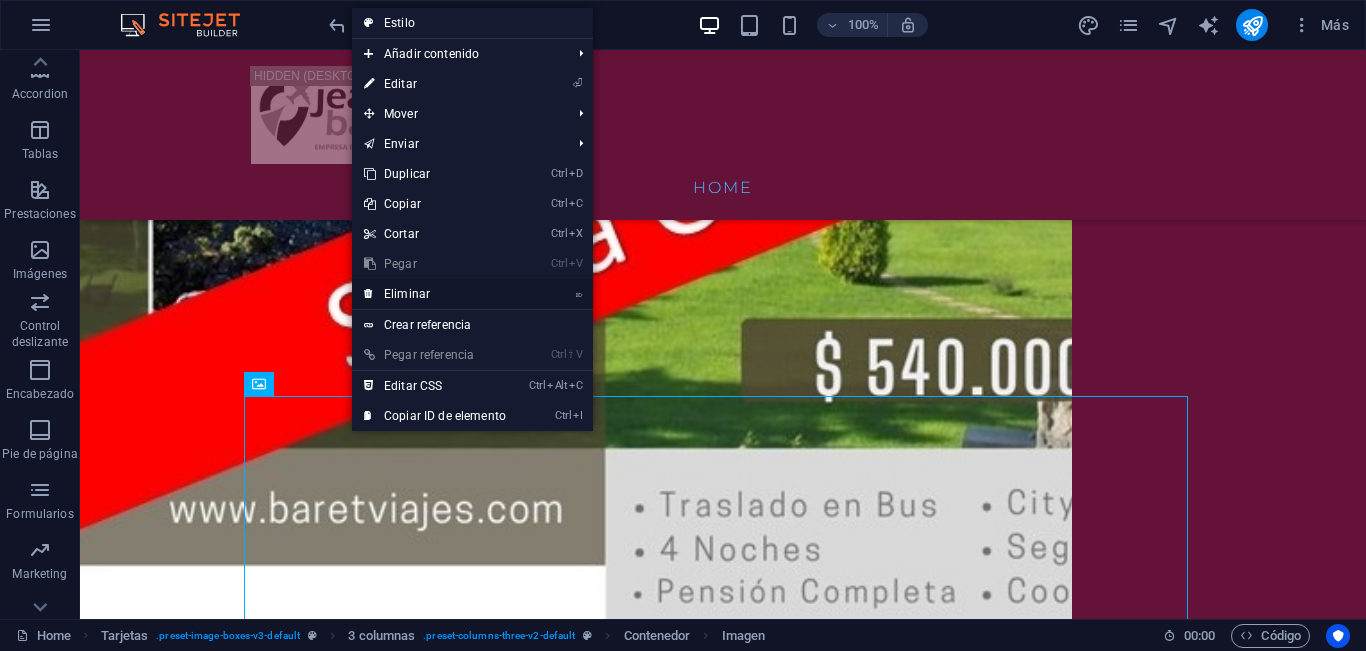 drag, startPoint x: 413, startPoint y: 291, endPoint x: 518, endPoint y: 265, distance: 108.17116 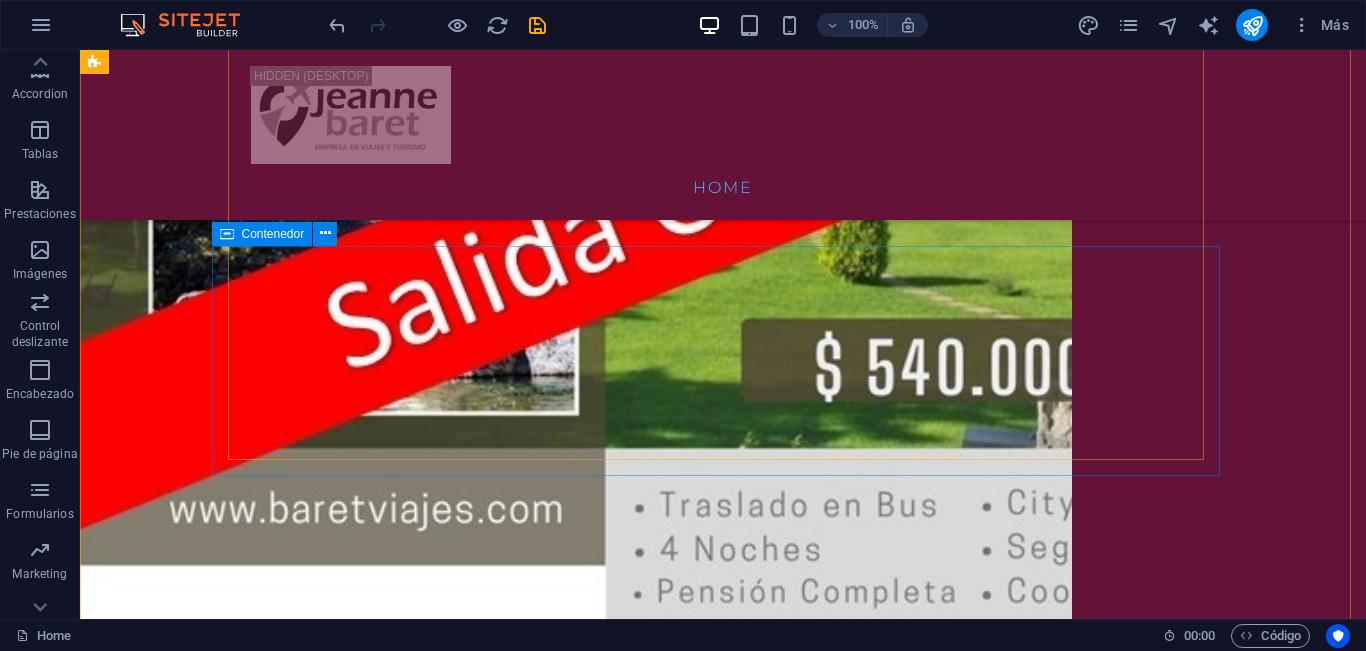 click on "Grupales en avión 2026" at bounding box center (568, 13414) 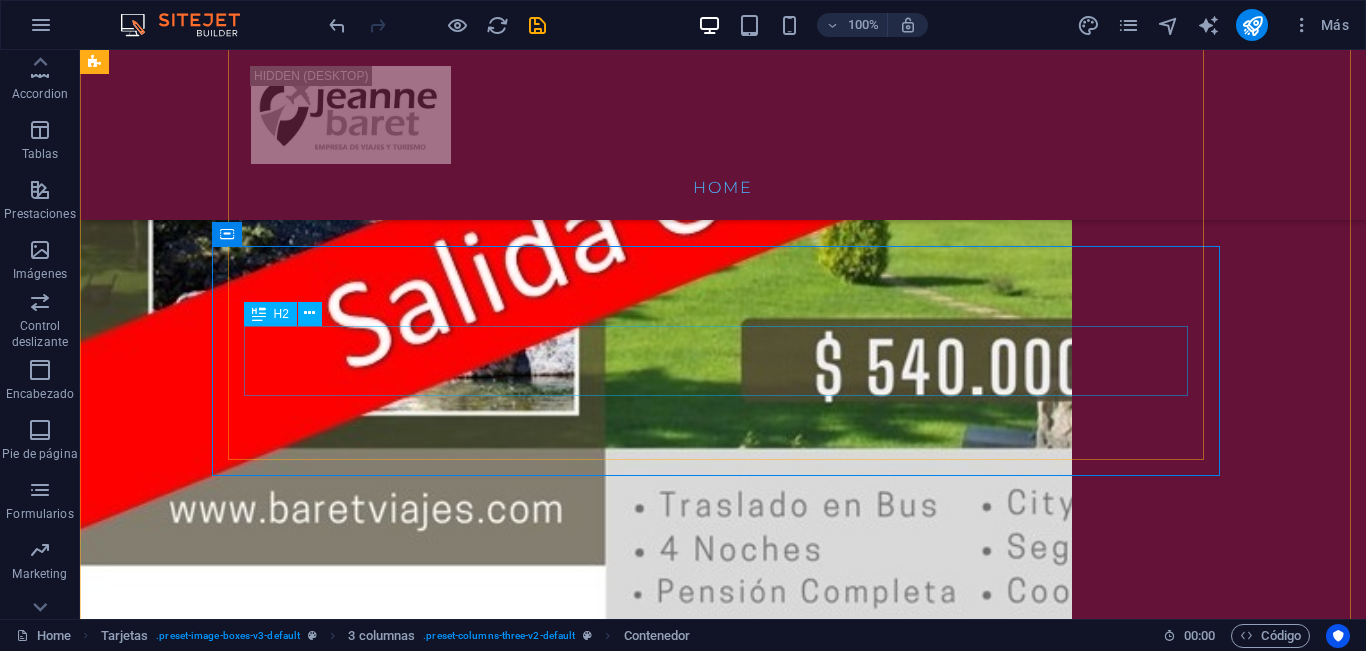 click on "Grupales en avión 2026" at bounding box center [568, 13414] 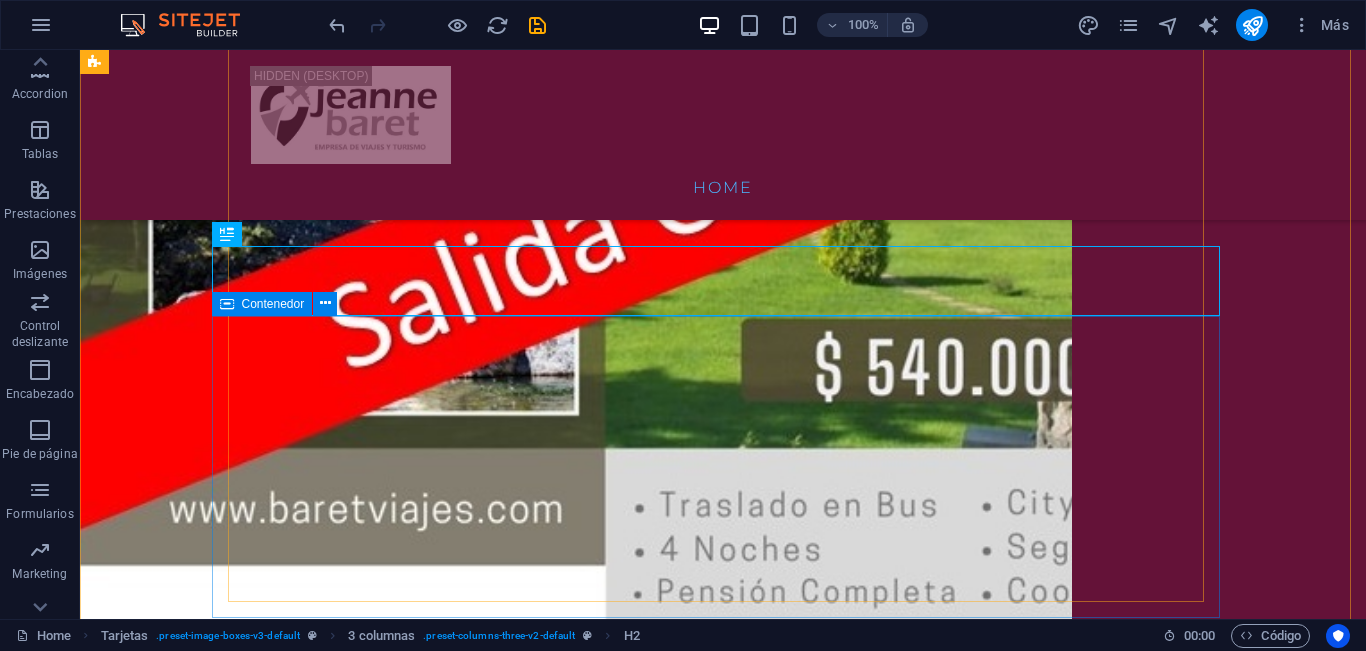 click on "Suelta el contenido aquí o  Añadir elementos  Pegar portapapeles" at bounding box center [568, 13520] 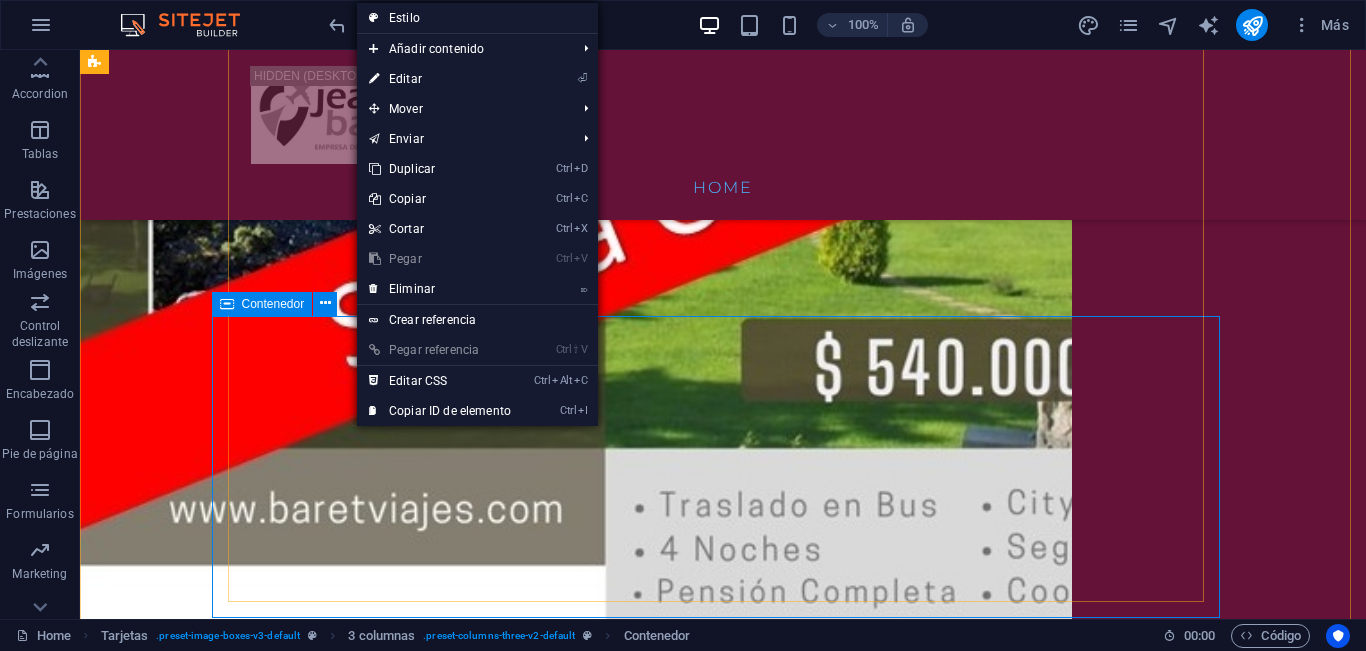 click on "Suelta el contenido aquí o  Añadir elementos  Pegar portapapeles" at bounding box center (568, 13520) 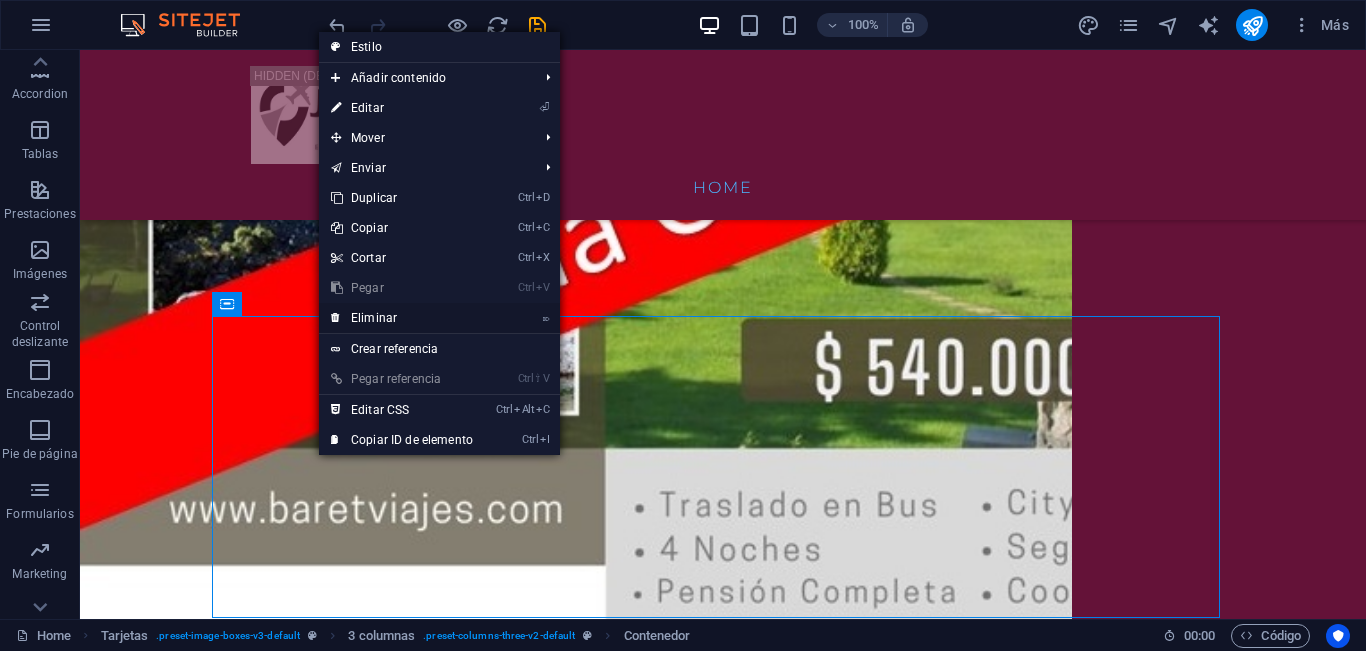 click on "⌦  Eliminar" at bounding box center [402, 318] 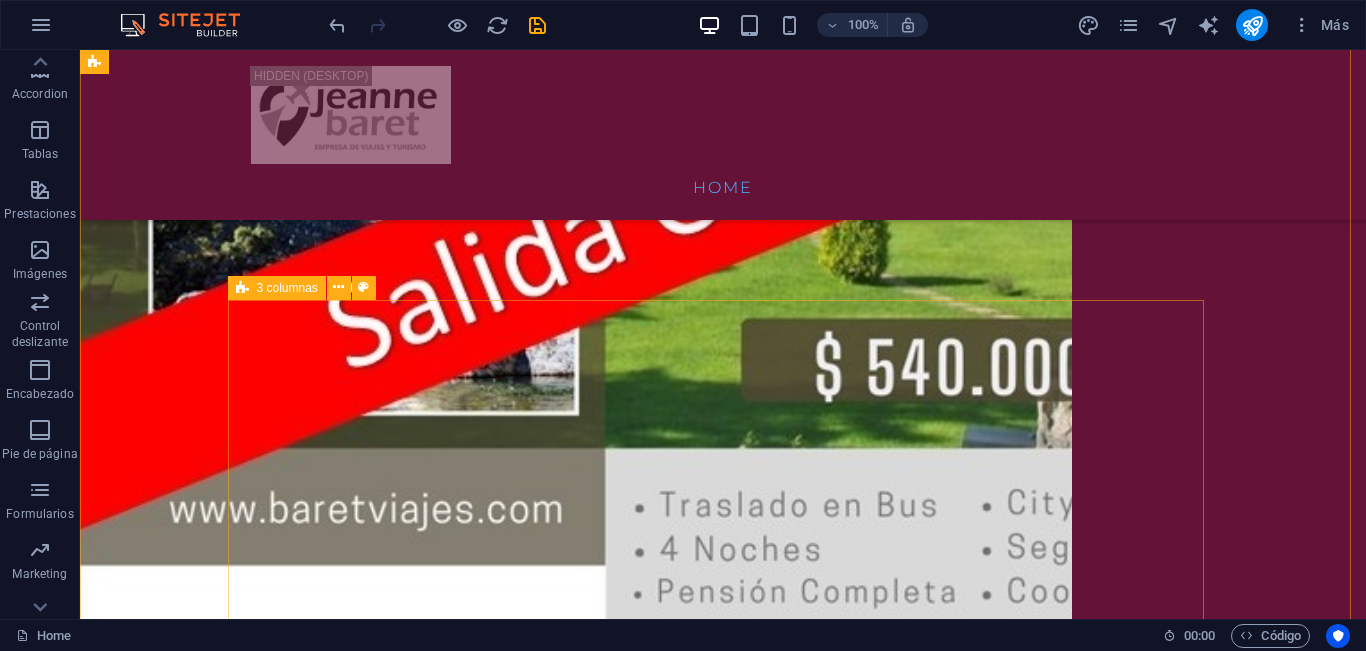 click at bounding box center [242, 288] 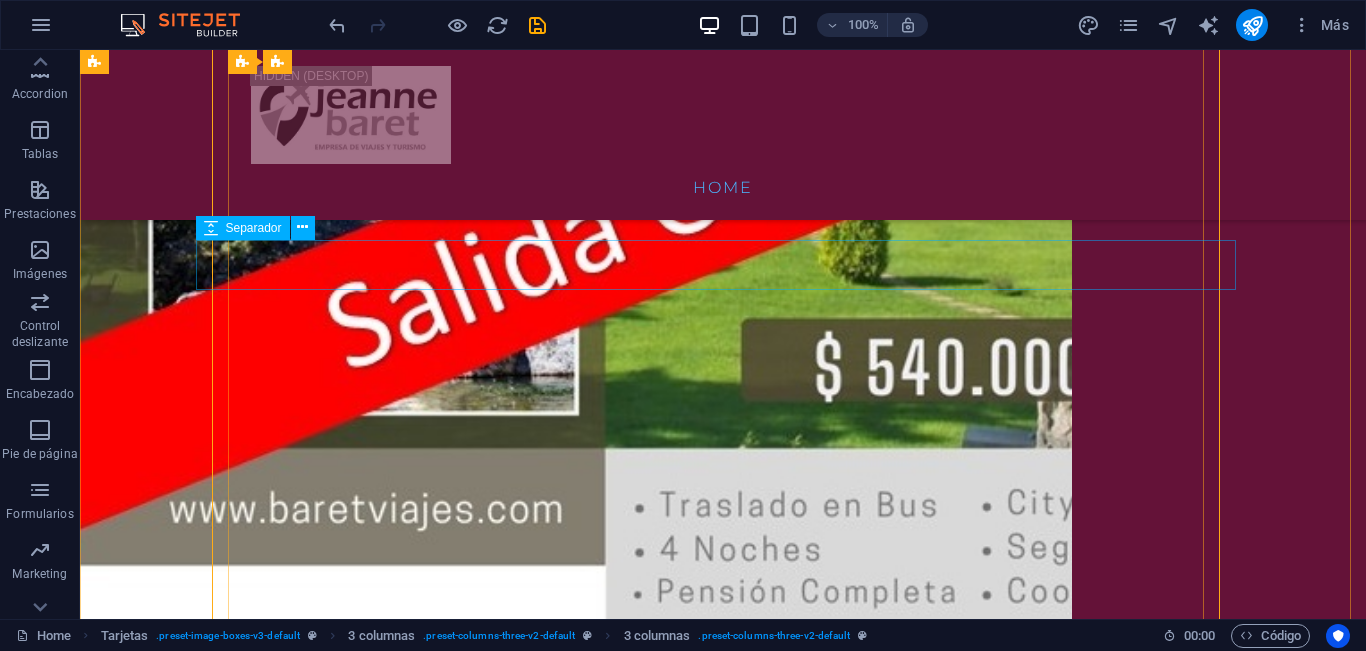 scroll, scrollTop: 3545, scrollLeft: 0, axis: vertical 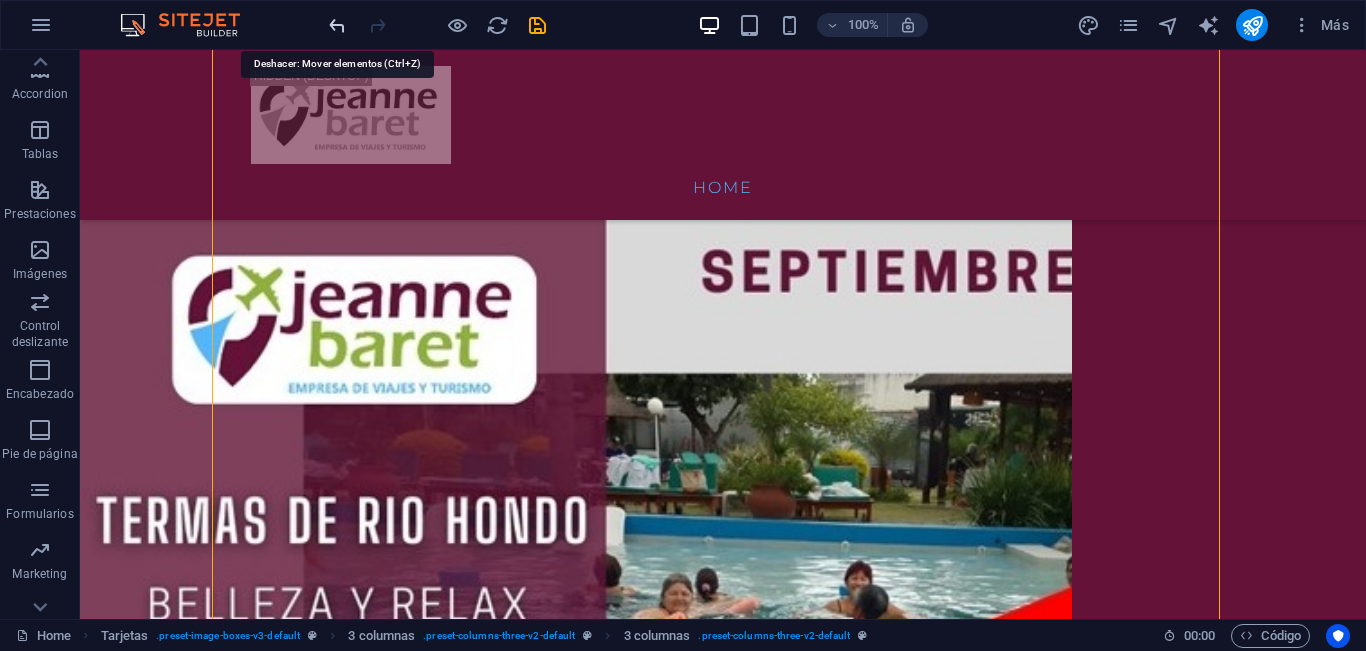 click at bounding box center (337, 25) 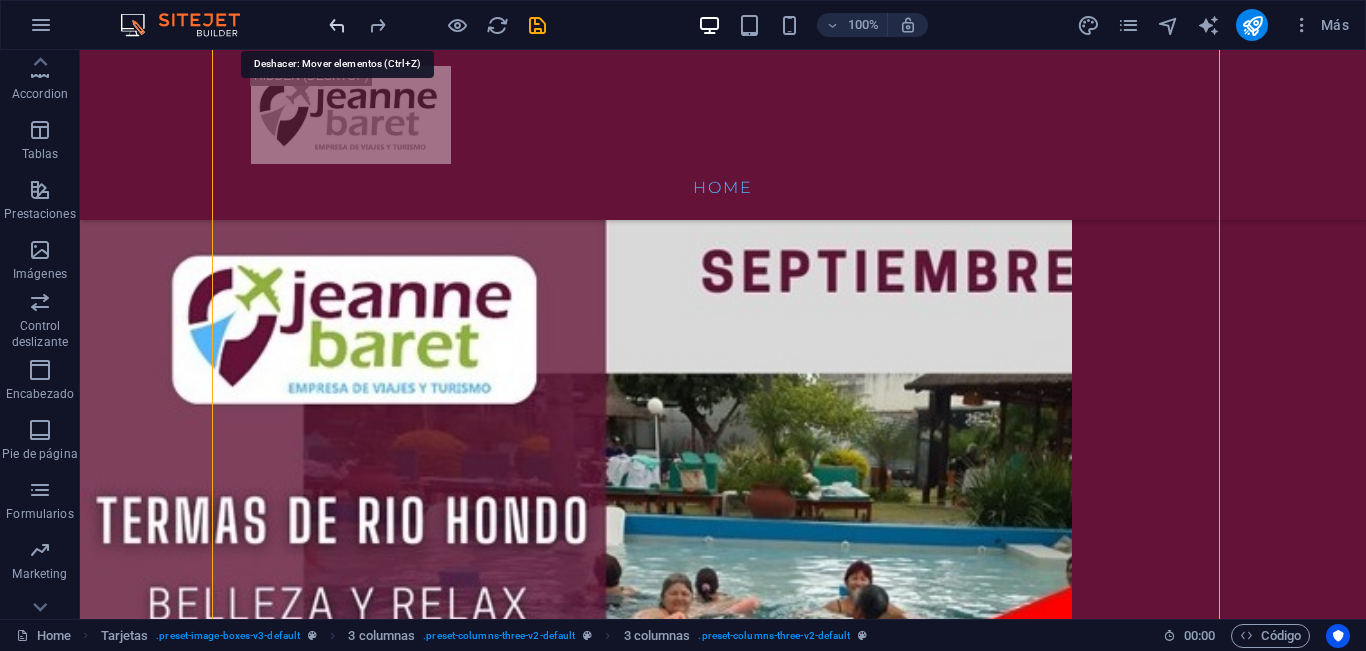 click at bounding box center [337, 25] 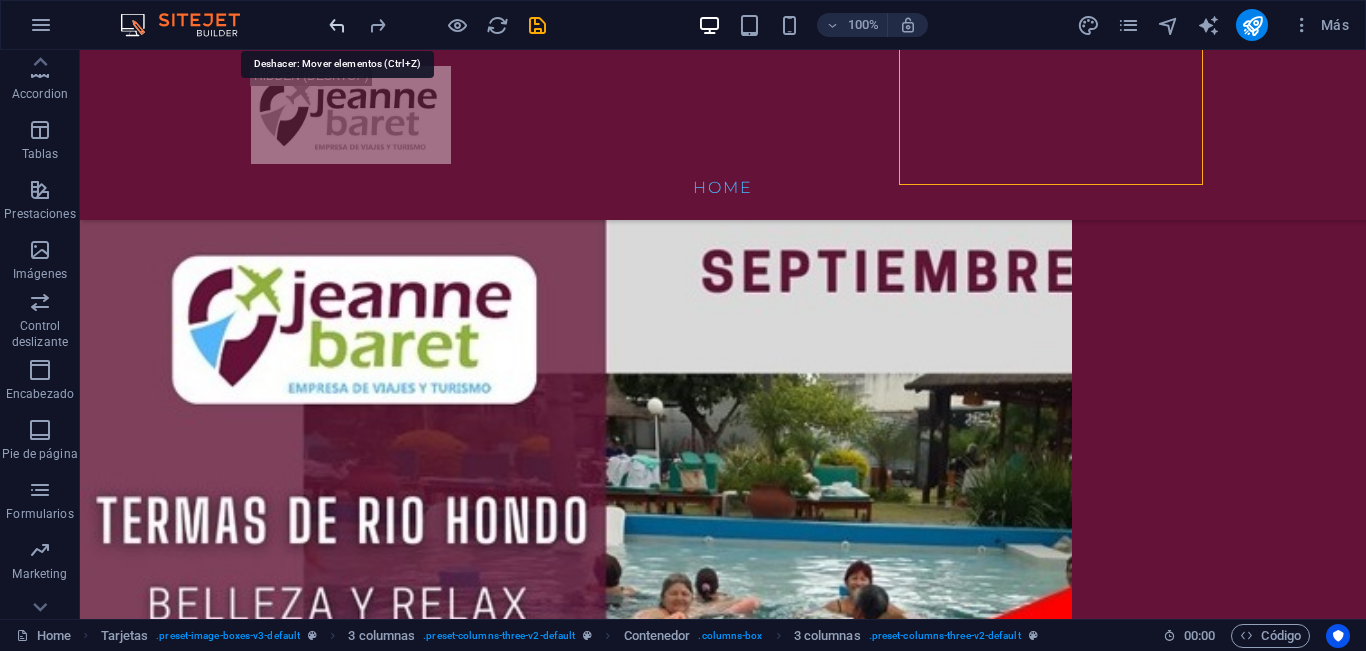 click at bounding box center (337, 25) 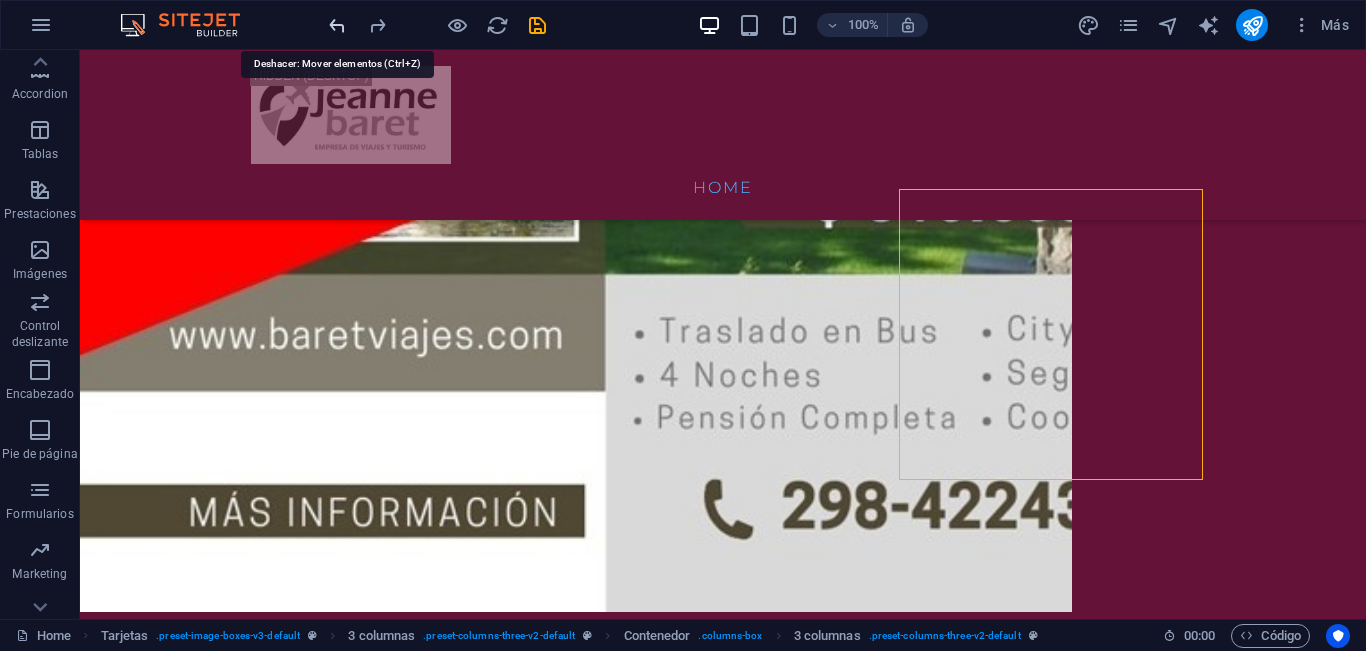 scroll, scrollTop: 2995, scrollLeft: 0, axis: vertical 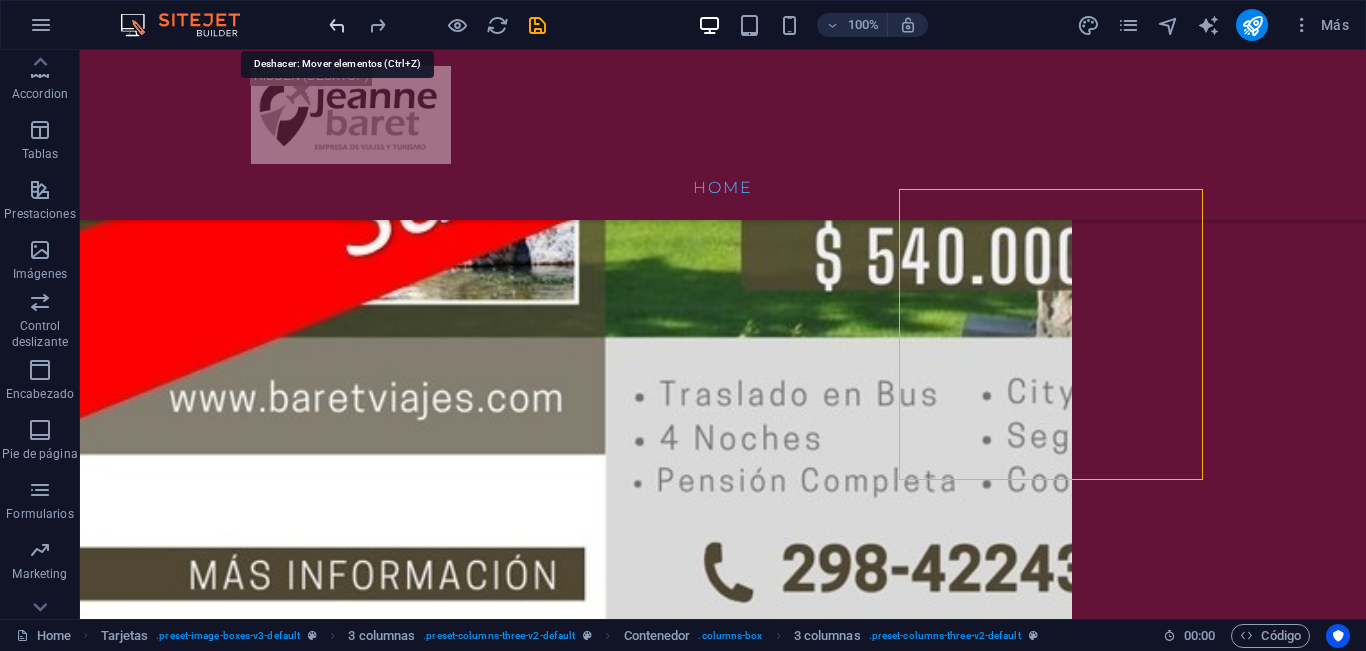 click at bounding box center (337, 25) 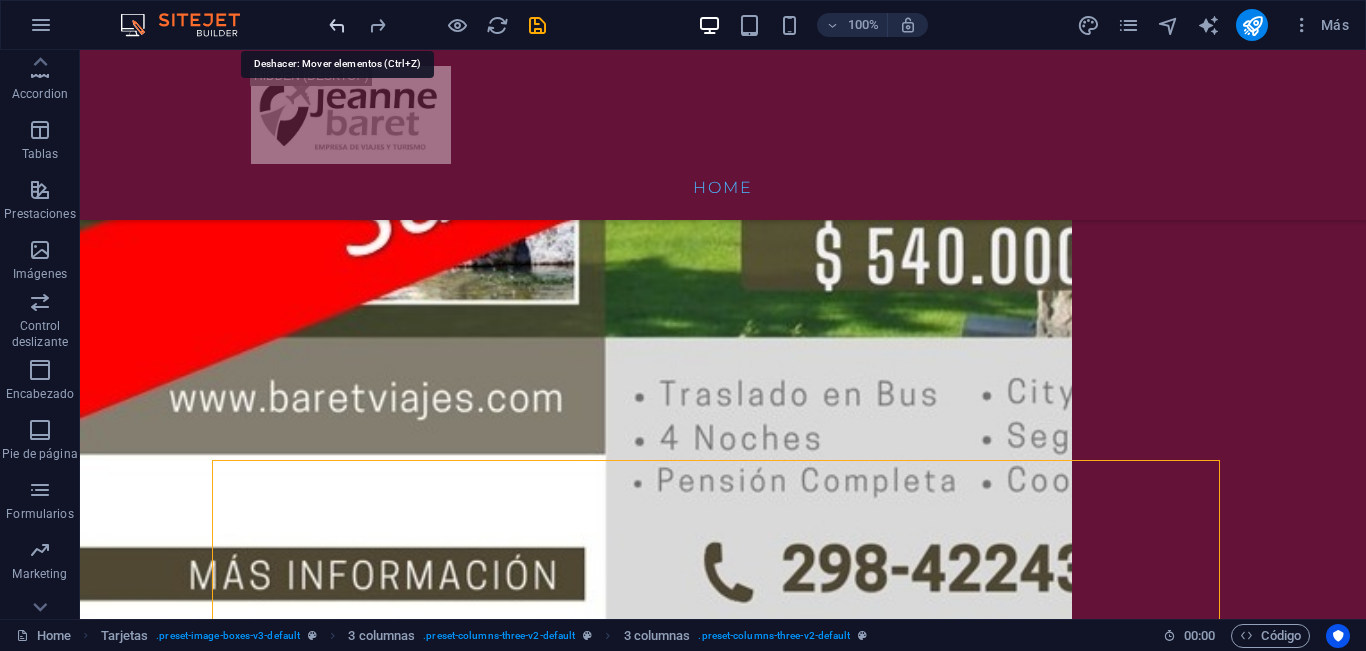 click at bounding box center [337, 25] 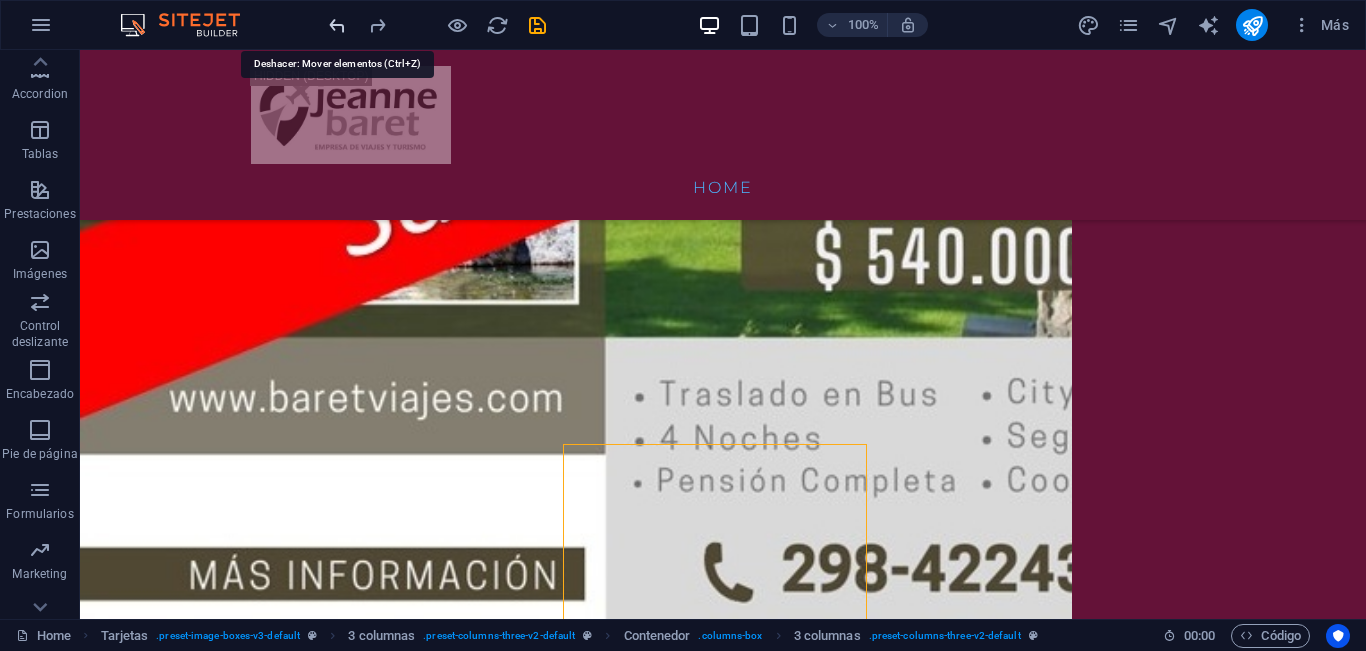 click at bounding box center [337, 25] 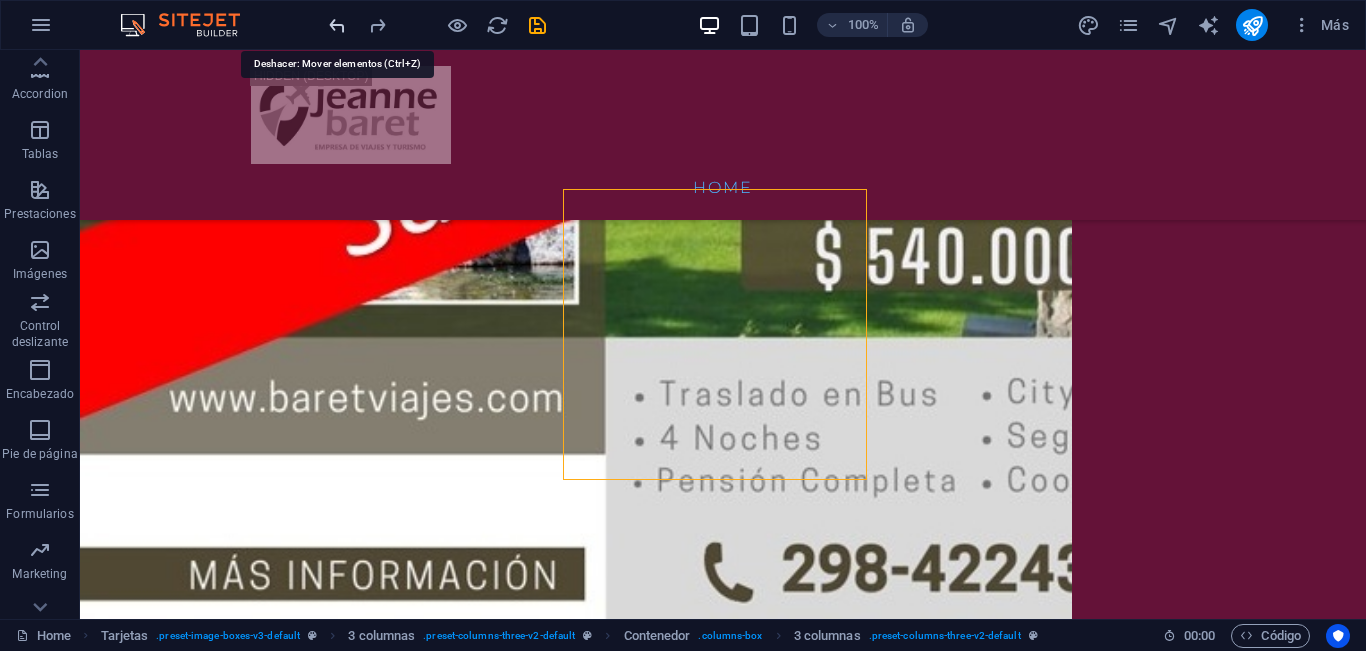 click at bounding box center (337, 25) 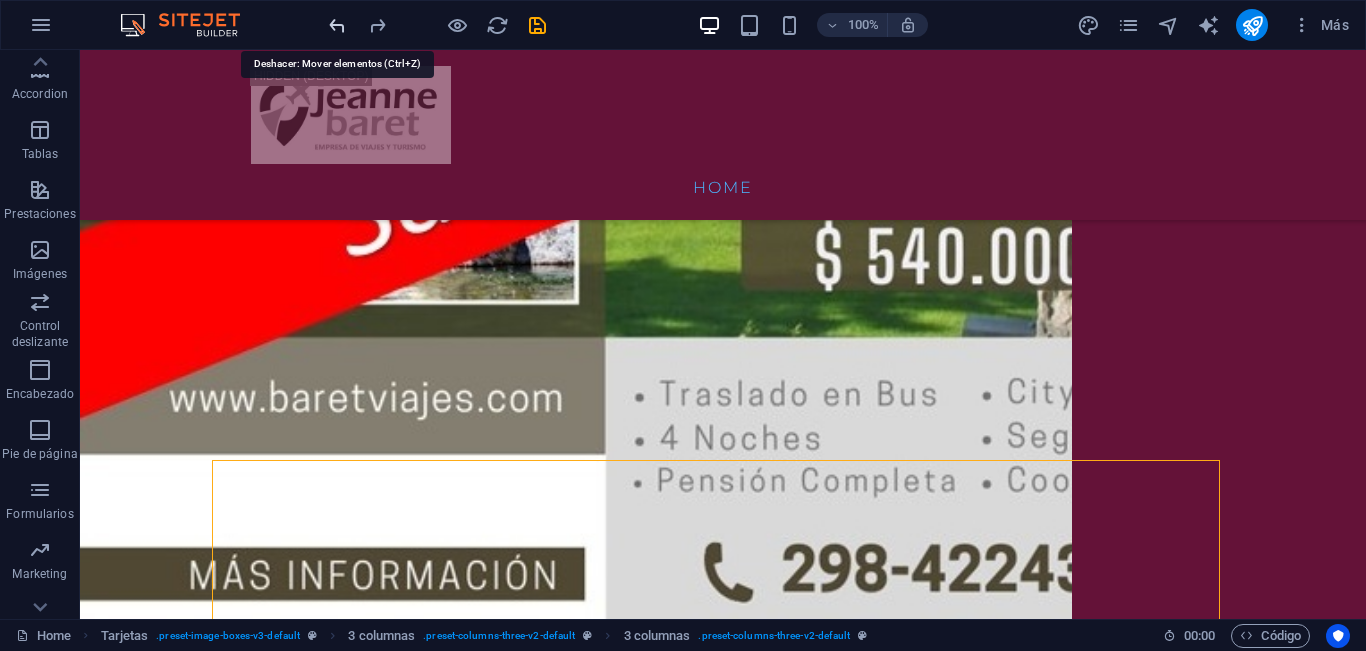 click at bounding box center [337, 25] 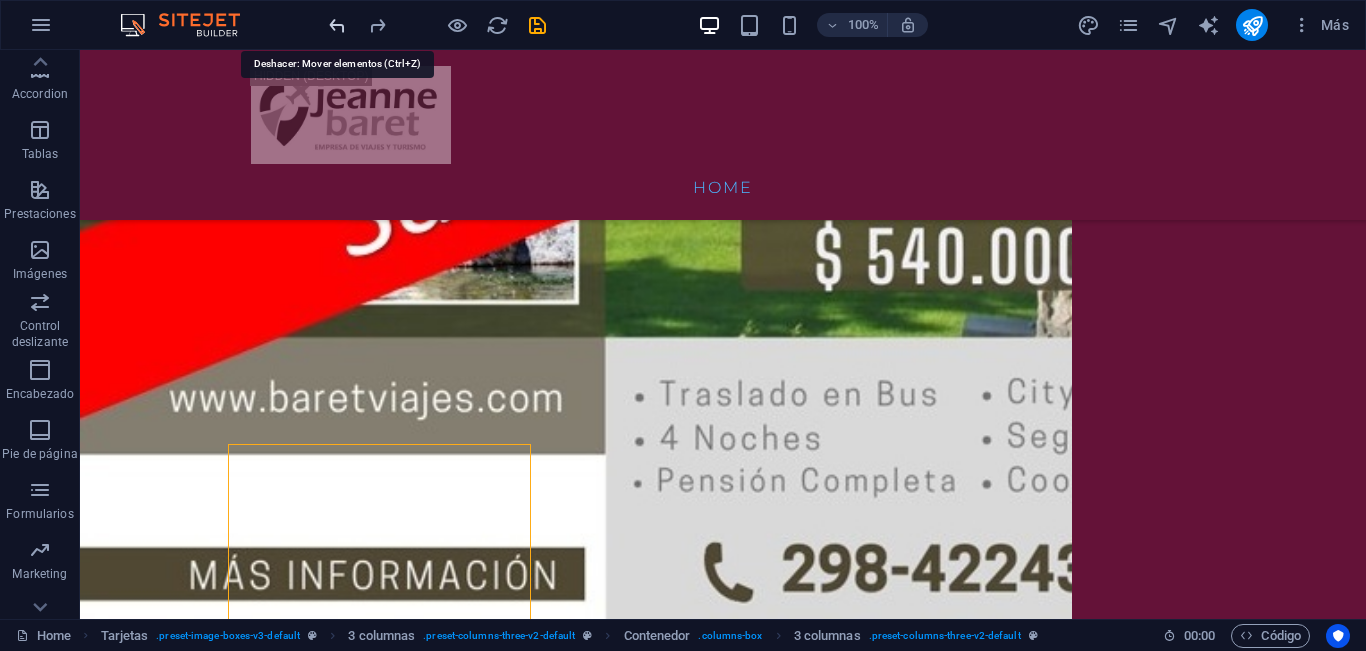 click at bounding box center [337, 25] 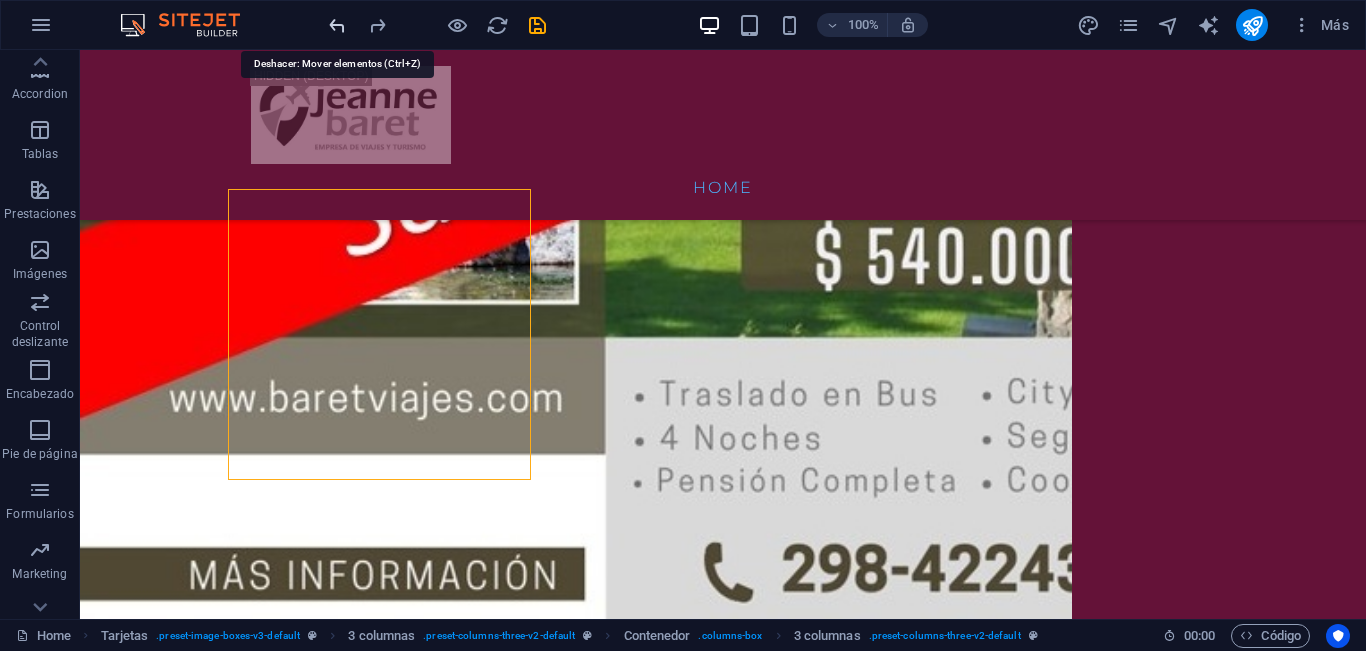 click at bounding box center (337, 25) 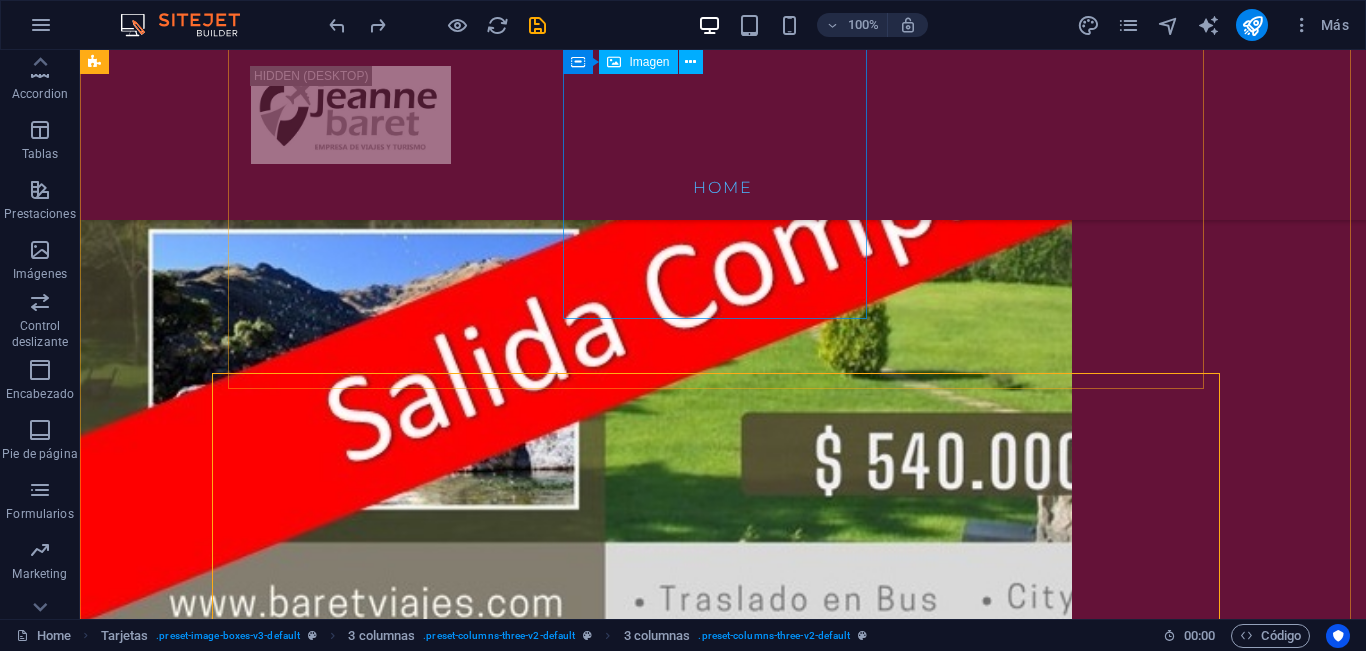 scroll, scrollTop: 2795, scrollLeft: 0, axis: vertical 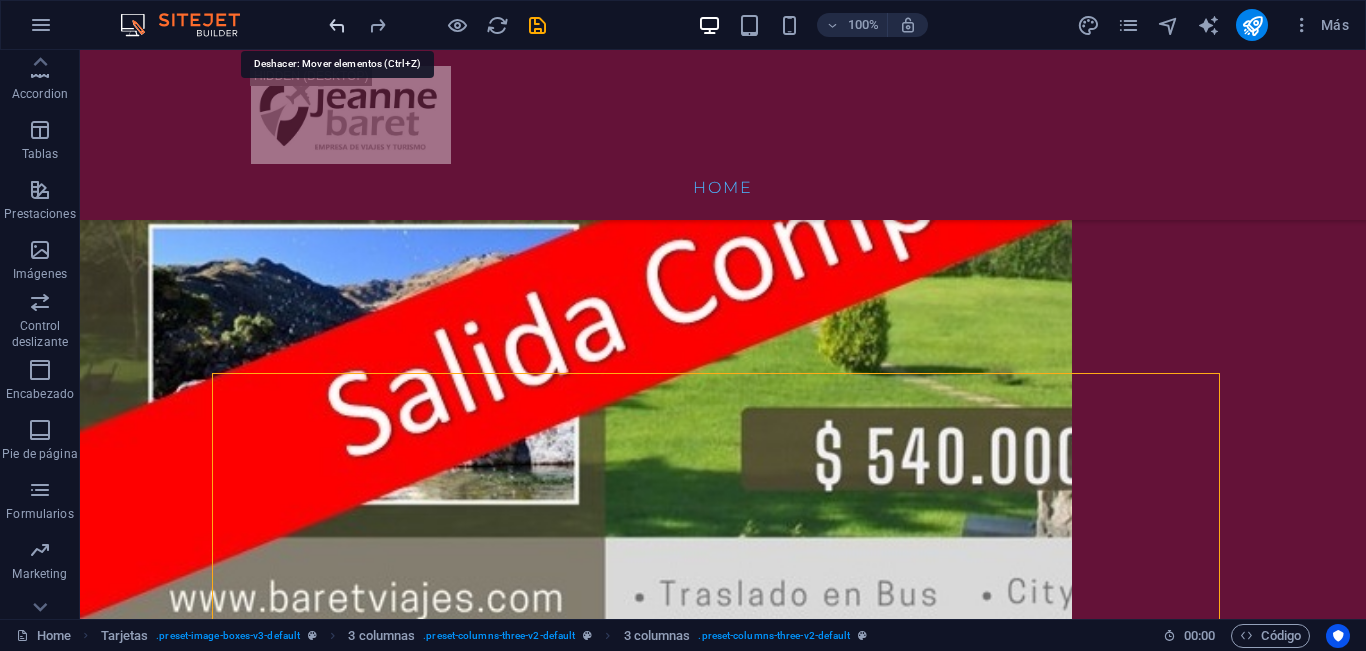 click at bounding box center (337, 25) 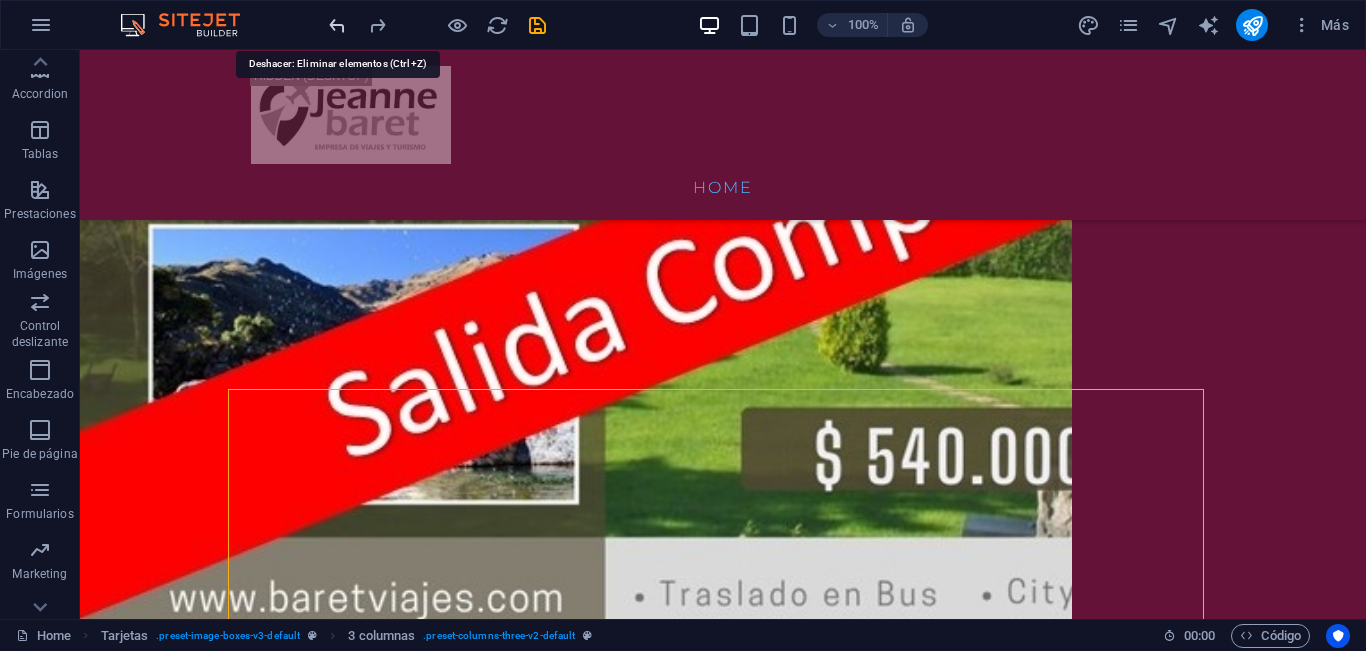 click at bounding box center [337, 25] 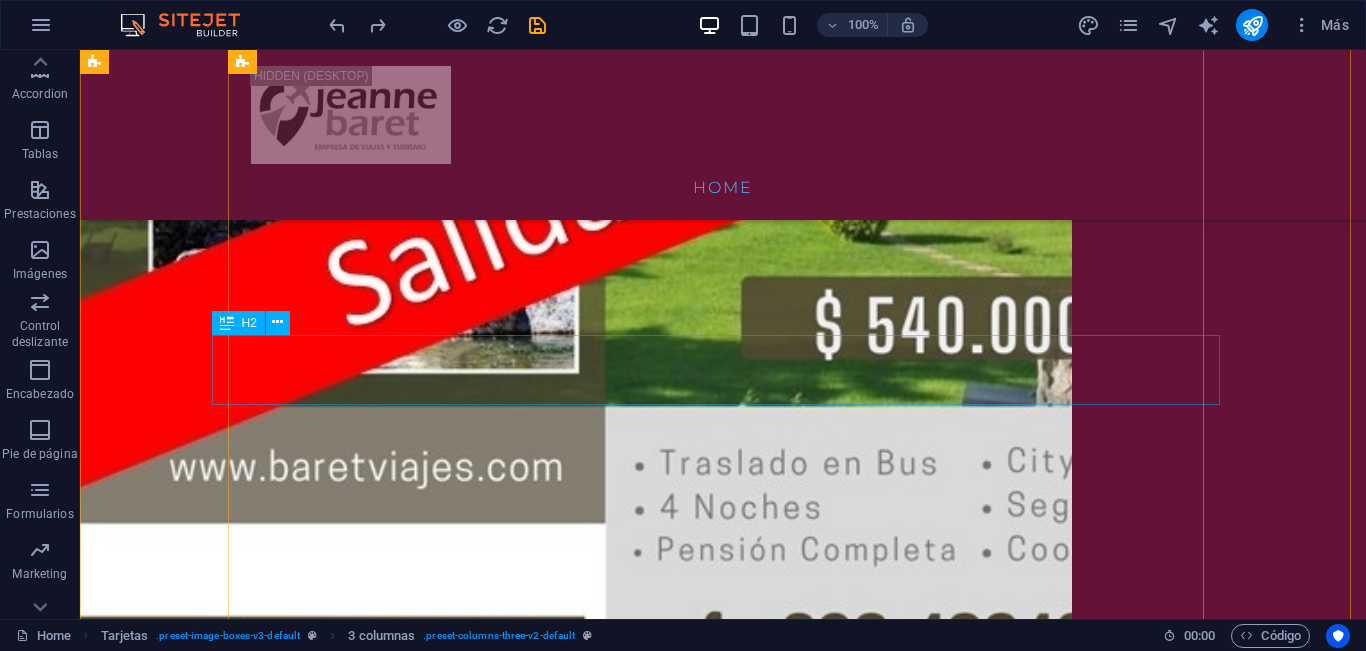 scroll, scrollTop: 2795, scrollLeft: 0, axis: vertical 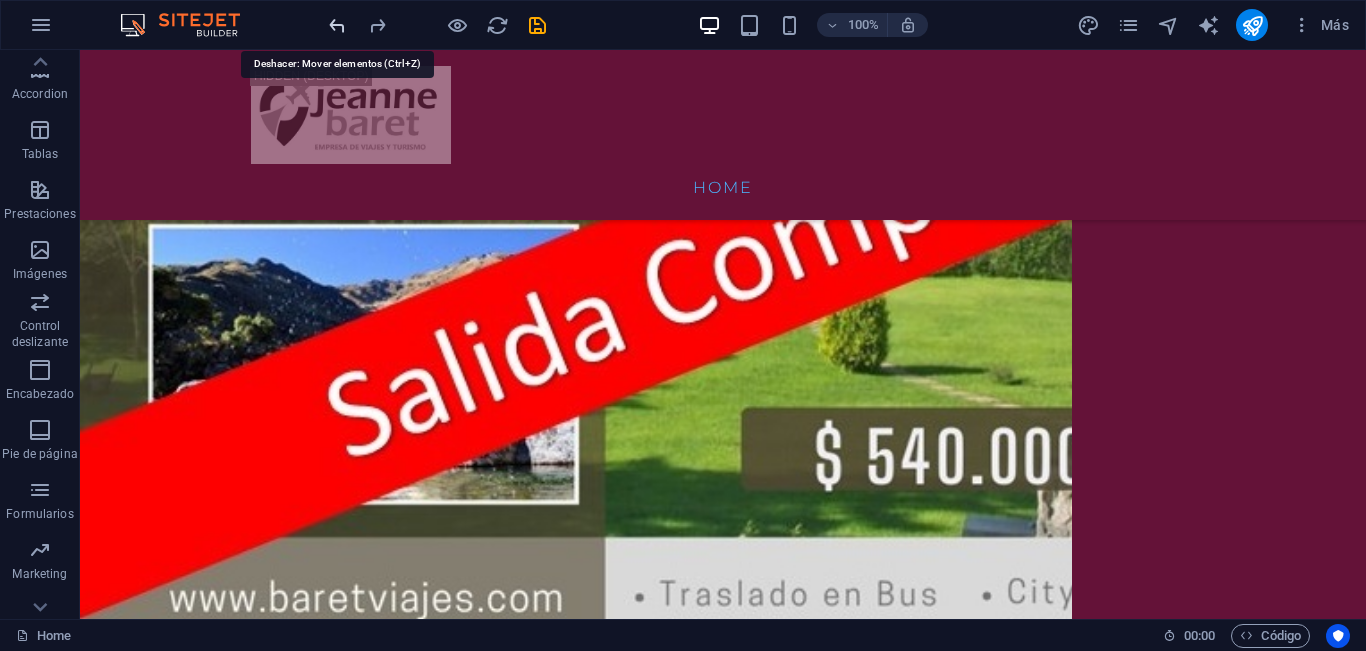 click at bounding box center (337, 25) 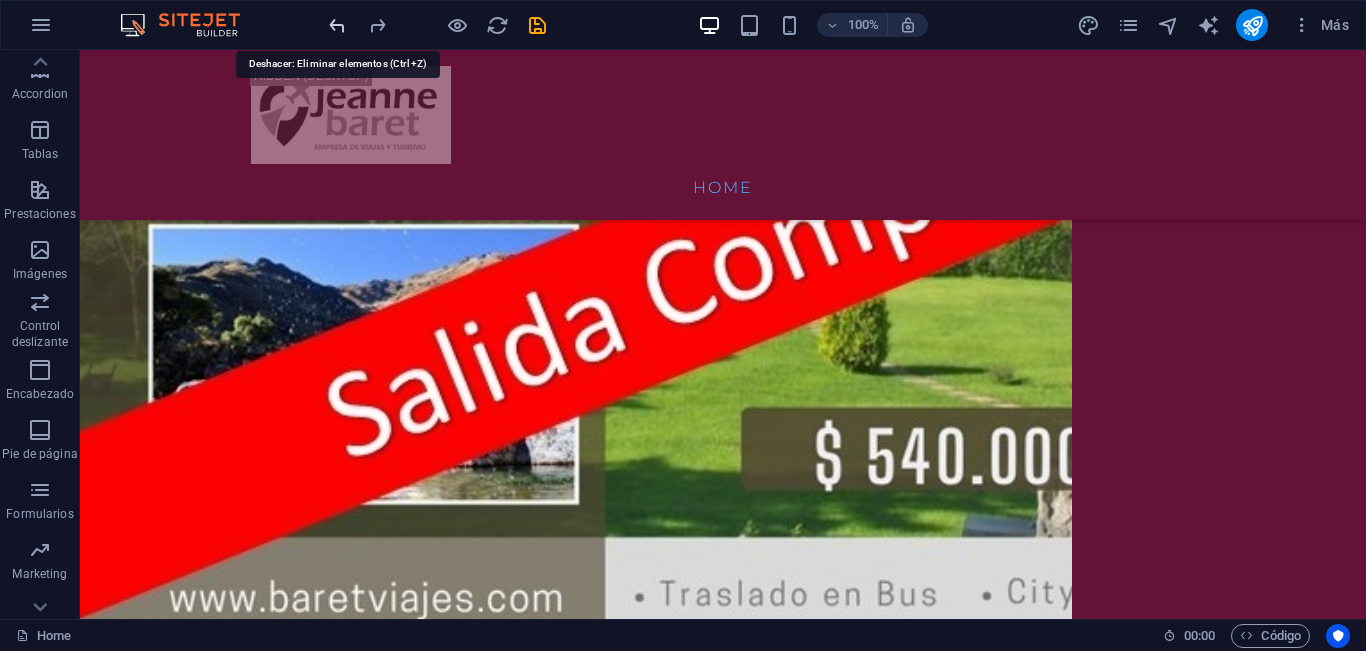 click at bounding box center (337, 25) 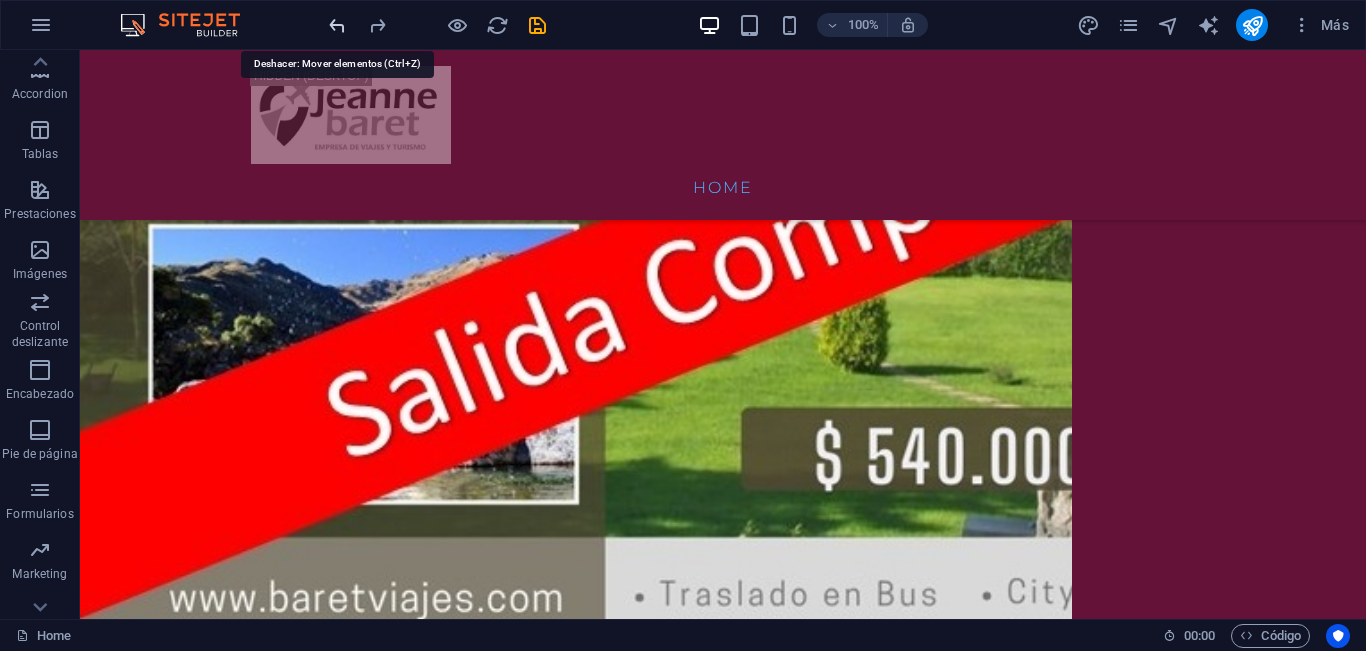 click at bounding box center (337, 25) 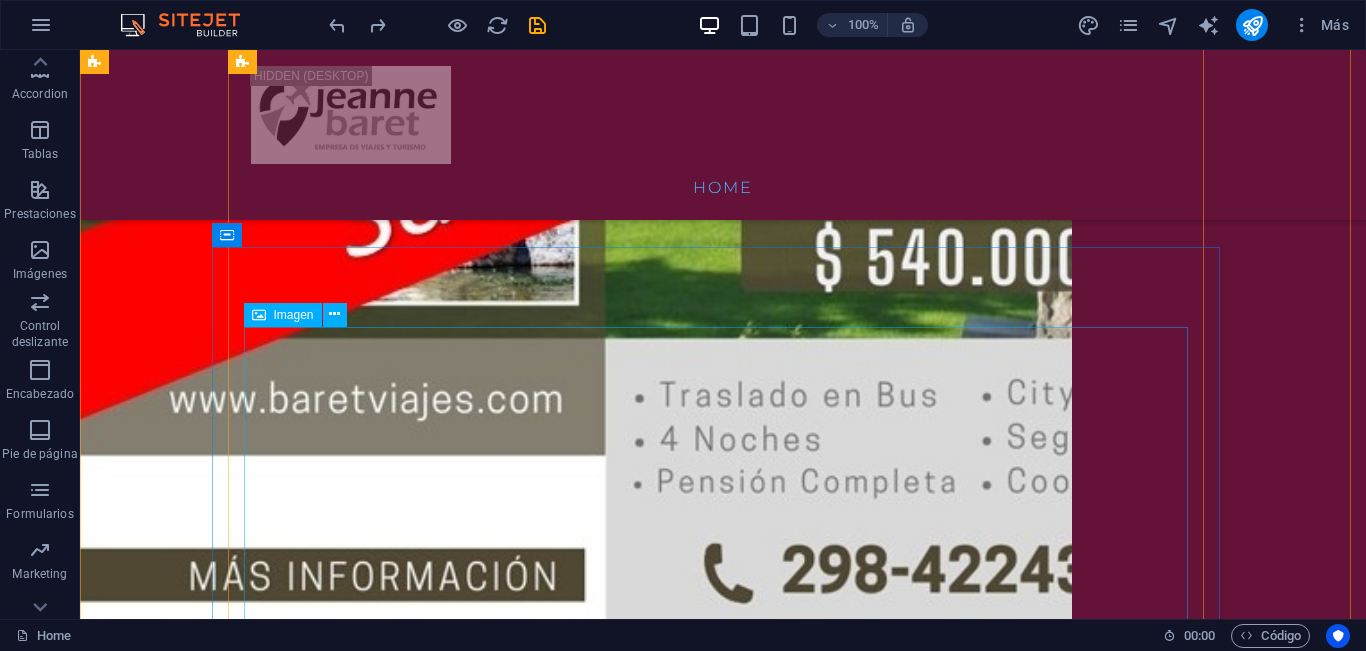 scroll, scrollTop: 2995, scrollLeft: 0, axis: vertical 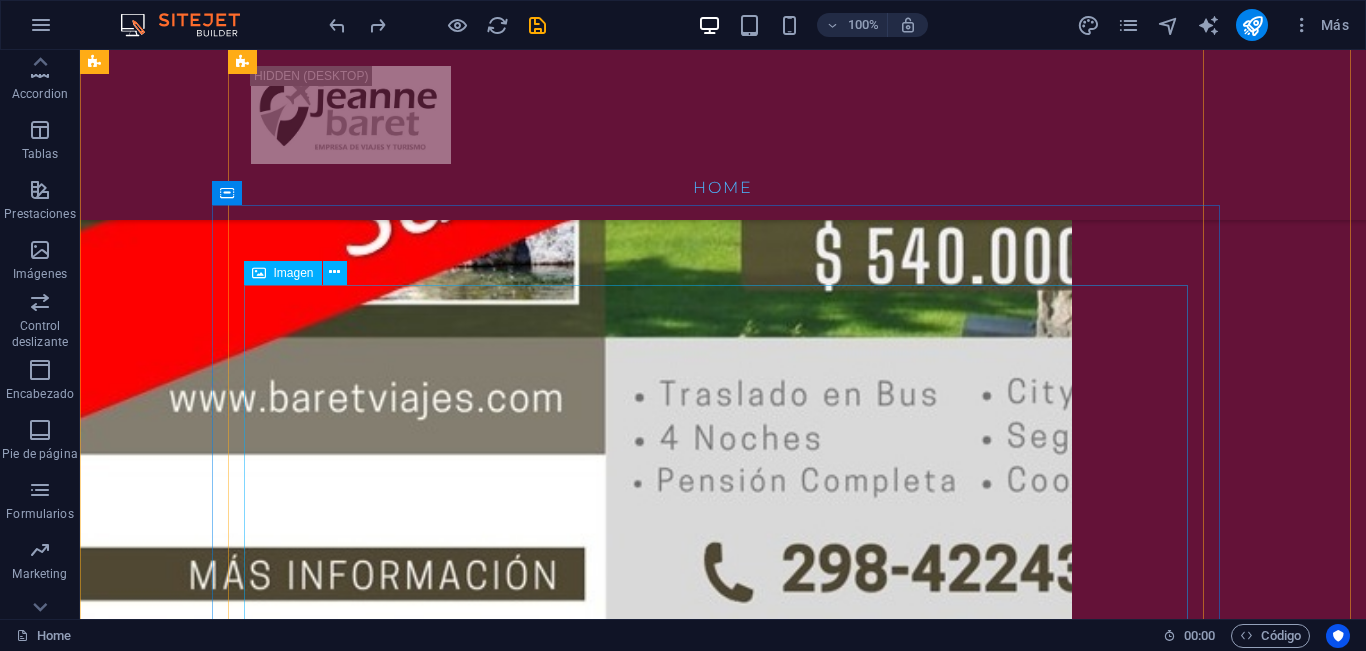 click at bounding box center [568, 13576] 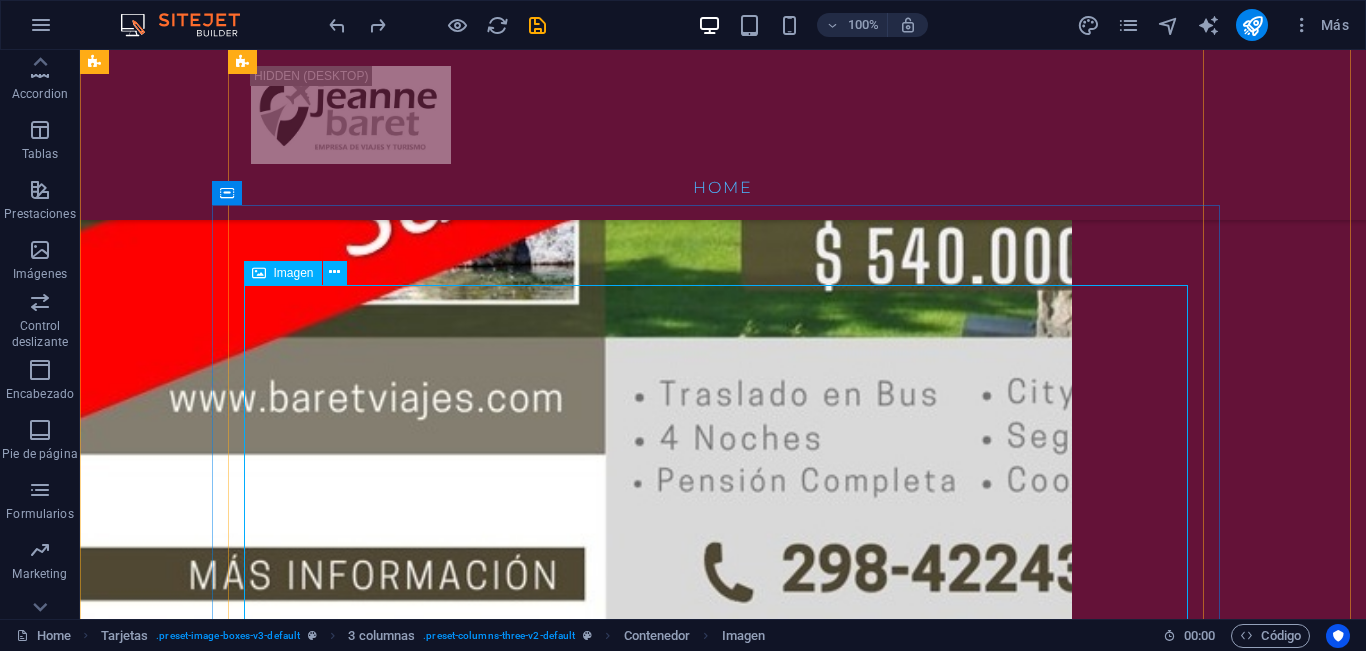 click on "Imagen" at bounding box center (294, 273) 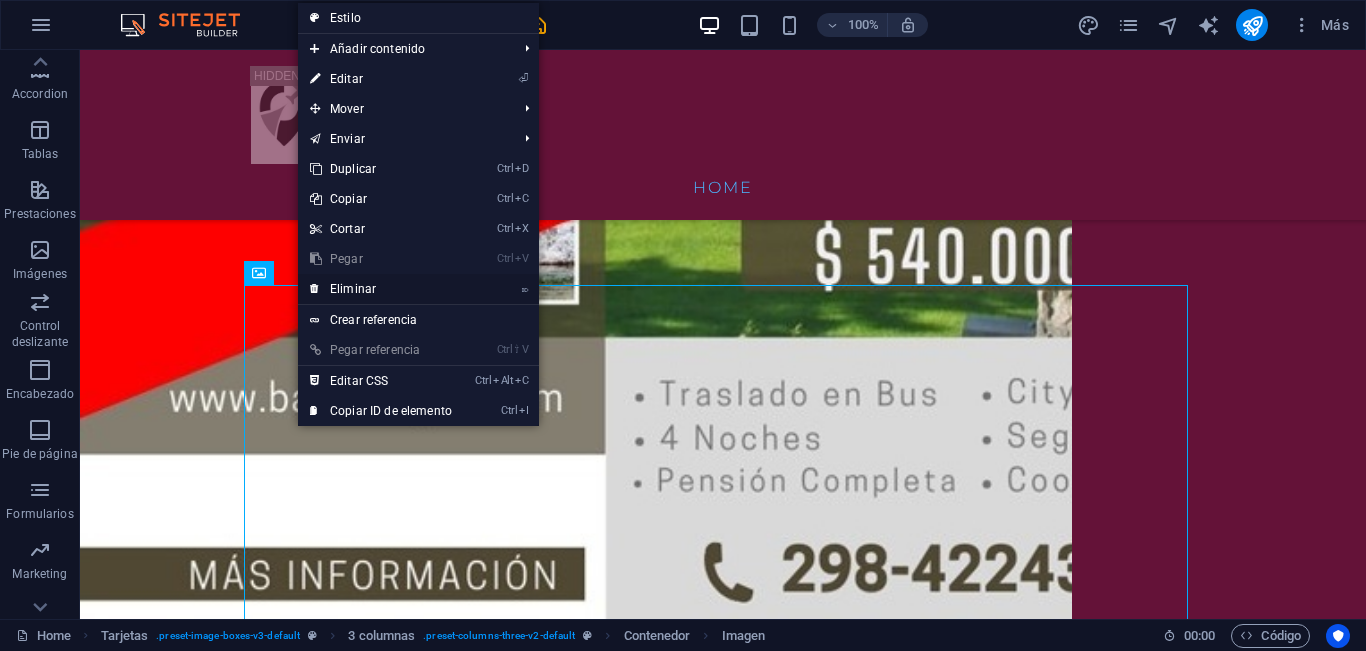 click on "⌦  Eliminar" at bounding box center [381, 289] 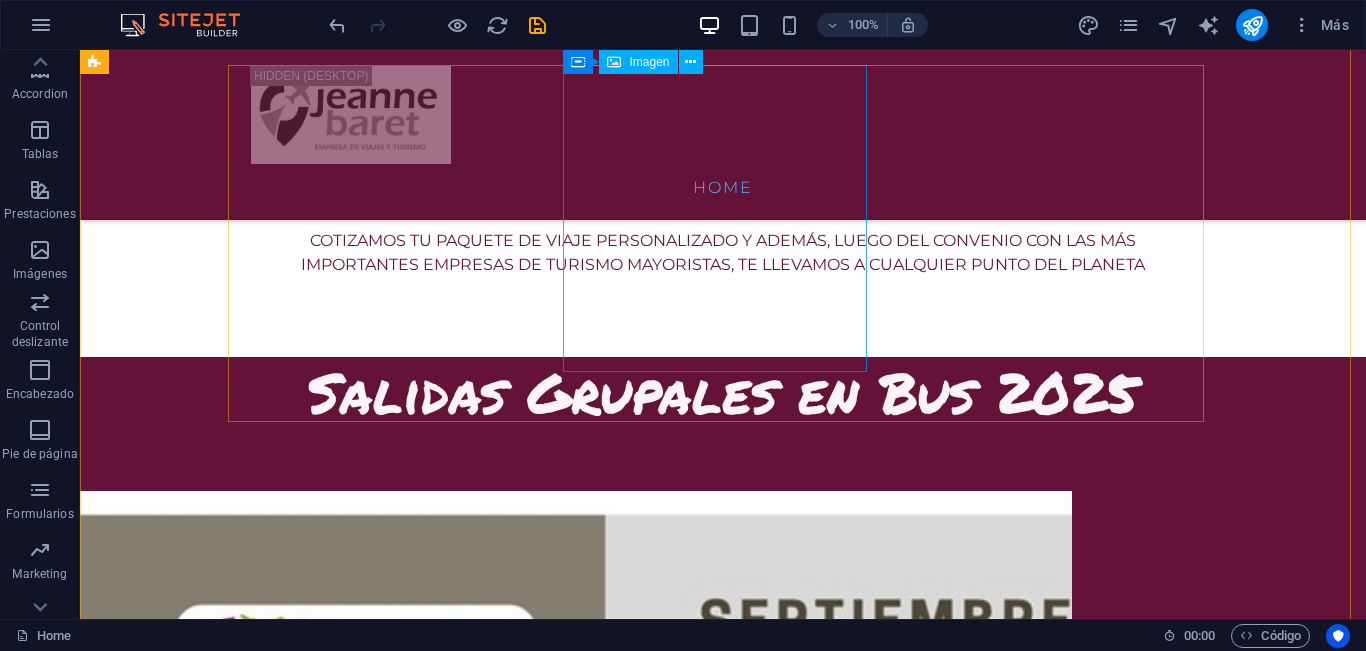 scroll, scrollTop: 1795, scrollLeft: 0, axis: vertical 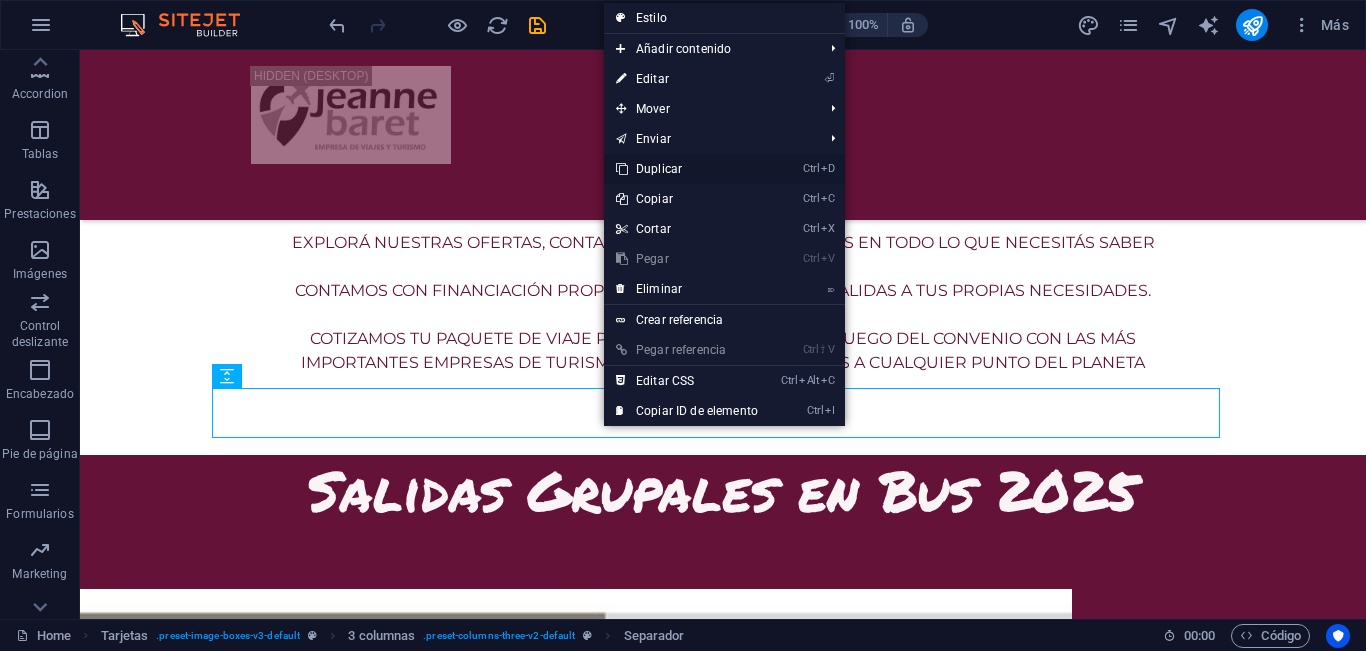 click on "Ctrl D  Duplicar" at bounding box center [687, 169] 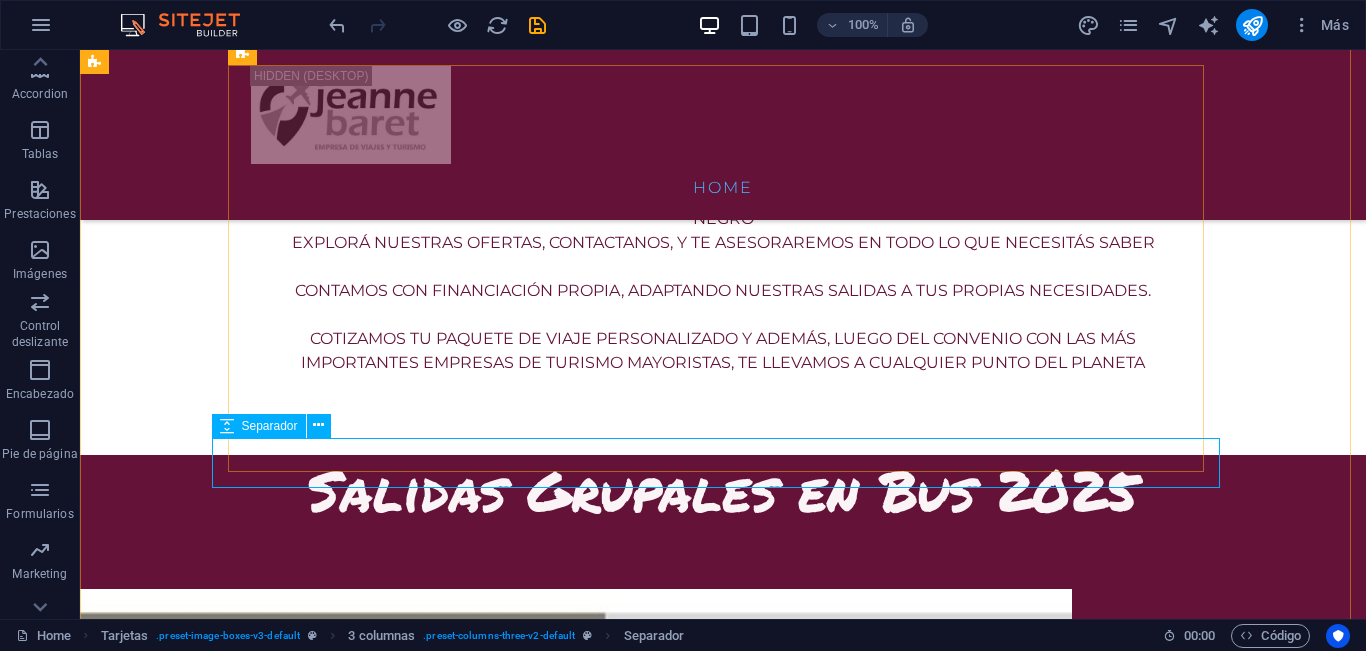 click at bounding box center [568, 4570] 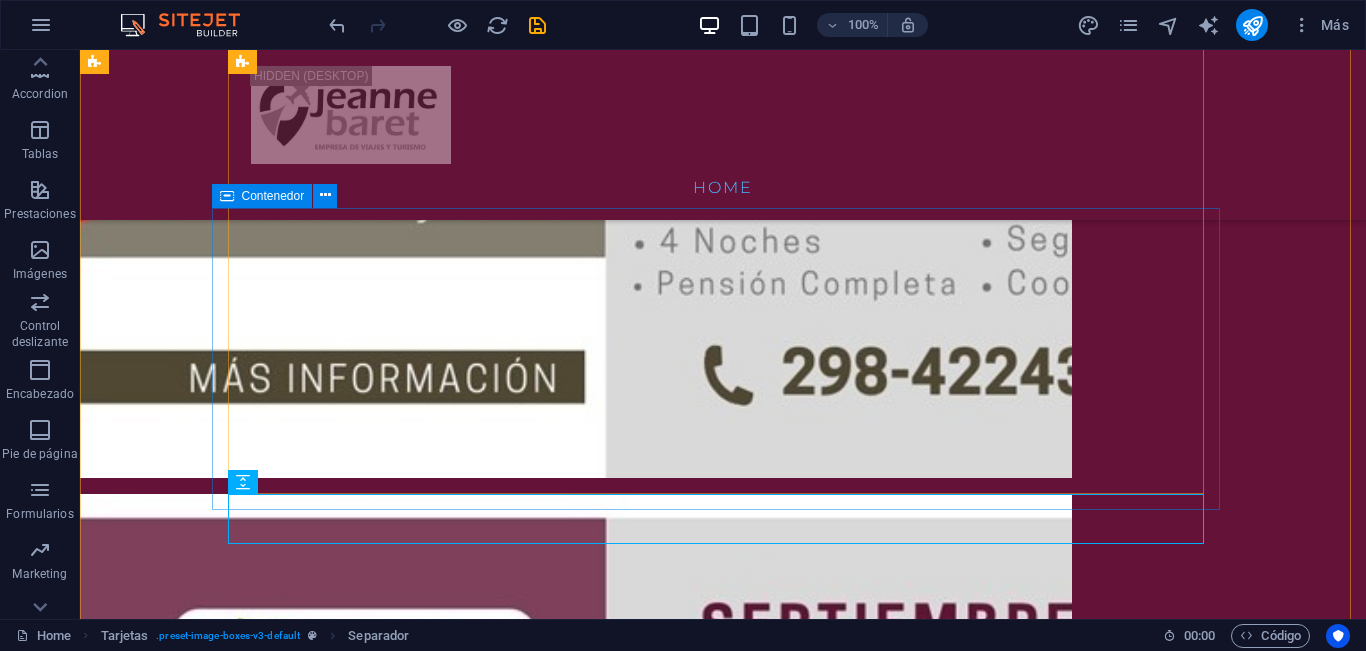 scroll, scrollTop: 2892, scrollLeft: 0, axis: vertical 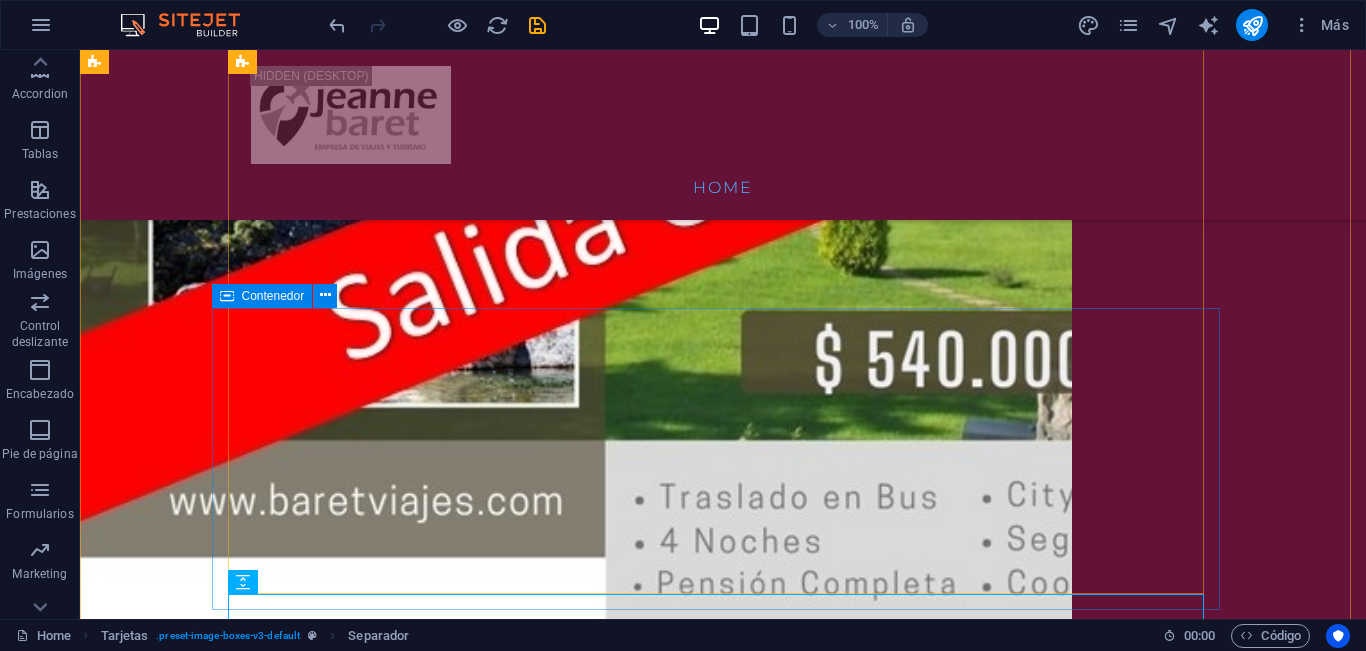 click on "Suelta el contenido aquí o  Añadir elementos  Pegar portapapeles" at bounding box center [568, 13512] 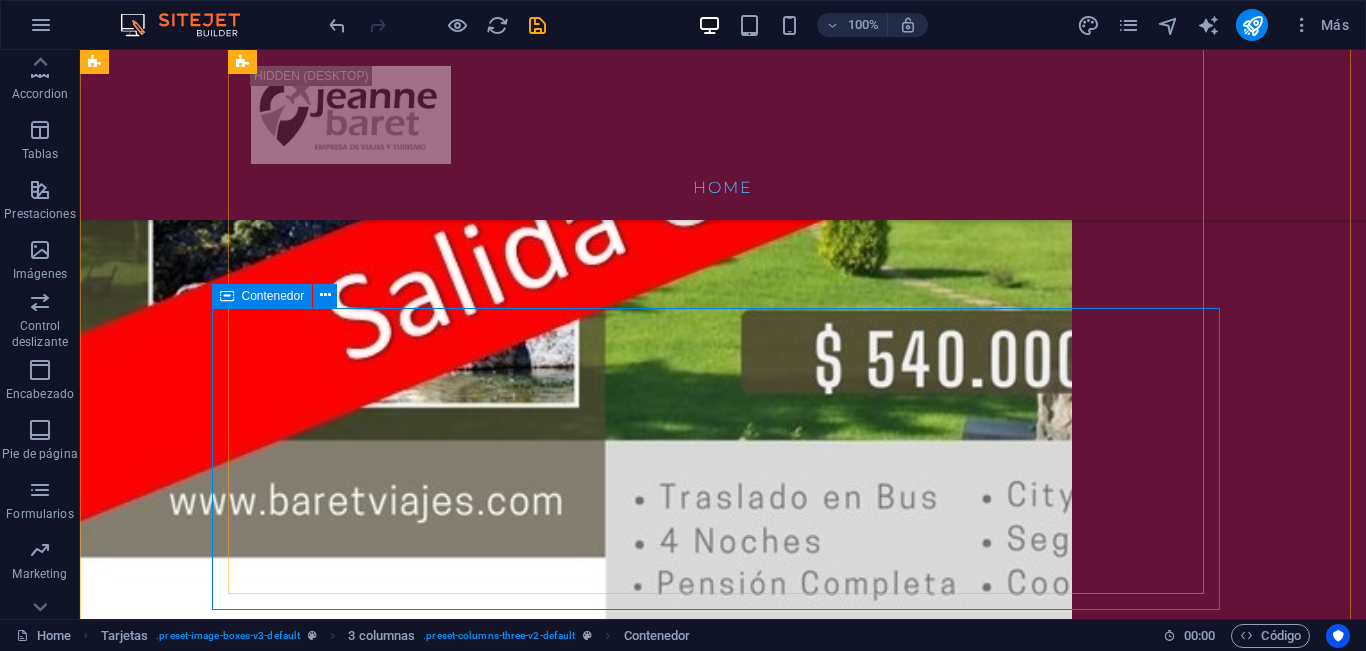 click on "Contenedor" at bounding box center (273, 296) 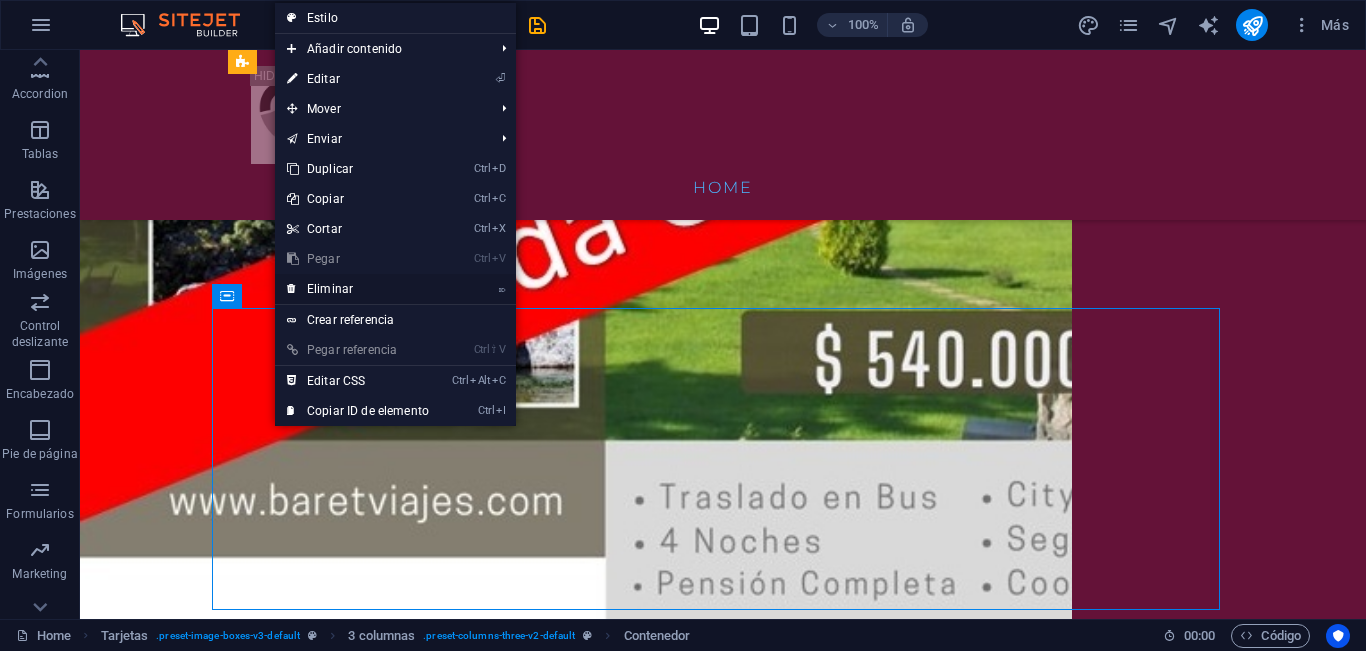 click on "⌦  Eliminar" at bounding box center (358, 289) 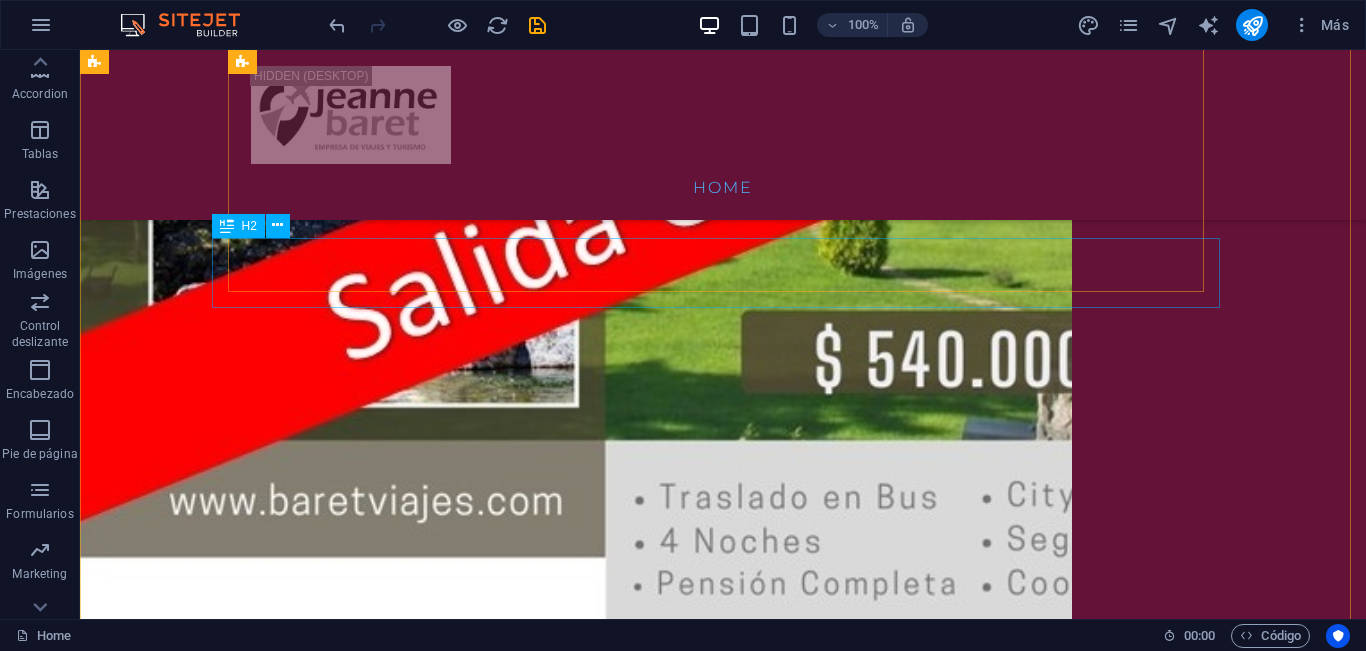 click on "Grupales en avión 2026" at bounding box center [568, 13326] 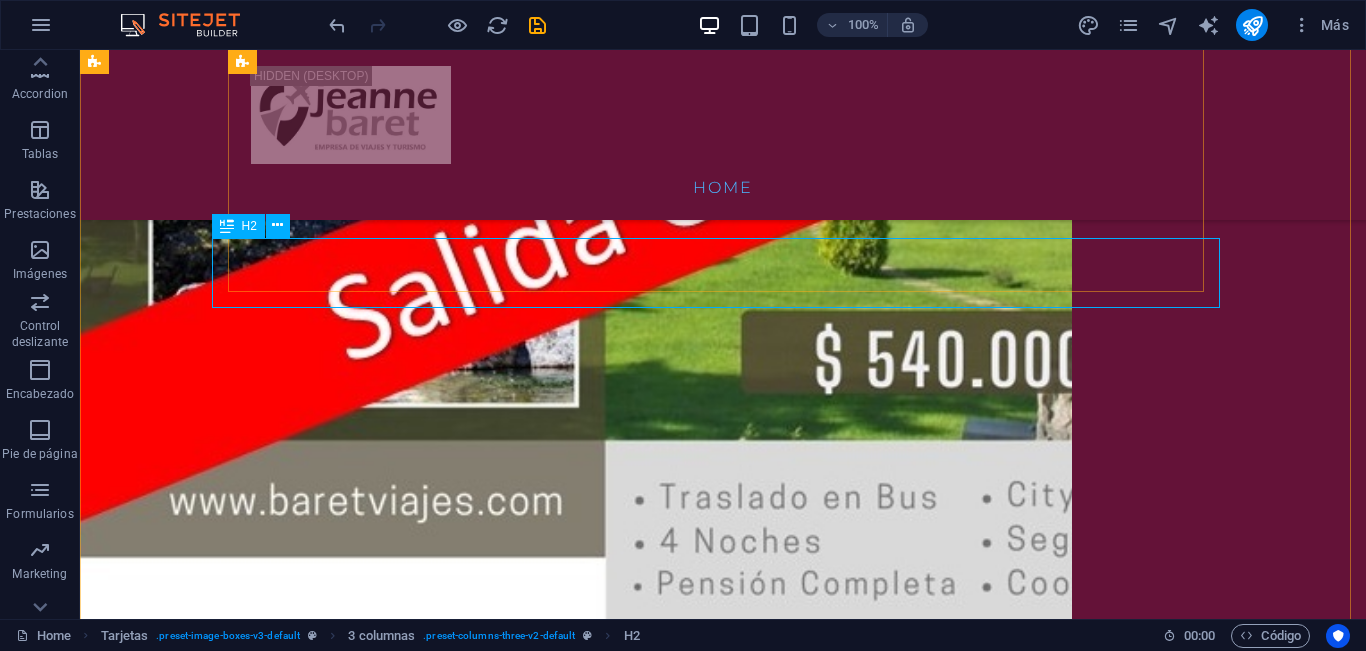 click on "H2" at bounding box center (249, 226) 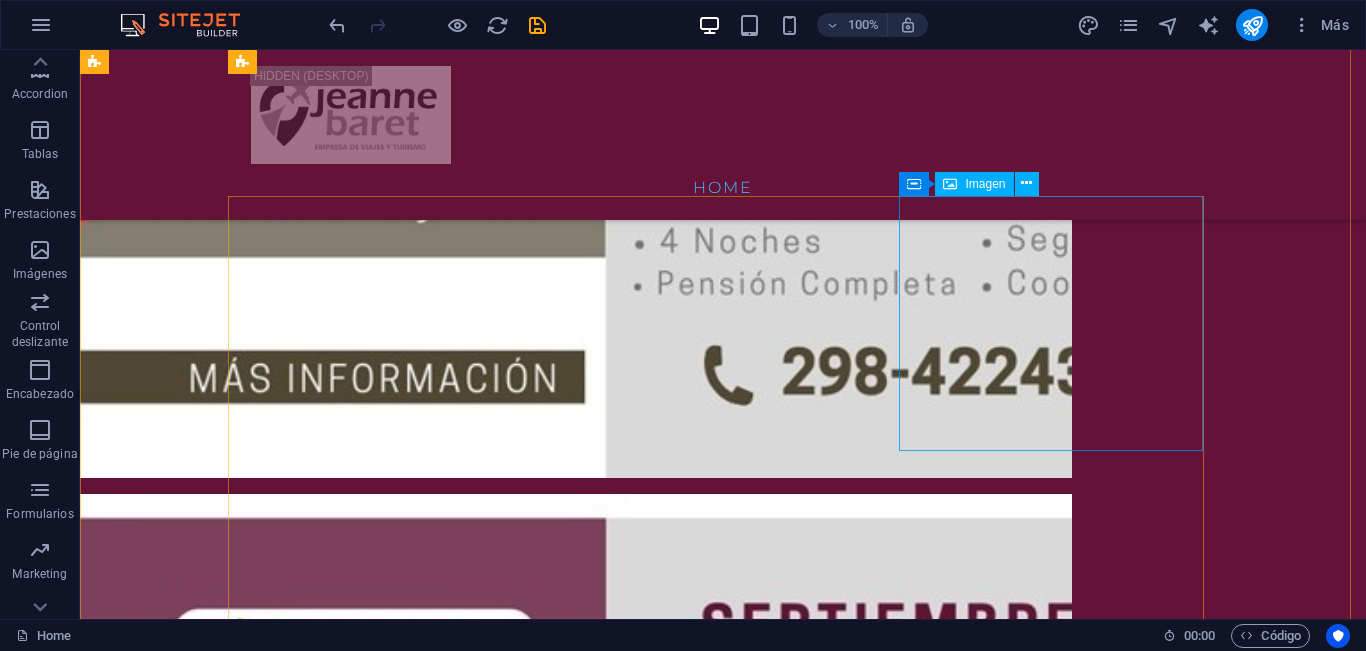 scroll, scrollTop: 2892, scrollLeft: 0, axis: vertical 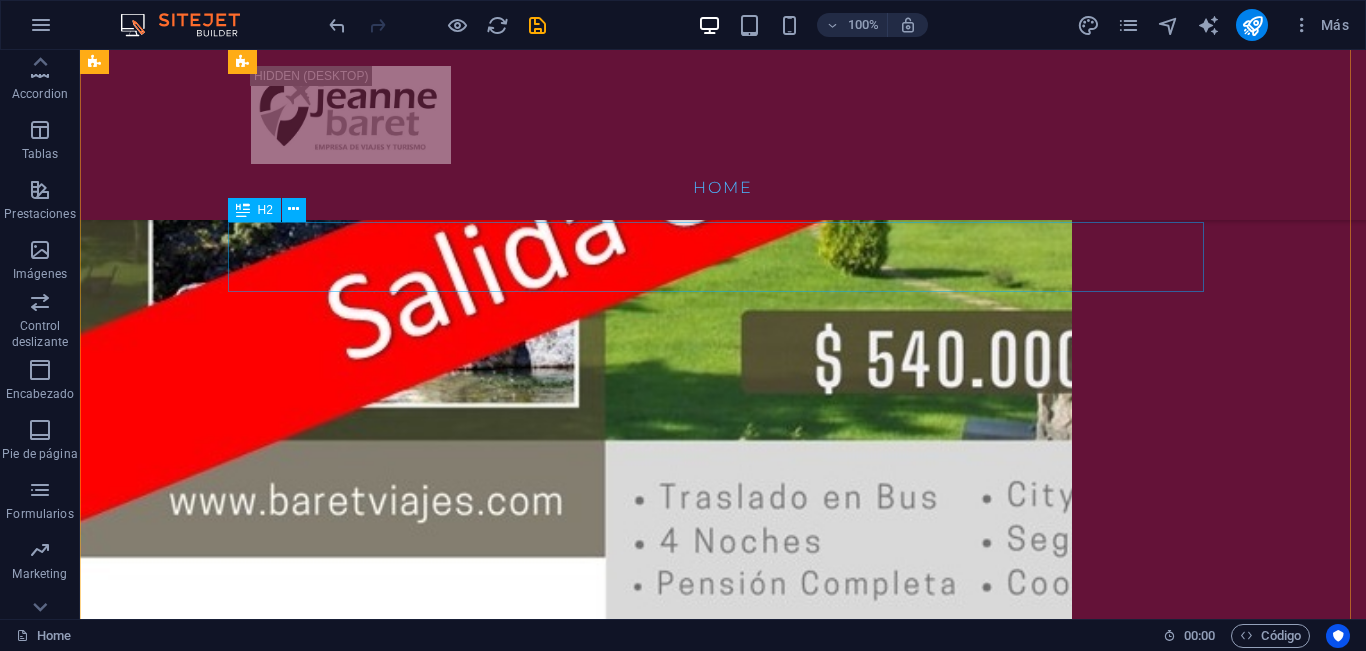 click on "Grupales en avión 2026" at bounding box center (568, 13310) 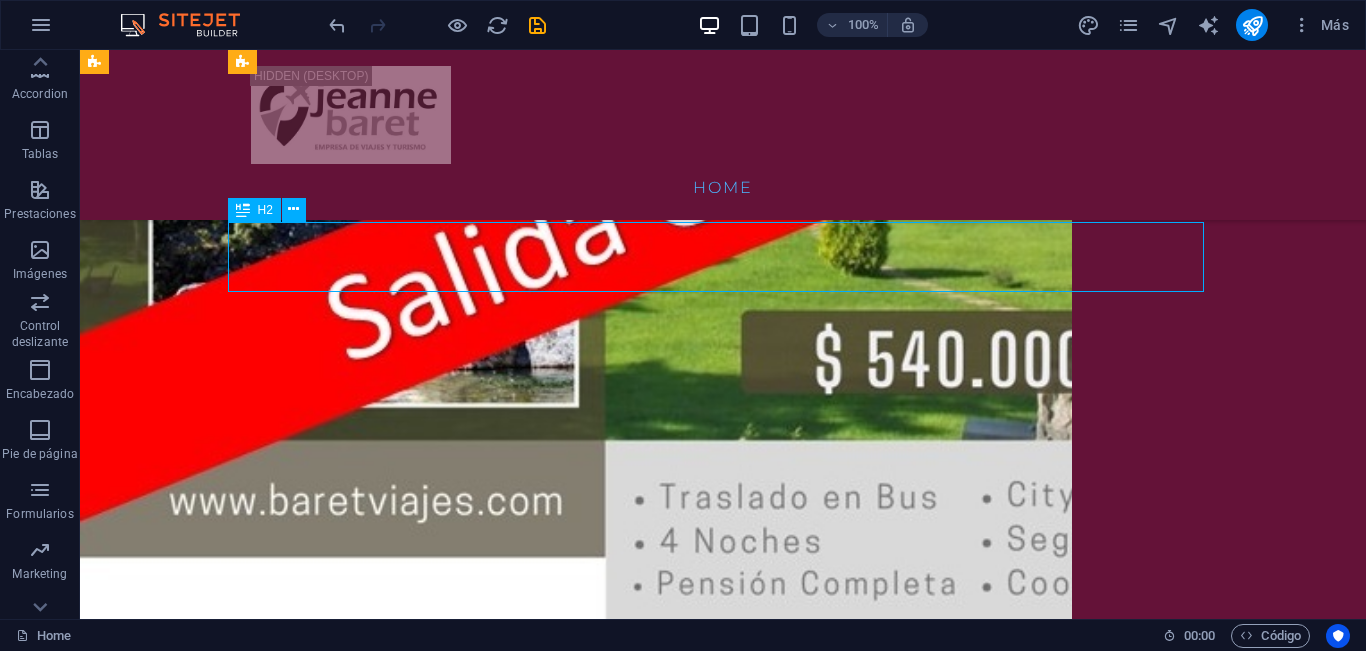 click on "Grupales en avión 2026" at bounding box center (568, 13310) 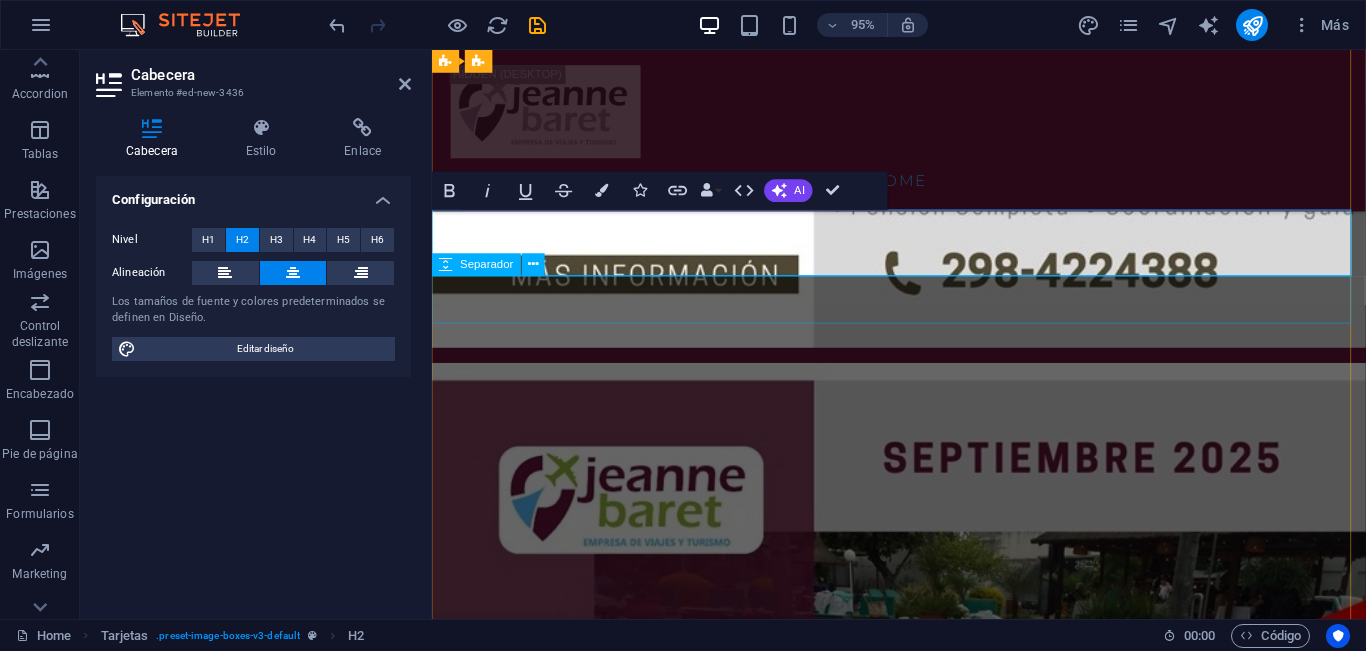 scroll, scrollTop: 2774, scrollLeft: 0, axis: vertical 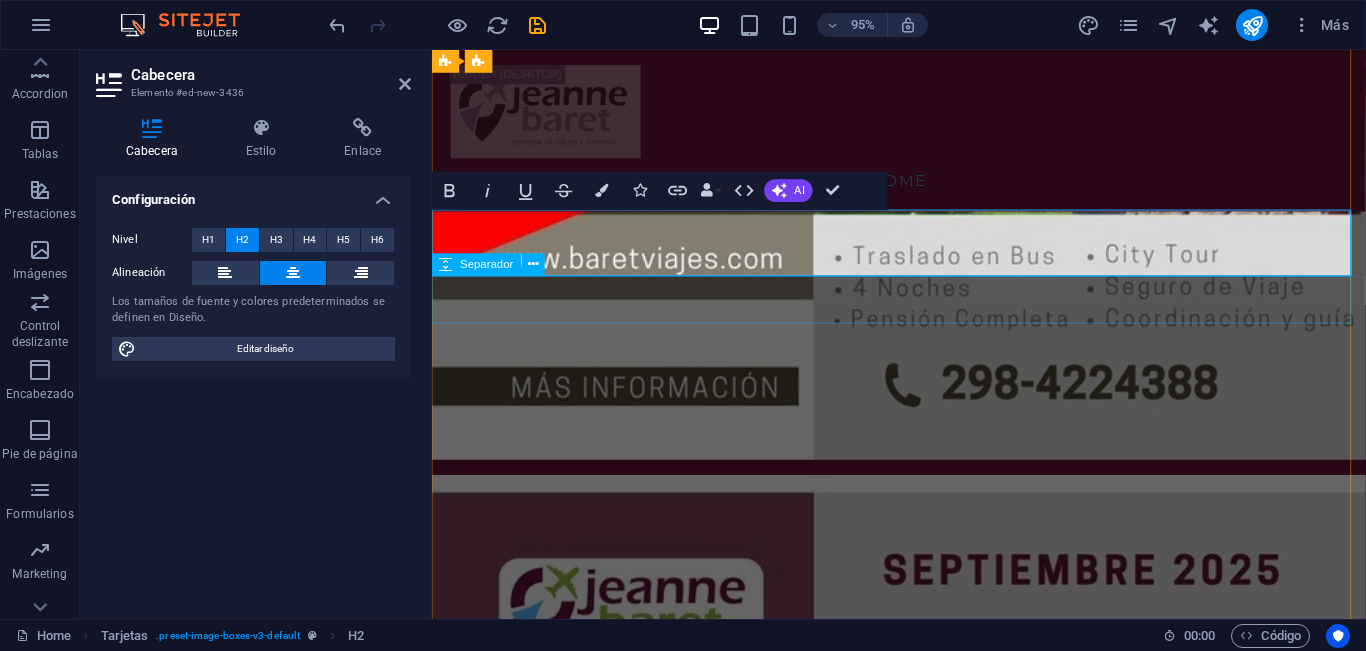 type 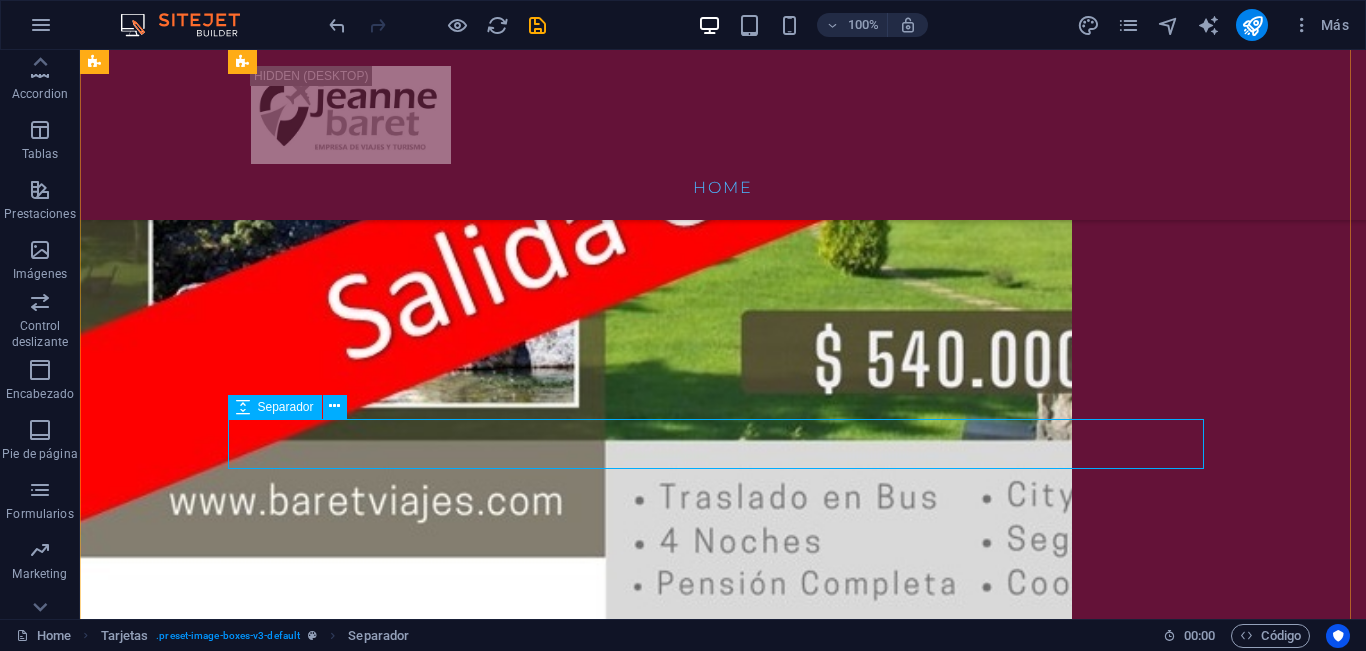 scroll, scrollTop: 2692, scrollLeft: 0, axis: vertical 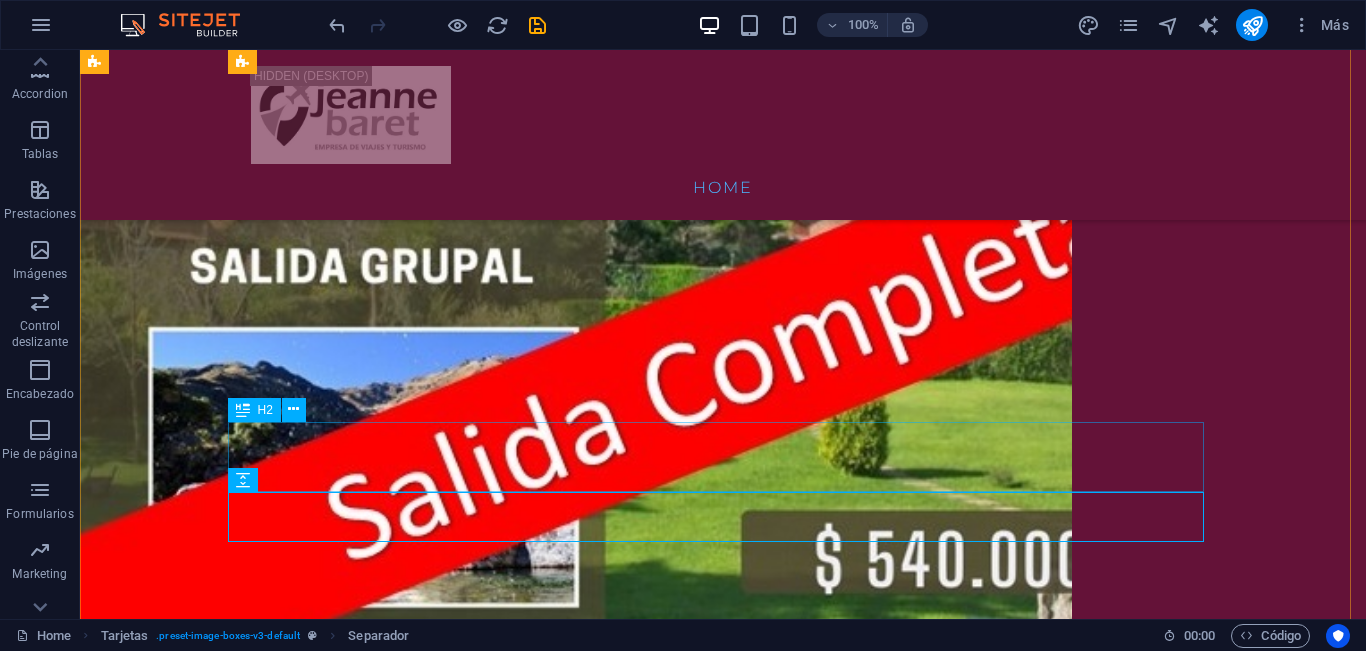 click on "internacionales 2026" at bounding box center (568, 13510) 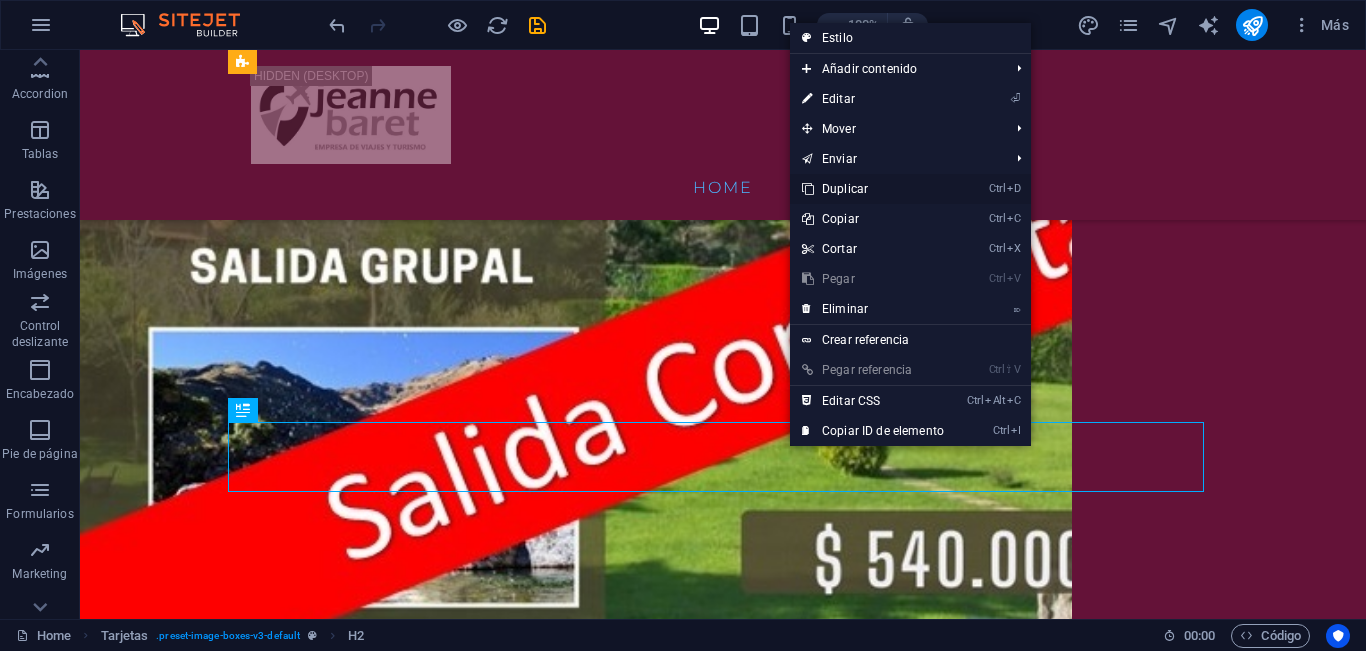 click on "Ctrl D  Duplicar" at bounding box center [873, 189] 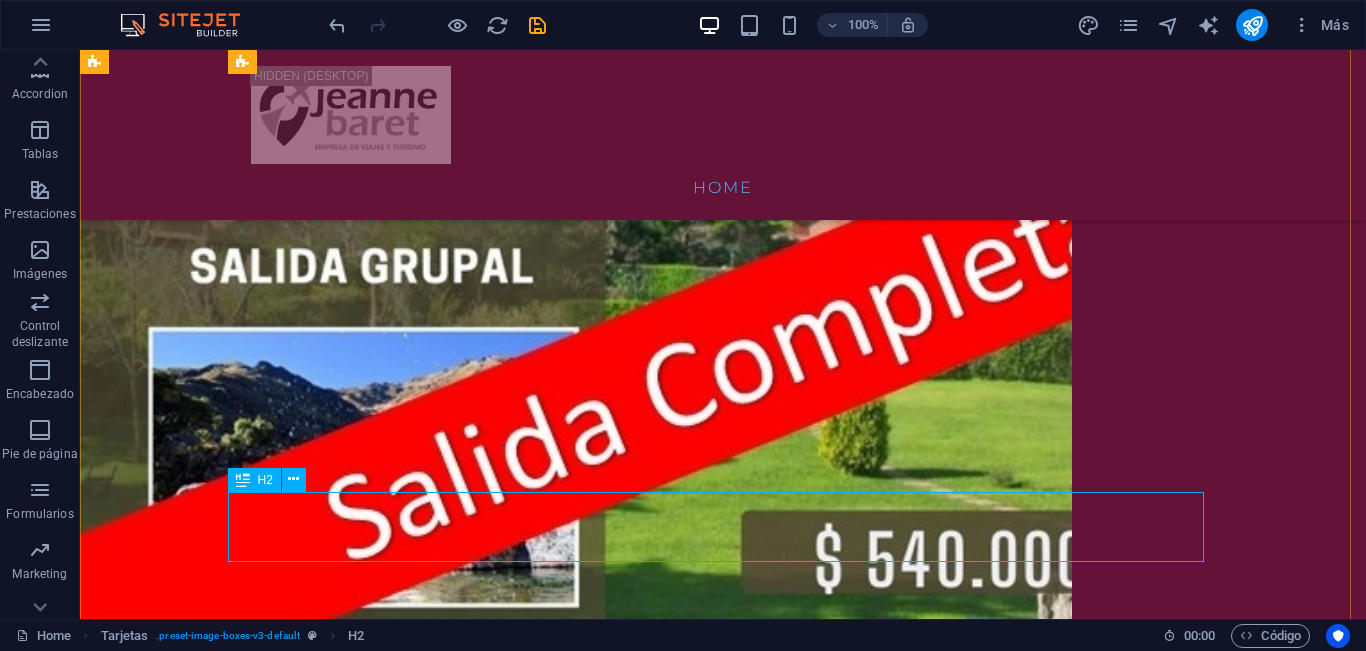 click on "H2" at bounding box center (254, 480) 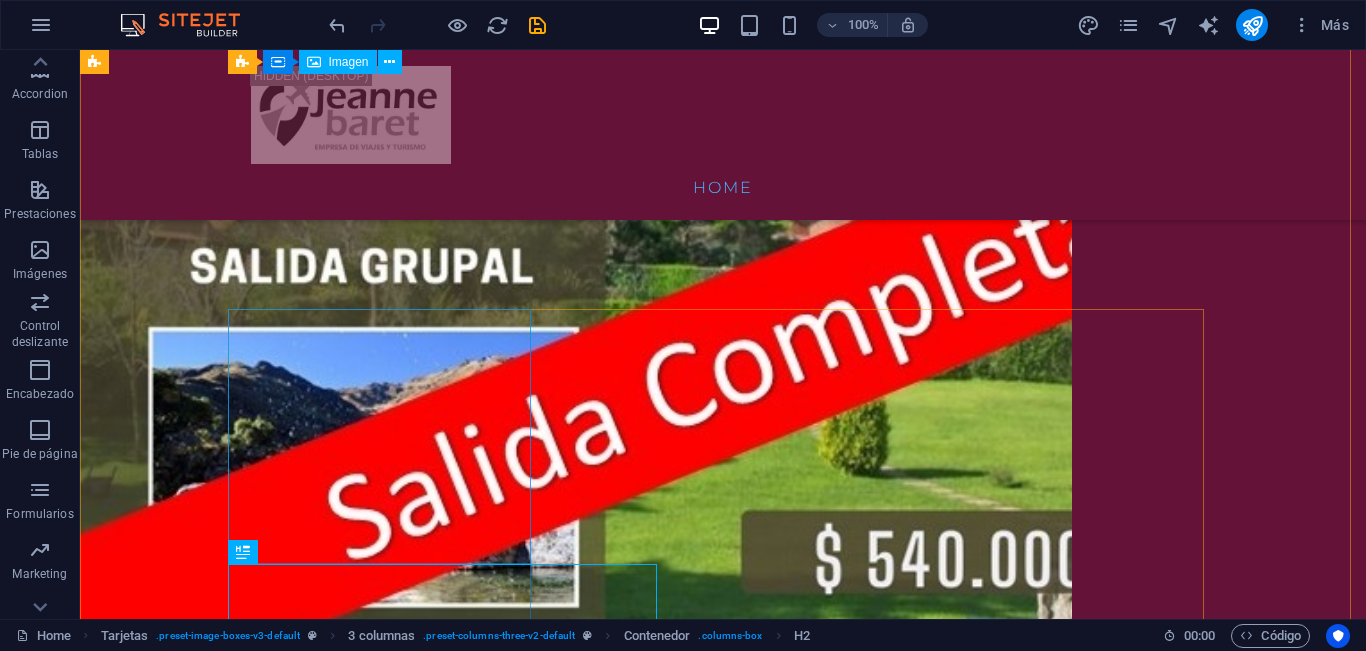 scroll, scrollTop: 3224, scrollLeft: 0, axis: vertical 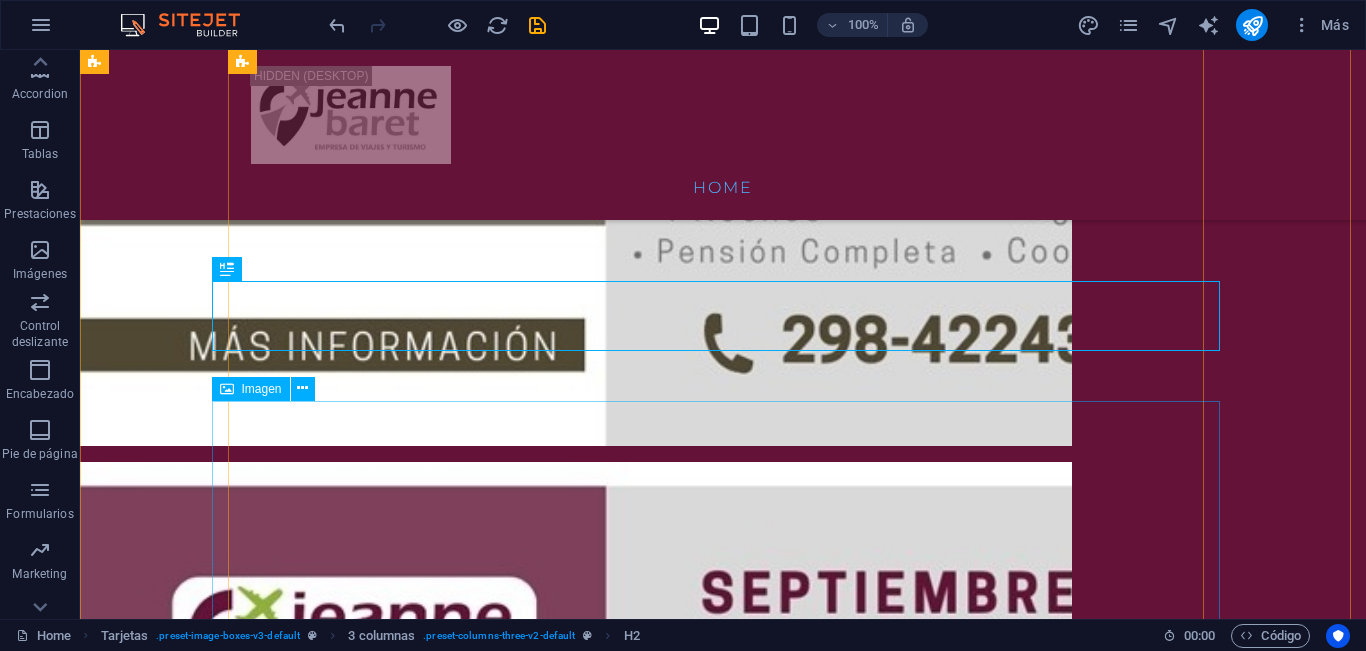 click on "Imagen" at bounding box center (262, 389) 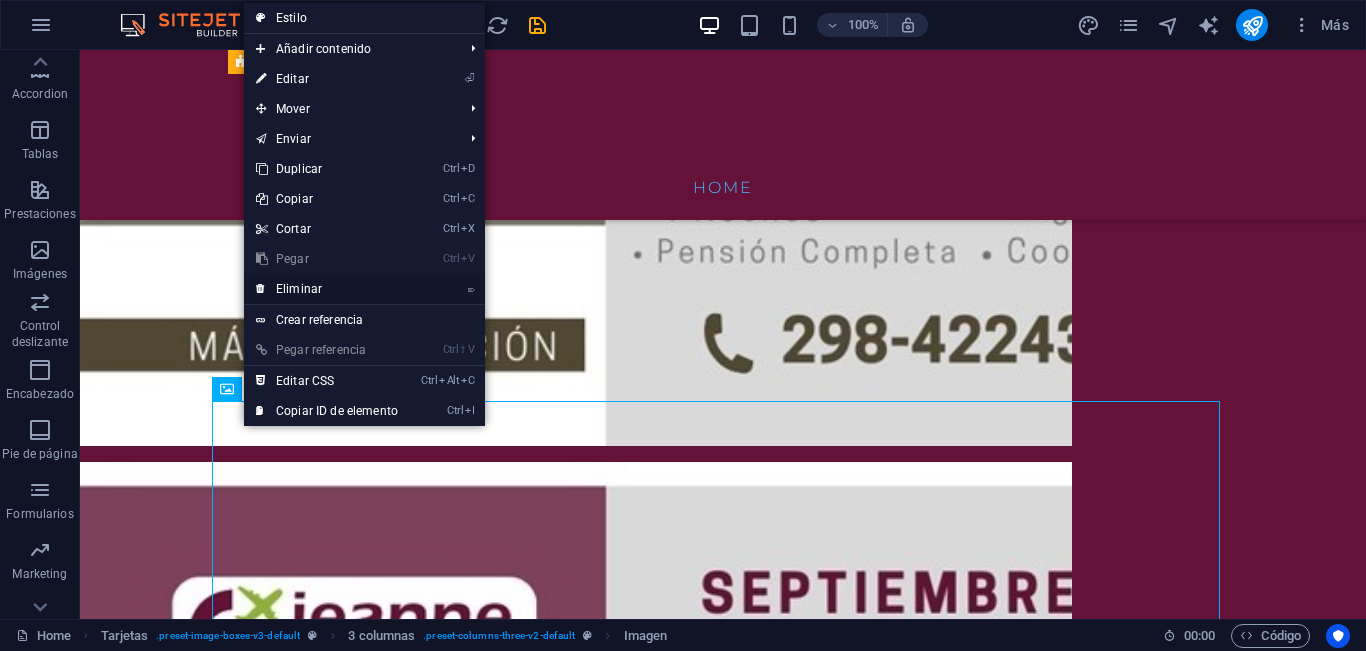 click on "⌦  Eliminar" at bounding box center (327, 289) 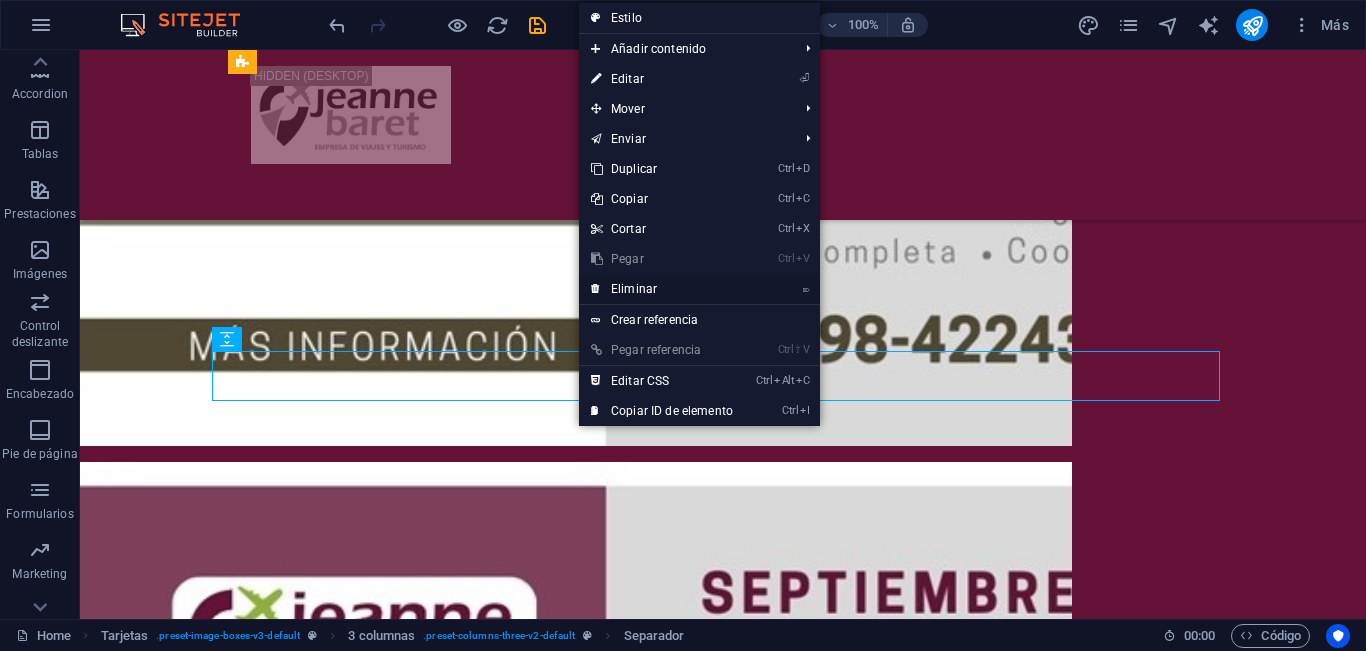 click on "⌦  Eliminar" at bounding box center [662, 289] 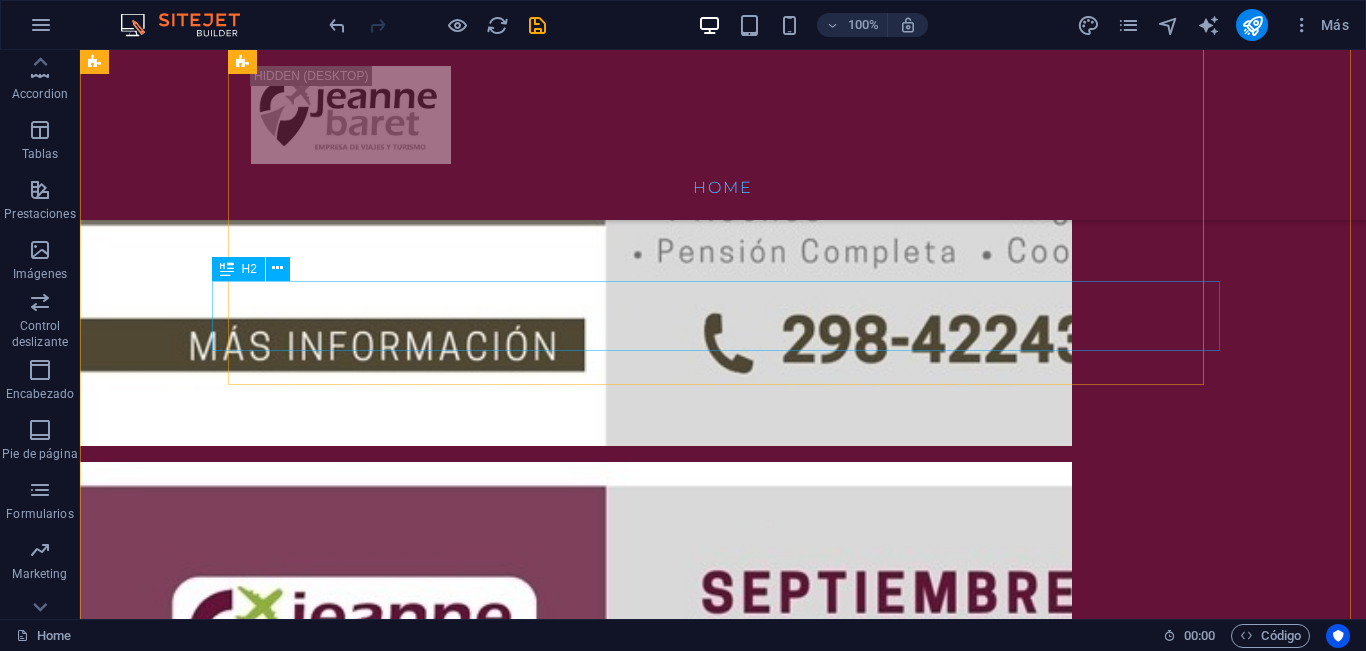 click on "internacionales 2026" at bounding box center [568, 16380] 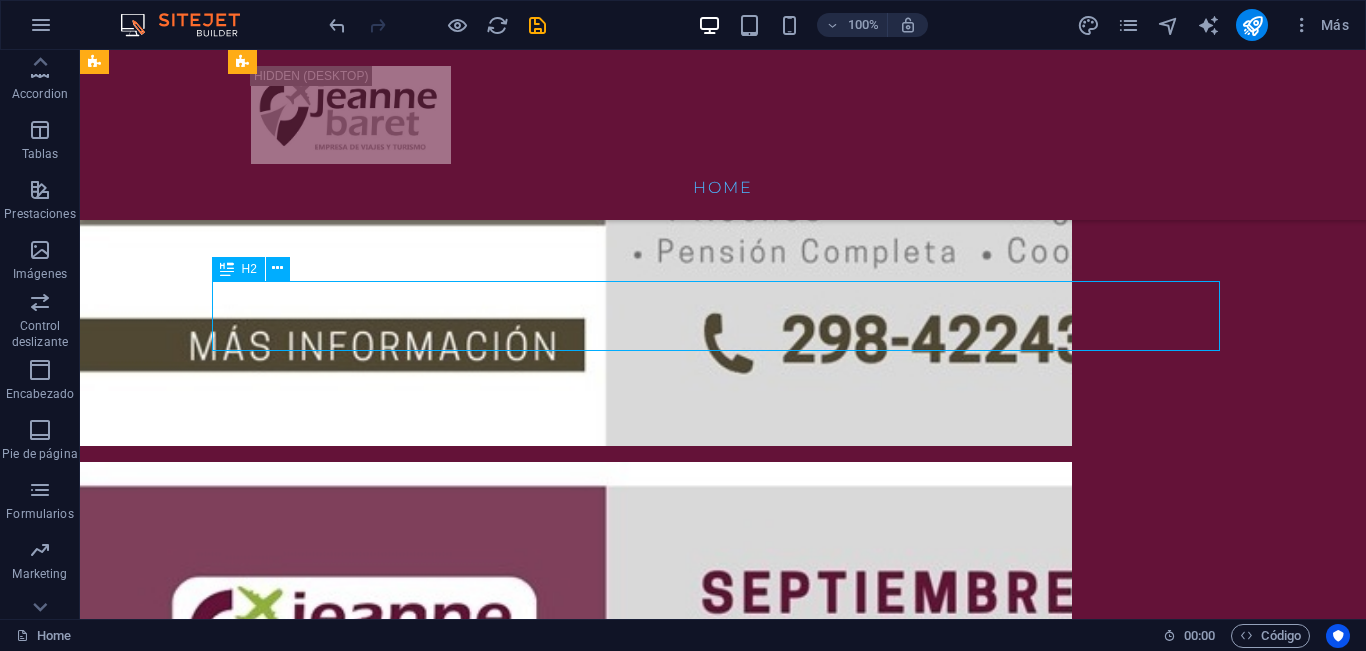 click on "internacionales 2026" at bounding box center (568, 16380) 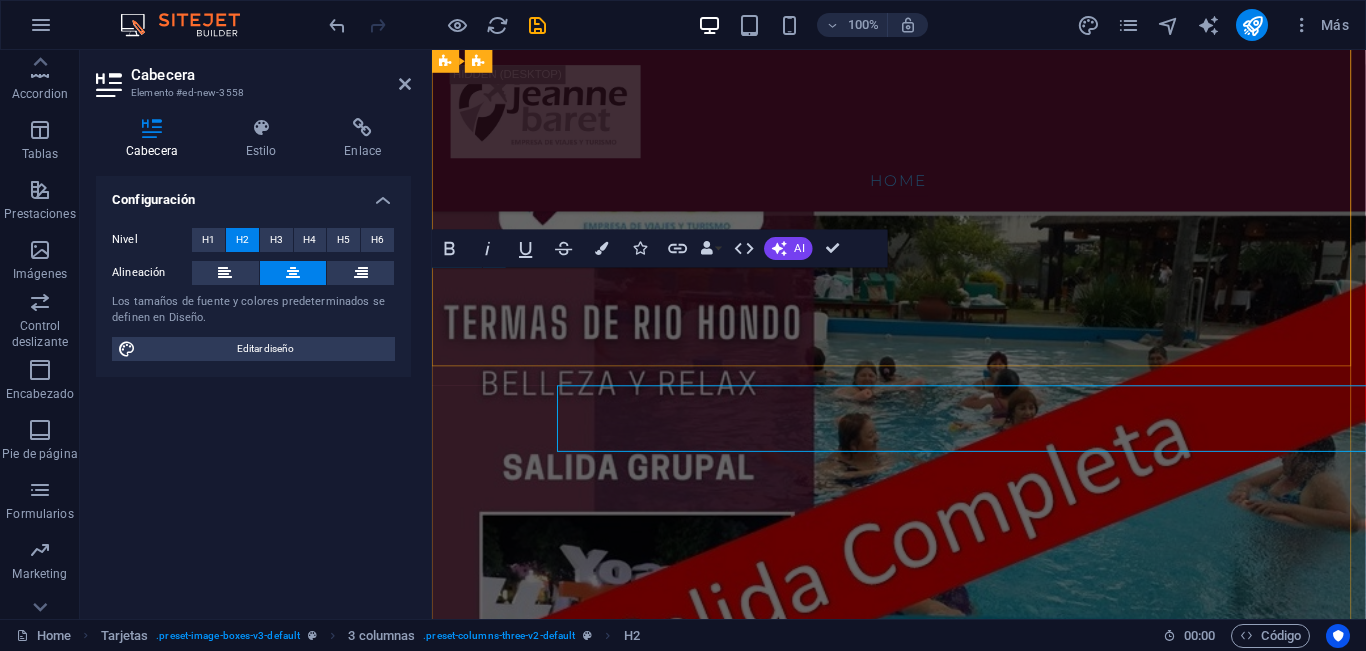 scroll, scrollTop: 3102, scrollLeft: 0, axis: vertical 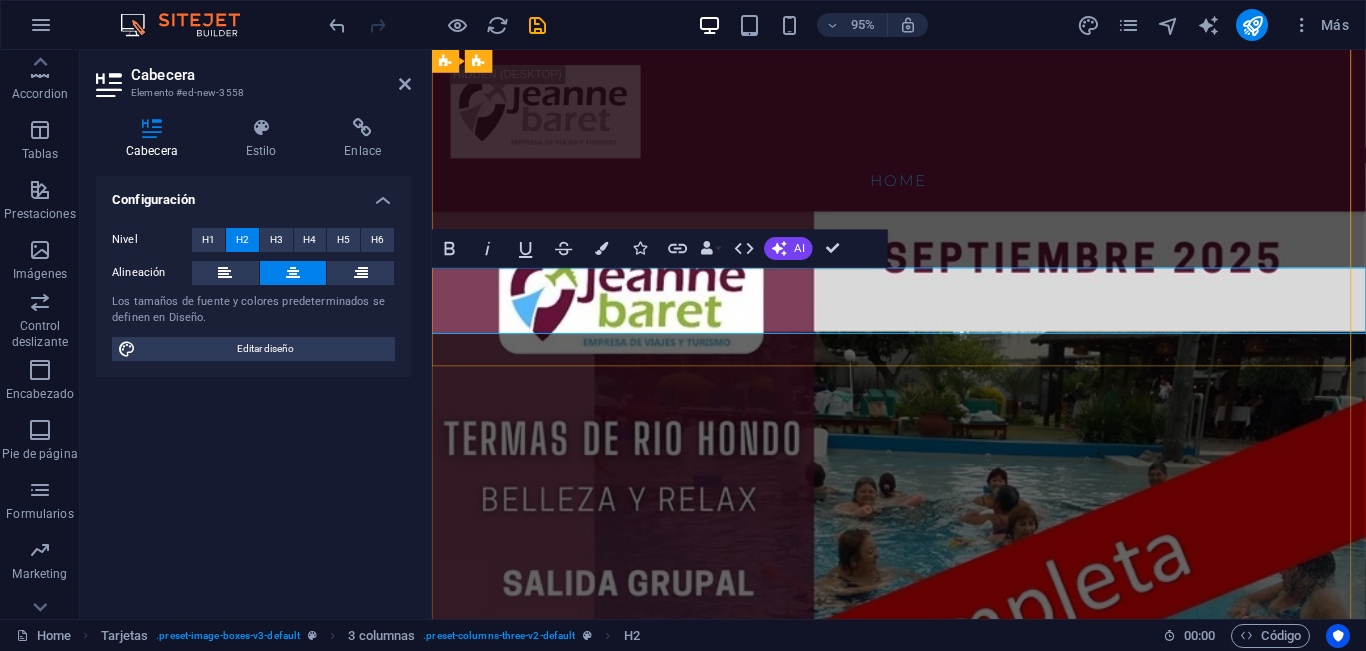 click on "internacionales 2026" at bounding box center [920, 12447] 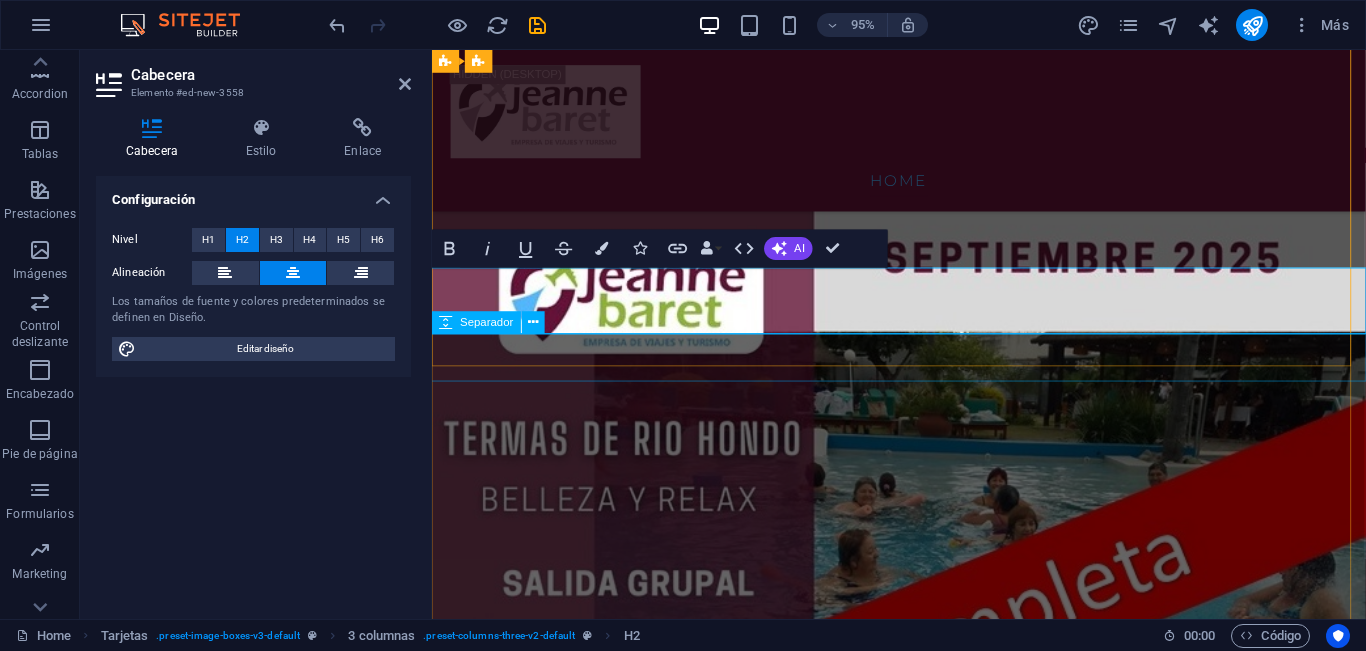 click at bounding box center [920, 12507] 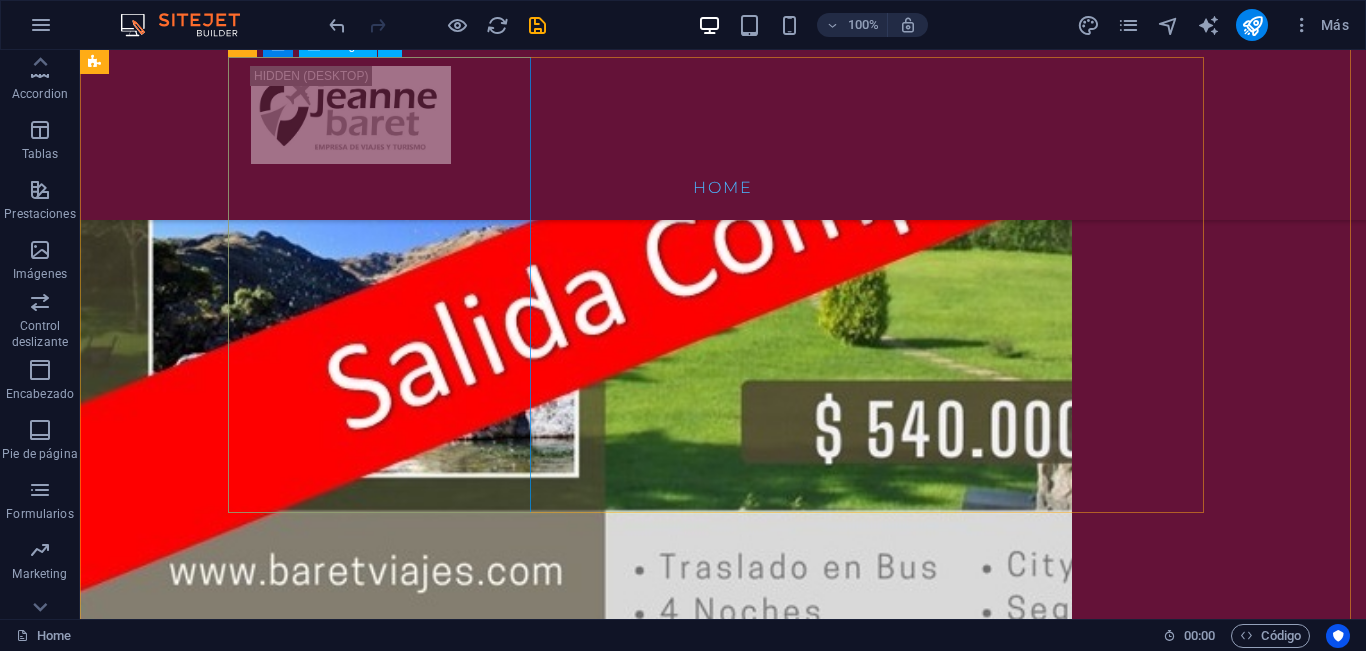 scroll, scrollTop: 2824, scrollLeft: 0, axis: vertical 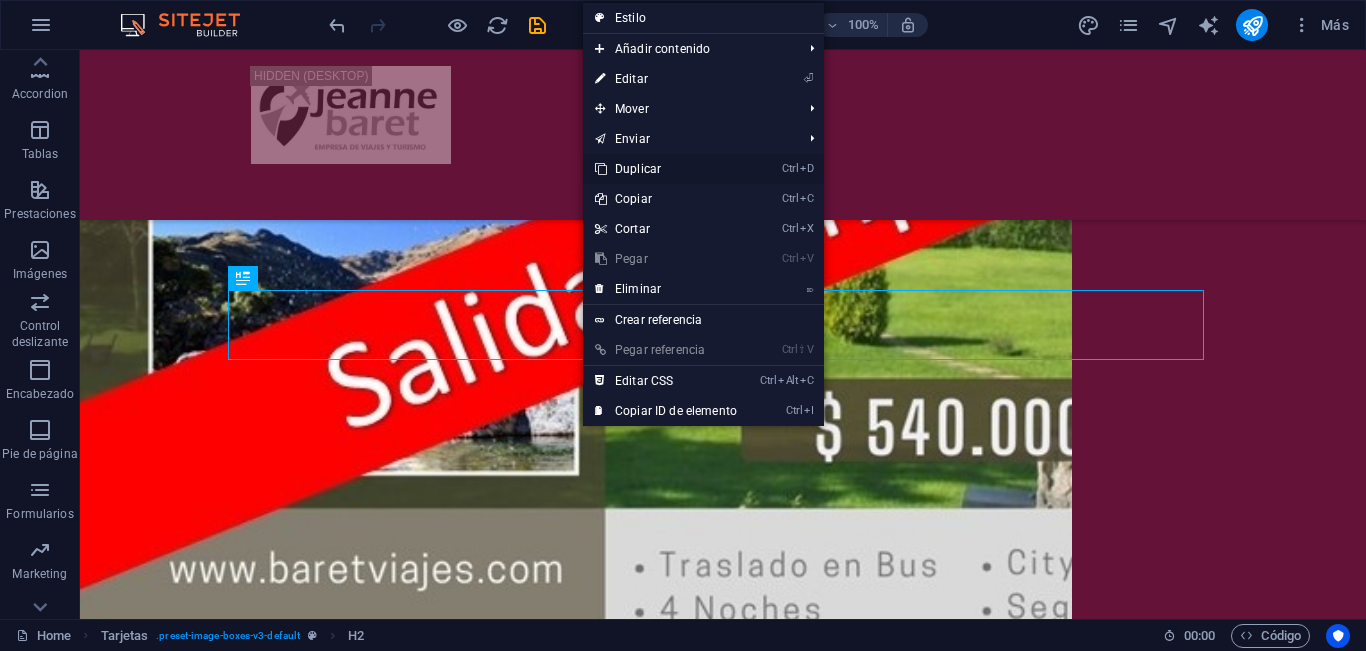 click on "Ctrl D  Duplicar" at bounding box center (666, 169) 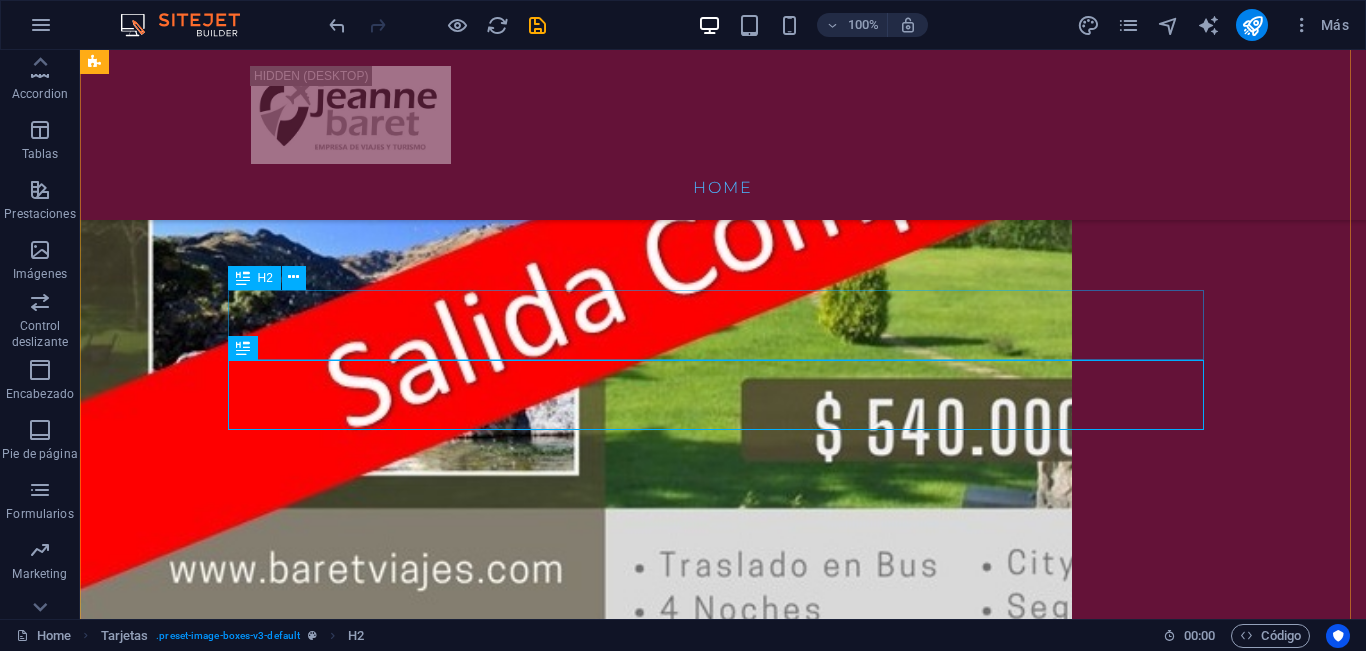 click on "internacionales 2026" at bounding box center [568, 13378] 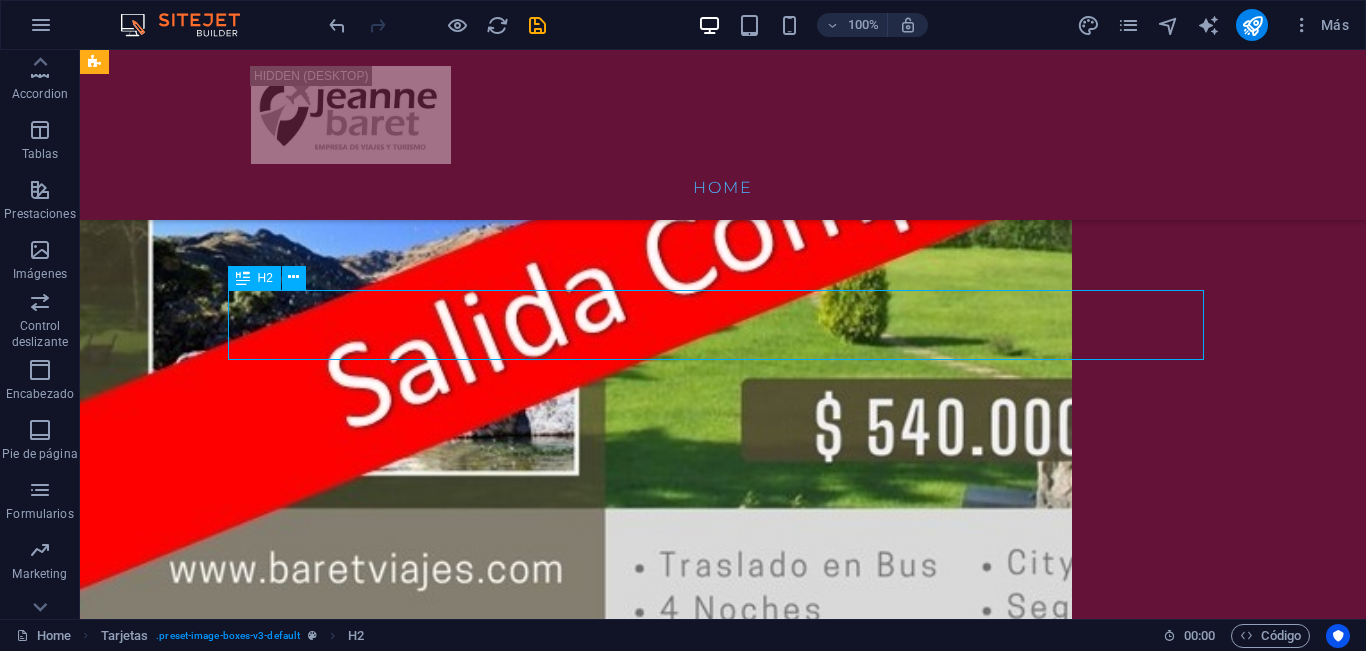 click on "internacionales 2026" at bounding box center [568, 13378] 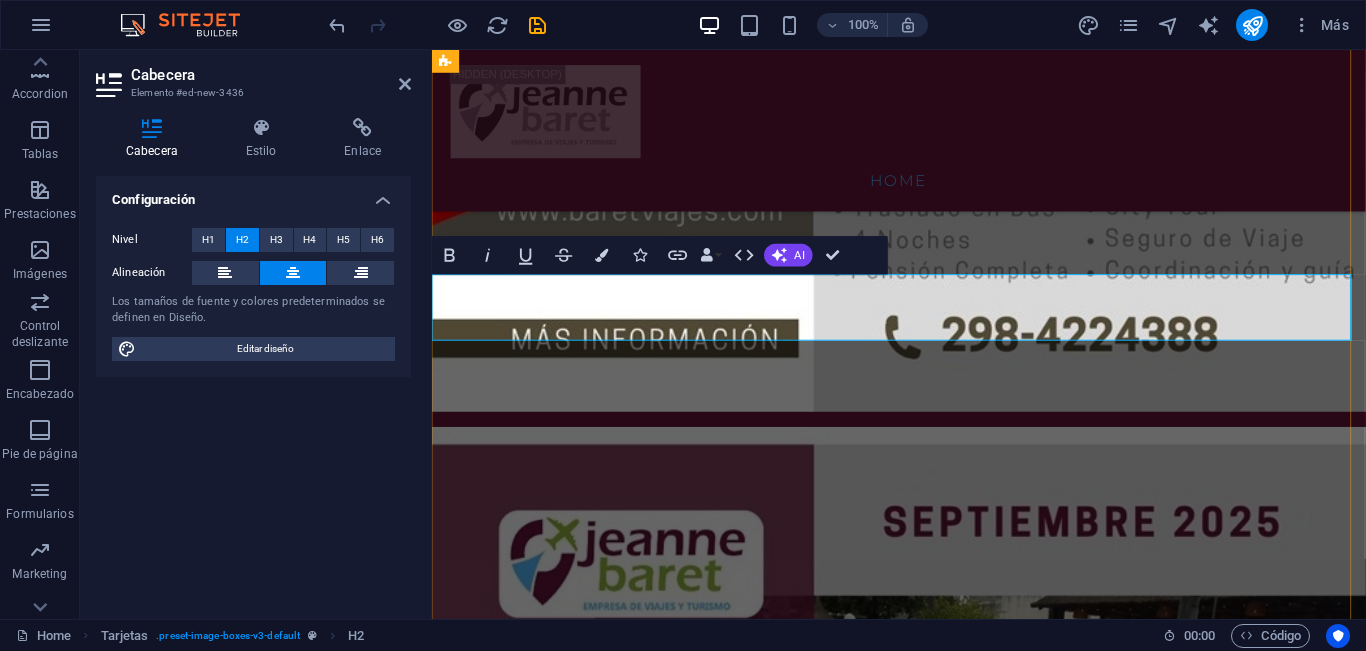 scroll, scrollTop: 2706, scrollLeft: 0, axis: vertical 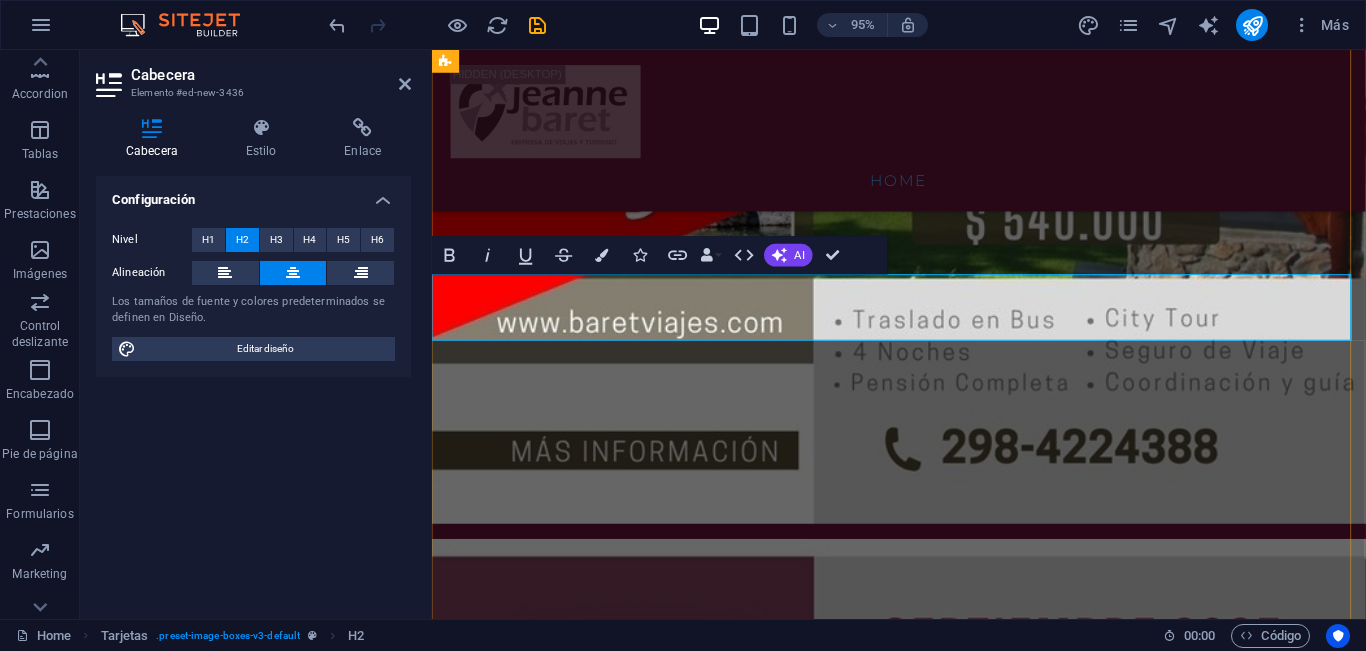 drag, startPoint x: 1186, startPoint y: 322, endPoint x: 785, endPoint y: 327, distance: 401.03116 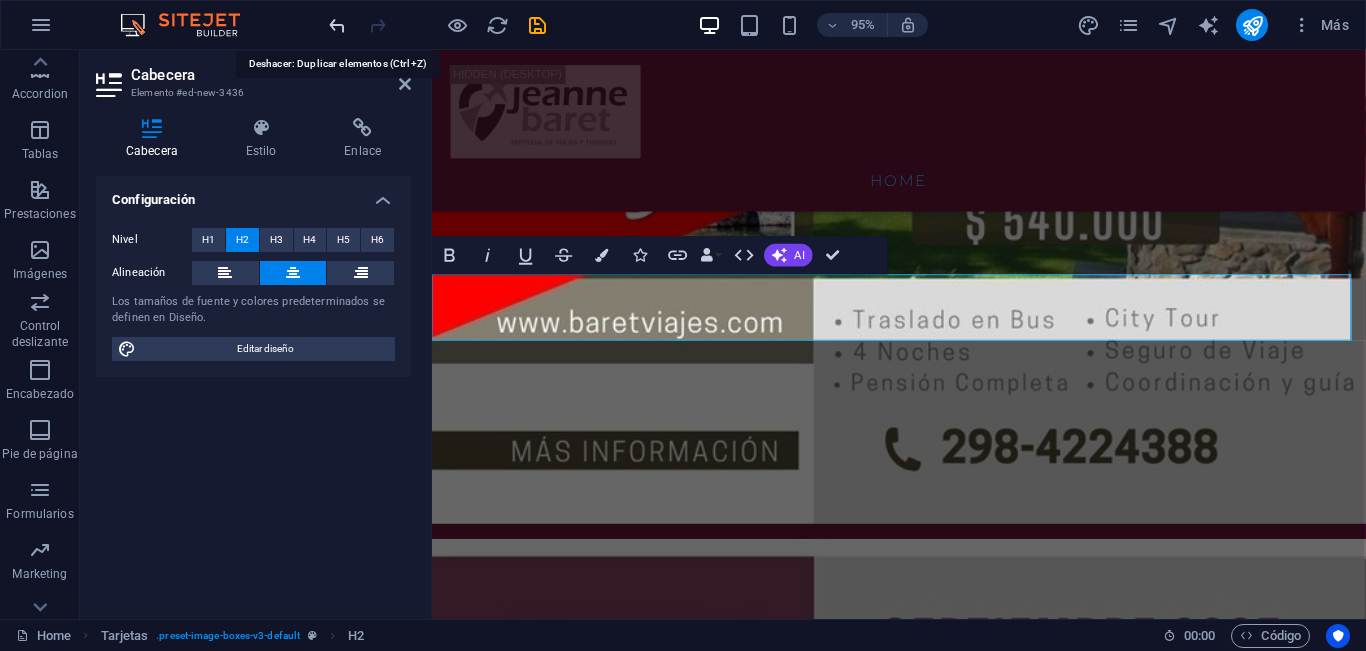 drag, startPoint x: 339, startPoint y: 22, endPoint x: 63, endPoint y: 113, distance: 290.61487 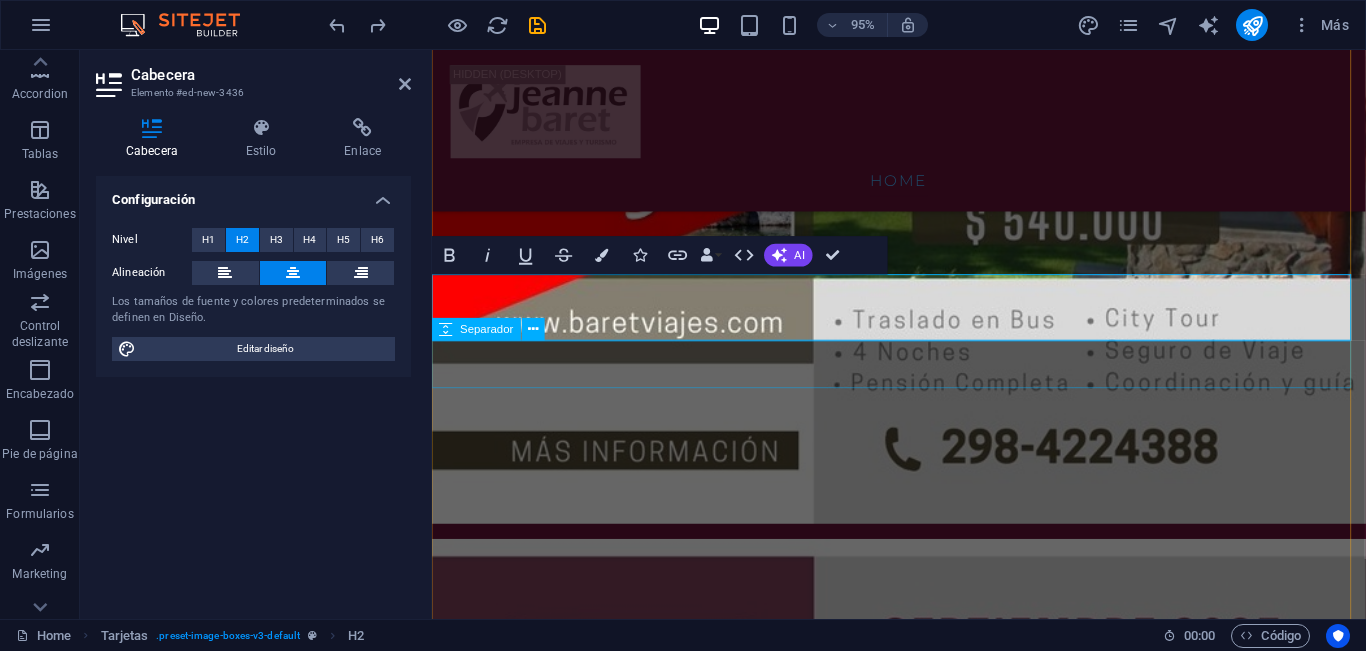 click at bounding box center (920, 10263) 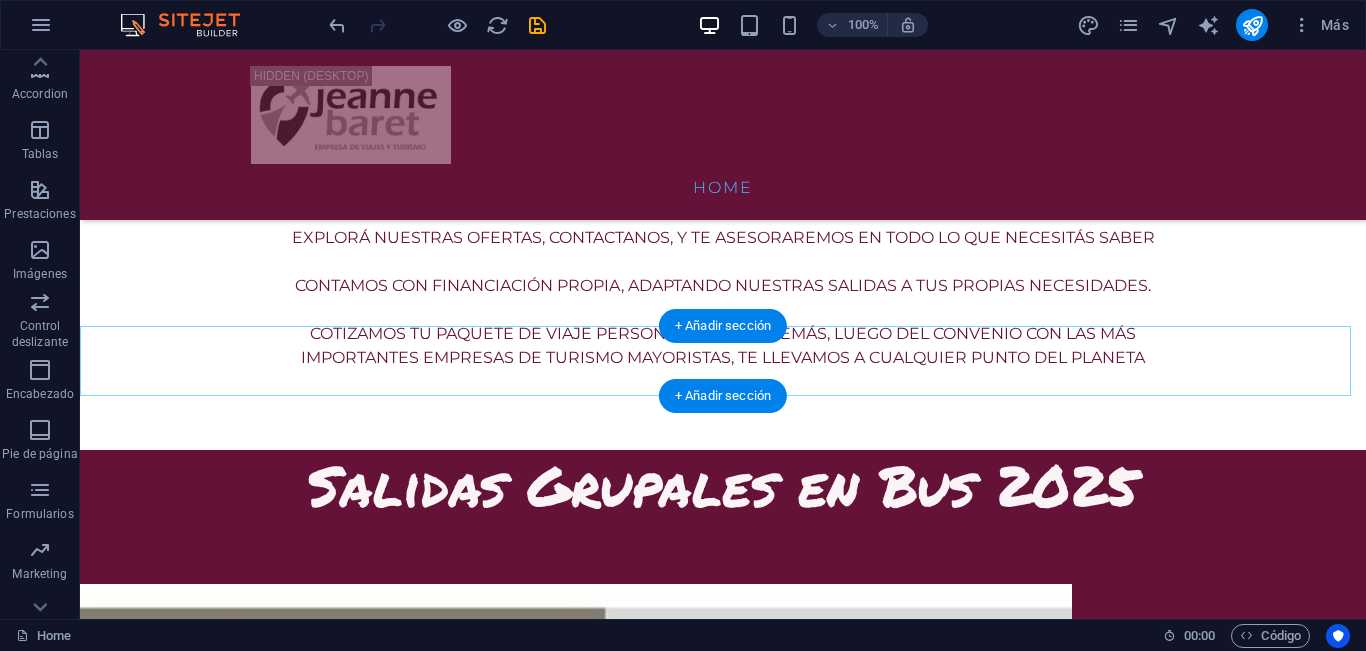 scroll, scrollTop: 1400, scrollLeft: 0, axis: vertical 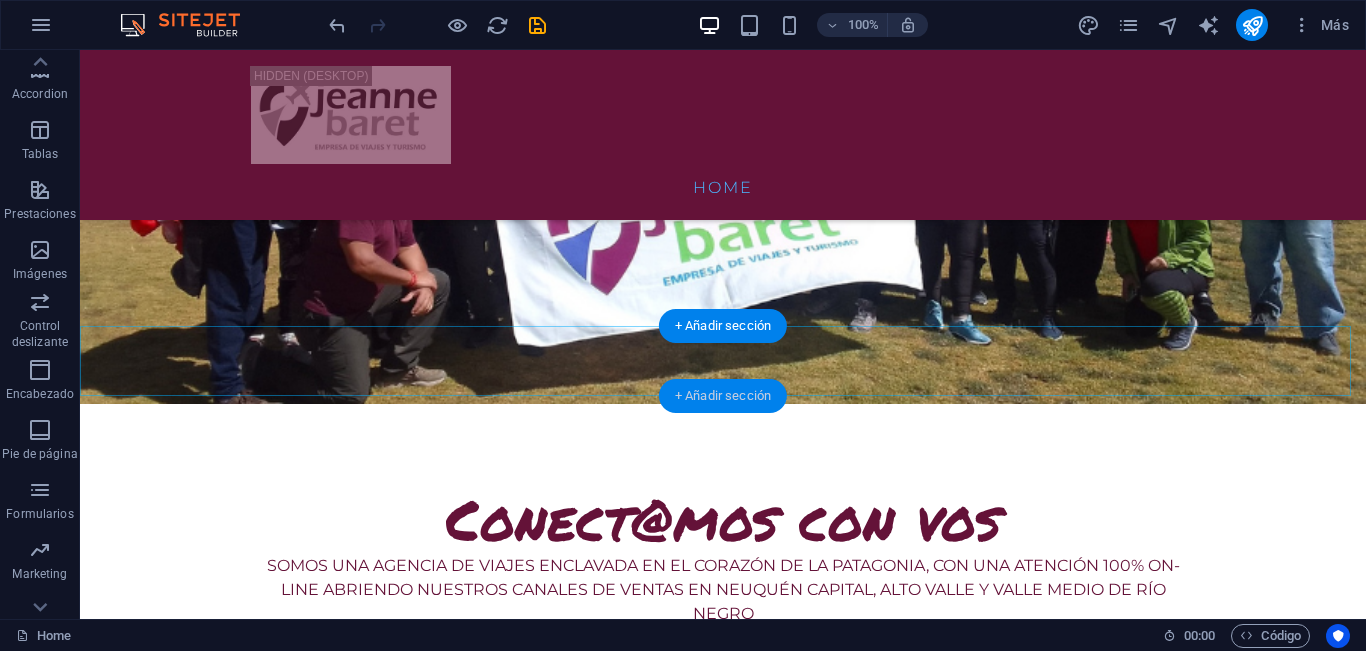 click on "+ Añadir sección" at bounding box center (723, 396) 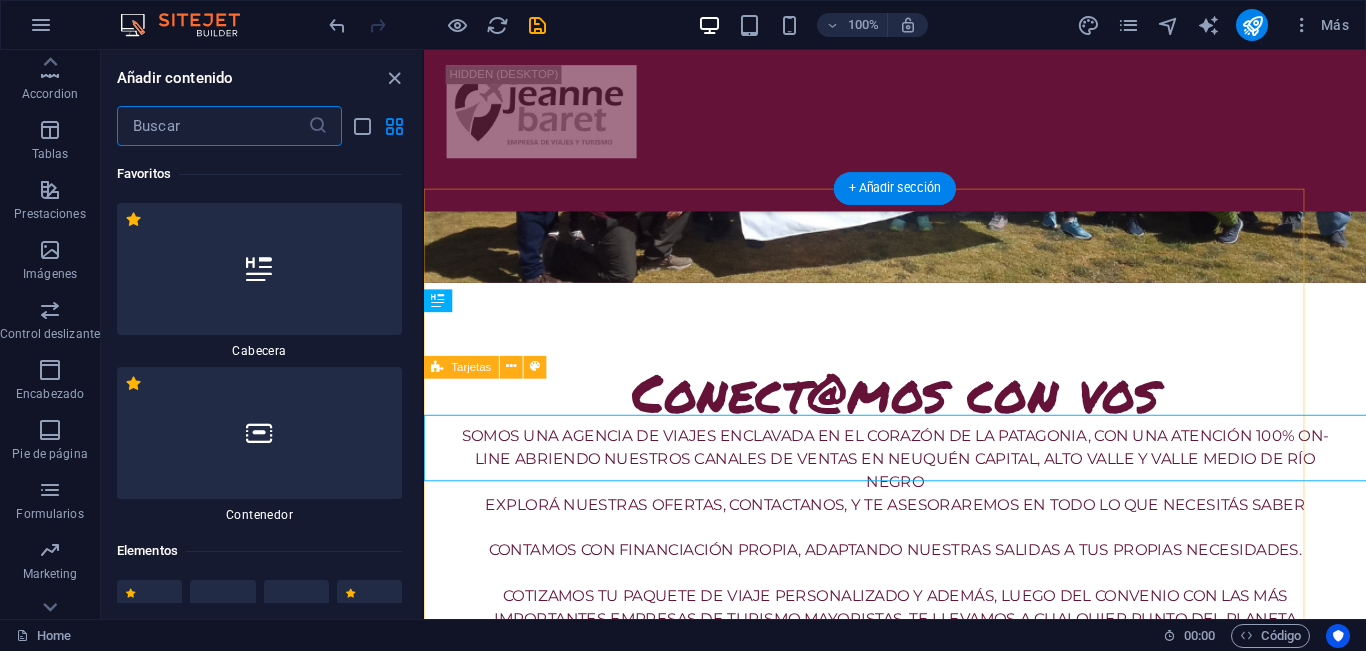 scroll, scrollTop: 1292, scrollLeft: 0, axis: vertical 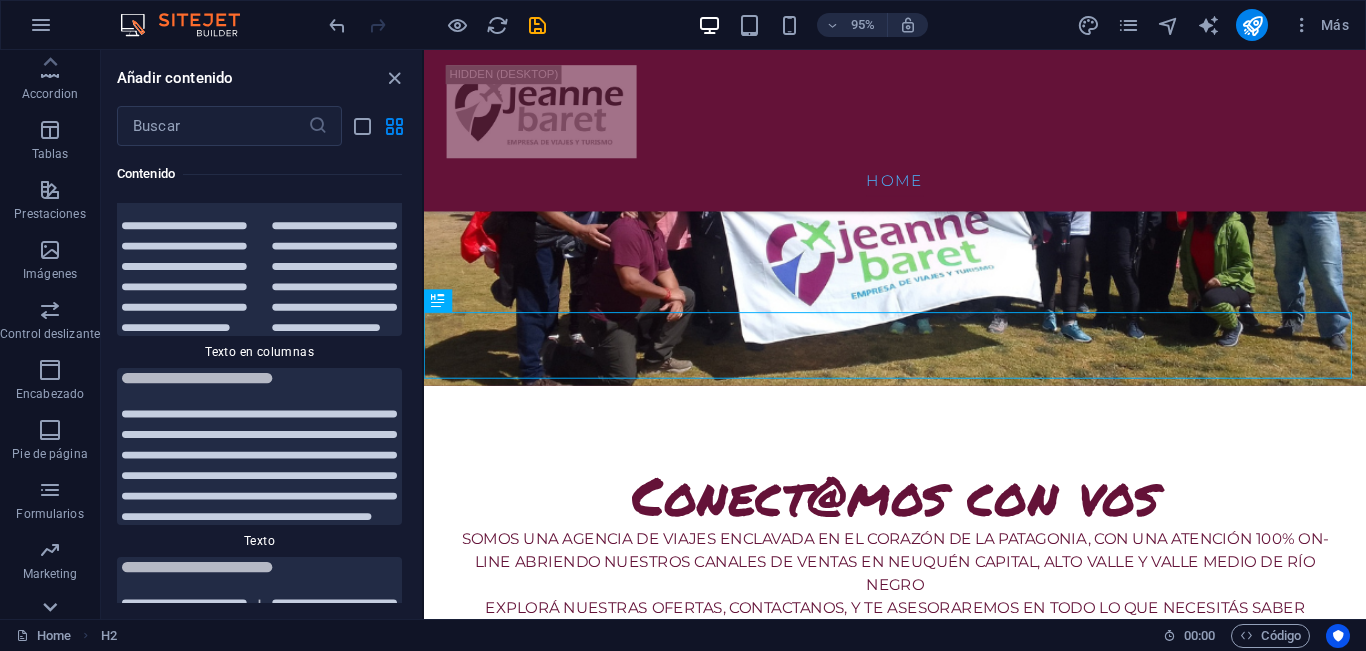 click 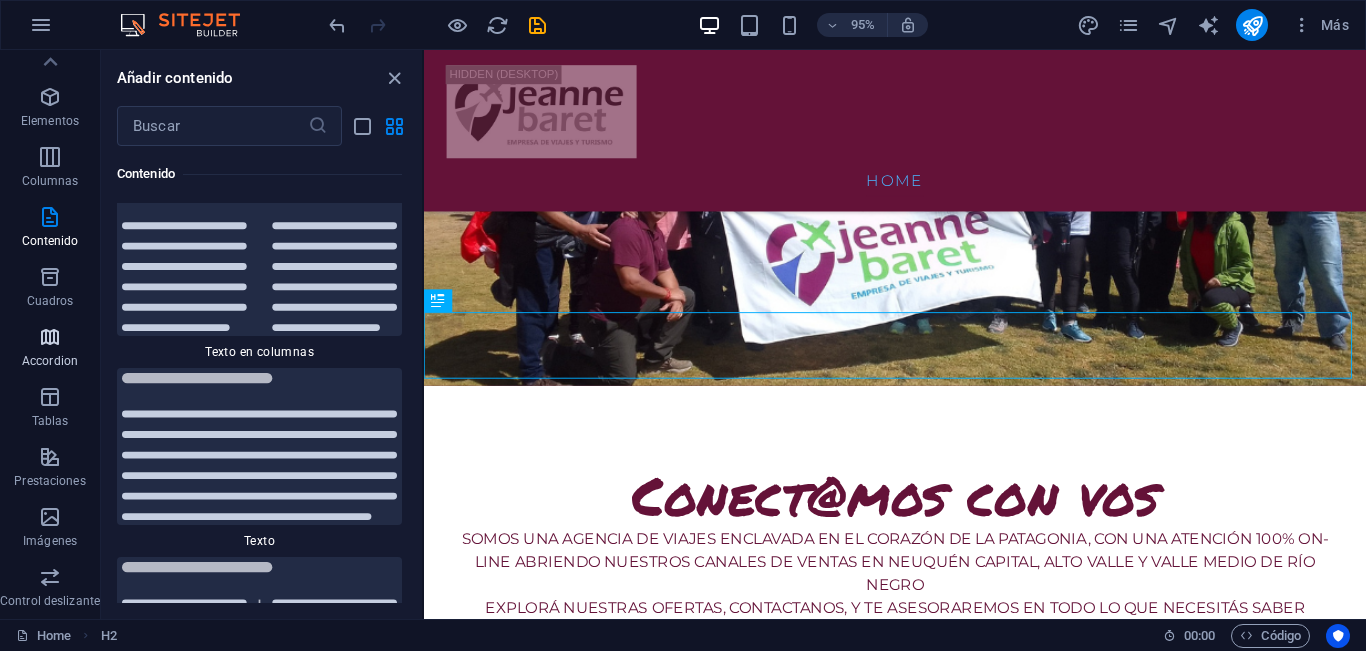 scroll, scrollTop: 31, scrollLeft: 0, axis: vertical 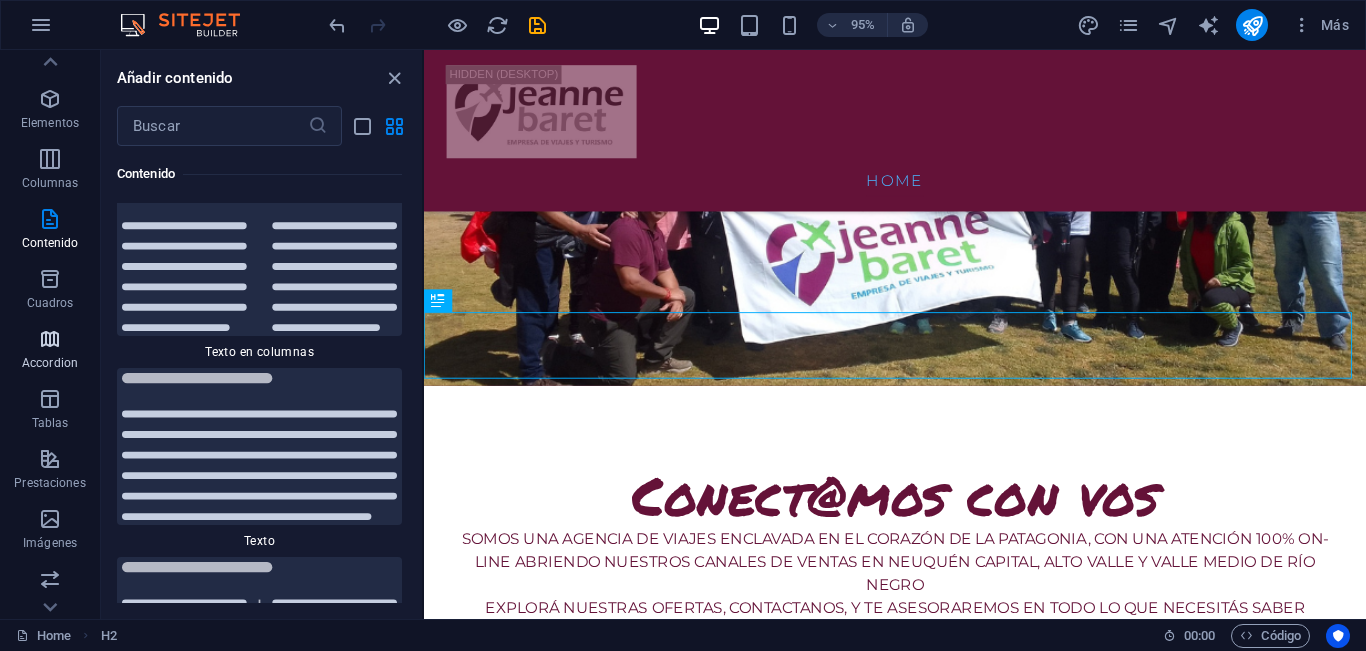 click on "Accordion" at bounding box center [50, 351] 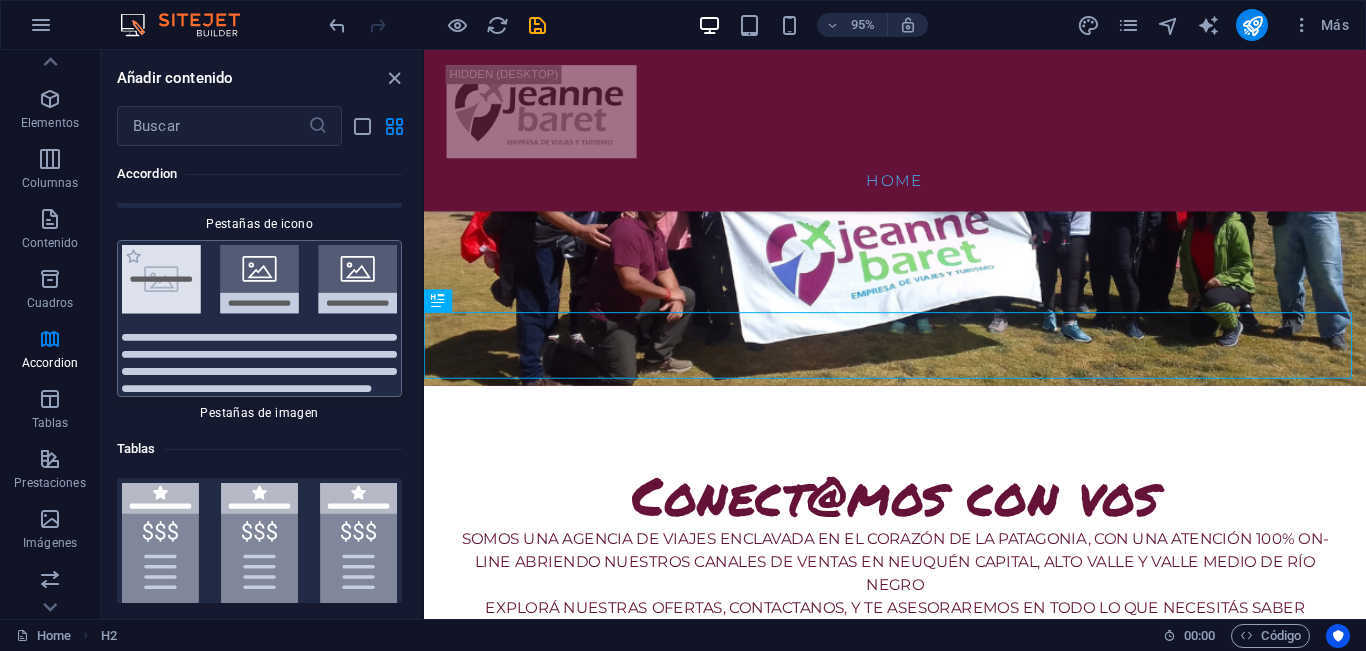 scroll, scrollTop: 13064, scrollLeft: 0, axis: vertical 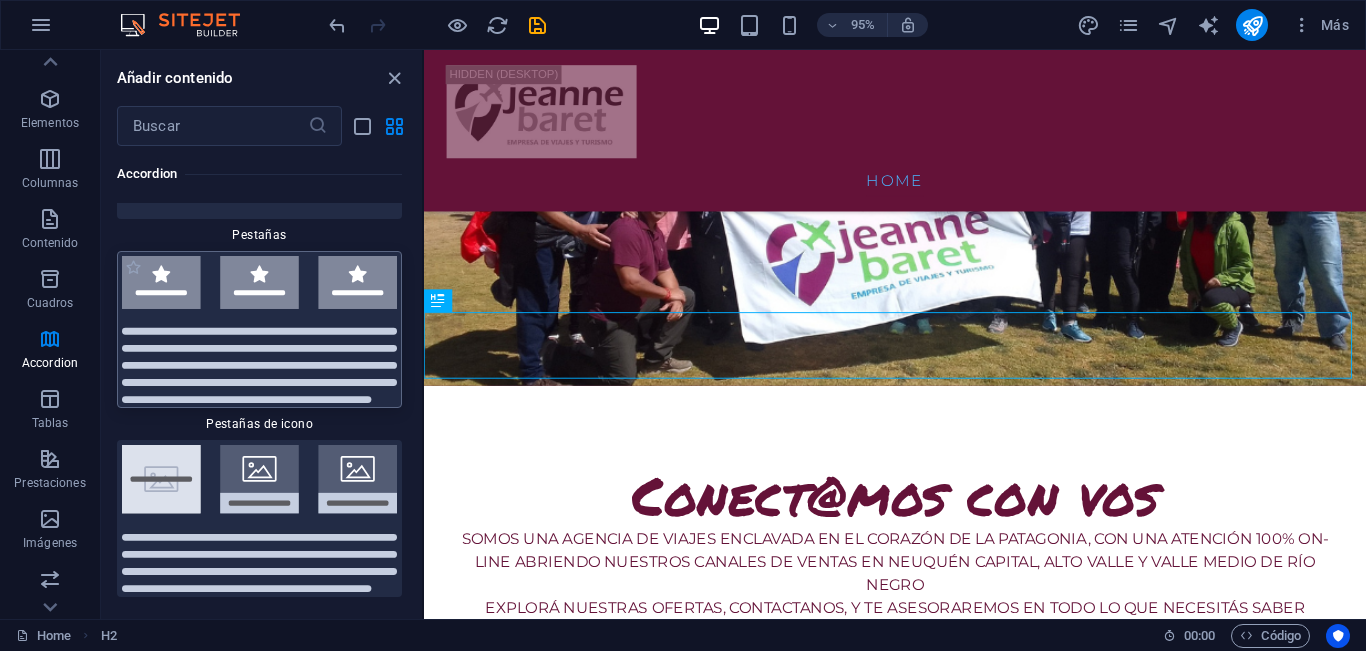 click at bounding box center [259, 329] 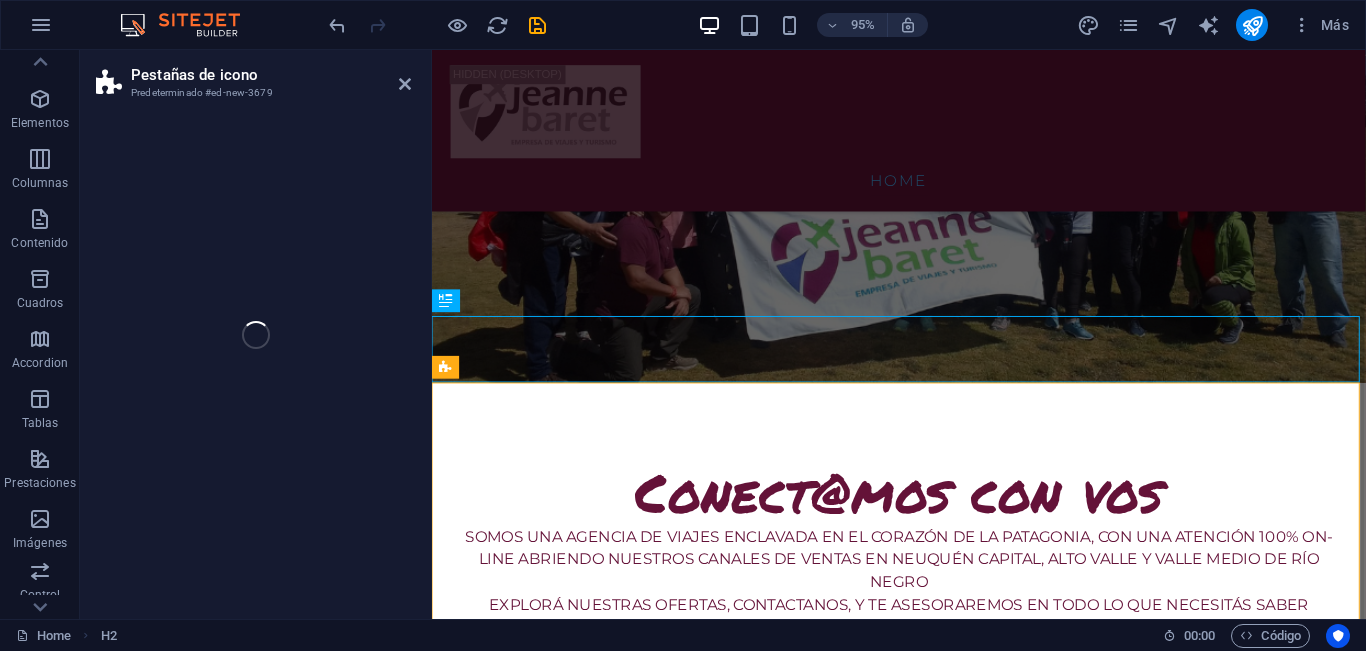 select on "rem" 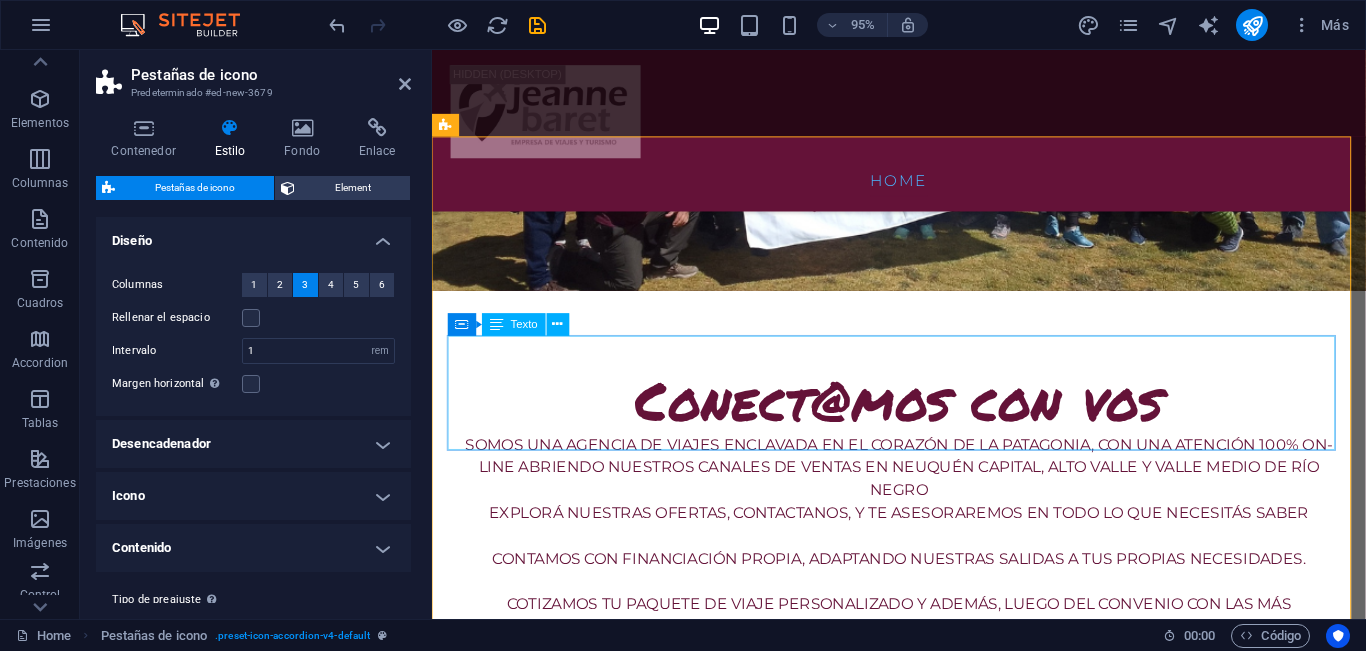 scroll, scrollTop: 1588, scrollLeft: 0, axis: vertical 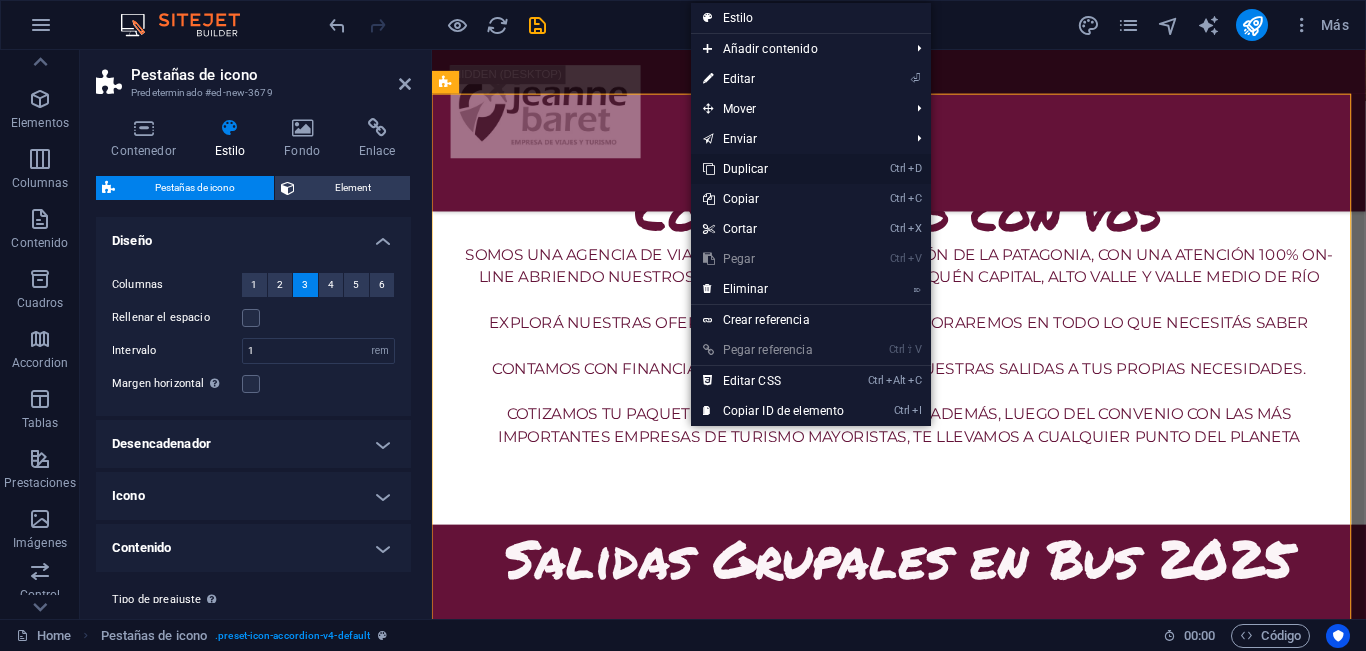 click on "Ctrl D  Duplicar" at bounding box center [774, 169] 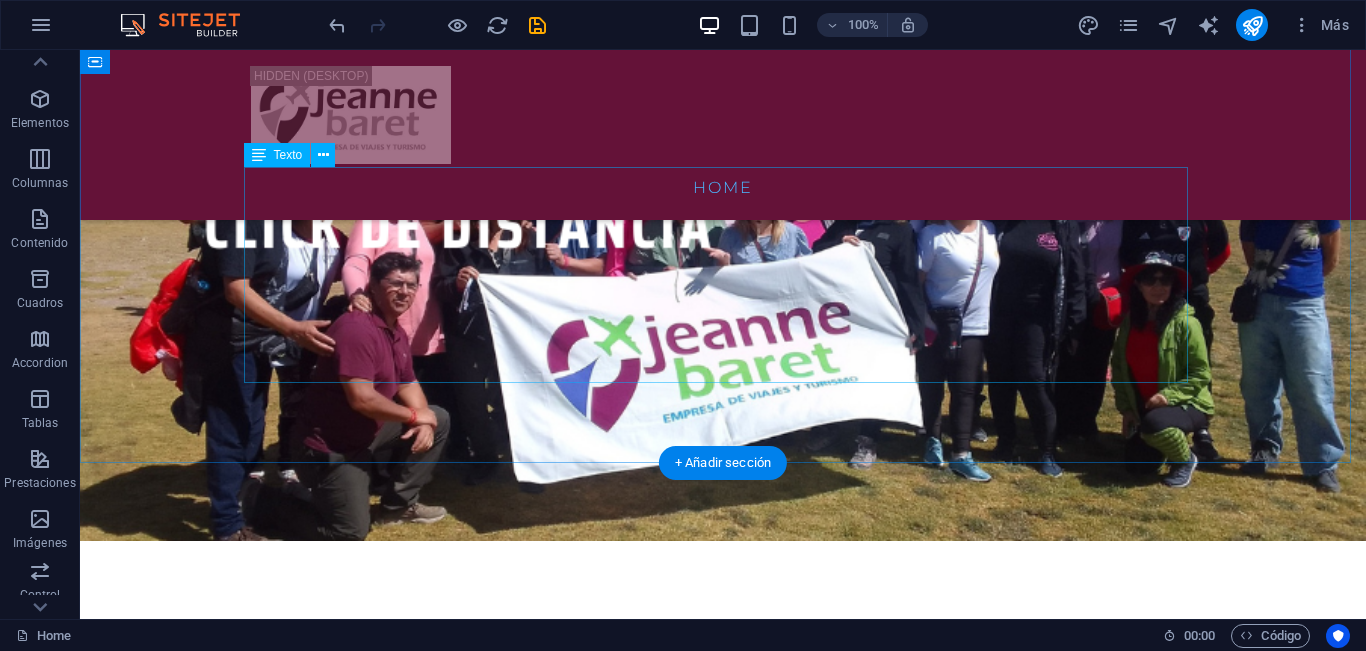 scroll, scrollTop: 1463, scrollLeft: 0, axis: vertical 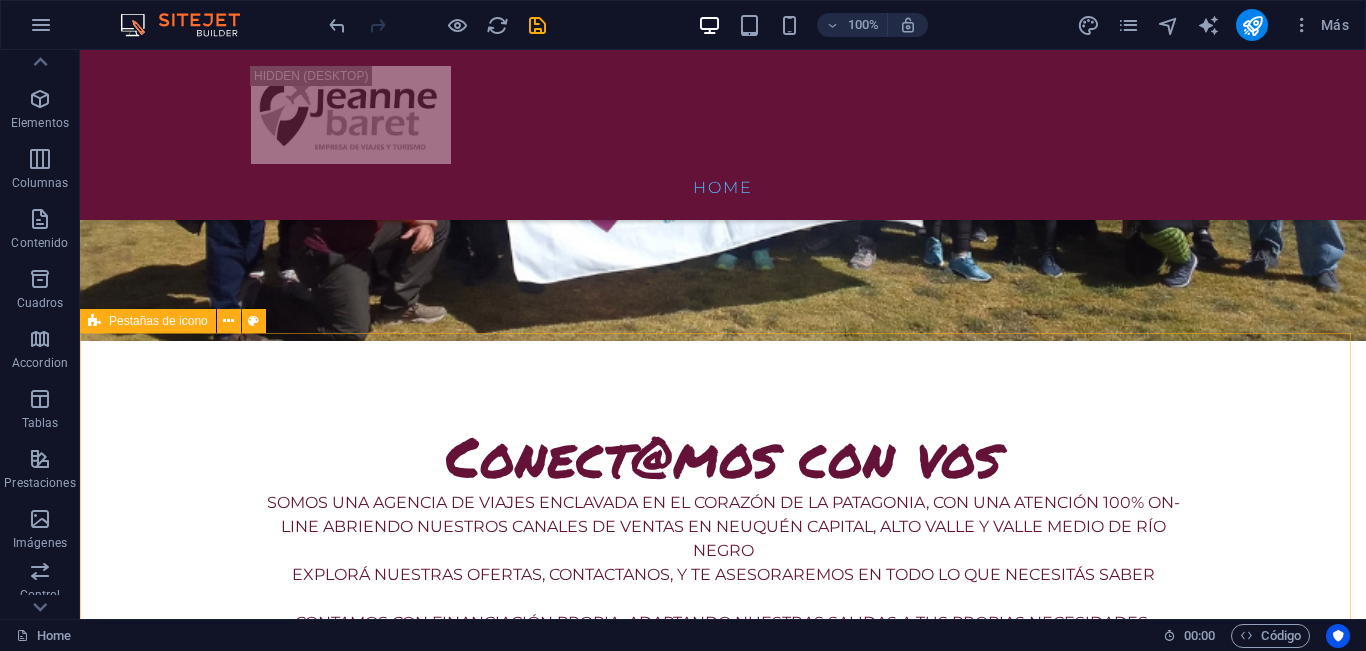 click on "Pestañas de icono" at bounding box center [158, 321] 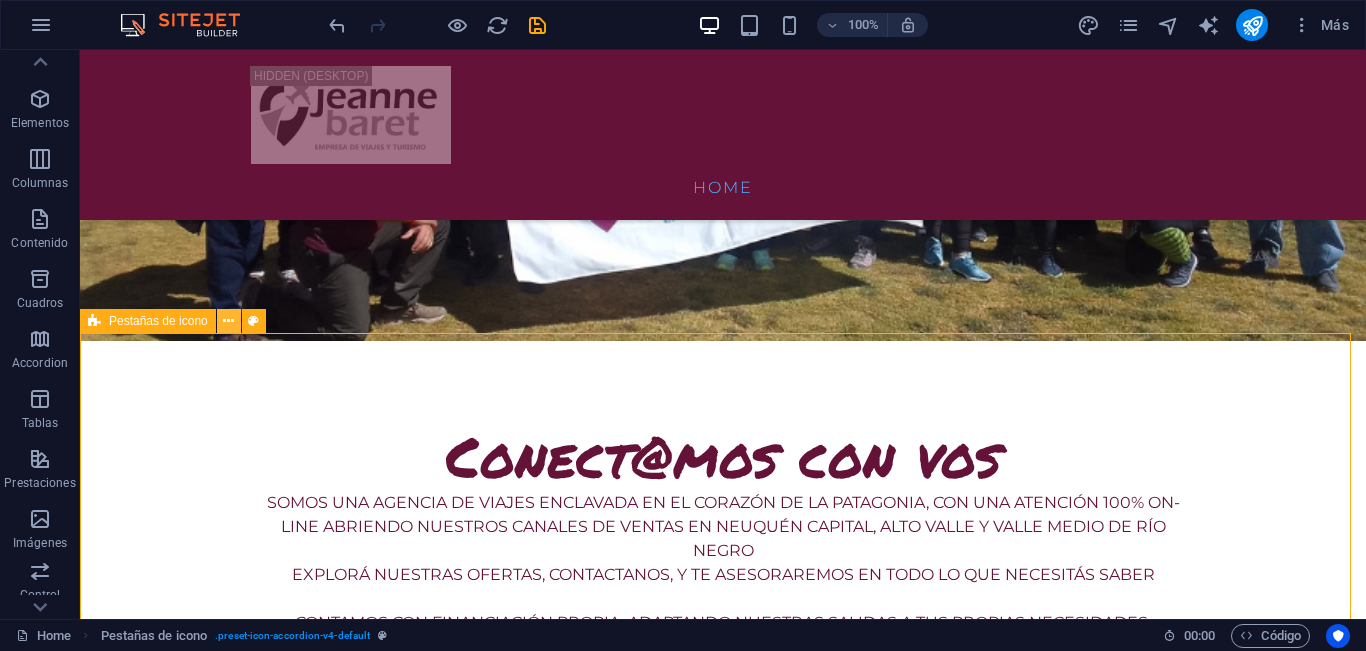 click at bounding box center (228, 321) 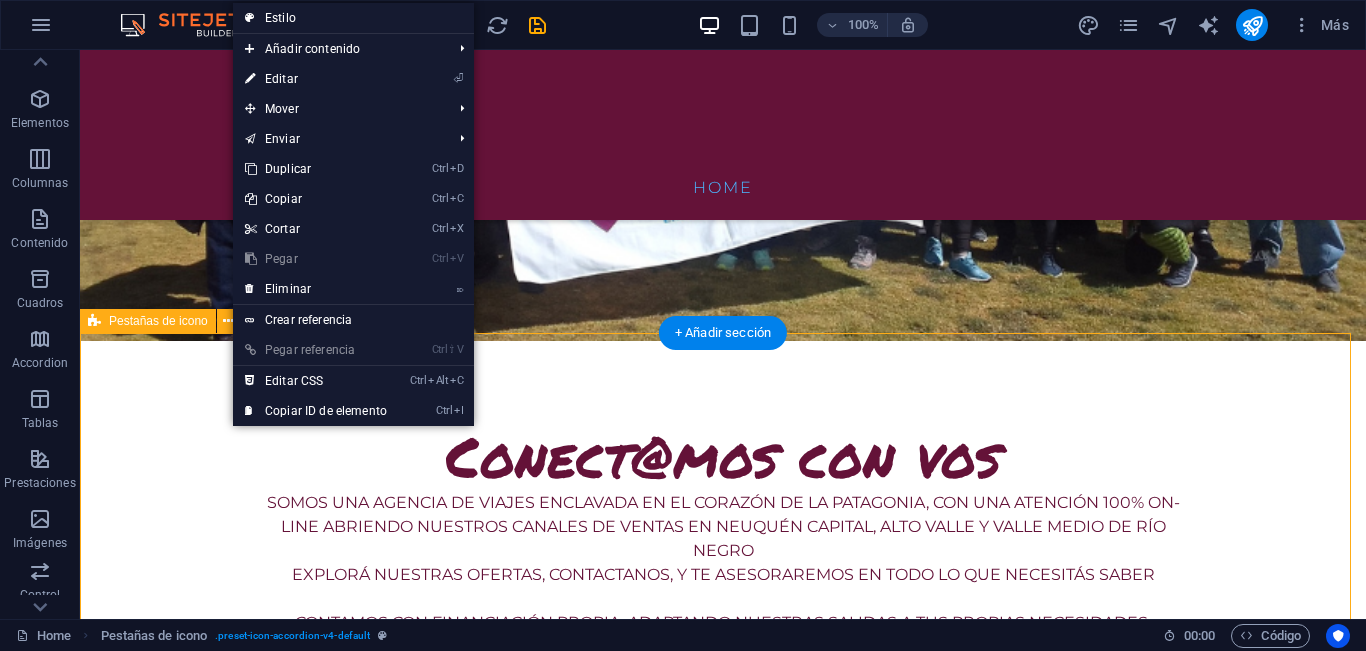 click on "Headline Lorem ipsum dolor sit amet, consectetur adipisicing elit. Natus, dolores, at, nisi eligendi repellat voluptatem minima officia veritatis quasi animi porro laudantium dicta dolor voluptate non maiores ipsum reprehenderit odio fugiat reiciendis consectetur fuga pariatur libero accusantium quod minus odit debitis cumque quo adipisci vel vitae aliquid corrupti perferendis voluptates. Headline Lorem ipsum dolor sit amet, consectetur adipisicing elit. Natus, dolores, at, nisi eligendi repellat voluptatem minima officia veritatis quasi animi porro laudantium dicta dolor voluptate non maiores ipsum reprehenderit odio fugiat reiciendis consectetur fuga pariatur libero accusantium quod minus odit debitis cumque quo adipisci vel vitae aliquid corrupti perferendis voluptates. Headline" at bounding box center (723, 1285) 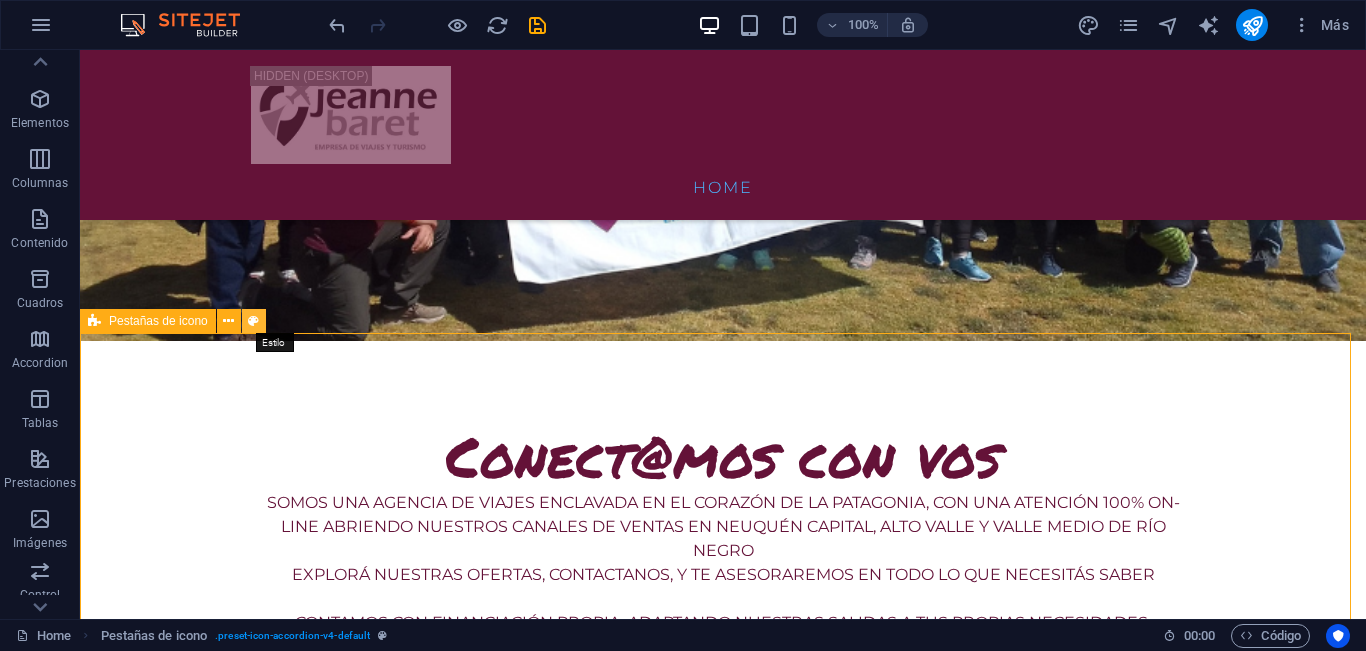 click at bounding box center [253, 321] 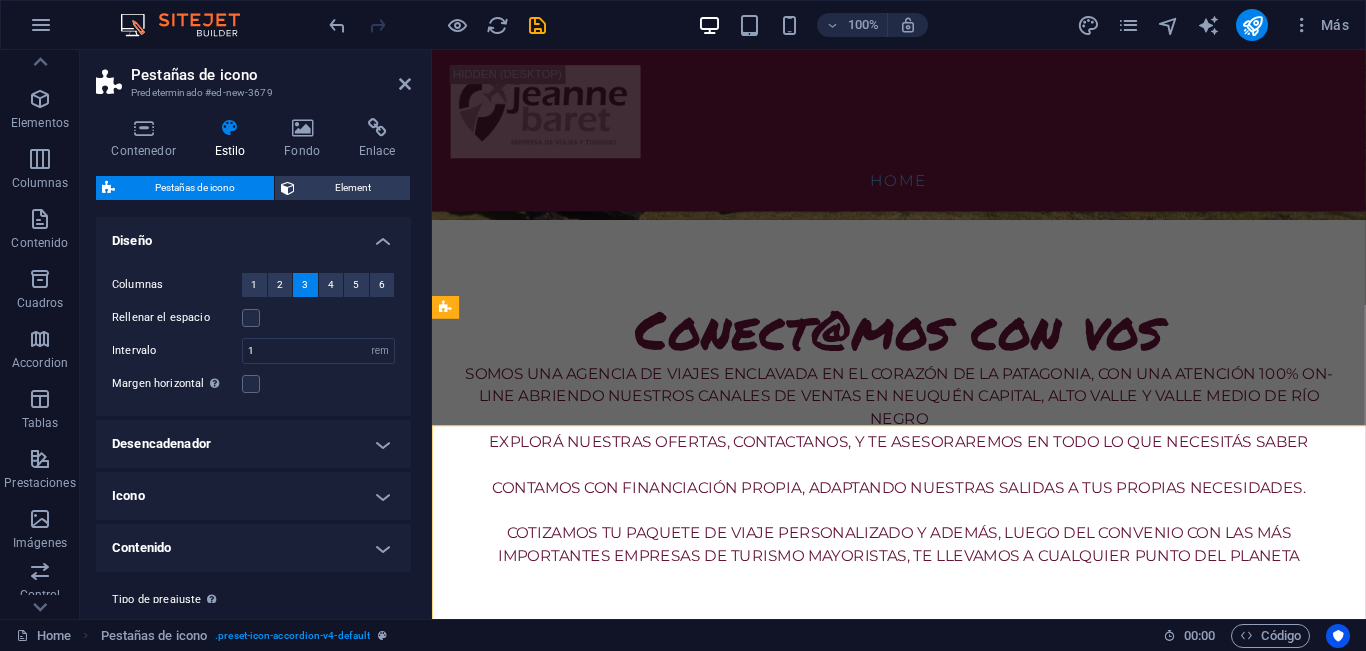scroll, scrollTop: 1351, scrollLeft: 0, axis: vertical 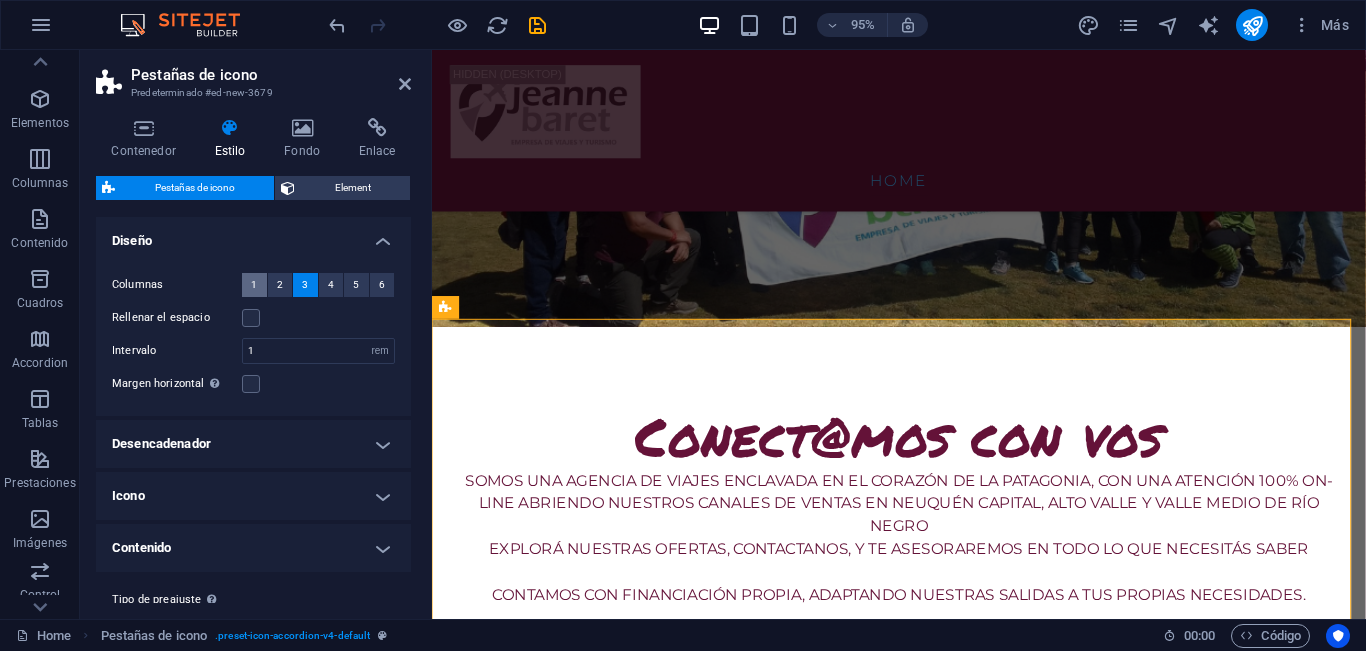click on "1" at bounding box center [254, 285] 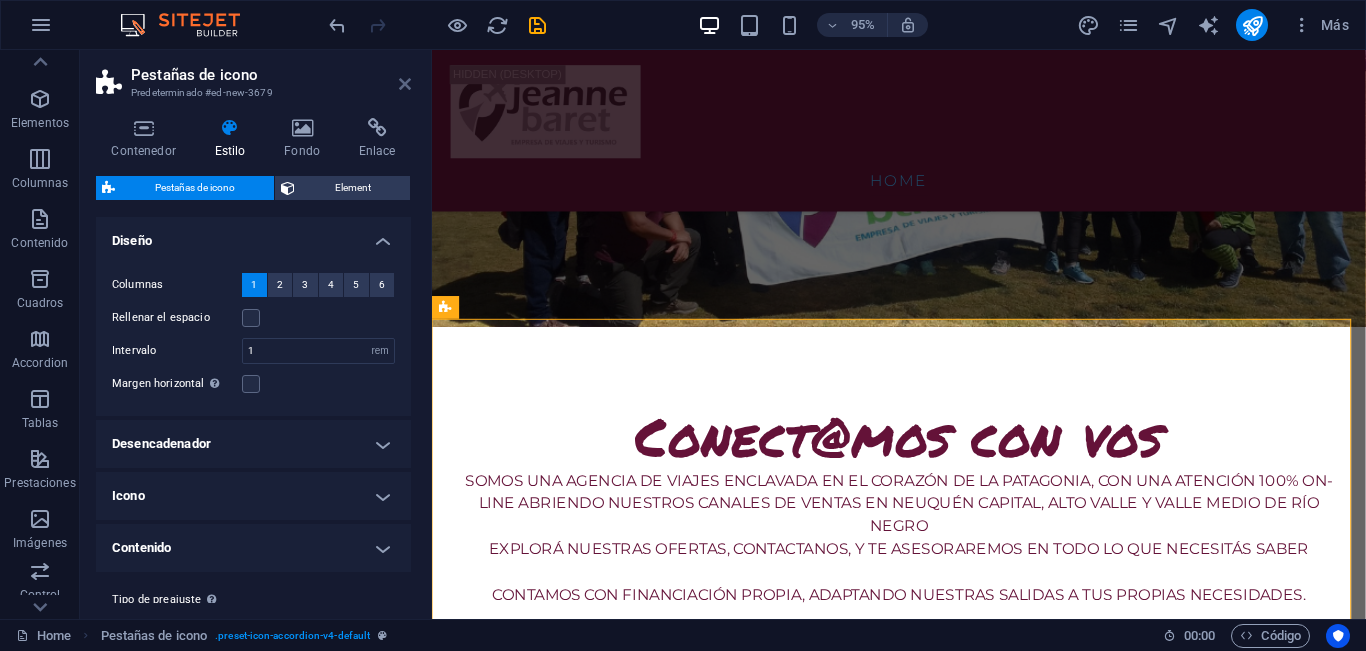 click at bounding box center [405, 84] 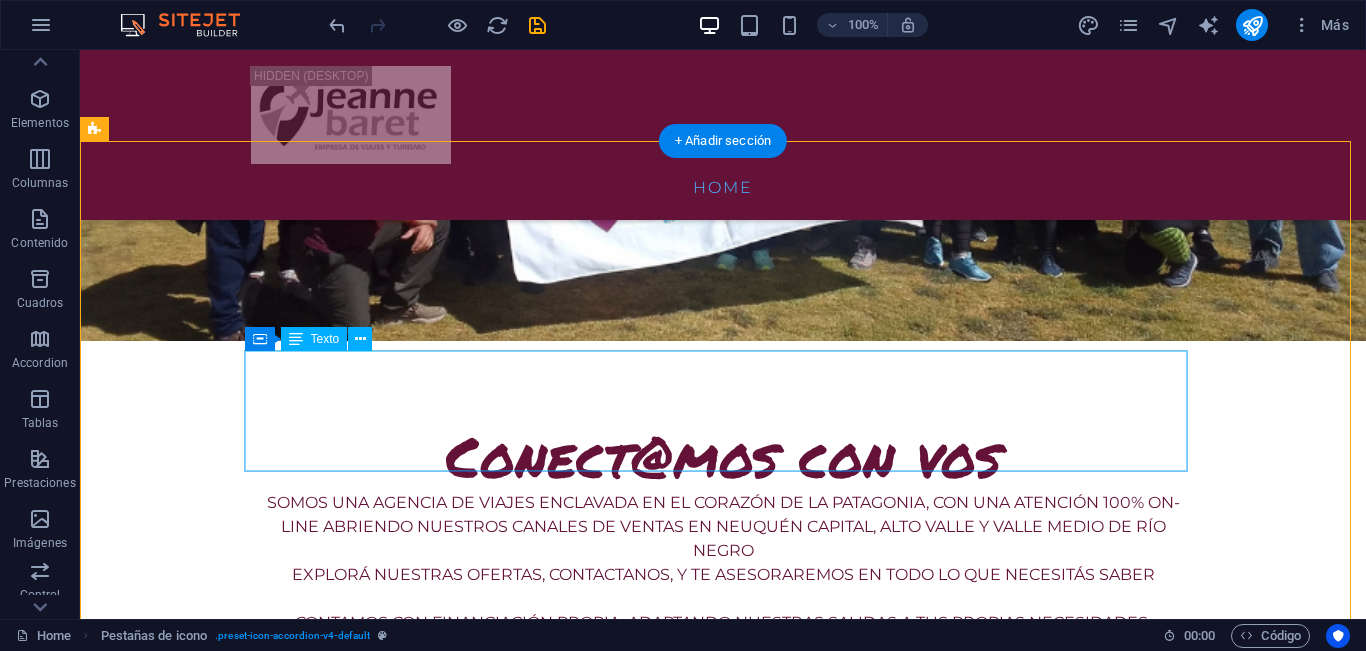 scroll, scrollTop: 1663, scrollLeft: 0, axis: vertical 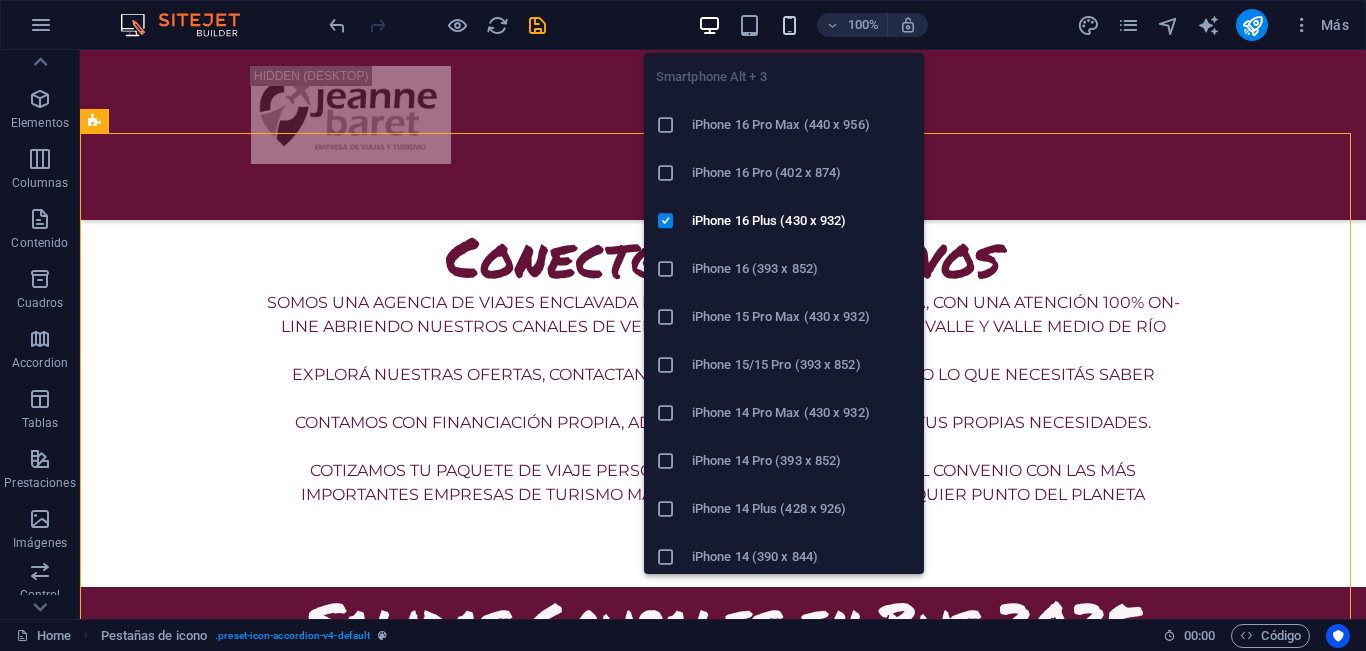 click at bounding box center (789, 25) 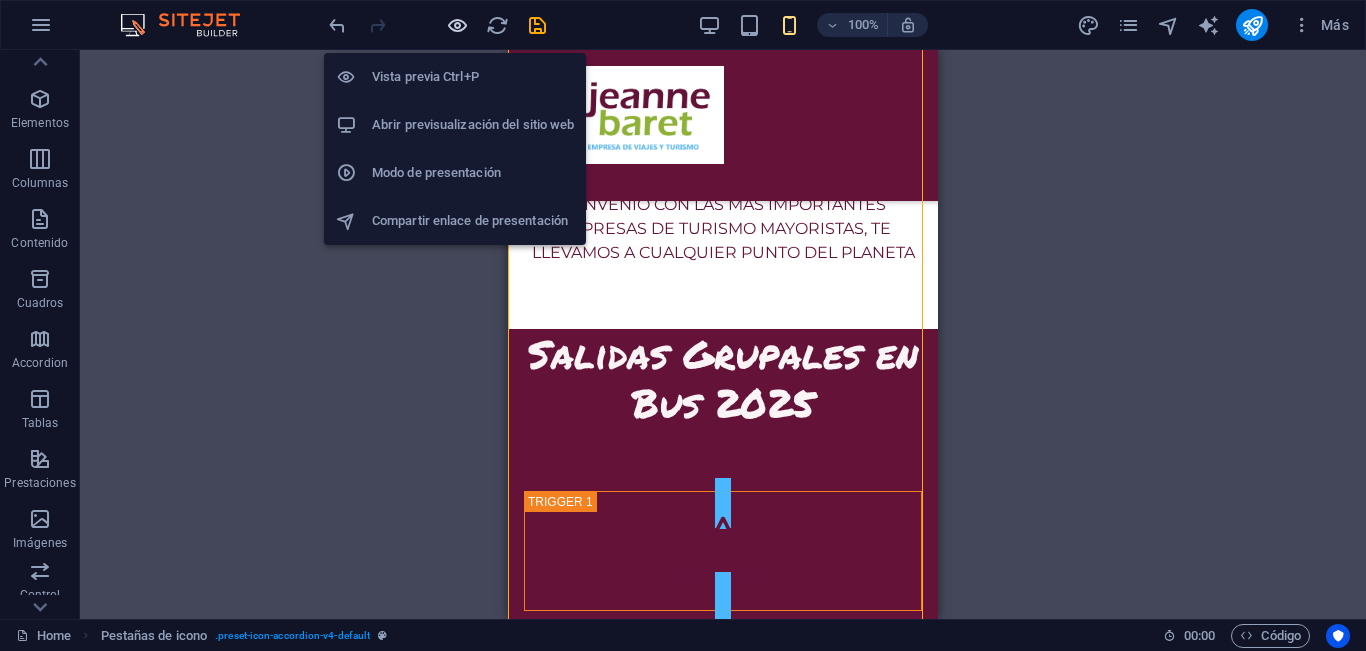 click at bounding box center [457, 25] 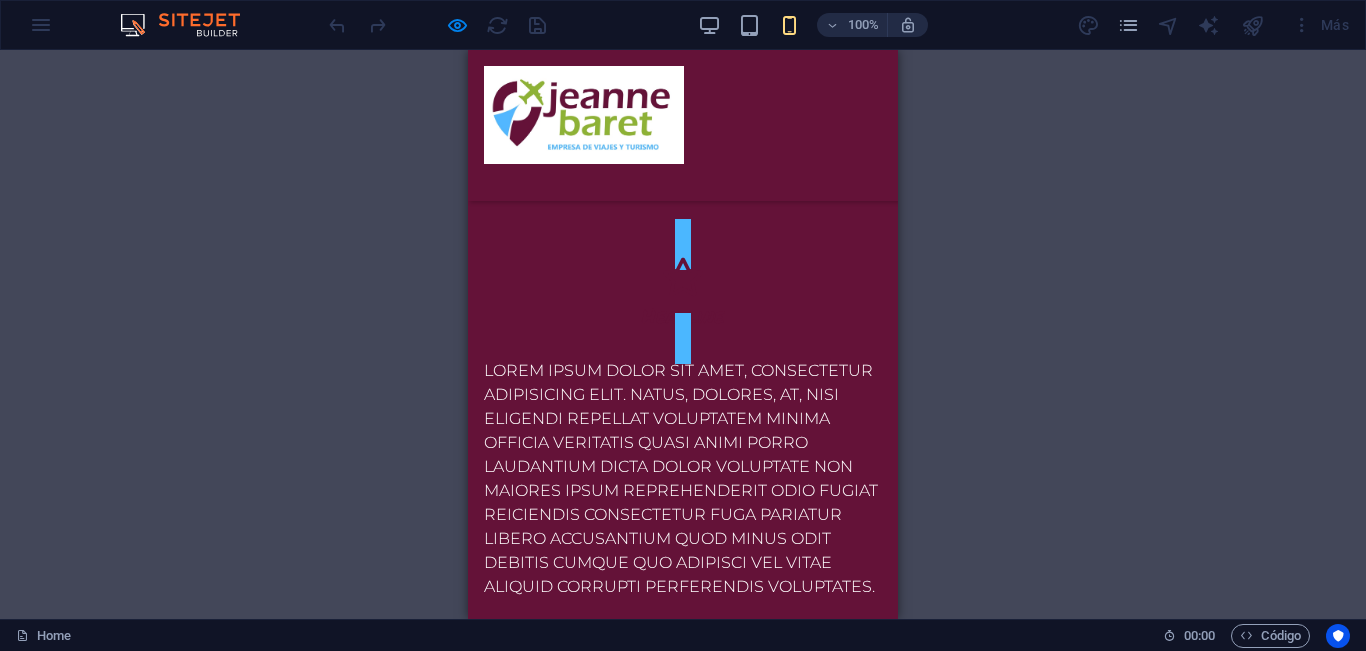 scroll, scrollTop: 1462, scrollLeft: 0, axis: vertical 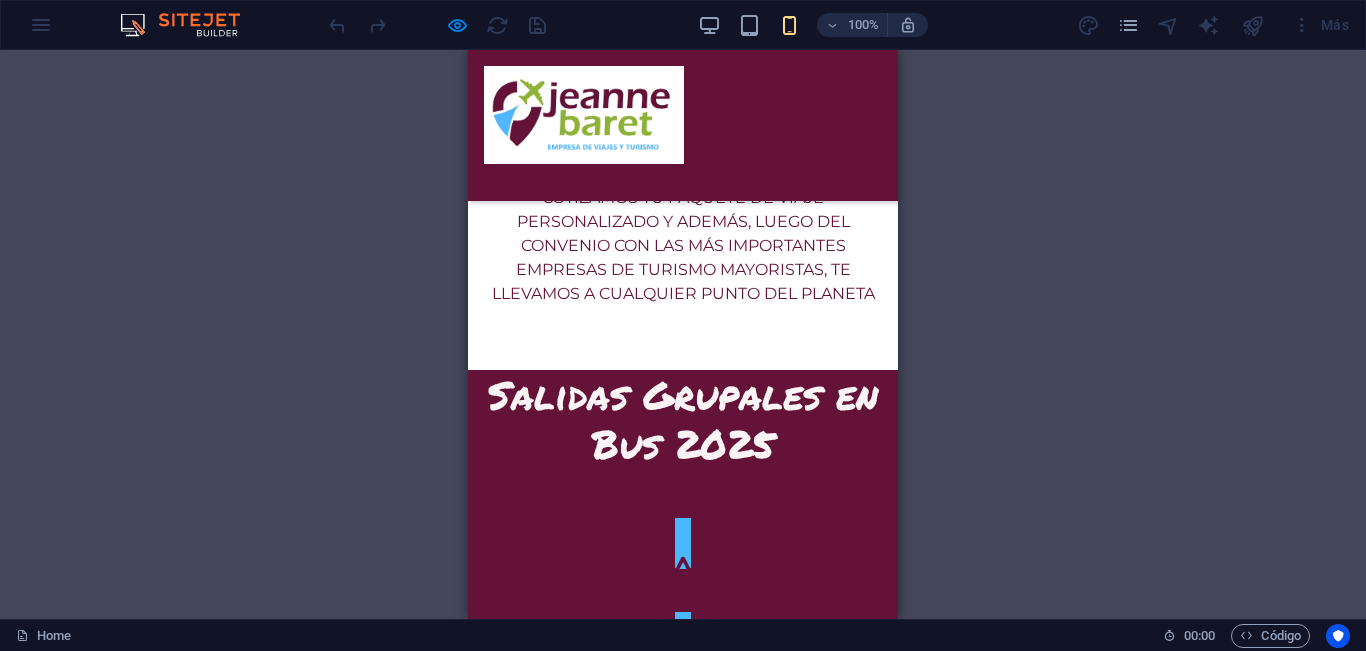 click 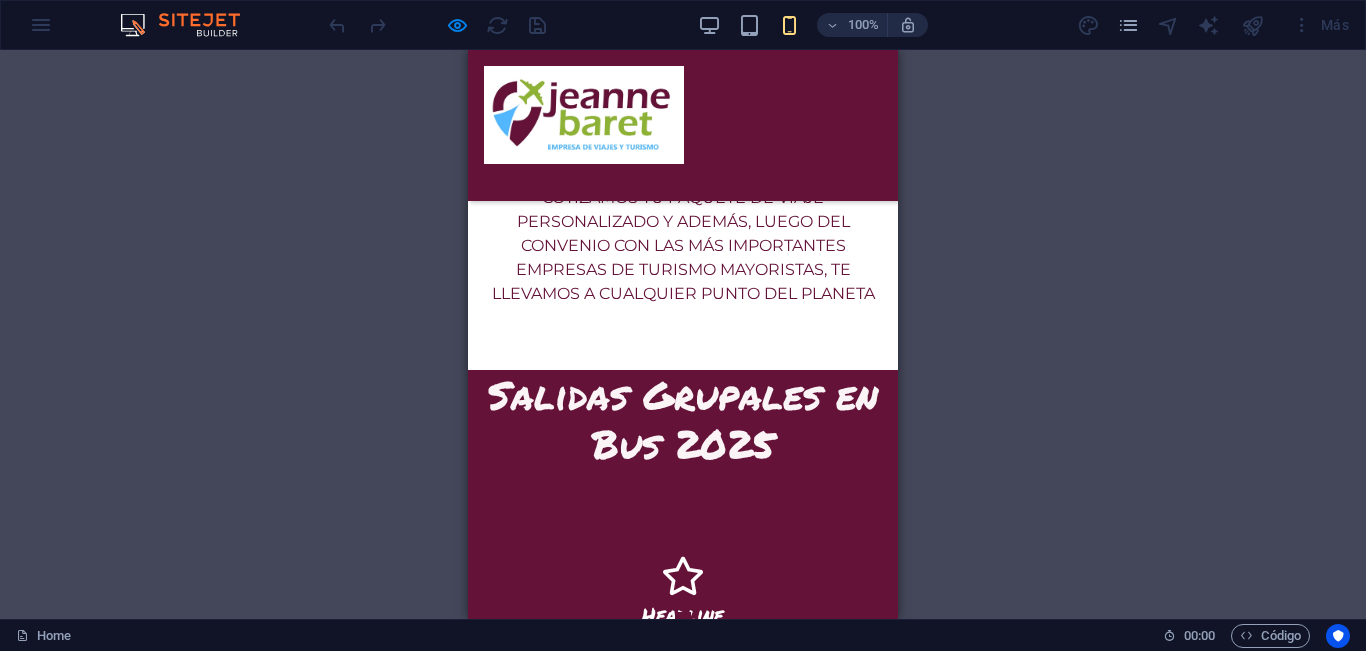 click 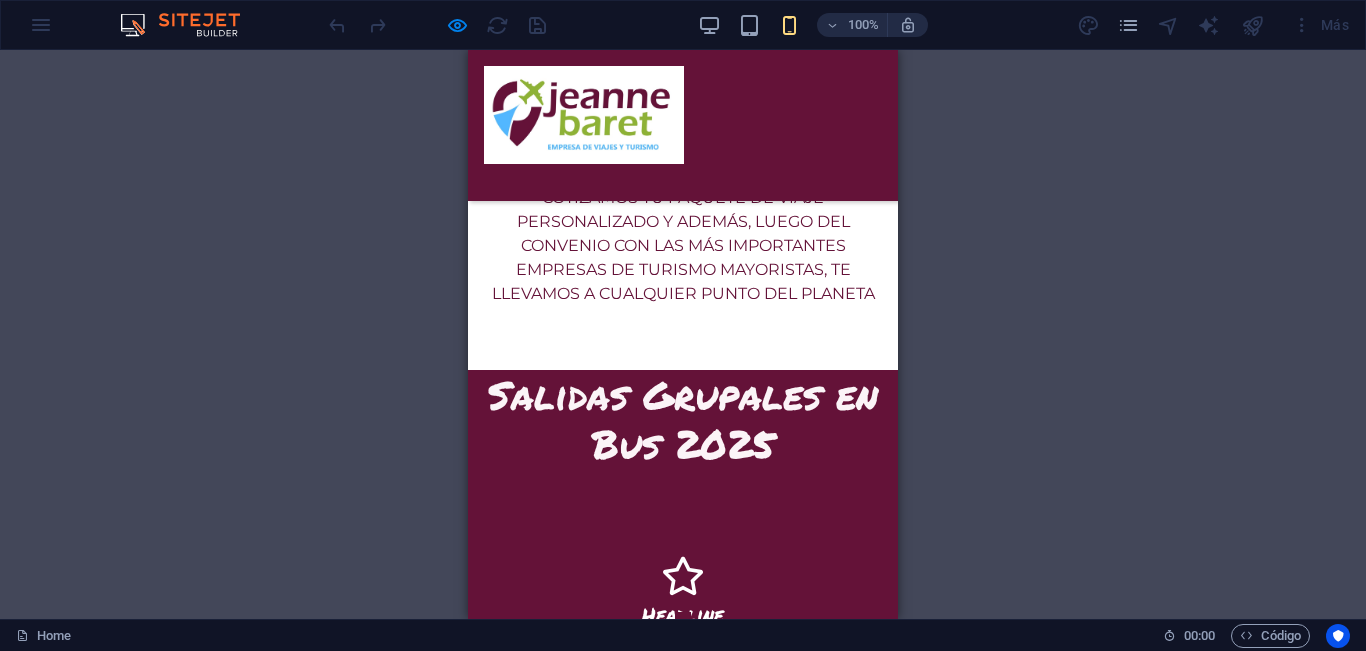 click 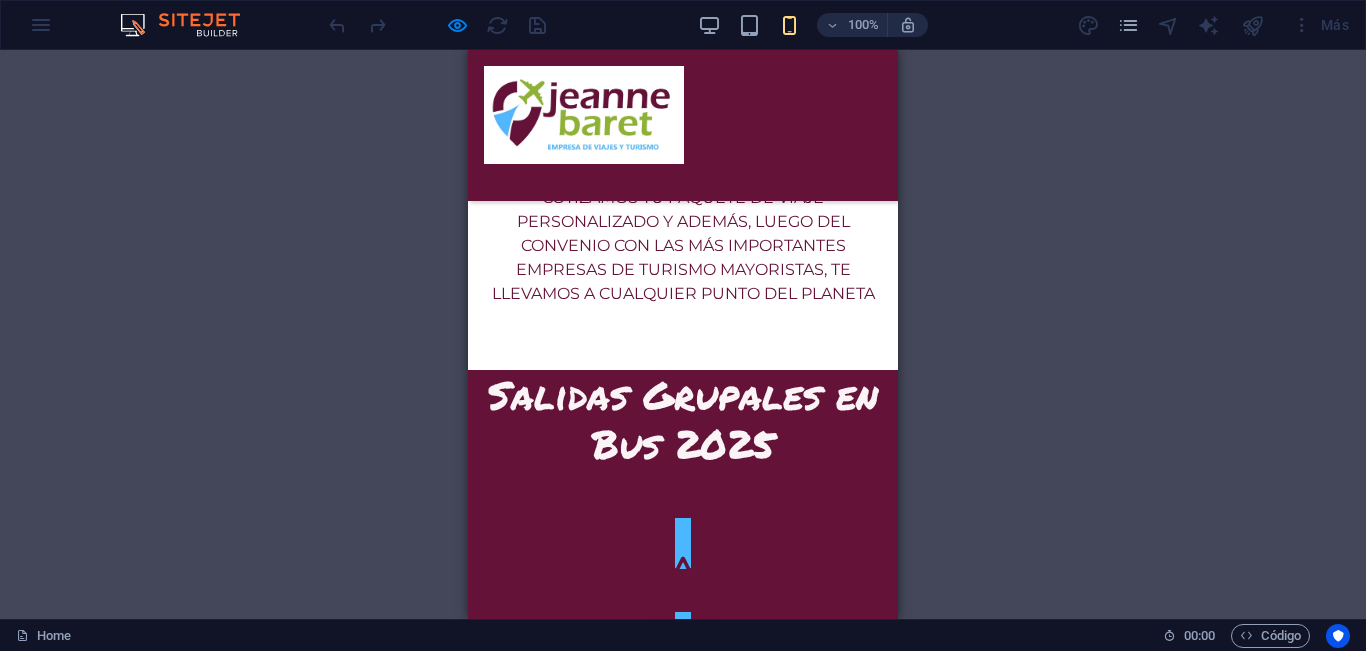 click 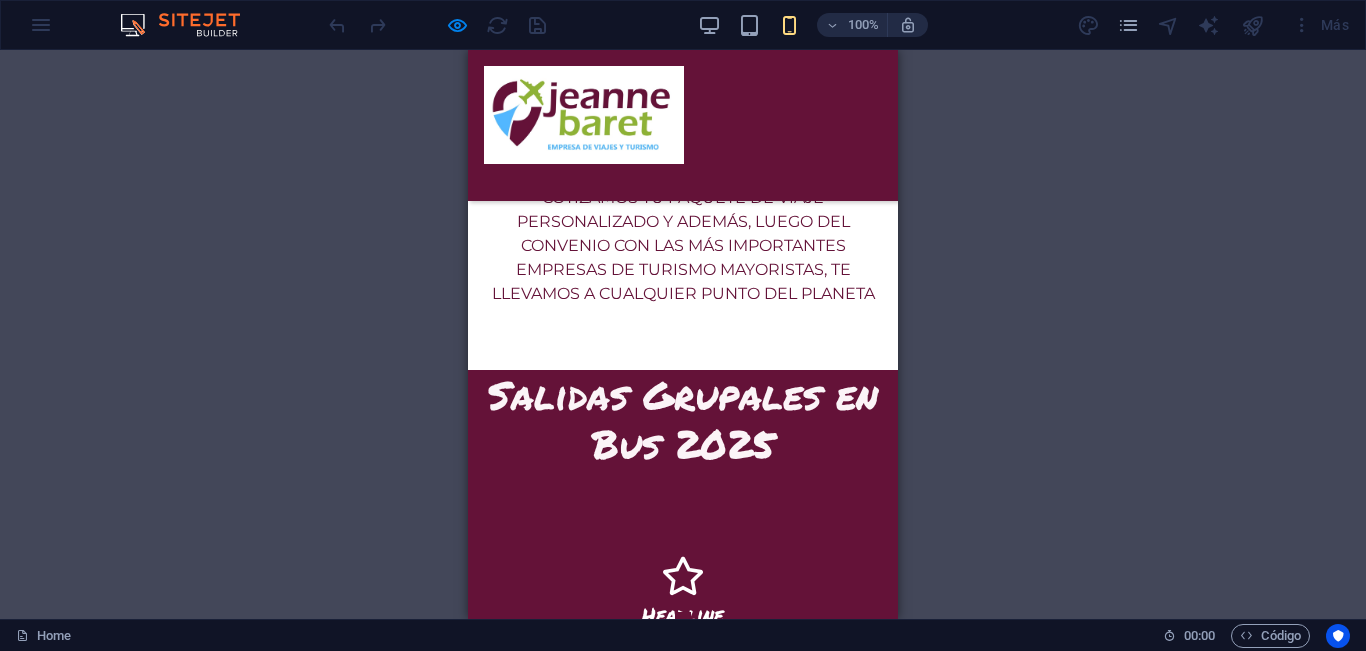 click 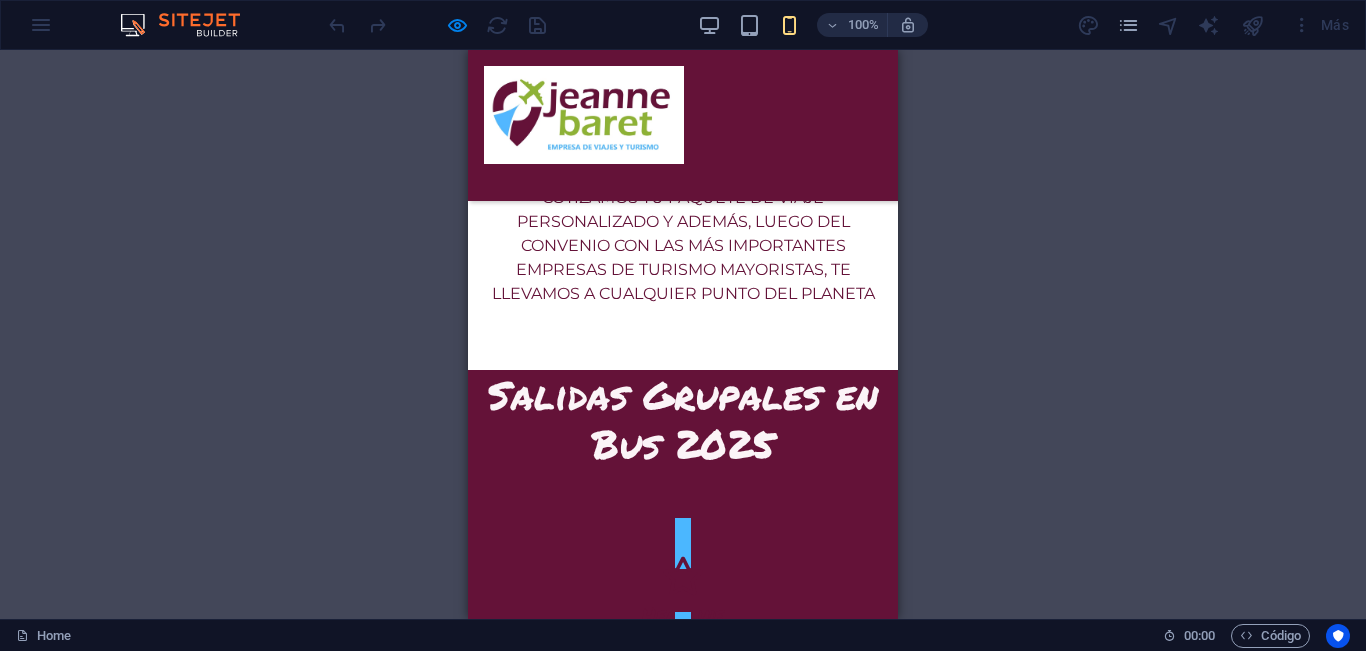 click on "Headline" at bounding box center [683, 615] 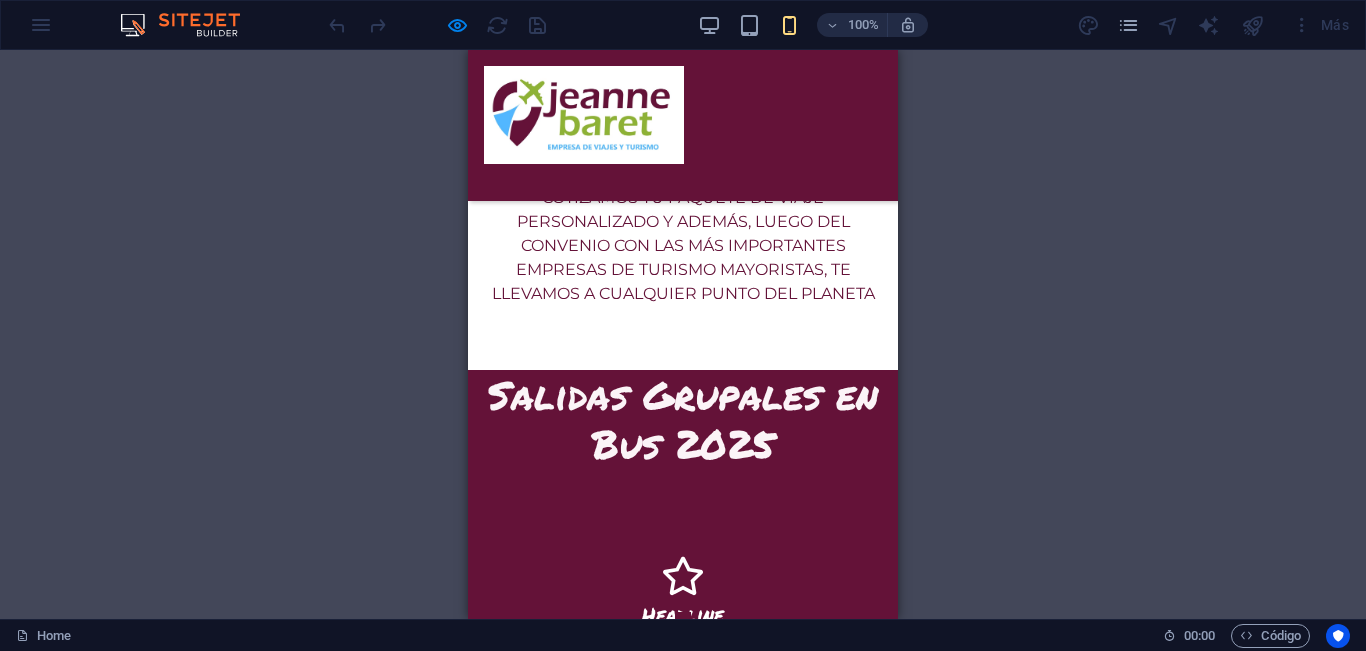 click 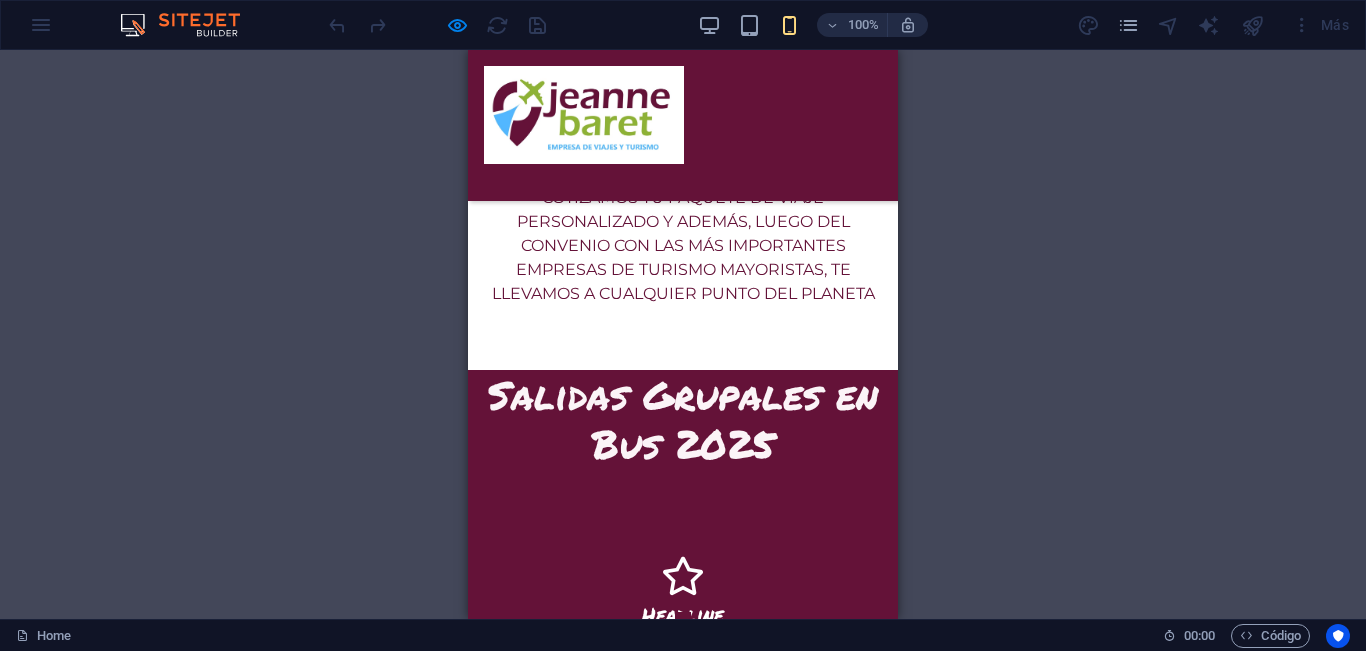click on "Headline" at bounding box center [683, 741] 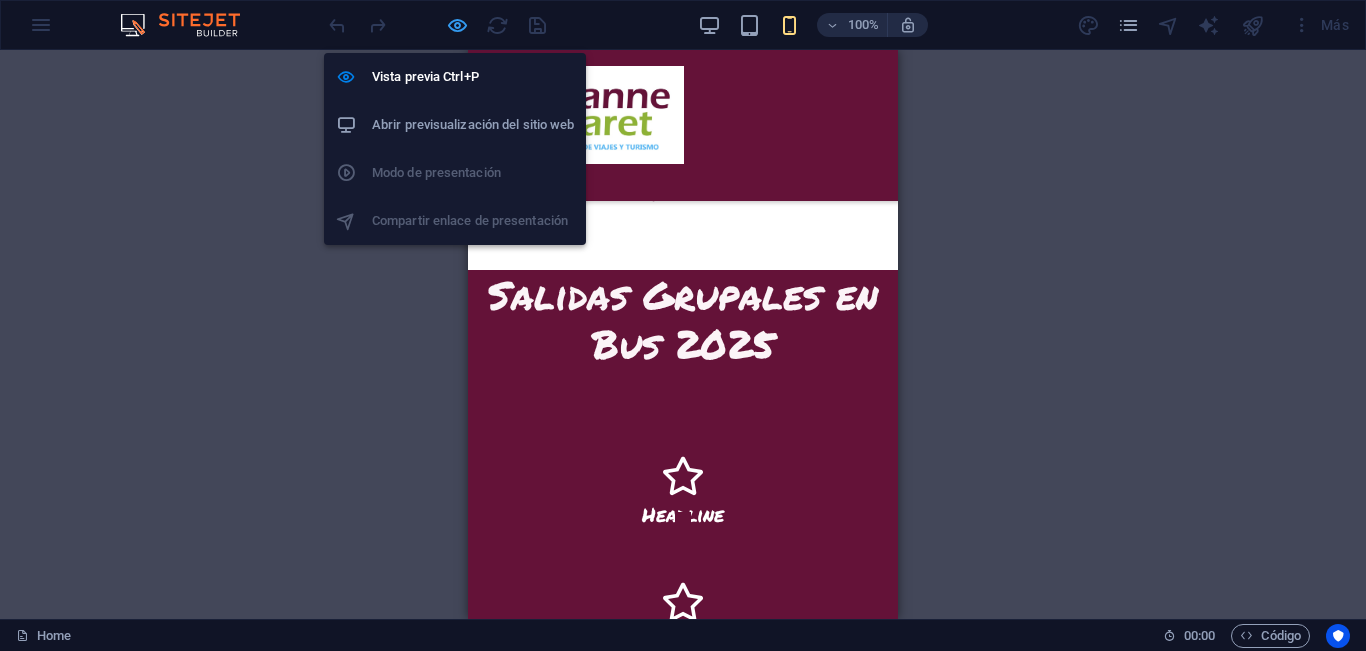 click at bounding box center (457, 25) 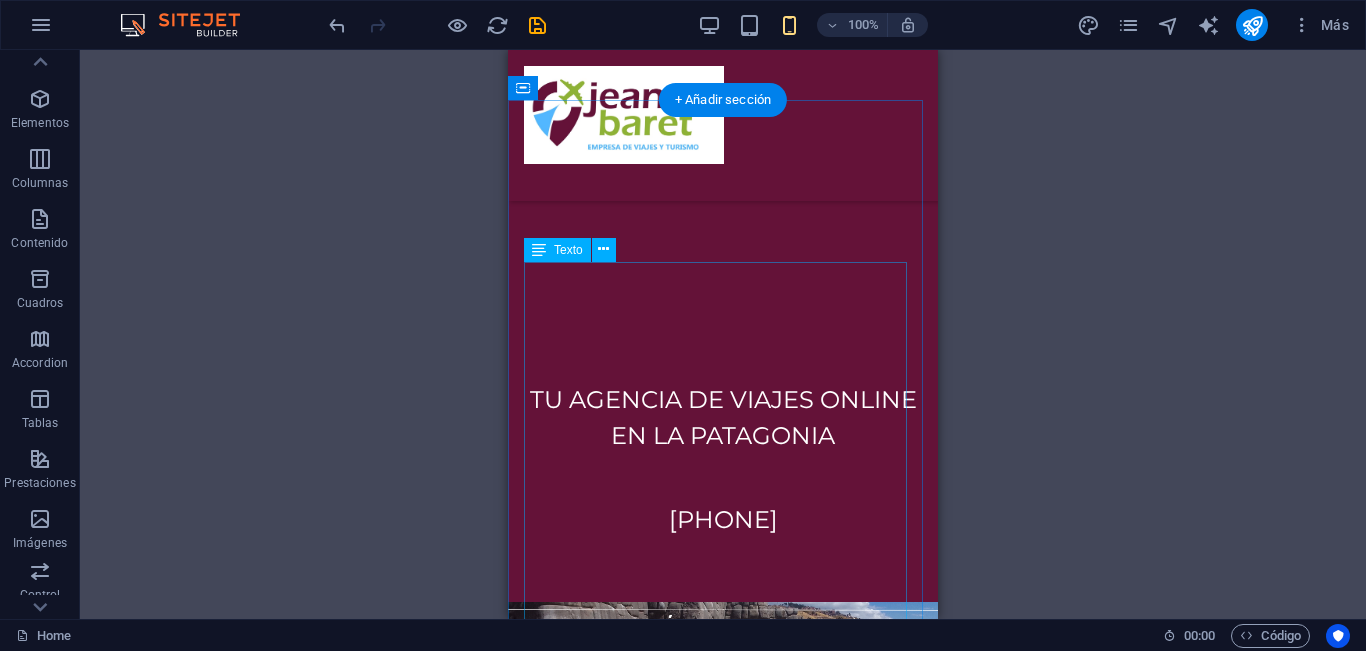 scroll, scrollTop: 862, scrollLeft: 0, axis: vertical 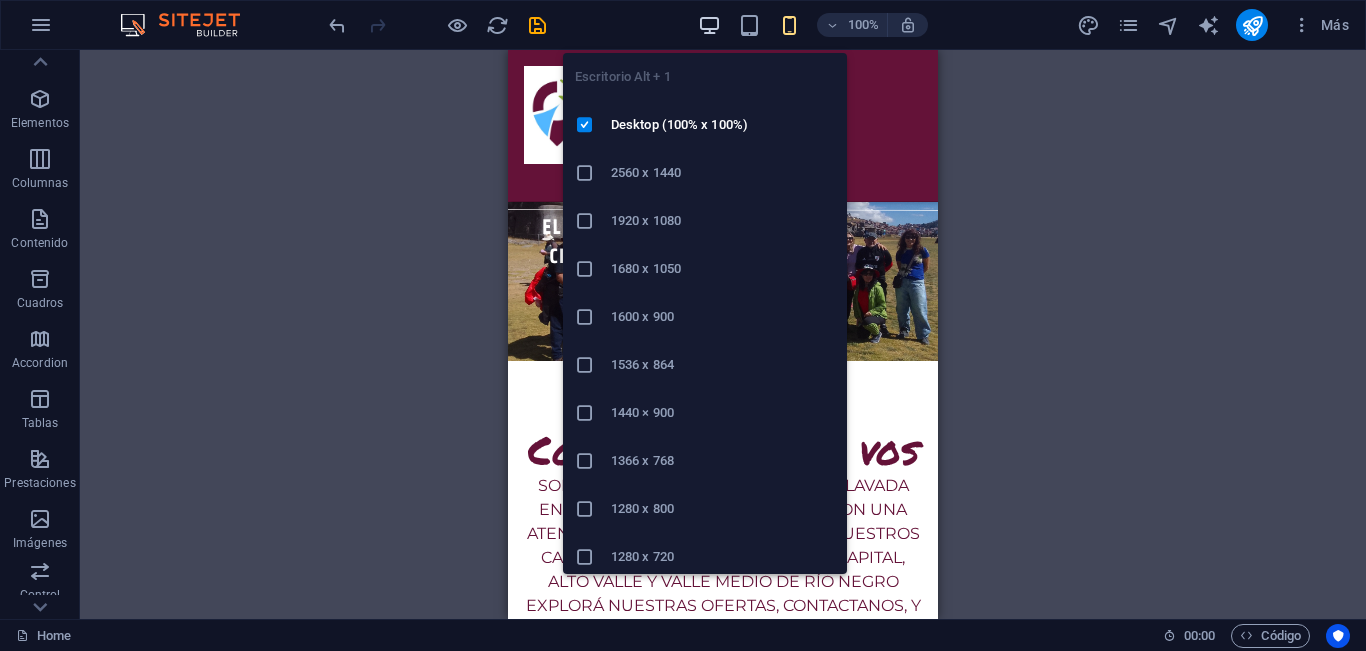 click at bounding box center [709, 25] 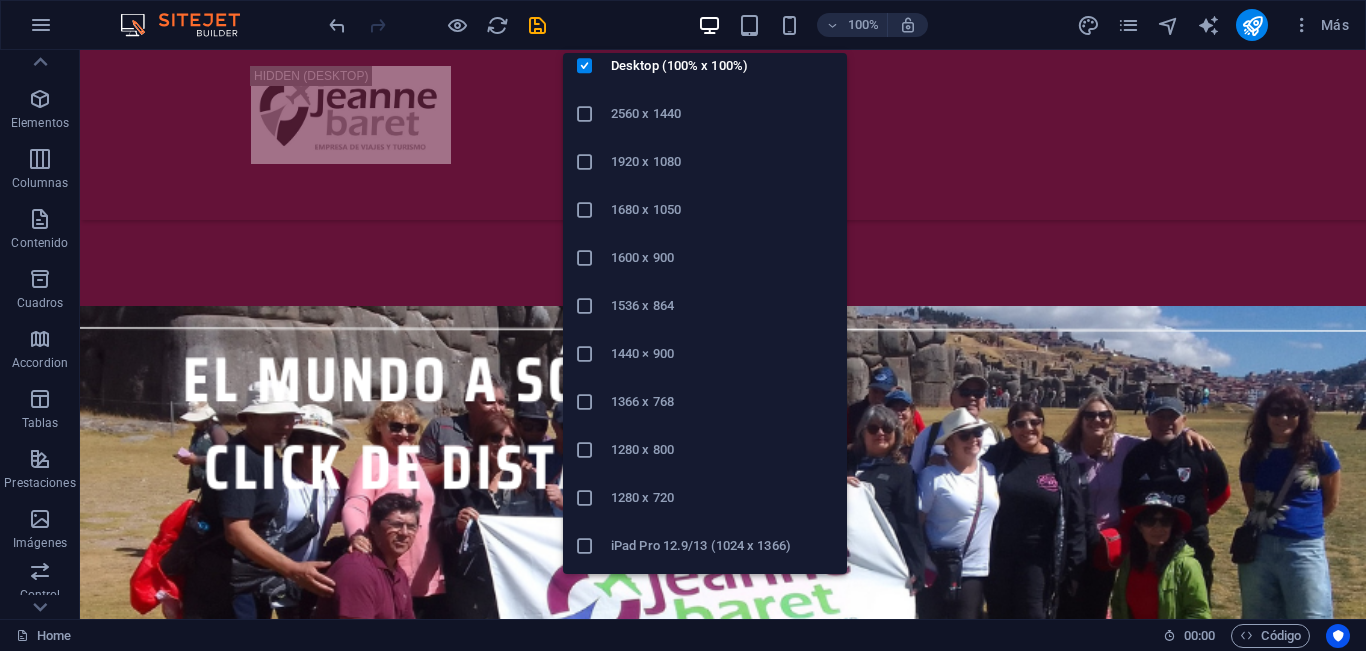 scroll, scrollTop: 103, scrollLeft: 0, axis: vertical 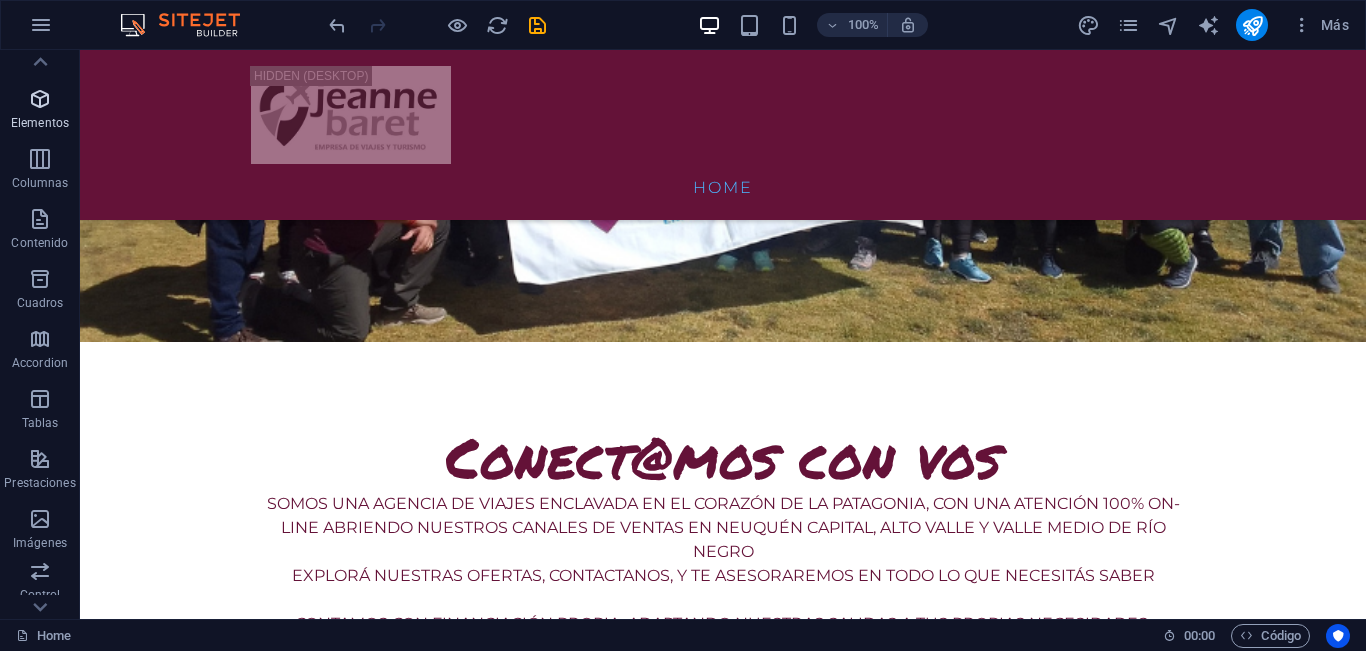 click at bounding box center [40, 99] 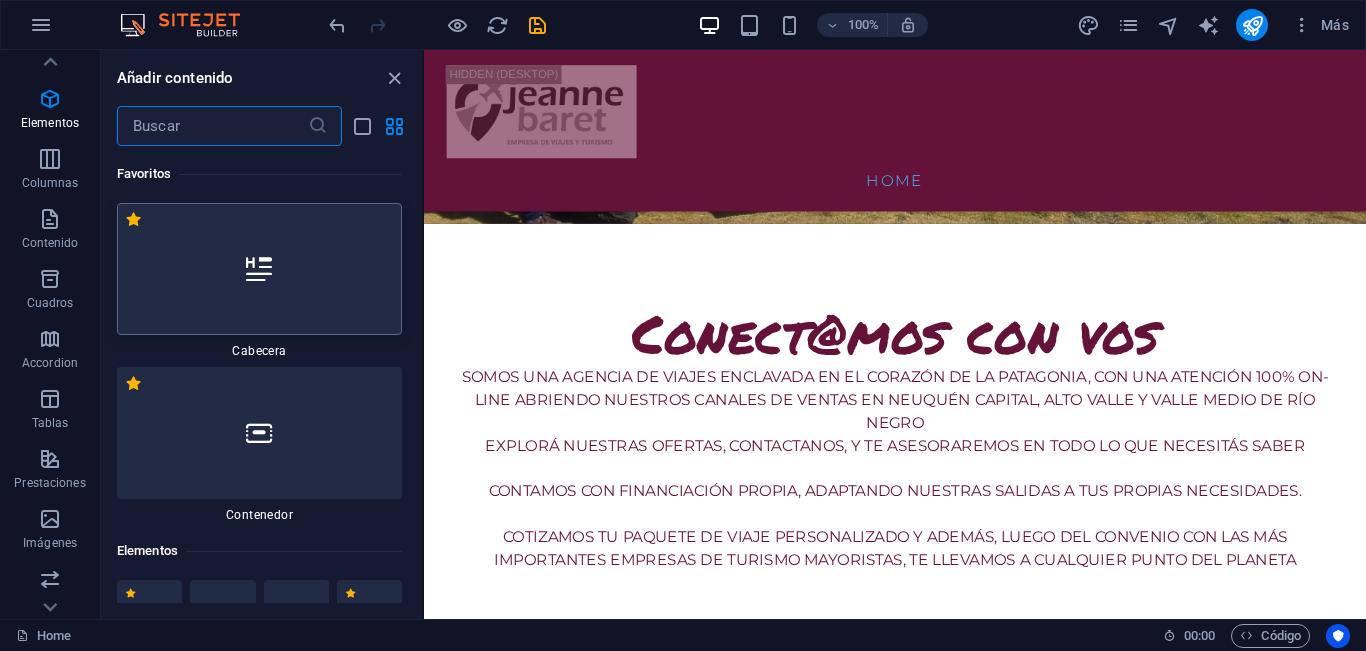 scroll, scrollTop: 1354, scrollLeft: 0, axis: vertical 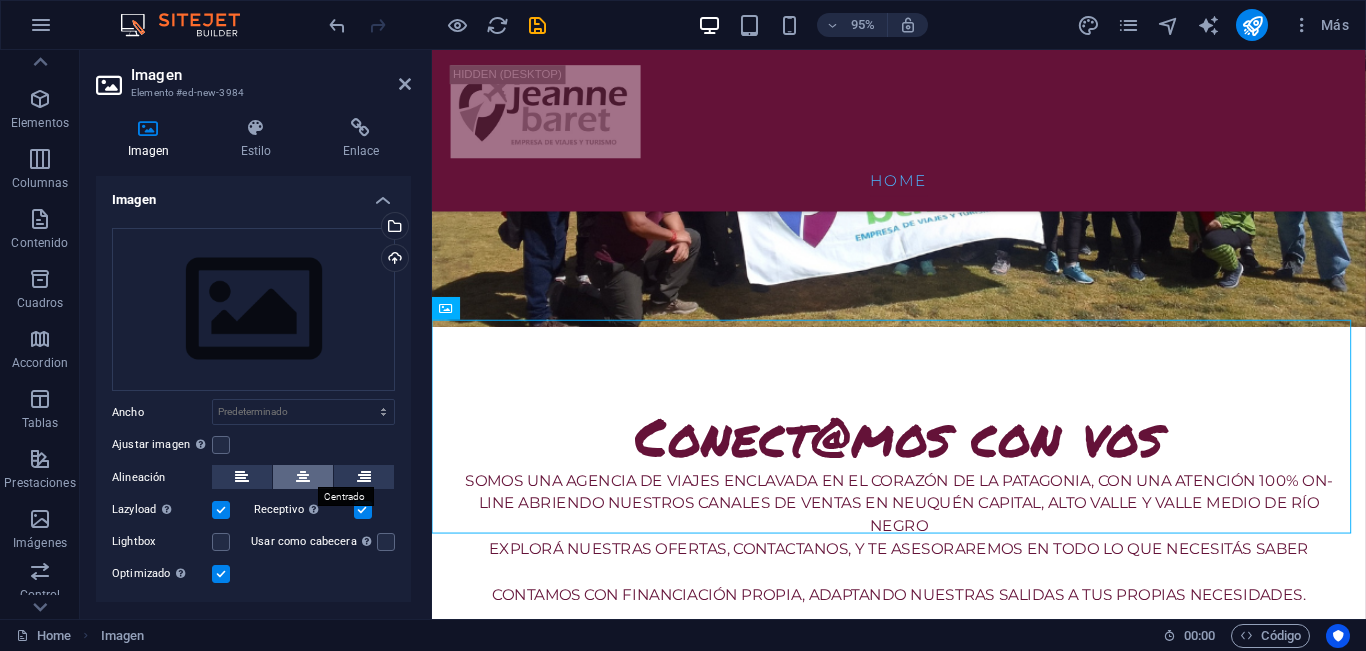 click at bounding box center (303, 477) 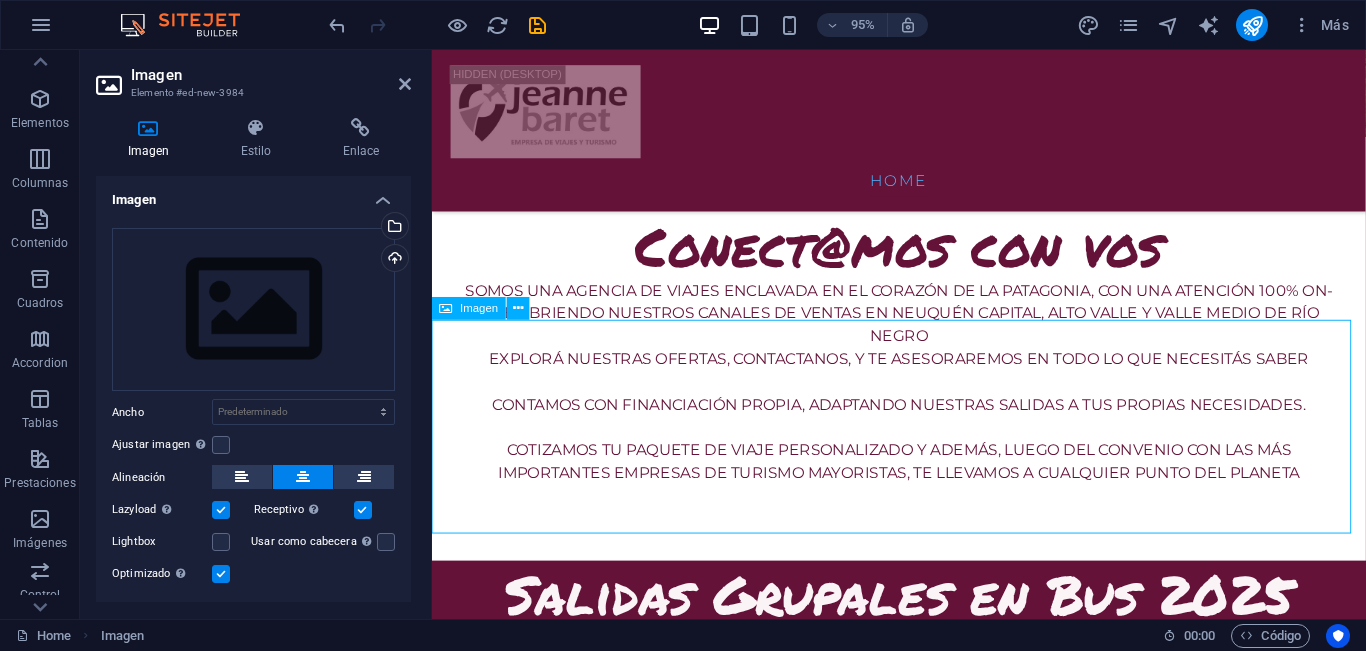scroll, scrollTop: 1350, scrollLeft: 0, axis: vertical 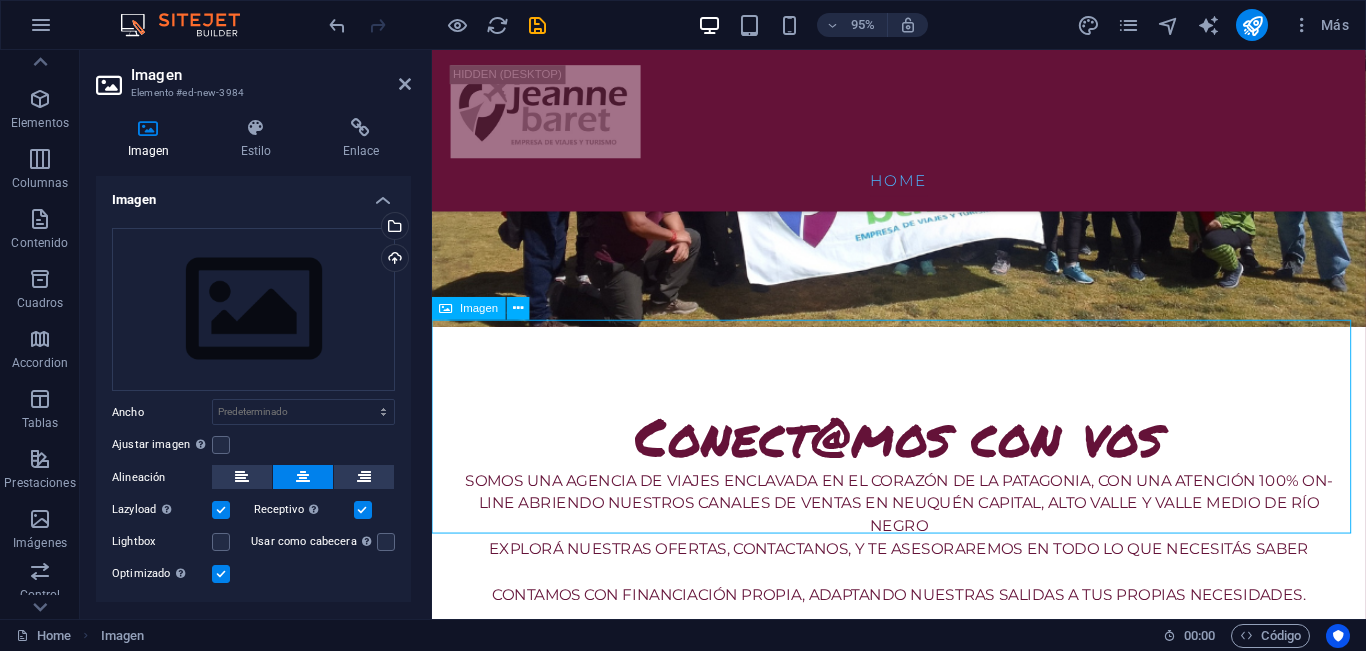 click at bounding box center (923, 970) 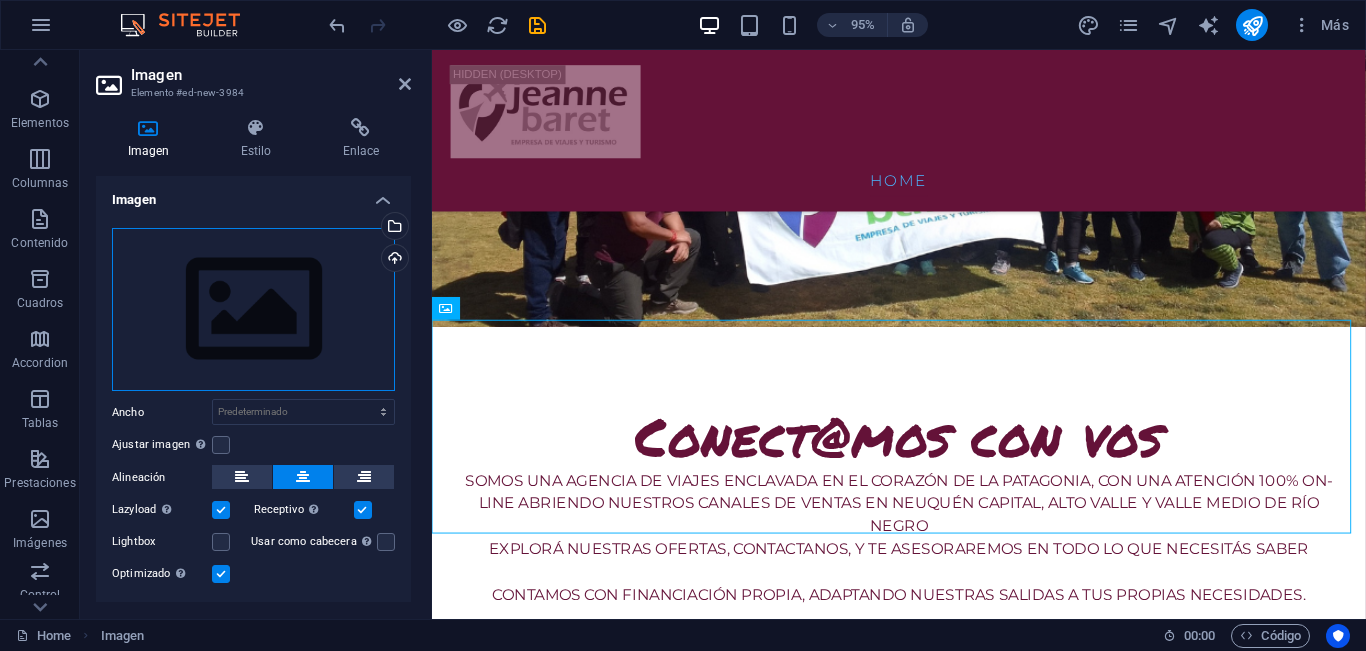 click on "Arrastra archivos aquí, haz clic para escoger archivos o  selecciona archivos de Archivos o de nuestra galería gratuita de fotos y vídeos" at bounding box center [253, 310] 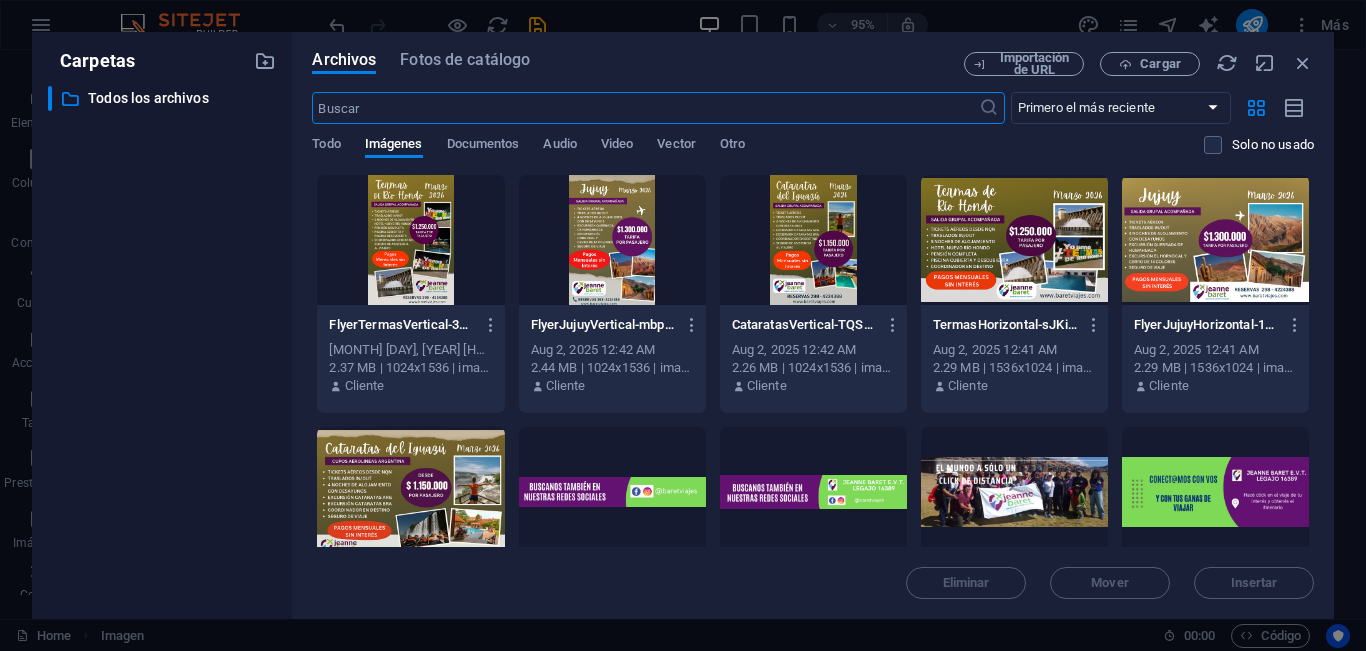 scroll, scrollTop: 1352, scrollLeft: 0, axis: vertical 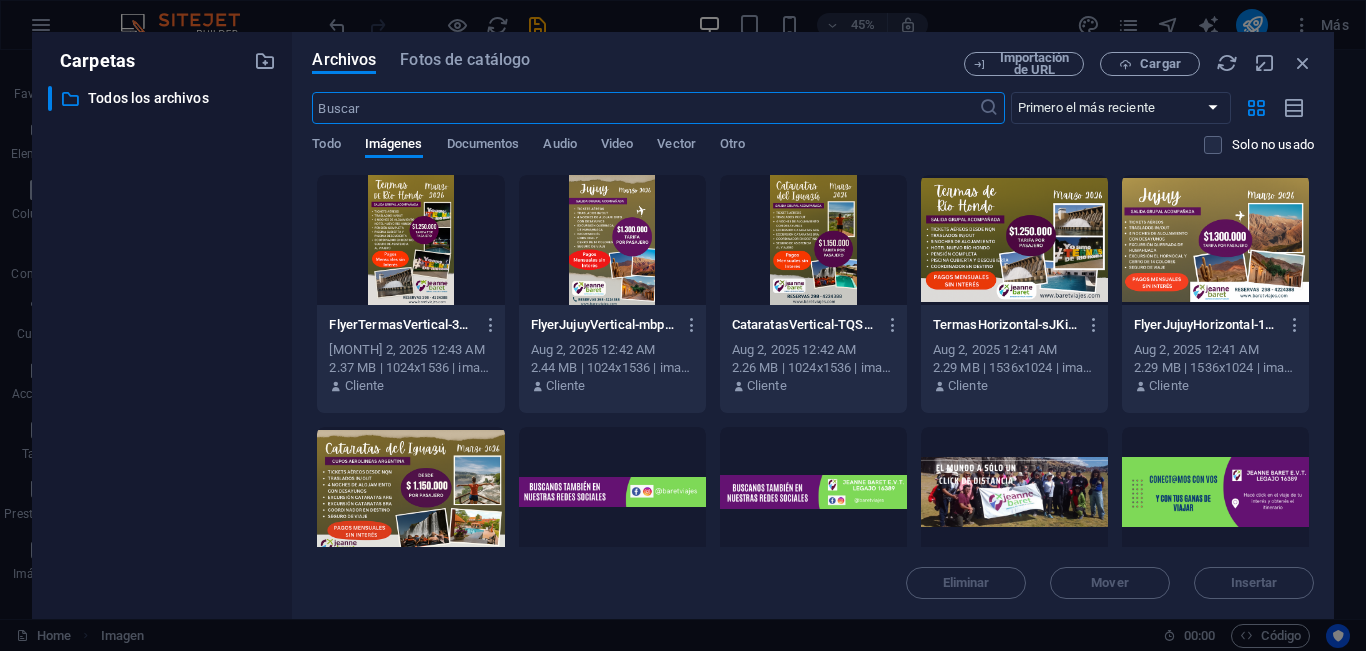 click at bounding box center (410, 492) 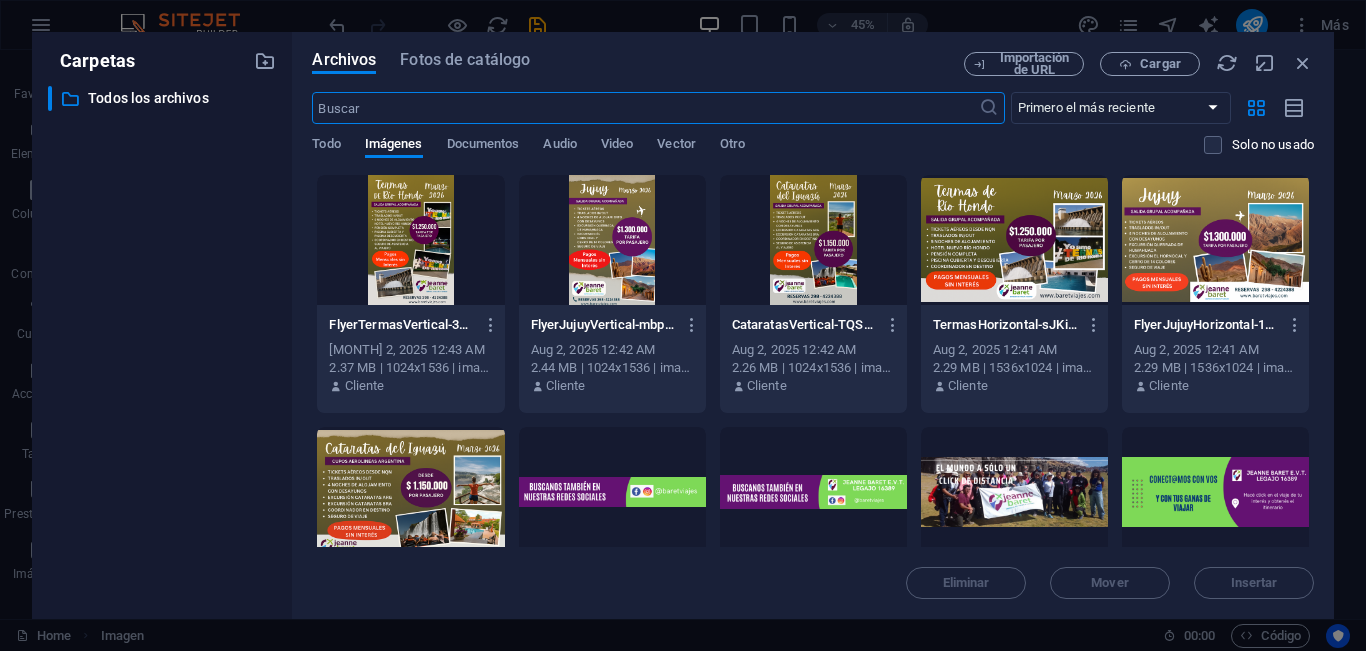 scroll, scrollTop: 0, scrollLeft: 0, axis: both 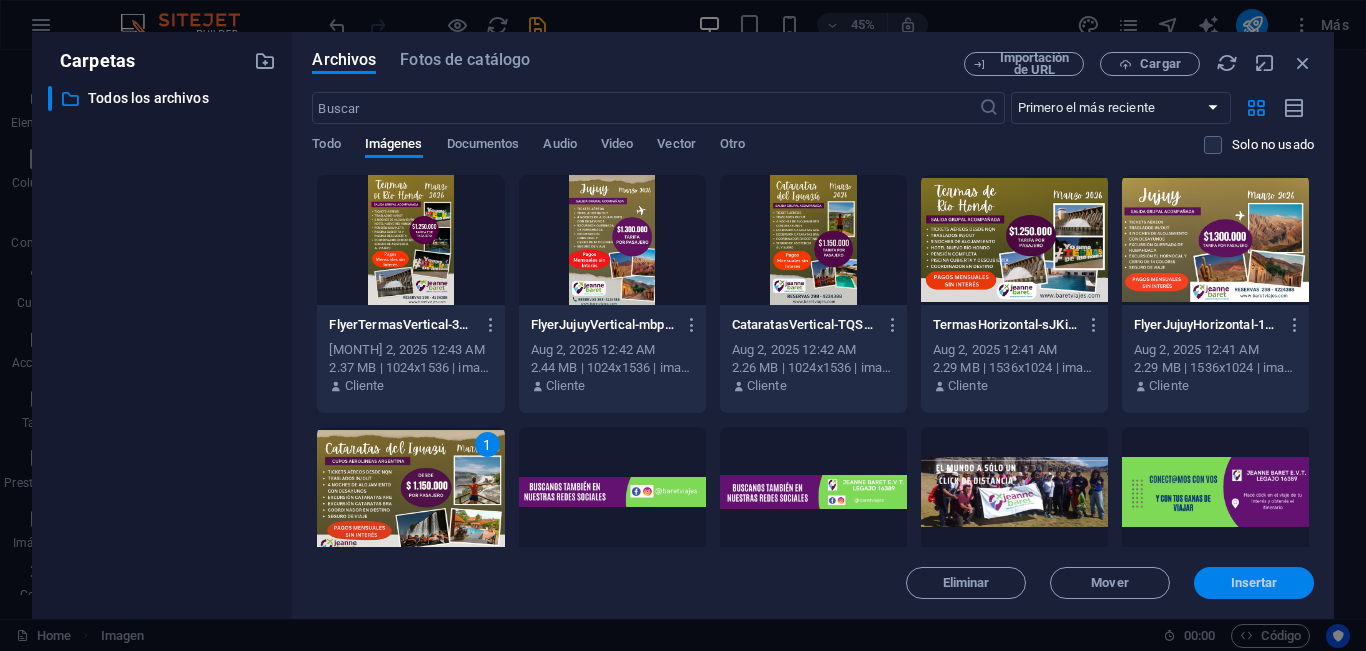 click on "Insertar" at bounding box center (1254, 583) 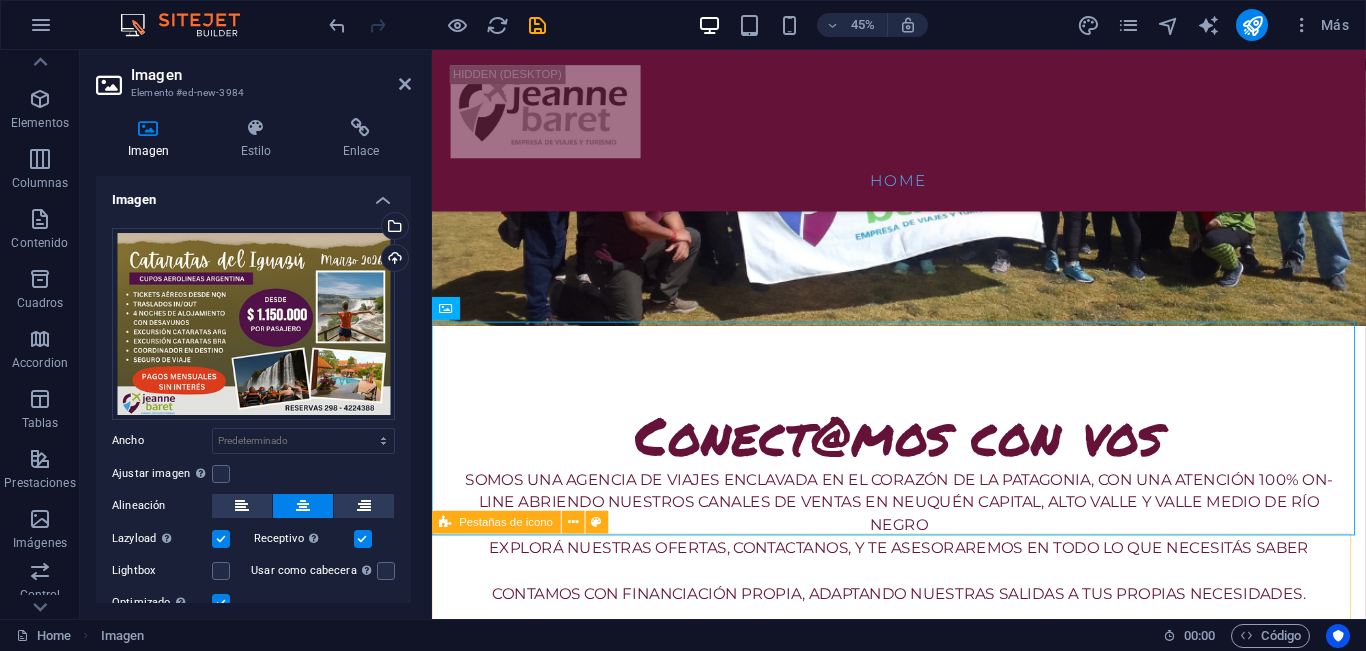 scroll, scrollTop: 1350, scrollLeft: 0, axis: vertical 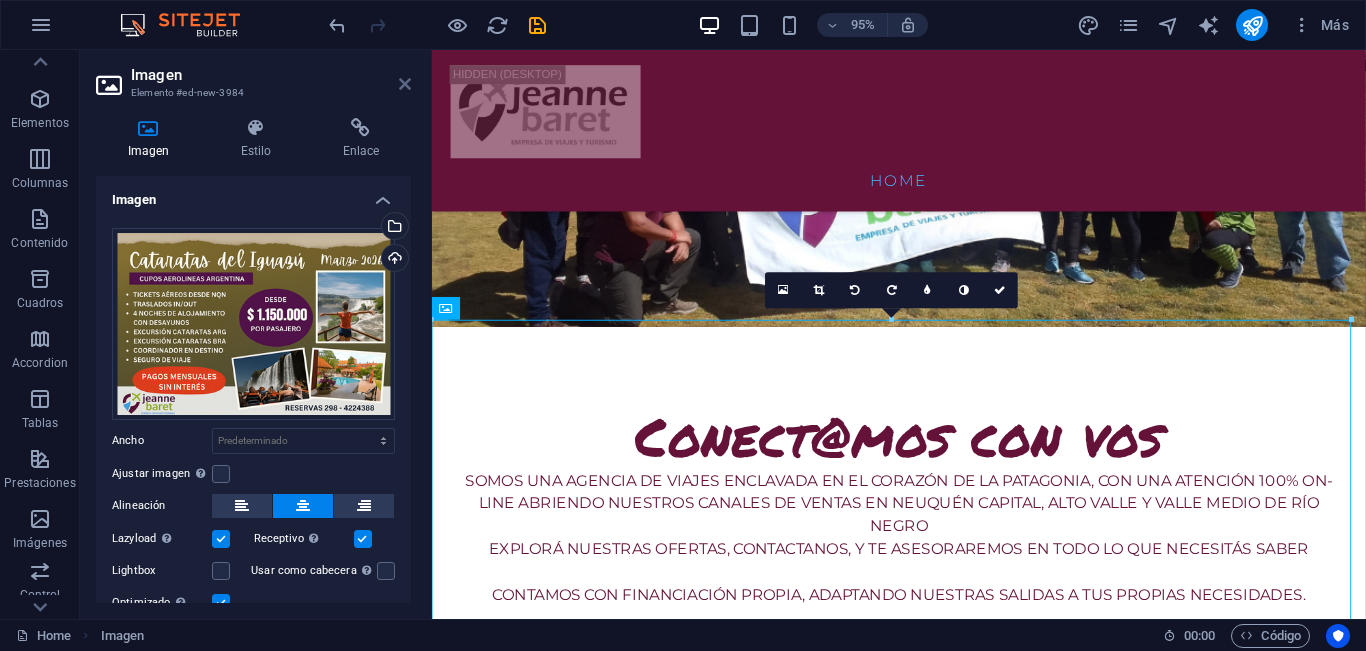 click at bounding box center [405, 84] 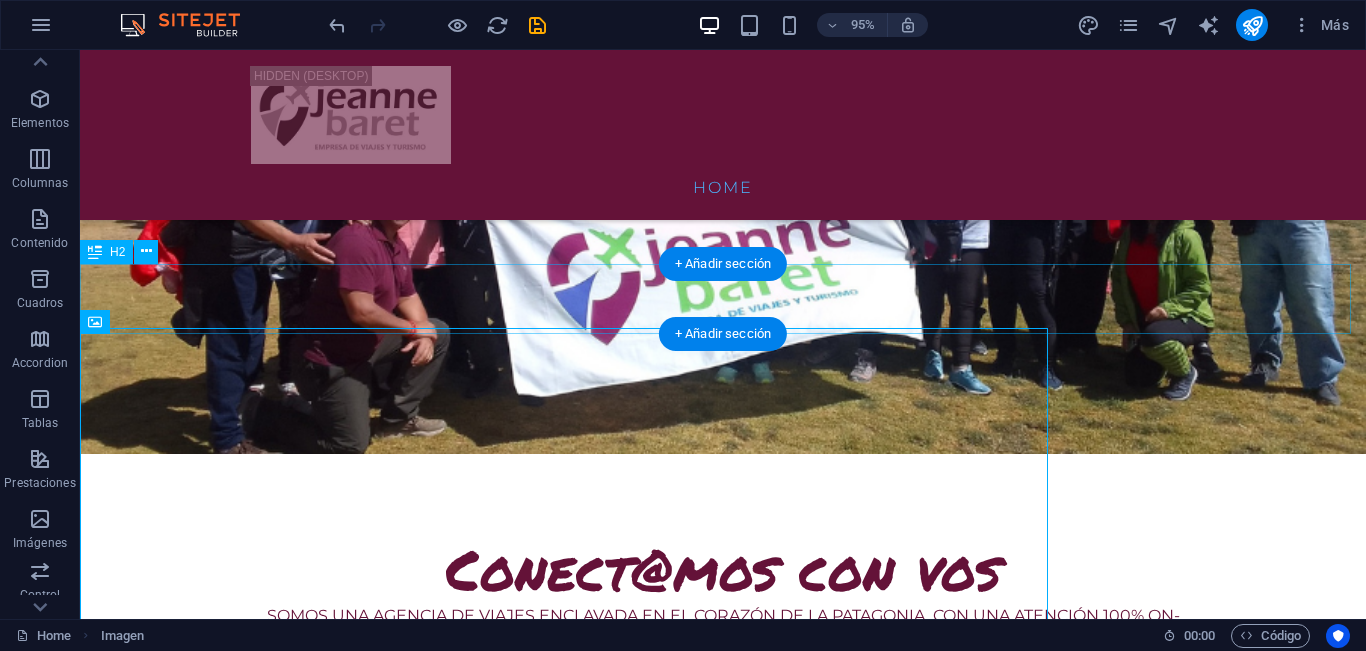 scroll, scrollTop: 1462, scrollLeft: 0, axis: vertical 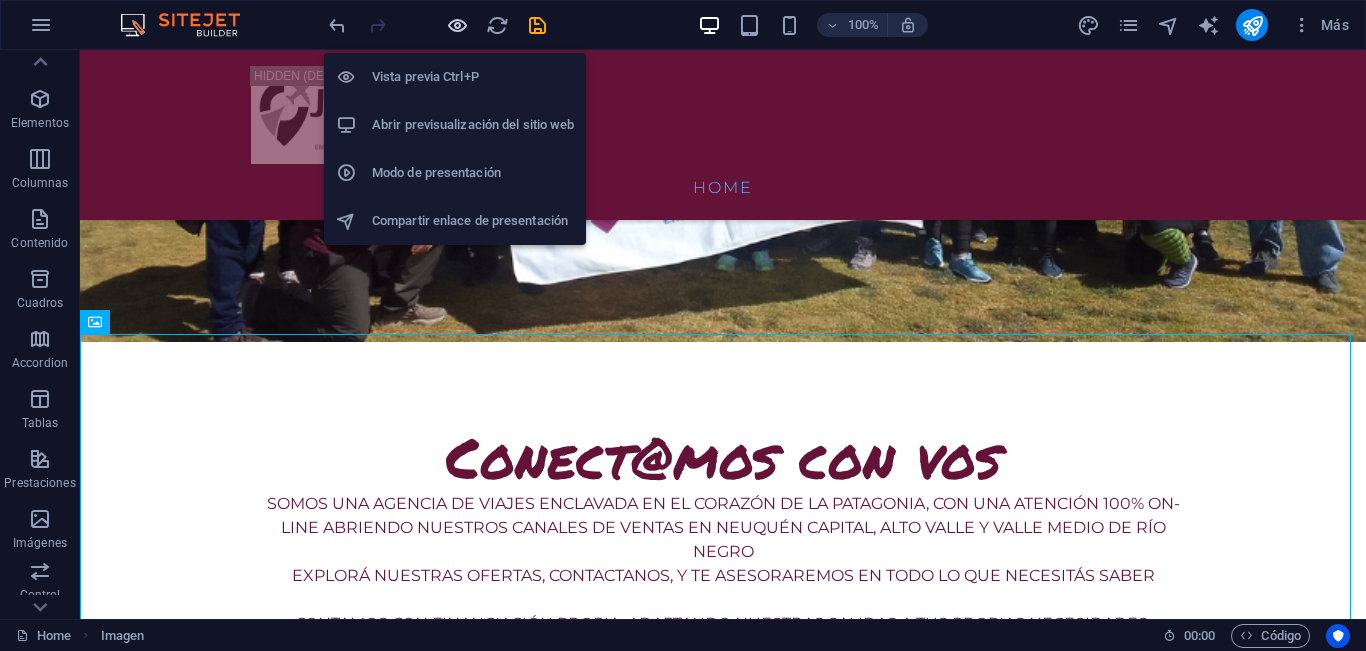 click at bounding box center (457, 25) 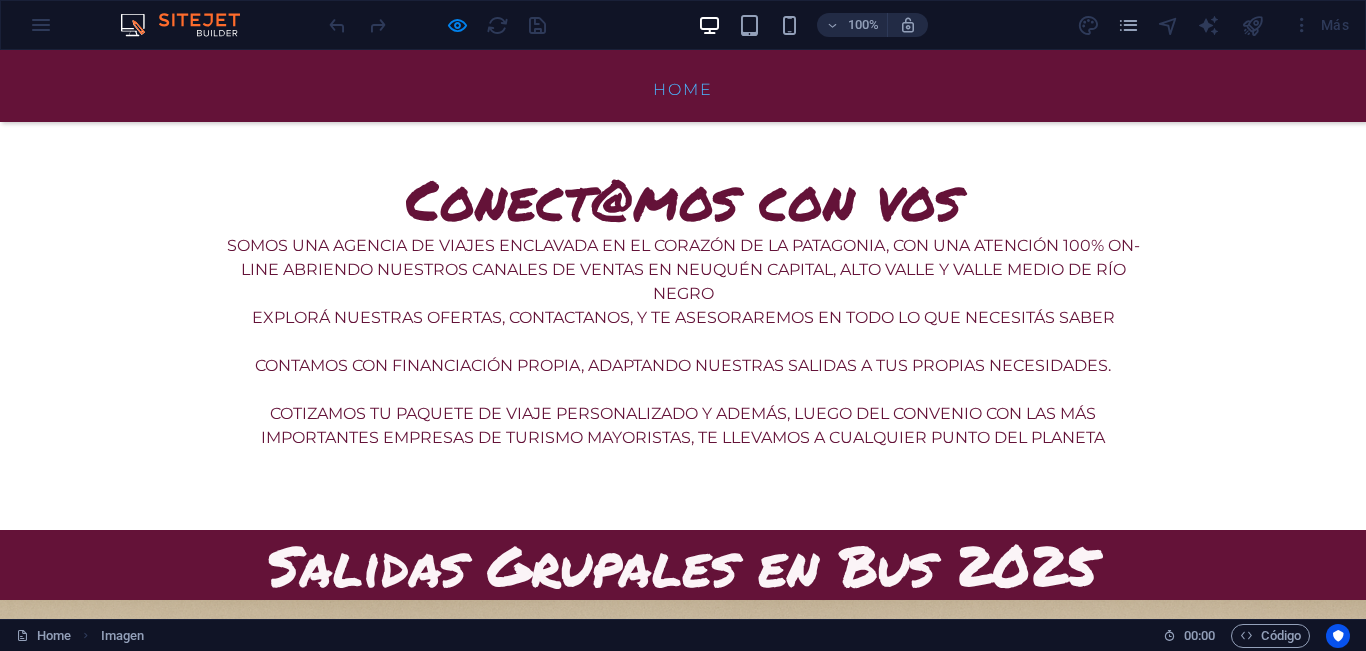 scroll, scrollTop: 1392, scrollLeft: 0, axis: vertical 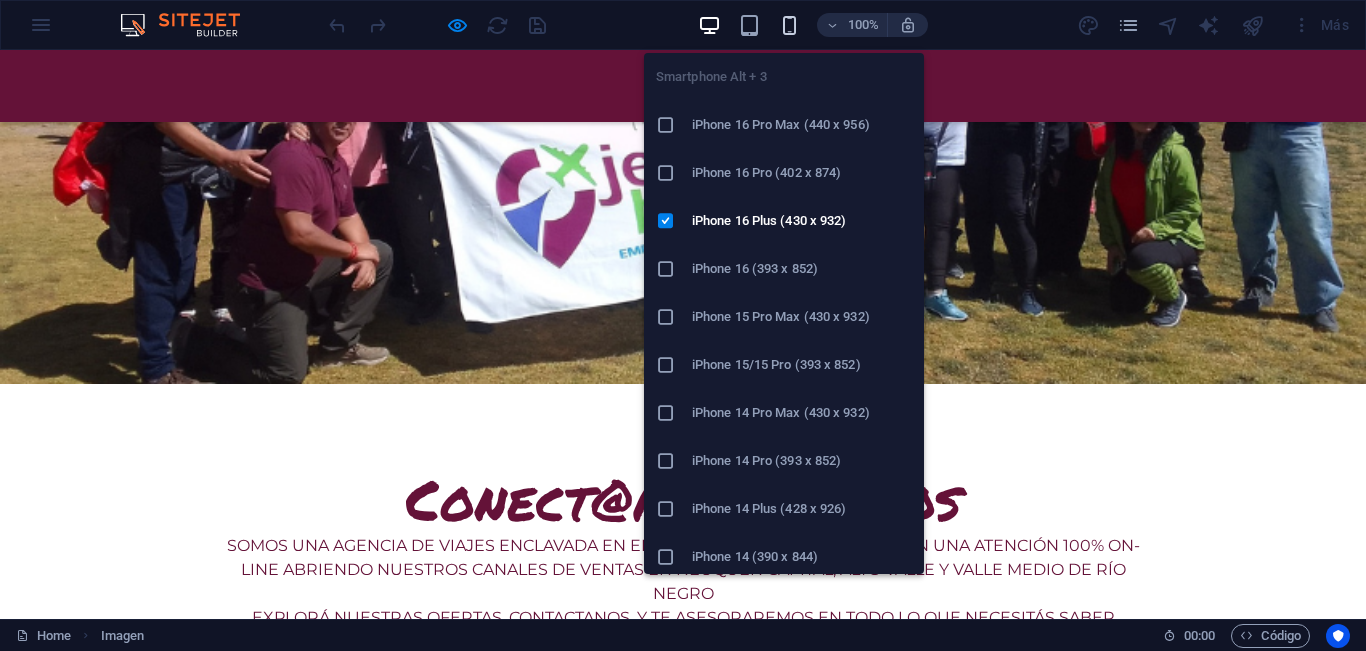 click at bounding box center (789, 25) 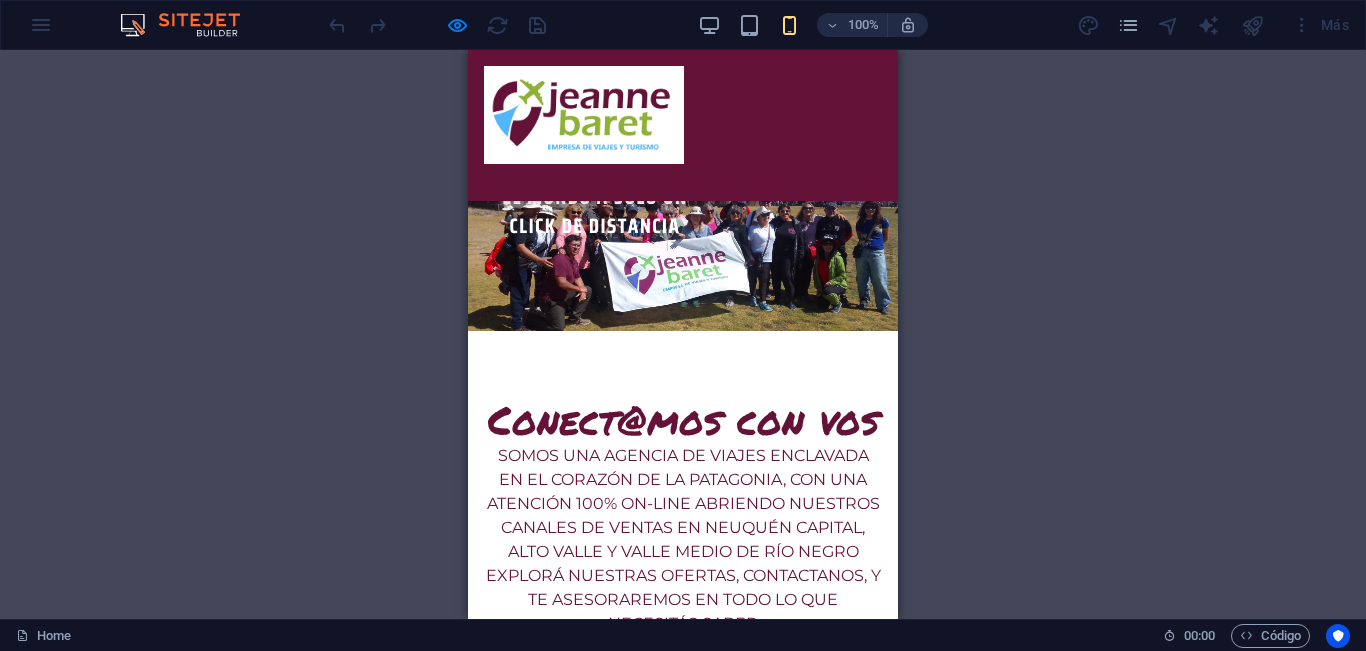 scroll, scrollTop: 1192, scrollLeft: 0, axis: vertical 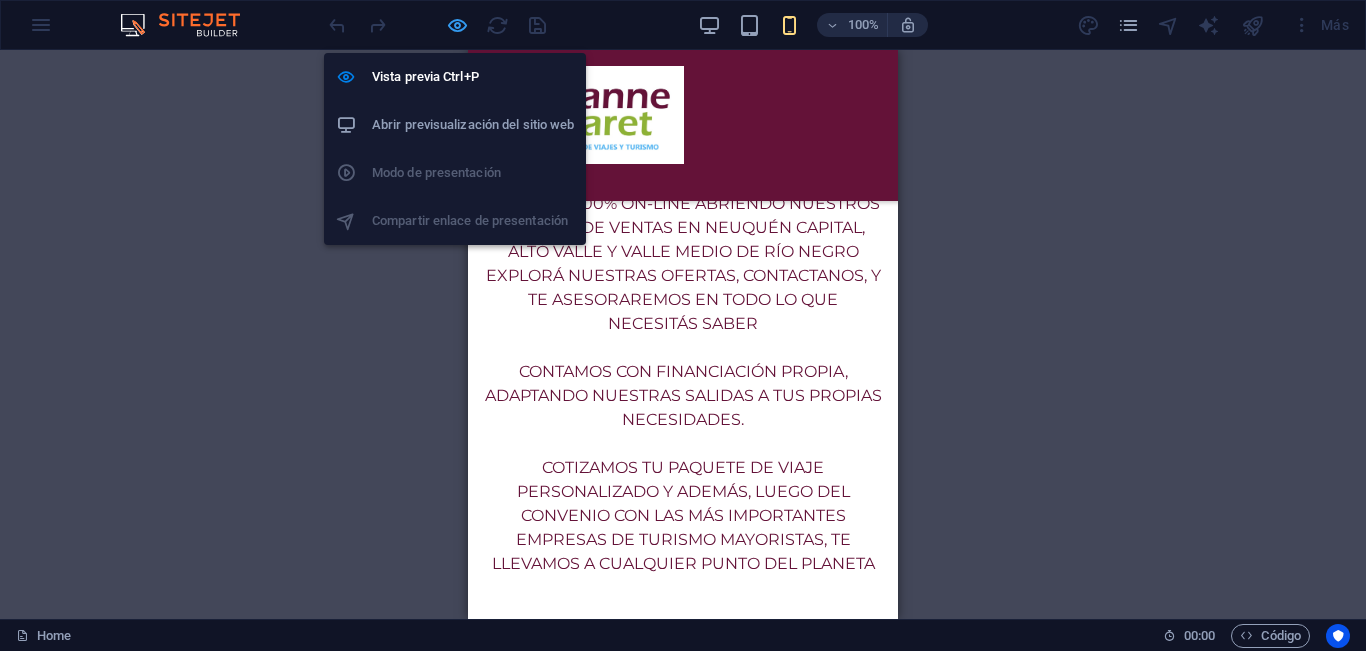 click at bounding box center (457, 25) 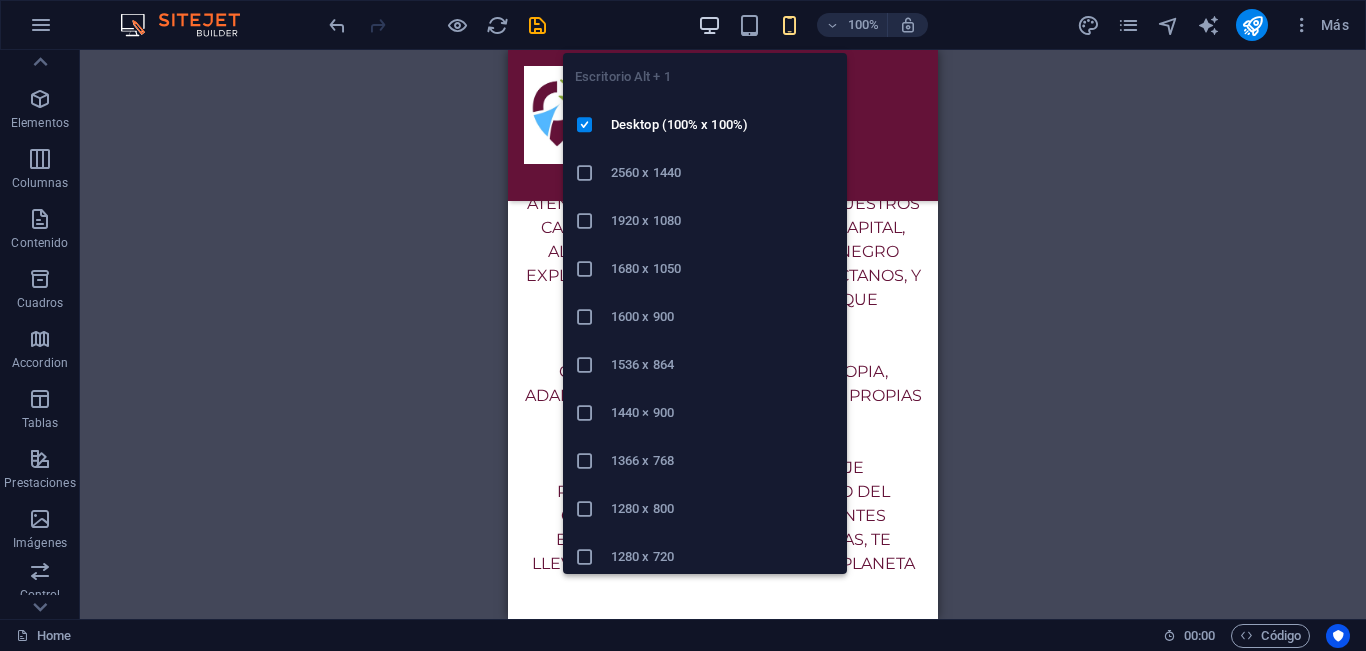 click at bounding box center [709, 25] 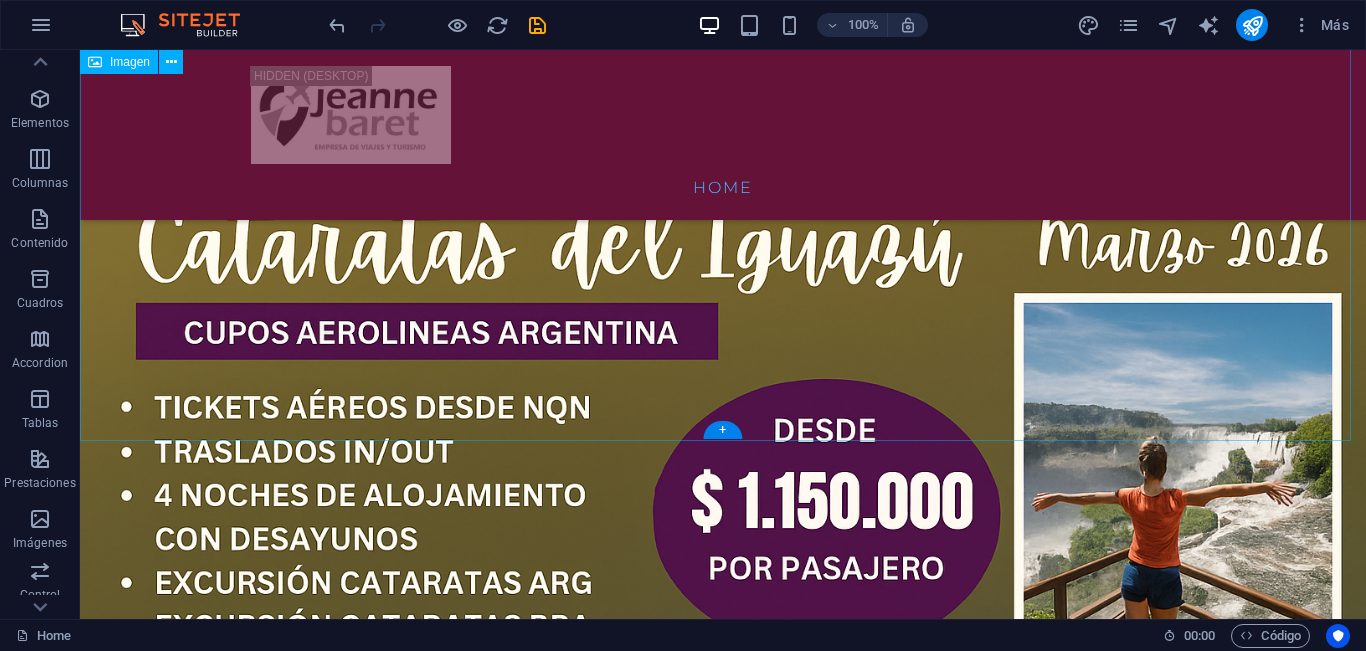 scroll, scrollTop: 2303, scrollLeft: 0, axis: vertical 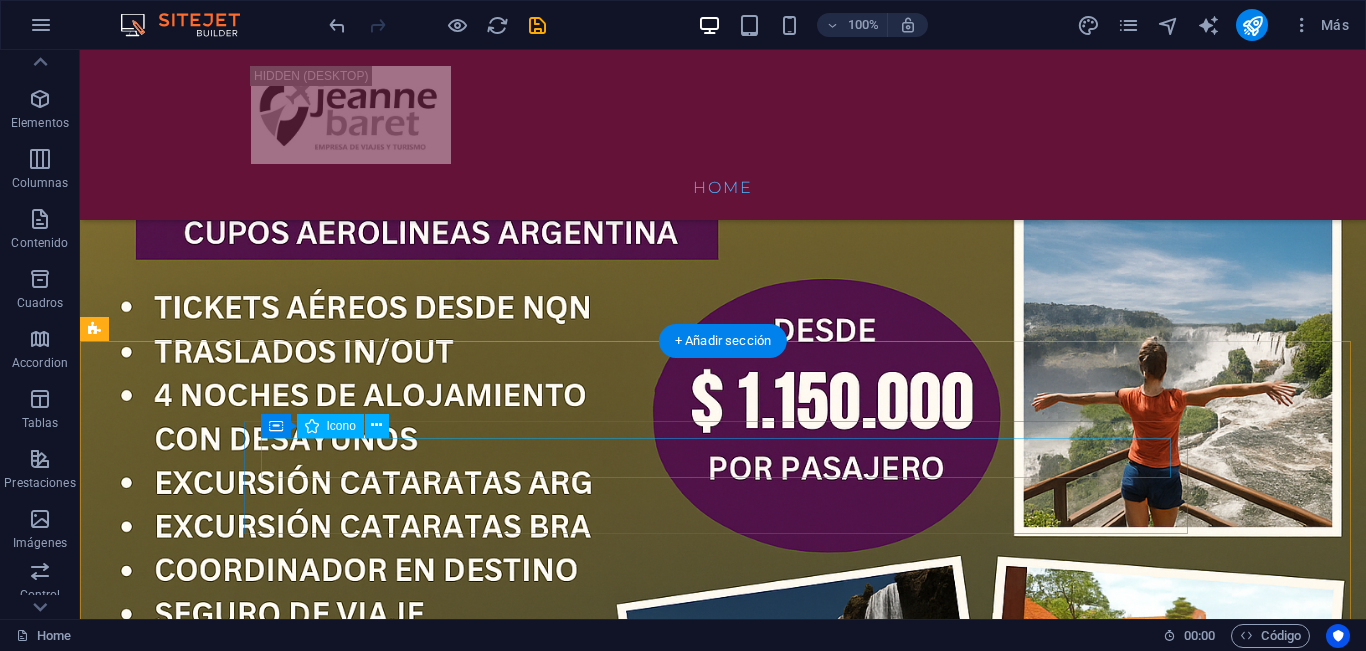 click at bounding box center [568, 999] 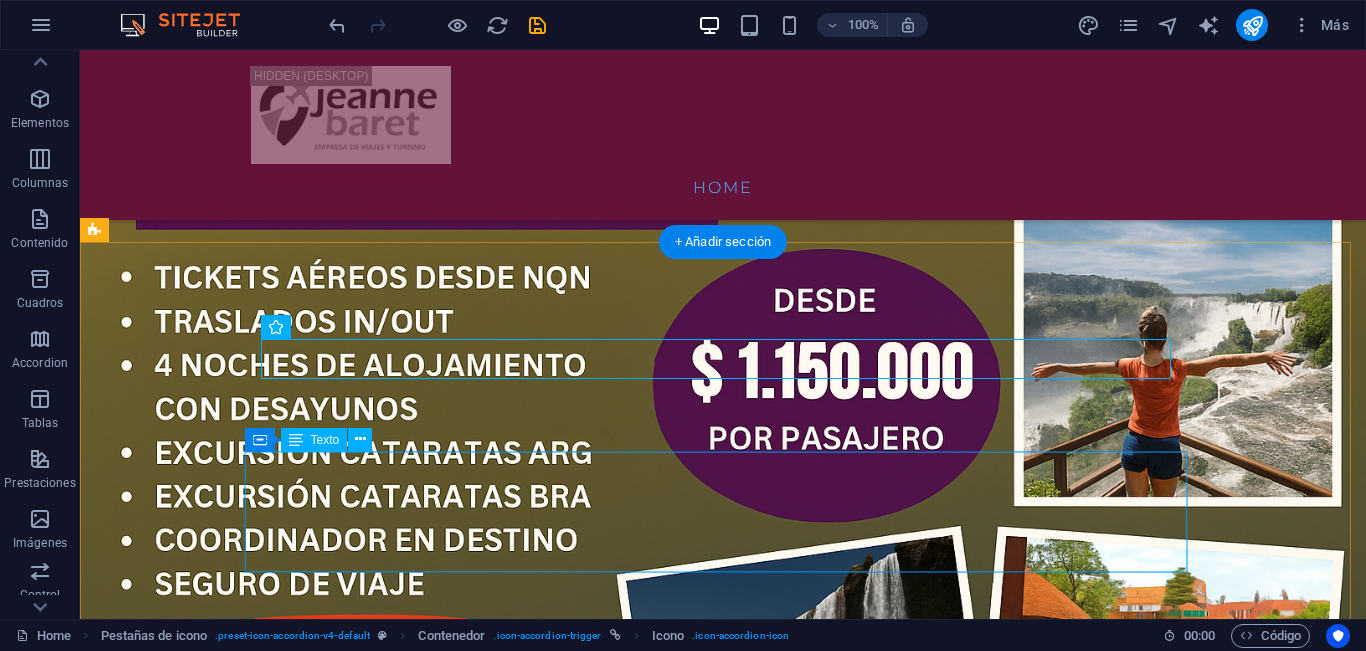 scroll, scrollTop: 2403, scrollLeft: 0, axis: vertical 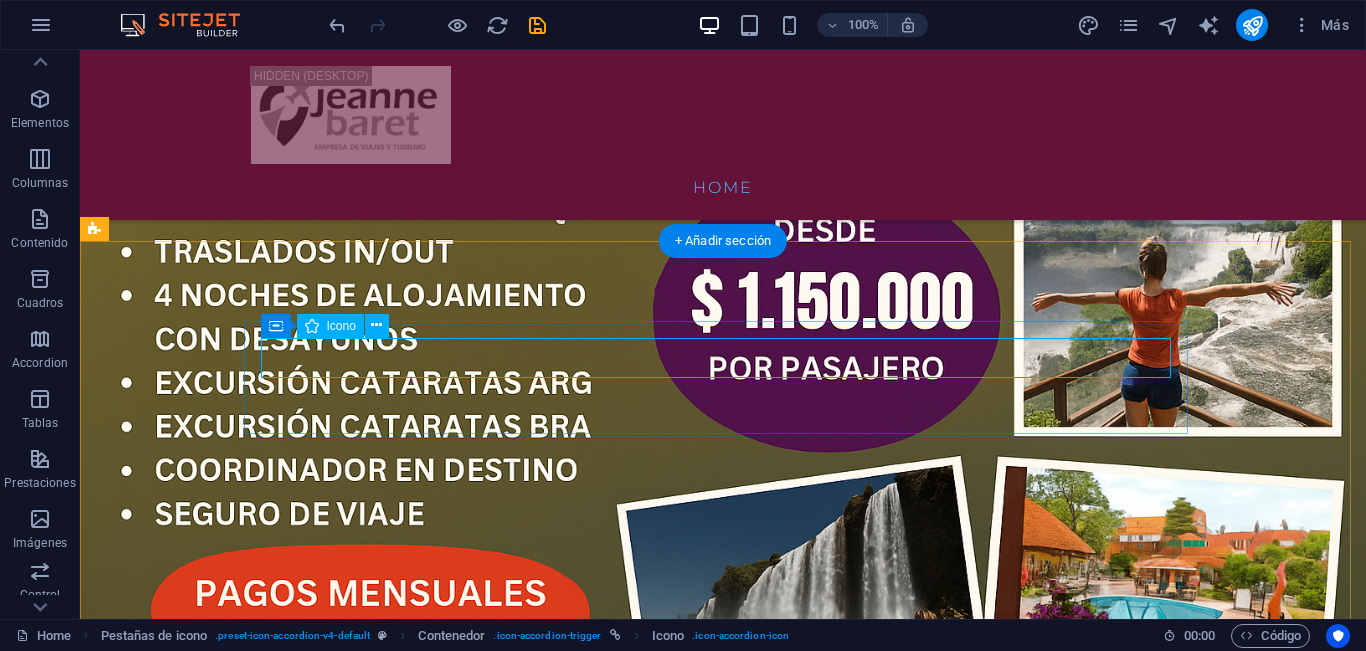click at bounding box center (568, 899) 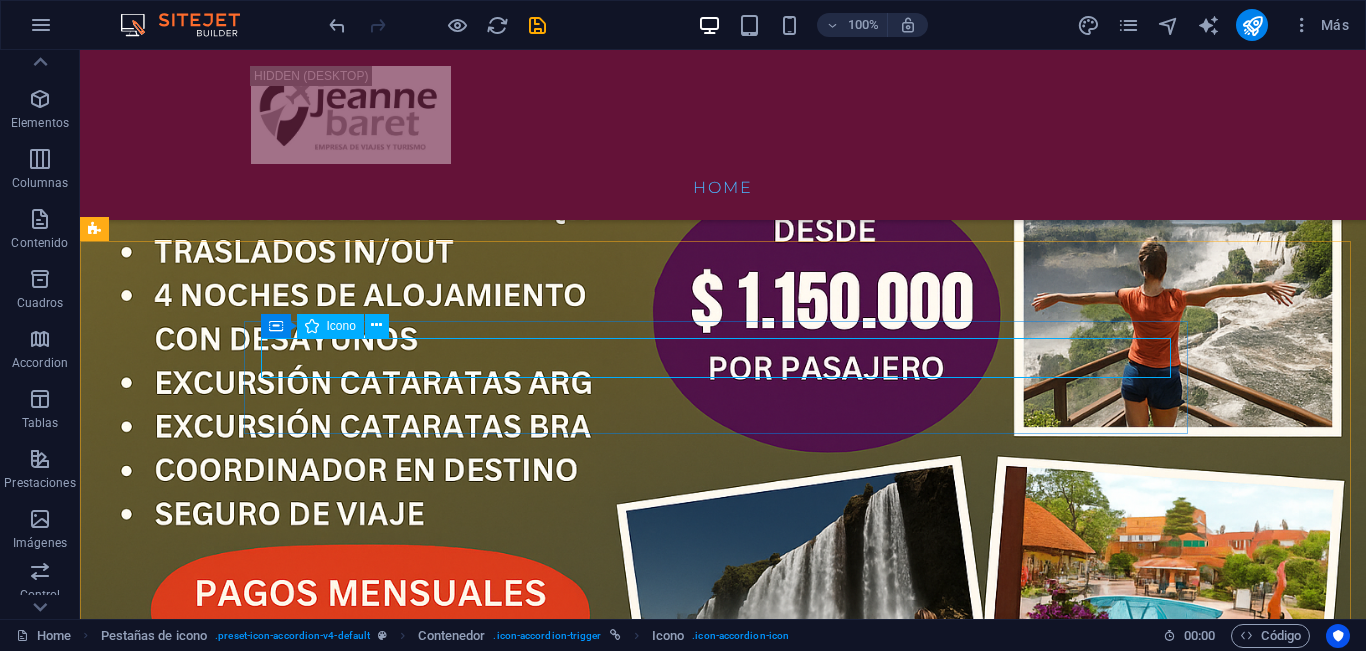 click on "Icono" at bounding box center (341, 326) 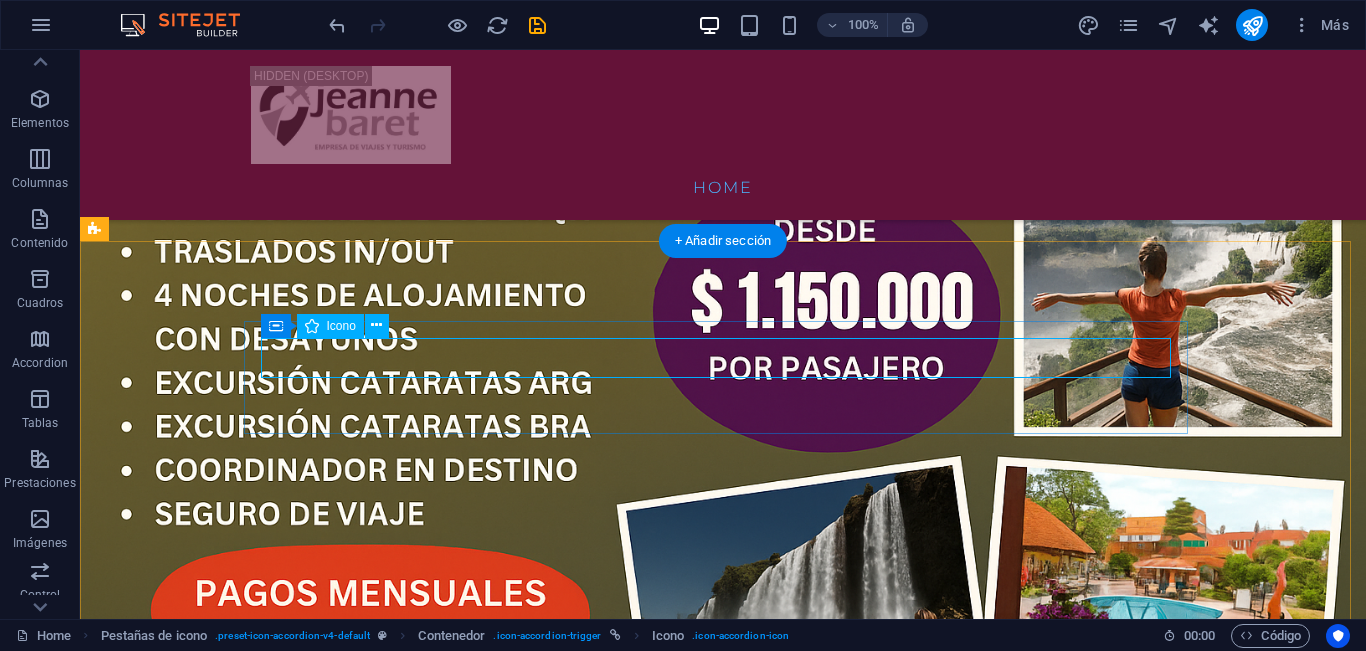 click at bounding box center (568, 899) 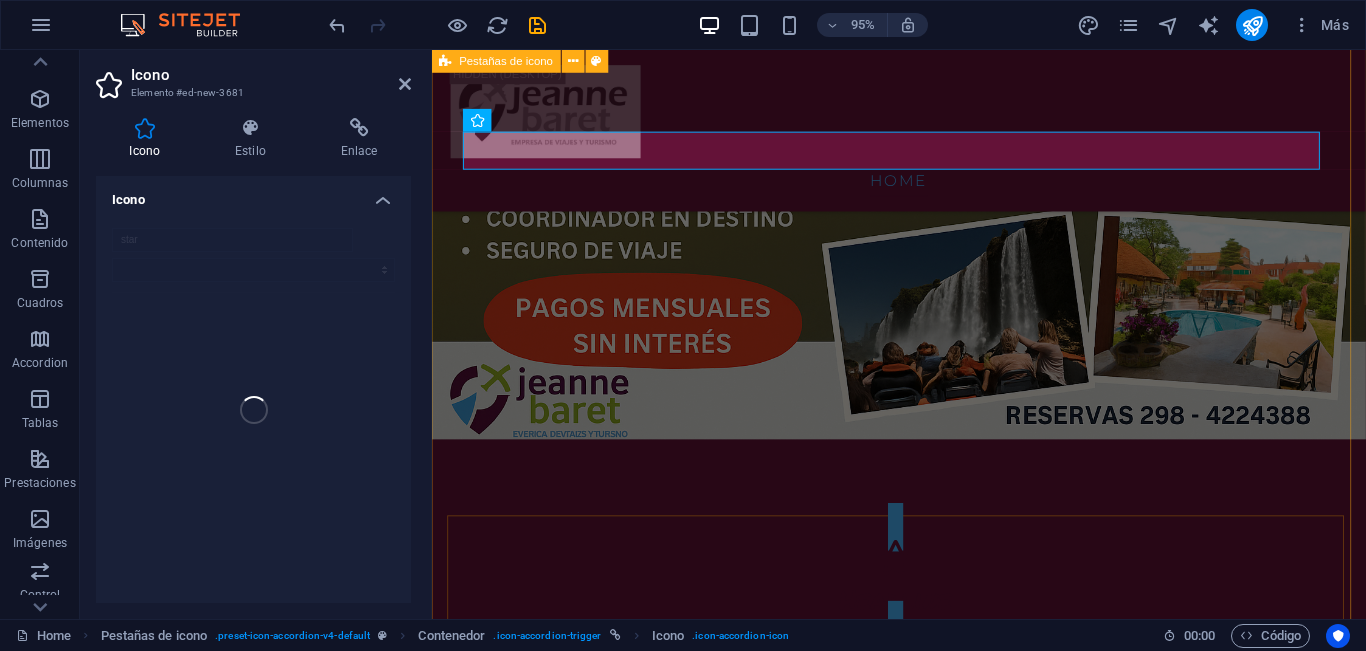 scroll, scrollTop: 2291, scrollLeft: 0, axis: vertical 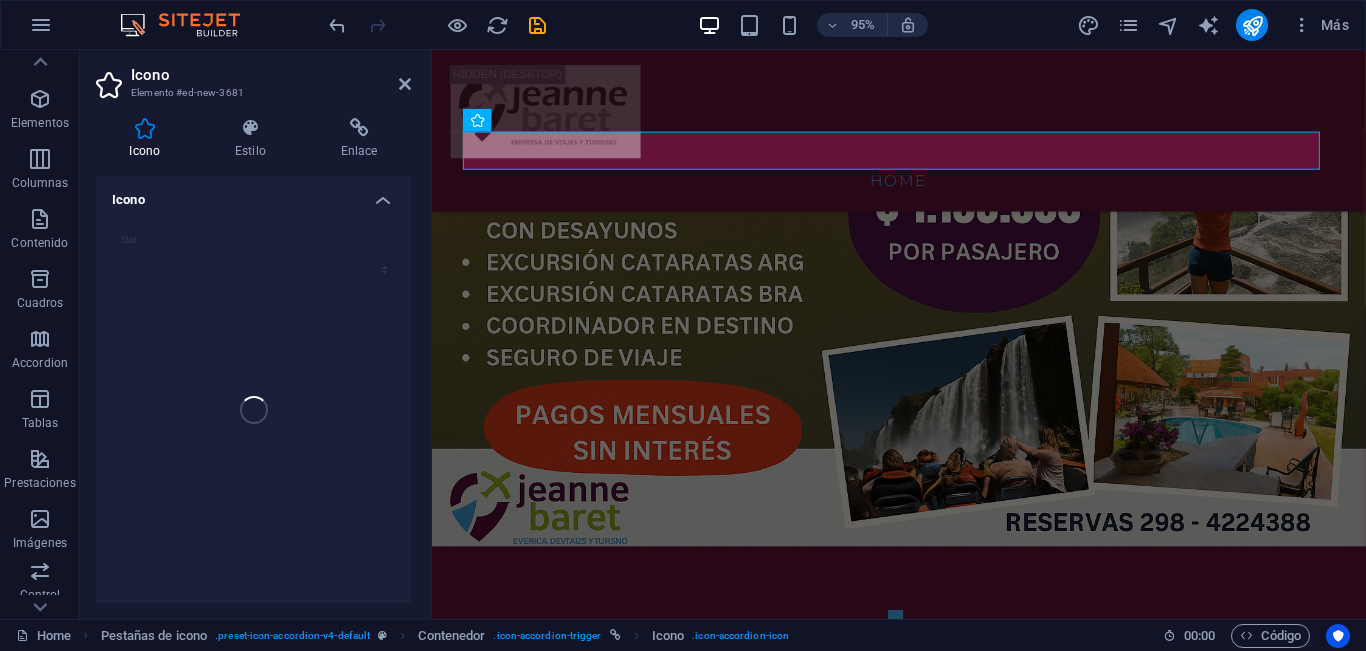 click on "star" at bounding box center [253, 410] 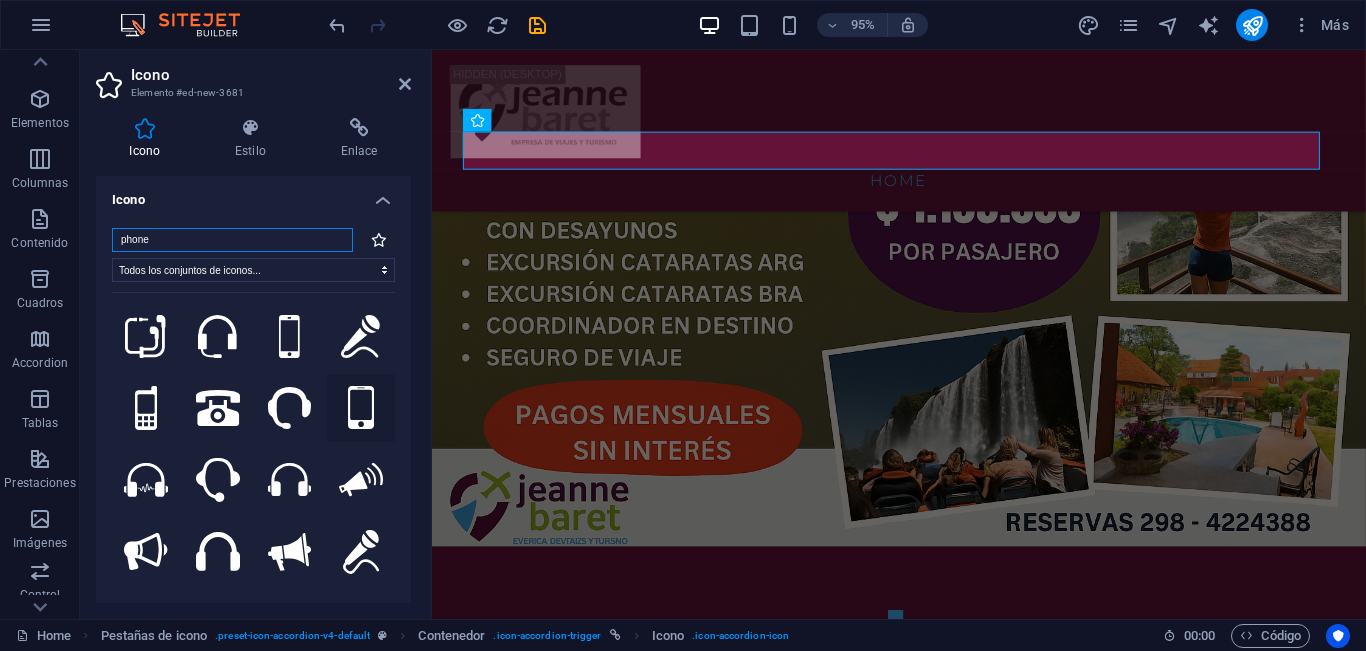 type on "phone" 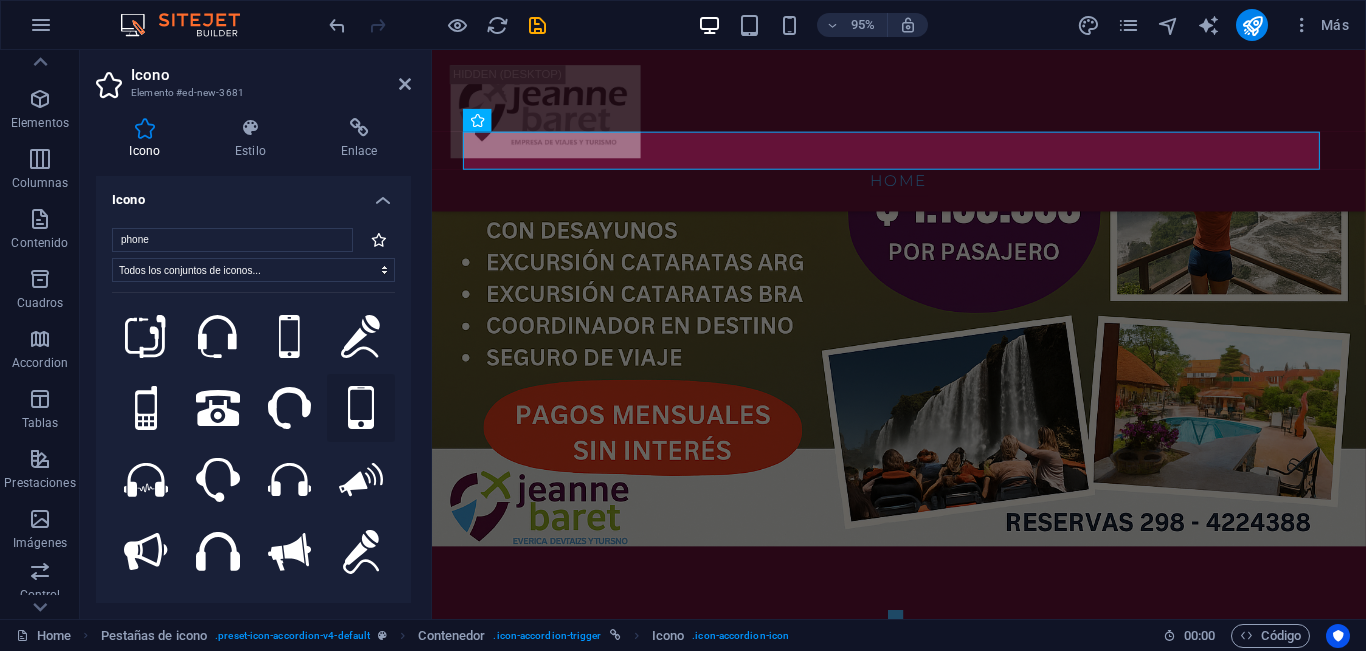 click 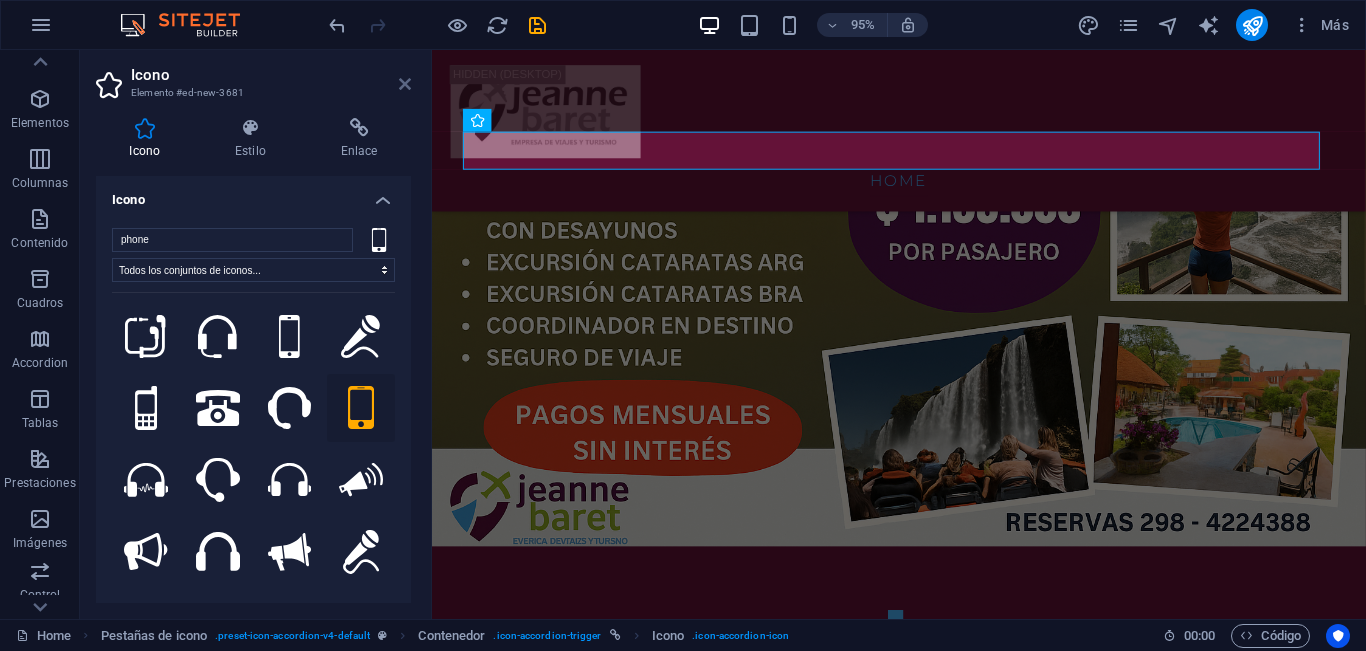 click at bounding box center [405, 84] 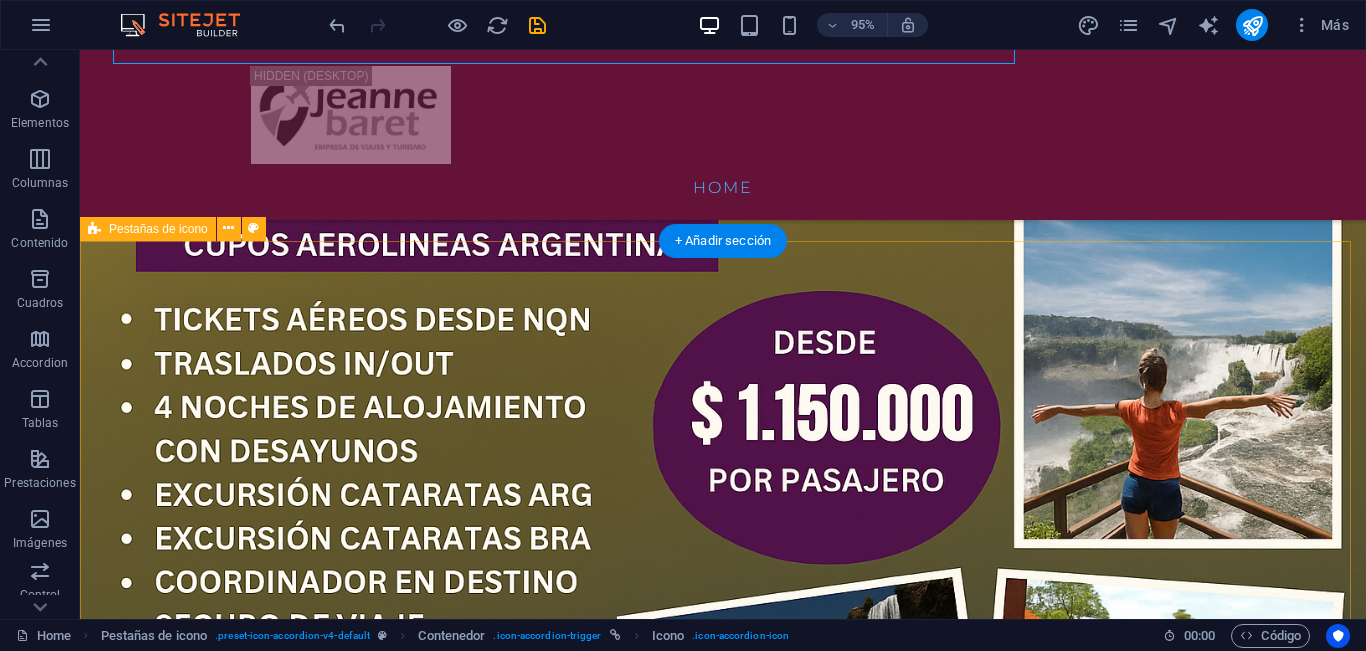 scroll, scrollTop: 2403, scrollLeft: 0, axis: vertical 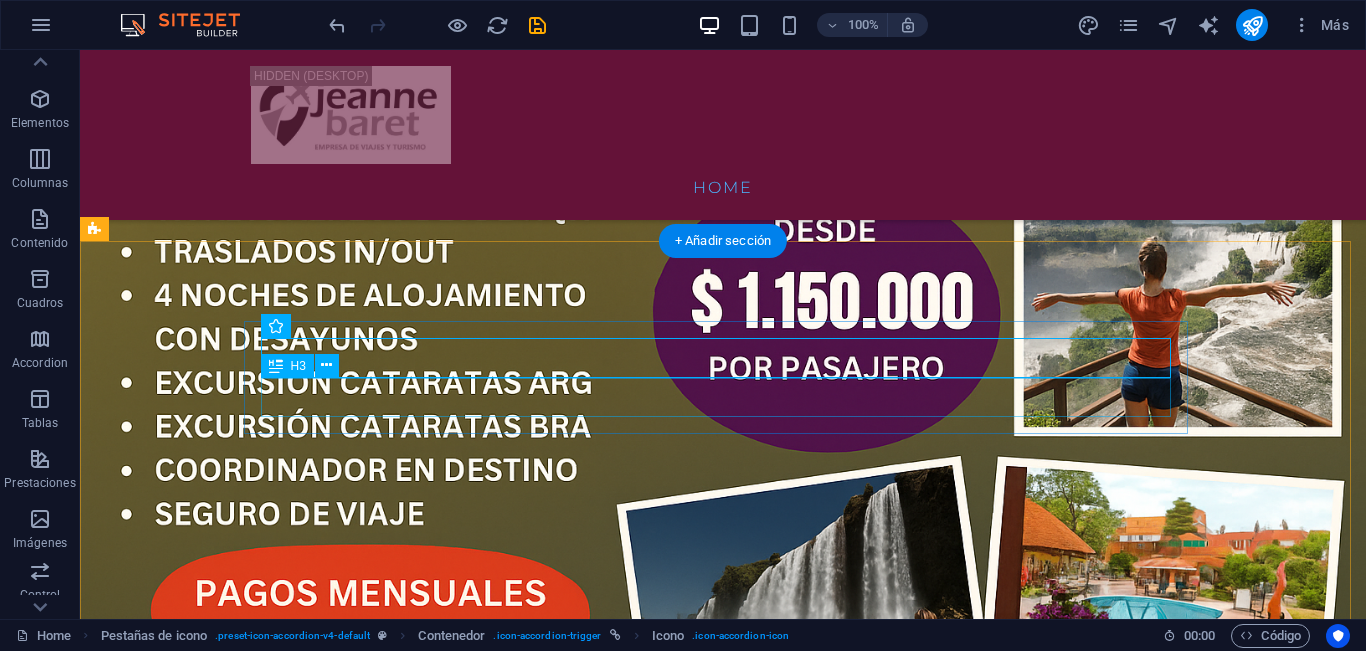click on "Headline" at bounding box center [568, 942] 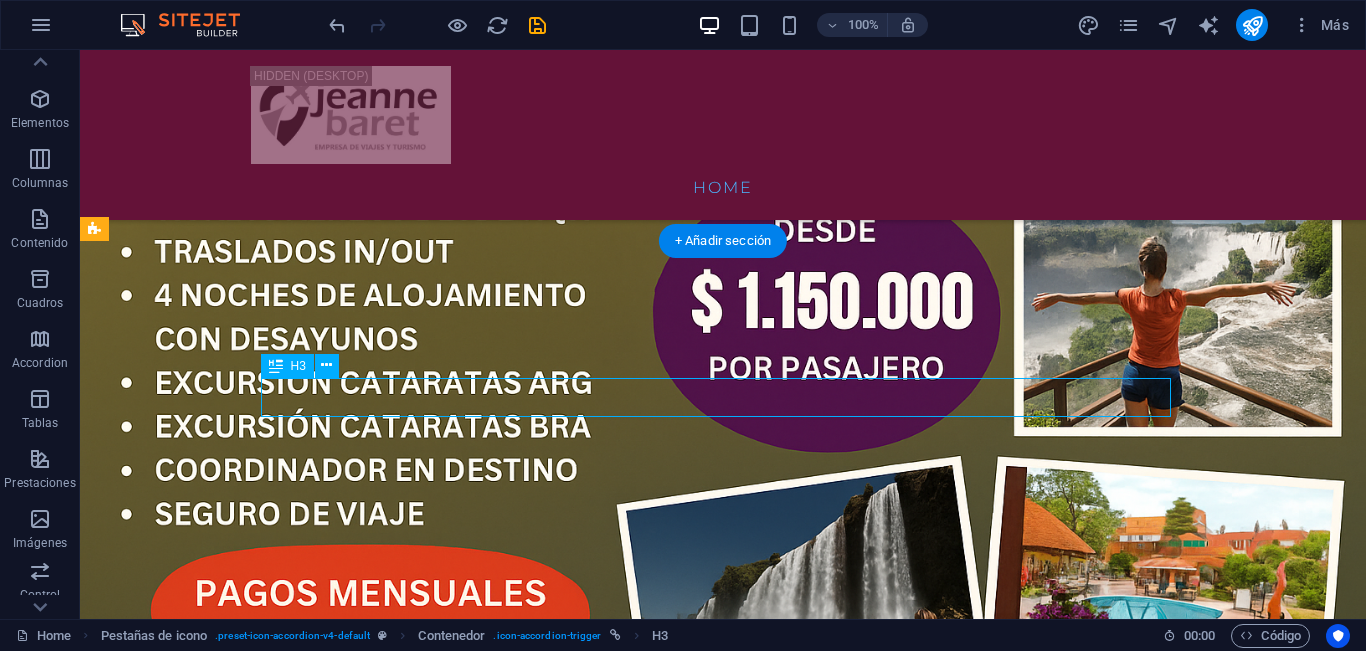 click on "Headline" at bounding box center (568, 942) 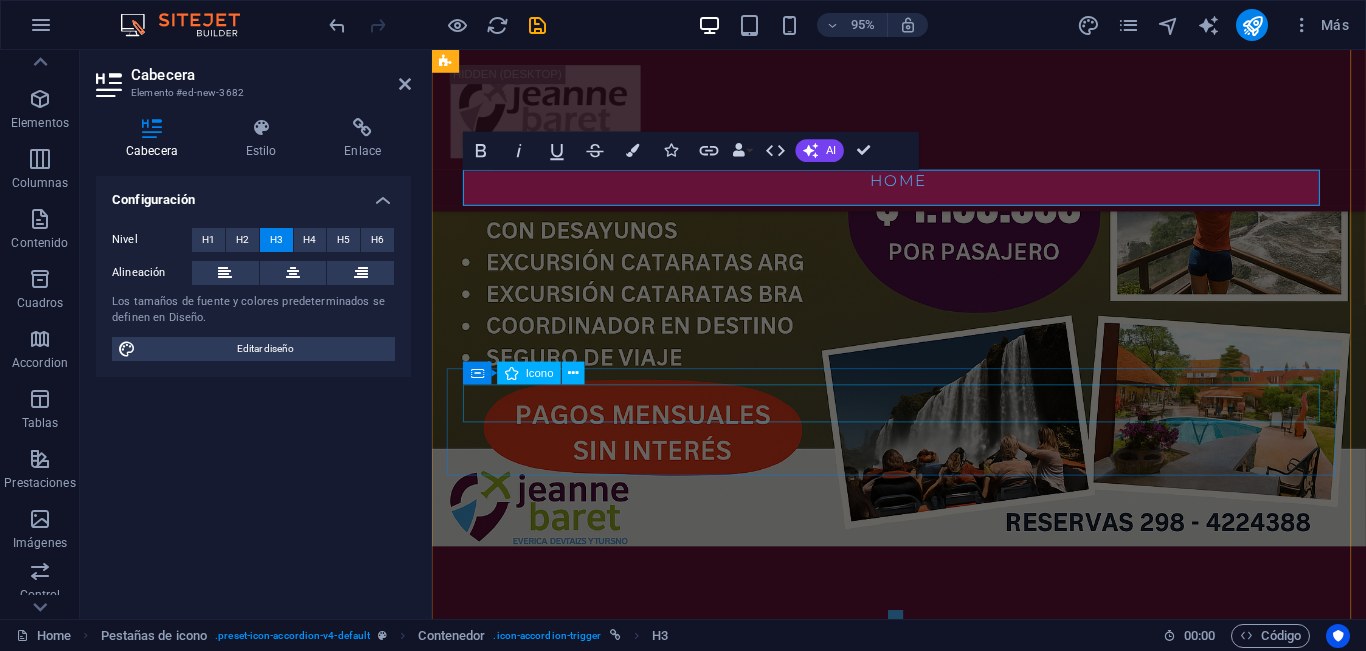 scroll, scrollTop: 2191, scrollLeft: 0, axis: vertical 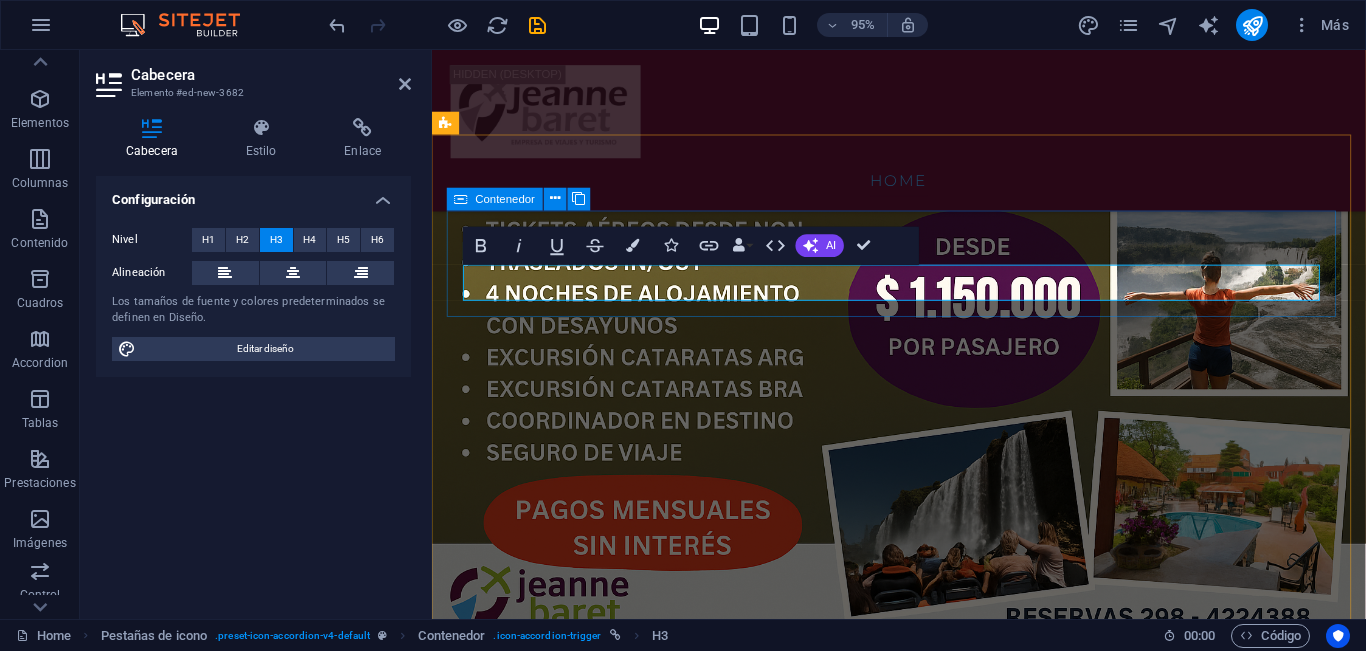 type 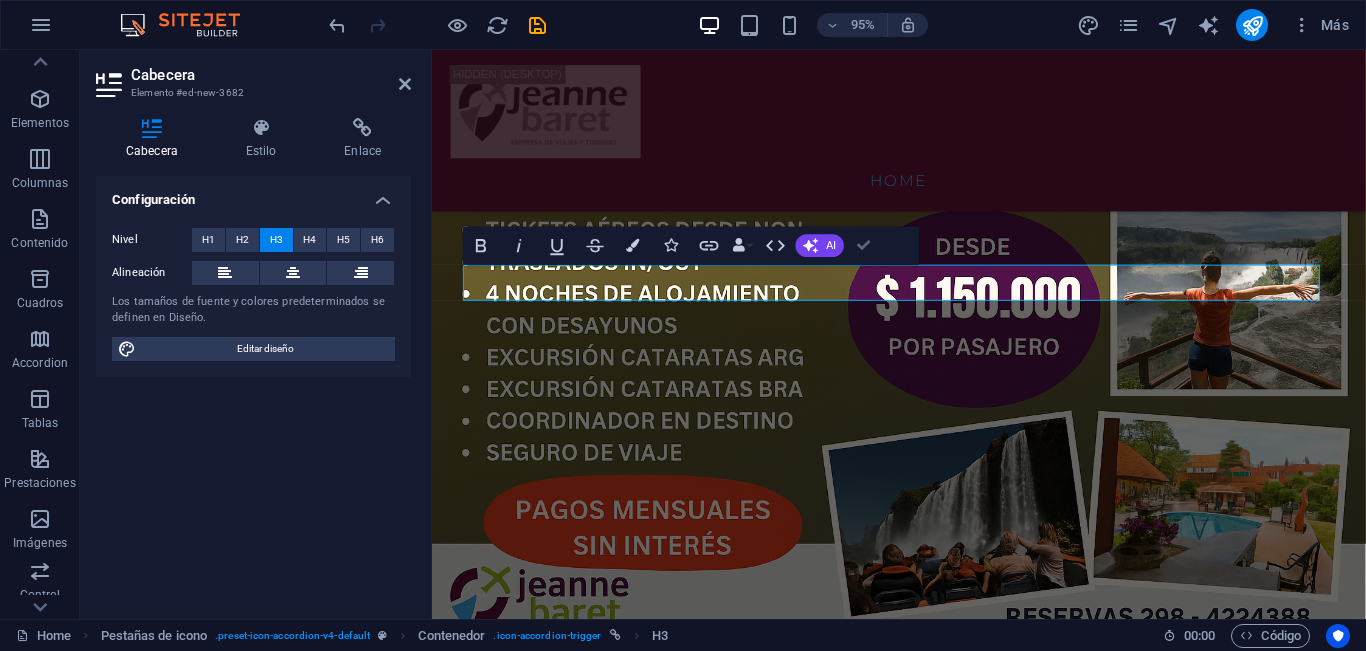 drag, startPoint x: 995, startPoint y: 211, endPoint x: 861, endPoint y: 246, distance: 138.49548 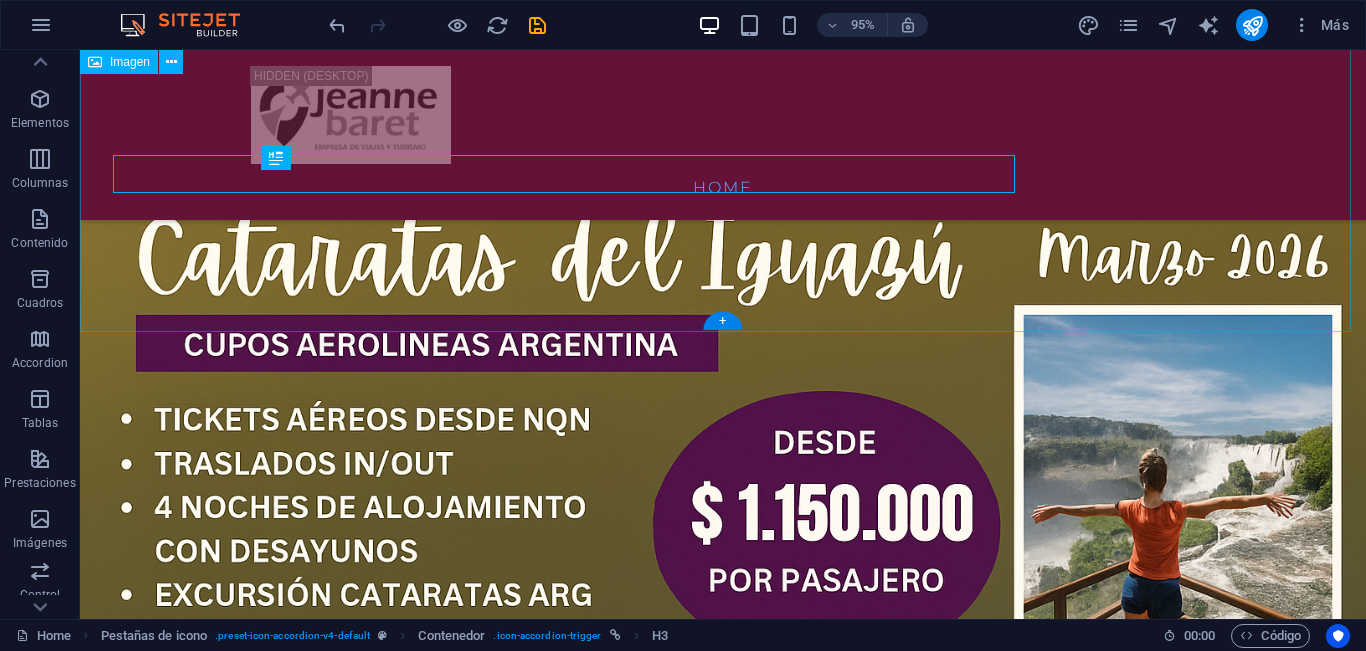 click at bounding box center (723, 557) 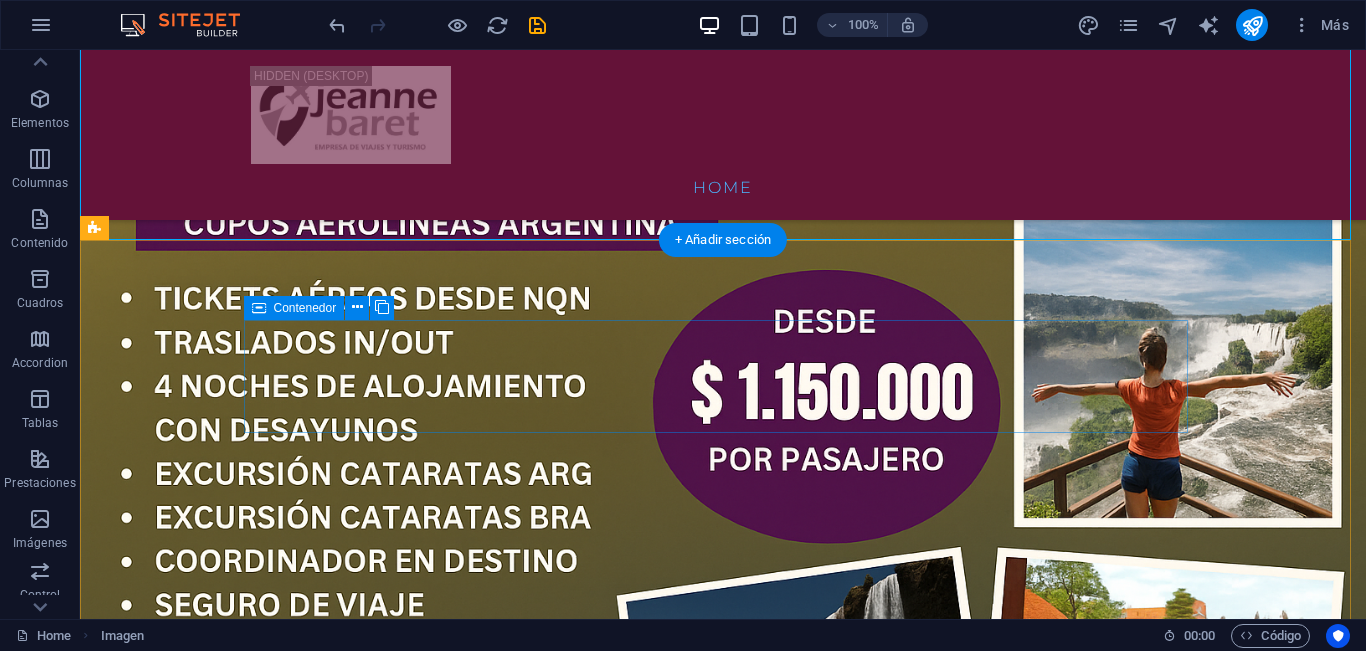 scroll, scrollTop: 2412, scrollLeft: 0, axis: vertical 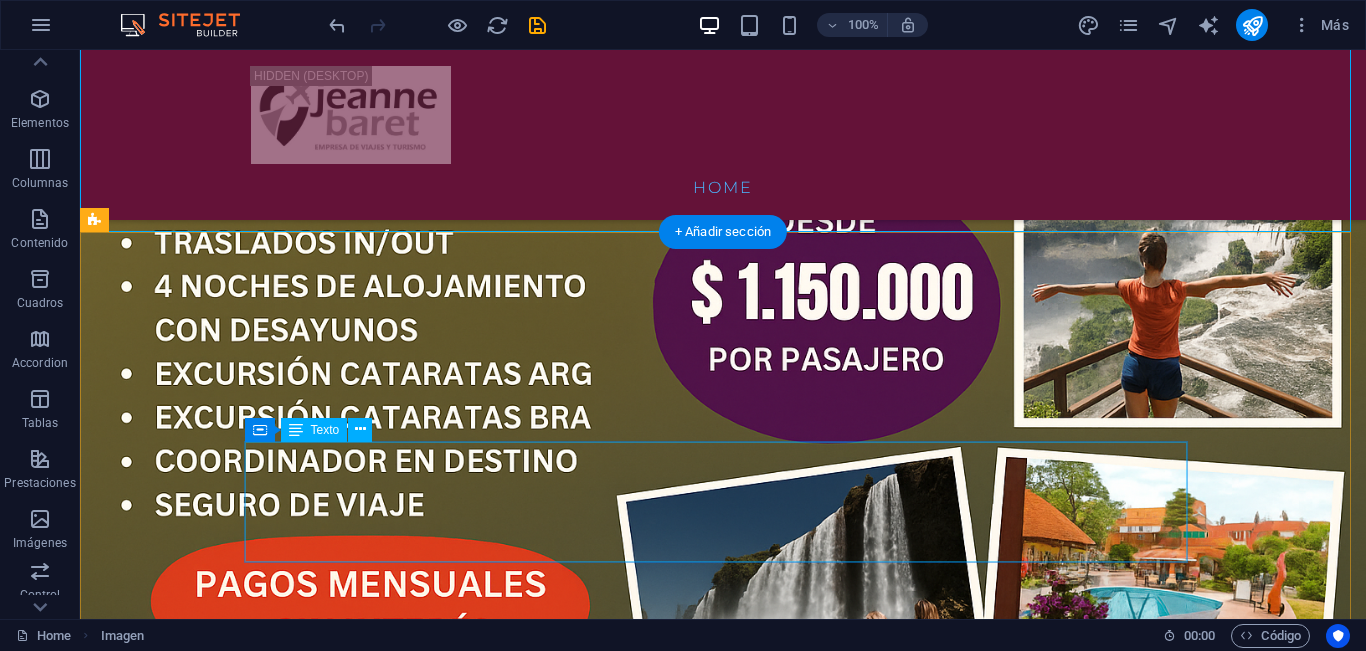 click on "Lorem ipsum dolor sit amet, consectetur adipisicing elit. Natus, dolores, at, nisi eligendi repellat voluptatem minima officia veritatis quasi animi porro laudantium dicta dolor voluptate non maiores ipsum reprehenderit odio fugiat reiciendis consectetur fuga pariatur libero accusantium quod minus odit debitis cumque quo adipisci vel vitae aliquid corrupti perferendis voluptates." at bounding box center (568, 1043) 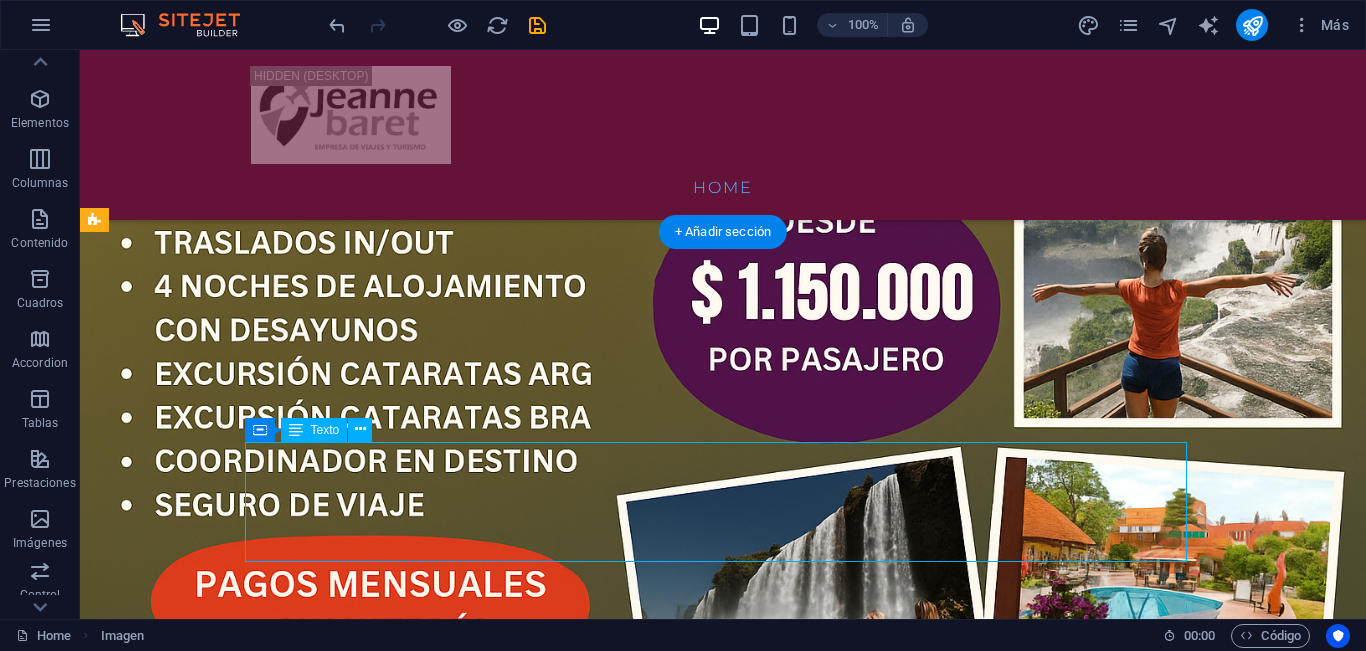 click on "Lorem ipsum dolor sit amet, consectetur adipisicing elit. Natus, dolores, at, nisi eligendi repellat voluptatem minima officia veritatis quasi animi porro laudantium dicta dolor voluptate non maiores ipsum reprehenderit odio fugiat reiciendis consectetur fuga pariatur libero accusantium quod minus odit debitis cumque quo adipisci vel vitae aliquid corrupti perferendis voluptates." at bounding box center (568, 1043) 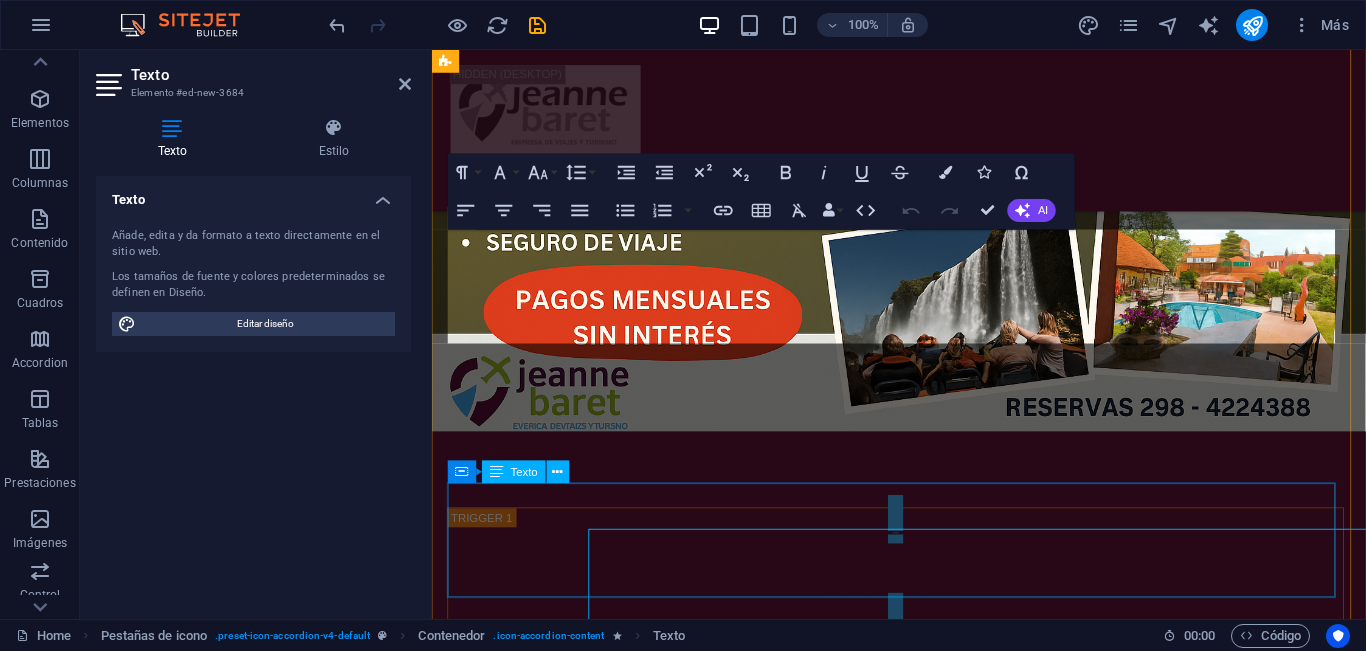 scroll, scrollTop: 2300, scrollLeft: 0, axis: vertical 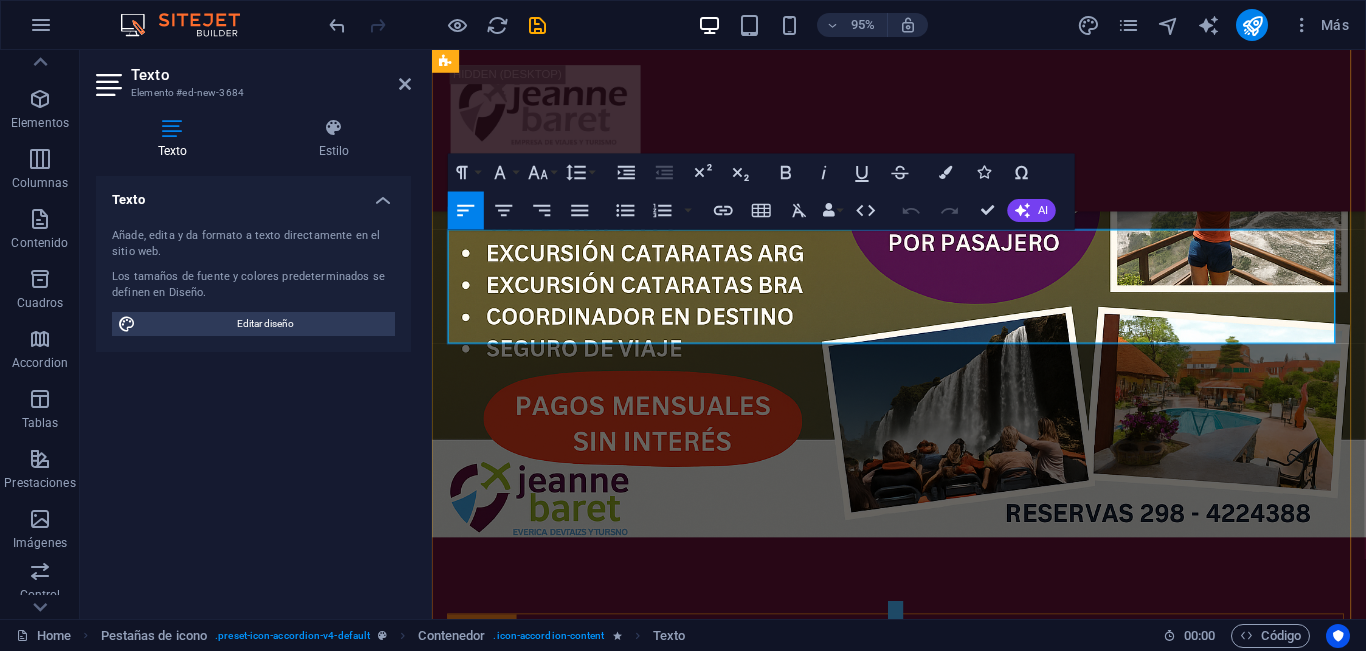 click on "Lorem ipsum dolor sit amet, consectetur adipisicing elit. Natus, dolores, at, nisi eligendi repellat voluptatem minima officia veritatis quasi animi porro laudantium dicta dolor voluptate non maiores ipsum reprehenderit odio fugiat reiciendis consectetur fuga pariatur libero accusantium quod minus odit debitis cumque quo adipisci vel vitae aliquid corrupti perferendis voluptates." at bounding box center (920, 841) 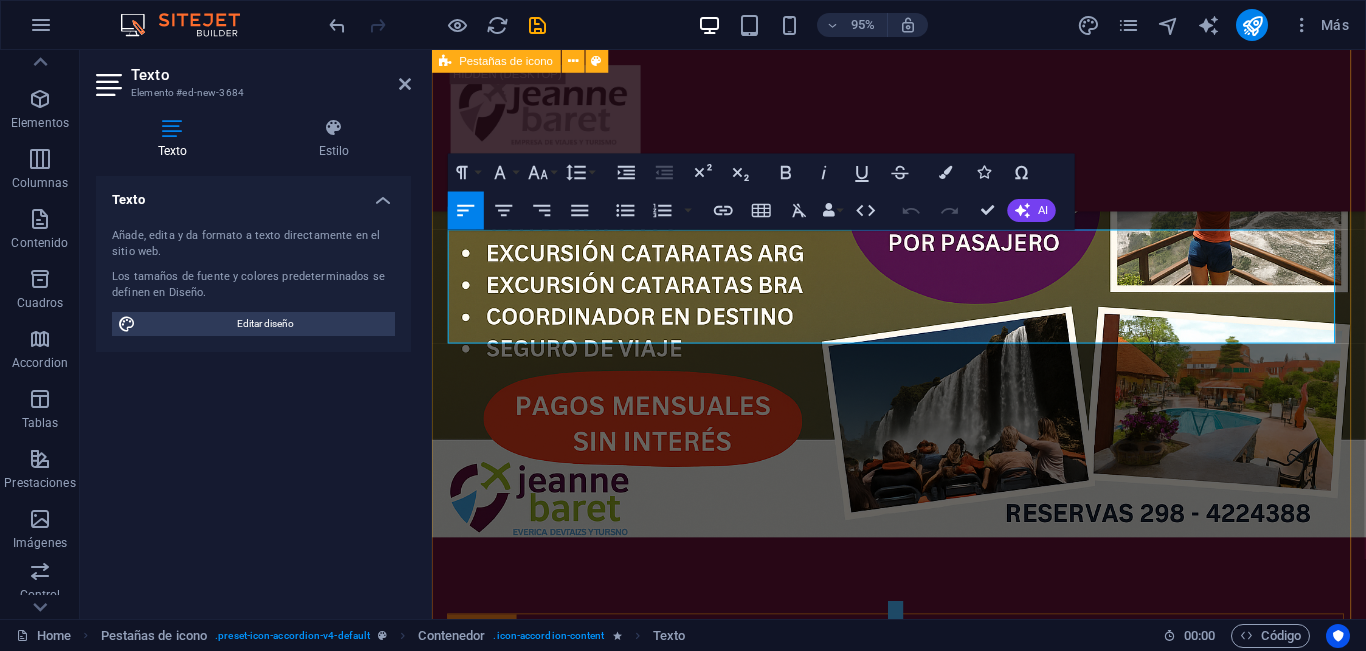 drag, startPoint x: 730, startPoint y: 351, endPoint x: 477, endPoint y: 229, distance: 280.87897 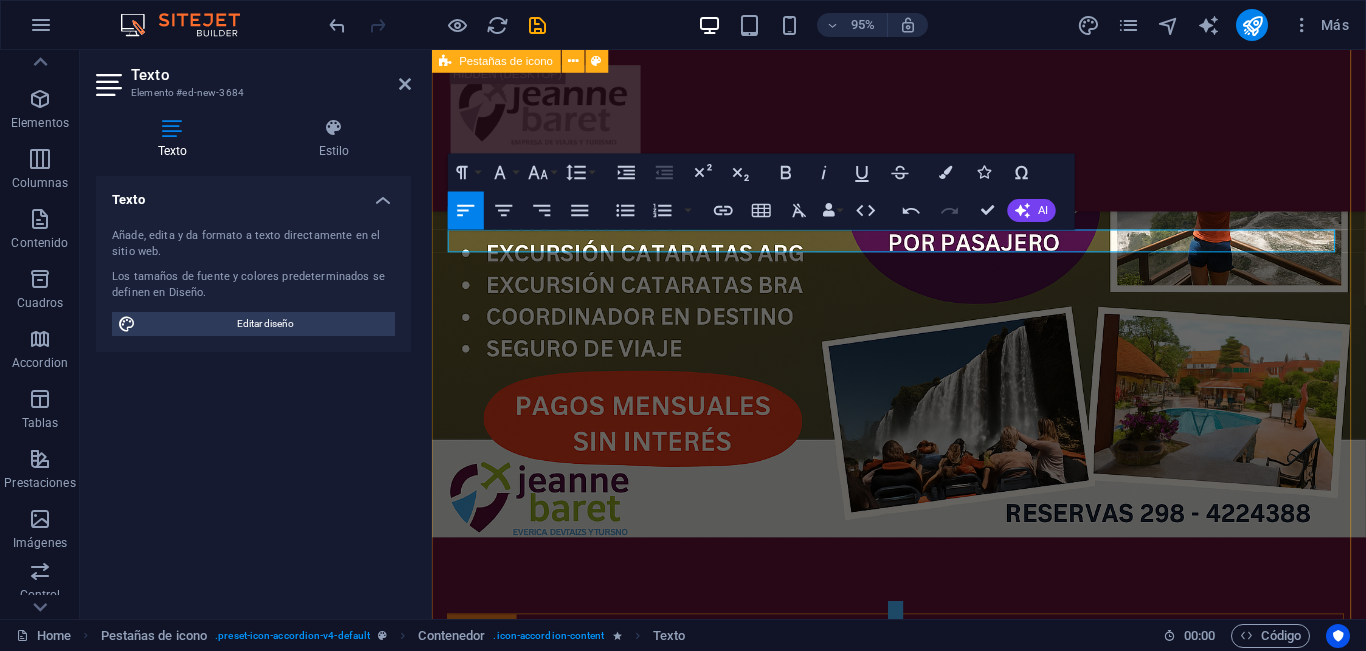 type 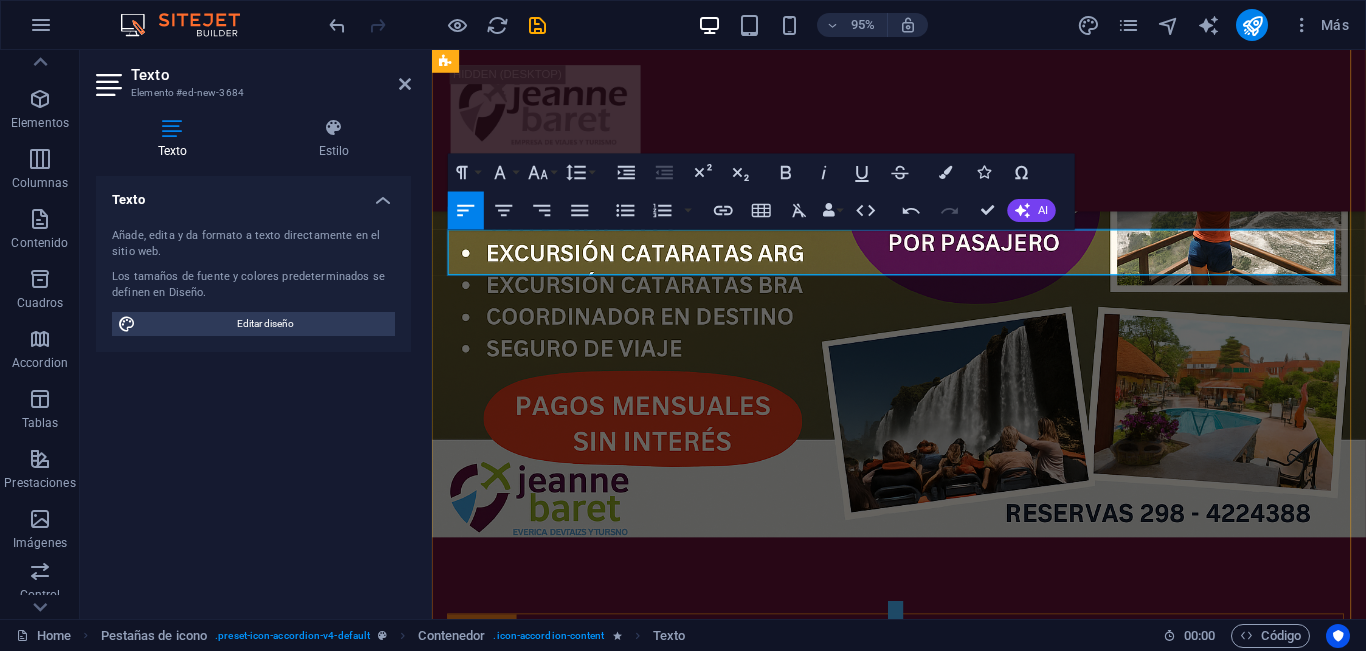 click on "LReservAS: (298) 4224388" at bounding box center [920, 793] 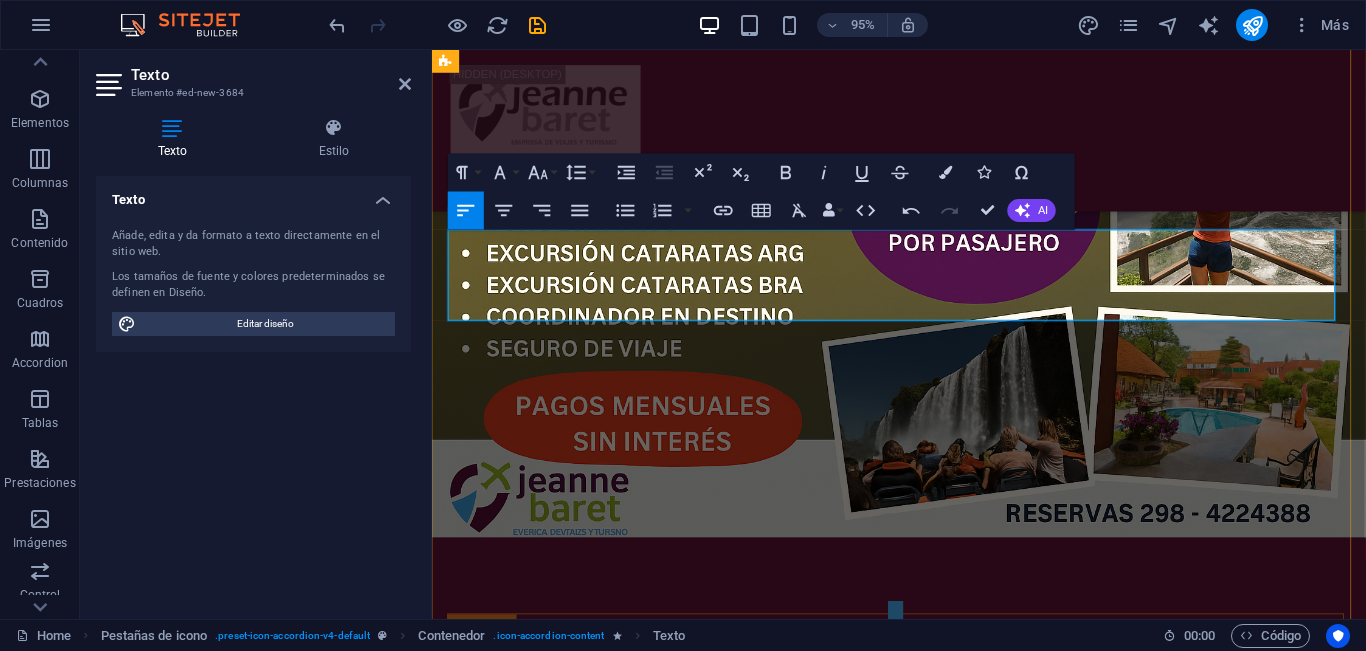 click on "Oficina Allen: (298) 4761176" at bounding box center [920, 817] 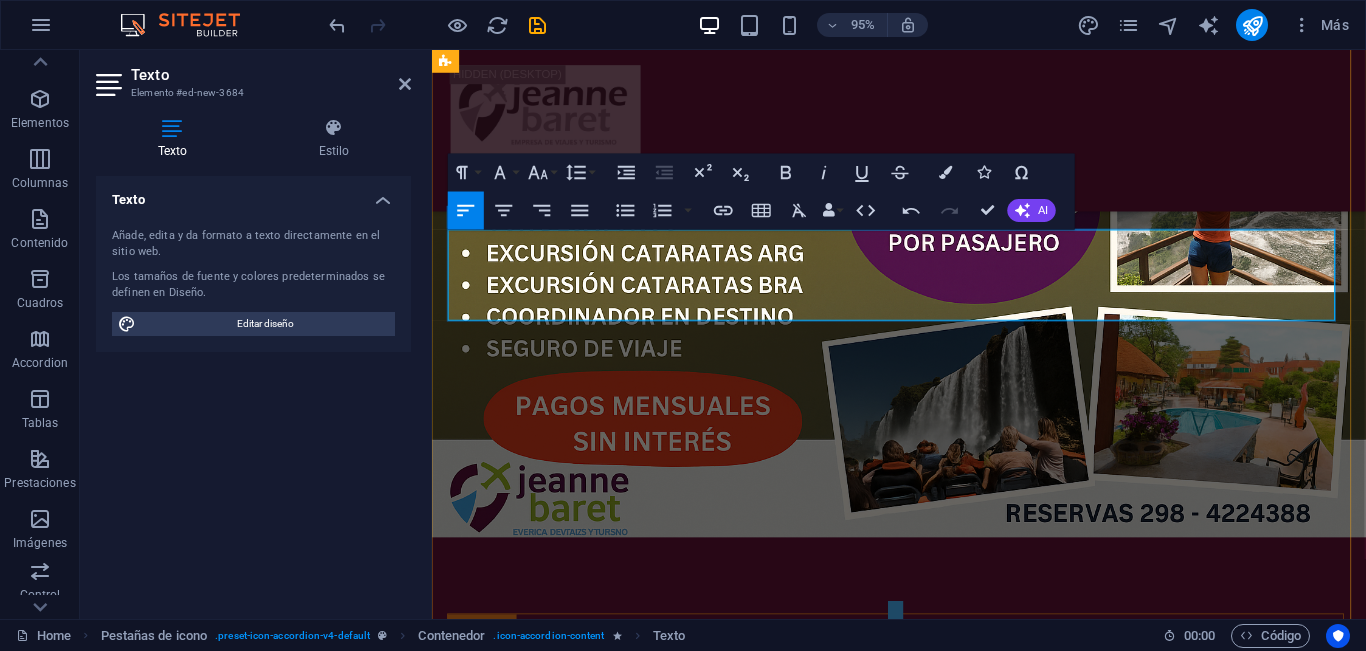 drag, startPoint x: 538, startPoint y: 253, endPoint x: 447, endPoint y: 251, distance: 91.02197 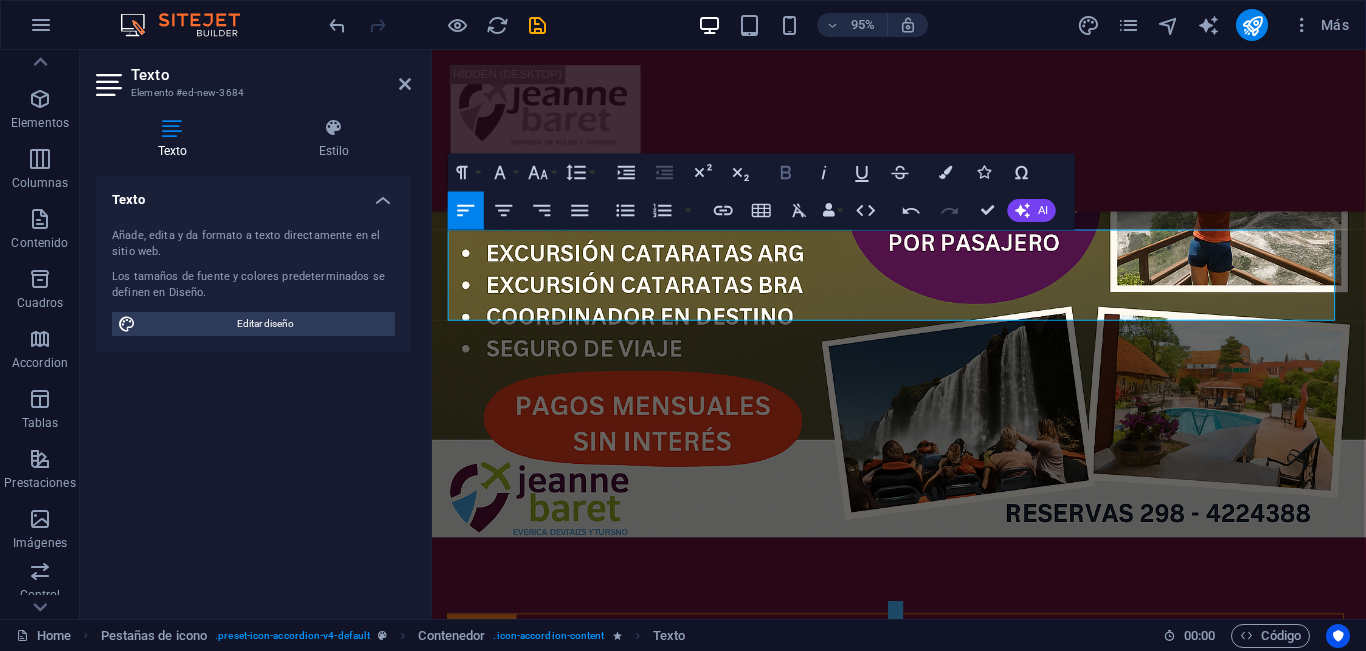 click 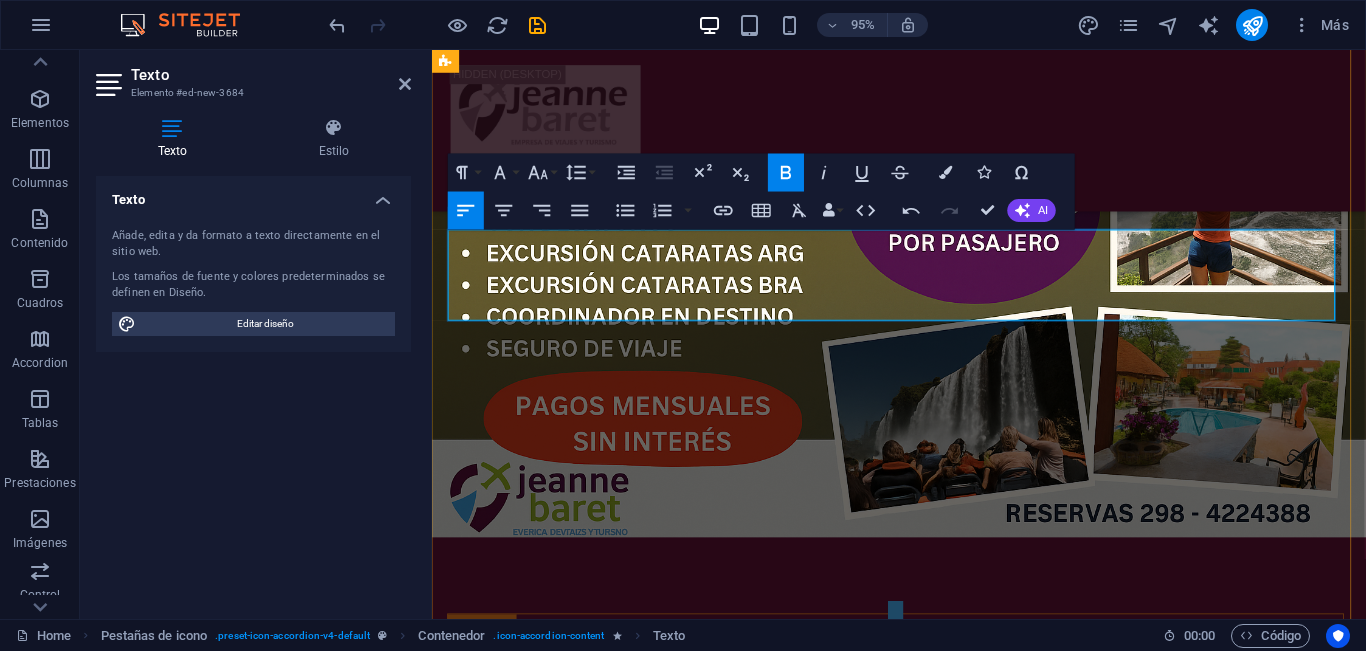 drag, startPoint x: 581, startPoint y: 273, endPoint x: 450, endPoint y: 272, distance: 131.00381 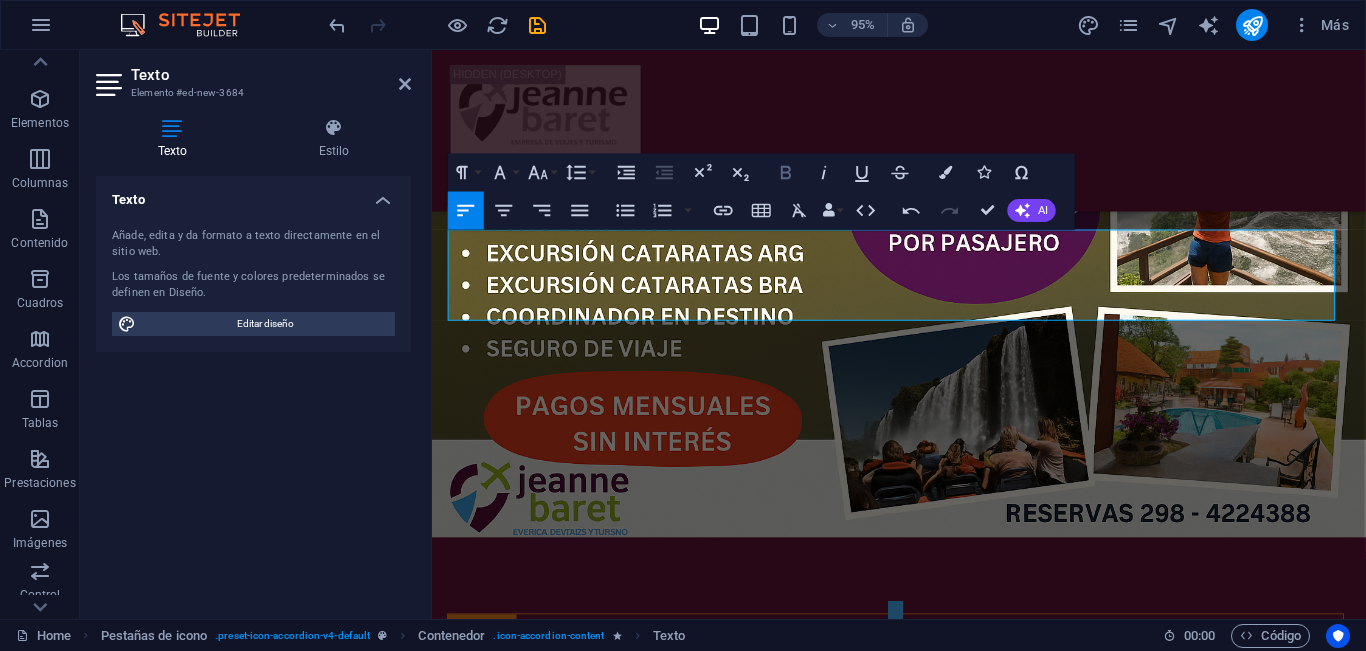 drag, startPoint x: 783, startPoint y: 167, endPoint x: 216, endPoint y: 204, distance: 568.20593 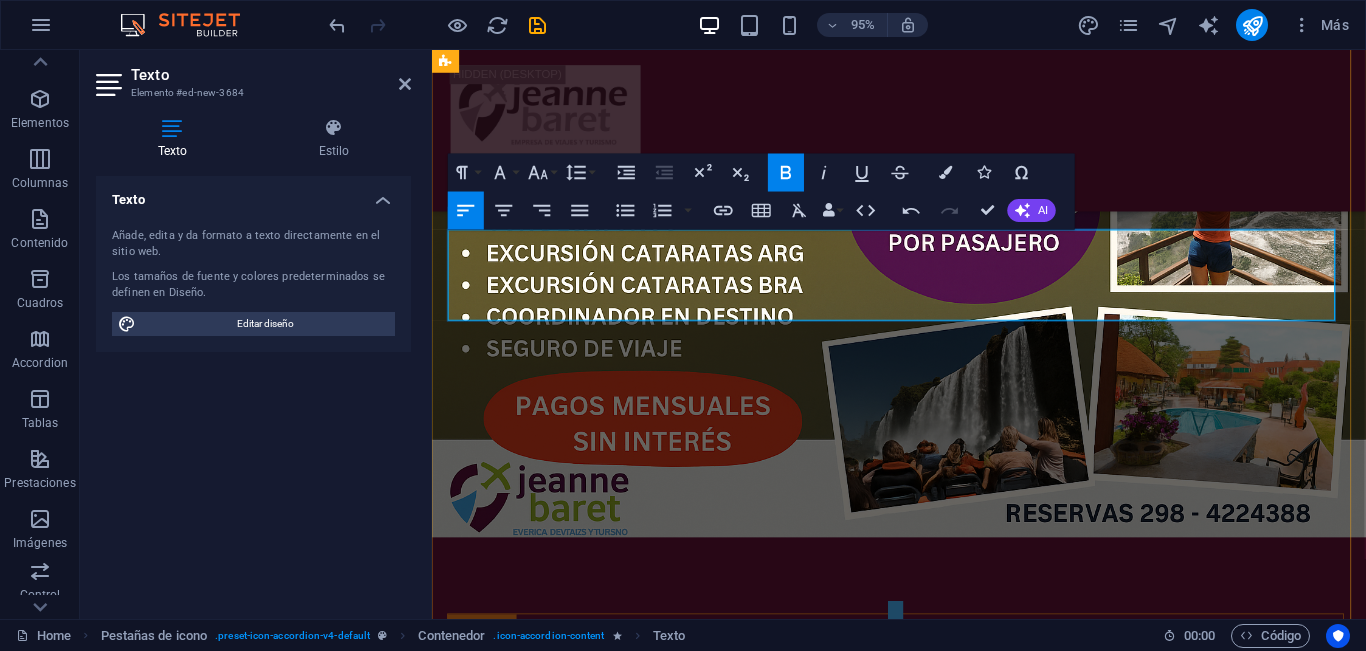drag, startPoint x: 606, startPoint y: 301, endPoint x: 451, endPoint y: 302, distance: 155.00322 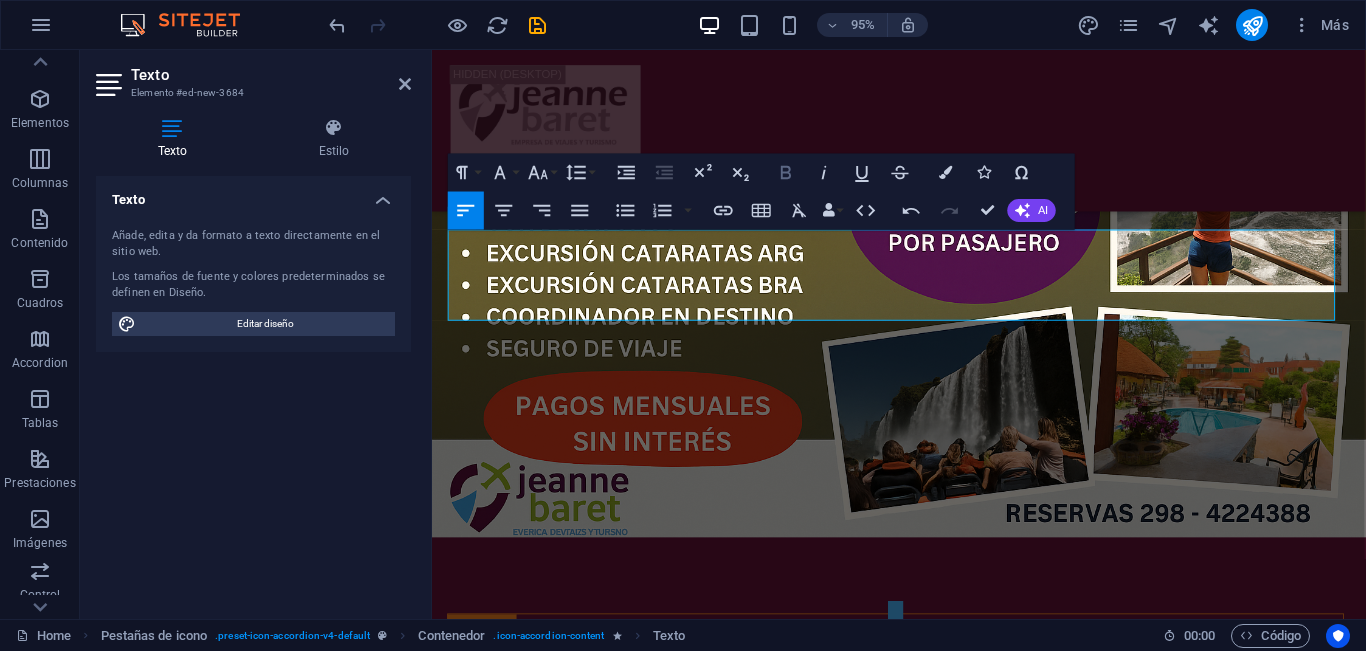 click 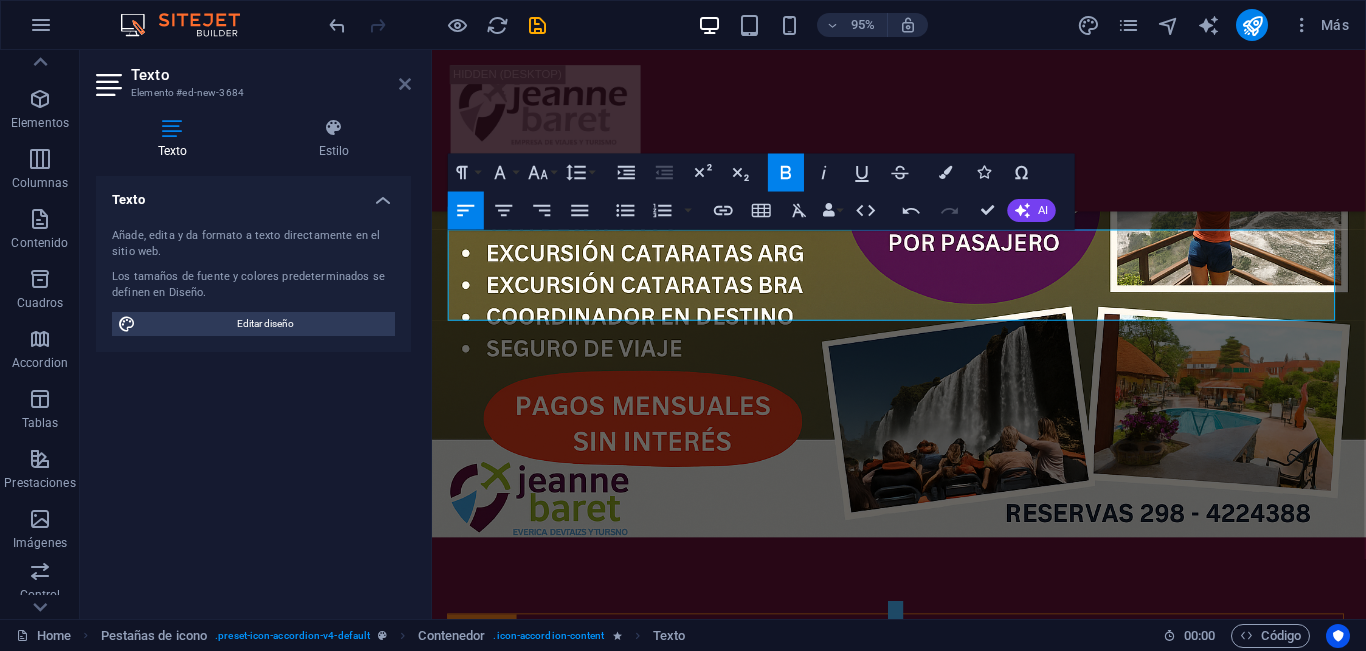 click at bounding box center (405, 84) 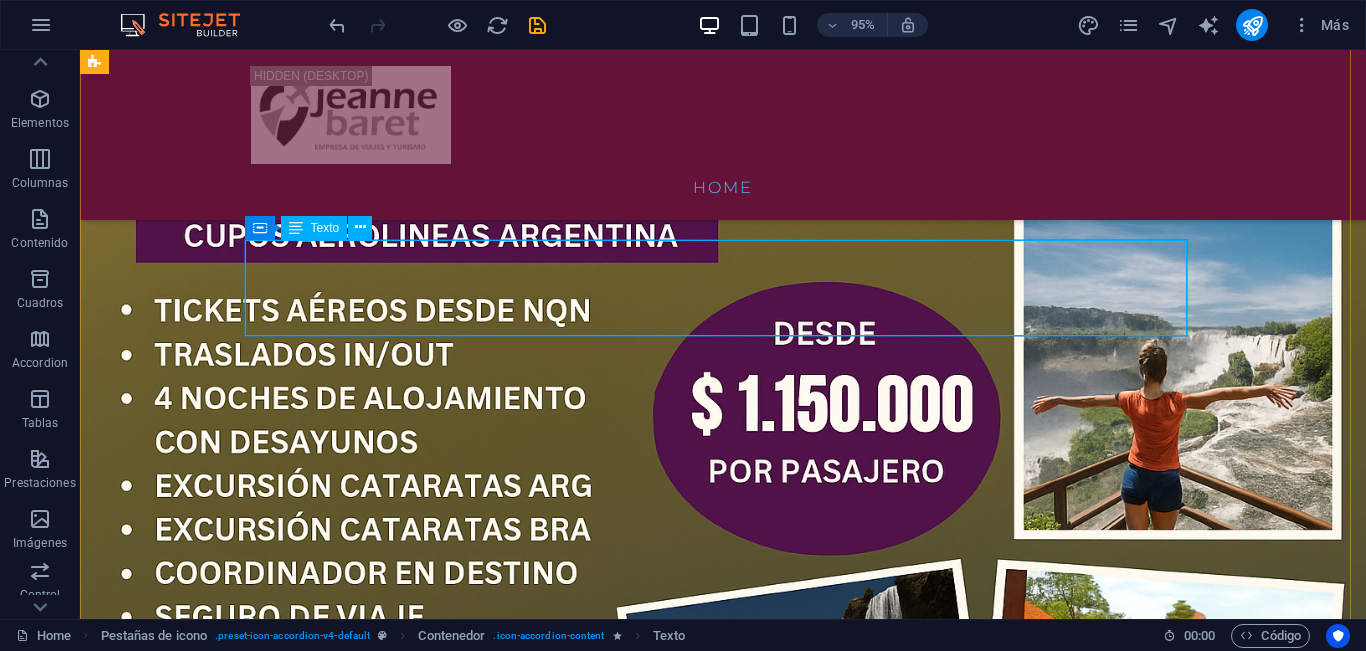 scroll, scrollTop: 2614, scrollLeft: 0, axis: vertical 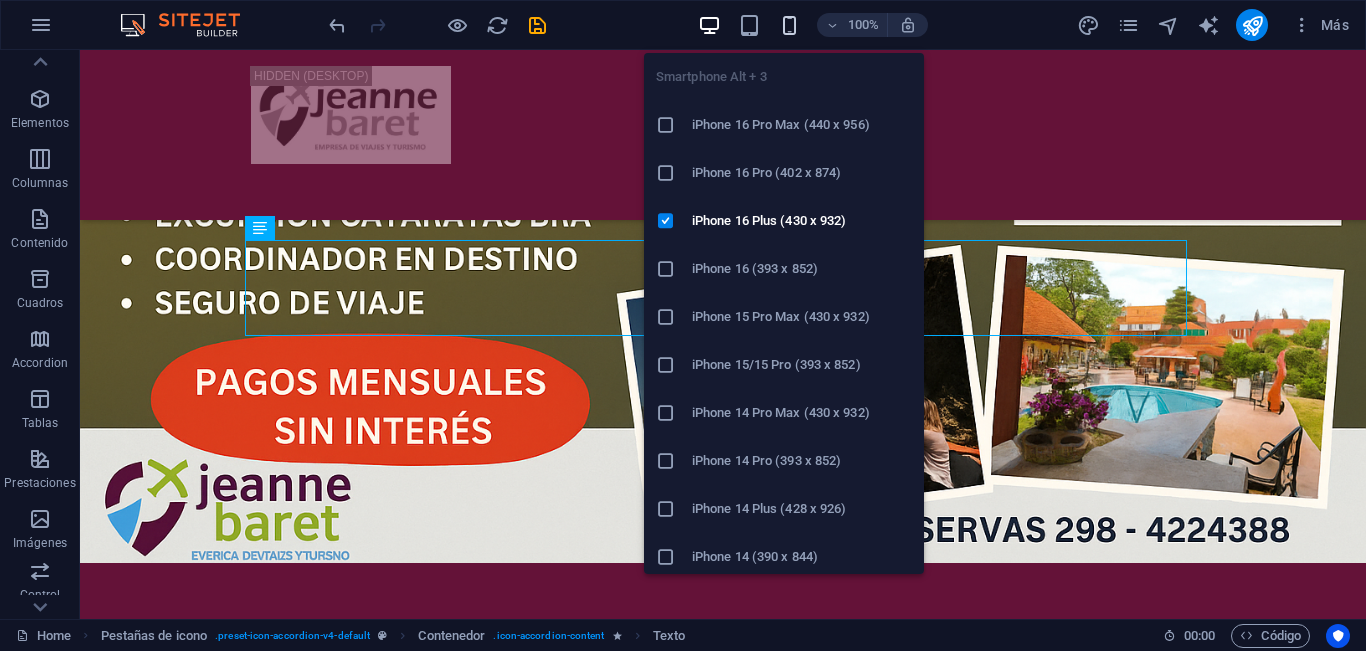 click at bounding box center (789, 25) 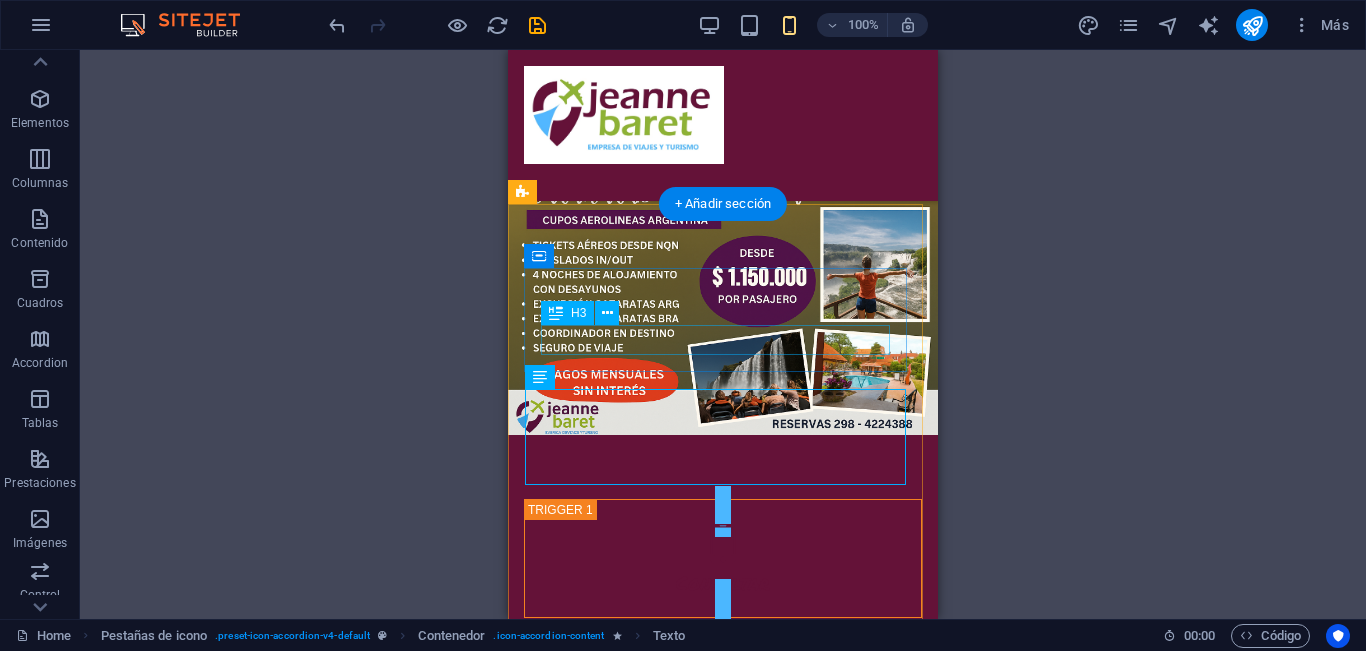 scroll, scrollTop: 1582, scrollLeft: 0, axis: vertical 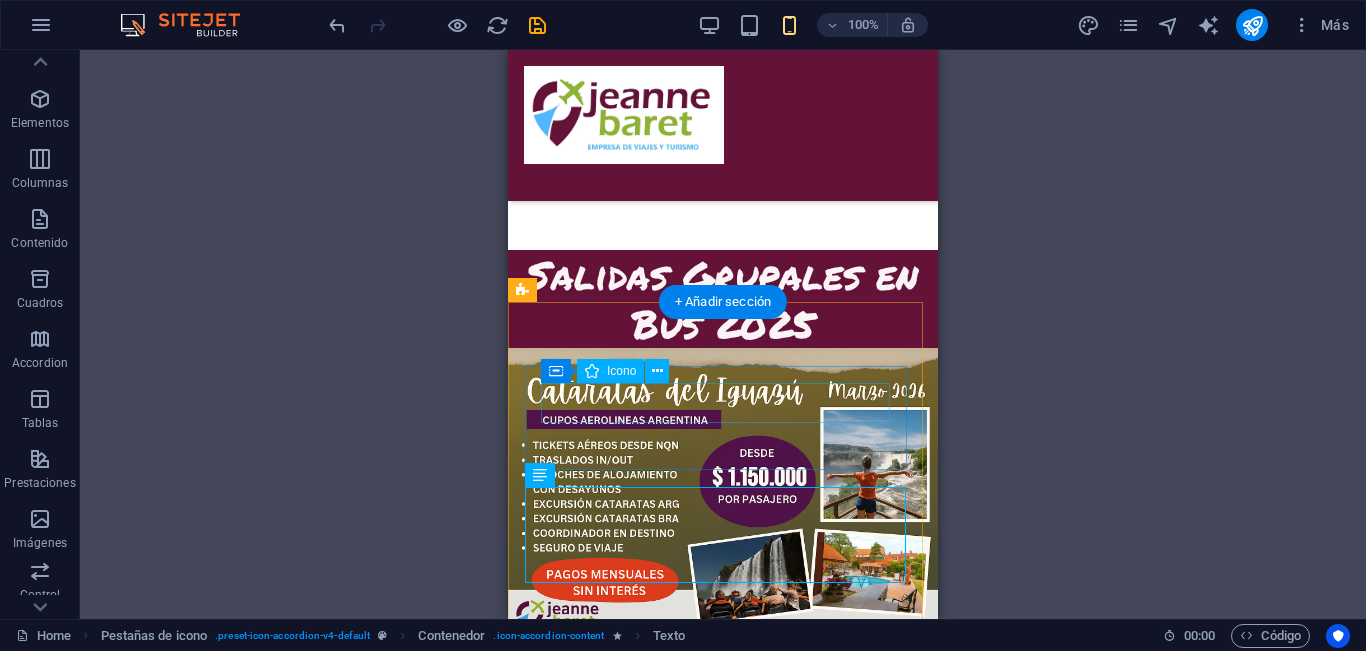 click at bounding box center [723, 744] 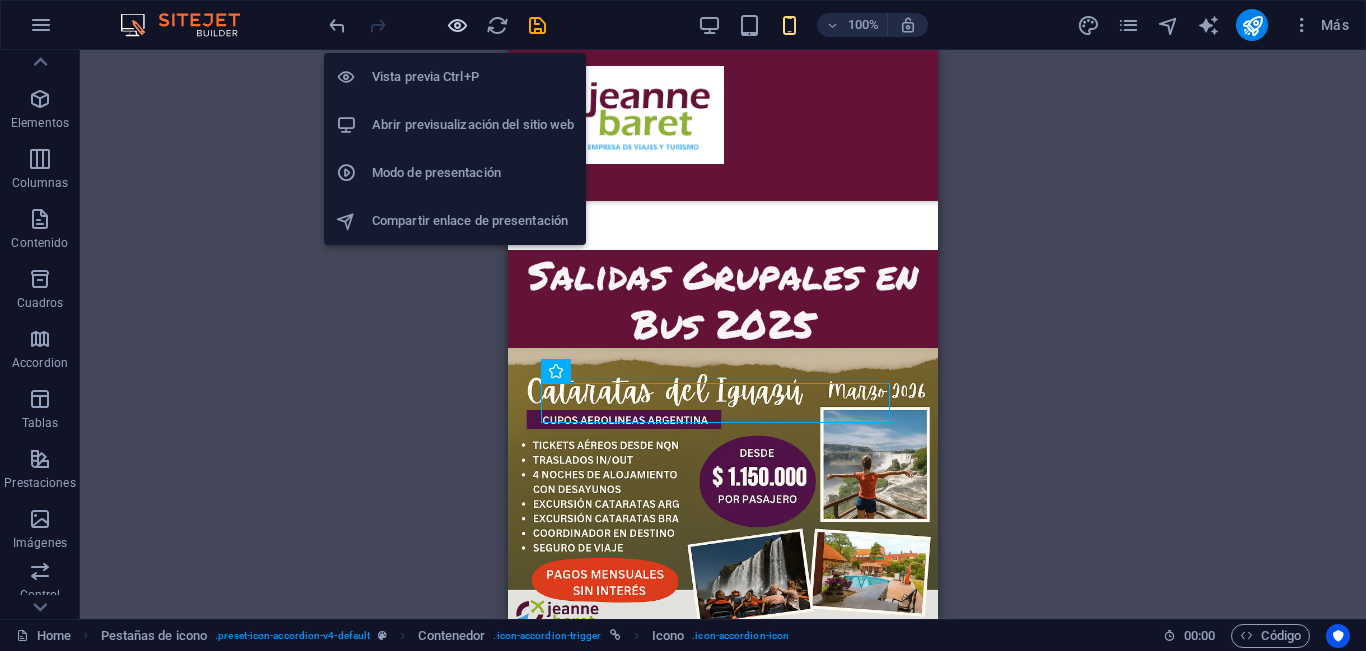 click at bounding box center (457, 25) 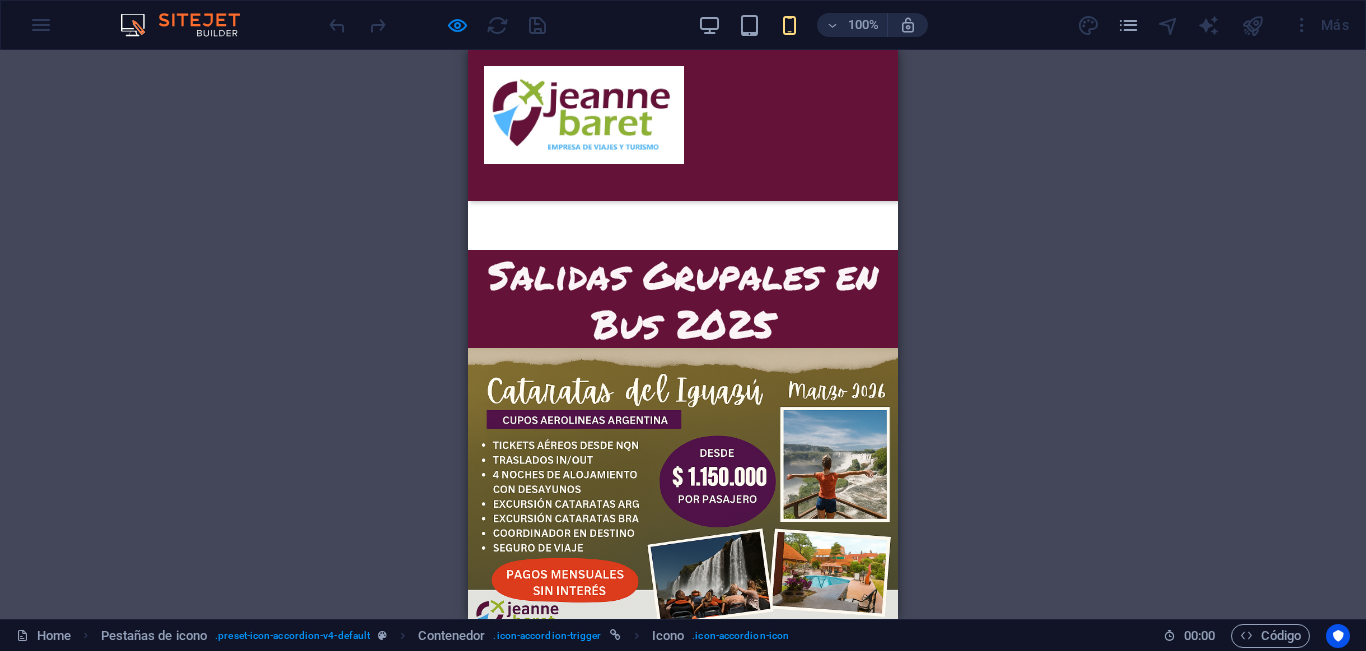 click on "Consultar" at bounding box center [683, 782] 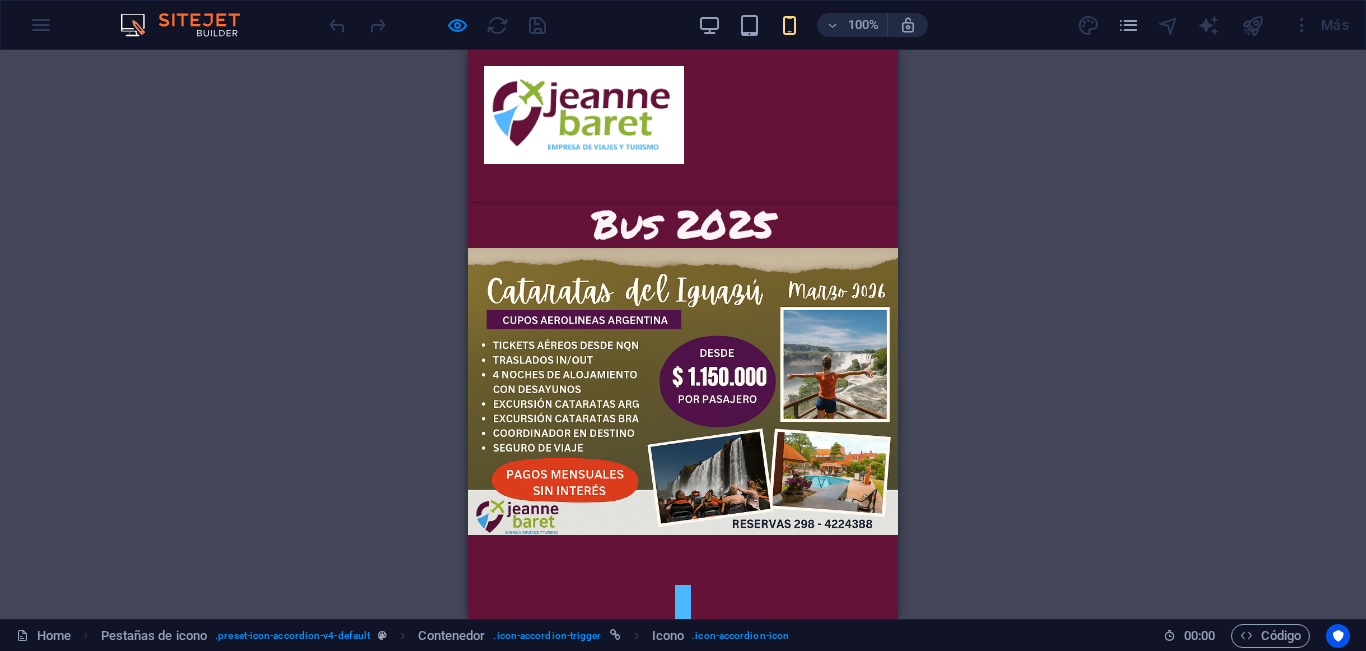 click on "Consultar" at bounding box center [683, 682] 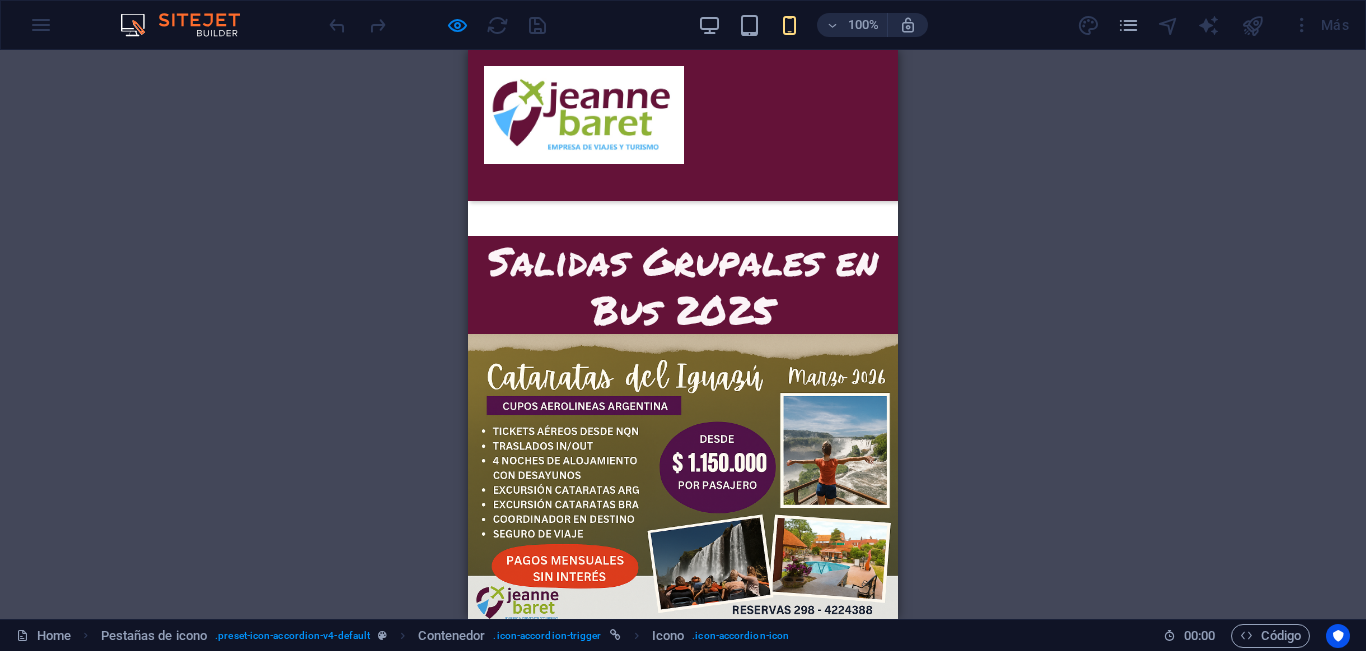 scroll, scrollTop: 1682, scrollLeft: 0, axis: vertical 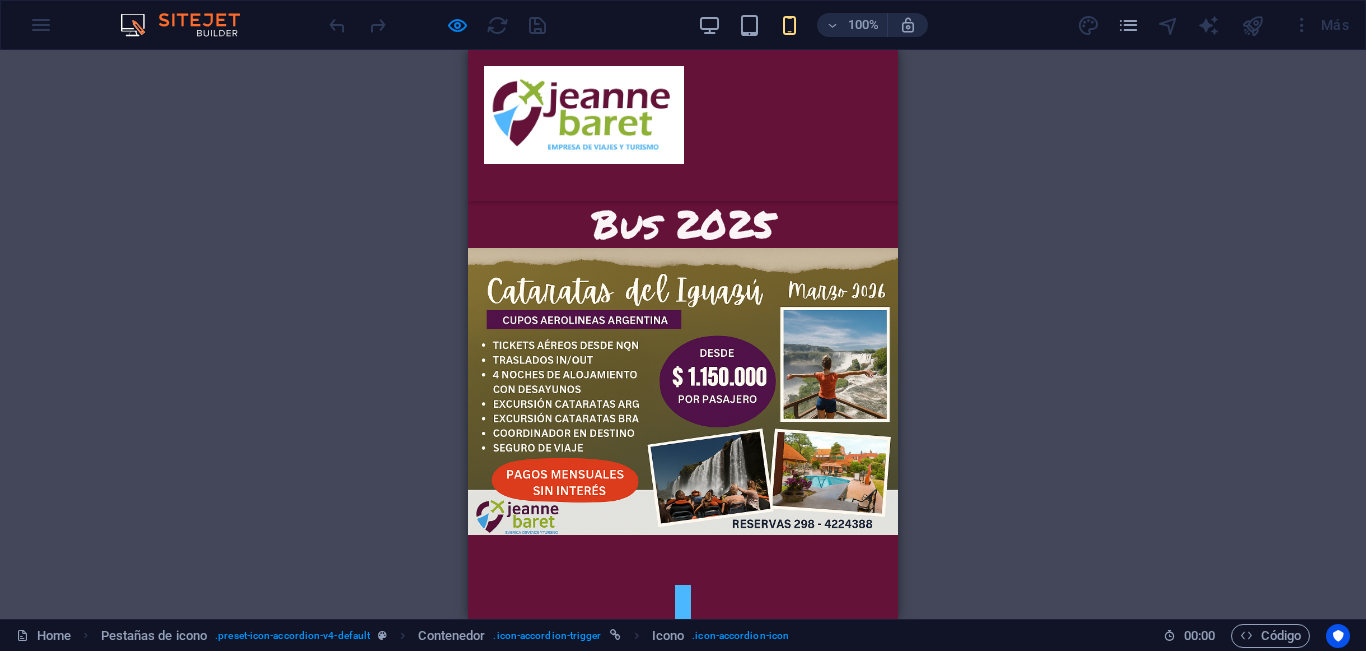 click at bounding box center (683, 643) 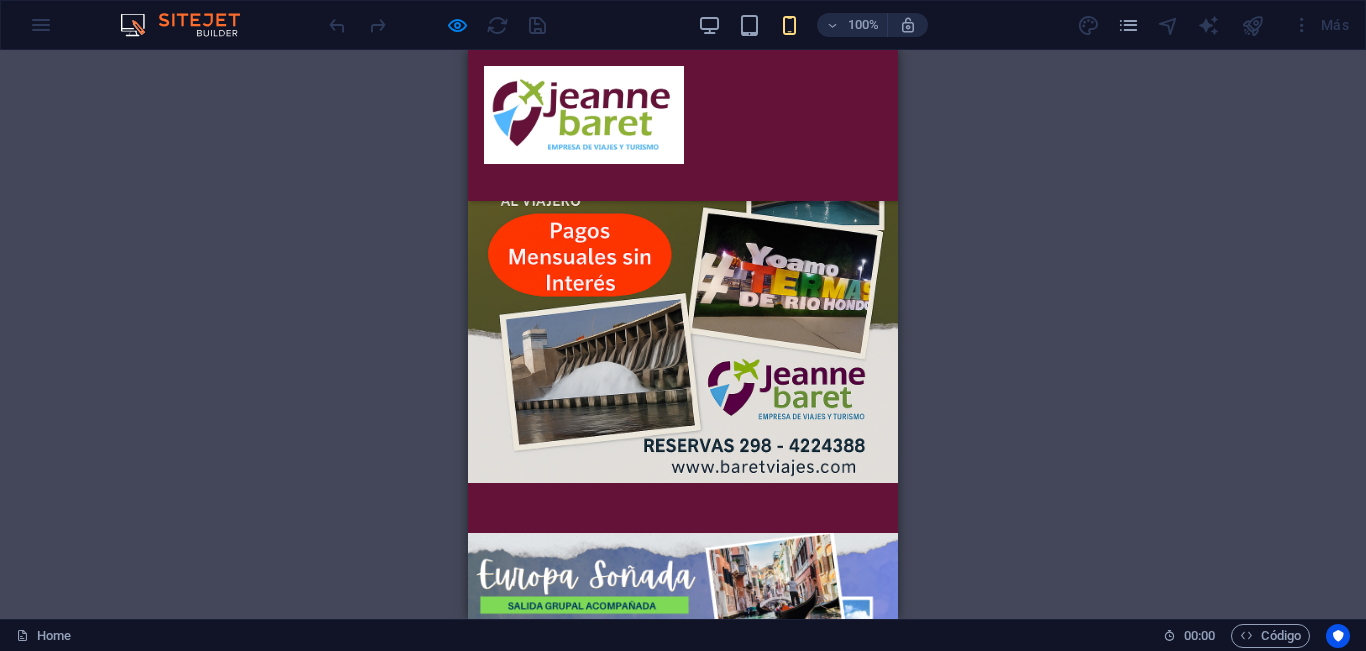 scroll, scrollTop: 7400, scrollLeft: 0, axis: vertical 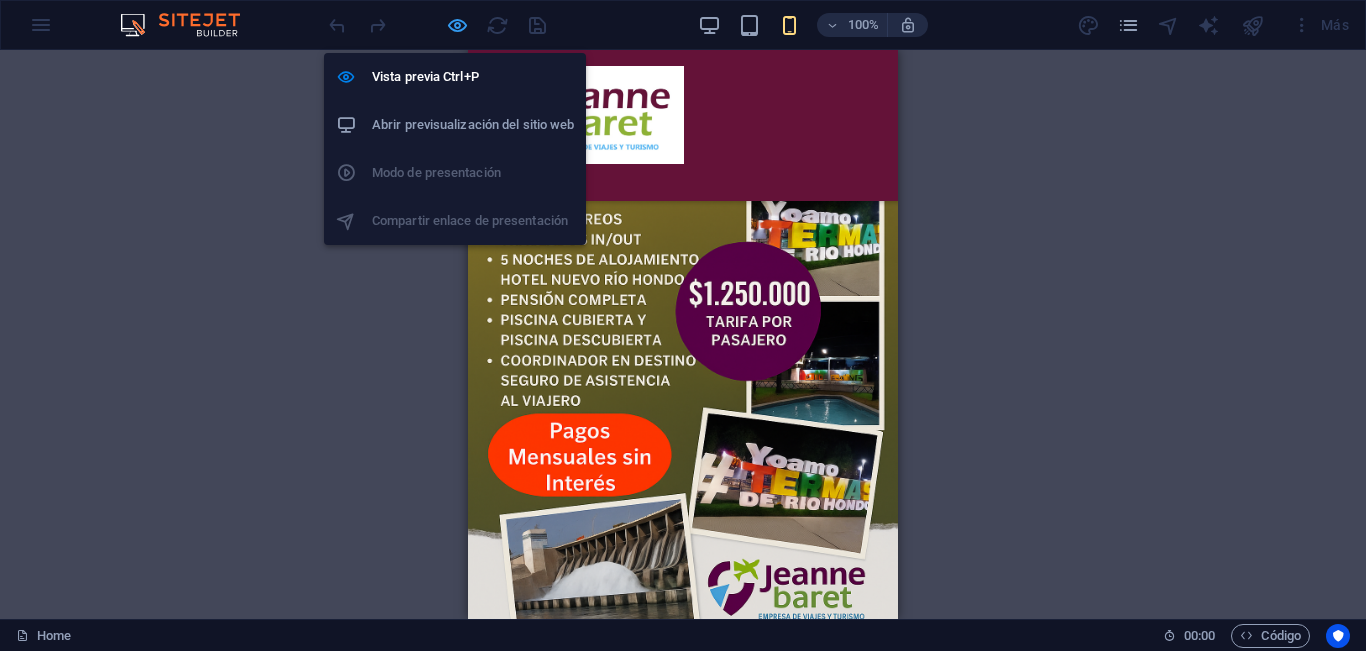 click at bounding box center (457, 25) 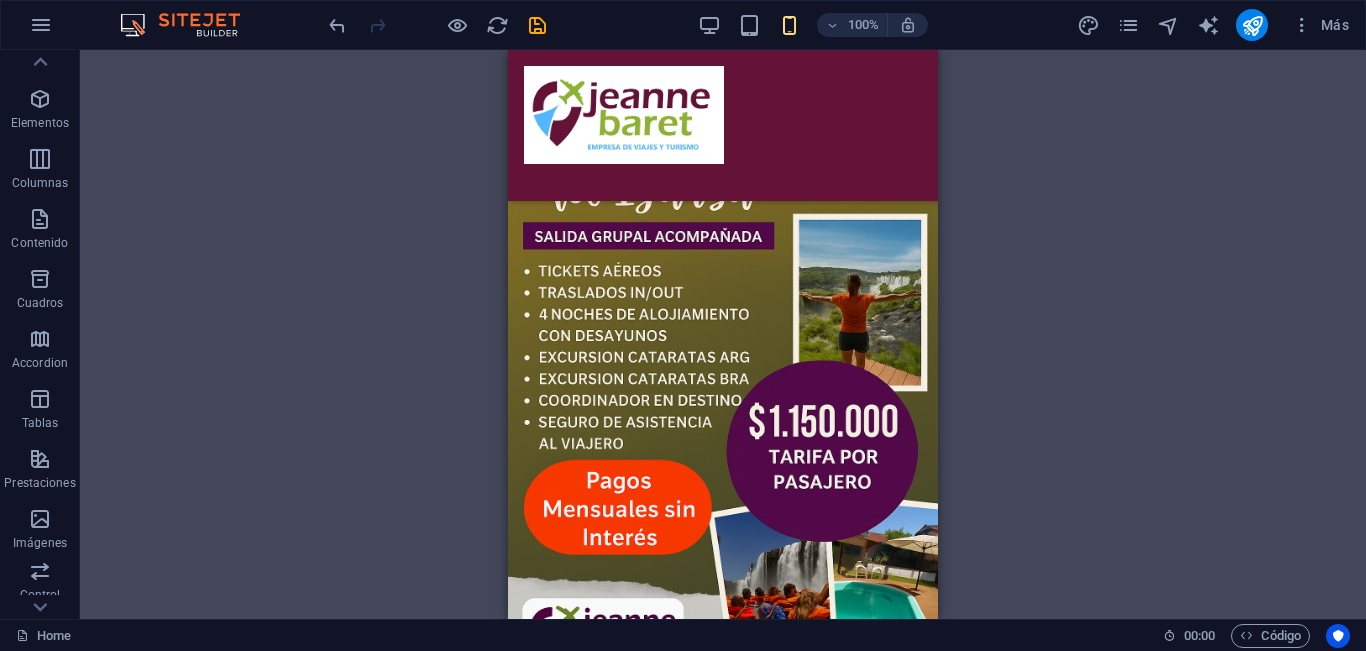 scroll, scrollTop: 8936, scrollLeft: 0, axis: vertical 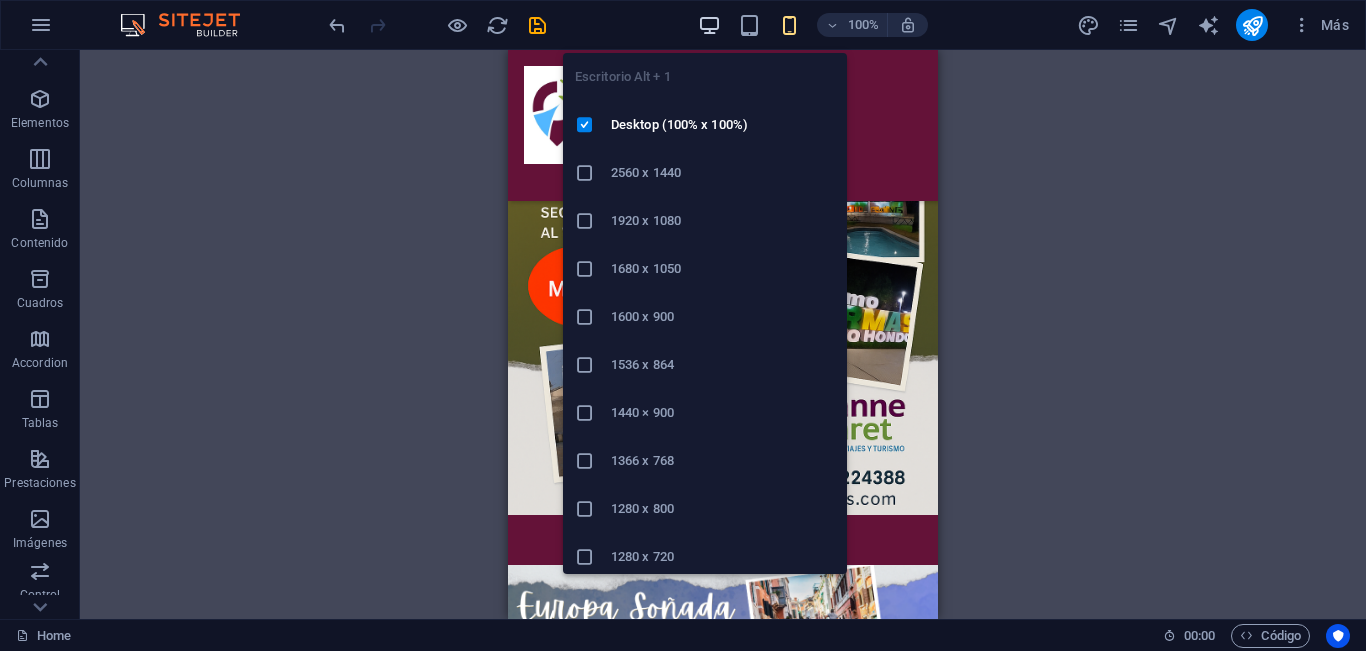 click at bounding box center (709, 25) 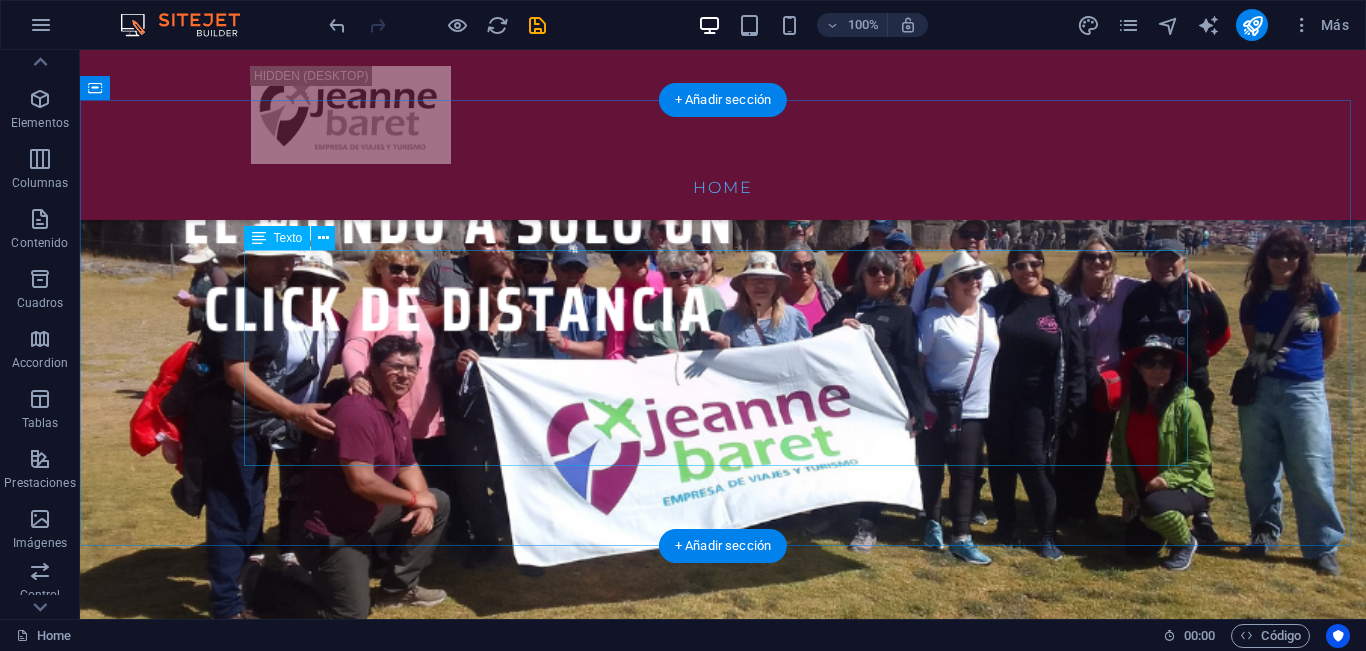 scroll, scrollTop: 1480, scrollLeft: 0, axis: vertical 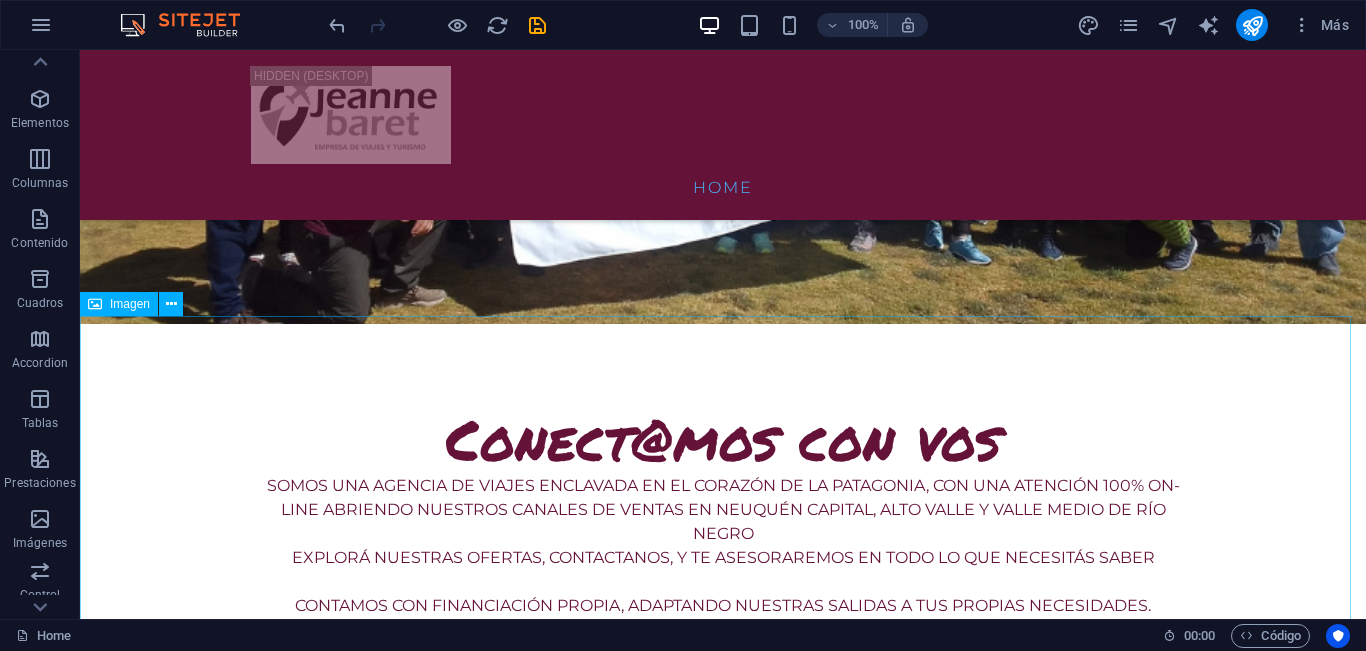 click on "Imagen" at bounding box center [130, 304] 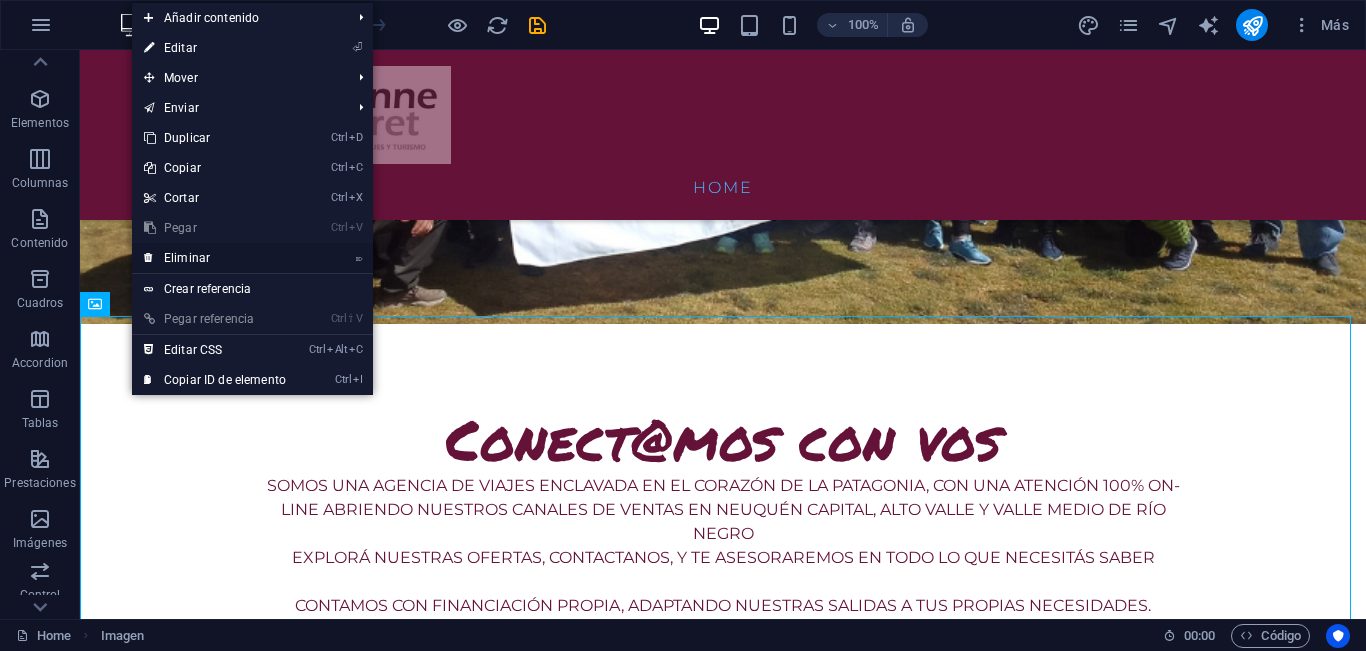 click on "⌦  Eliminar" at bounding box center (215, 258) 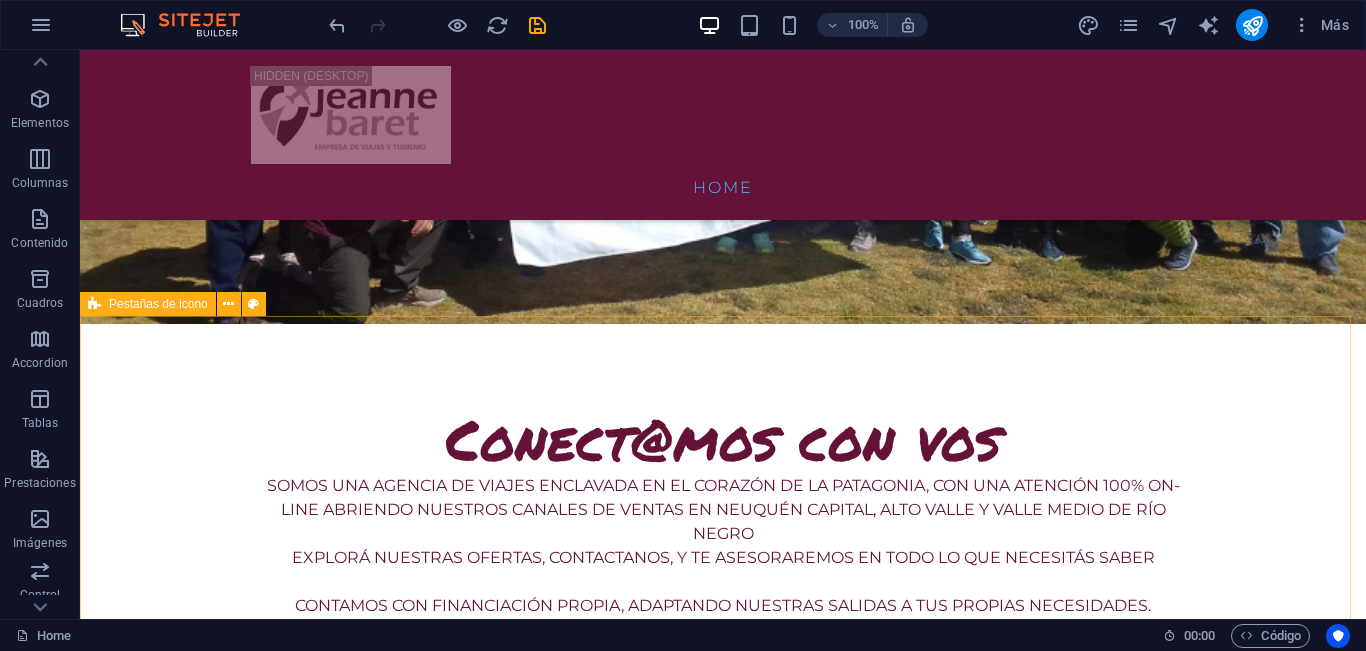 click on "Pestañas de icono" at bounding box center (158, 304) 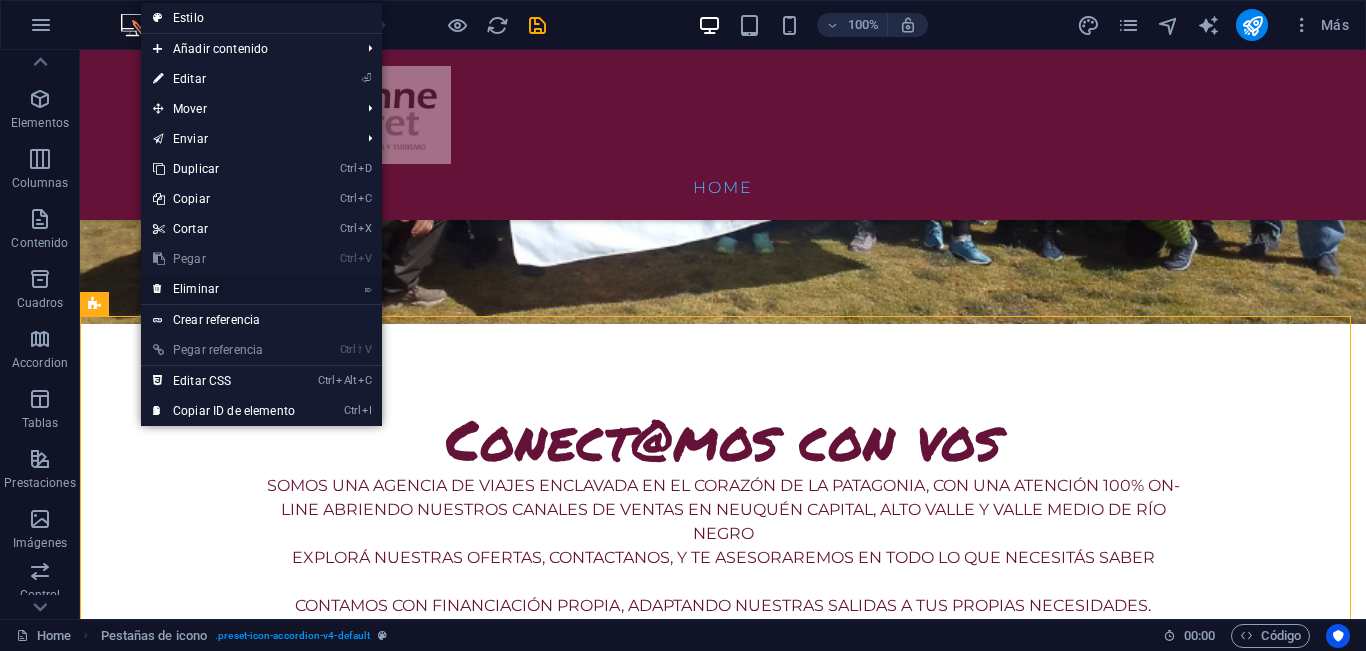 click on "⌦  Eliminar" at bounding box center (224, 289) 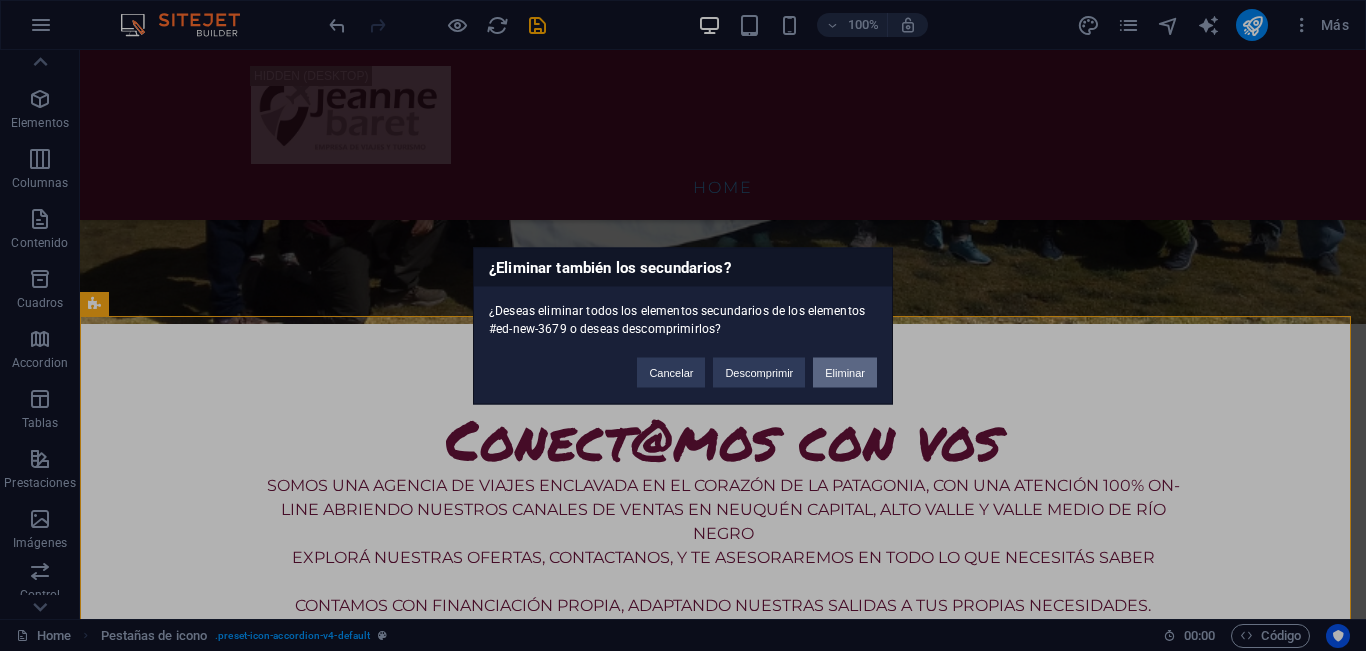 drag, startPoint x: 843, startPoint y: 371, endPoint x: 766, endPoint y: 323, distance: 90.73588 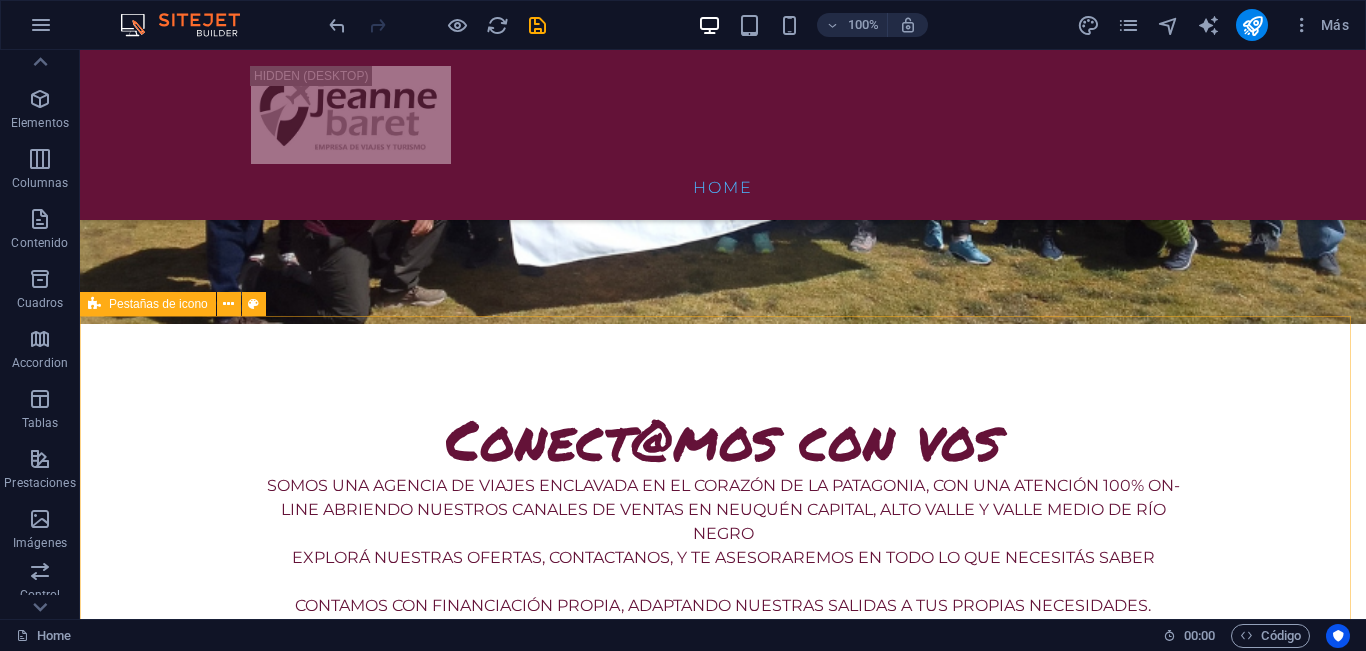 click on "Pestañas de icono" at bounding box center (158, 304) 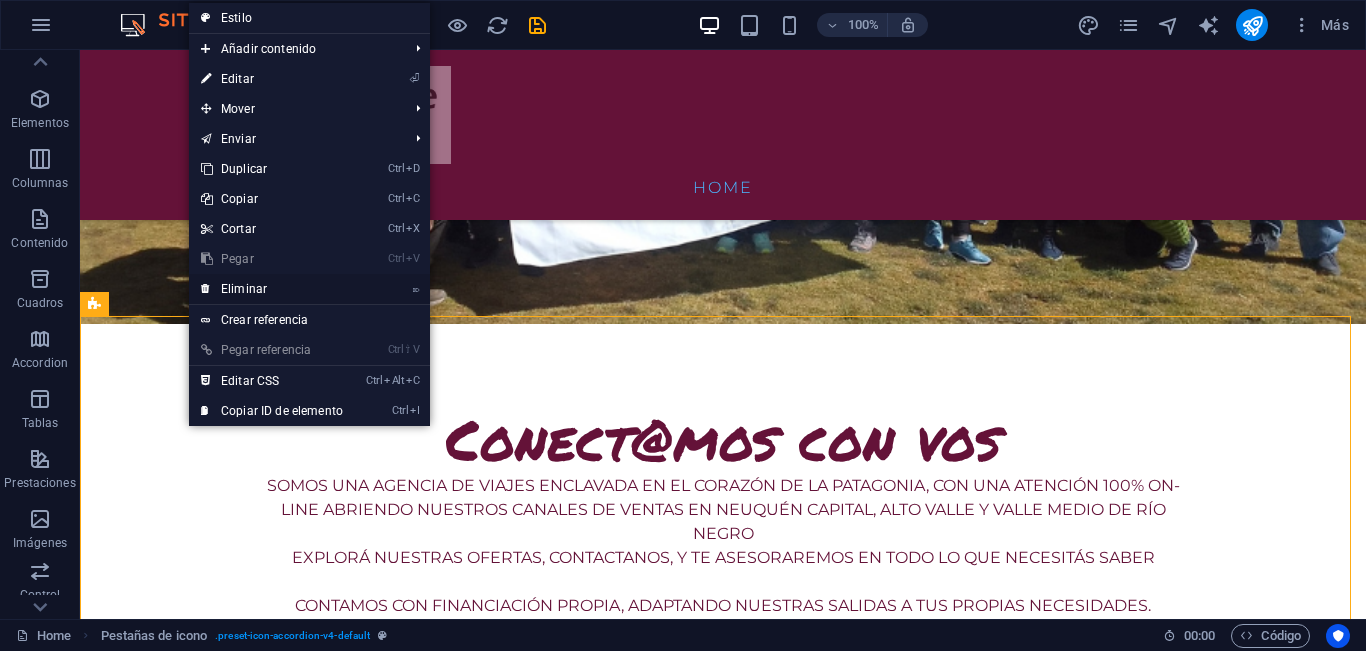 click on "⌦  Eliminar" at bounding box center (272, 289) 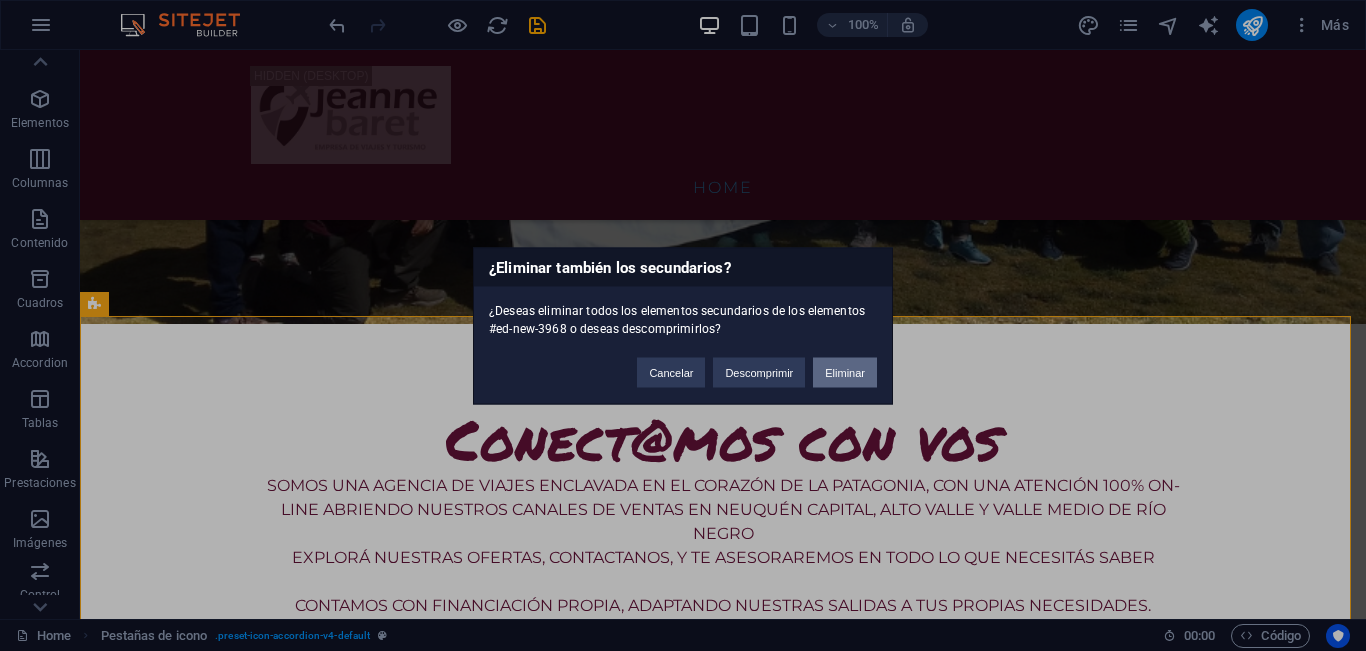 click on "Eliminar" at bounding box center [845, 372] 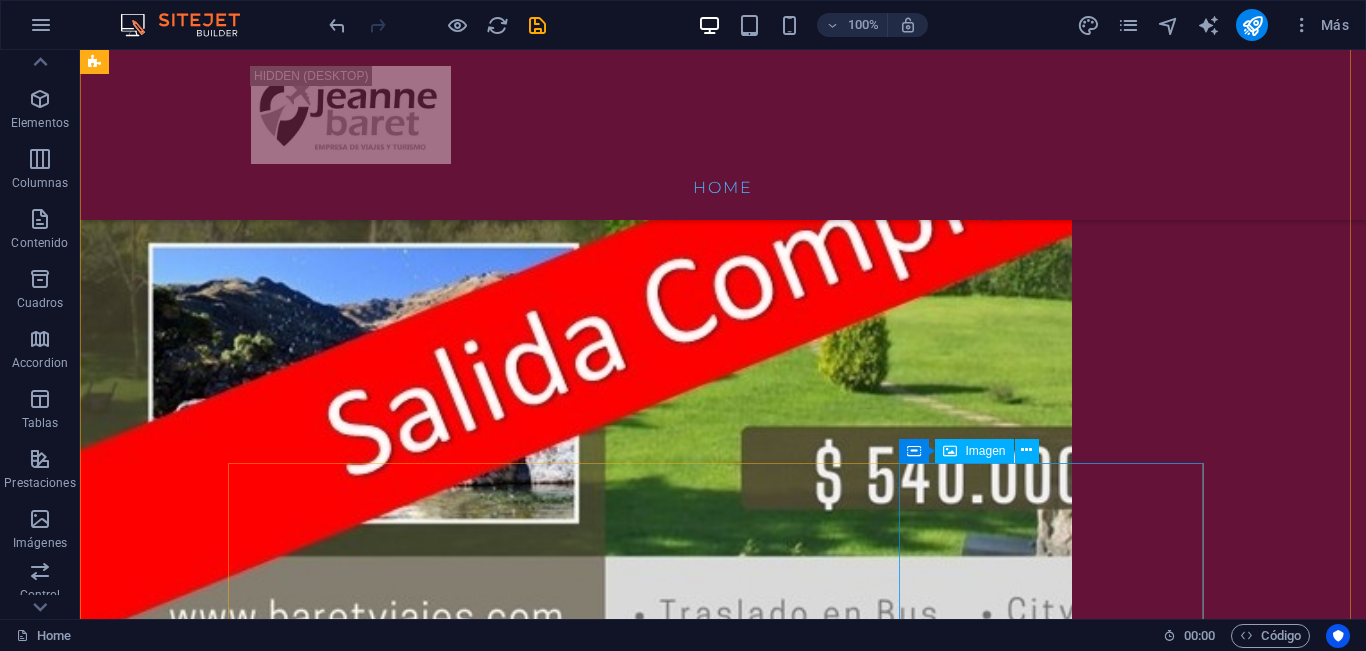 scroll, scrollTop: 3076, scrollLeft: 0, axis: vertical 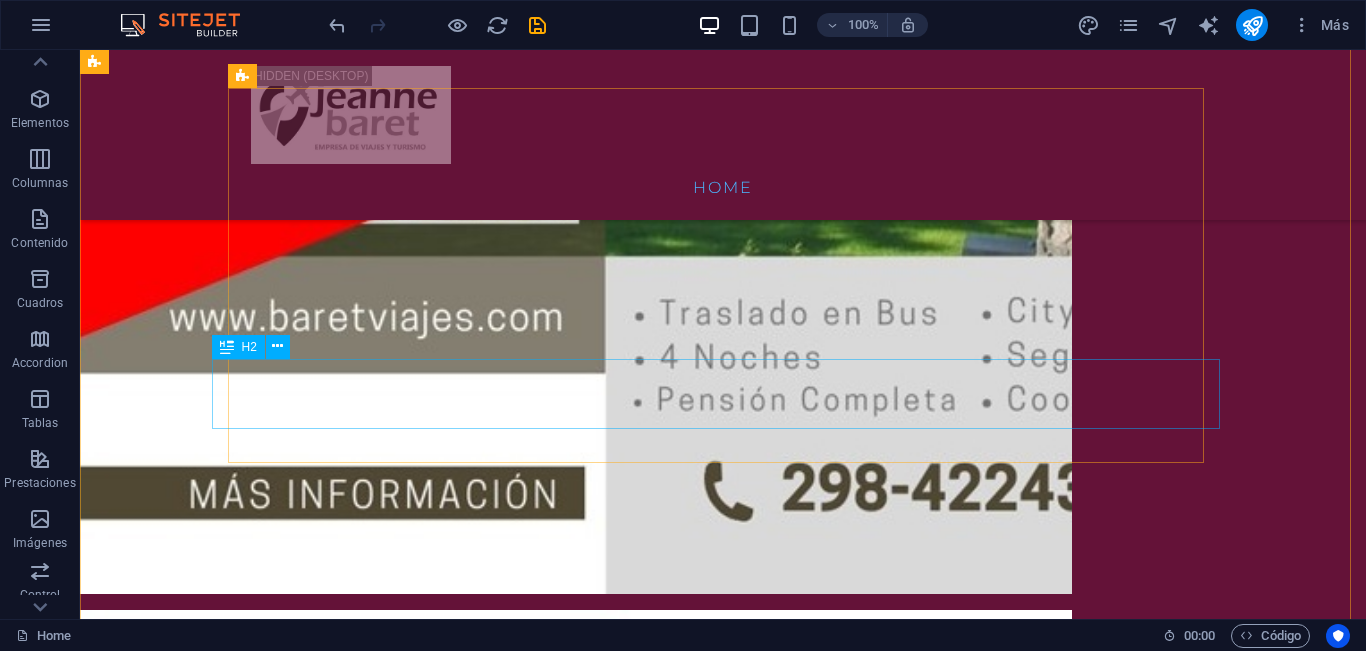 click on "descubr¿i brasil 2026" at bounding box center (568, 16458) 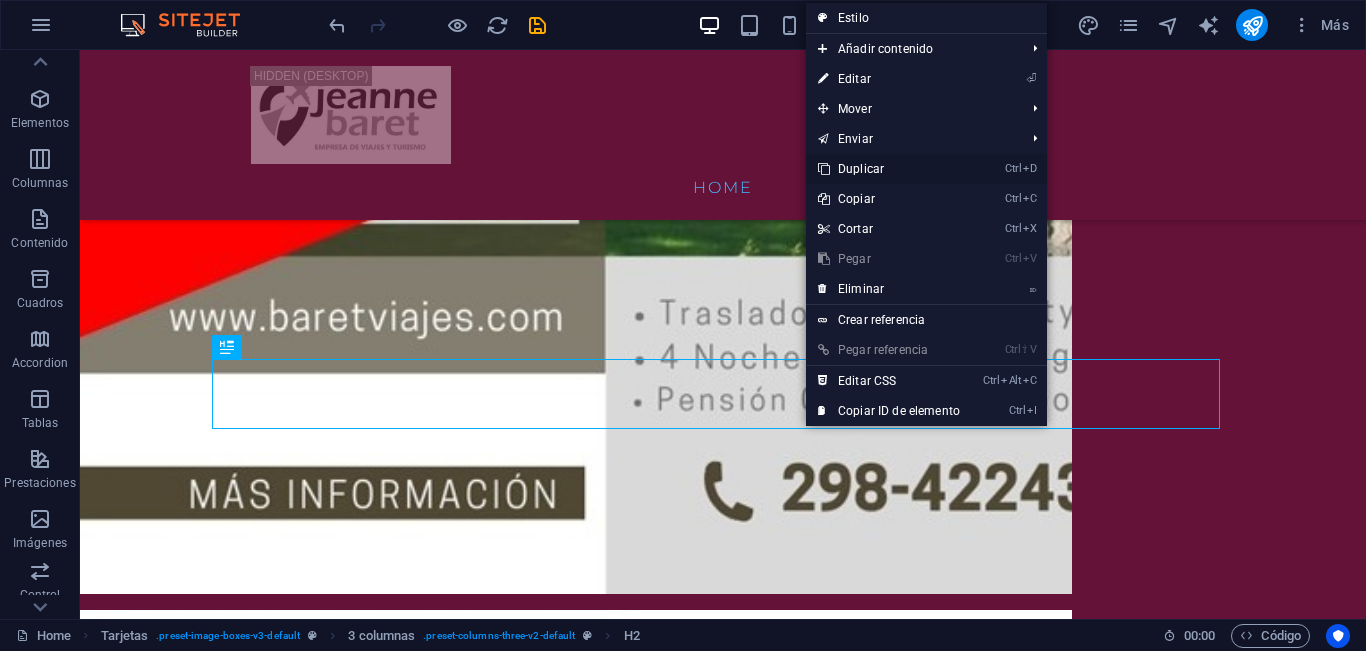 click on "Ctrl D  Duplicar" at bounding box center [889, 169] 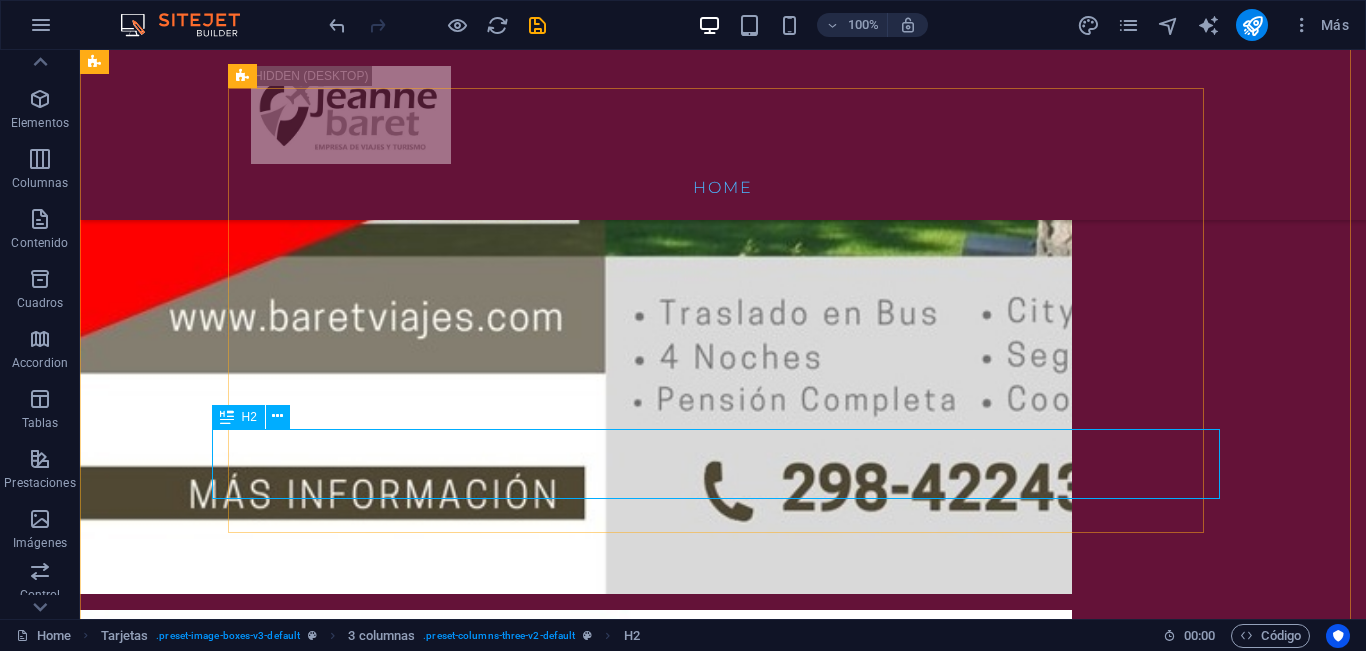 click on "descubr¿i brasil 2026" at bounding box center (568, 16528) 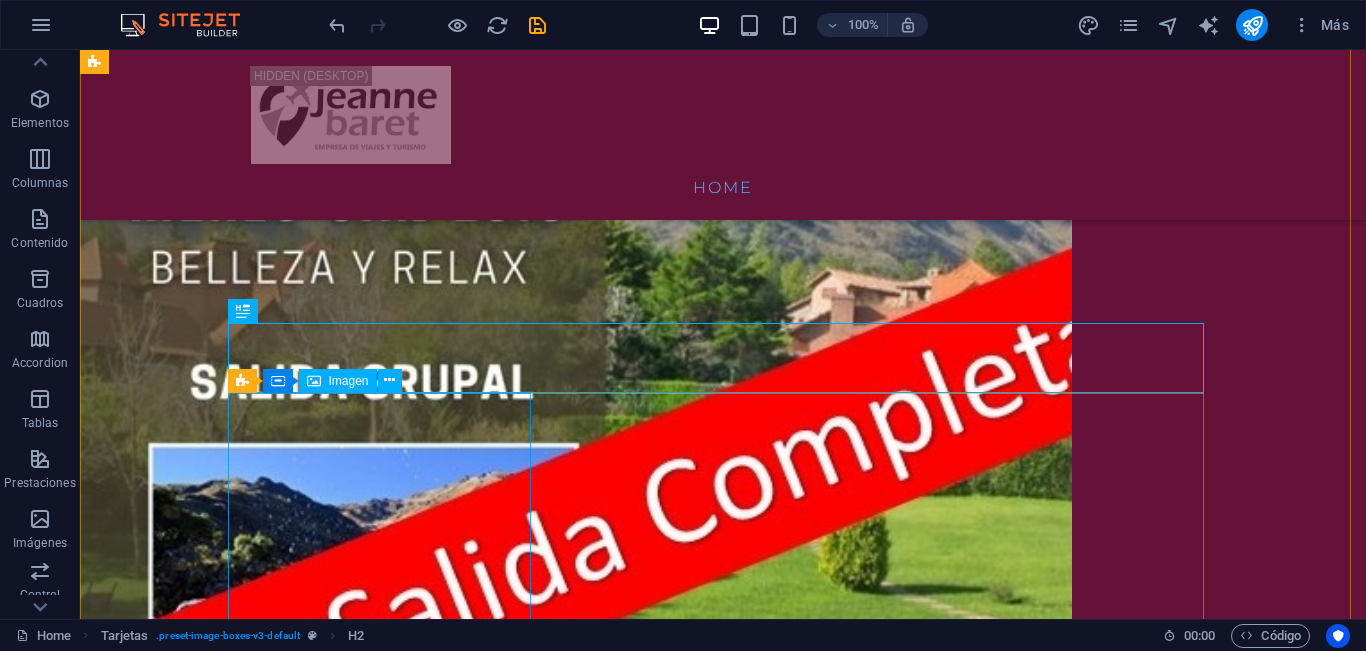 scroll, scrollTop: 2876, scrollLeft: 0, axis: vertical 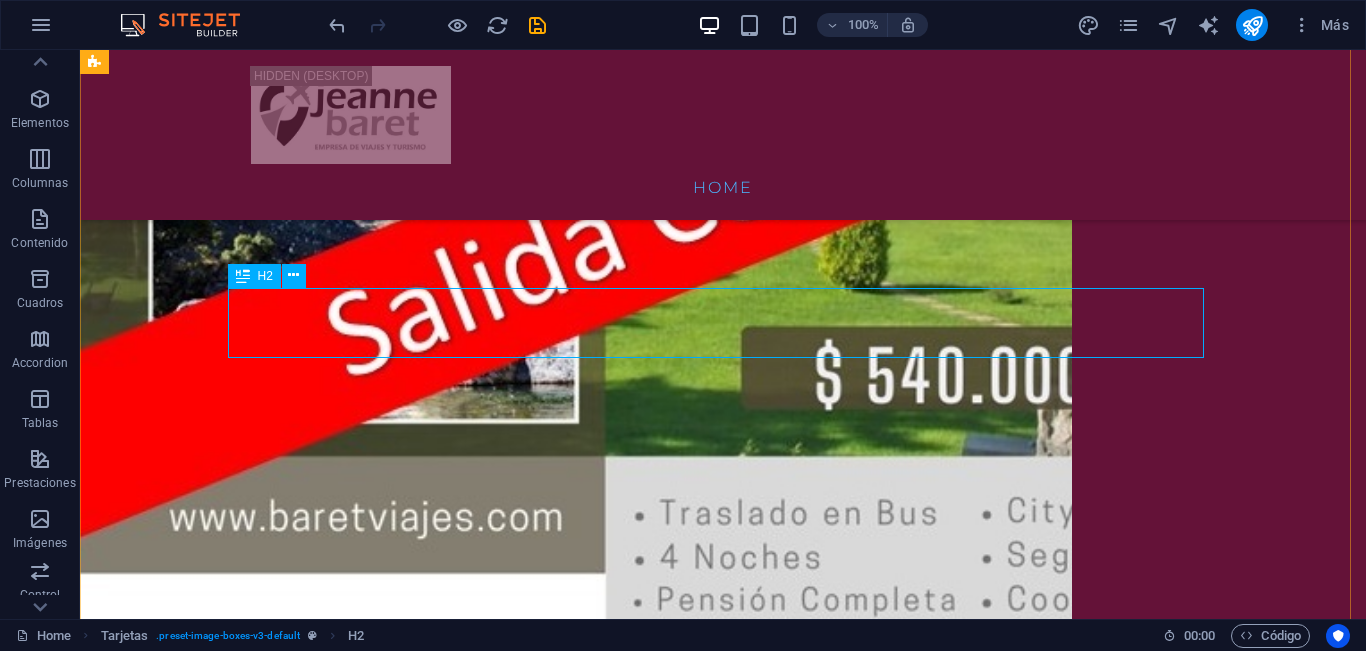 click at bounding box center [243, 276] 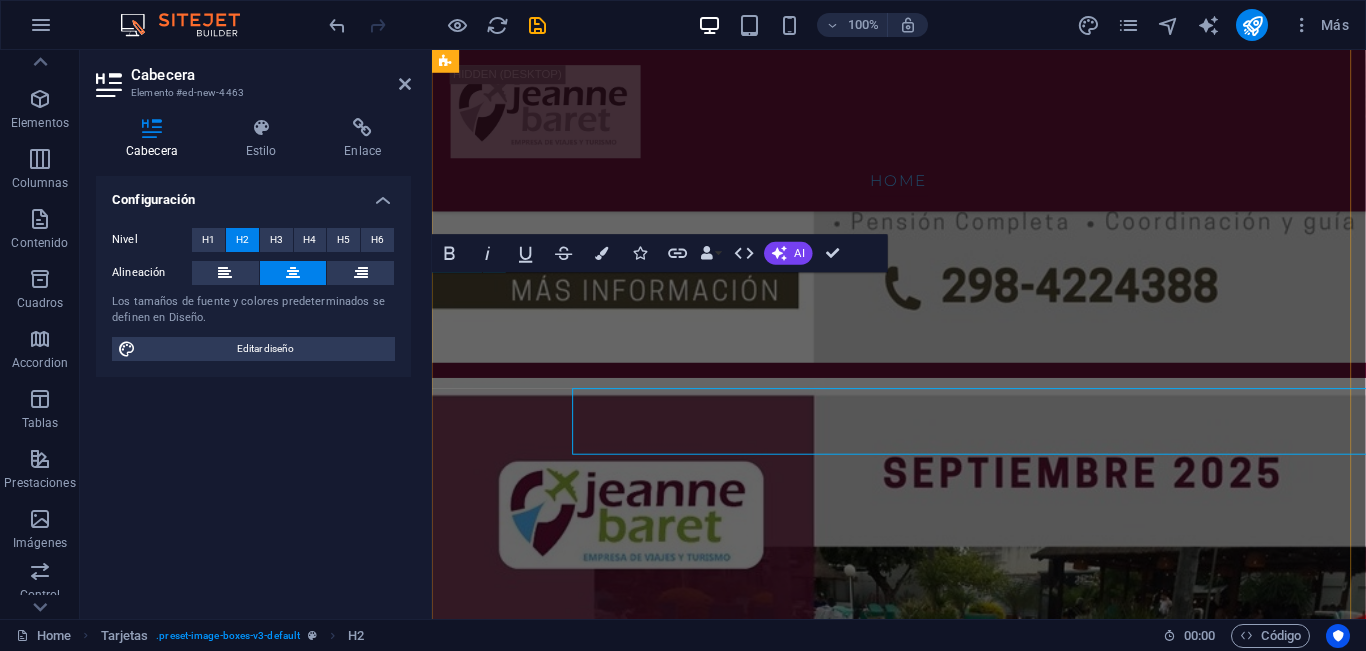 scroll, scrollTop: 2758, scrollLeft: 0, axis: vertical 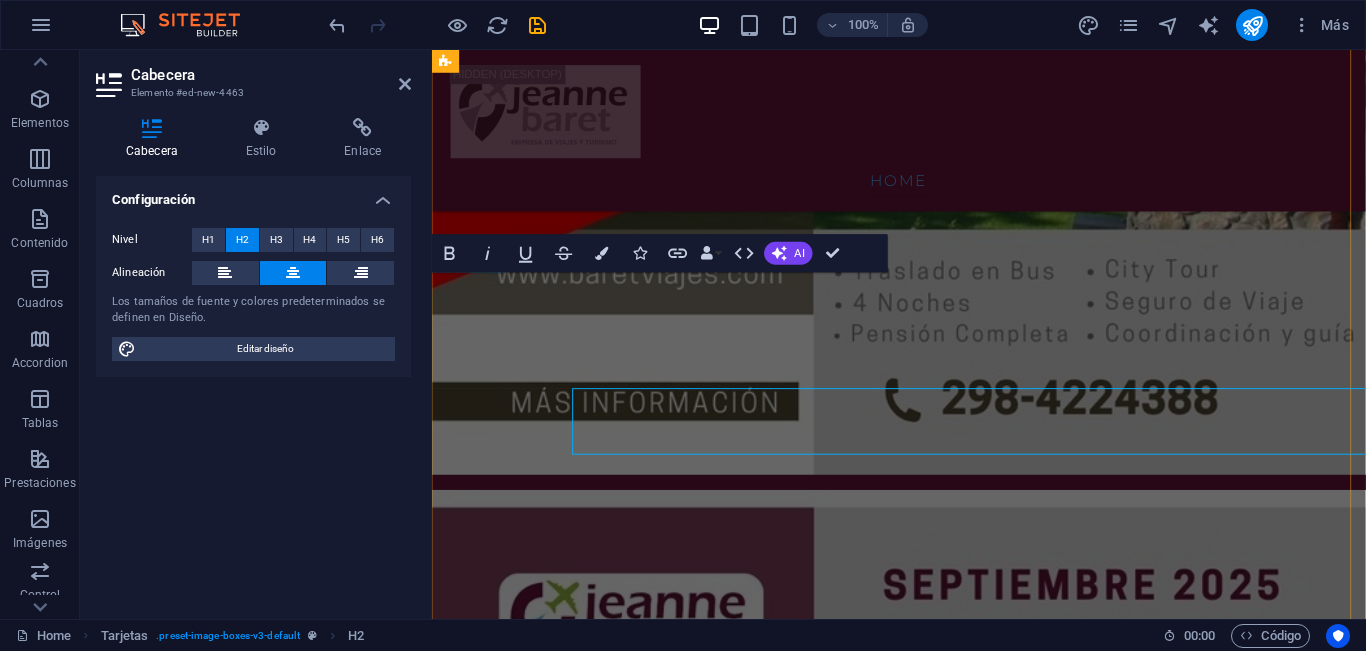 click on "descubr¿i brasil 2026" at bounding box center [920, 10201] 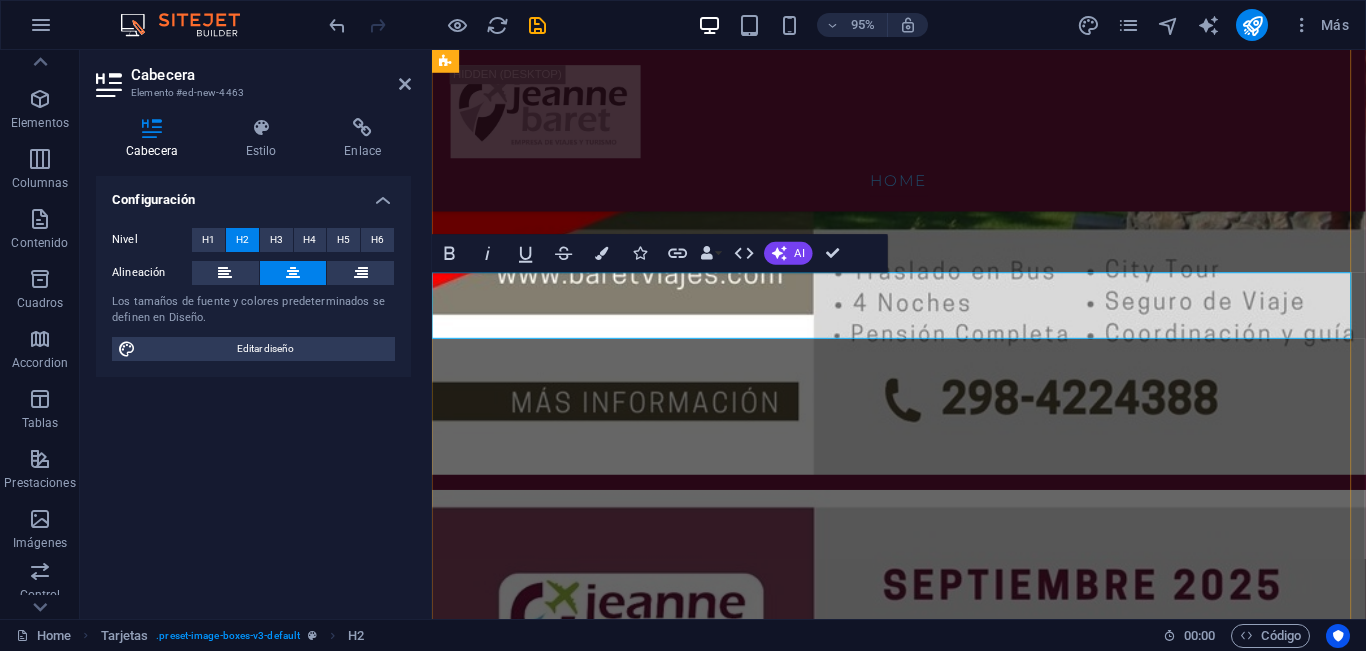 drag, startPoint x: 1054, startPoint y: 335, endPoint x: 611, endPoint y: 334, distance: 443.00113 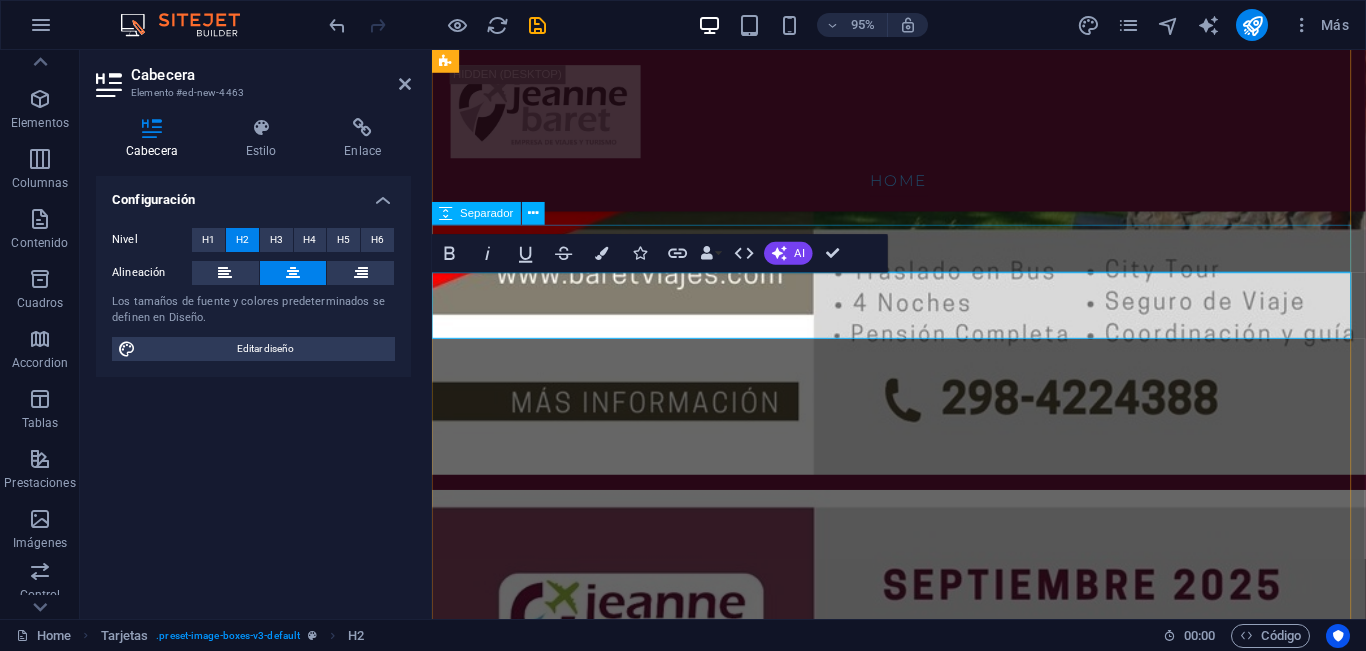 click at bounding box center (920, 10141) 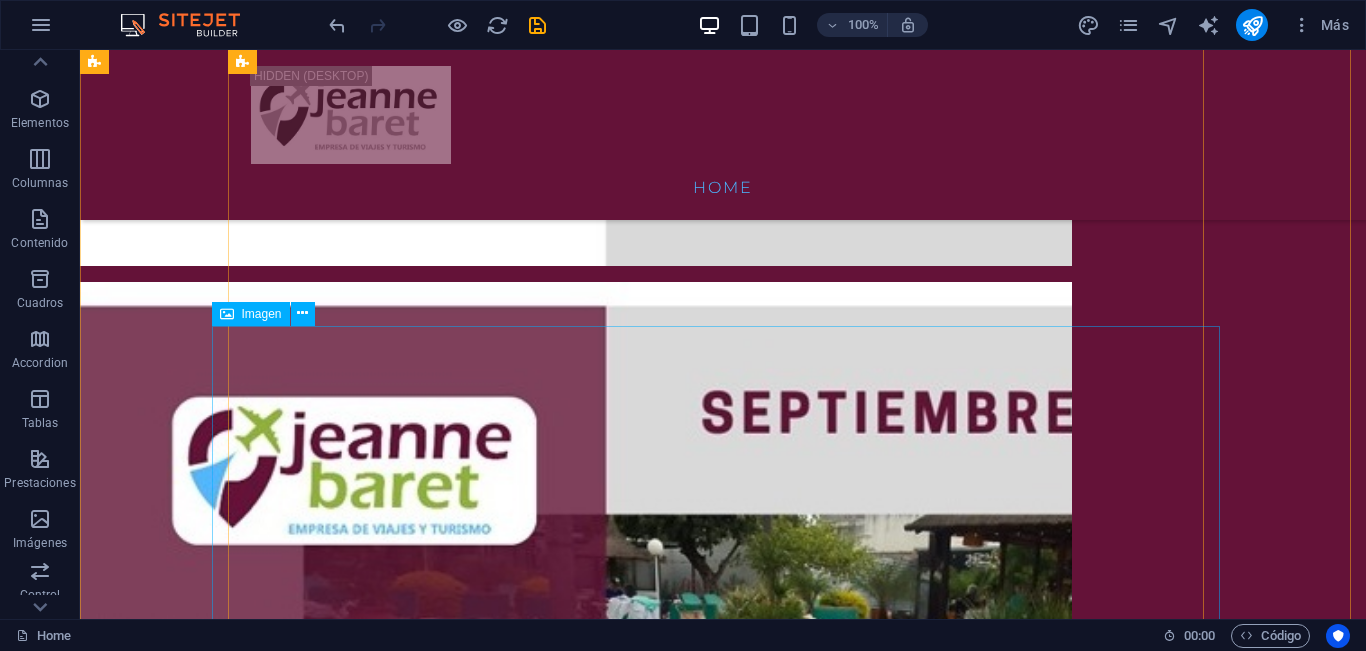 scroll, scrollTop: 3604, scrollLeft: 0, axis: vertical 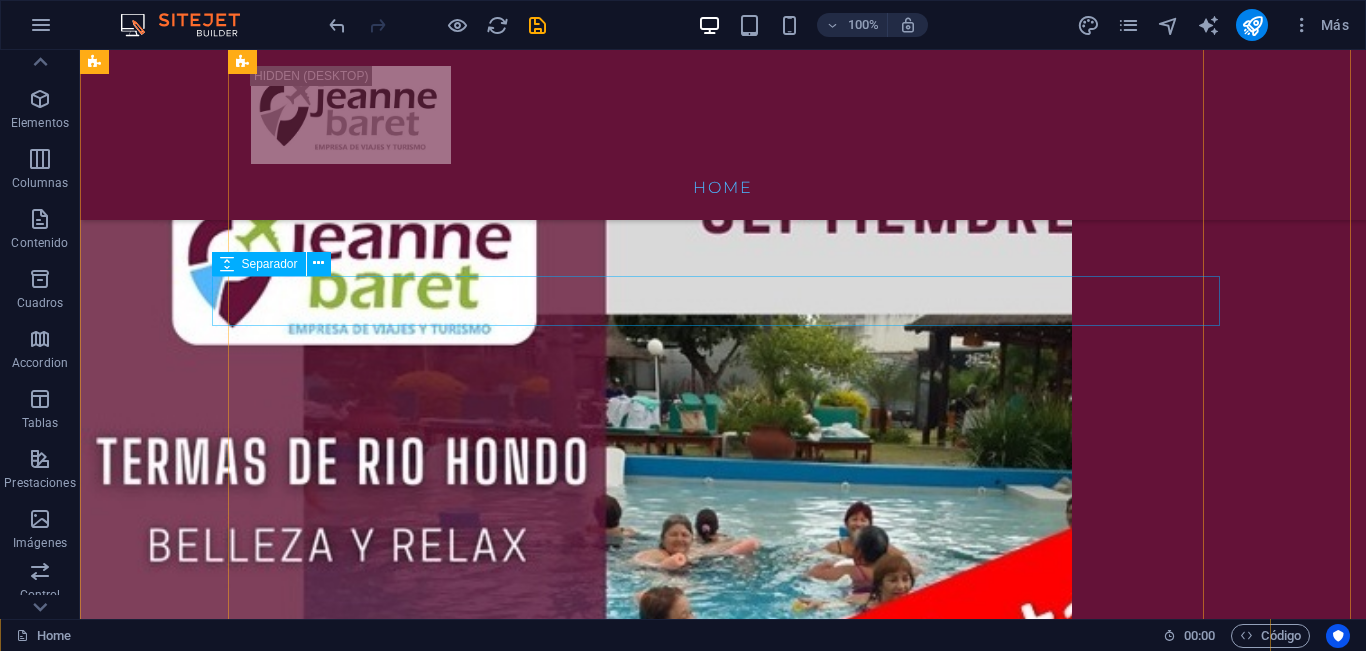 click at bounding box center [568, 19376] 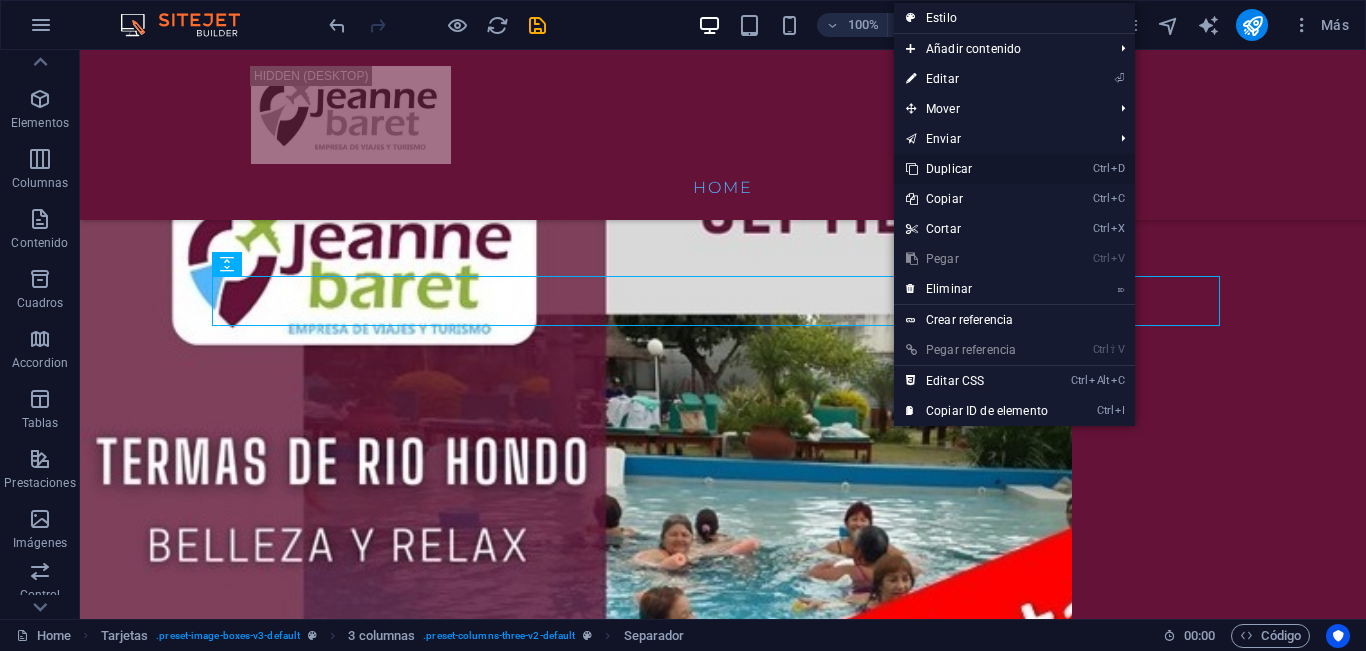 click on "Ctrl D  Duplicar" at bounding box center [977, 169] 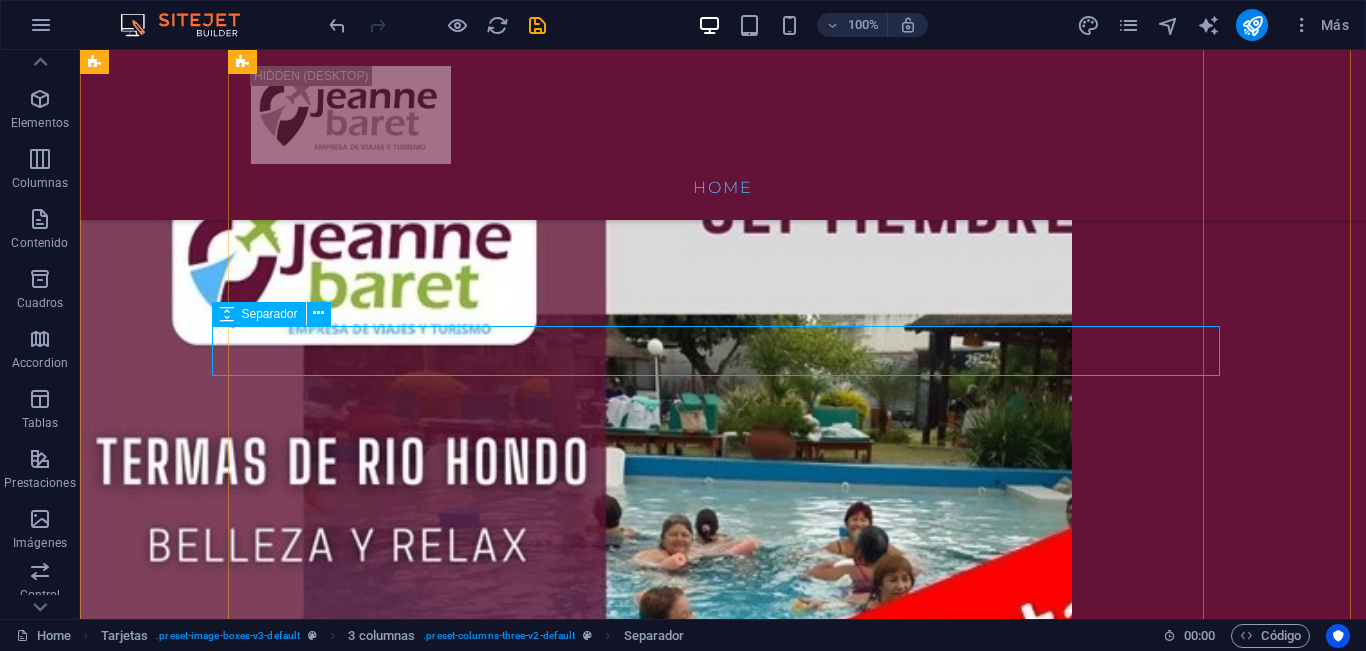 click at bounding box center (568, 19426) 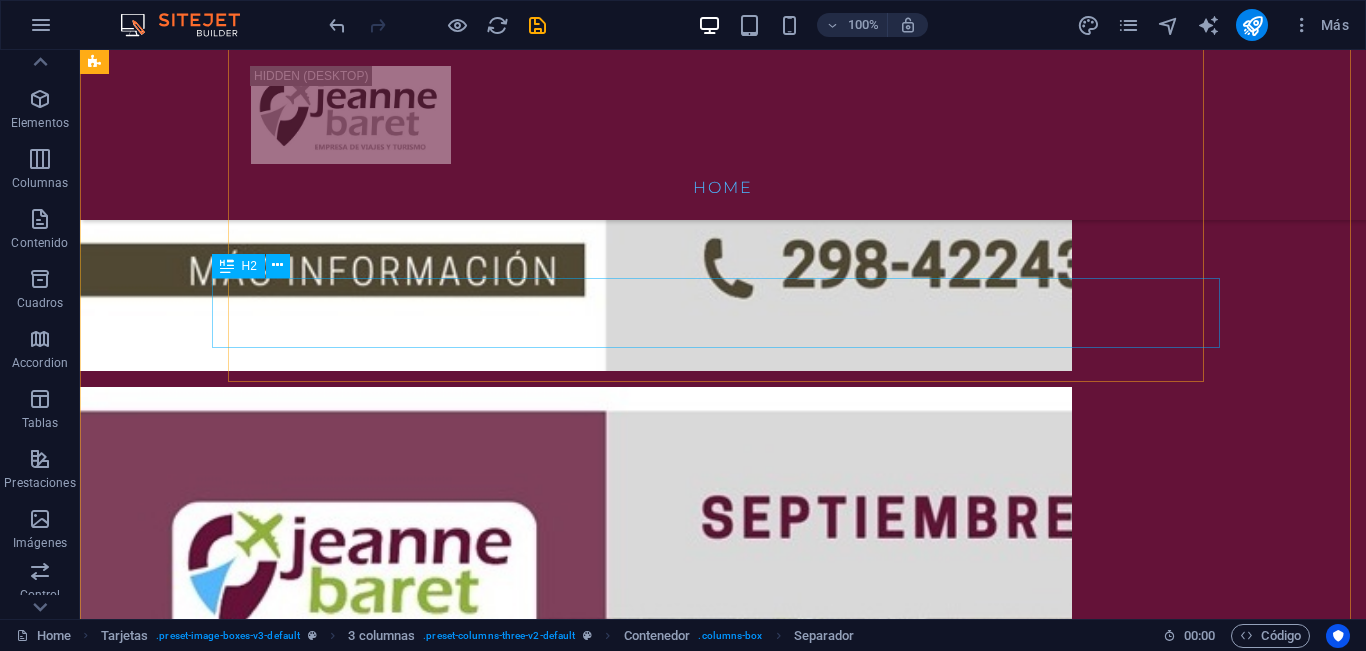 scroll, scrollTop: 2924, scrollLeft: 0, axis: vertical 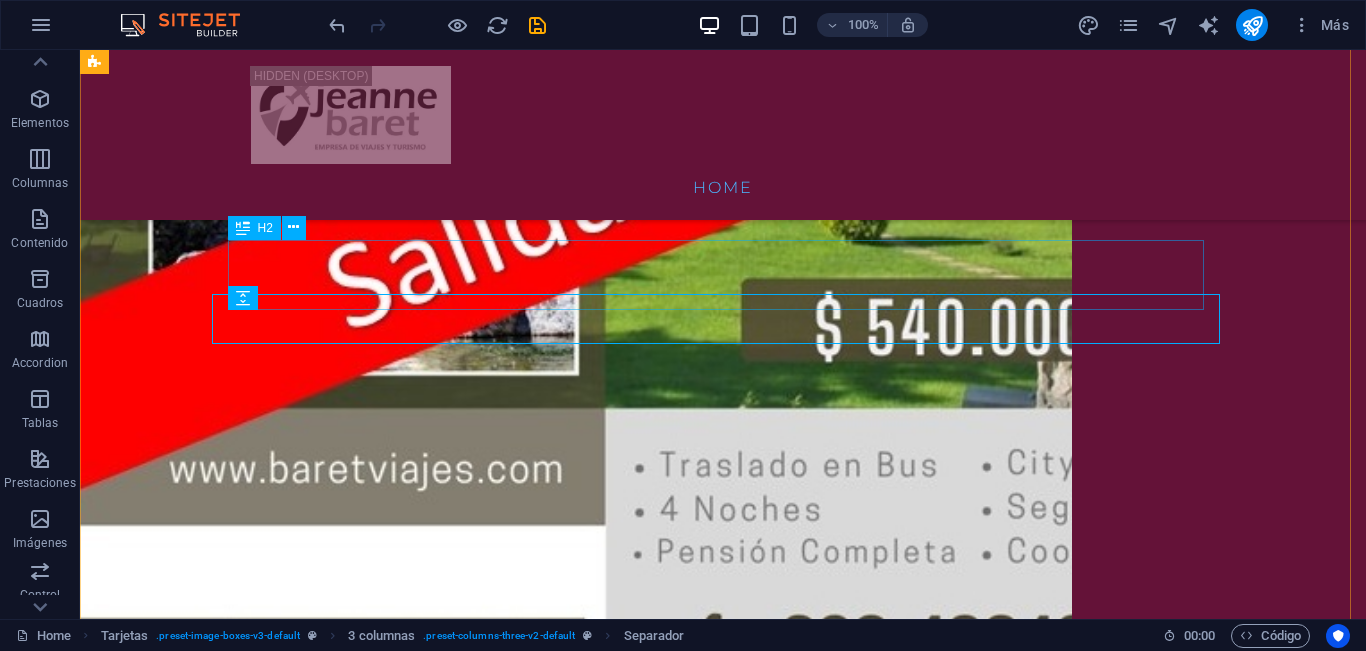click on "internacionales 2026" at bounding box center [568, 13328] 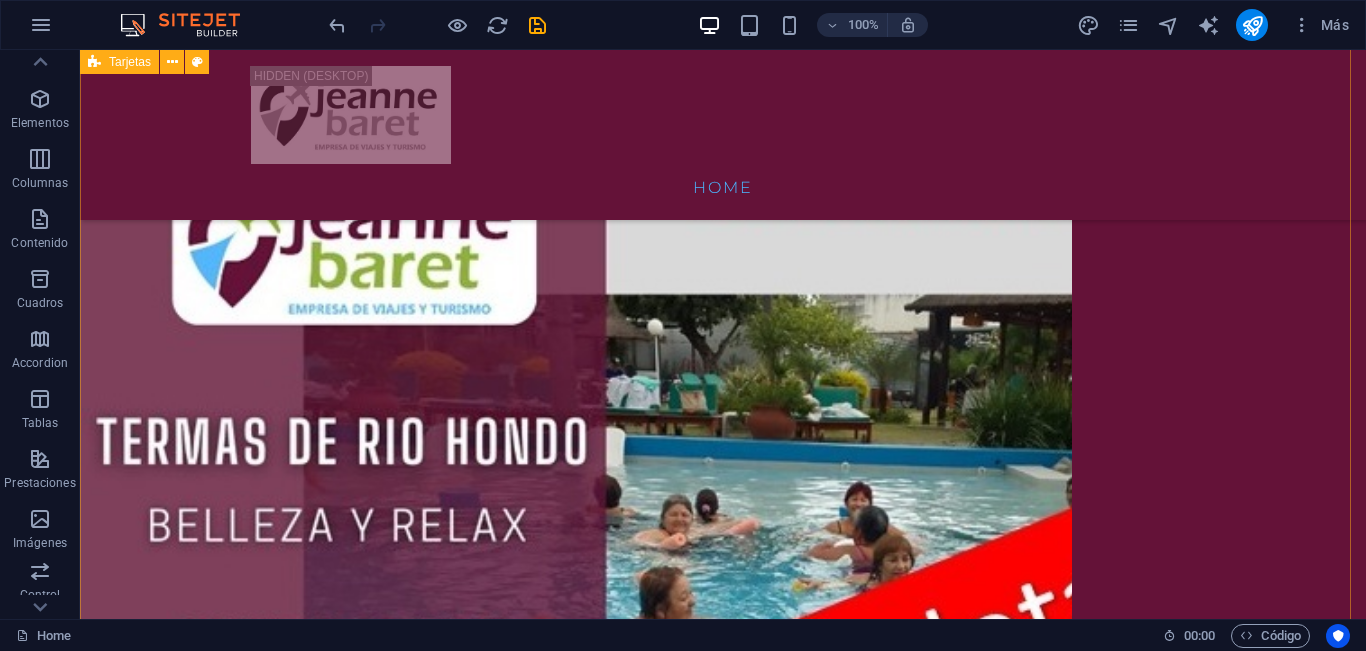 scroll, scrollTop: 3324, scrollLeft: 0, axis: vertical 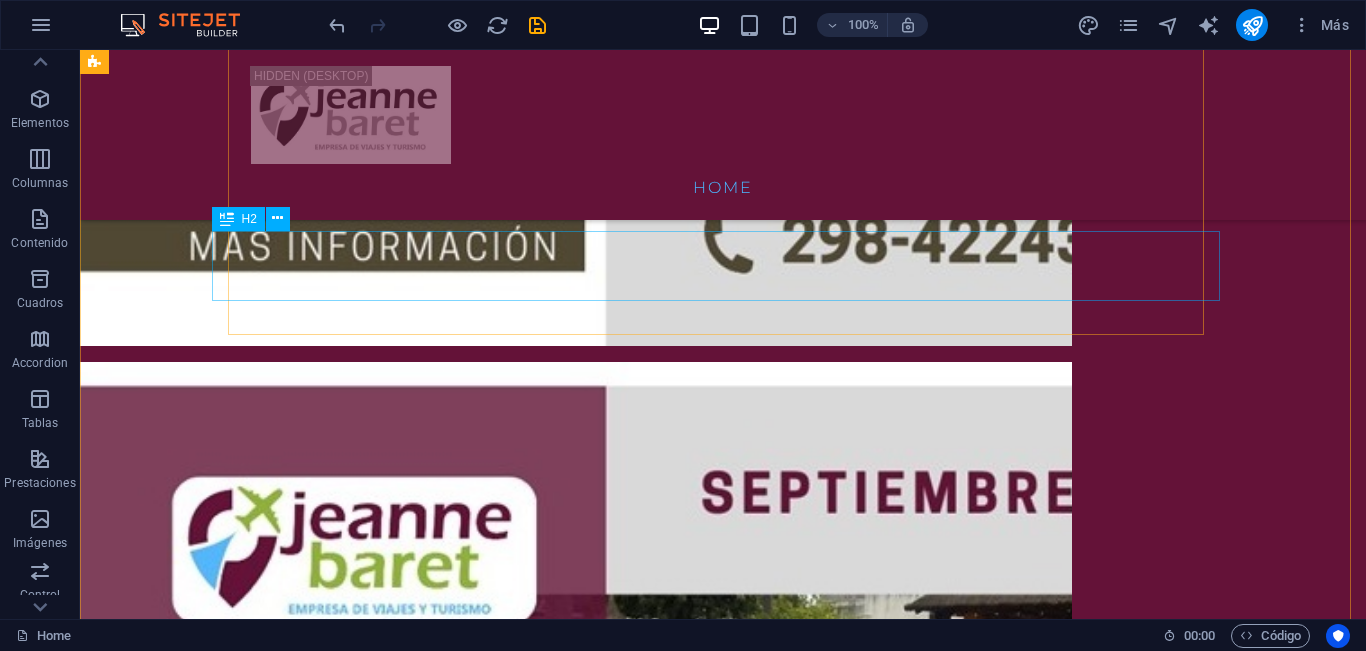 click on "descubr¿i brasil 2026" at bounding box center (568, 16330) 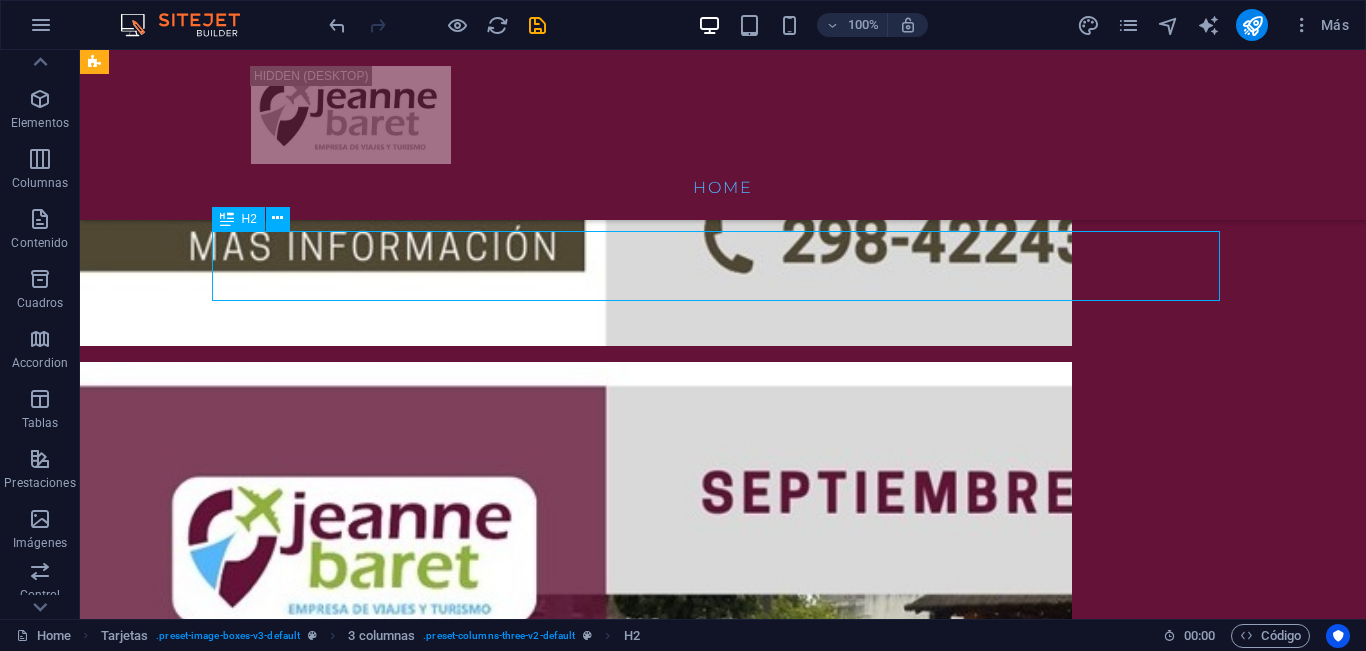 click on "descubr¿i brasil 2026" at bounding box center [568, 16330] 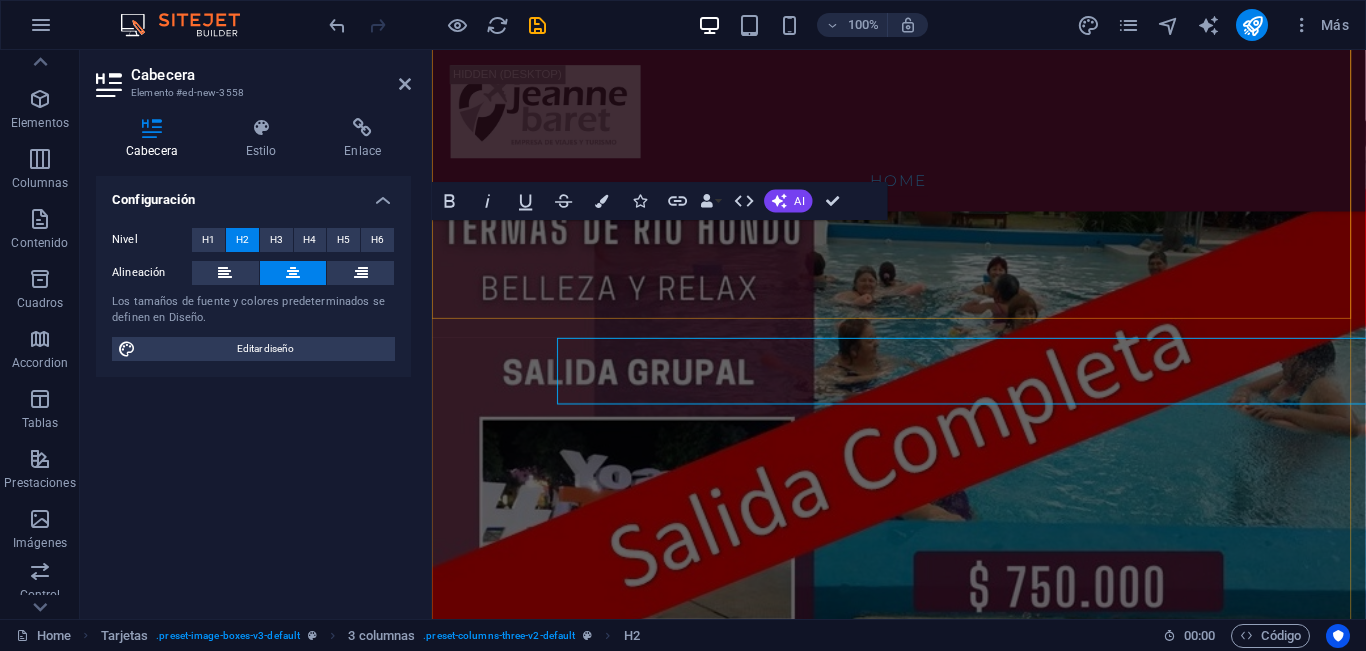 scroll, scrollTop: 3202, scrollLeft: 0, axis: vertical 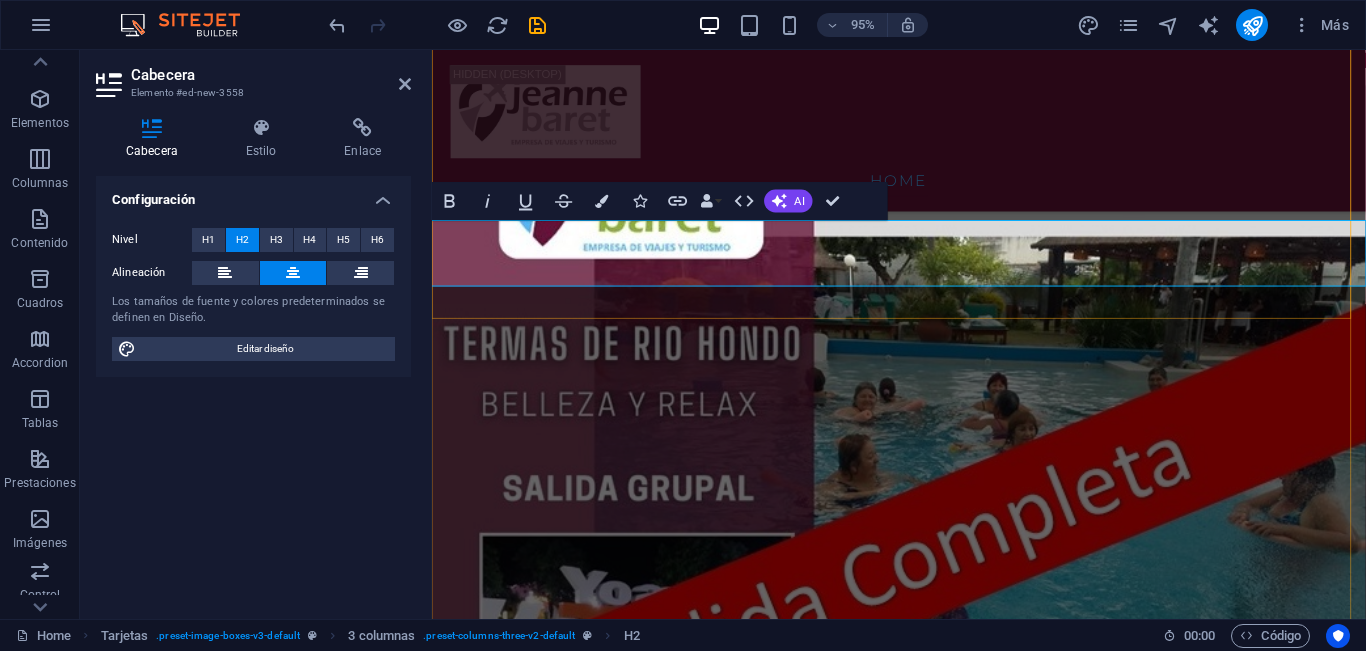 click on "descubr¿i brasil 2026" at bounding box center (920, 12397) 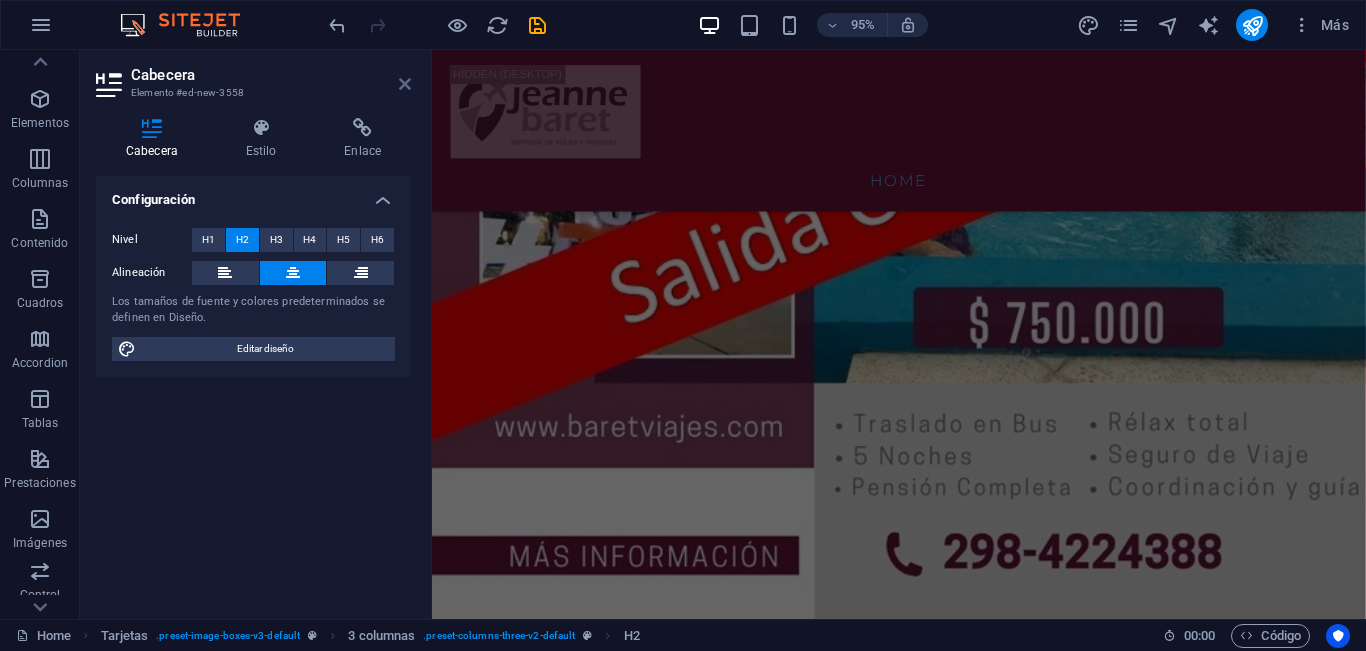 click at bounding box center [405, 84] 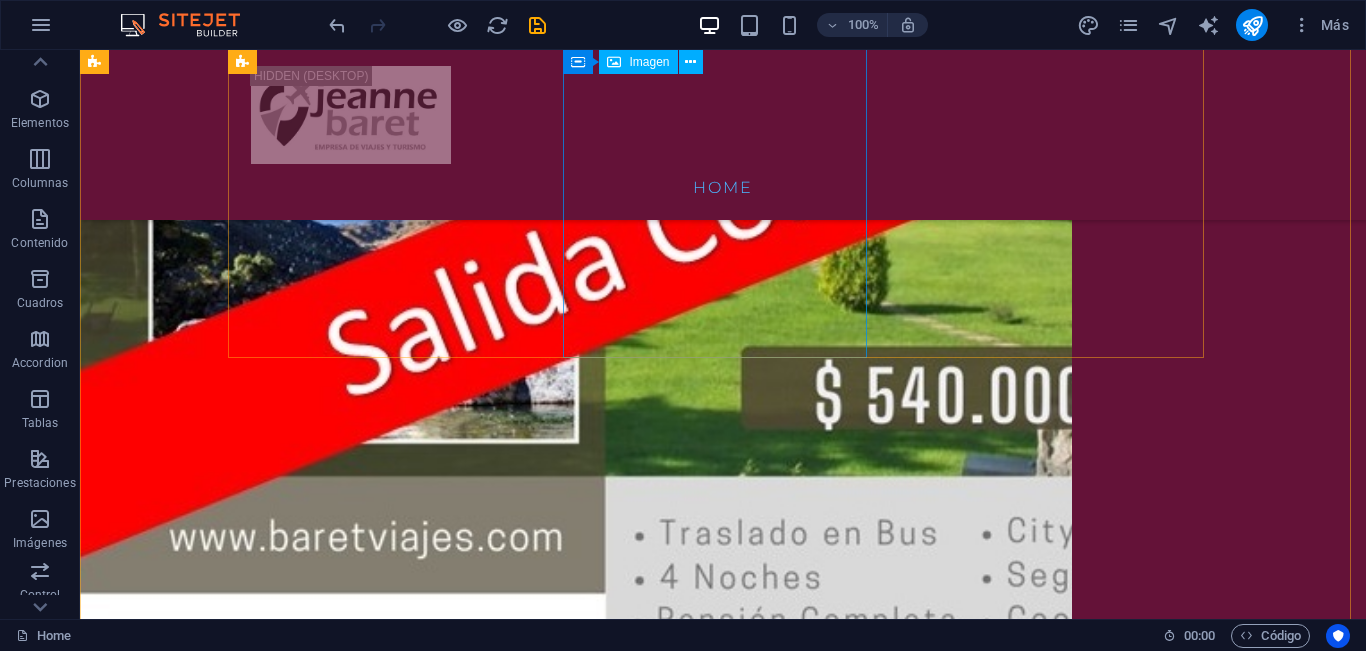 scroll, scrollTop: 2756, scrollLeft: 0, axis: vertical 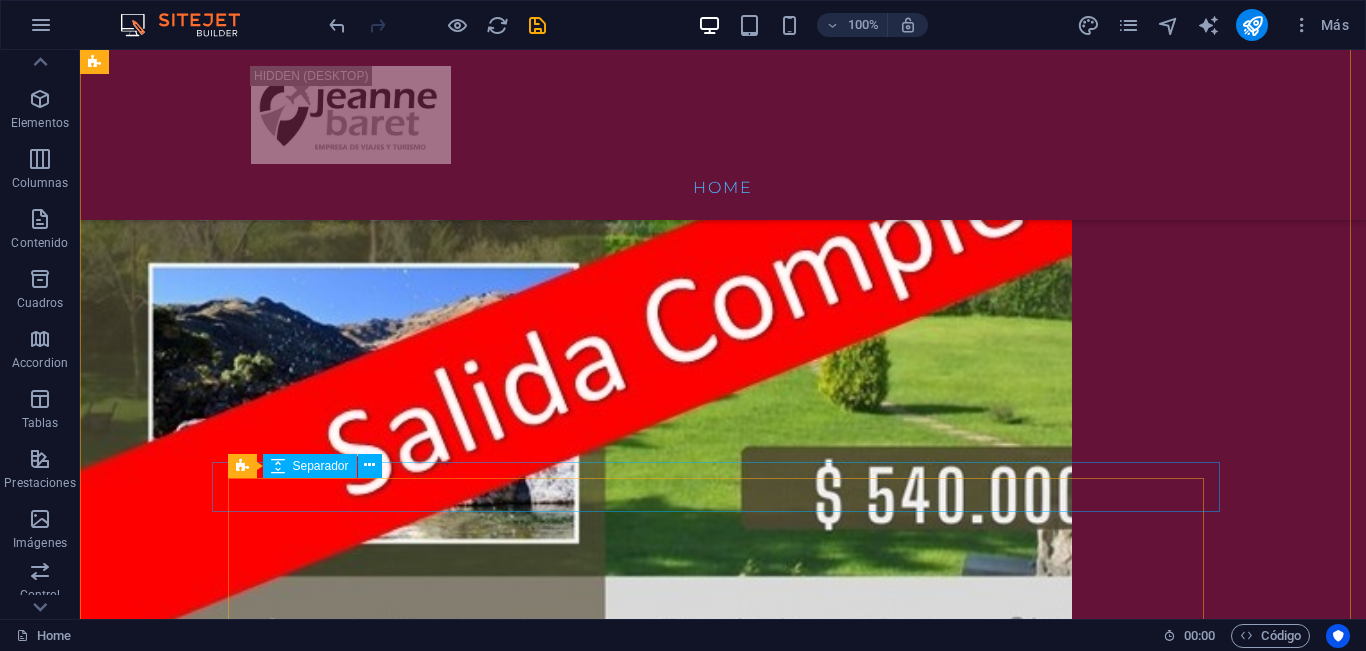 click at bounding box center [568, 13540] 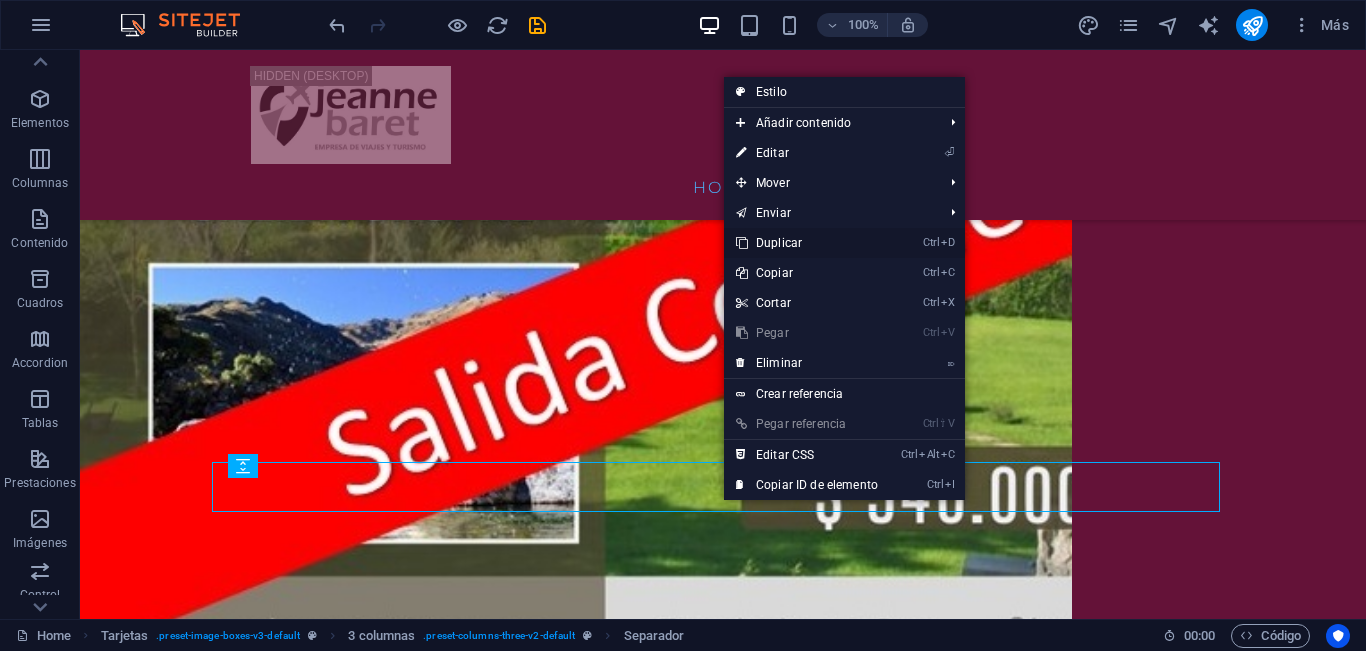 click on "Ctrl D  Duplicar" at bounding box center [807, 243] 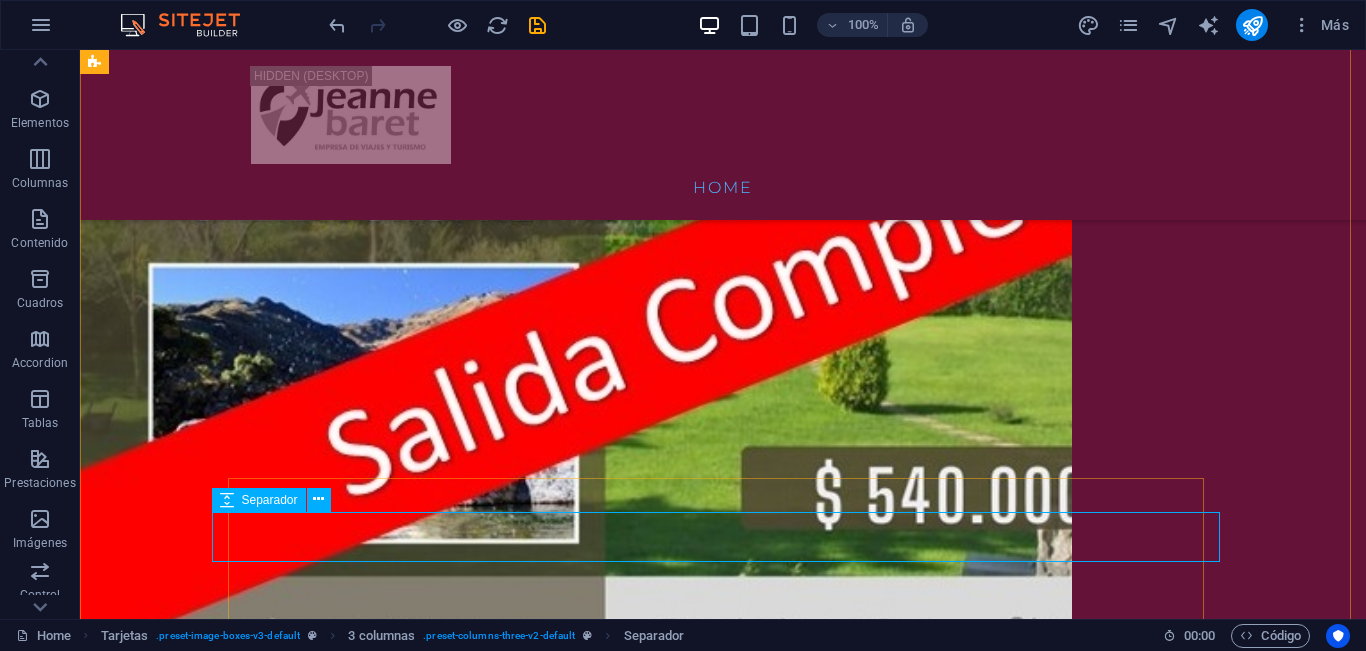 click at bounding box center (568, 13590) 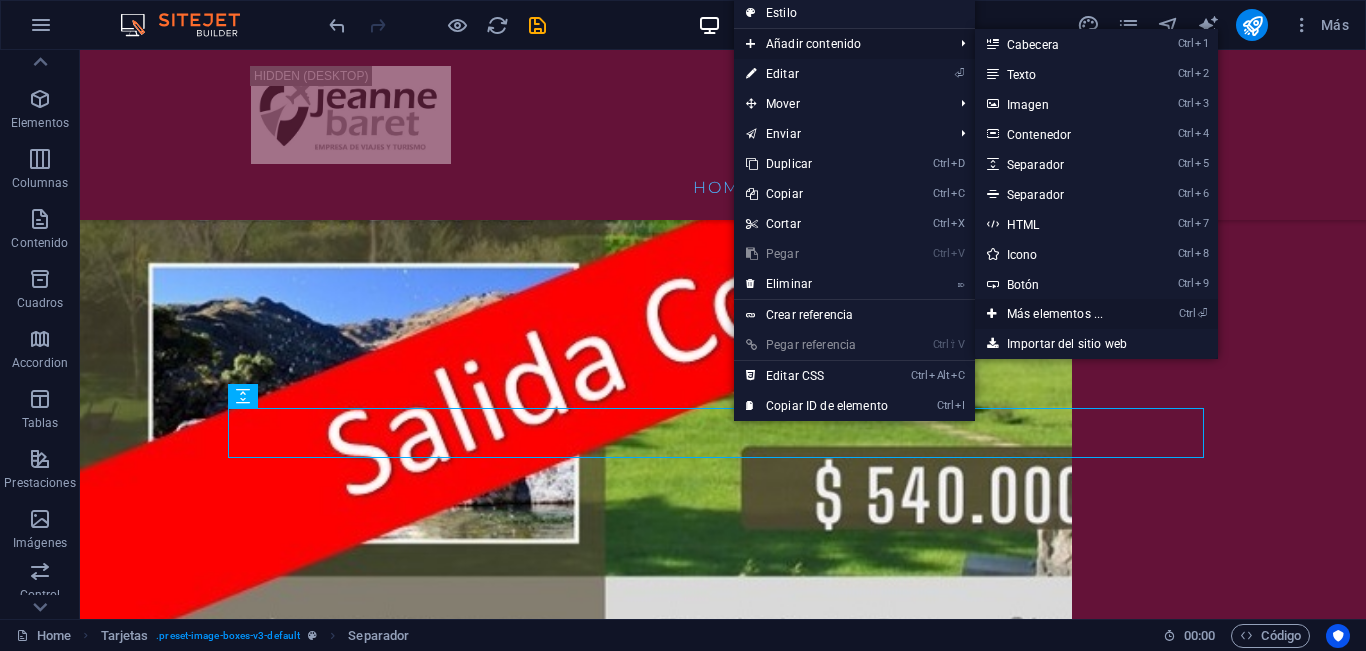 click on "Ctrl ⏎  Más elementos ..." at bounding box center [1059, 314] 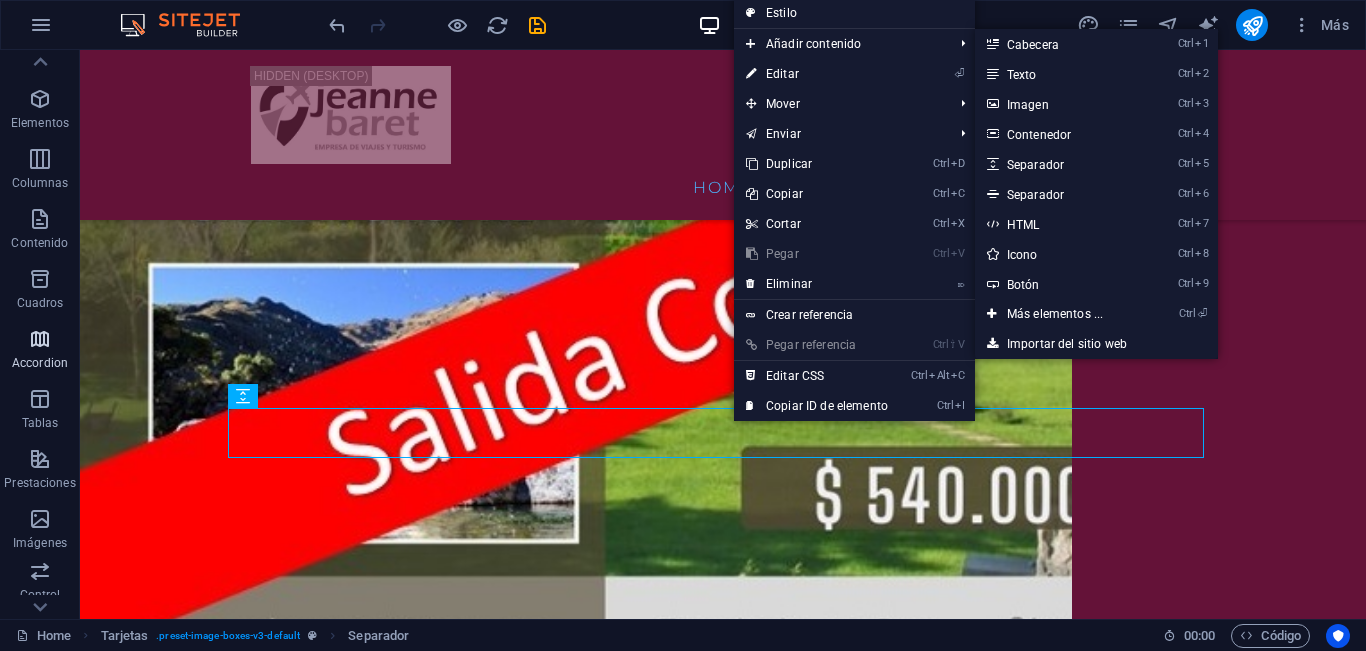 click on "Accordion" at bounding box center (40, 363) 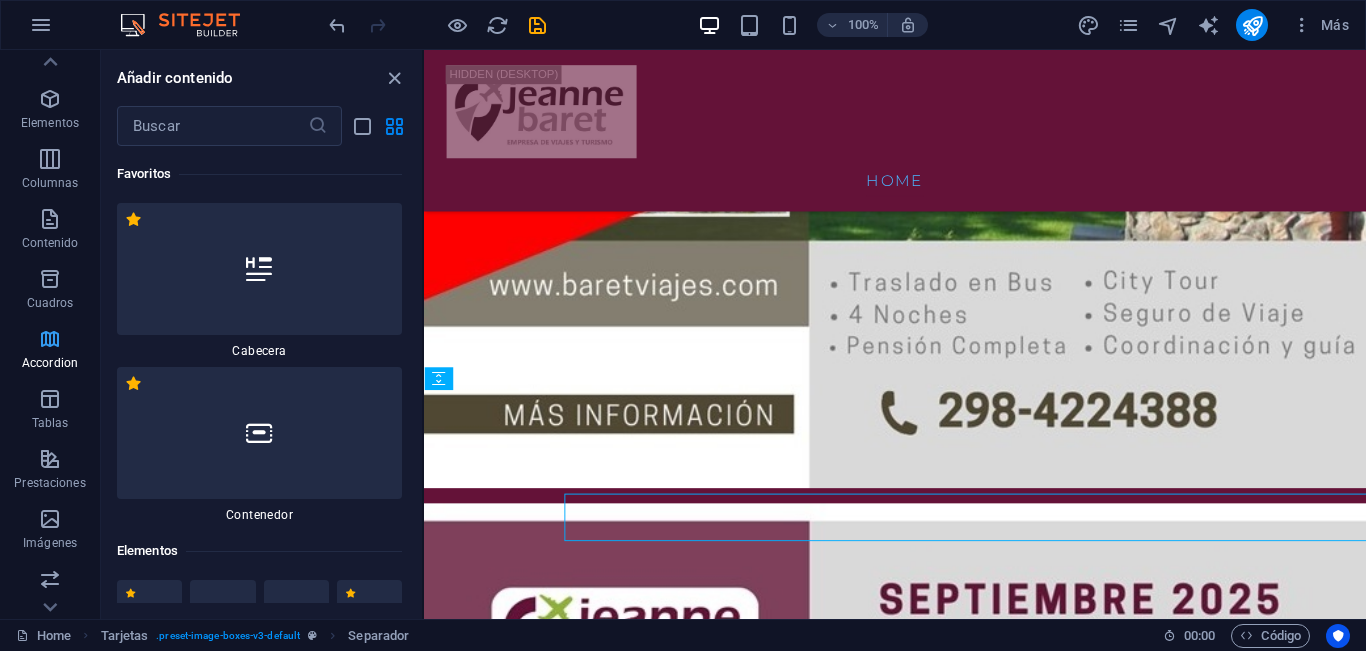 scroll, scrollTop: 2647, scrollLeft: 0, axis: vertical 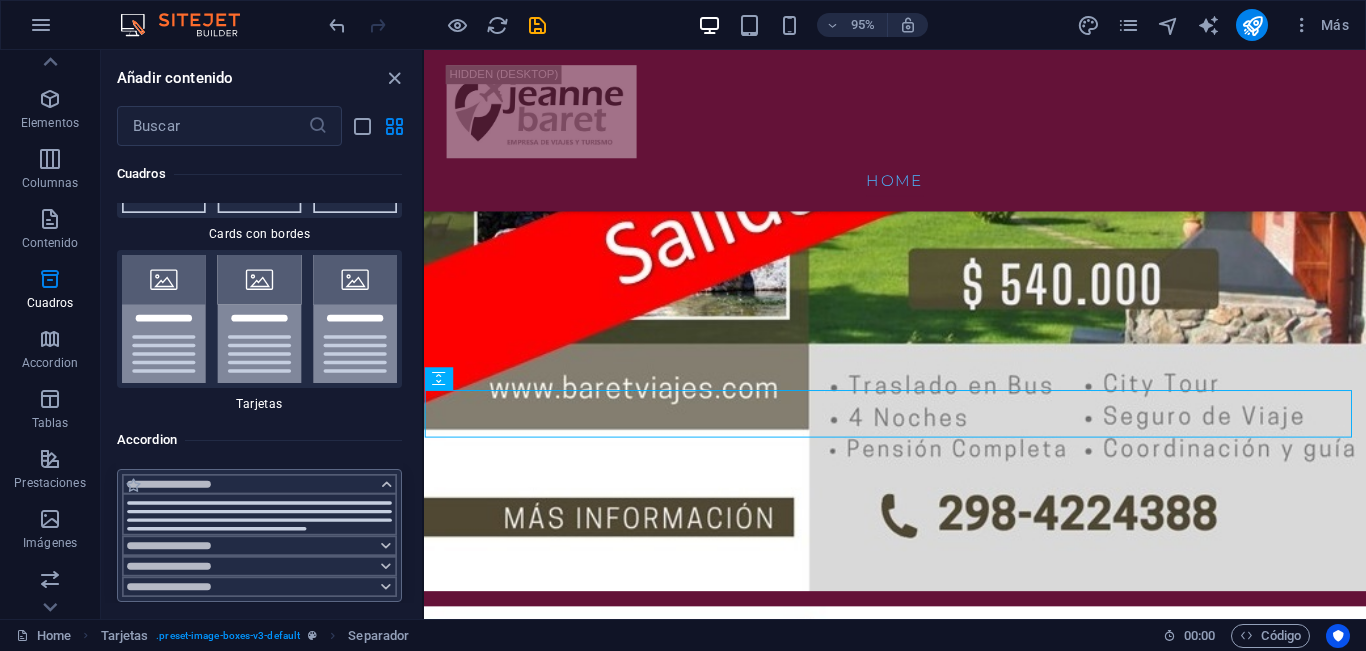 click at bounding box center [259, 535] 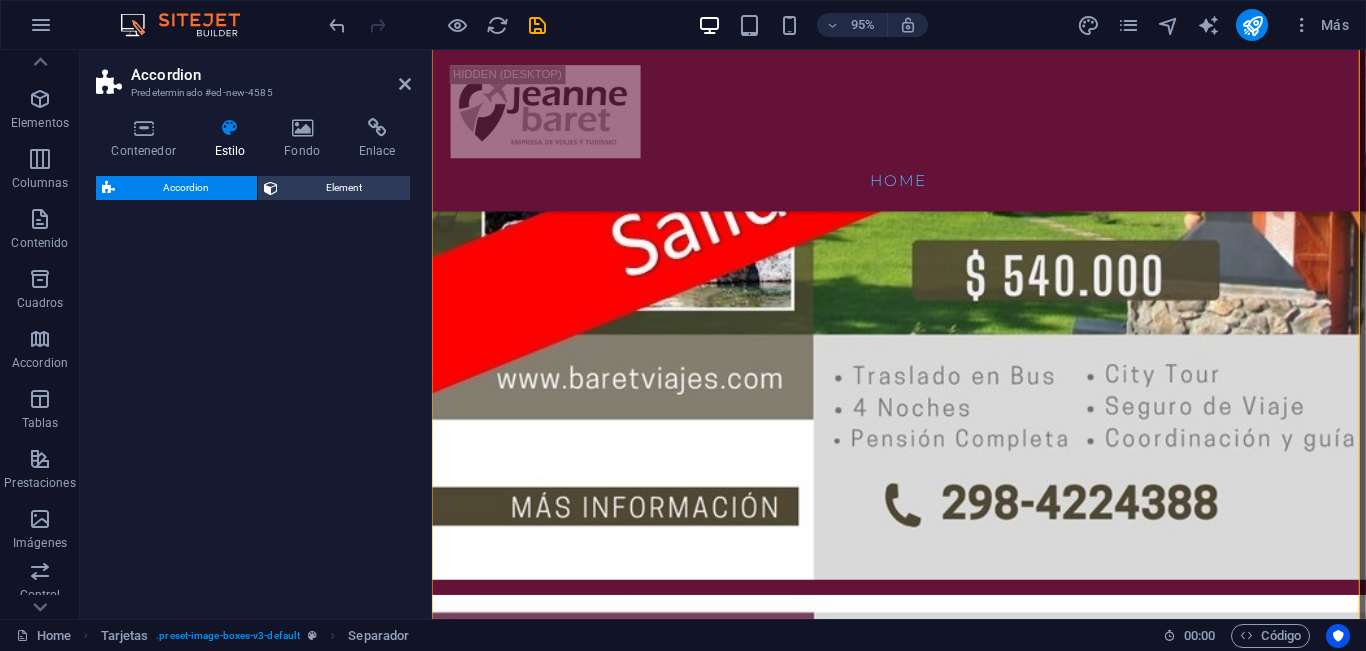 select on "rem" 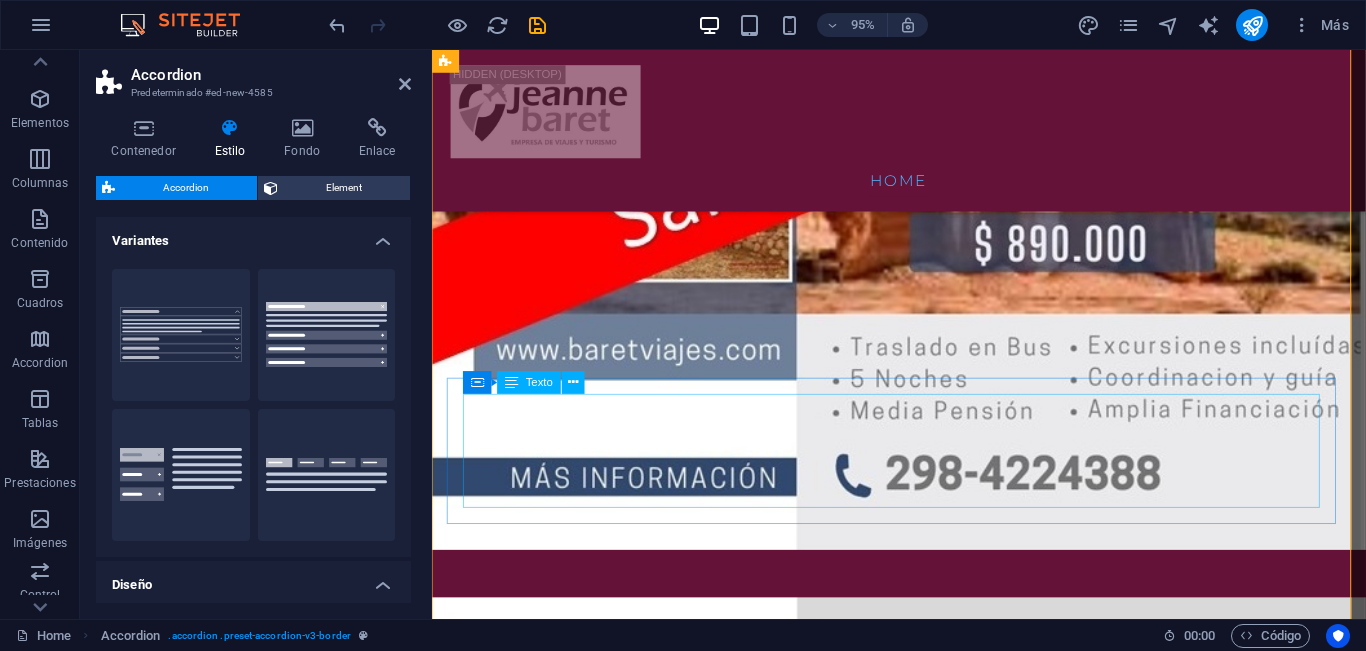 scroll, scrollTop: 4277, scrollLeft: 0, axis: vertical 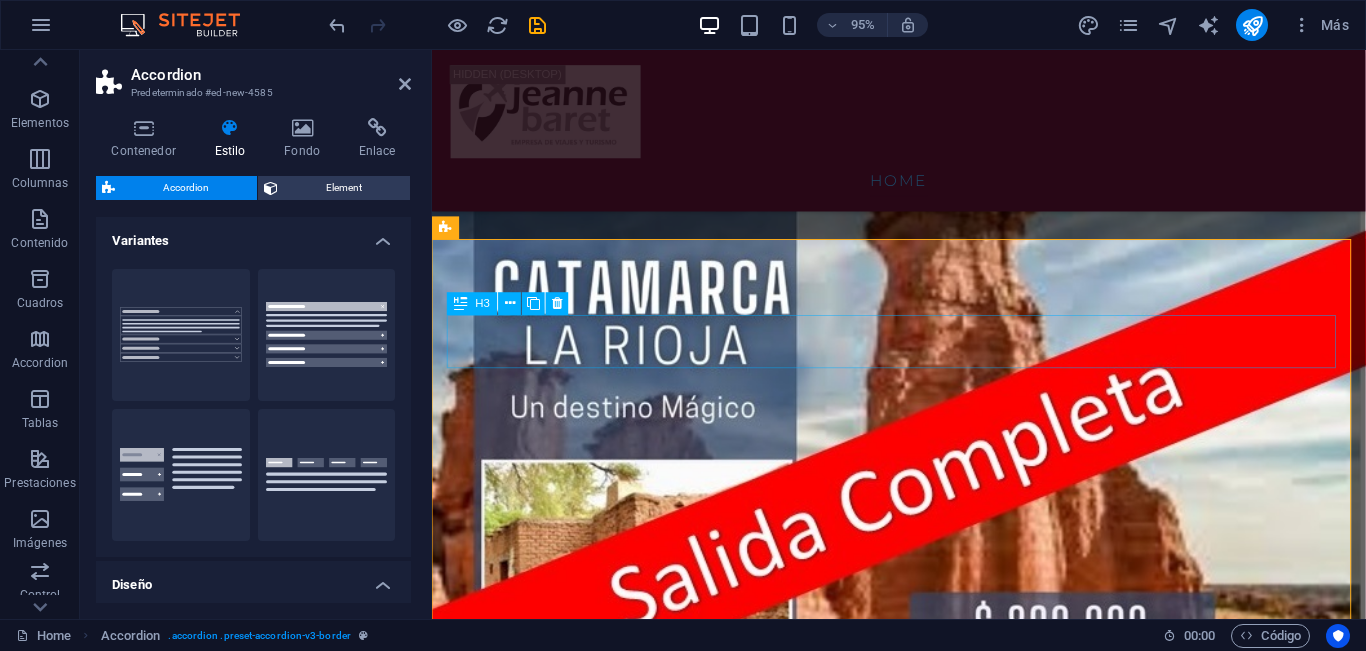 click on "Headline" at bounding box center (920, 14741) 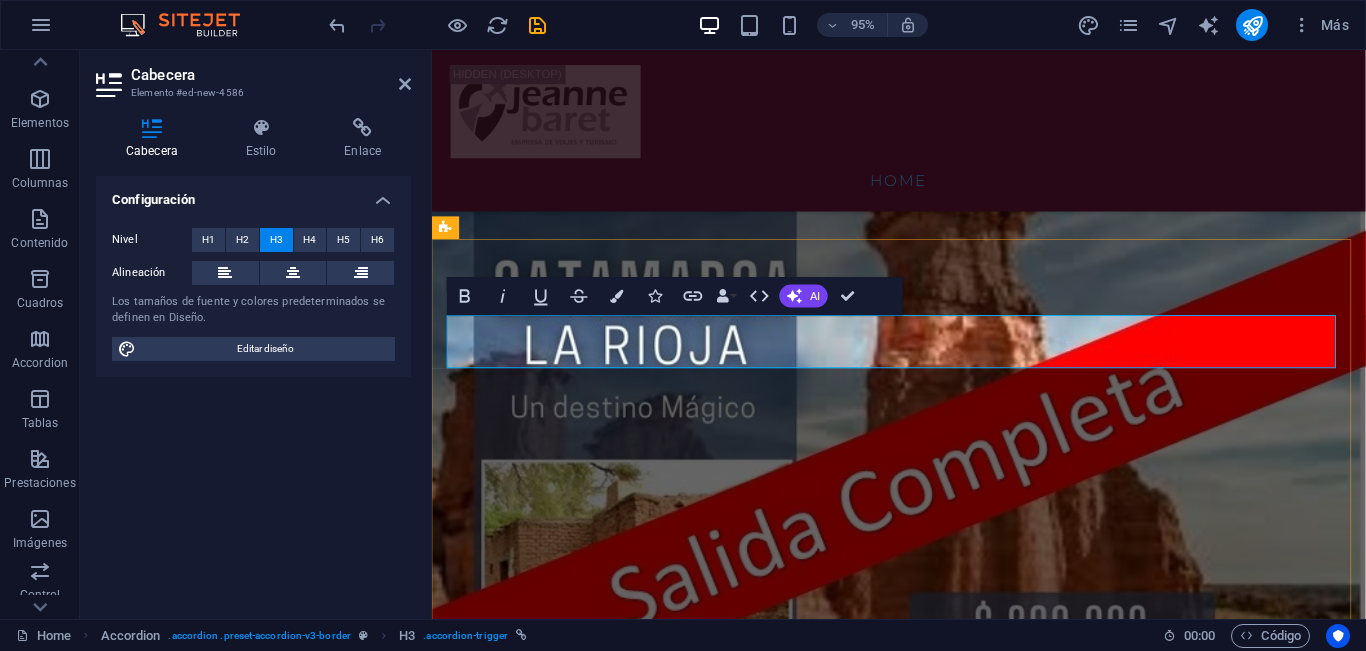 click on "Headline" at bounding box center [920, 14741] 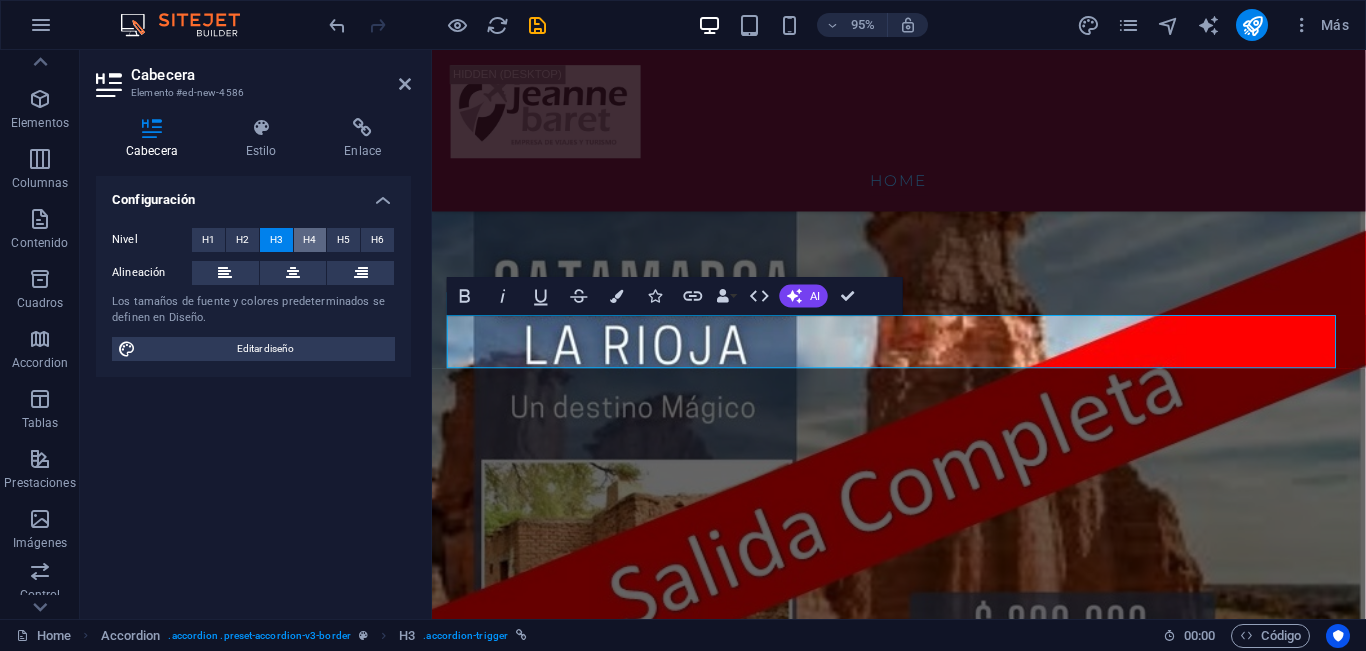 click on "H4" at bounding box center (309, 240) 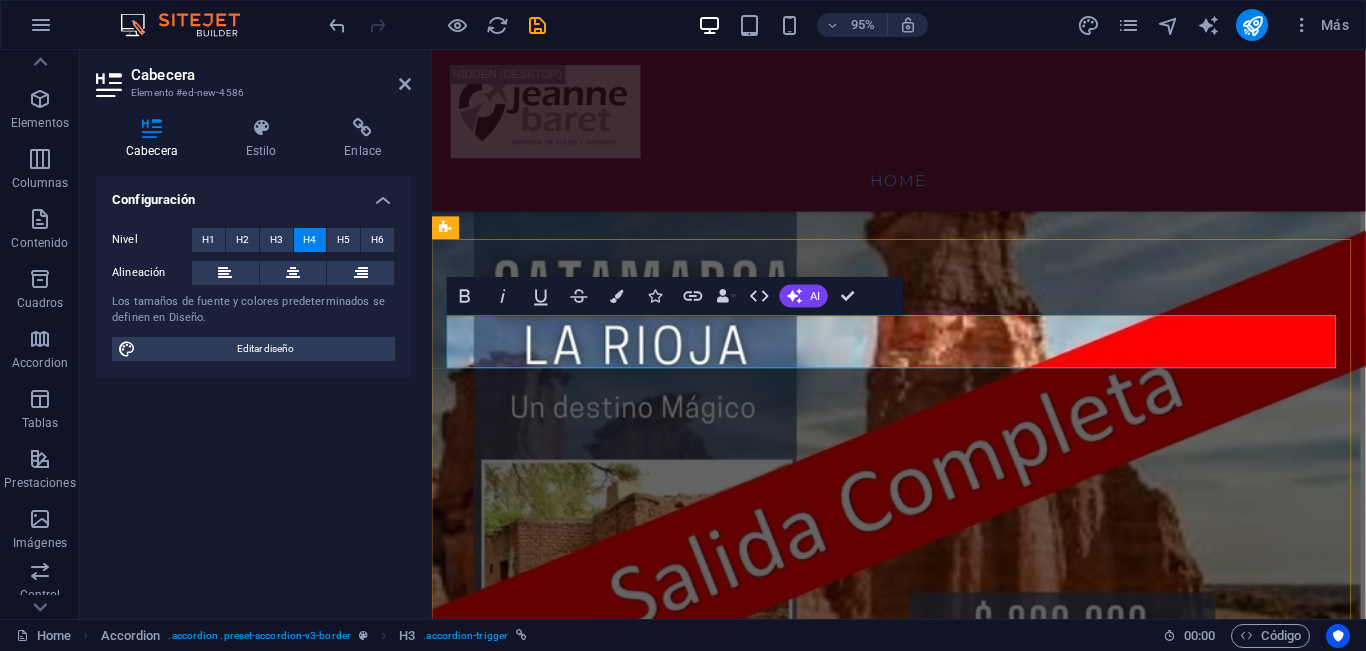 click on "​" at bounding box center (920, 14741) 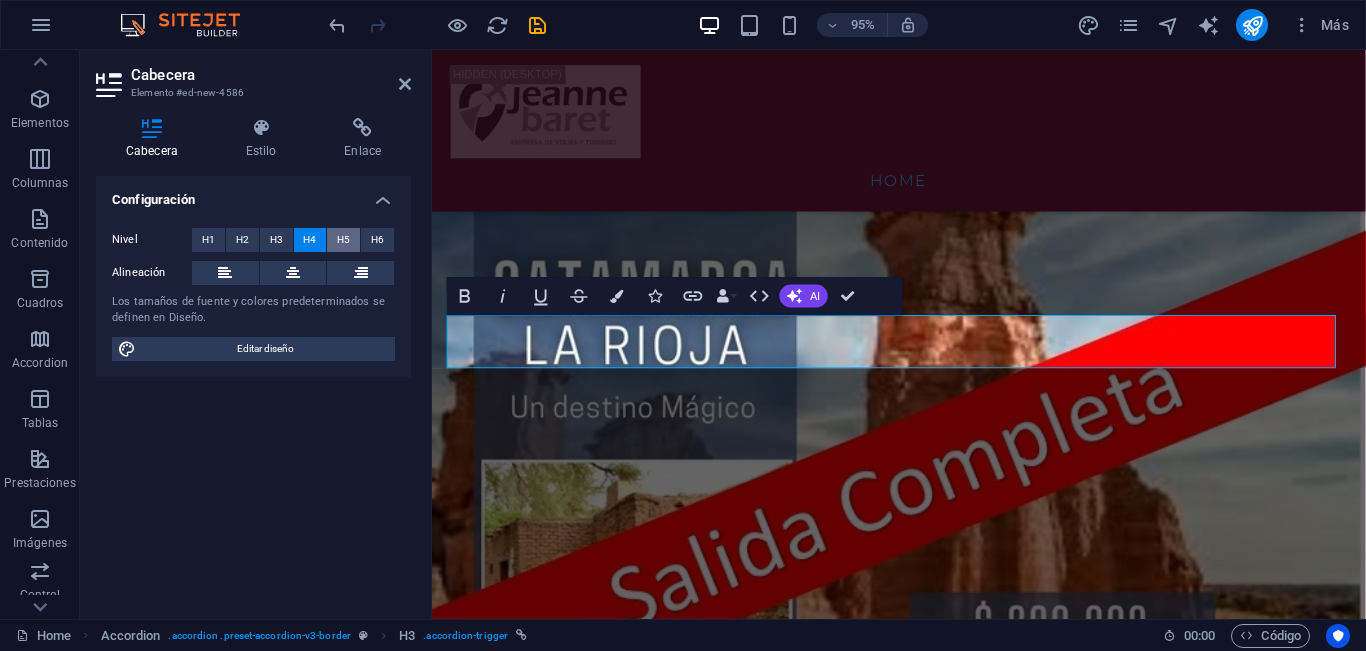 click on "H5" at bounding box center [343, 240] 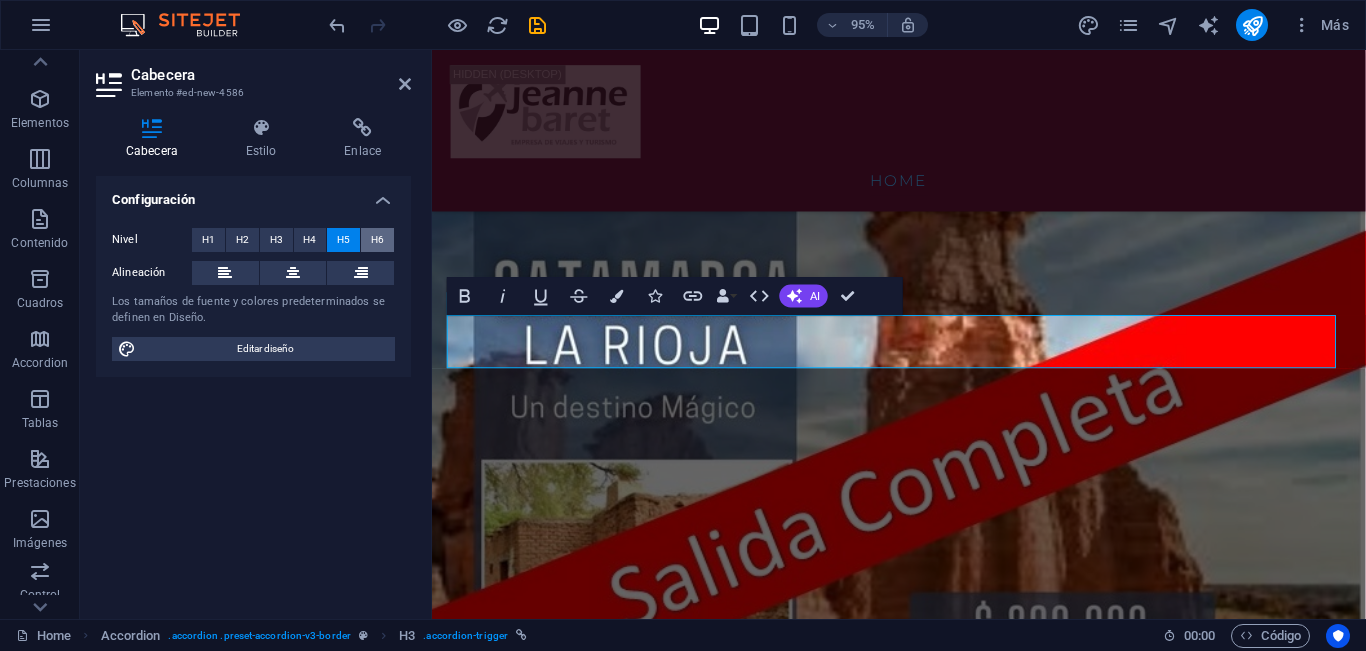 click on "H6" at bounding box center (377, 240) 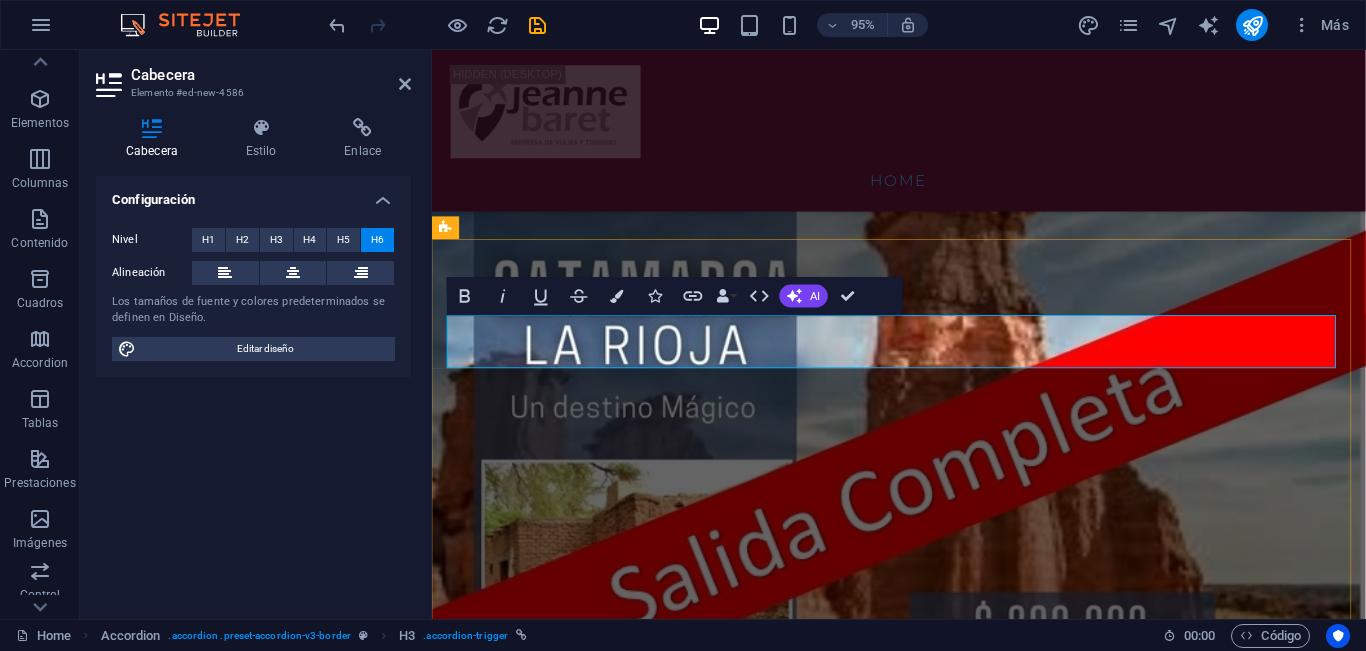 drag, startPoint x: 816, startPoint y: 359, endPoint x: 453, endPoint y: 359, distance: 363 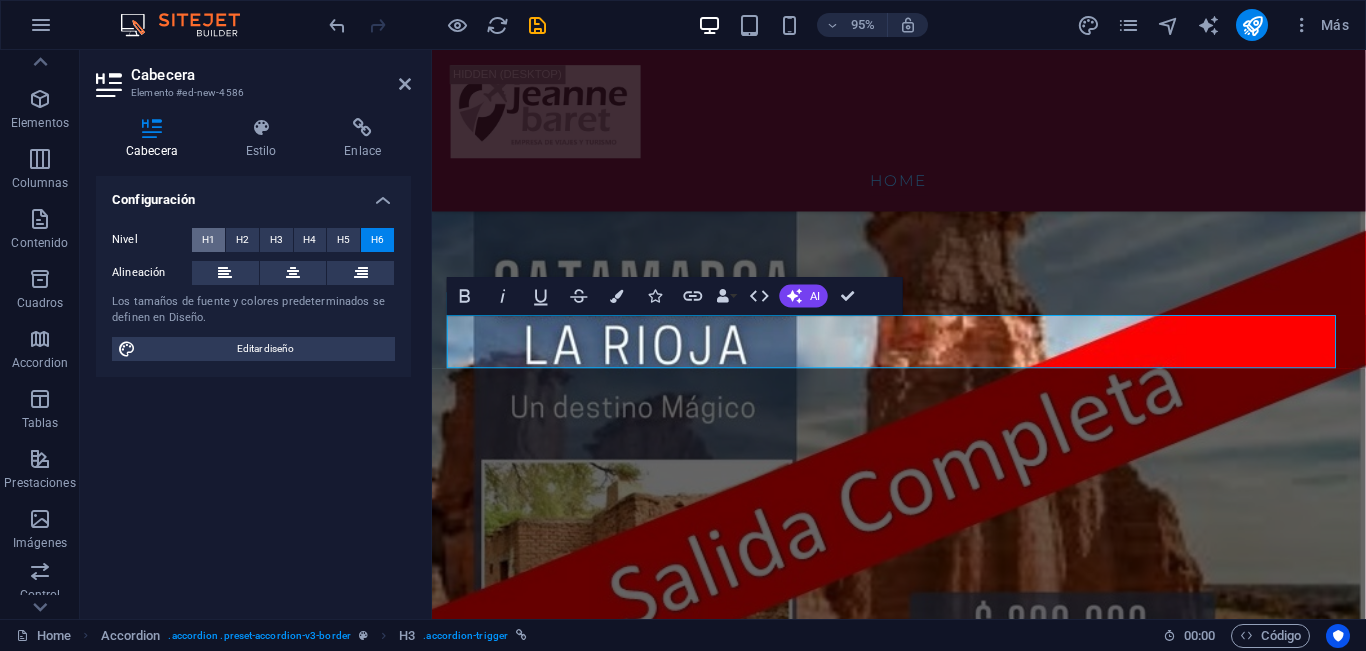 click on "H1" at bounding box center [208, 240] 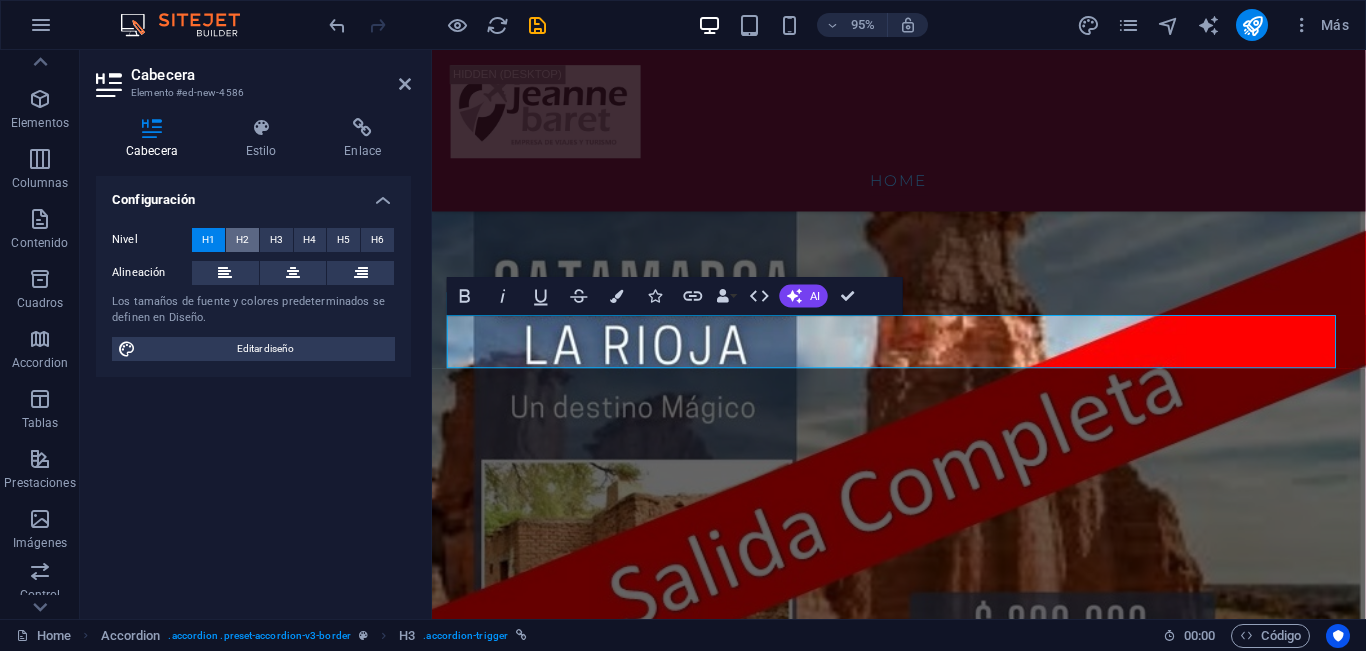 click on "H2" at bounding box center (242, 240) 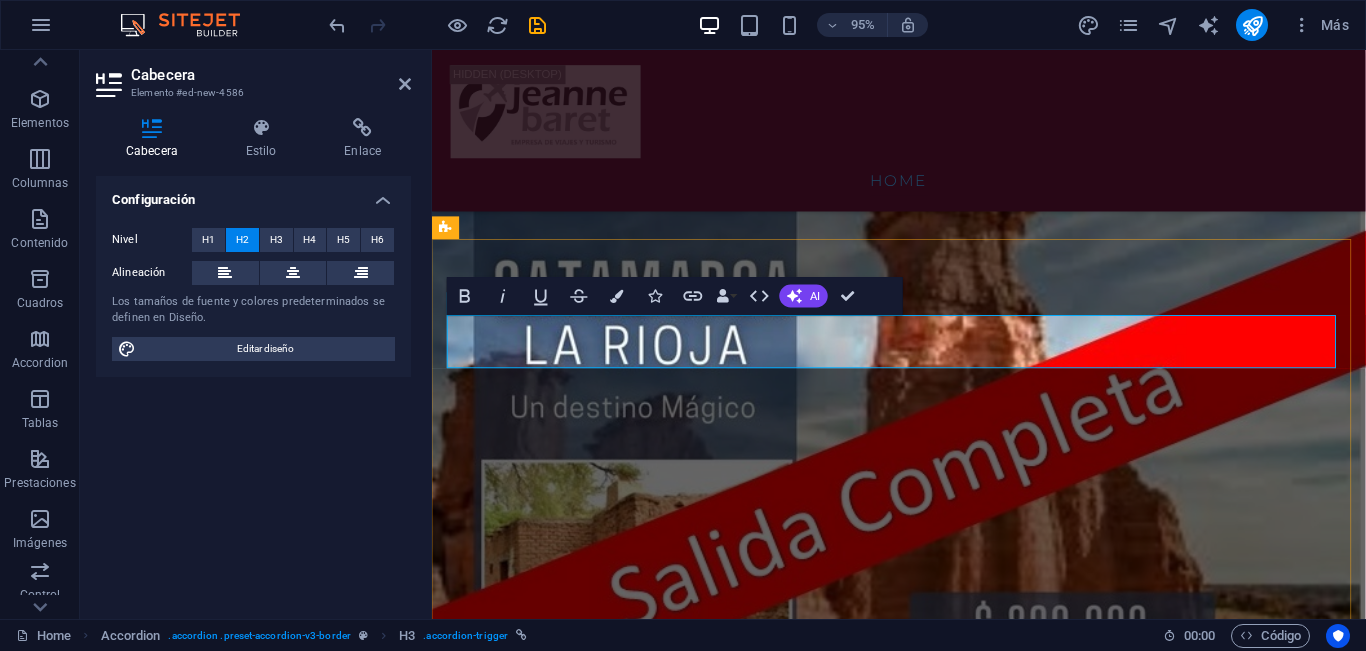drag, startPoint x: 833, startPoint y: 352, endPoint x: 461, endPoint y: 353, distance: 372.00134 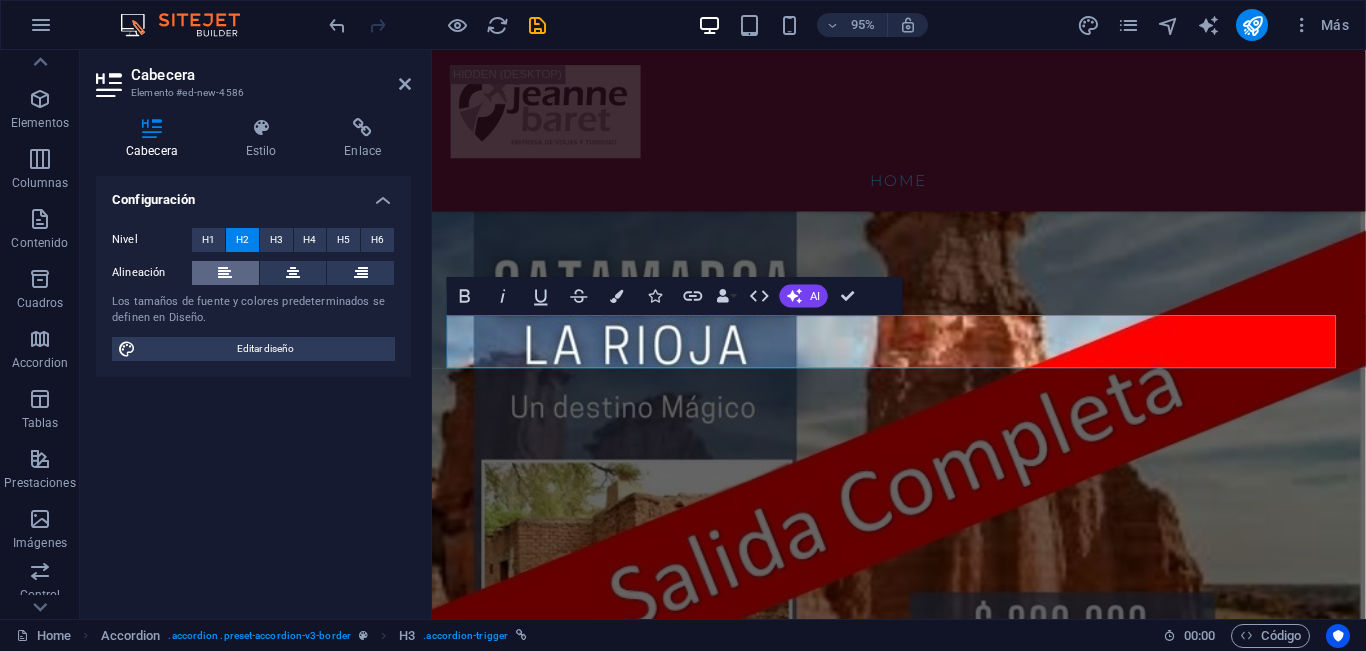 click at bounding box center (225, 273) 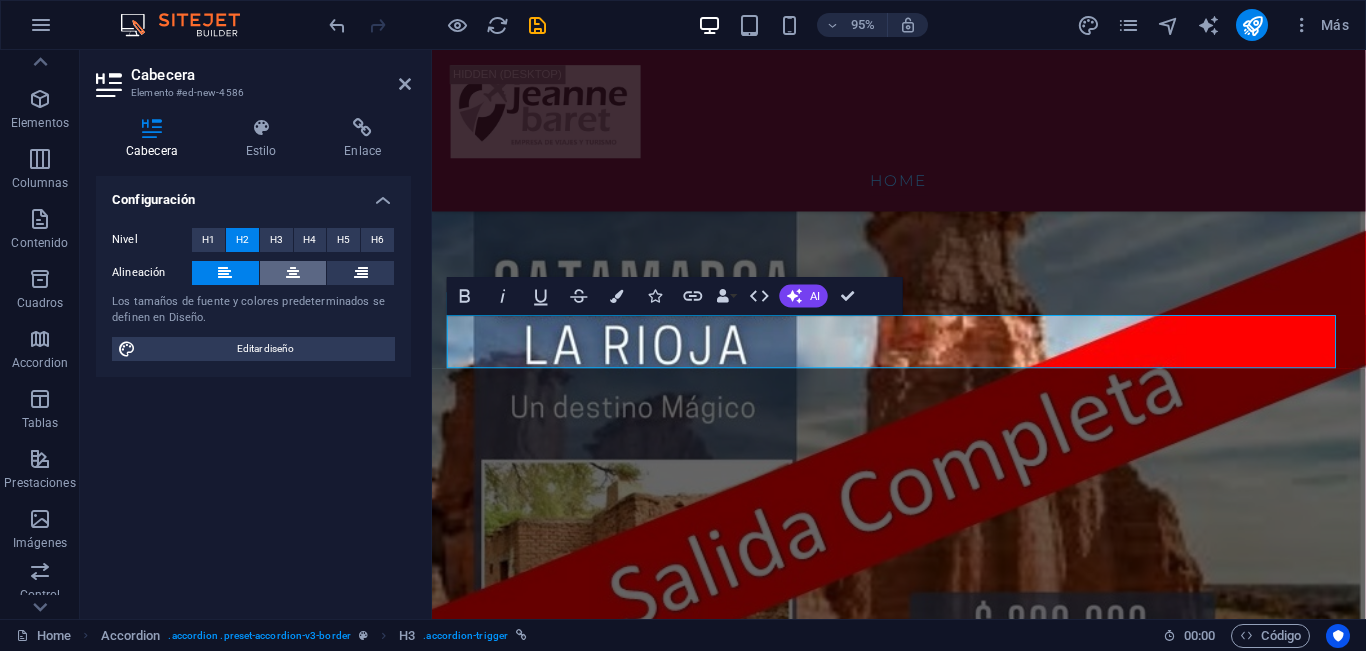 click at bounding box center [293, 273] 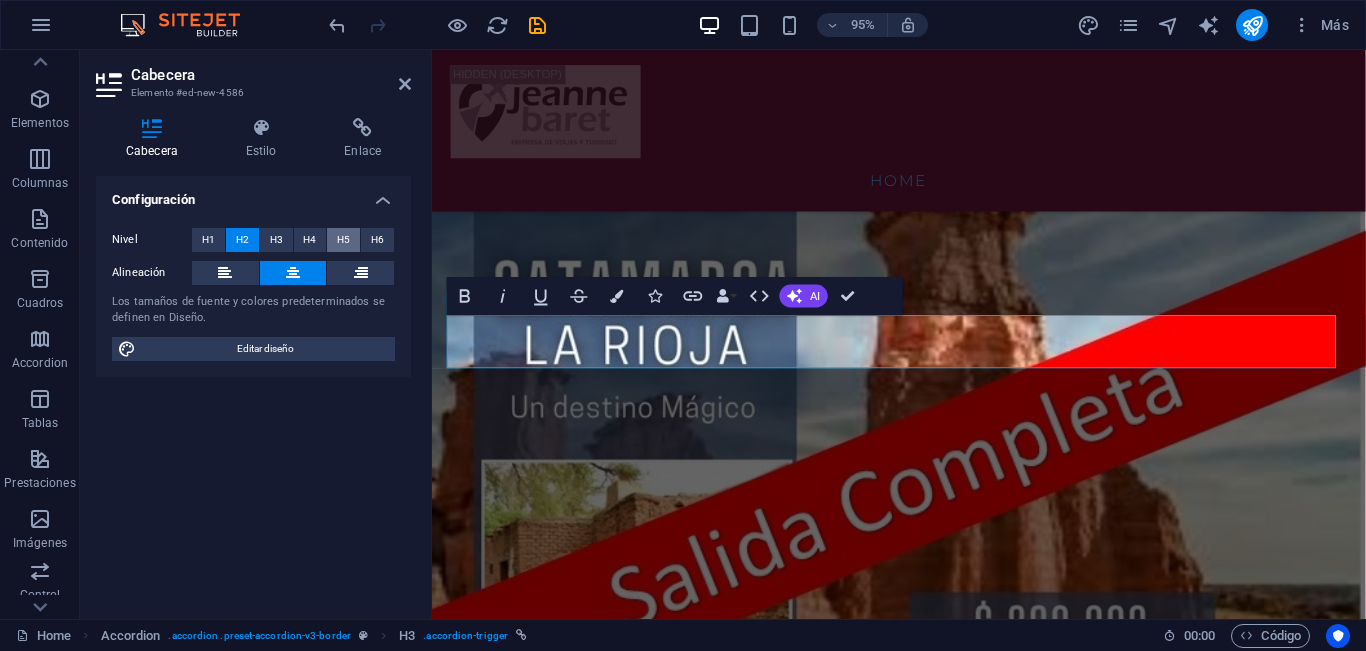 click on "H5" at bounding box center [343, 240] 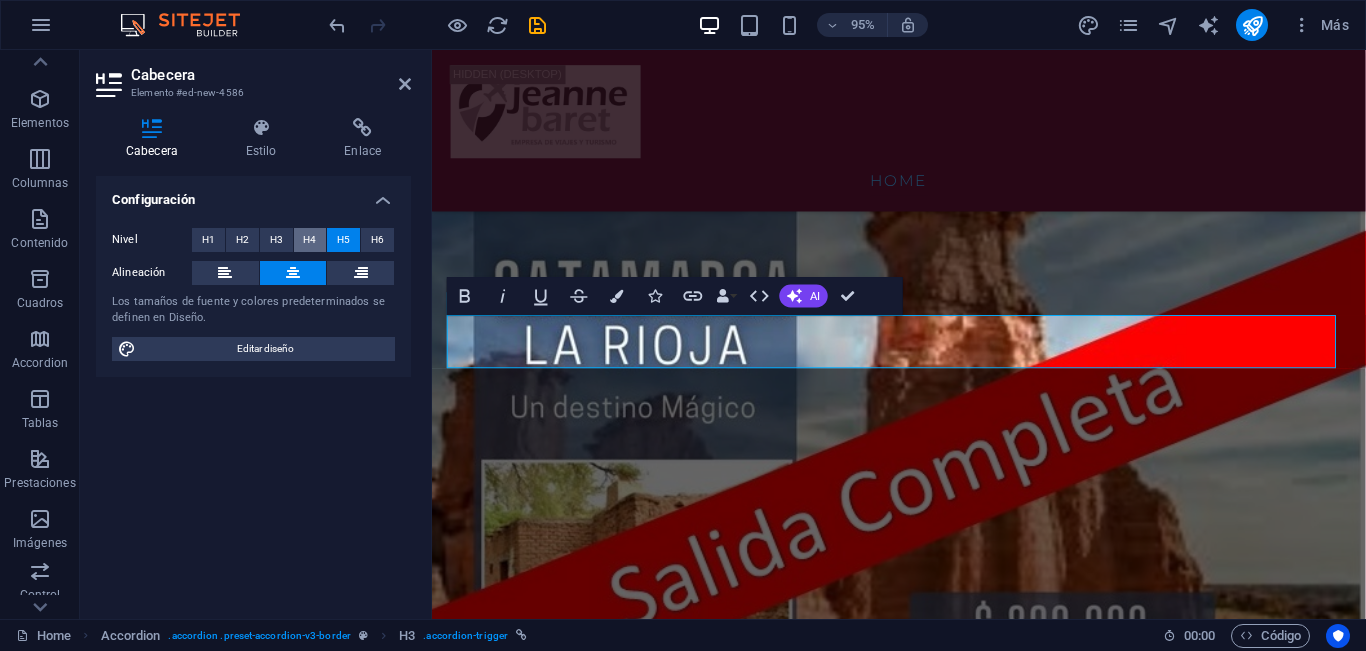 click on "H4" at bounding box center (309, 240) 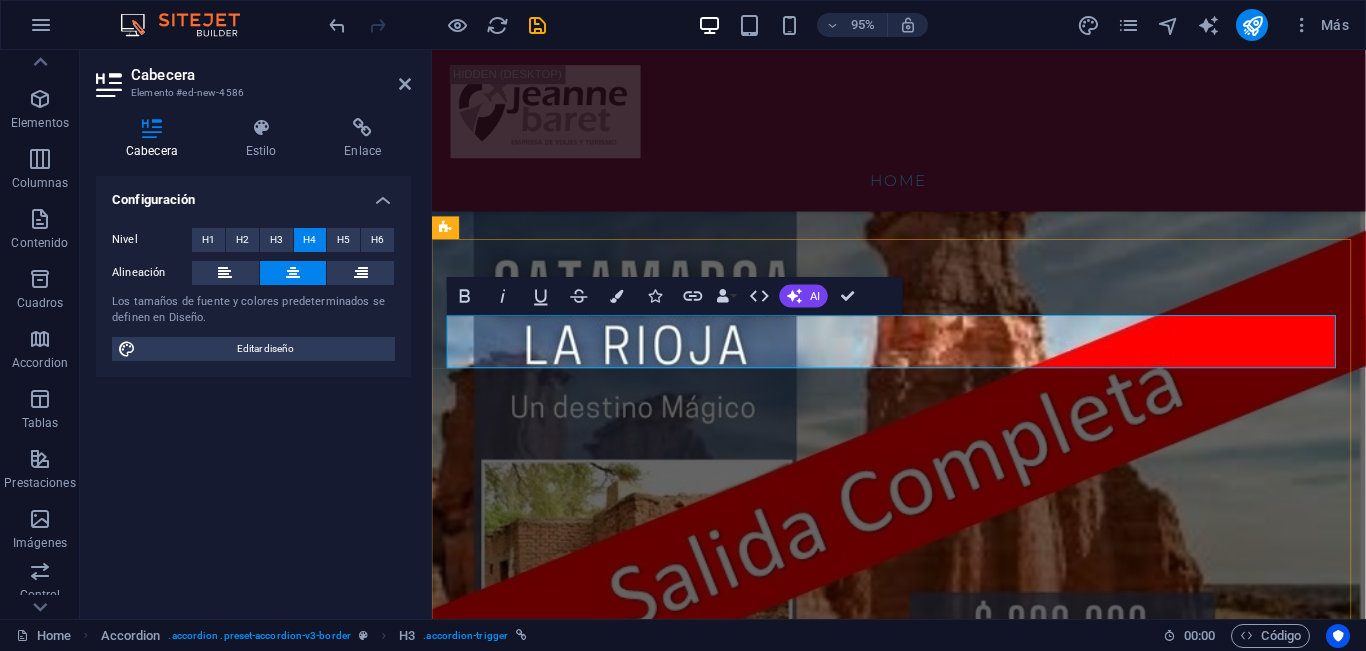 click on "Cómo hago para consultar o reservar?" at bounding box center (920, 14741) 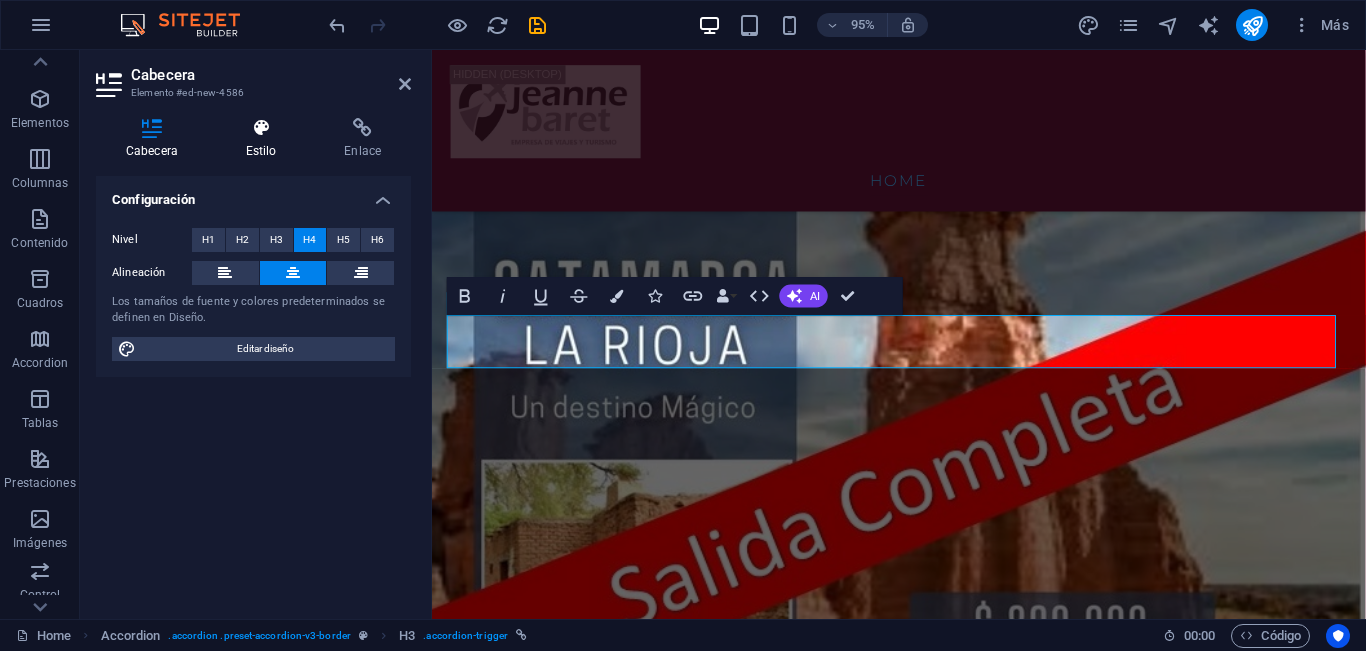 click at bounding box center [261, 128] 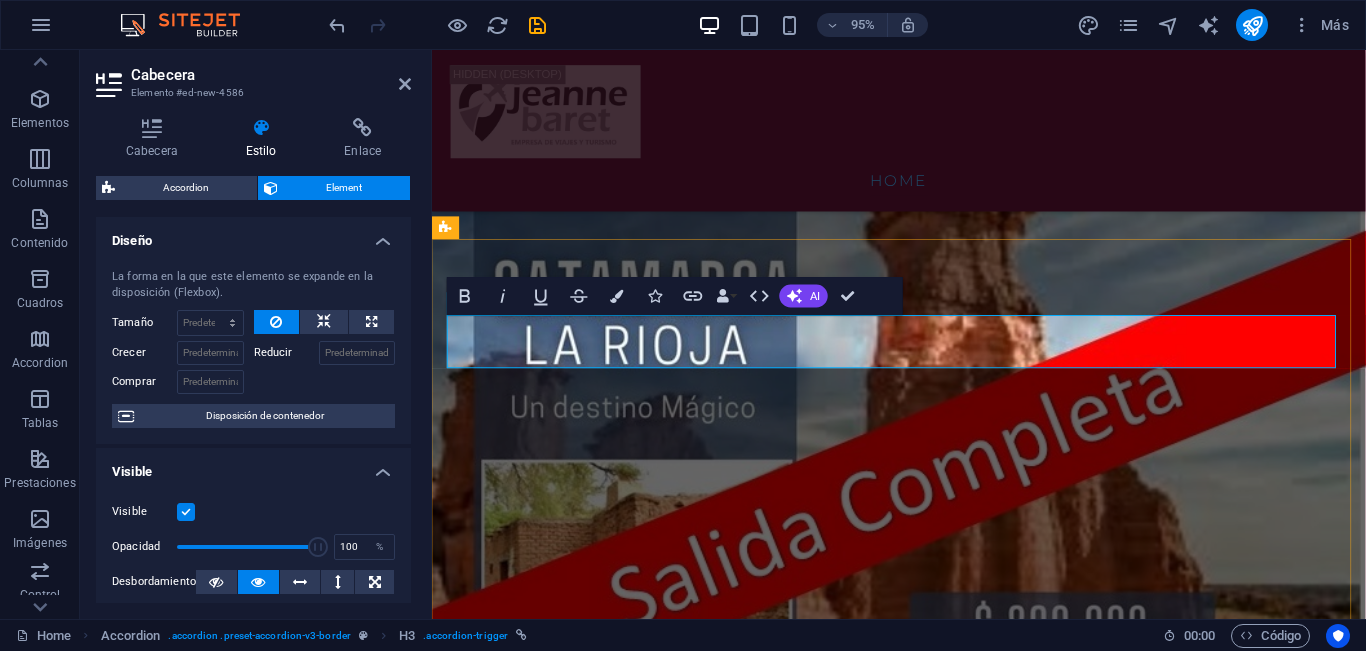 click on "Cómo hago para consultar o reservar?" at bounding box center (920, 14741) 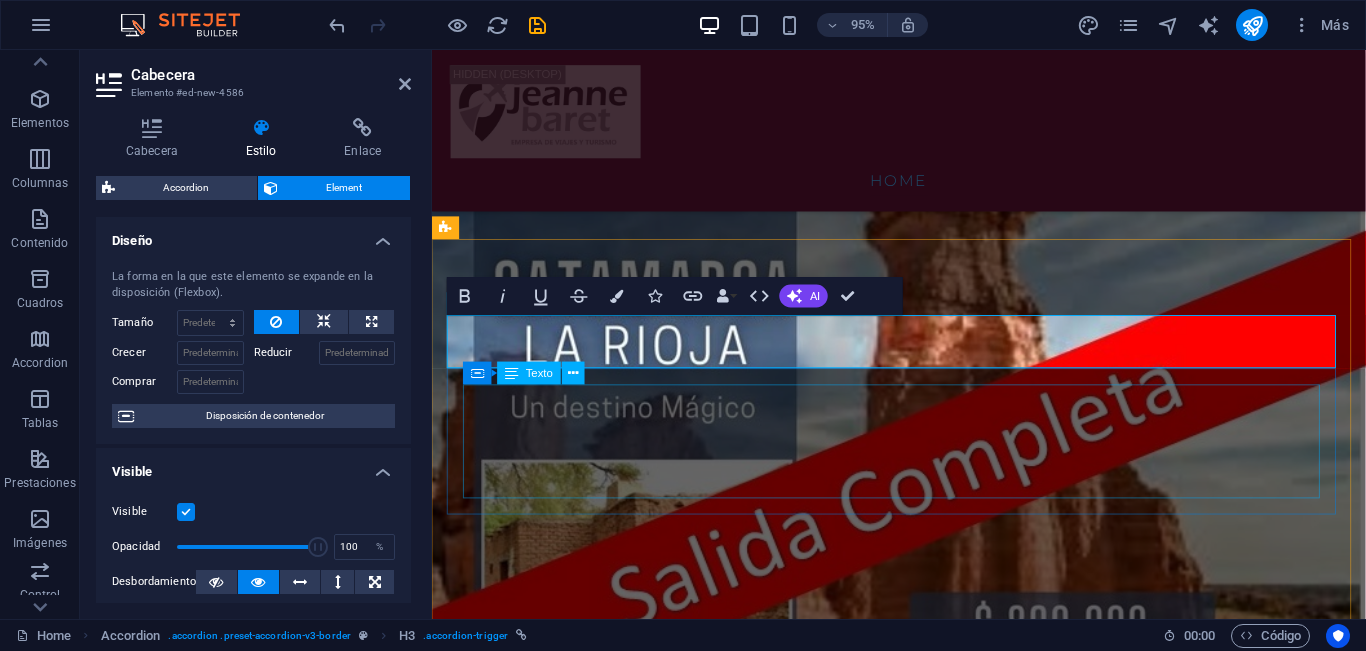 click on "Lorem ipsum dolor sit amet, consectetur adipisicing elit. Maiores ipsum repellat minus nihil. Labore, delectus, nam dignissimos ea repudiandae minima voluptatum magni pariatur possimus quia accusamus harum facilis corporis animi nisi. Enim, pariatur, impedit quia repellat harum ipsam laboriosam voluptas dicta illum nisi obcaecati reprehenderit quis placeat recusandae tenetur aperiam." at bounding box center [920, 14846] 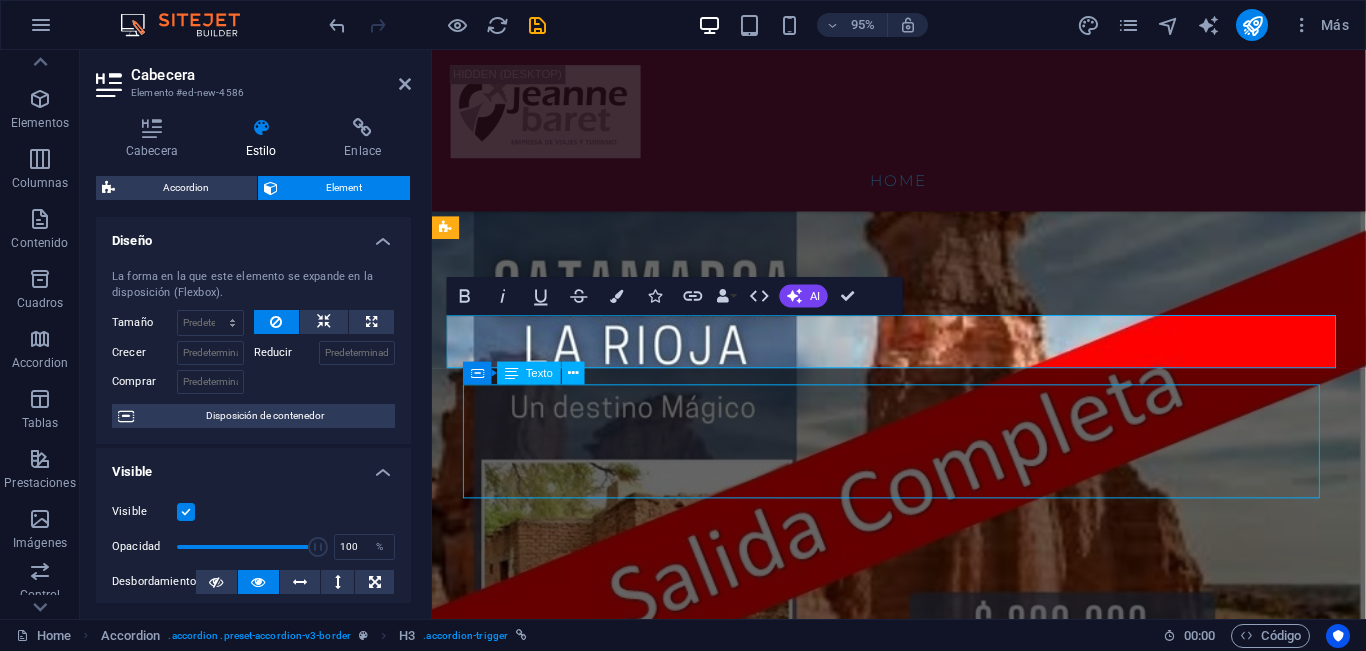 click on "Lorem ipsum dolor sit amet, consectetur adipisicing elit. Maiores ipsum repellat minus nihil. Labore, delectus, nam dignissimos ea repudiandae minima voluptatum magni pariatur possimus quia accusamus harum facilis corporis animi nisi. Enim, pariatur, impedit quia repellat harum ipsam laboriosam voluptas dicta illum nisi obcaecati reprehenderit quis placeat recusandae tenetur aperiam." at bounding box center (920, 14846) 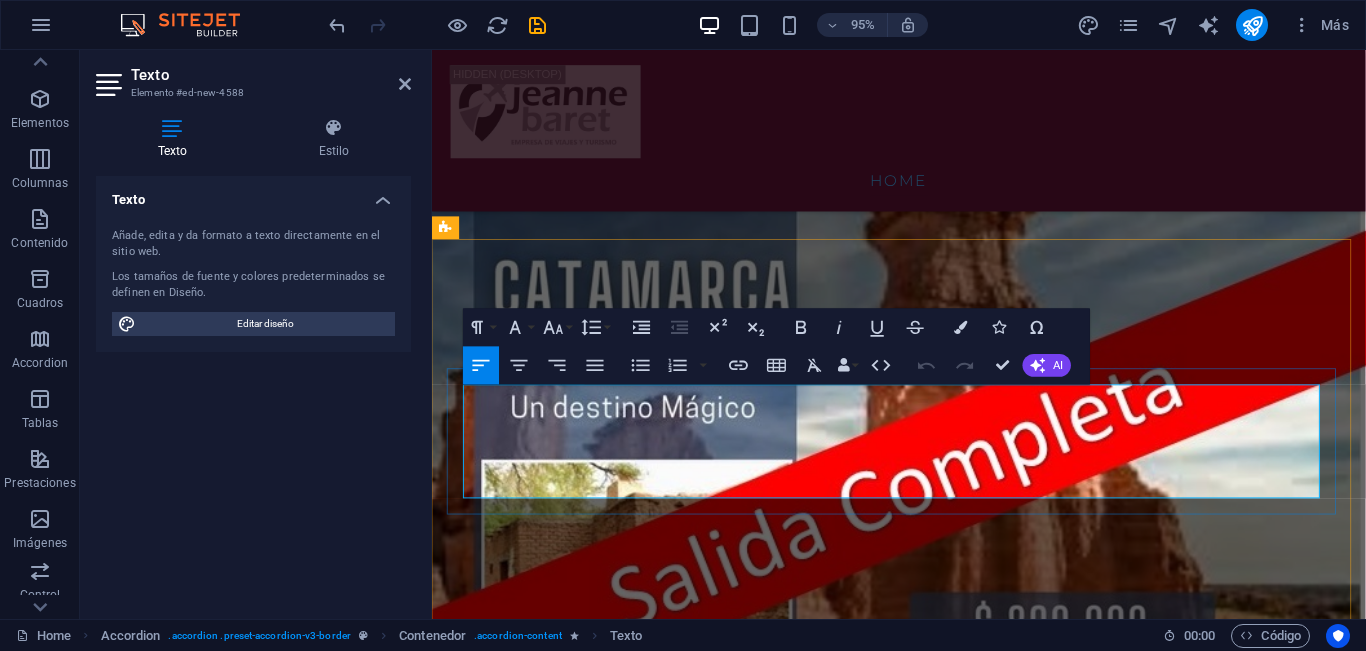 drag, startPoint x: 711, startPoint y: 502, endPoint x: 464, endPoint y: 405, distance: 265.3639 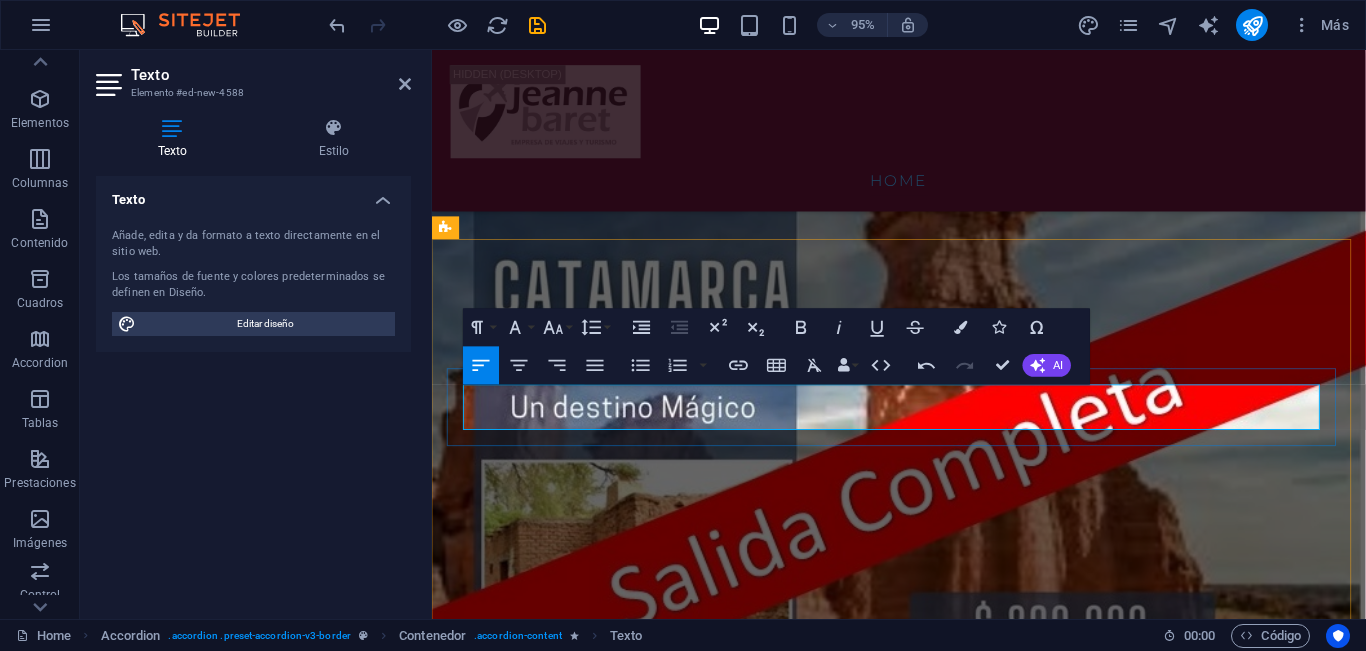 drag, startPoint x: 1270, startPoint y: 416, endPoint x: 980, endPoint y: 429, distance: 290.29123 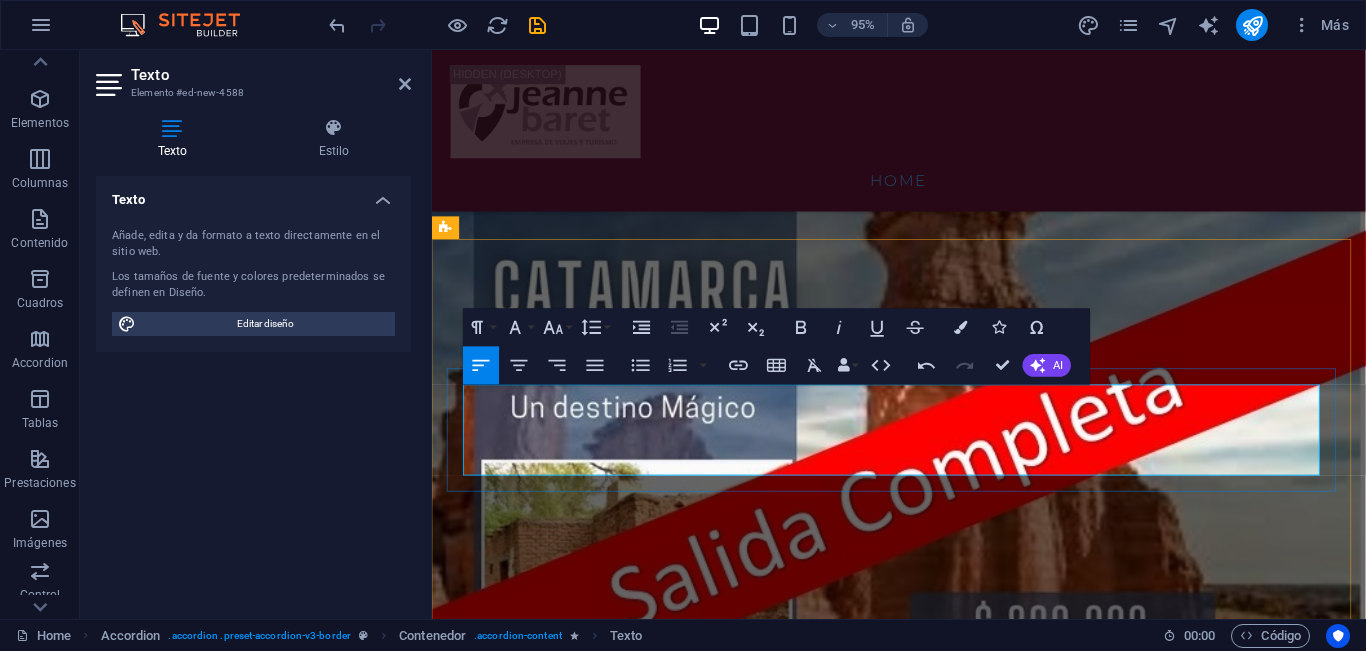 click on "Reservas:               (298) 4224388" at bounding box center [920, 14822] 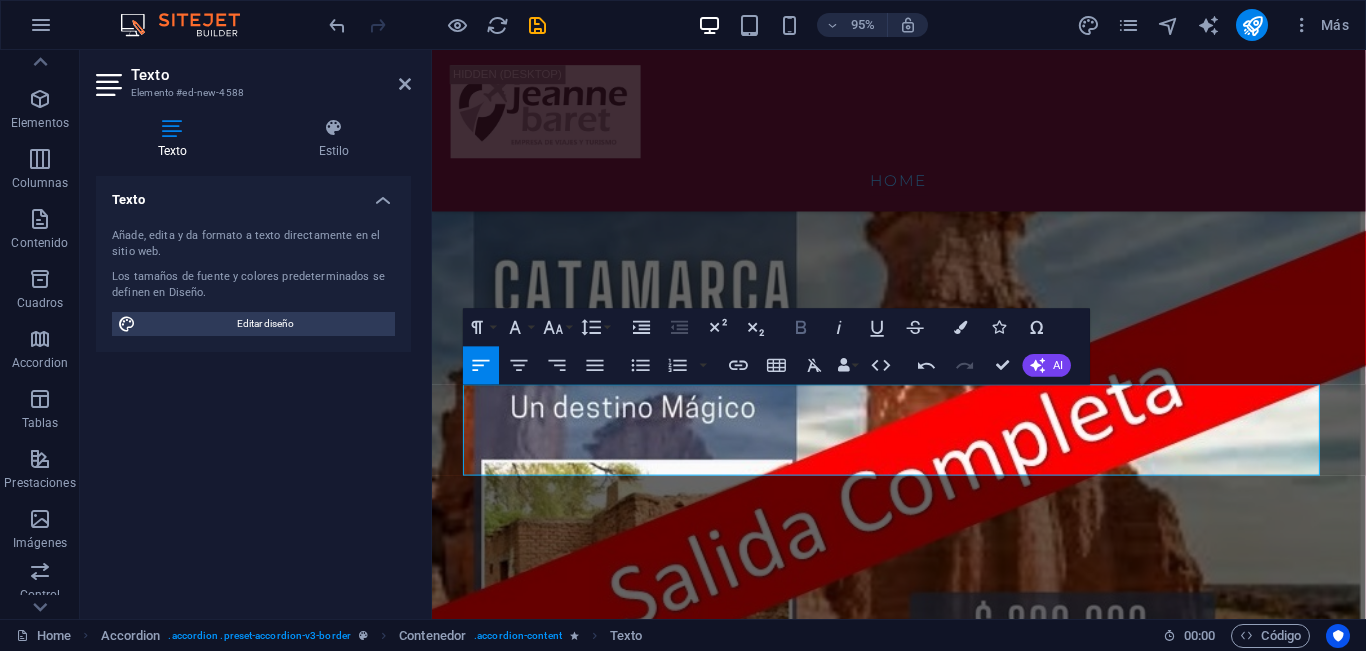 click 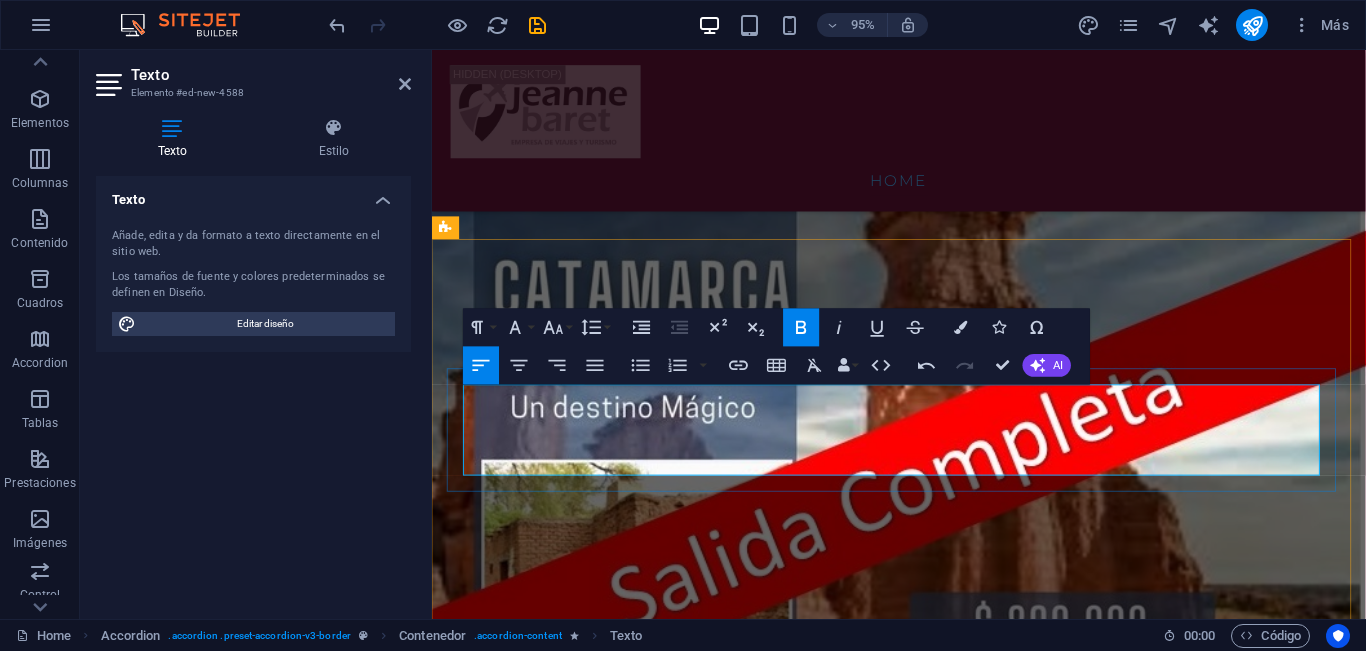click on "ventas neuquén: (299) 5501844" at bounding box center [920, 14870] 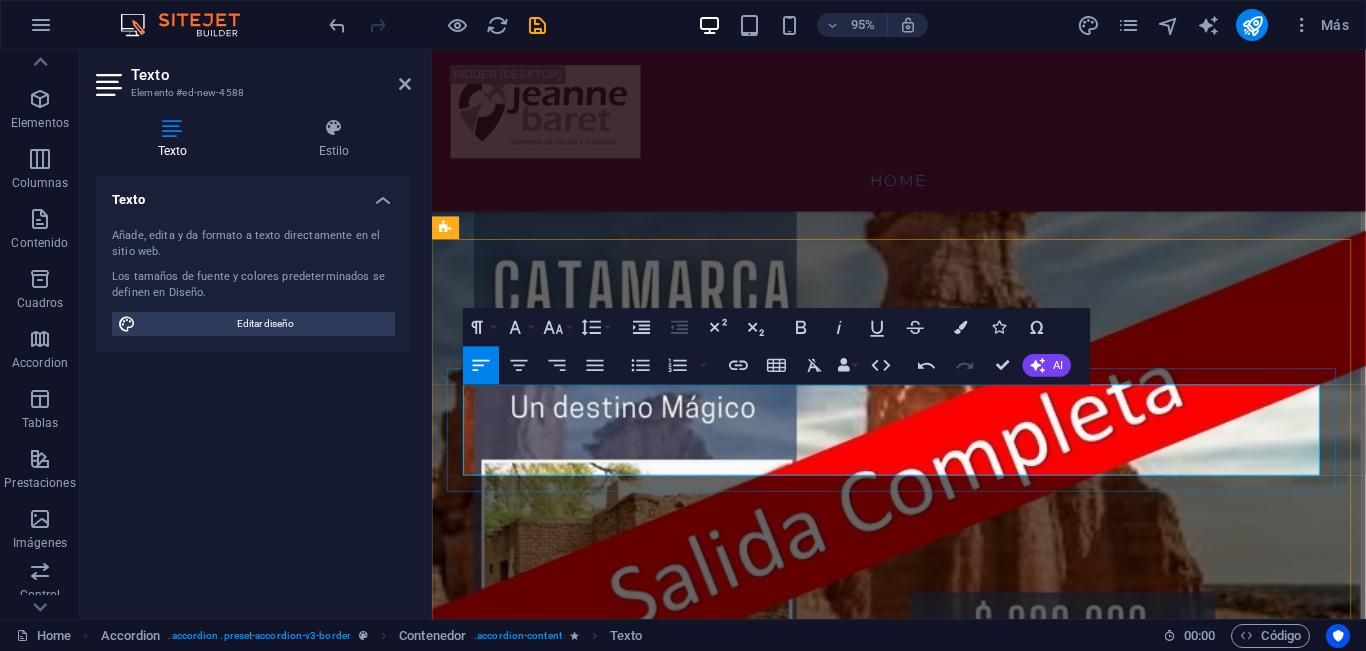 click on "Comunicate con nuestros teléfonos de contacto y te asesoramos para tu reserva" at bounding box center [920, 14798] 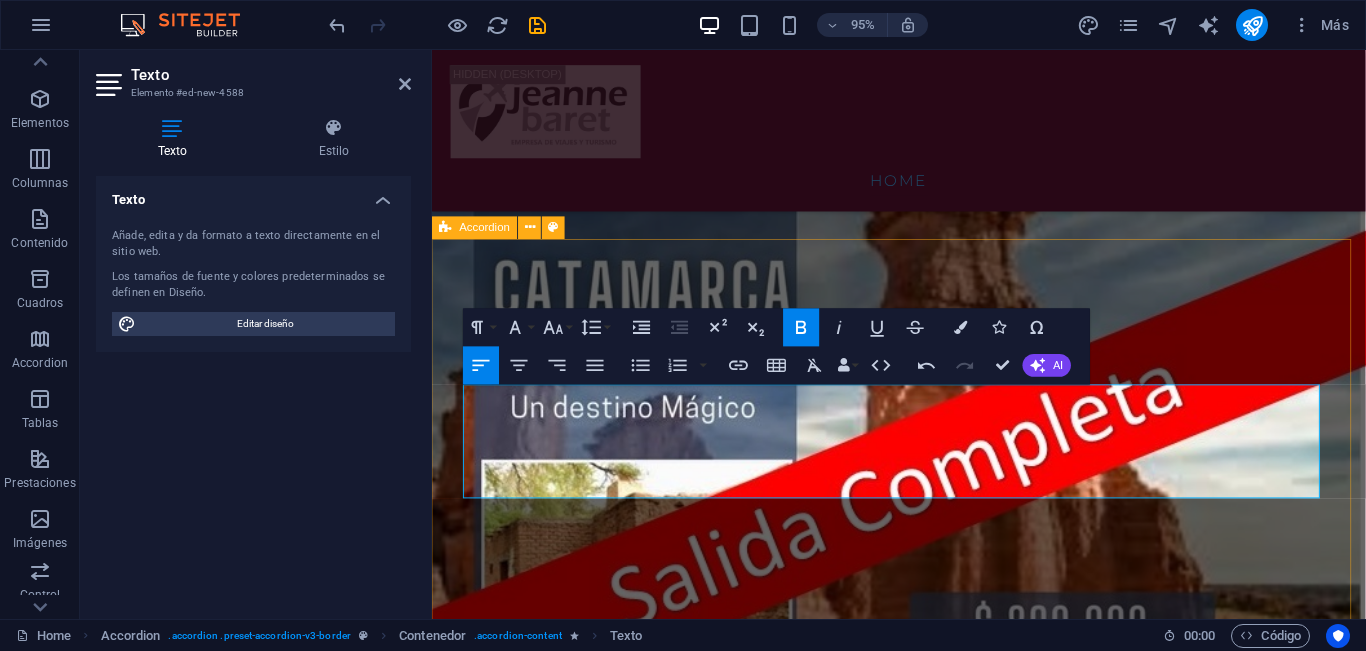 click on "Cómo hago para consultar o reservar? Comunicate con nuestros teléfonos de contacto y te asesoramos para tu reserva ​ Reservas:                 (298) 4224388 Allen:                         (298) 4761176 ventas neuquén: (299) 5501844 Headline Lorem ipsum dolor sit amet, consectetur adipisicing elit. Maiores ipsum repellat minus nihil. Labore, delectus, nam dignissimos ea repudiandae minima voluptatum magni pariatur possimus quia accusamus harum facilis corporis animi nisi. Enim, pariatur, impedit quia repellat harum ipsam laboriosam voluptas dicta illum nisi obcaecati reprehenderit quis placeat recusandae tenetur aperiam. Headline Headline" at bounding box center (923, 15133) 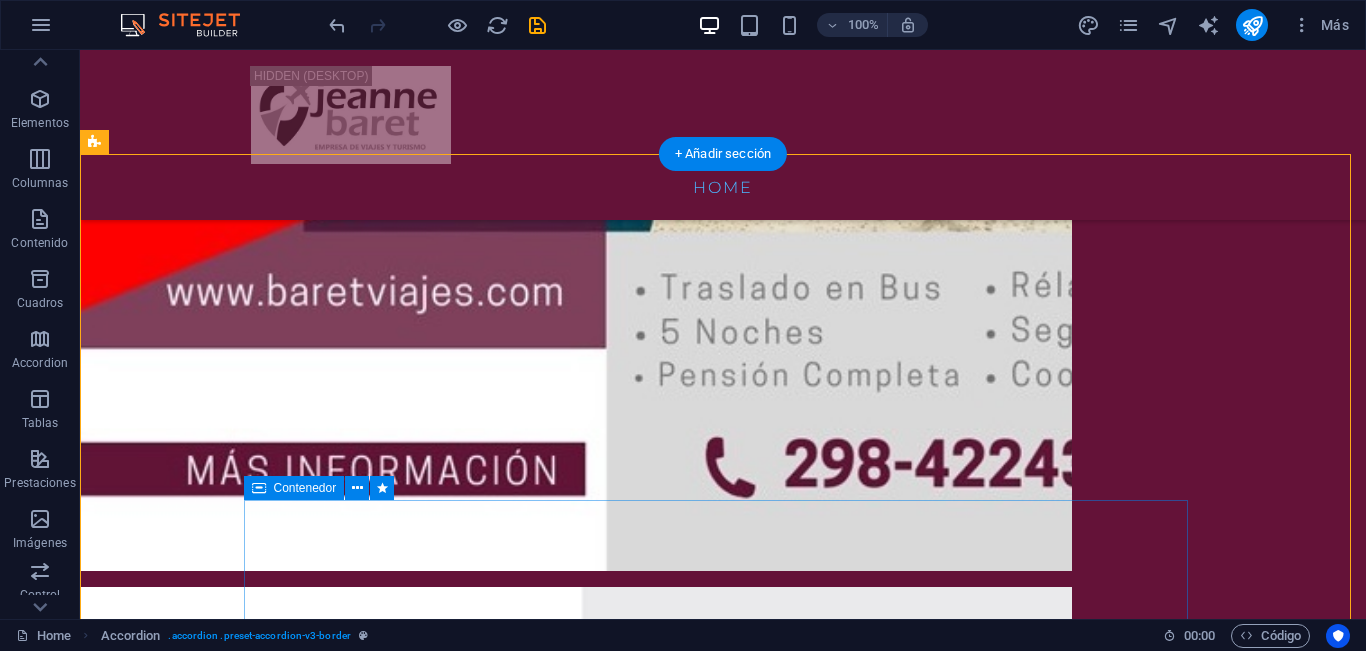 scroll, scrollTop: 4512, scrollLeft: 0, axis: vertical 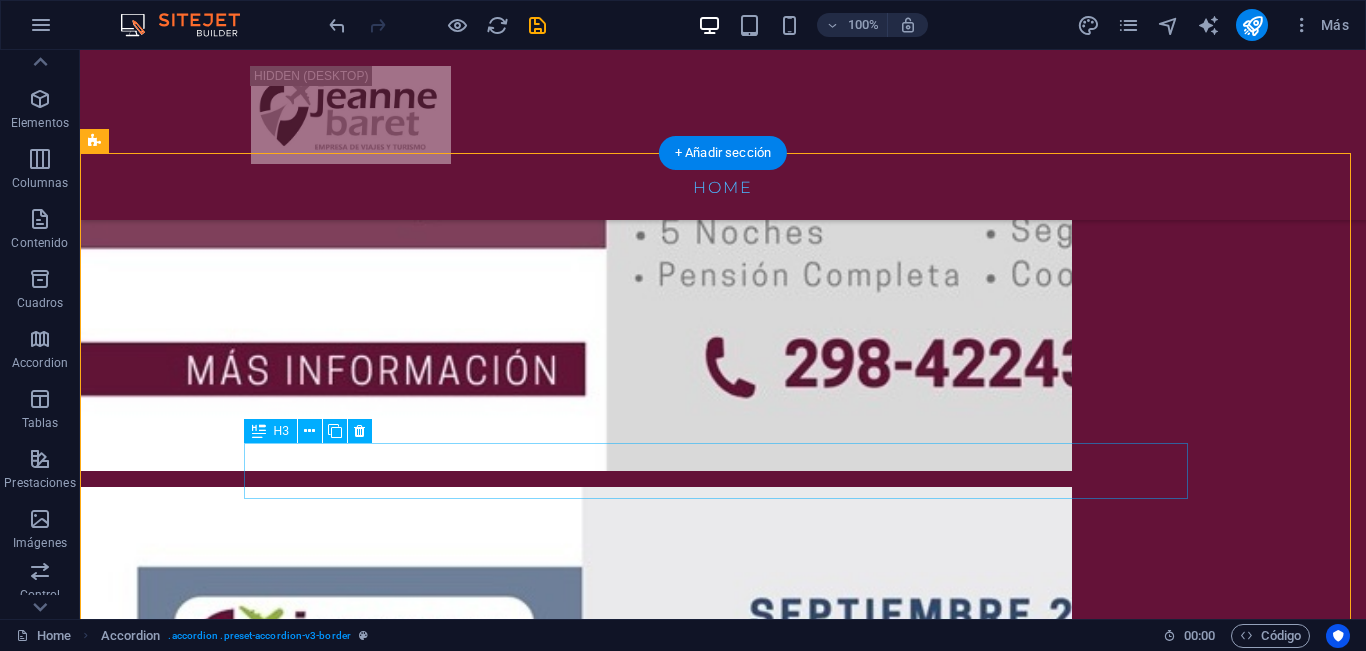 click on "Headline" at bounding box center (568, 19695) 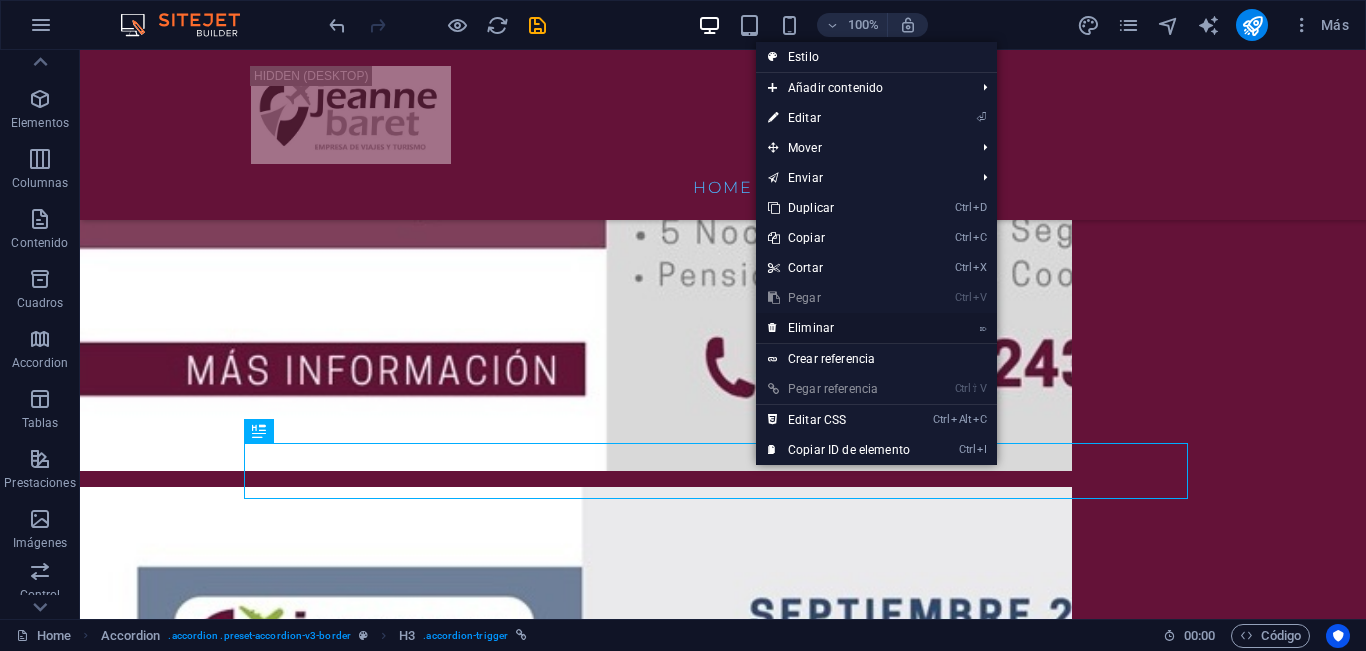 click on "⌦  Eliminar" at bounding box center [839, 328] 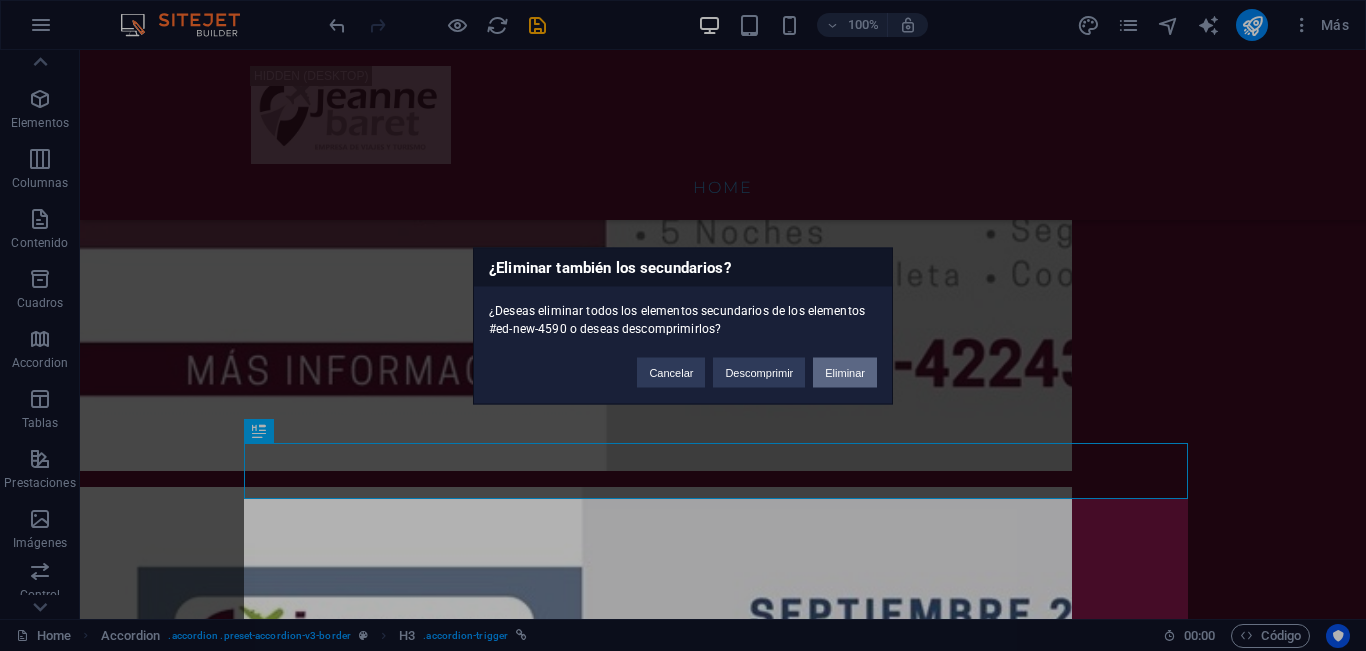 click on "Eliminar" at bounding box center (845, 372) 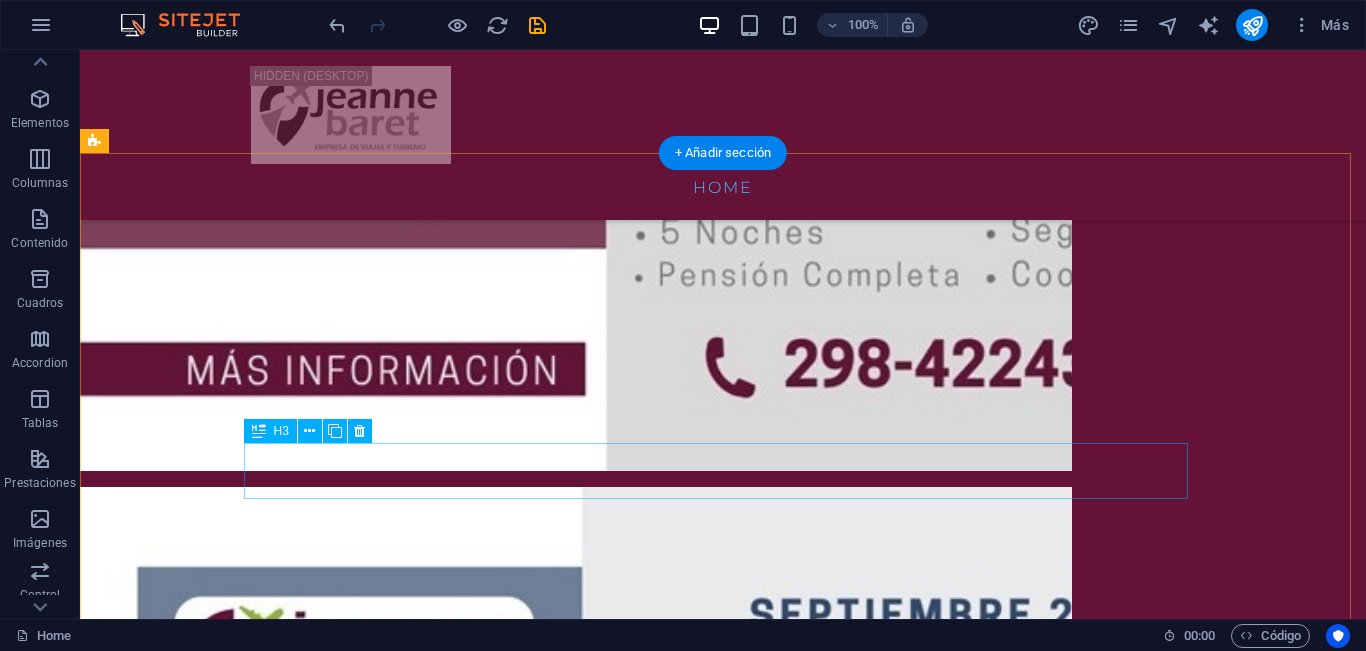 click on "Headline" at bounding box center [568, 19695] 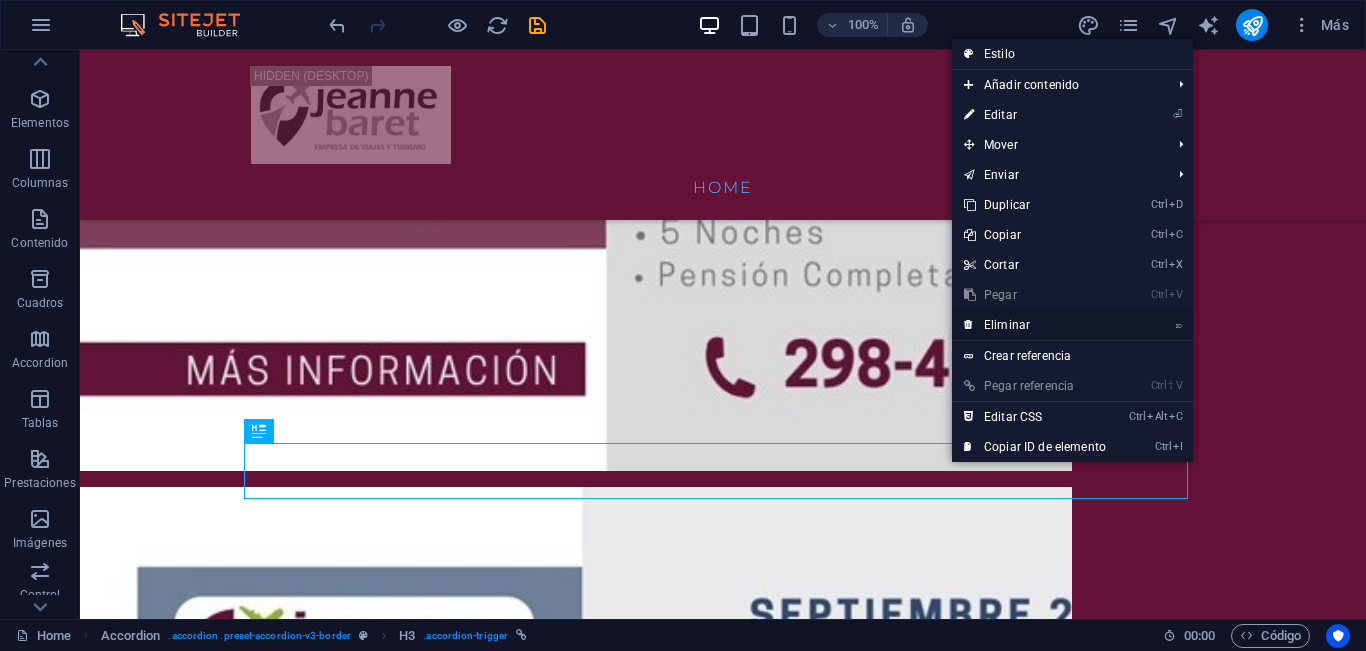 click on "⌦  Eliminar" at bounding box center (1035, 325) 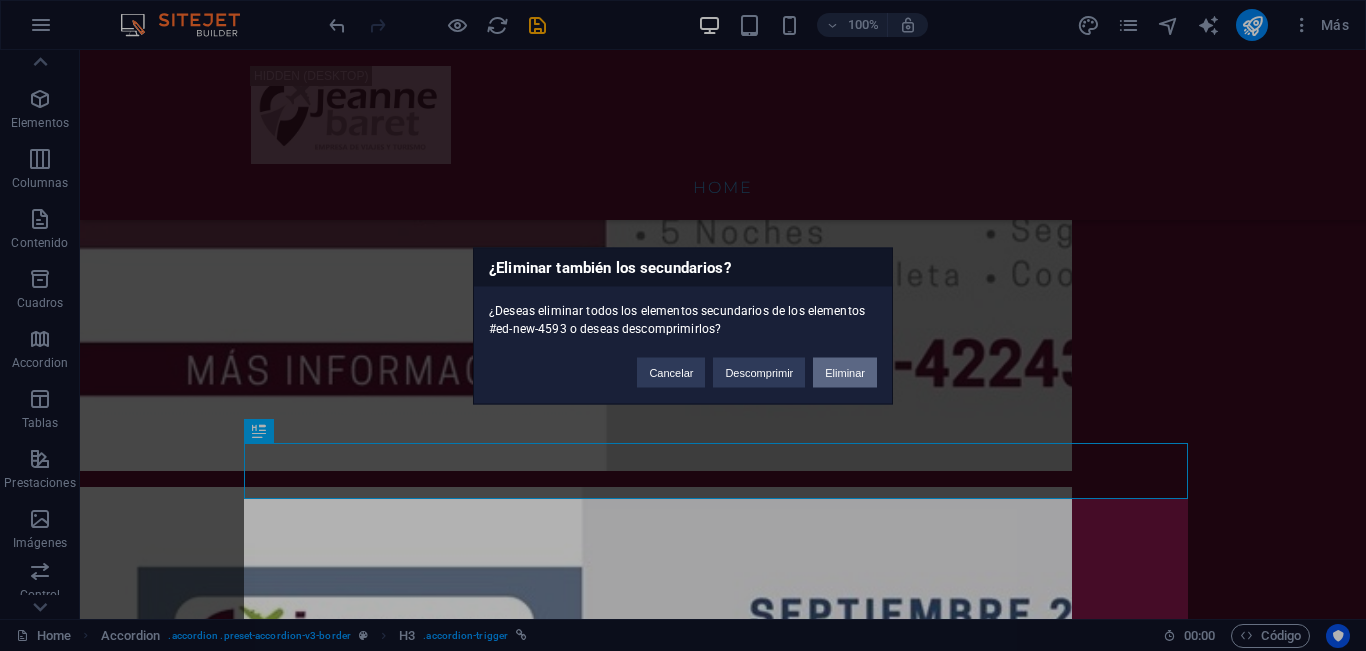 click on "Eliminar" at bounding box center (845, 372) 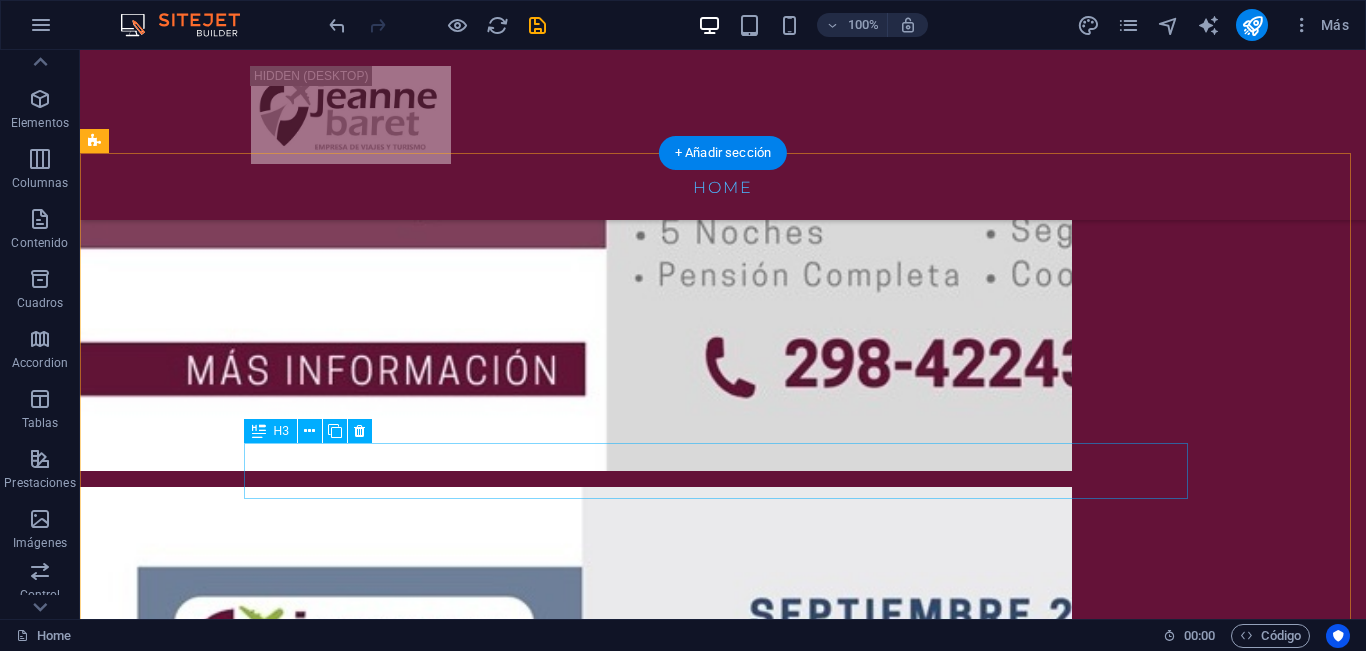 click on "Headline" at bounding box center (568, 19695) 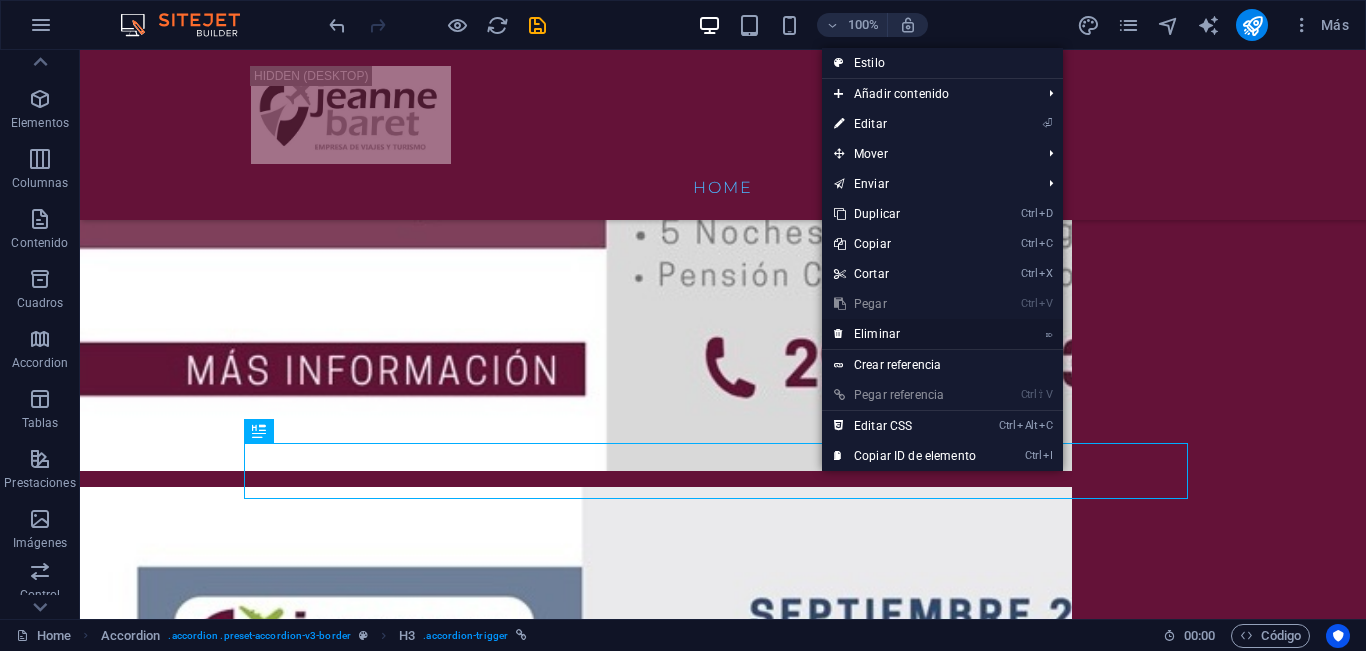 click on "⌦  Eliminar" at bounding box center (905, 334) 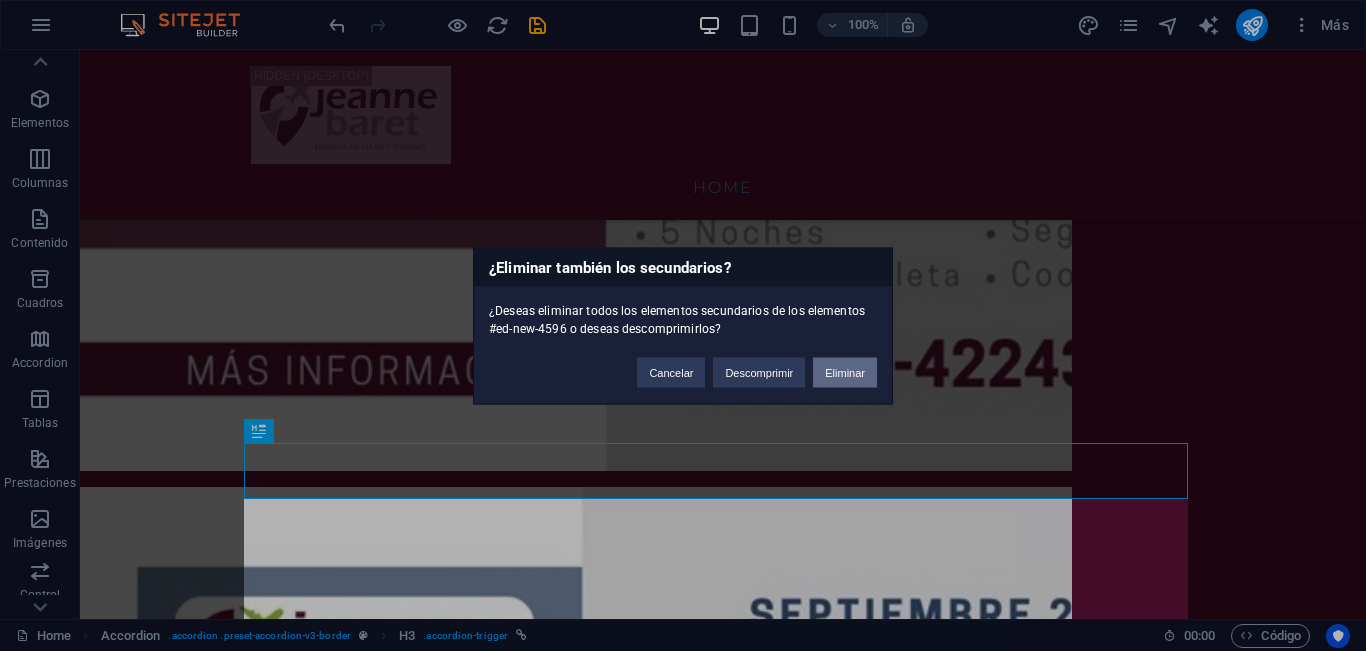 click on "Eliminar" at bounding box center (845, 372) 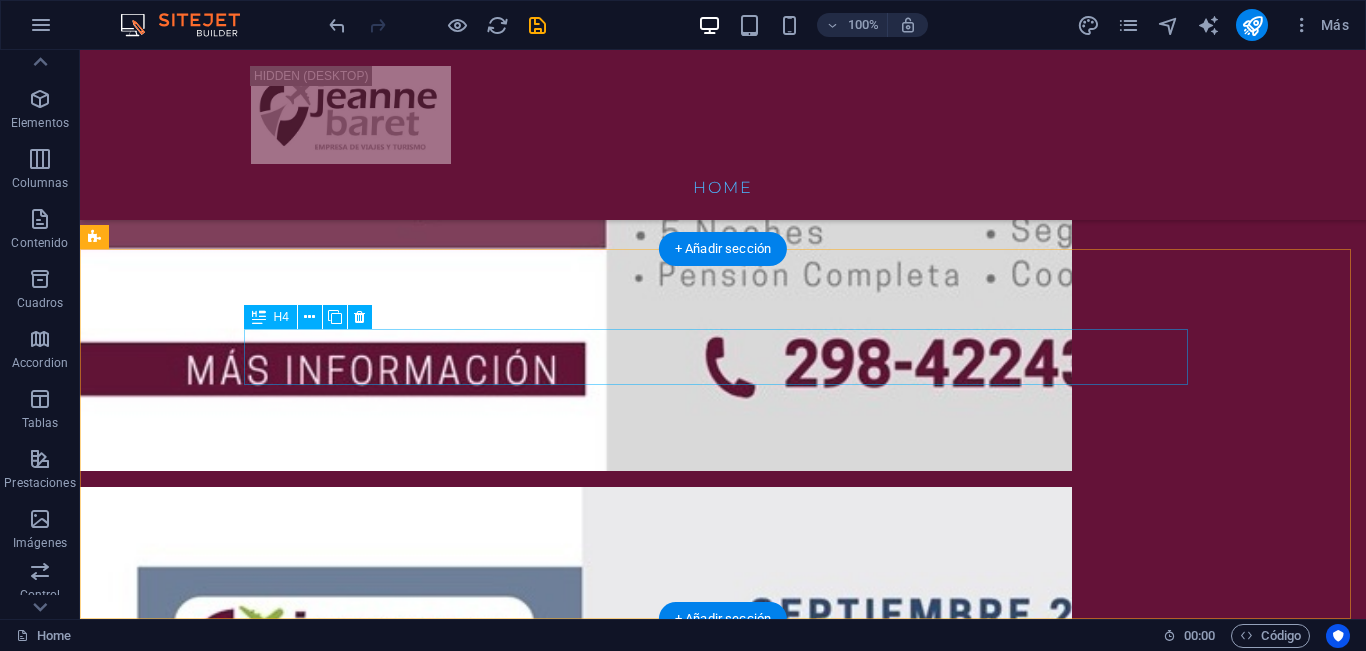 scroll, scrollTop: 4416, scrollLeft: 0, axis: vertical 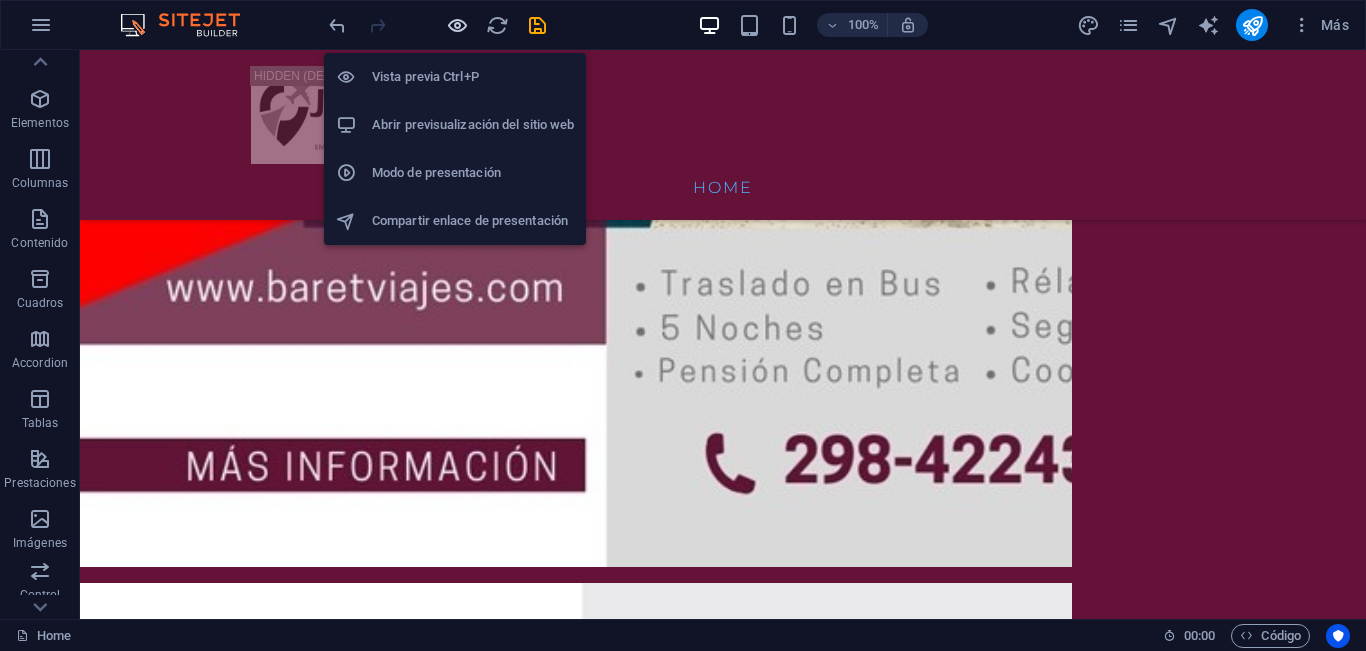 click at bounding box center (457, 25) 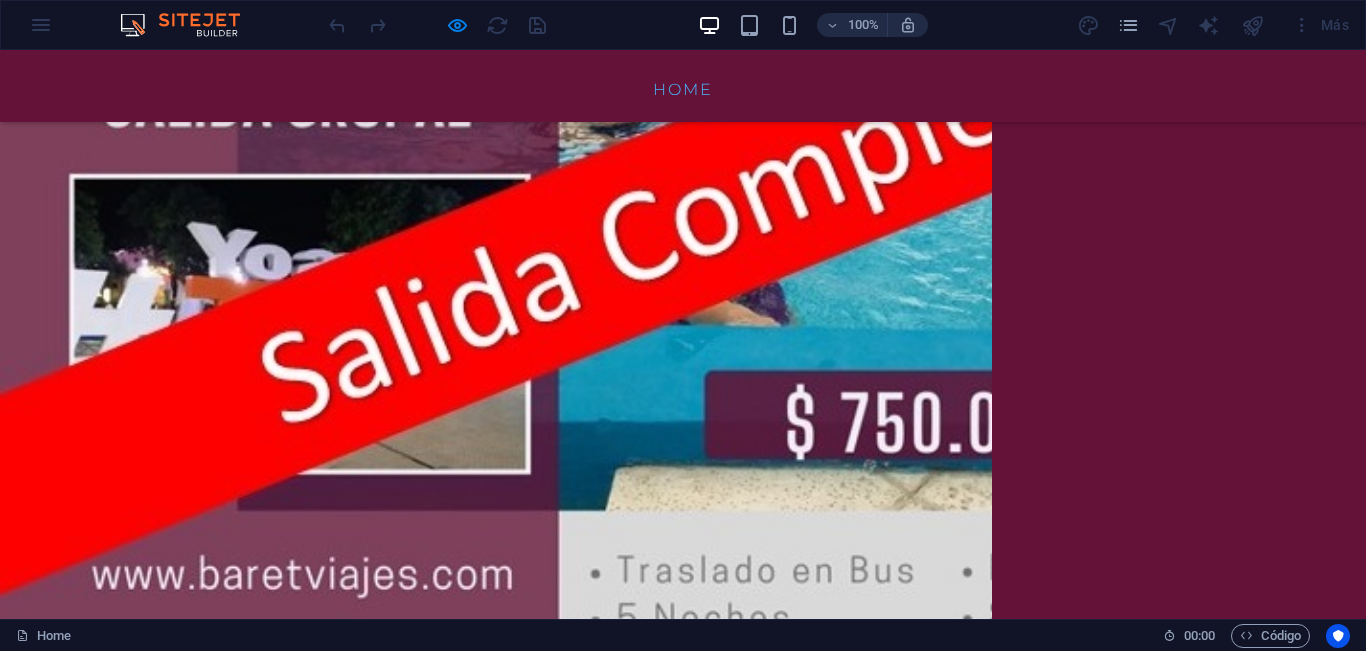 scroll, scrollTop: 4444, scrollLeft: 0, axis: vertical 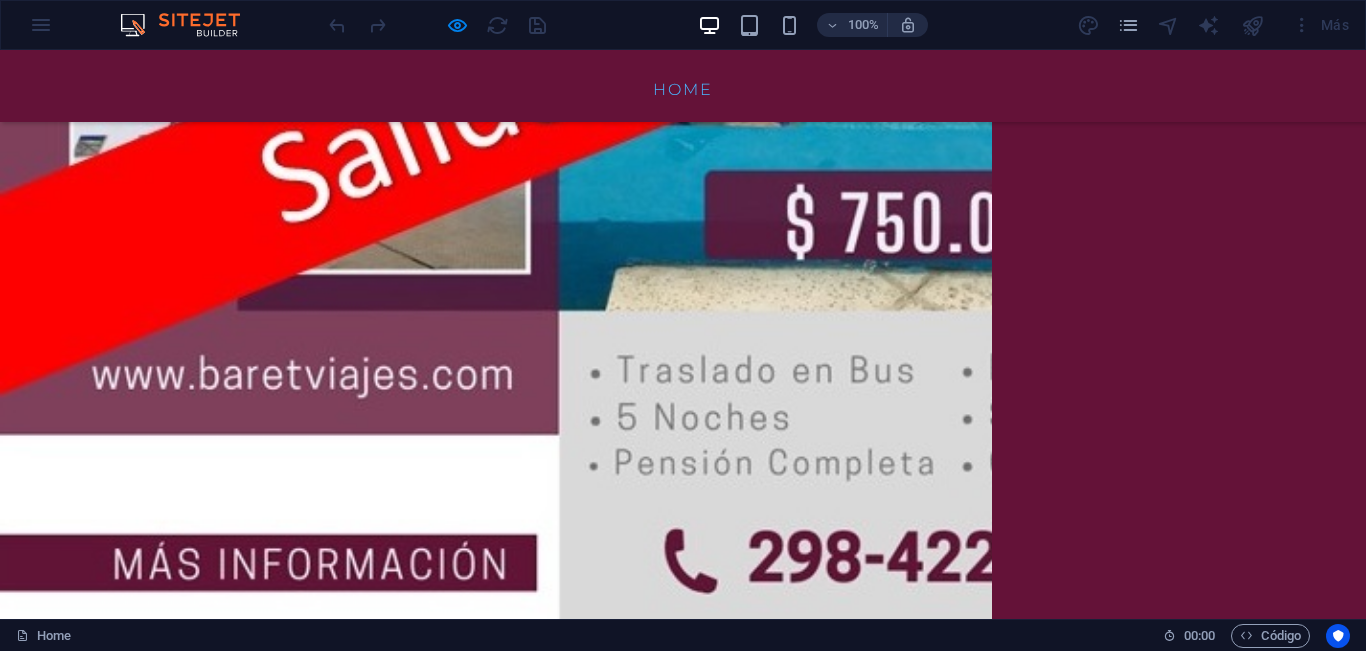 click on "Cómo hago para consultar o reservar?" at bounding box center (488, 20808) 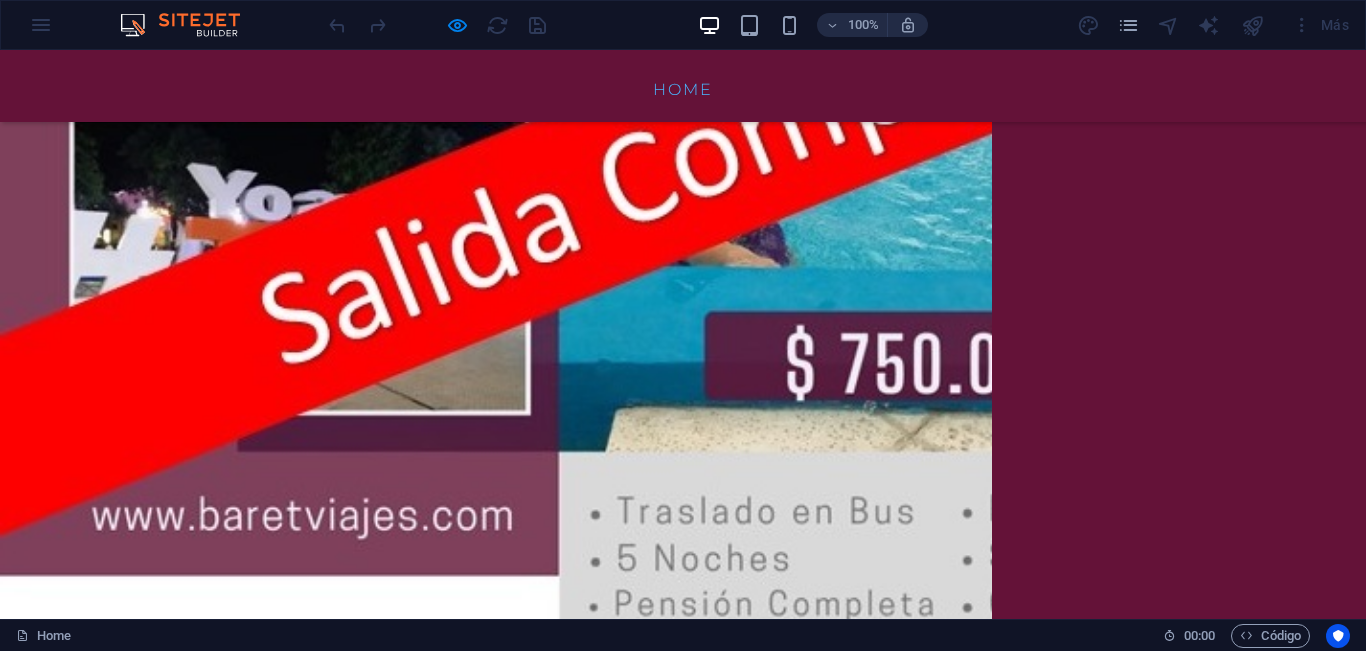 scroll, scrollTop: 4290, scrollLeft: 0, axis: vertical 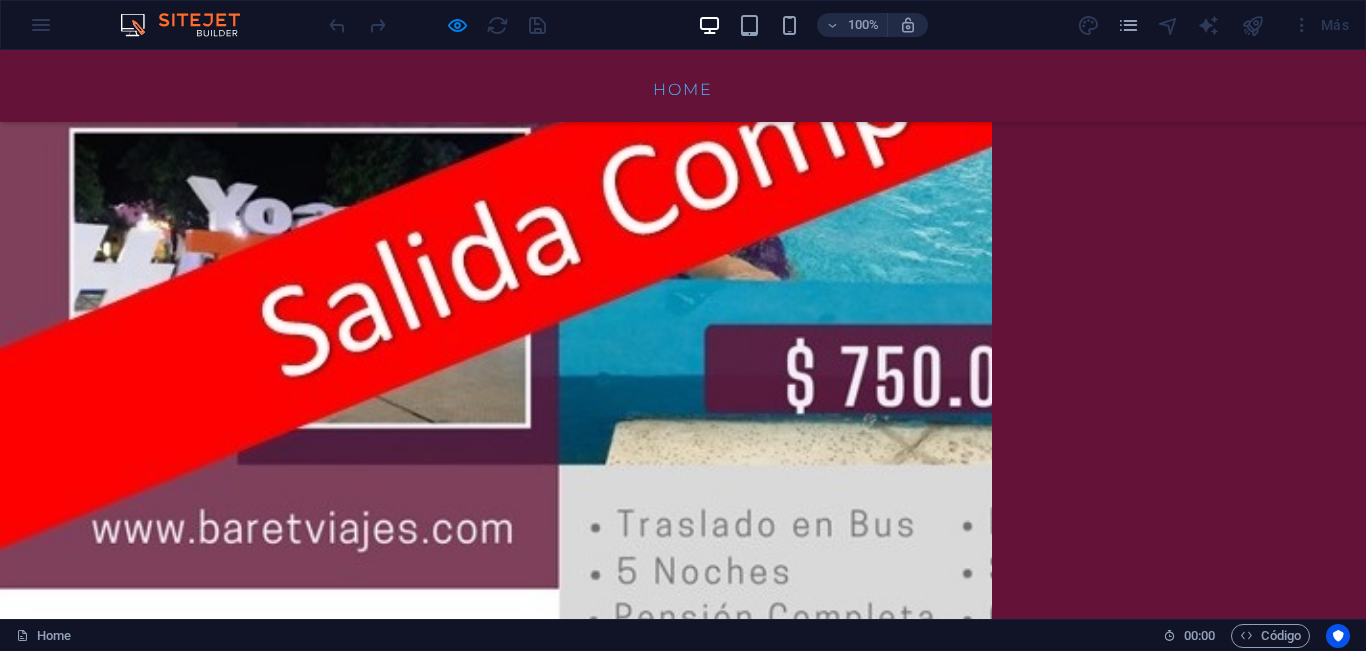 click on "Cómo hago para consultar o reservar?" at bounding box center (488, 20962) 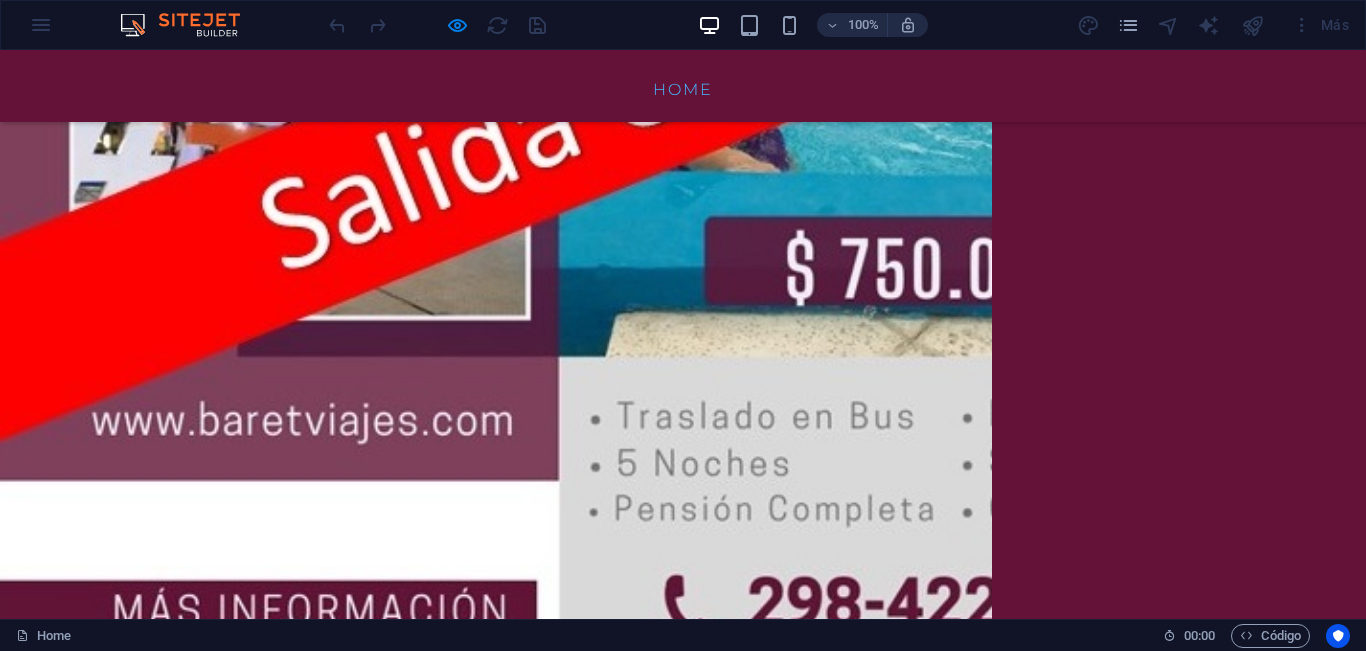 scroll, scrollTop: 4444, scrollLeft: 0, axis: vertical 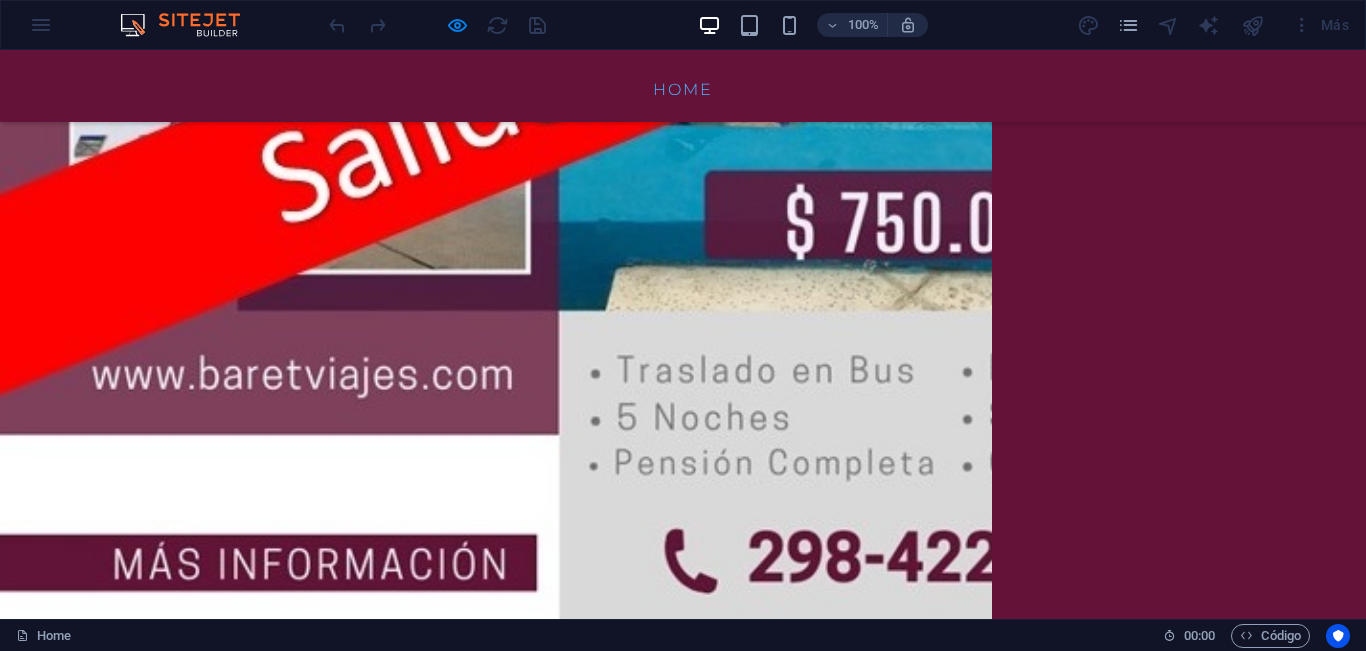 click on "Cómo hago para consultar o reservar?" at bounding box center (488, 20808) 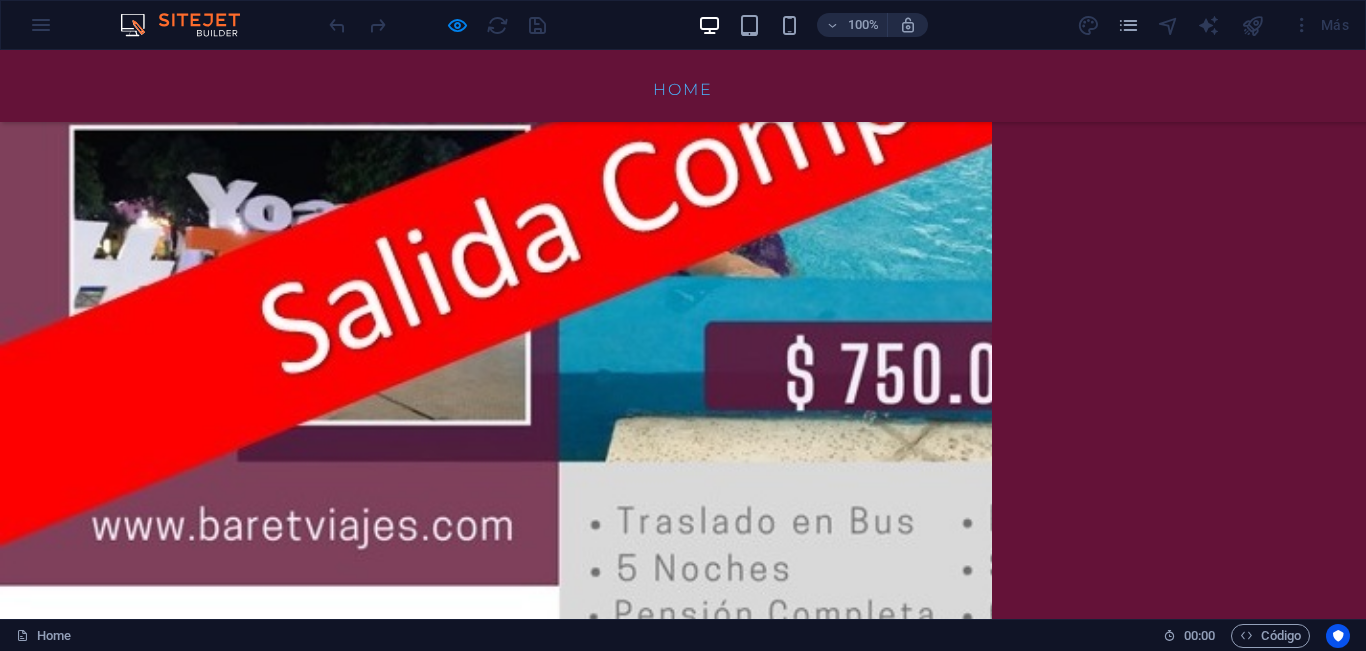 scroll, scrollTop: 4290, scrollLeft: 0, axis: vertical 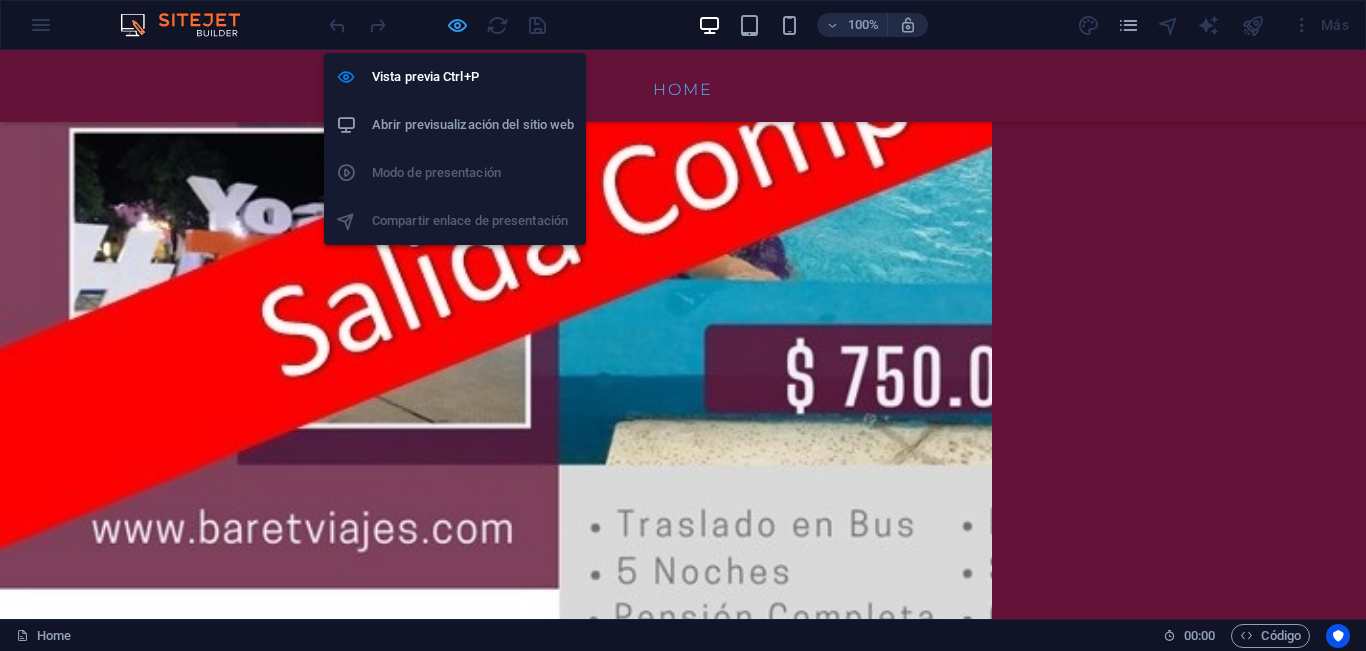 click at bounding box center [457, 25] 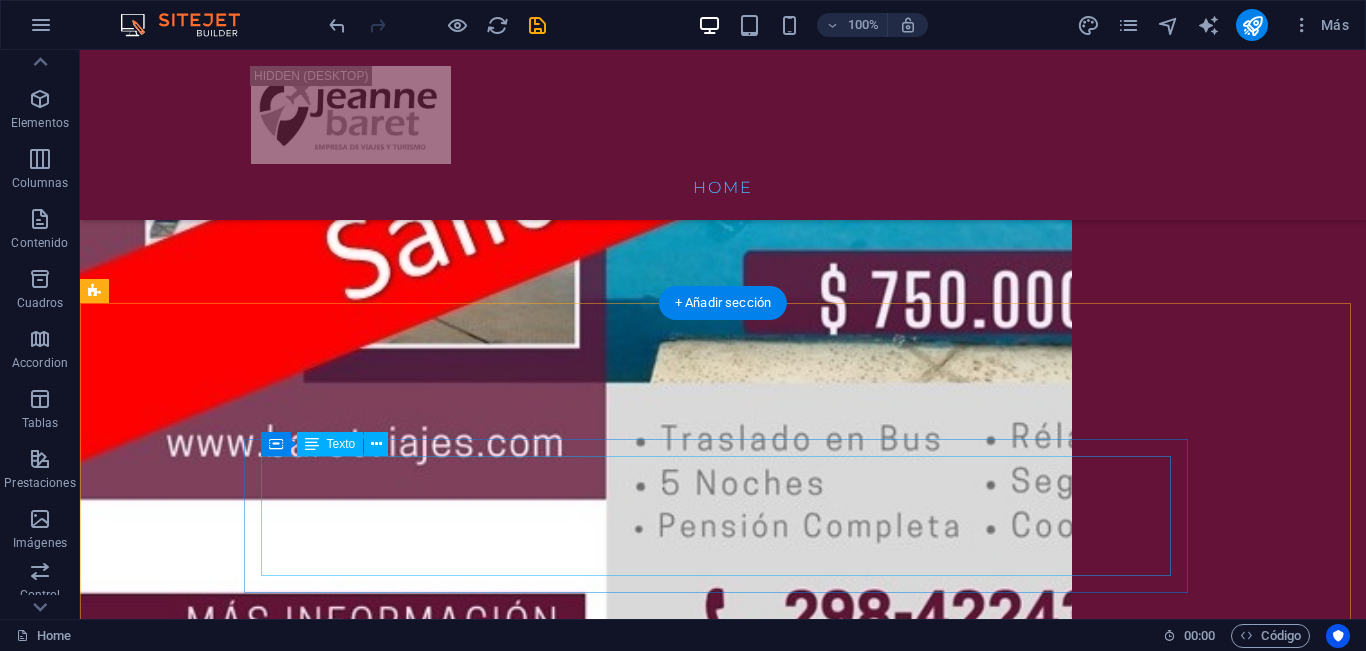 scroll, scrollTop: 4416, scrollLeft: 0, axis: vertical 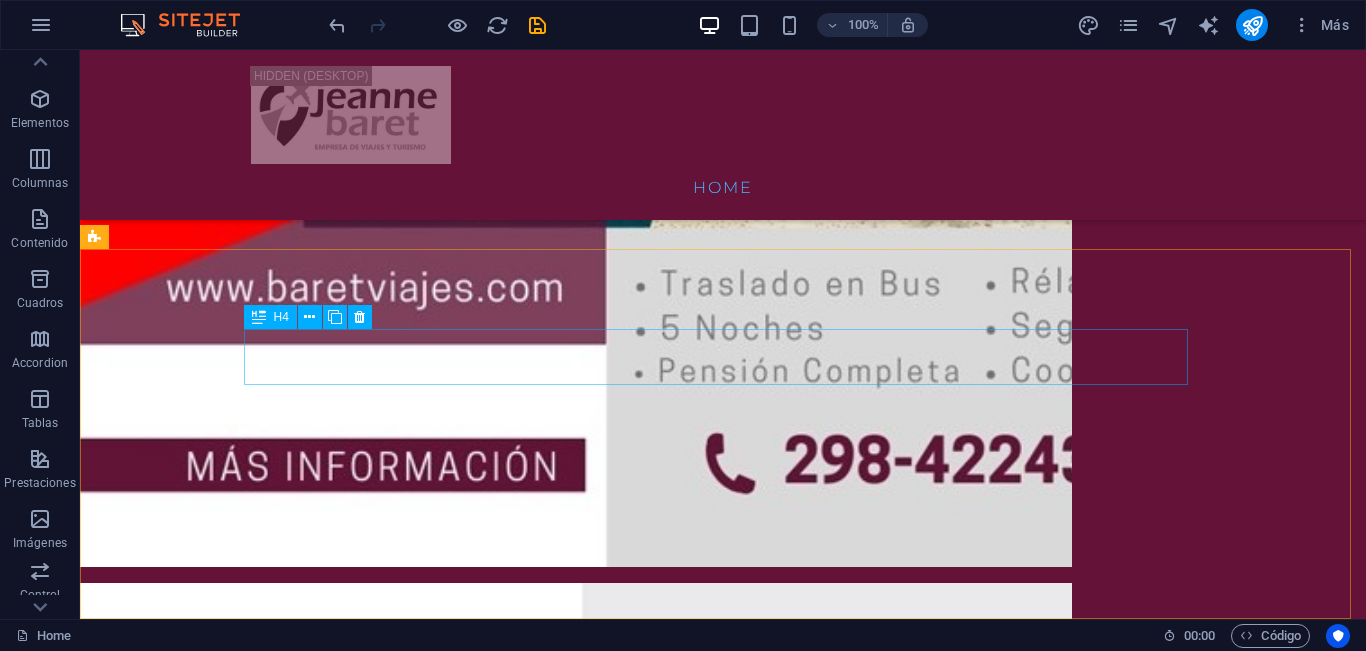 click on "H4" at bounding box center [281, 317] 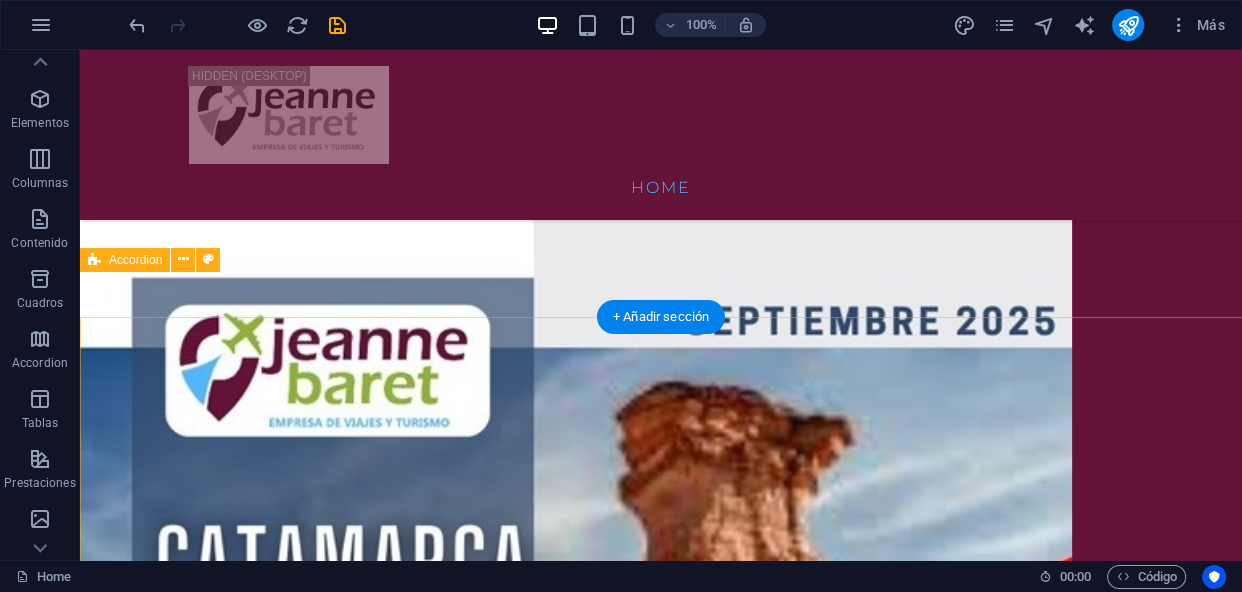 scroll, scrollTop: 4498, scrollLeft: 0, axis: vertical 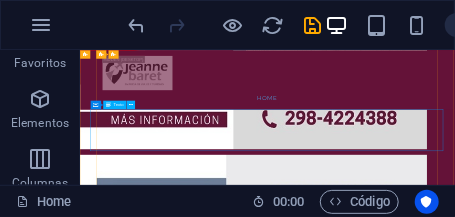click on "Texto" at bounding box center (118, 104) 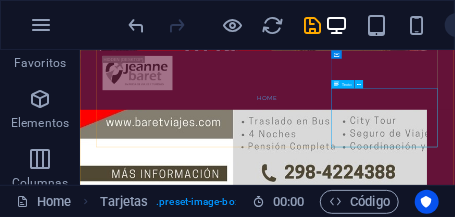 scroll, scrollTop: 2880, scrollLeft: 0, axis: vertical 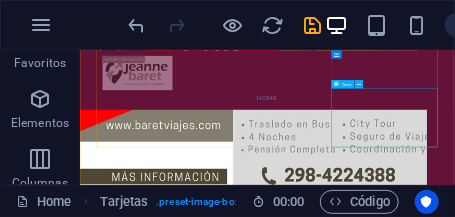 click on "Comunicate con nuestros teléfonos de contacto y te asesoramos para tu reserva Reservas:                 (298) 4224388 Allen:                         (298) 4761176 ventas neuquén: (299) 5501844" at bounding box center (231, 11033) 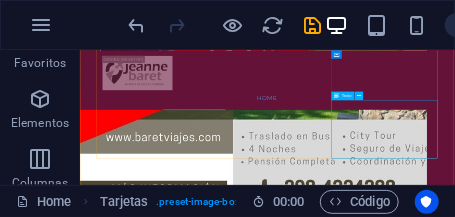 click on "Texto" at bounding box center [347, 95] 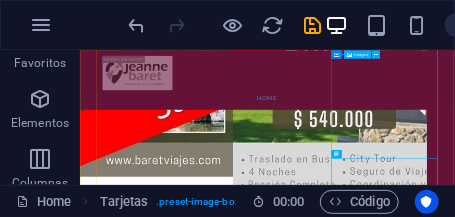 scroll, scrollTop: 2680, scrollLeft: 0, axis: vertical 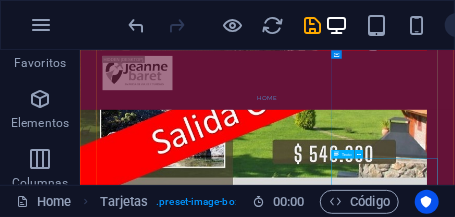 click on "Texto" at bounding box center (347, 154) 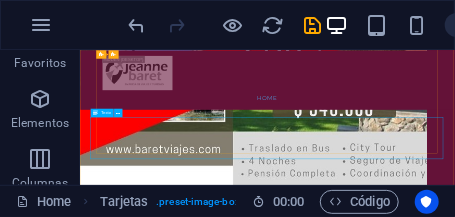 scroll, scrollTop: 2813, scrollLeft: 0, axis: vertical 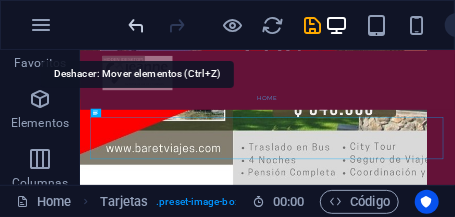 click at bounding box center [137, 25] 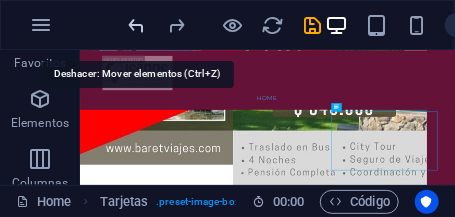 click at bounding box center (137, 25) 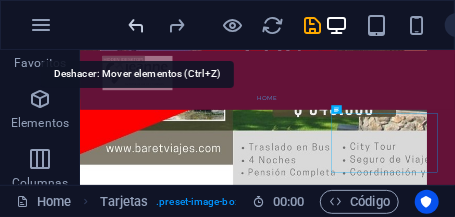 scroll, scrollTop: 2424, scrollLeft: 0, axis: vertical 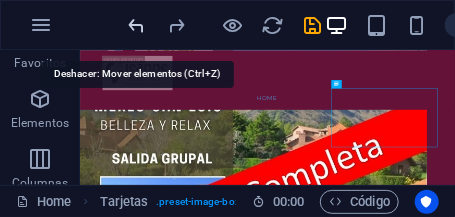 click at bounding box center (137, 25) 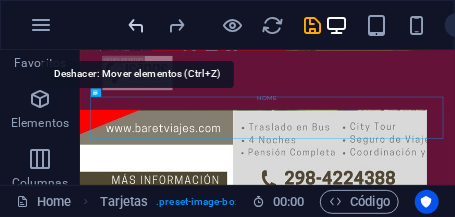 click at bounding box center (137, 25) 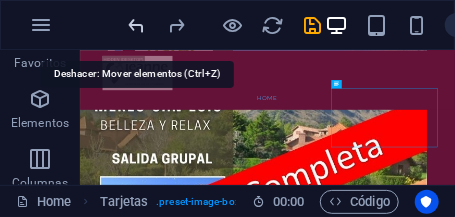 click at bounding box center [137, 25] 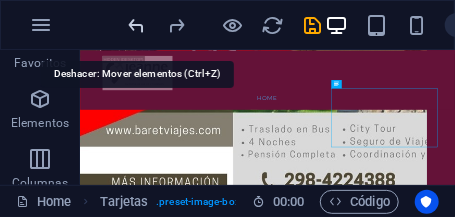 scroll, scrollTop: 2880, scrollLeft: 0, axis: vertical 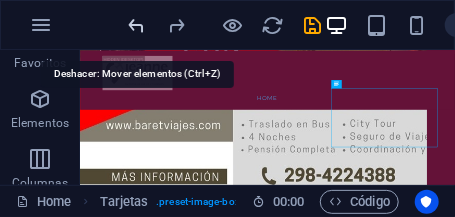 click at bounding box center (137, 25) 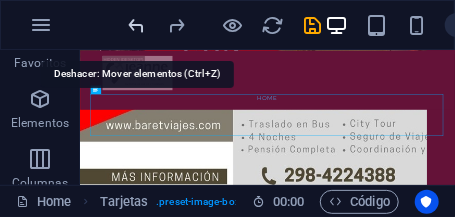 click at bounding box center [137, 25] 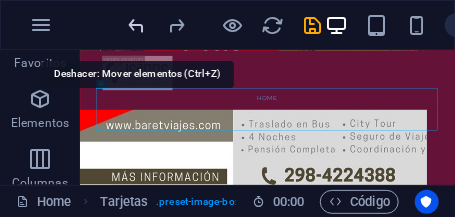 click at bounding box center [137, 25] 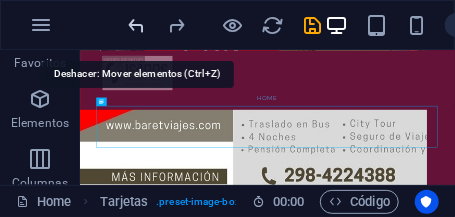 click at bounding box center [137, 25] 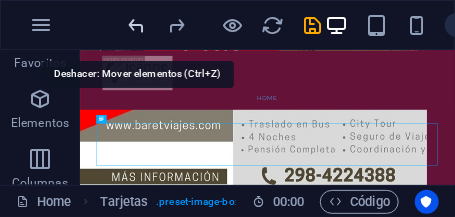 click at bounding box center [137, 25] 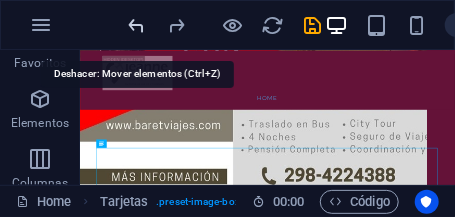 click at bounding box center [137, 25] 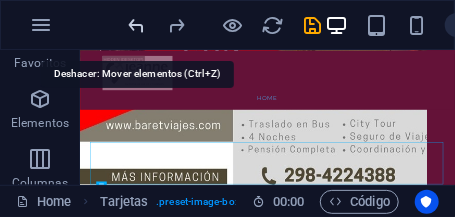 click at bounding box center [137, 25] 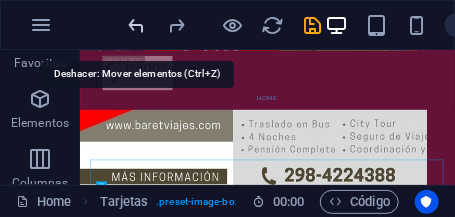 click at bounding box center [137, 25] 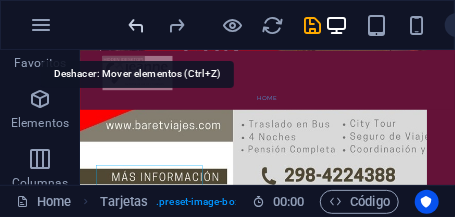 click at bounding box center [137, 25] 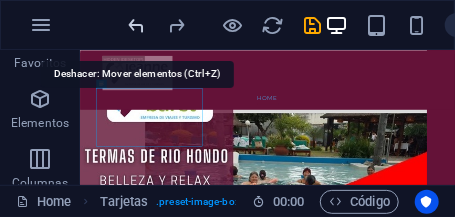 click at bounding box center [137, 25] 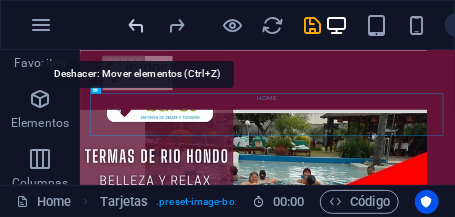 click at bounding box center (137, 25) 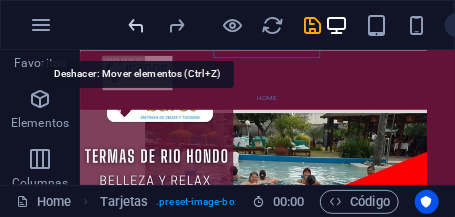 click at bounding box center [137, 25] 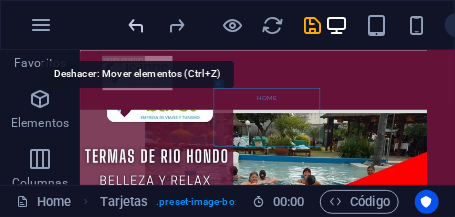 click at bounding box center [137, 25] 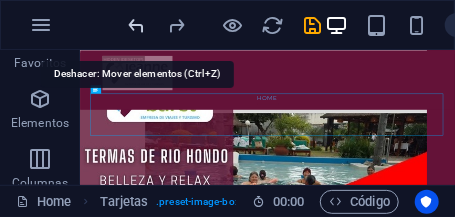 click at bounding box center [137, 25] 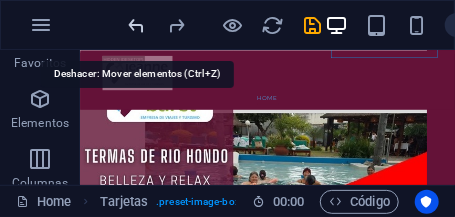 click at bounding box center (137, 25) 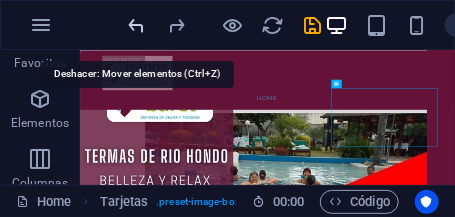 click at bounding box center [137, 25] 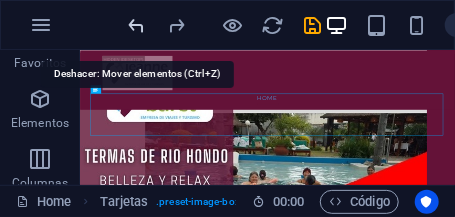 click at bounding box center [137, 25] 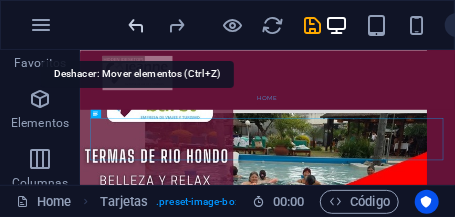 click at bounding box center (137, 25) 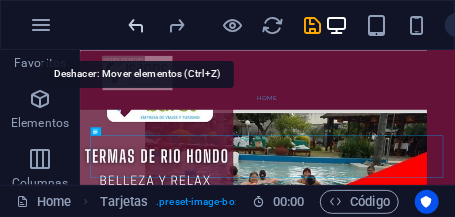 click at bounding box center (137, 25) 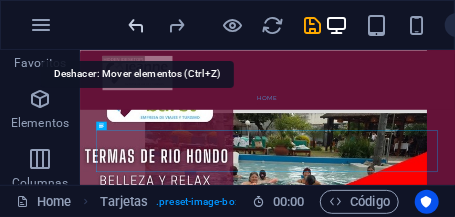 click at bounding box center (137, 25) 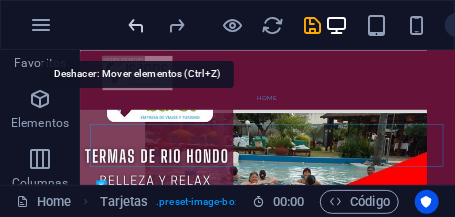 click at bounding box center (137, 25) 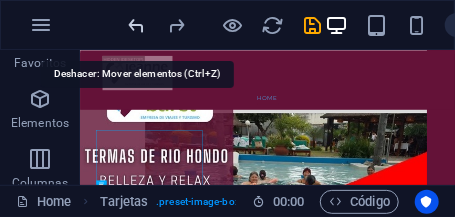 click at bounding box center [137, 25] 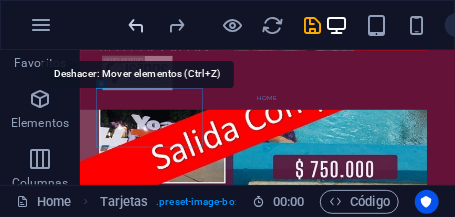click at bounding box center (137, 25) 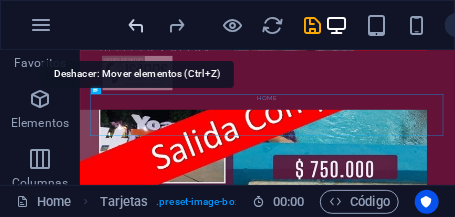 click at bounding box center (137, 25) 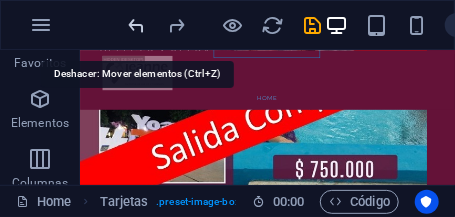 click at bounding box center (137, 25) 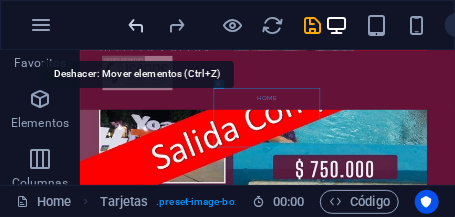 click at bounding box center [137, 25] 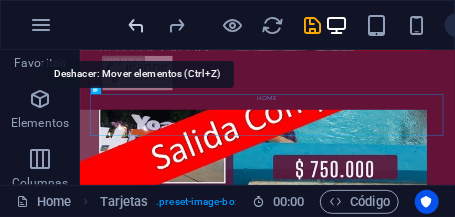 click at bounding box center (137, 25) 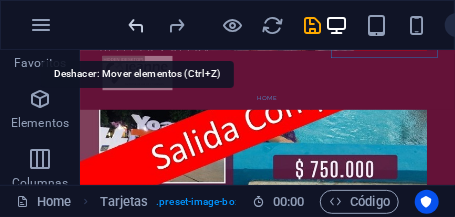 click at bounding box center (137, 25) 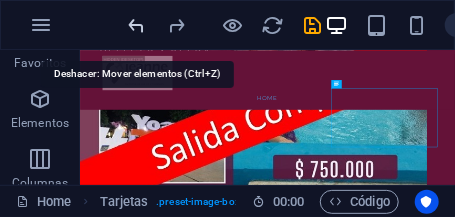 click at bounding box center (137, 25) 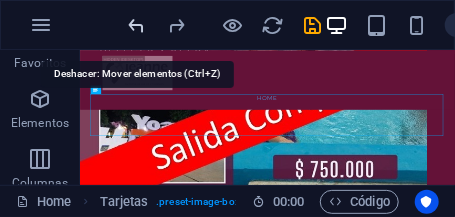 click at bounding box center (137, 25) 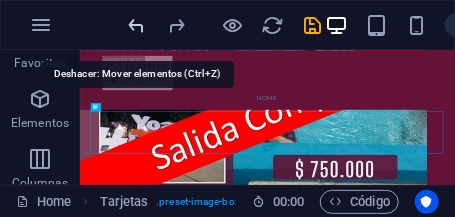 click at bounding box center (137, 25) 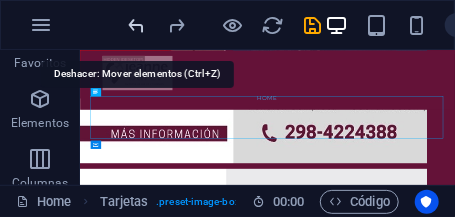 scroll, scrollTop: 4145, scrollLeft: 0, axis: vertical 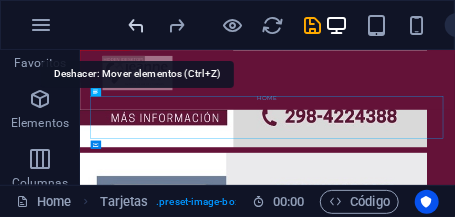 click at bounding box center (137, 25) 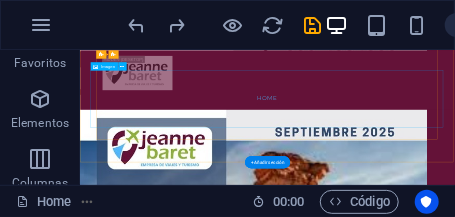 scroll, scrollTop: 4511, scrollLeft: 0, axis: vertical 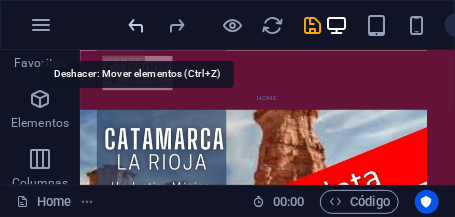 click at bounding box center (137, 25) 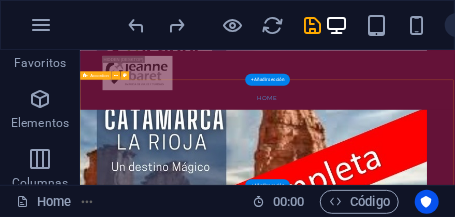 scroll, scrollTop: 4606, scrollLeft: 0, axis: vertical 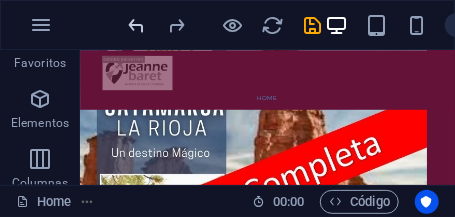 click at bounding box center (137, 25) 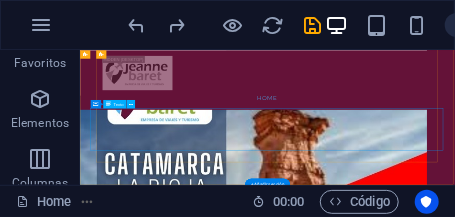 scroll, scrollTop: 4306, scrollLeft: 0, axis: vertical 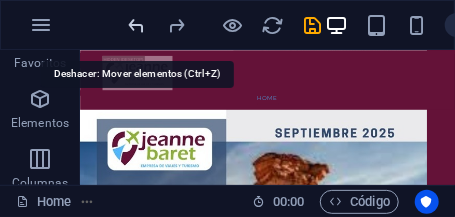 click at bounding box center (137, 25) 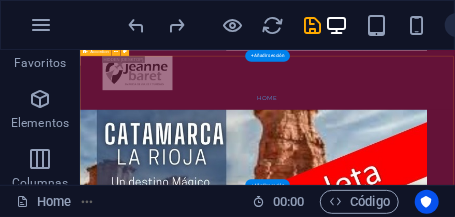 scroll, scrollTop: 4424, scrollLeft: 0, axis: vertical 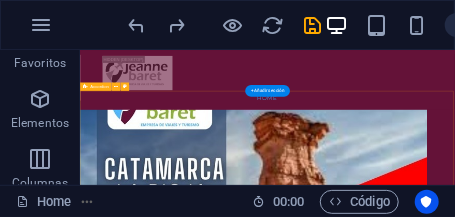 click on "Cómo hago para consultar o reservar? Comunicate con nuestros teléfonos de contacto y te asesoramos para tu reserva Reservas:                 (298) 4224388 Allen:                         (298) 4761176 ventas neuquén: (299) 5501844" at bounding box center (614, 16116) 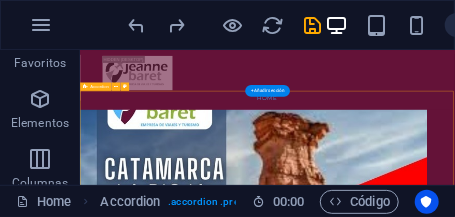 click on "Cómo hago para consultar o reservar? Comunicate con nuestros teléfonos de contacto y te asesoramos para tu reserva Reservas:                 (298) 4224388 Allen:                         (298) 4761176 ventas neuquén: (299) 5501844" at bounding box center (614, 16116) 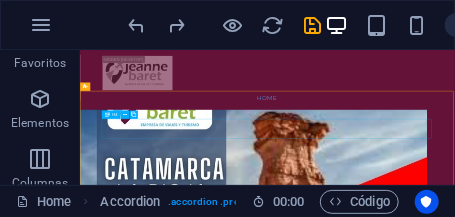 click on "H4" at bounding box center [114, 114] 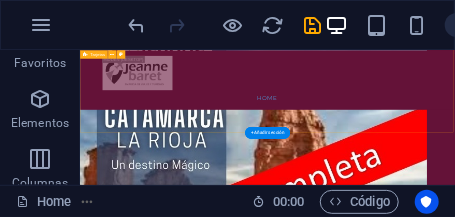 scroll, scrollTop: 4441, scrollLeft: 0, axis: vertical 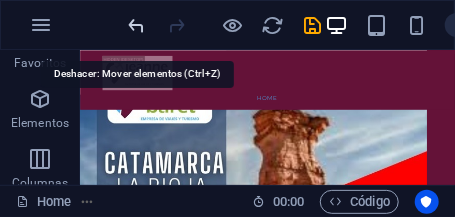 click at bounding box center [137, 25] 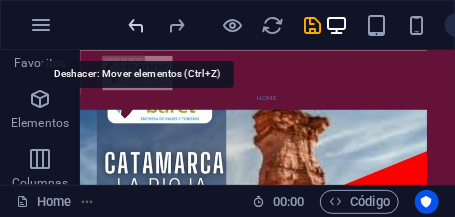 scroll, scrollTop: 4291, scrollLeft: 0, axis: vertical 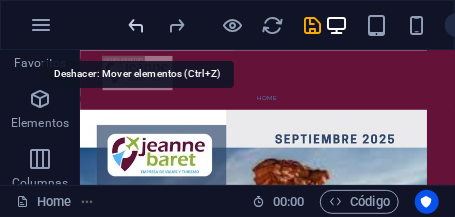 click at bounding box center (137, 25) 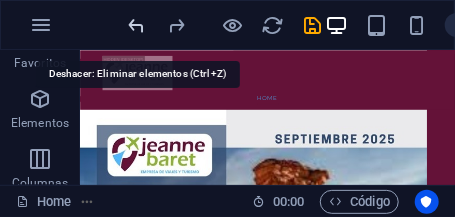 click at bounding box center [137, 25] 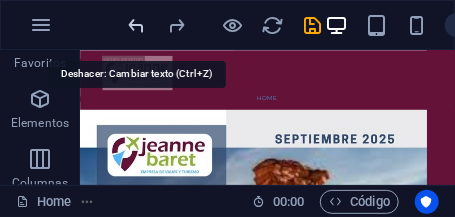 click at bounding box center [137, 25] 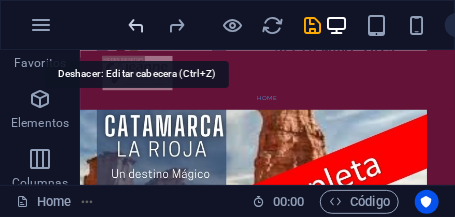 scroll, scrollTop: 4560, scrollLeft: 0, axis: vertical 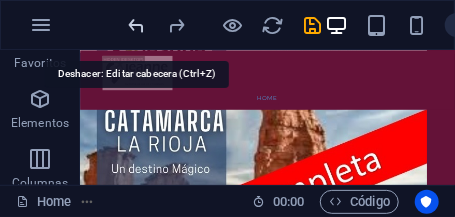 click at bounding box center (137, 25) 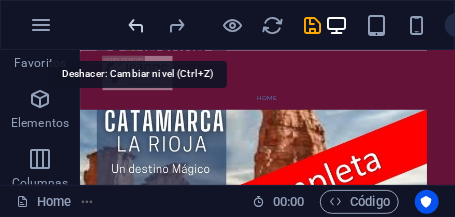 click at bounding box center (137, 25) 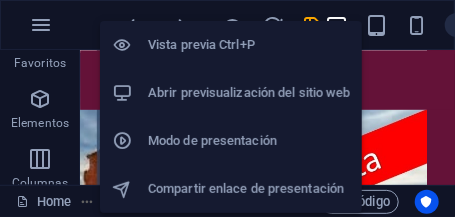 click on "Vista previa Ctrl+P" at bounding box center (231, 45) 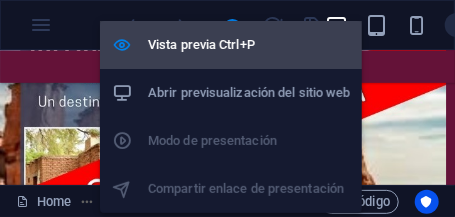 scroll, scrollTop: 4536, scrollLeft: 0, axis: vertical 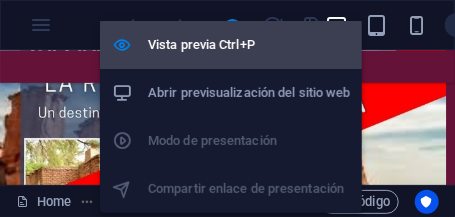 click on "Vista previa Ctrl+P" at bounding box center (249, 45) 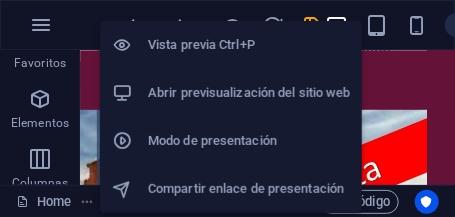 scroll, scrollTop: 4558, scrollLeft: 0, axis: vertical 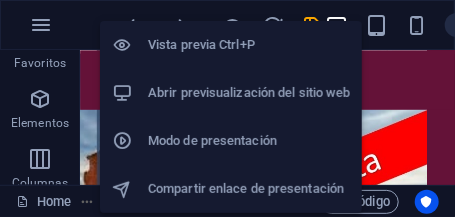 click on "Vista previa Ctrl+P" at bounding box center [231, 45] 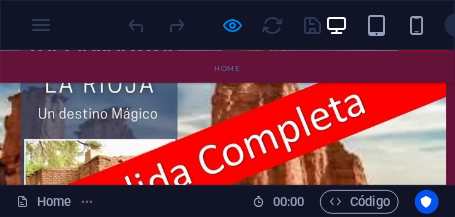 scroll, scrollTop: 4401, scrollLeft: 0, axis: vertical 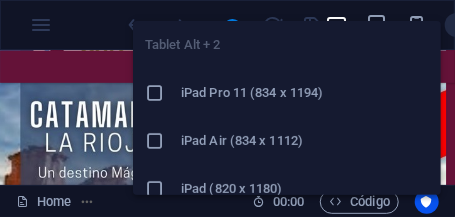 click on "Tablet Alt + 2 iPad Pro 11 (834 x 1194) iPad Air (834 x 1112) iPad (820 x 1180) iPad 10.2 (810 x 1080) iPad Mini (768 x 1024) Galaxy Tab S9/S9+/S10/S10+ (800 x 1280) Galaxy Tab A9+ (800 x 1280) Google Pixel Tablet (800 x 1280) OnePlus Pad 2 (900 x 1400) Xiaomi Pad 6 (900 x 1400) Huawei MatePad Pro 13.2 (900 x 1400) Huawei MatePad mini (600 x 1024) Fire HD 10 (800 x 1280) Fire HD 8 (600 x 1024)" at bounding box center (287, 100) 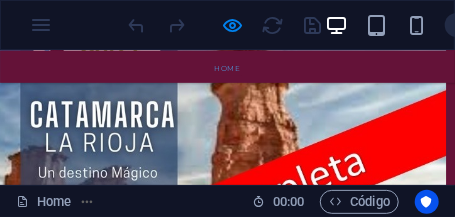 drag, startPoint x: 112, startPoint y: 47, endPoint x: 18, endPoint y: 49, distance: 94.02127 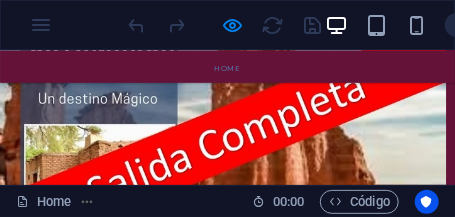 scroll, scrollTop: 4747, scrollLeft: 0, axis: vertical 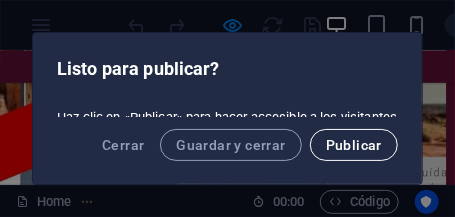 click on "Publicar" at bounding box center [354, 145] 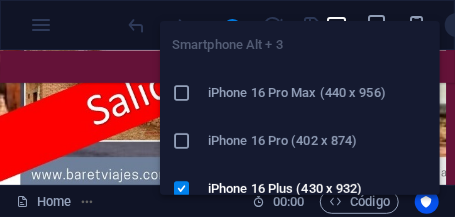 click on "Smartphone Alt + 3 iPhone 16 Pro Max (440 x 956) iPhone 16 Pro (402 x 874) iPhone 16 Plus (430 x 932) iPhone 16 (393 x 852) iPhone 15 Pro Max (430 x 932) iPhone 15/15 Pro (393 x 852) iPhone 14 Pro Max (430 x 932) iPhone 14 Pro (393 x 852) iPhone 14 Plus (428 x 926) iPhone 14 (390 x 844) iPhone 13 Pro Max (428 x 926) iPhone 13/13 Pro (390 x 844) iPhone 13 Mini (375 x 812) iPhone SE (2nd gen) (375 x 667) Galaxy S22/S23/S24 Ultra (384 x 824) Galaxy S22/S23/S24 Plus (384 x 832) Galaxy S22/S23/S24 (360 x 780) Galaxy S21 Ultra/Plus (384 x 854) Galaxy S21 (360 x 800) Galaxy S20 FE (412 x 914) Galaxy A32 (412 x 915) Pixel 9 Pro XL (428 x 926) Pixel 9/9 Pro (412 x 915) Pixel 8/8 Pro (412 x 732) Pixel 7/7 Pro (412 x 915) Pixel 6/6 Pro (412 x 915) Huawei P60 Pro (412 x 915) Huawei Mate 50 Pro (412 x 932) Huawei P50 Pro (412 x 915) Xiaomi 13 Pro (412 x 915) Xiaomi 12 Pro (412 x 915) Xiaomi Redmi Note 12 Pro (412 x 915)" at bounding box center (300, 100) 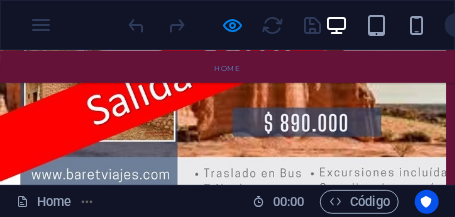 click at bounding box center [225, 25] 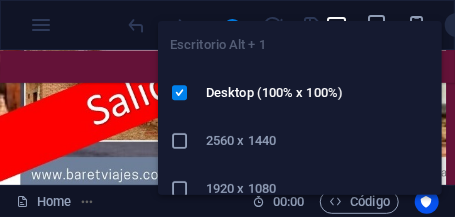 click on "Escritorio Alt + 1 Desktop (100% x 100%) 2560 x 1440 1920 x 1080 1680 x 1050 1600 x 900 1536 x 864 1440 × 900 1366 x 768 1280 x 800 1280 x 720 iPad Pro 12.9/13 (1024 x 1366) Galaxy Tab S9/S10 Ultra (1024 x 1366)" at bounding box center [300, 333] 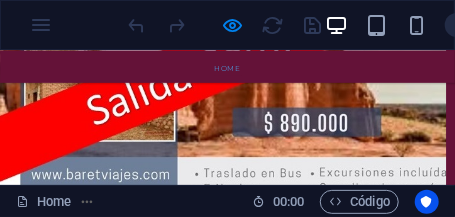 click on "45% Más" at bounding box center (227, 25) 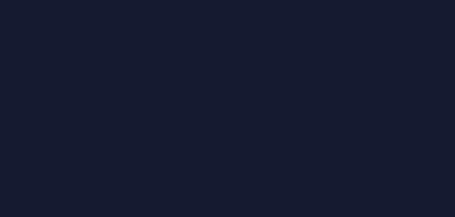 scroll, scrollTop: 0, scrollLeft: 0, axis: both 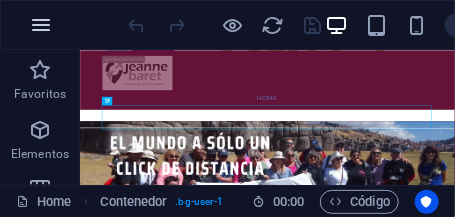click at bounding box center [41, 25] 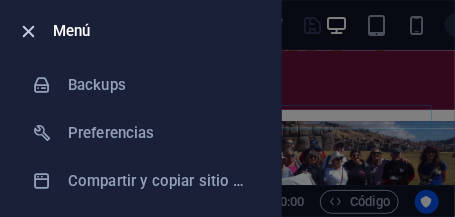 click at bounding box center (29, 31) 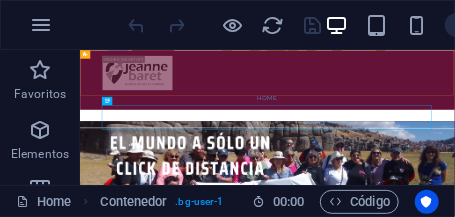 type 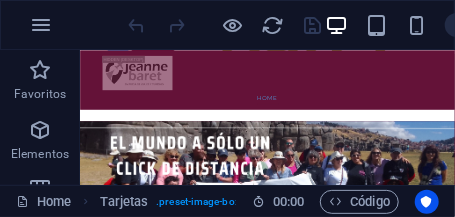 drag, startPoint x: 235, startPoint y: 10, endPoint x: 109, endPoint y: 9, distance: 126.00397 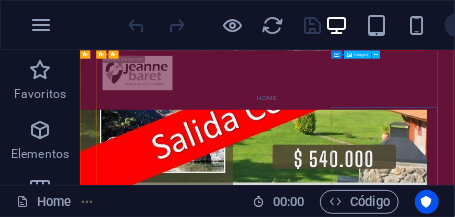 scroll, scrollTop: 3833, scrollLeft: 0, axis: vertical 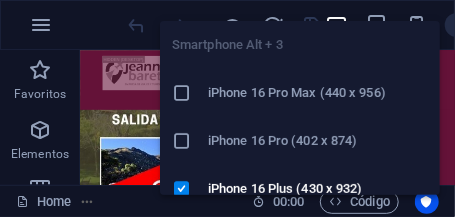 click on "Smartphone Alt + 3 iPhone 16 Pro Max (440 x 956) iPhone 16 Pro (402 x 874) iPhone 16 Plus (430 x 932) iPhone 16 (393 x 852) iPhone 15 Pro Max (430 x 932) iPhone 15/15 Pro (393 x 852) iPhone 14 Pro Max (430 x 932) iPhone 14 Pro (393 x 852) iPhone 14 Plus (428 x 926) iPhone 14 (390 x 844) iPhone 13 Pro Max (428 x 926) iPhone 13/13 Pro (390 x 844) iPhone 13 Mini (375 x 812) iPhone SE (2nd gen) (375 x 667) Galaxy S22/S23/S24 Ultra (384 x 824) Galaxy S22/S23/S24 Plus (384 x 832) Galaxy S22/S23/S24 (360 x 780) Galaxy S21 Ultra/Plus (384 x 854) Galaxy S21 (360 x 800) Galaxy S20 FE (412 x 914) Galaxy A32 (412 x 915) Pixel 9 Pro XL (428 x 926) Pixel 9/9 Pro (412 x 915) Pixel 8/8 Pro (412 x 732) Pixel 7/7 Pro (412 x 915) Pixel 6/6 Pro (412 x 915) Huawei P60 Pro (412 x 915) Huawei Mate 50 Pro (412 x 932) Huawei P50 Pro (412 x 915) Xiaomi 13 Pro (412 x 915) Xiaomi 12 Pro (412 x 915) Xiaomi Redmi Note 12 Pro (412 x 915)" at bounding box center [300, 813] 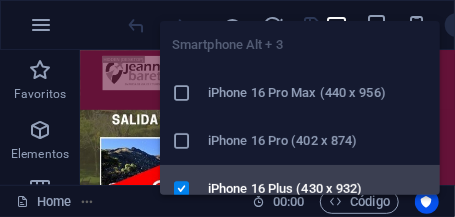 click on "iPhone 16 Plus (430 x 932)" at bounding box center [318, 189] 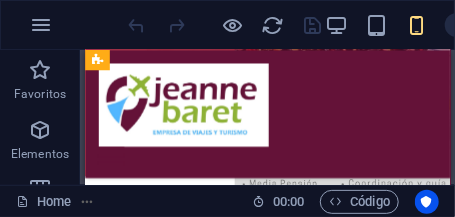 scroll, scrollTop: 4913, scrollLeft: 0, axis: vertical 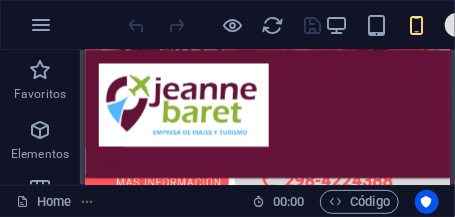 click on "85%" at bounding box center (480, 25) 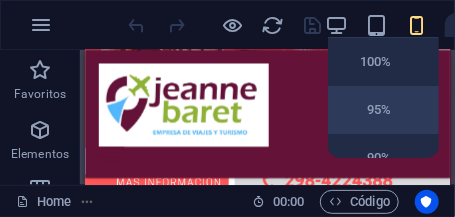 click on "95%" at bounding box center [383, 110] 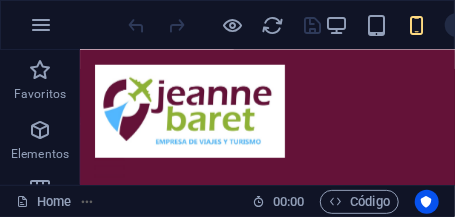 scroll, scrollTop: 4720, scrollLeft: 0, axis: vertical 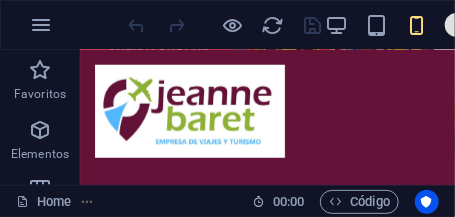 click on "95%" at bounding box center (480, 25) 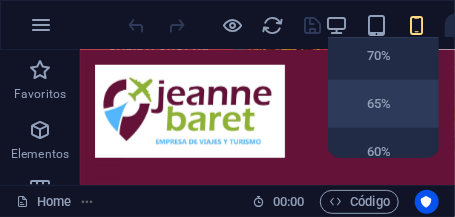 scroll, scrollTop: 300, scrollLeft: 0, axis: vertical 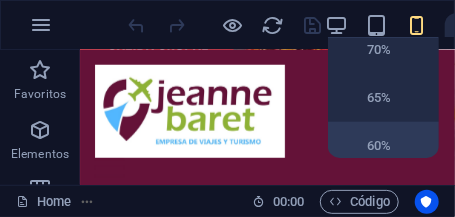 click on "60%" at bounding box center [365, 146] 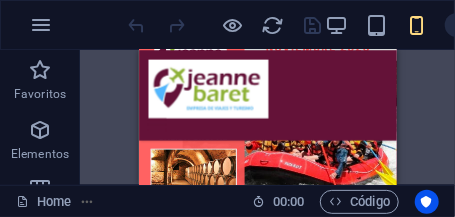 scroll, scrollTop: 4913, scrollLeft: 0, axis: vertical 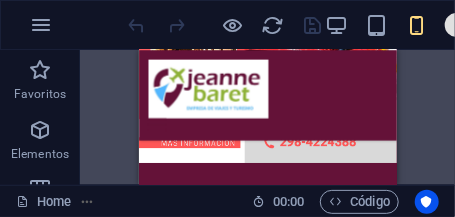 click on "60%" at bounding box center [480, 25] 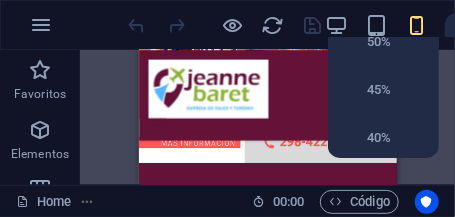 scroll, scrollTop: 656, scrollLeft: 0, axis: vertical 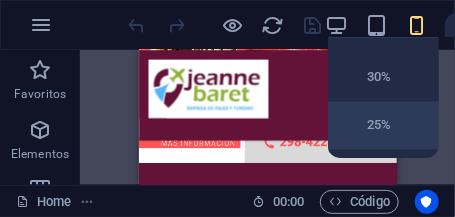 click on "25%" at bounding box center [383, 126] 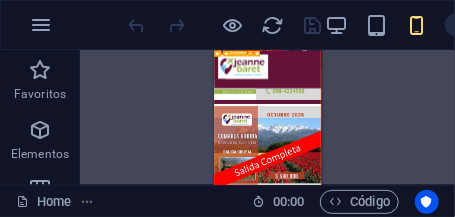 scroll, scrollTop: 3847, scrollLeft: 0, axis: vertical 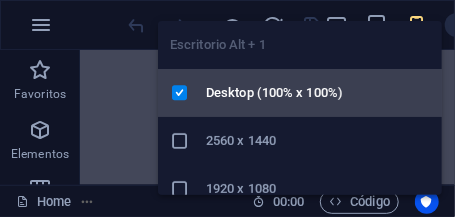 drag, startPoint x: 301, startPoint y: 89, endPoint x: 889, endPoint y: 184, distance: 595.6249 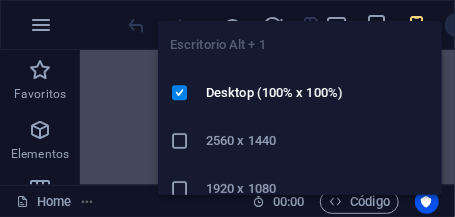 scroll, scrollTop: 5595, scrollLeft: 0, axis: vertical 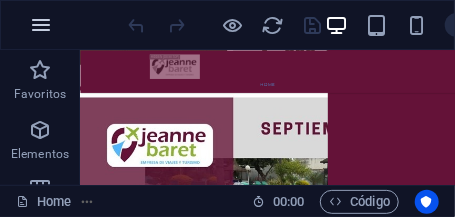 click at bounding box center [41, 25] 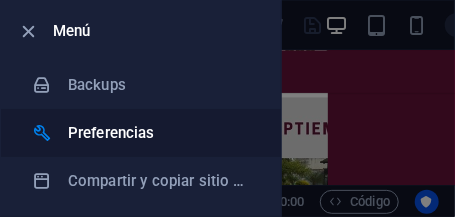 click on "Preferencias" at bounding box center (160, 133) 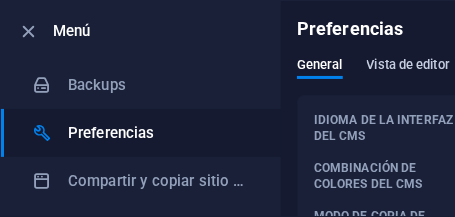 click on "Vista de editor" at bounding box center [408, 67] 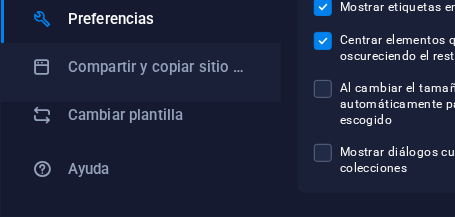scroll, scrollTop: 100, scrollLeft: 0, axis: vertical 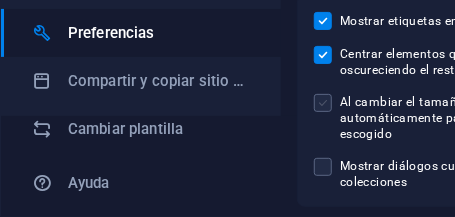 click at bounding box center [323, 103] 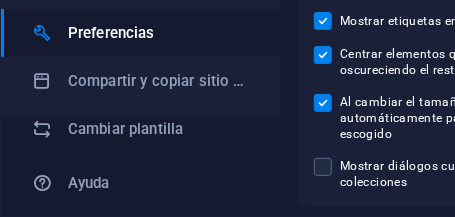 scroll, scrollTop: 5227, scrollLeft: 0, axis: vertical 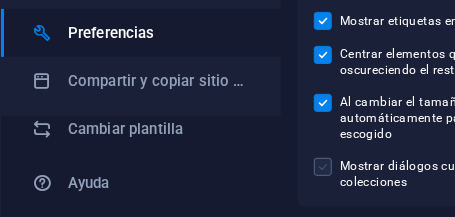 click at bounding box center [323, 167] 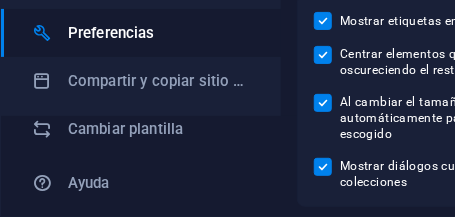 click on "Preferencias" at bounding box center [141, 33] 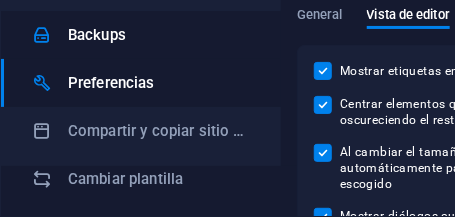 scroll, scrollTop: 0, scrollLeft: 0, axis: both 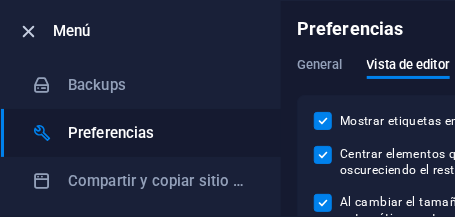 click at bounding box center (29, 31) 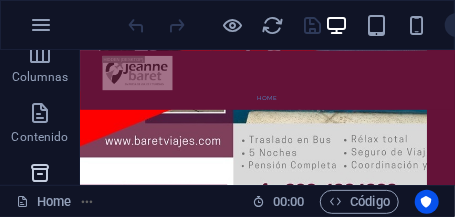 scroll, scrollTop: 166, scrollLeft: 0, axis: vertical 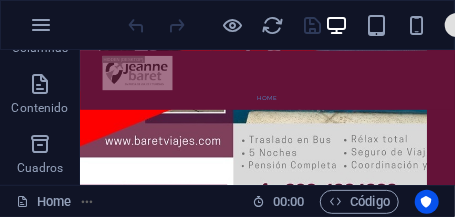 click on "35%" at bounding box center (480, 25) 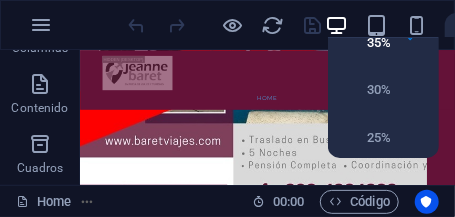 scroll, scrollTop: 656, scrollLeft: 0, axis: vertical 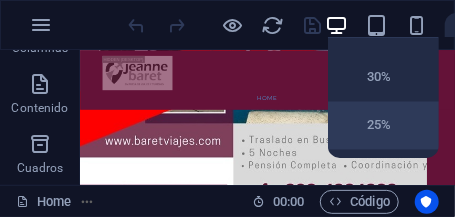 click on "25%" at bounding box center (365, 126) 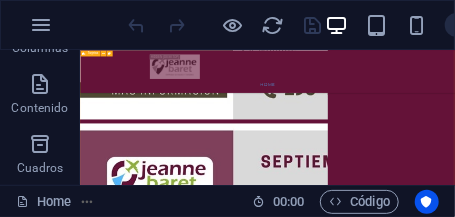 scroll, scrollTop: 5330, scrollLeft: 0, axis: vertical 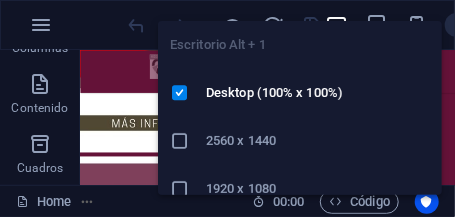 click on "Escritorio Alt + 1 Desktop (100% x 100%) 2560 x 1440 1920 x 1080 1680 x 1050 1600 x 900 1536 x 864 1440 × 900 1366 x 768 1280 x 800 1280 x 720 iPad Pro 12.9/13 (1024 x 1366) Galaxy Tab S9/S10 Ultra (1024 x 1366)" at bounding box center (300, 100) 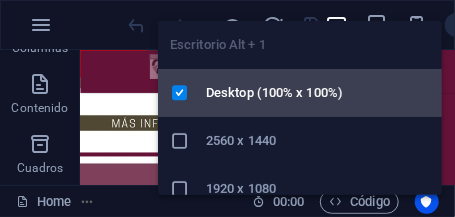 scroll, scrollTop: 33, scrollLeft: 0, axis: vertical 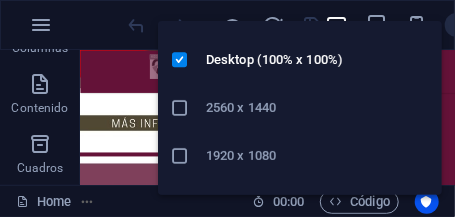click on "2560 x 1440" at bounding box center (318, 108) 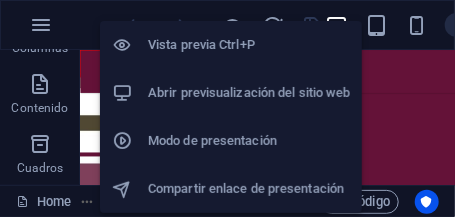 click on "Abrir previsualización del sitio web" at bounding box center [249, 93] 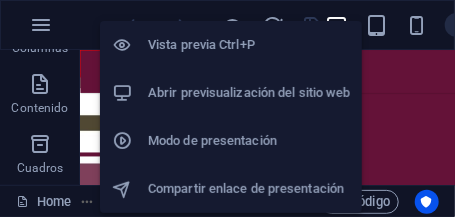 click on "Modo de presentación" at bounding box center (249, 141) 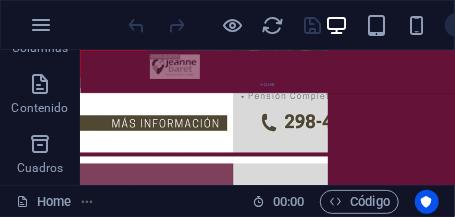 click at bounding box center [225, 25] 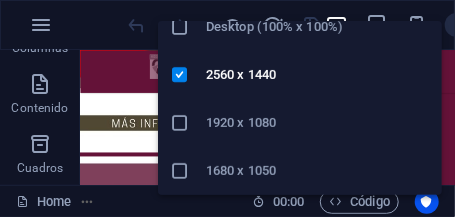 scroll, scrollTop: 66, scrollLeft: 0, axis: vertical 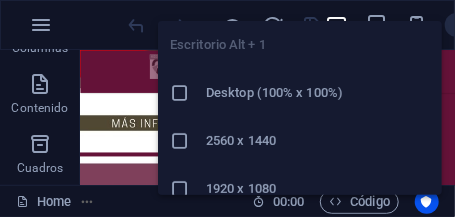 click on "Escritorio Alt + 1 Desktop (100% x 100%) 2560 x 1440 1920 x 1080 1680 x 1050 1600 x 900 1536 x 864 1440 × 900 1366 x 768 1280 x 800 1280 x 720 iPad Pro 12.9/13 (1024 x 1366) Galaxy Tab S9/S10 Ultra (1024 x 1366)" at bounding box center (300, 100) 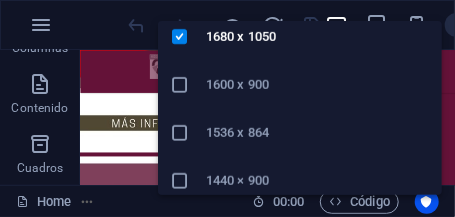 scroll, scrollTop: 450, scrollLeft: 0, axis: vertical 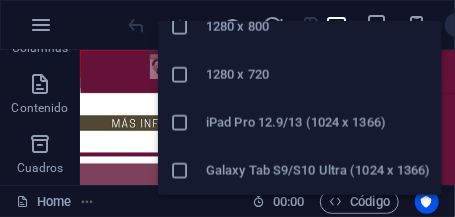 click on "1280 x 720" at bounding box center (318, 75) 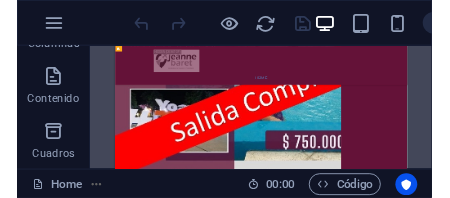 scroll, scrollTop: 5673, scrollLeft: 0, axis: vertical 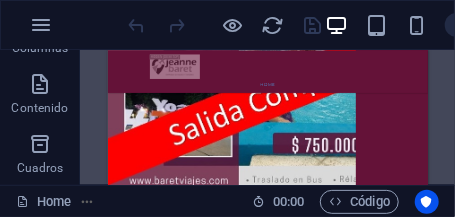 drag, startPoint x: 299, startPoint y: 6, endPoint x: 257, endPoint y: 5, distance: 42.0119 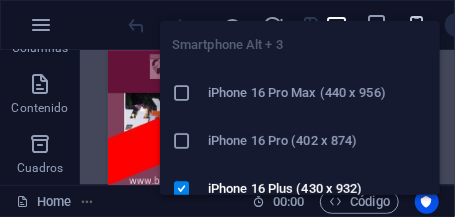 drag, startPoint x: 438, startPoint y: 10, endPoint x: 406, endPoint y: 13, distance: 32.140316 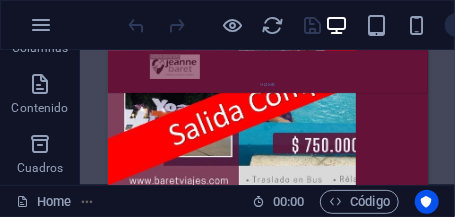 click on "25% Más" at bounding box center [227, 25] 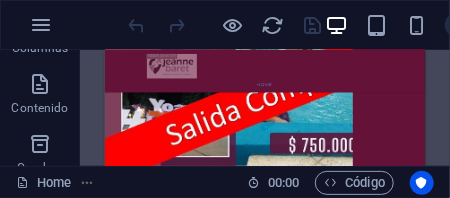 drag, startPoint x: 439, startPoint y: 12, endPoint x: 406, endPoint y: 10, distance: 33.06055 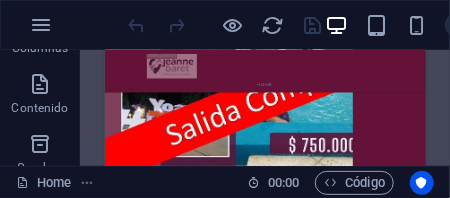 click on "Arrastra aquí para reemplazar el contenido existente. Si quieres crear un elemento nuevo, pulsa “Ctrl”.
H2   Contenedor   Barra de menús   Banner   Menú   Logo   Texto   Tarjetas   Tarjetas   3 columnas   Tarjetas   3 columnas   Imagen   Separador   3 columnas   Tarjetas   Imagen   Contenedor   Imagen   Contenedor   Imagen   Contenedor   Contenedor   Imagen   Separador   Tarjetas   3 columnas   Contenedor   Imagen   Contenedor   Contenedor   Imagen   Contenedor   Contenedor   Imagen   Separador   Separador   3 columnas   3 columnas   Imagen   Contenedor   Contenedor   Imagen   Contenedor   Imagen   Contenedor   Contenedor   Imagen   Contenedor   Imagen   3 columnas   Contenedor   Imagen   Contenedor   Contenedor   Imagen   Contenedor   Contenedor   Imagen   Separador   3 columnas   Imagen   Separador   3 columnas   Contenedor   3 columnas   Contenedor   Imagen   Contenedor   Contenedor   Imagen   Contenedor   Contenedor   Imagen   Separador   Imagen   Imagen   HTML" at bounding box center [265, 108] 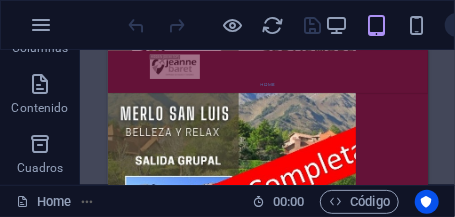 scroll, scrollTop: 5673, scrollLeft: 0, axis: vertical 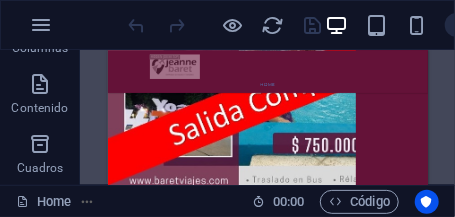 click on "Arrastra aquí para reemplazar el contenido existente. Si quieres crear un elemento nuevo, pulsa “Ctrl”.
H2   Contenedor   Barra de menús   Banner   Menú   Logo   Texto   Tarjetas   Tarjetas   3 columnas   Tarjetas   3 columnas   Imagen   Separador   3 columnas   Tarjetas   Imagen   Contenedor   Imagen   Contenedor   Imagen   Contenedor   Contenedor   Imagen   Separador   Tarjetas   3 columnas   Contenedor   Imagen   Contenedor   Contenedor   Imagen   Contenedor   Contenedor   Imagen   Separador   Separador   3 columnas   3 columnas   Imagen   Contenedor   Contenedor   Imagen   Contenedor   Imagen   Contenedor   Contenedor   Imagen   Contenedor   Imagen   3 columnas   Contenedor   Imagen   Contenedor   Contenedor   Imagen   Contenedor   Contenedor   Imagen   Separador   3 columnas   Imagen   Separador   3 columnas   3 columnas   Contenedor   3 columnas   Contenedor   Imagen   Contenedor   Contenedor   Imagen   Contenedor   Contenedor   Imagen   Separador   Imagen   Imagen" at bounding box center (267, 117) 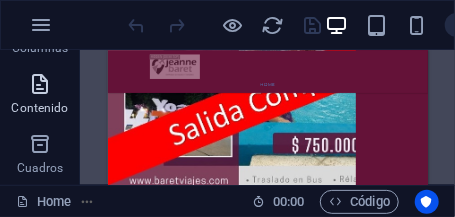 click at bounding box center (40, 84) 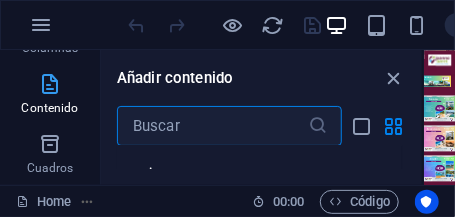 scroll, scrollTop: 5251, scrollLeft: 0, axis: vertical 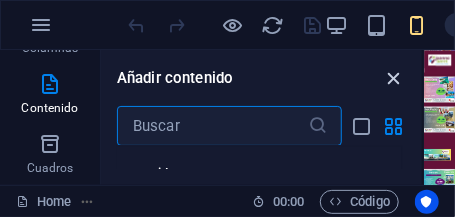 click at bounding box center [394, 78] 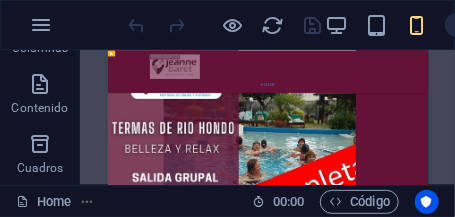 scroll, scrollTop: 5279, scrollLeft: 0, axis: vertical 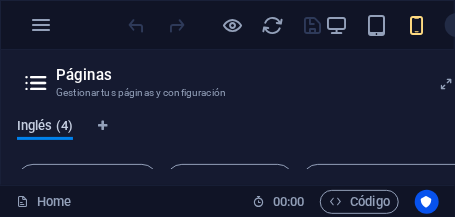 click on "Inglés (4)" at bounding box center (45, 128) 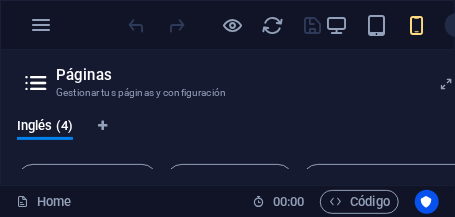 click at bounding box center (36, 83) 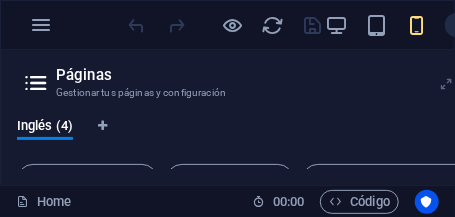 click at bounding box center (446, 84) 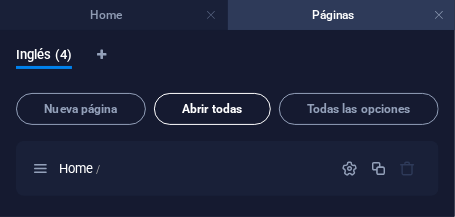 click on "Abrir todas" at bounding box center [212, 109] 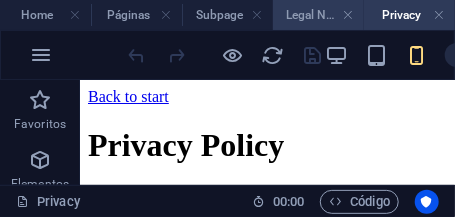 scroll, scrollTop: 0, scrollLeft: 0, axis: both 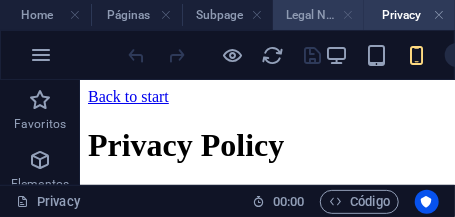 click at bounding box center (348, 15) 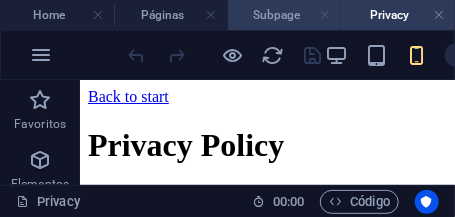 click at bounding box center (325, 15) 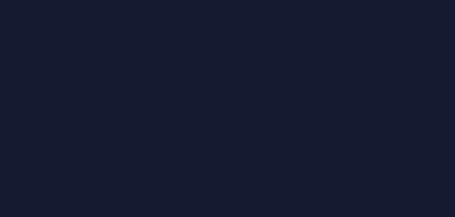 scroll, scrollTop: 0, scrollLeft: 0, axis: both 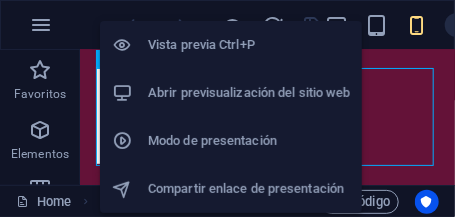 click on "Abrir previsualización del sitio web" at bounding box center [249, 93] 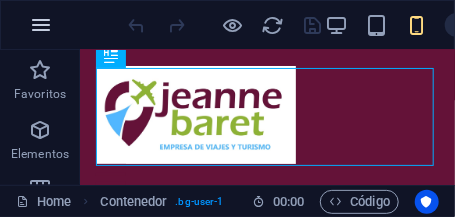 click at bounding box center [41, 25] 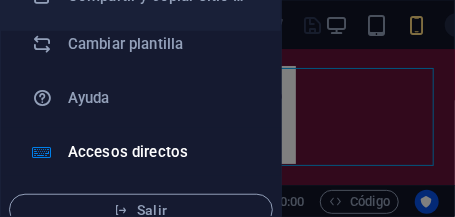 scroll, scrollTop: 213, scrollLeft: 0, axis: vertical 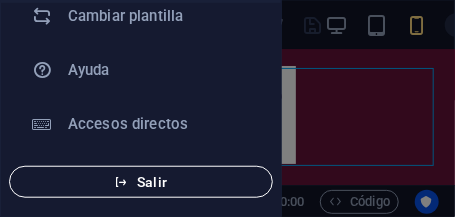 click on "Salir" at bounding box center (141, 182) 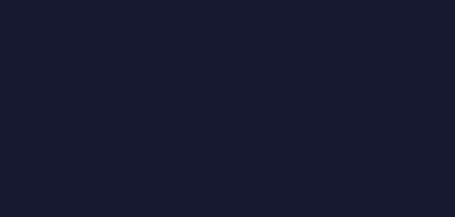 scroll, scrollTop: 0, scrollLeft: 0, axis: both 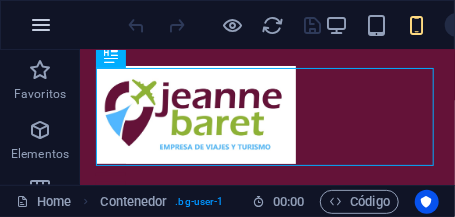 click at bounding box center (41, 25) 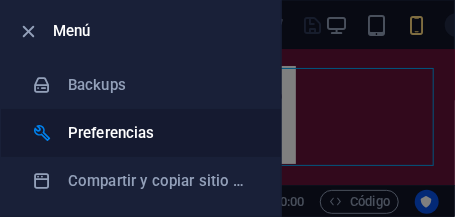 scroll, scrollTop: 100, scrollLeft: 0, axis: vertical 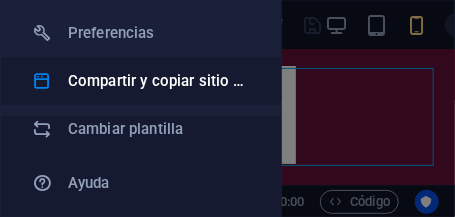 click on "Compartir y copiar sitio web" at bounding box center (160, 81) 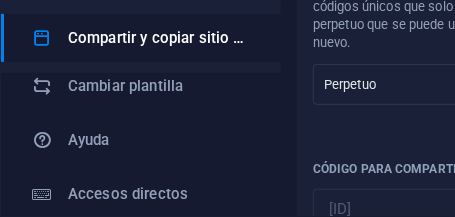 scroll, scrollTop: 142, scrollLeft: 0, axis: vertical 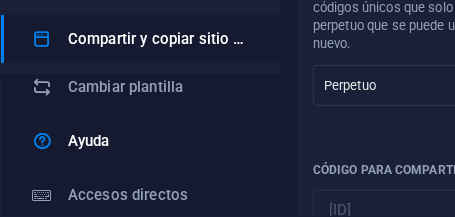 click on "Ayuda" at bounding box center (160, 141) 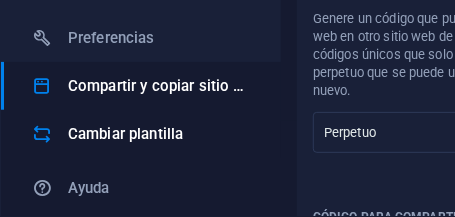 scroll, scrollTop: 42, scrollLeft: 0, axis: vertical 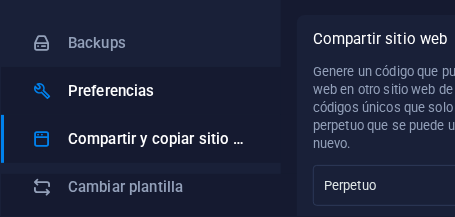 click on "Preferencias" at bounding box center [160, 91] 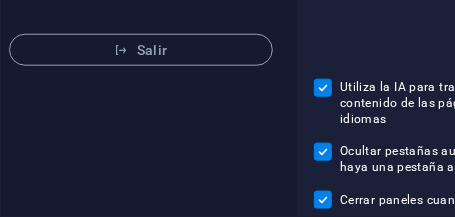 scroll, scrollTop: 355, scrollLeft: 0, axis: vertical 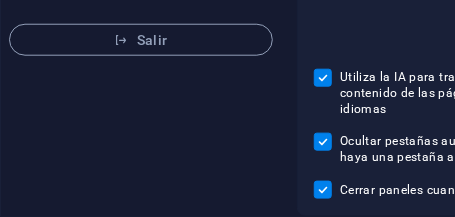 drag, startPoint x: 355, startPoint y: 20, endPoint x: 305, endPoint y: 21, distance: 50.01 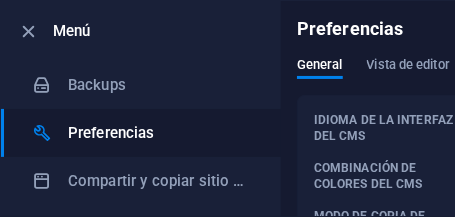 scroll, scrollTop: 0, scrollLeft: 0, axis: both 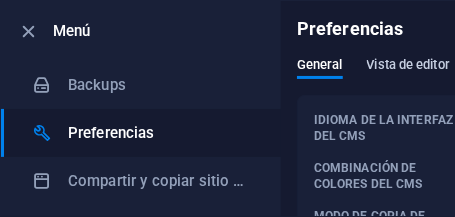 click on "Vista de editor" at bounding box center (408, 67) 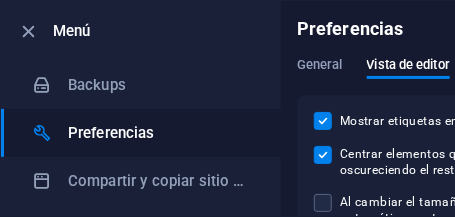click on "Centrar elementos que se están editando oscureciendo el resto de la página" at bounding box center [327, 155] 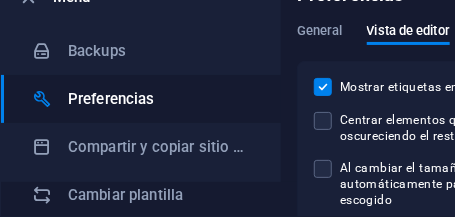 scroll, scrollTop: 100, scrollLeft: 0, axis: vertical 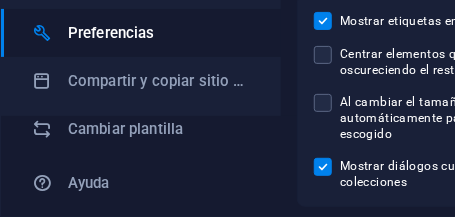 click on "Mostrar diálogos cuando se añadan elementos a colecciones" at bounding box center (327, 167) 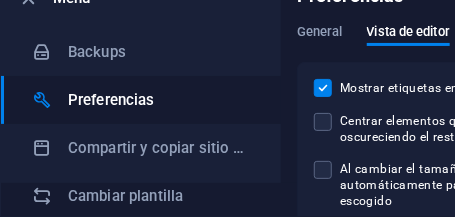 scroll, scrollTop: 0, scrollLeft: 0, axis: both 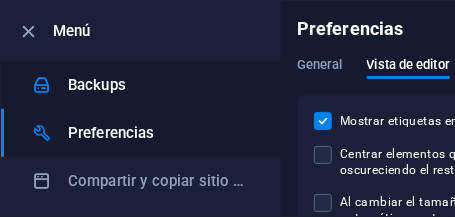 click on "Backups" at bounding box center [160, 85] 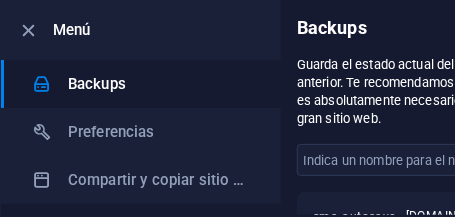 scroll, scrollTop: 0, scrollLeft: 0, axis: both 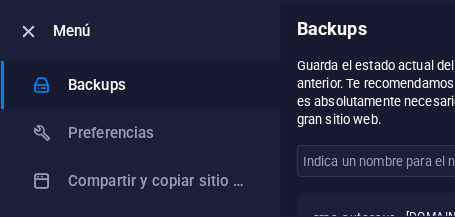 click at bounding box center (29, 31) 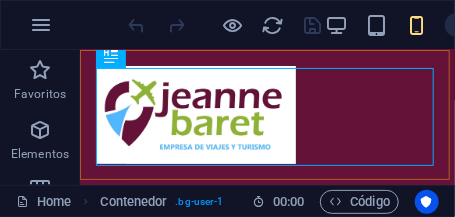 scroll, scrollTop: 997, scrollLeft: 0, axis: vertical 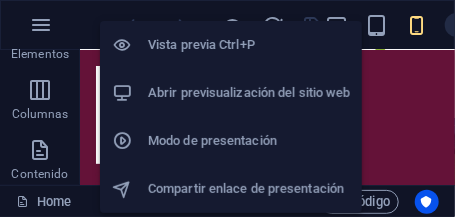 click on "Vista previa Ctrl+P" at bounding box center [249, 45] 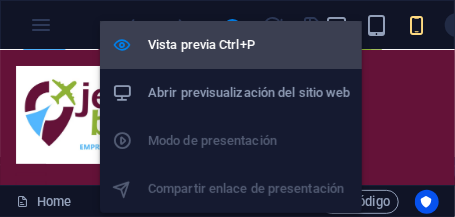 scroll, scrollTop: 1150, scrollLeft: 0, axis: vertical 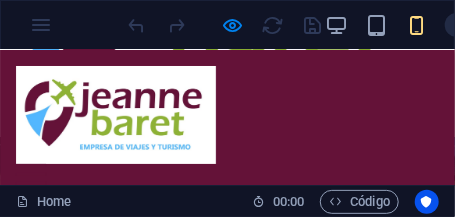 click on "100% Más" at bounding box center [227, 25] 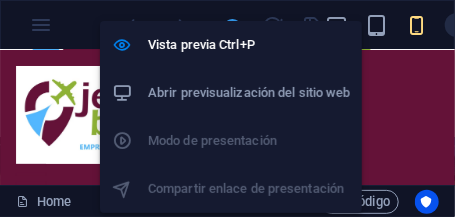 click on "Vista previa Ctrl+P" at bounding box center (231, 45) 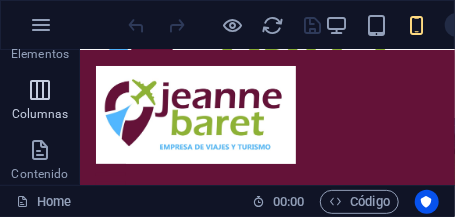 click on "Columnas" at bounding box center [40, 102] 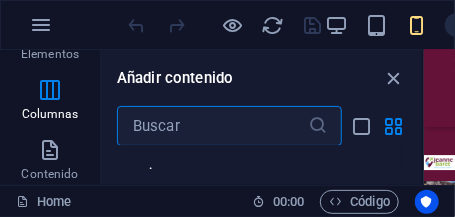 scroll, scrollTop: 860, scrollLeft: 0, axis: vertical 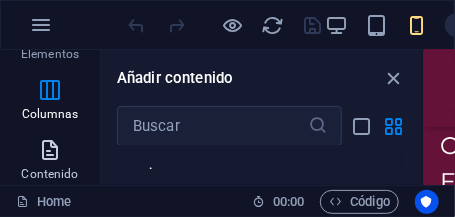 click at bounding box center (50, 150) 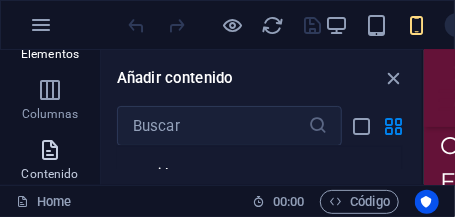 scroll, scrollTop: 6808, scrollLeft: 0, axis: vertical 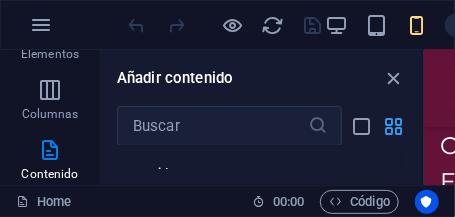 click at bounding box center (394, 126) 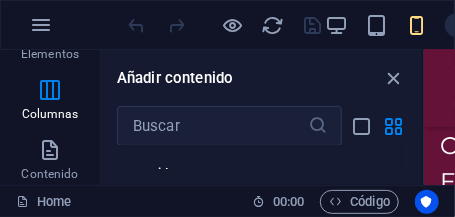 scroll, scrollTop: 6788, scrollLeft: 0, axis: vertical 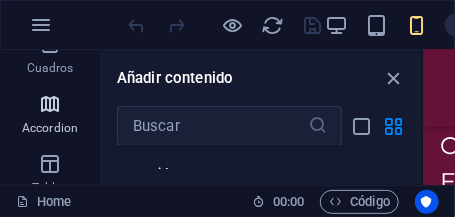 click on "Accordion" at bounding box center [50, 116] 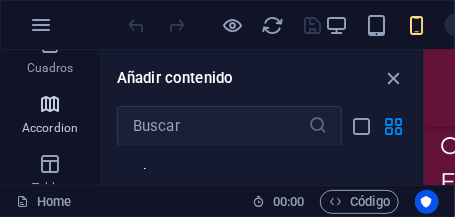 scroll, scrollTop: 12465, scrollLeft: 0, axis: vertical 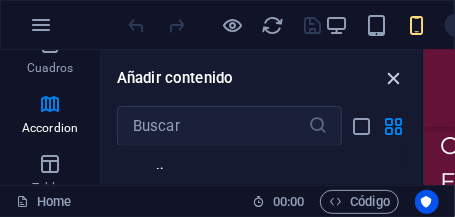 click at bounding box center [394, 78] 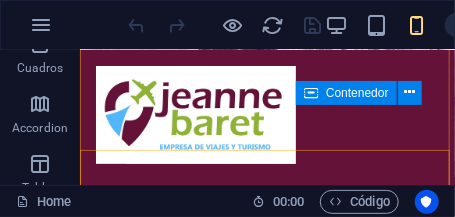 scroll, scrollTop: 230, scrollLeft: 0, axis: vertical 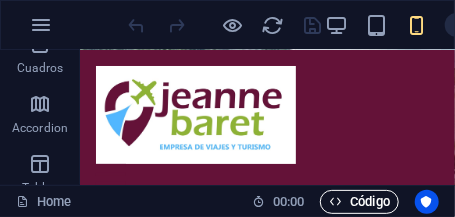 click on "Código" at bounding box center [359, 202] 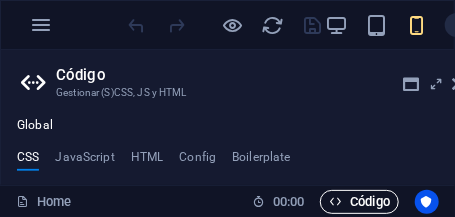scroll, scrollTop: 0, scrollLeft: 0, axis: both 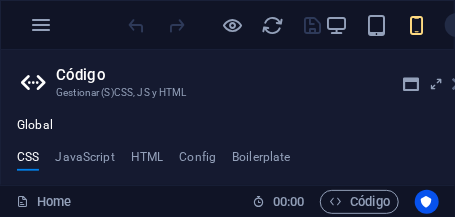 click at bounding box center (458, 84) 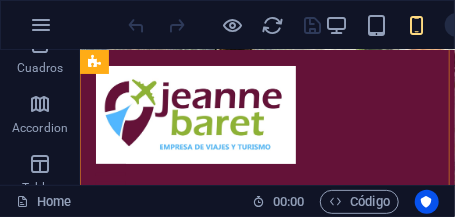 scroll, scrollTop: 366, scrollLeft: 0, axis: vertical 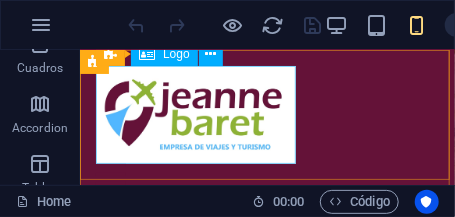 click on "Logo" at bounding box center [176, 54] 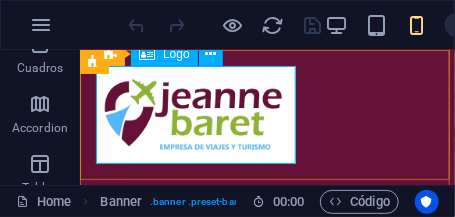 click at bounding box center (266, 114) 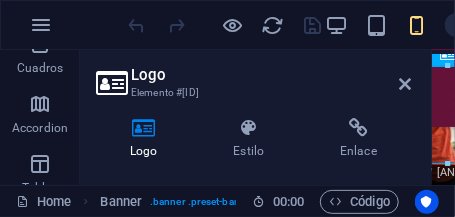 click at bounding box center (143, 128) 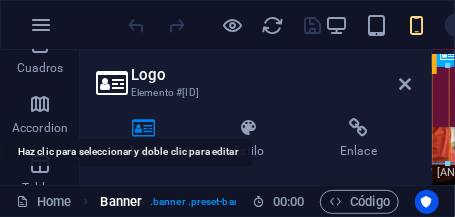 click on "Banner" at bounding box center (122, 202) 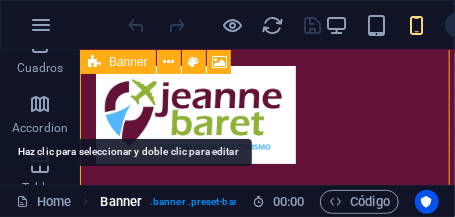 click on "Banner" at bounding box center (122, 202) 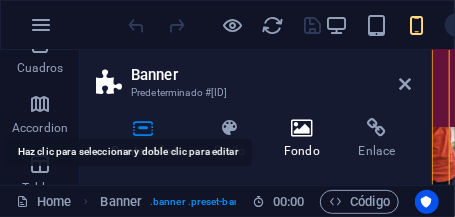 click at bounding box center (302, 128) 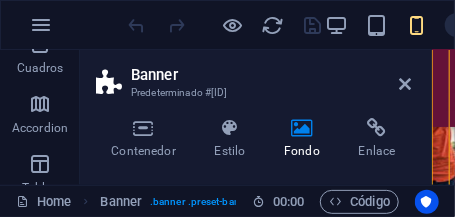 click at bounding box center [302, 128] 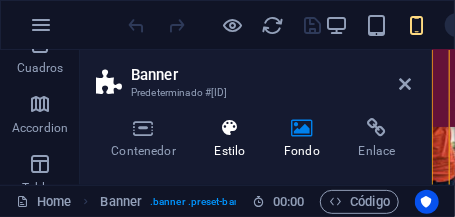 click at bounding box center [230, 128] 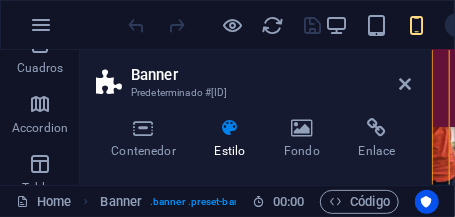 click at bounding box center (230, 128) 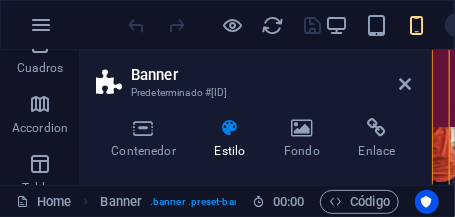 click at bounding box center (230, 128) 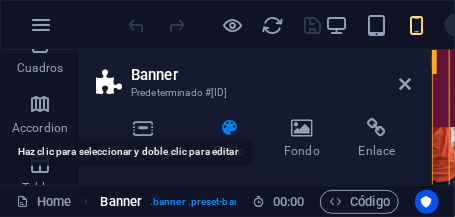 click on "Banner" at bounding box center [122, 202] 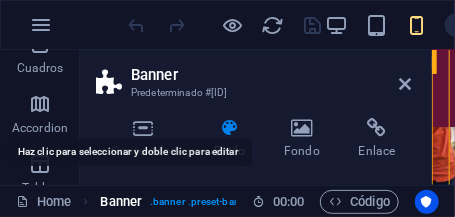 click on "Banner" at bounding box center [122, 202] 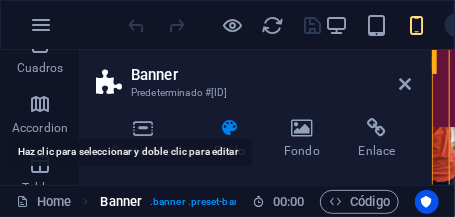 click on "Banner" at bounding box center [122, 202] 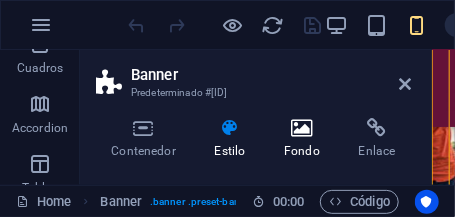 click on "Fondo" at bounding box center (306, 139) 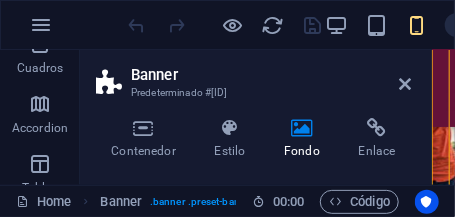 click on "Fondo" at bounding box center [306, 139] 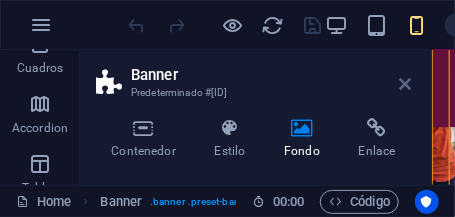 click at bounding box center [405, 84] 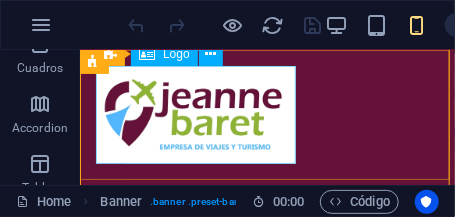 click at bounding box center [266, 114] 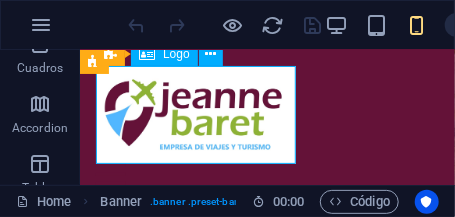 click at bounding box center [266, 114] 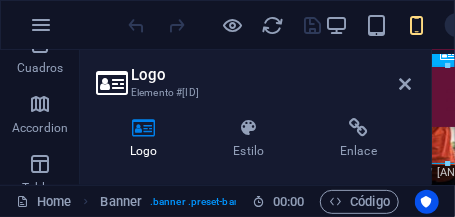 click at bounding box center (143, 128) 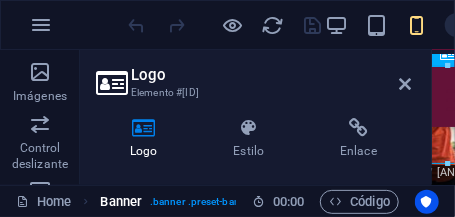 scroll, scrollTop: 500, scrollLeft: 0, axis: vertical 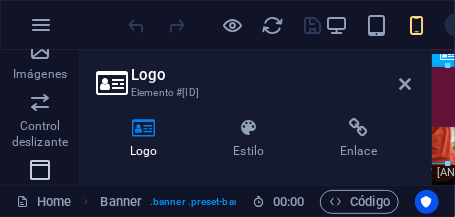 click at bounding box center [40, 170] 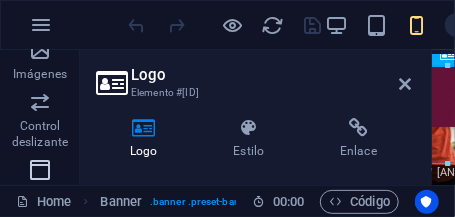 click at bounding box center (40, 170) 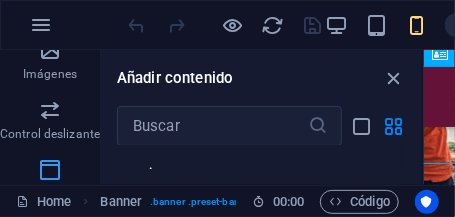 click at bounding box center [50, 170] 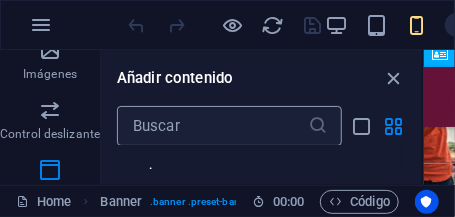 click at bounding box center (318, 126) 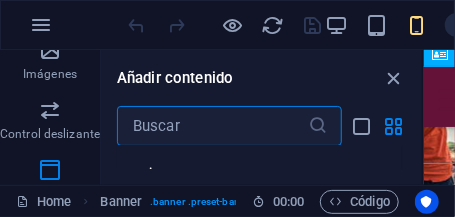 click at bounding box center [212, 126] 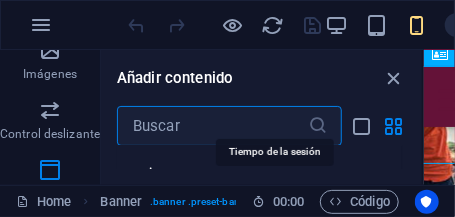 click on "00 : 00" at bounding box center [288, 202] 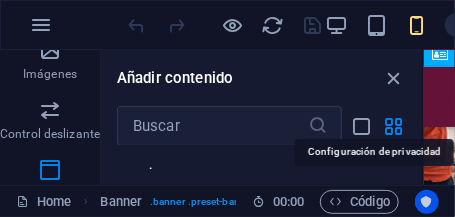click at bounding box center (427, 202) 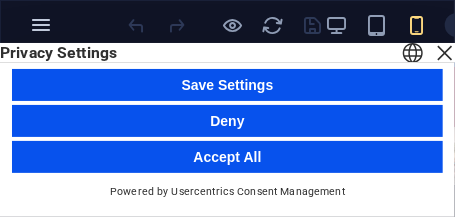 click at bounding box center (41, 25) 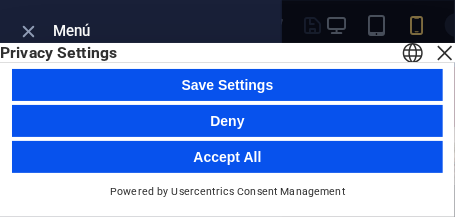 click at bounding box center [227, 108] 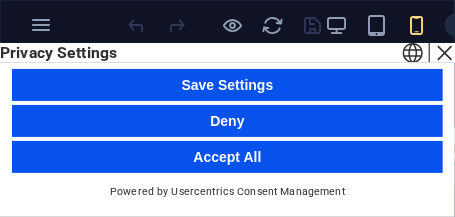 click at bounding box center [445, 53] 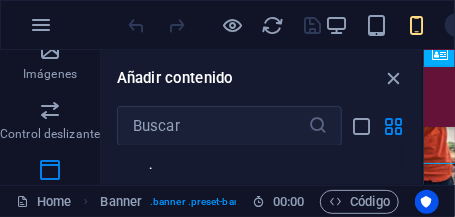 drag, startPoint x: 440, startPoint y: 43, endPoint x: 388, endPoint y: 44, distance: 52.009613 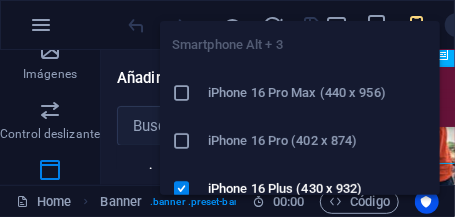 click on "Smartphone Alt + 3 iPhone 16 Pro Max (440 x 956) iPhone 16 Pro (402 x 874) iPhone 16 Plus (430 x 932) iPhone 16 (393 x 852) iPhone 15 Pro Max (430 x 932) iPhone 15/15 Pro (393 x 852) iPhone 14 Pro Max (430 x 932) iPhone 14 Pro (393 x 852) iPhone 14 Plus (428 x 926) iPhone 14 (390 x 844) iPhone 13 Pro Max (428 x 926) iPhone 13/13 Pro (390 x 844) iPhone 13 Mini (375 x 812) iPhone SE (2nd gen) (375 x 667) Galaxy S22/S23/S24 Ultra (384 x 824) Galaxy S22/S23/S24 Plus (384 x 832) Galaxy S22/S23/S24 (360 x 780) Galaxy S21 Ultra/Plus (384 x 854) Galaxy S21 (360 x 800) Galaxy S20 FE (412 x 914) Galaxy A32 (412 x 915) Pixel 9 Pro XL (428 x 926) Pixel 9/9 Pro (412 x 915) Pixel 8/8 Pro (412 x 732) Pixel 7/7 Pro (412 x 915) Pixel 6/6 Pro (412 x 915) Huawei P60 Pro (412 x 915) Huawei Mate 50 Pro (412 x 932) Huawei P50 Pro (412 x 915) Xiaomi 13 Pro (412 x 915) Xiaomi 12 Pro (412 x 915) Xiaomi Redmi Note 12 Pro (412 x 915)" at bounding box center [300, 100] 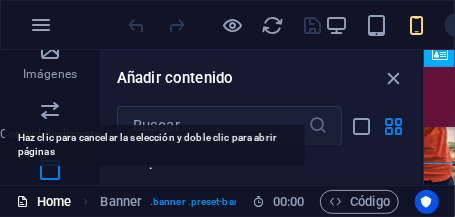 click on "Home" at bounding box center [43, 202] 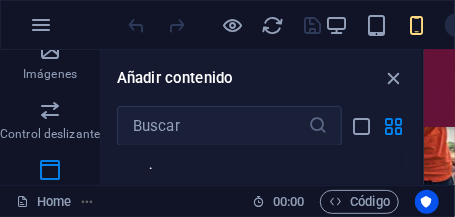click at bounding box center (87, 202) 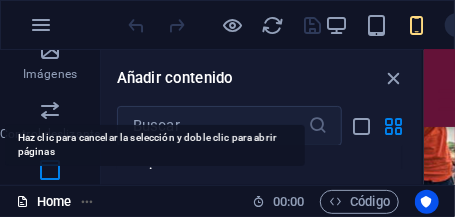 click on "Home" at bounding box center [43, 202] 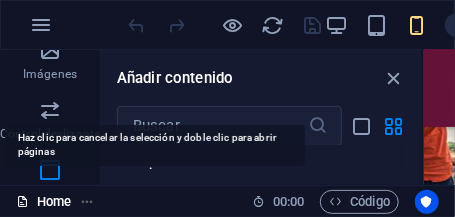 click on "Home" at bounding box center [43, 202] 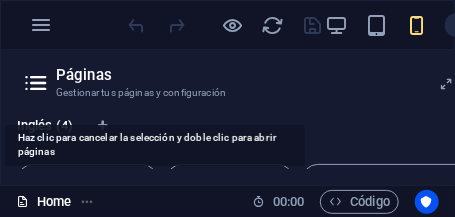 scroll, scrollTop: 0, scrollLeft: 0, axis: both 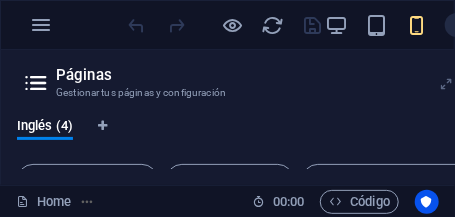 click at bounding box center (446, 84) 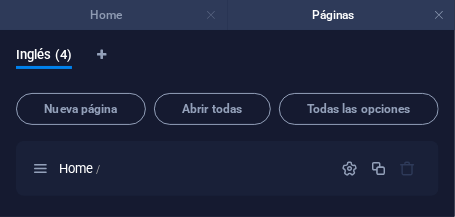 click at bounding box center [211, 15] 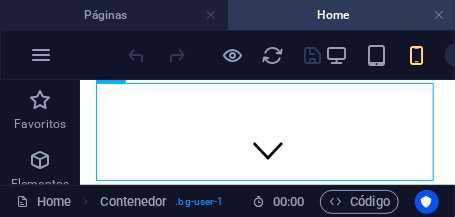 scroll, scrollTop: 979, scrollLeft: 0, axis: vertical 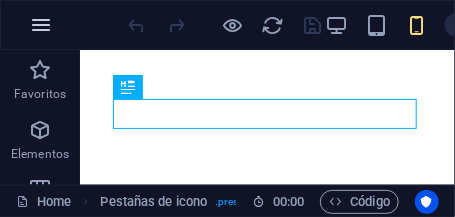 click at bounding box center (41, 25) 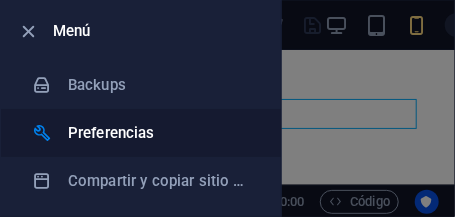 scroll, scrollTop: 66, scrollLeft: 0, axis: vertical 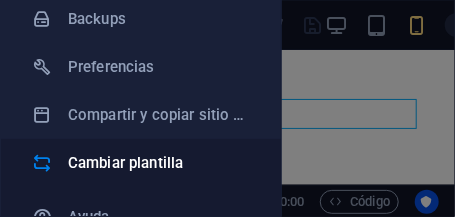 click on "Cambiar plantilla" at bounding box center (160, 163) 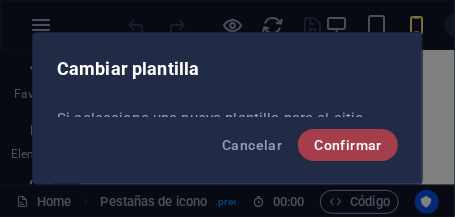 click on "Confirmar" at bounding box center (348, 145) 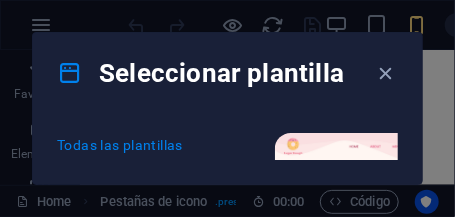 click on "Todas las plantillas" at bounding box center [122, 145] 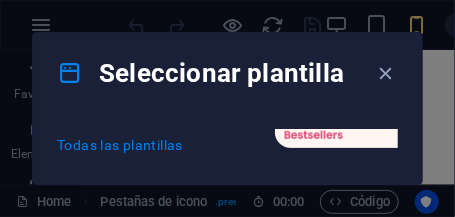 scroll, scrollTop: 200, scrollLeft: 0, axis: vertical 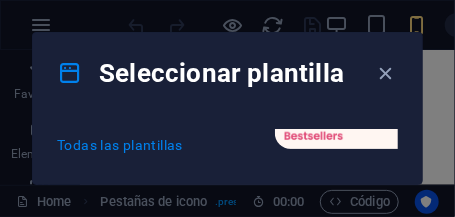 click at bounding box center (392, 41) 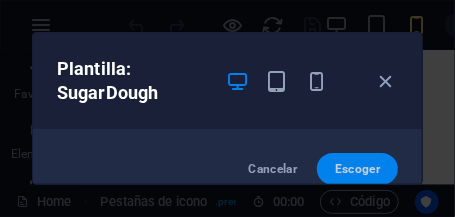 click on "Escoger" at bounding box center [357, 169] 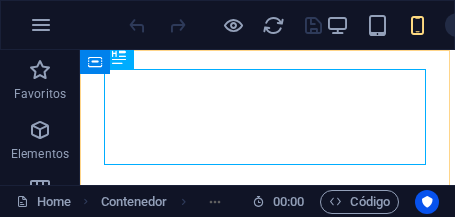 scroll, scrollTop: 0, scrollLeft: 0, axis: both 